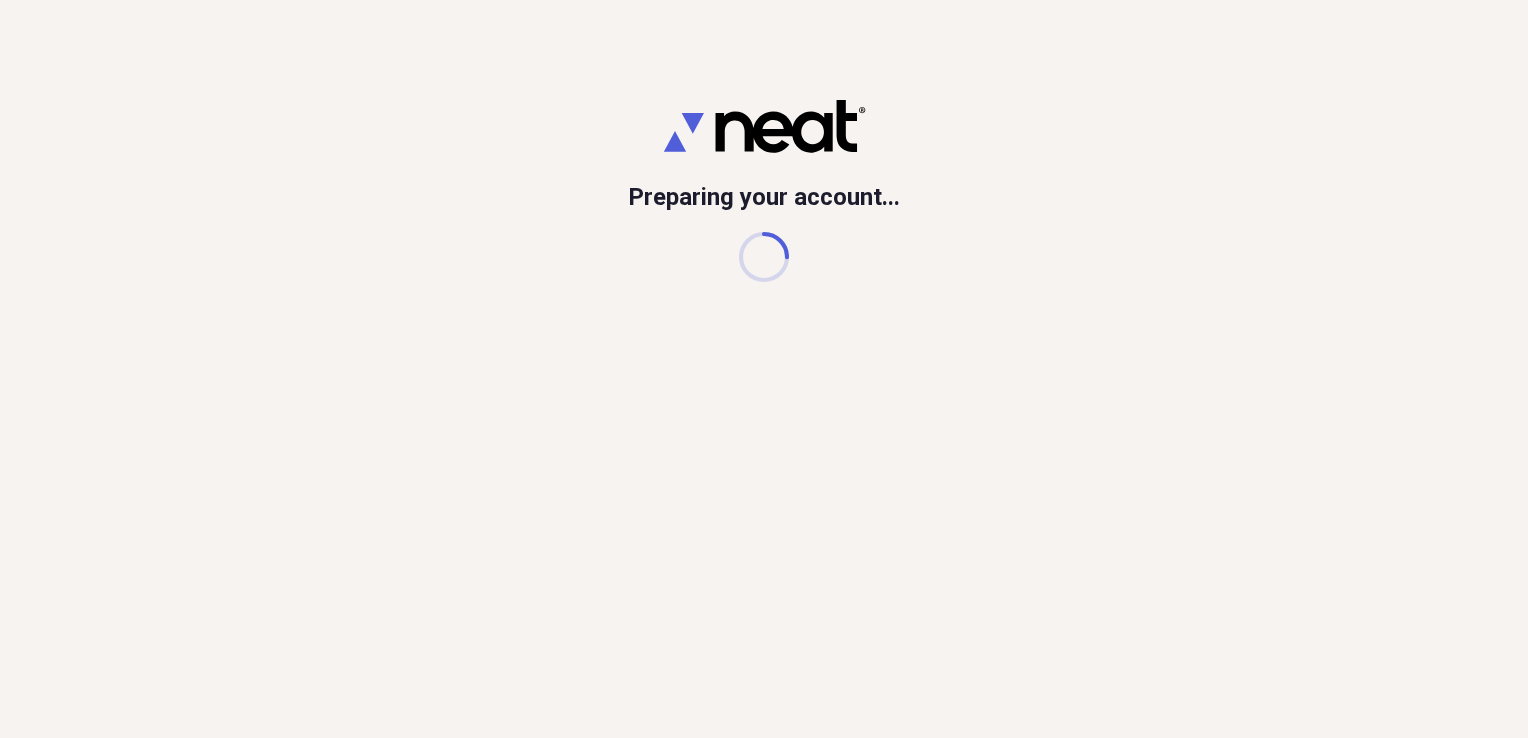 scroll, scrollTop: 0, scrollLeft: 0, axis: both 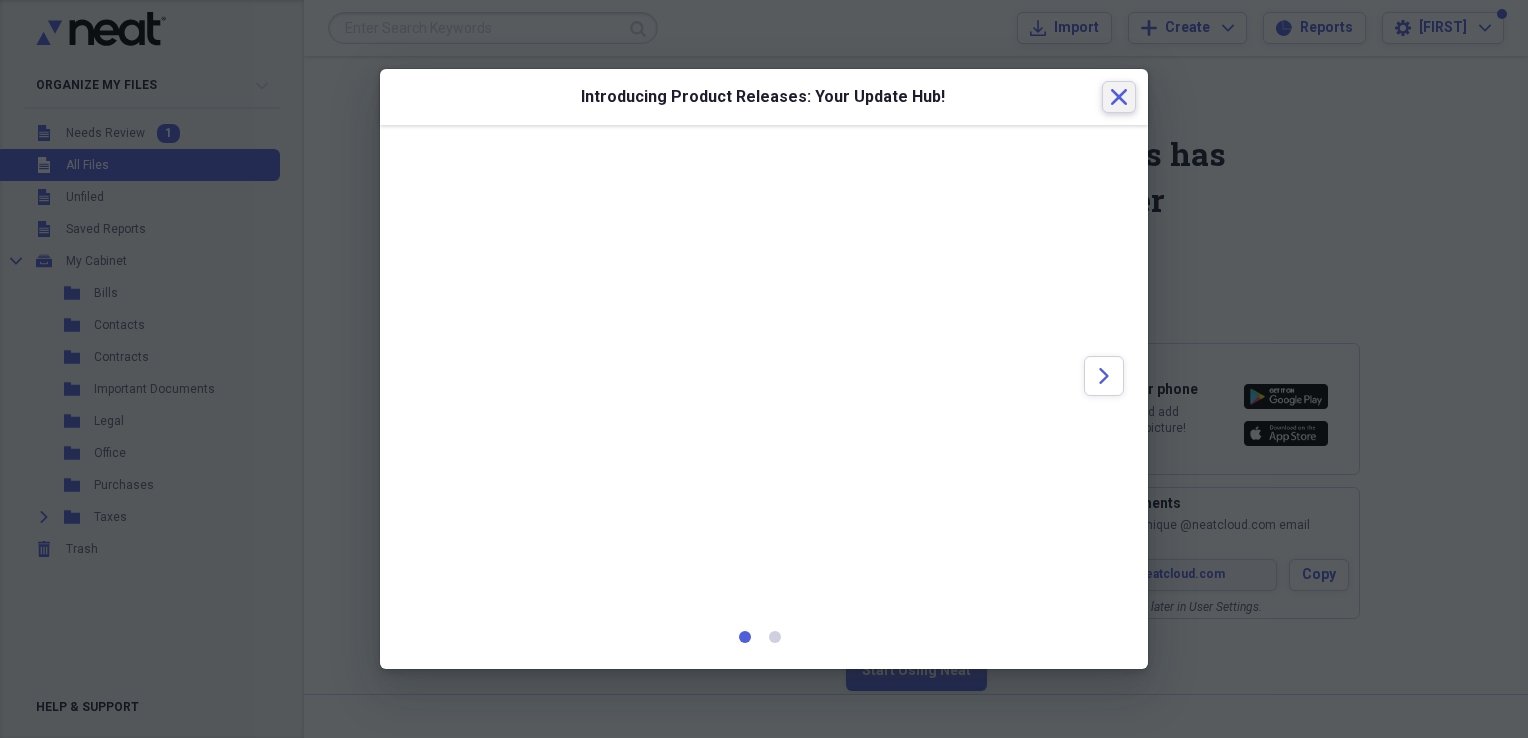 click on "Close" at bounding box center [1119, 97] 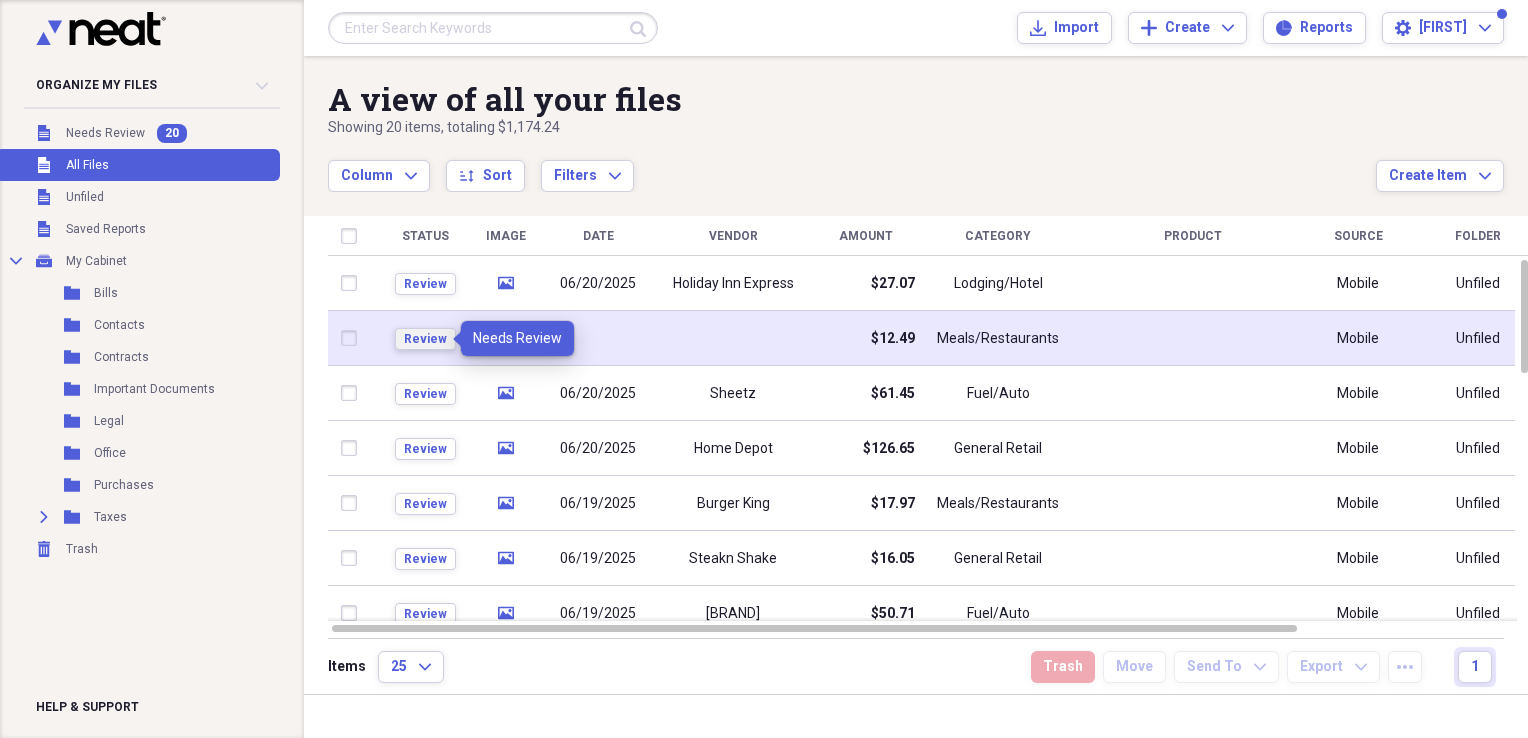click on "Review" at bounding box center (425, 339) 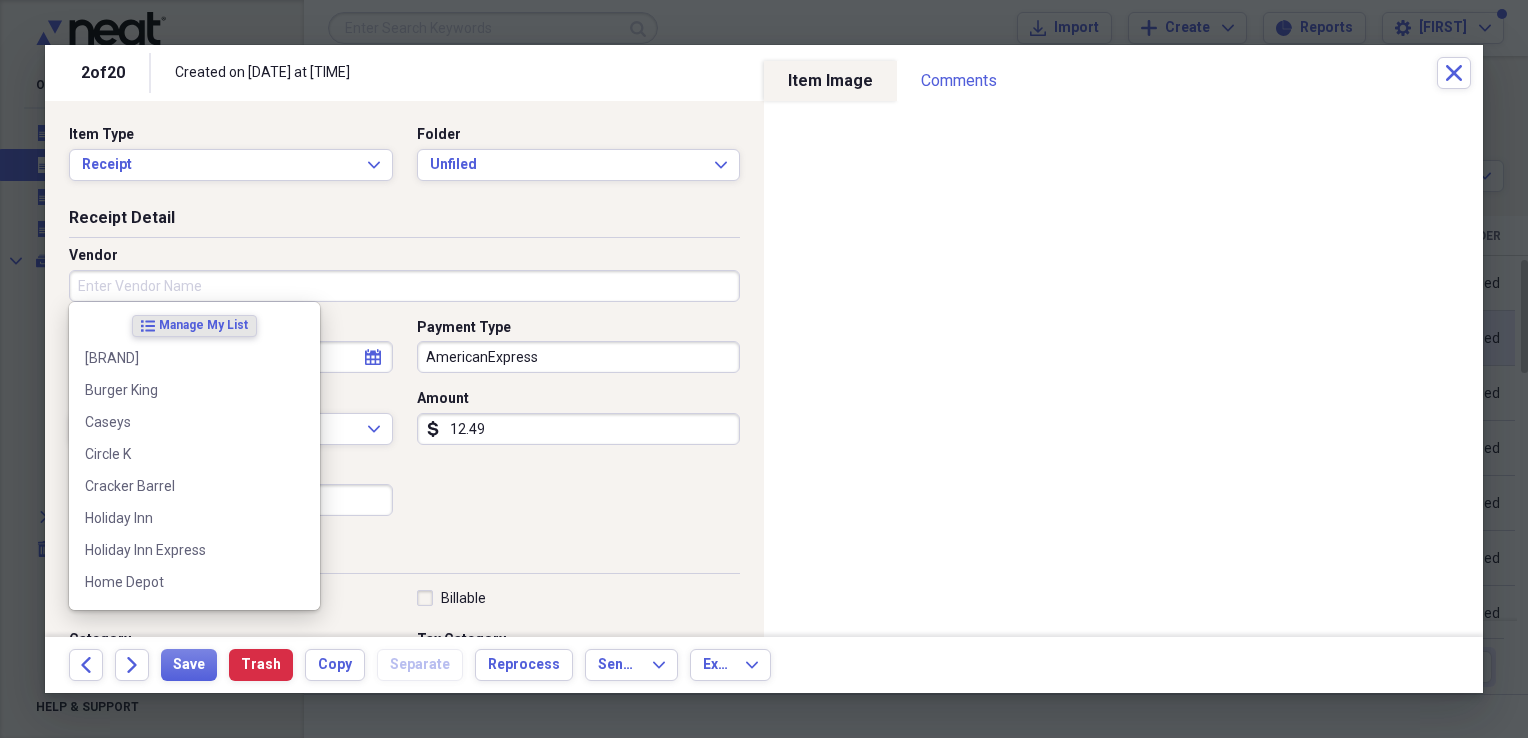 click on "Vendor" at bounding box center (404, 286) 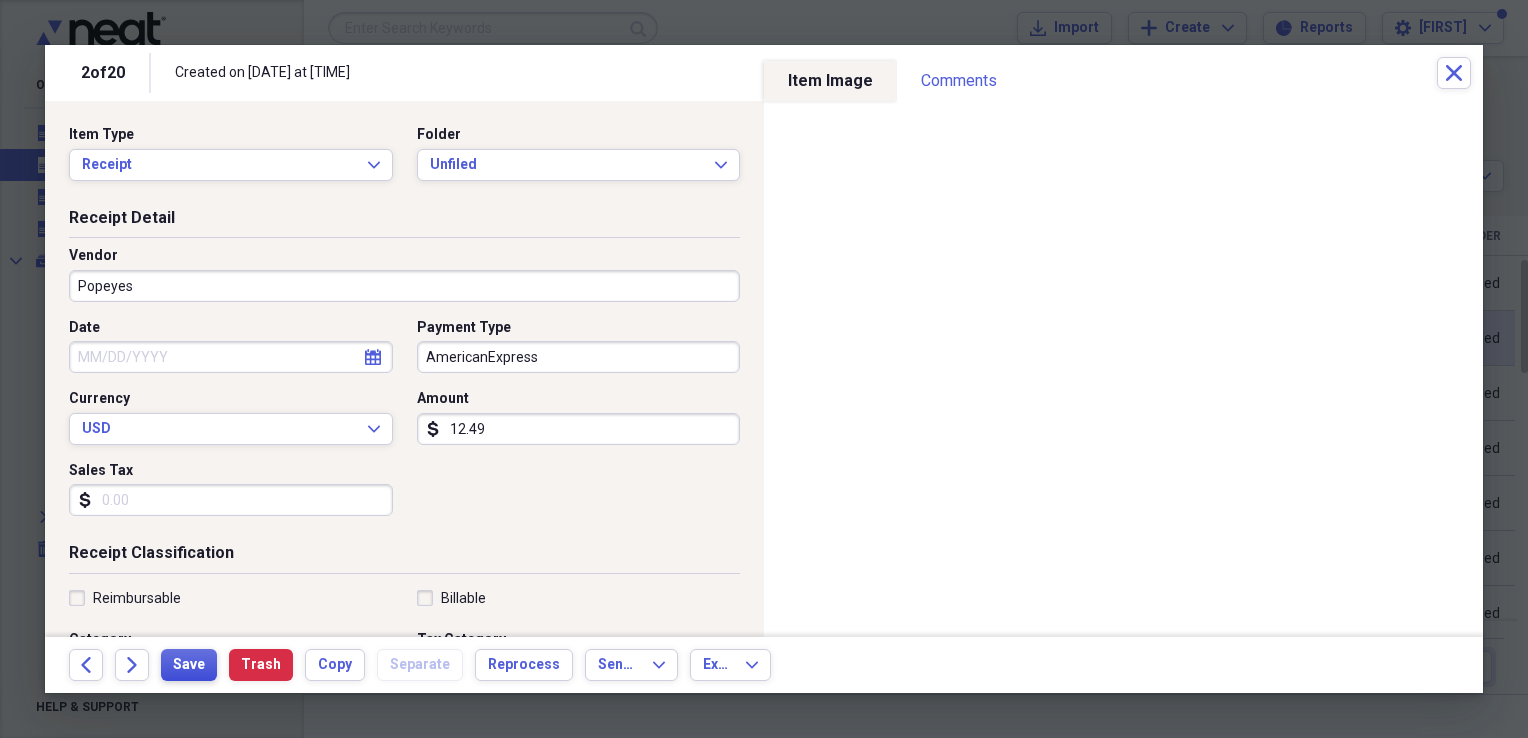 type on "Popeyes" 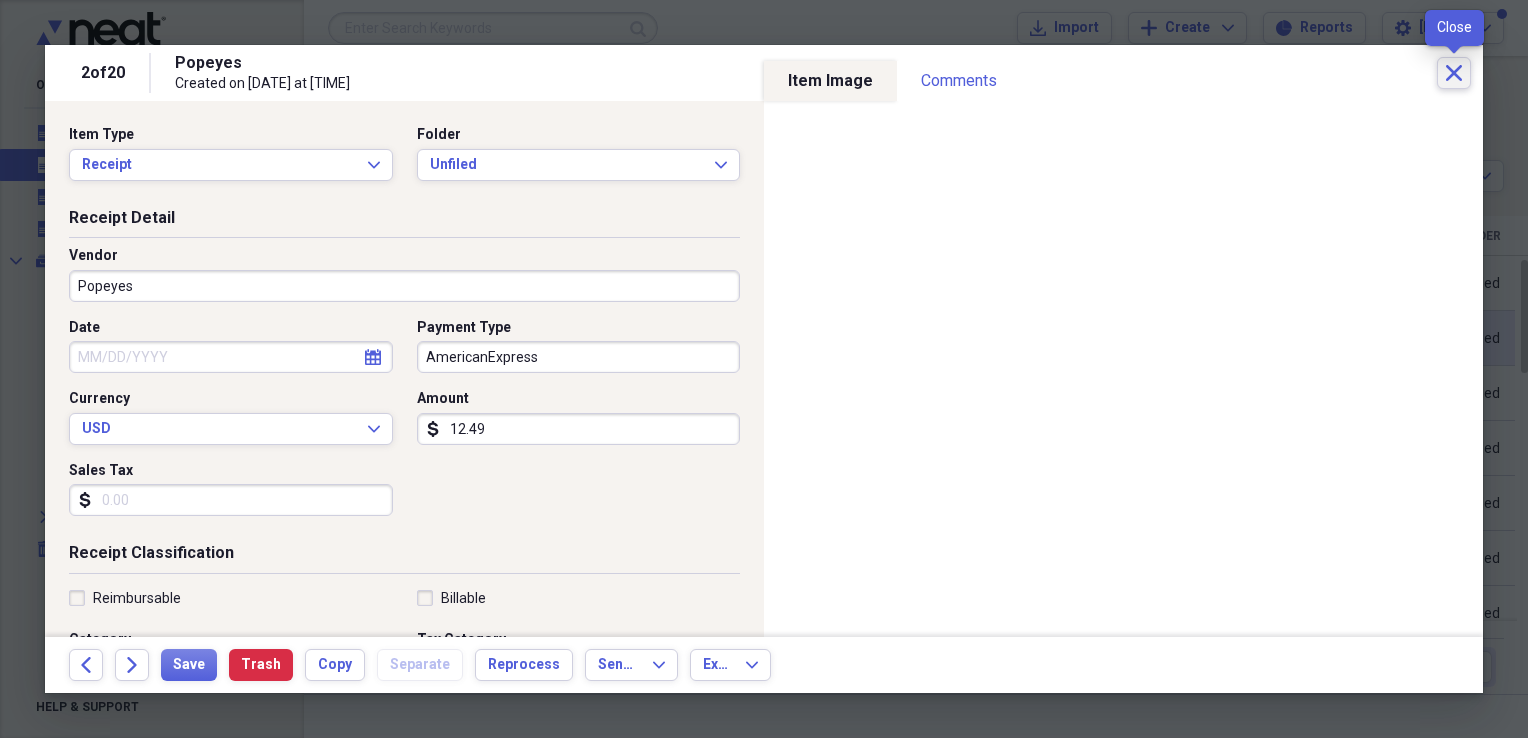 click on "Close" 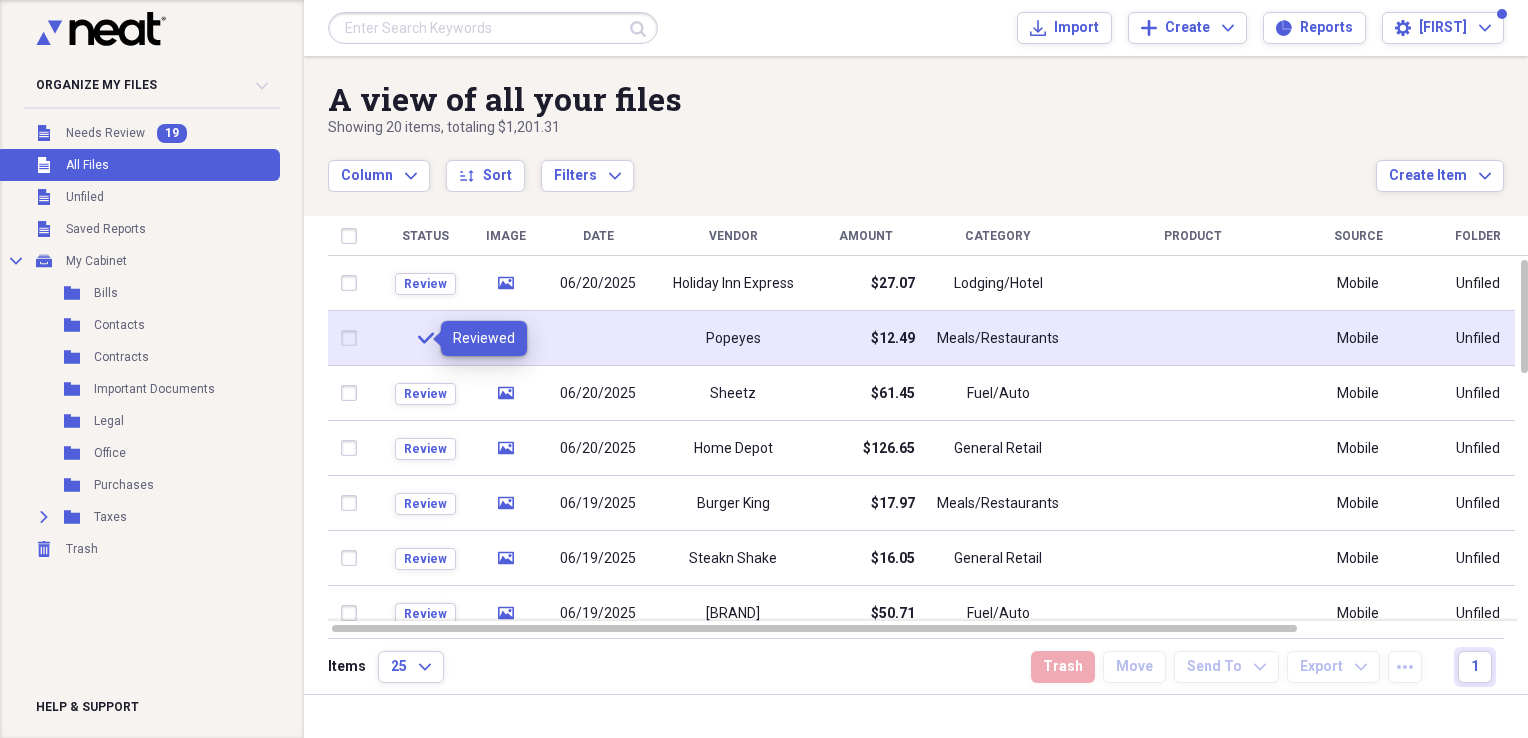 click 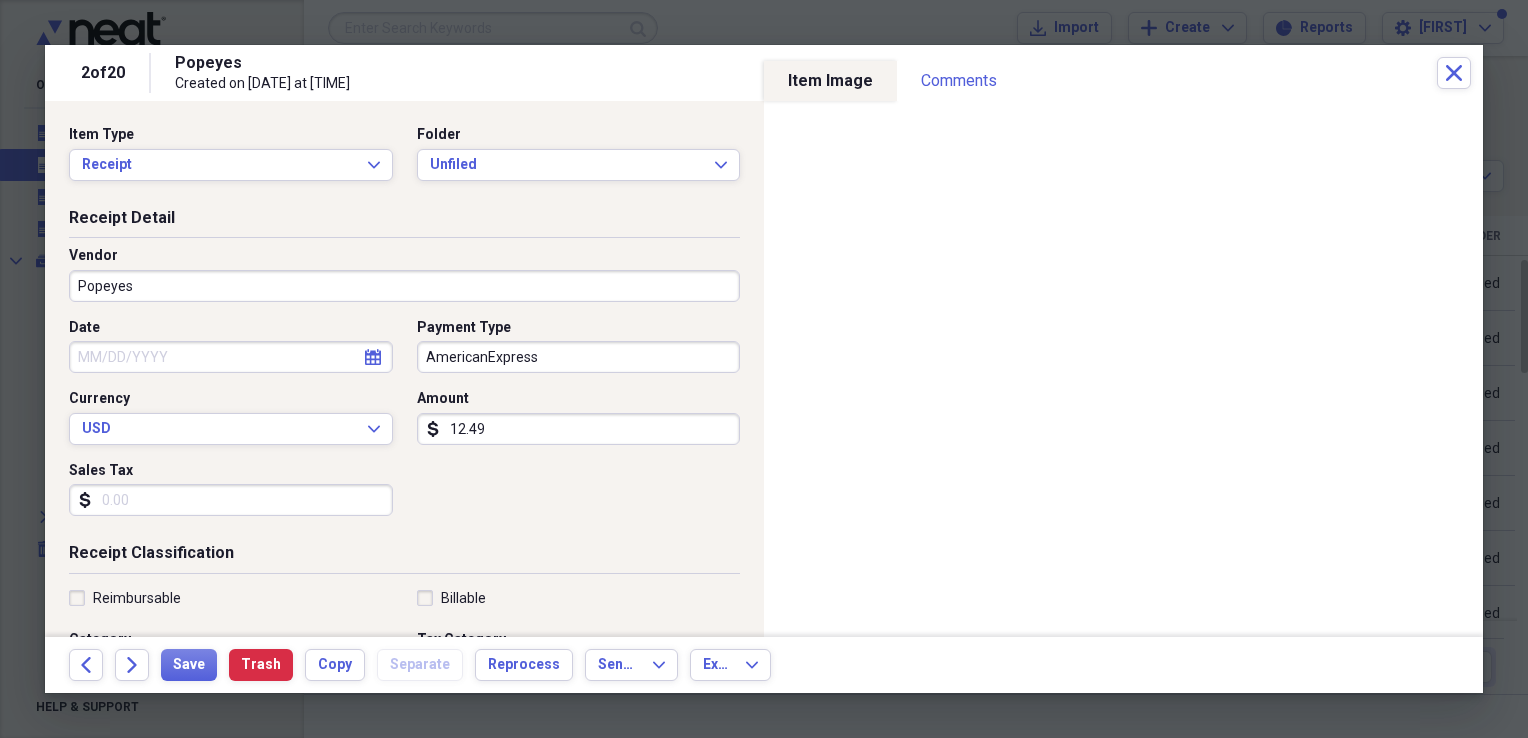 click 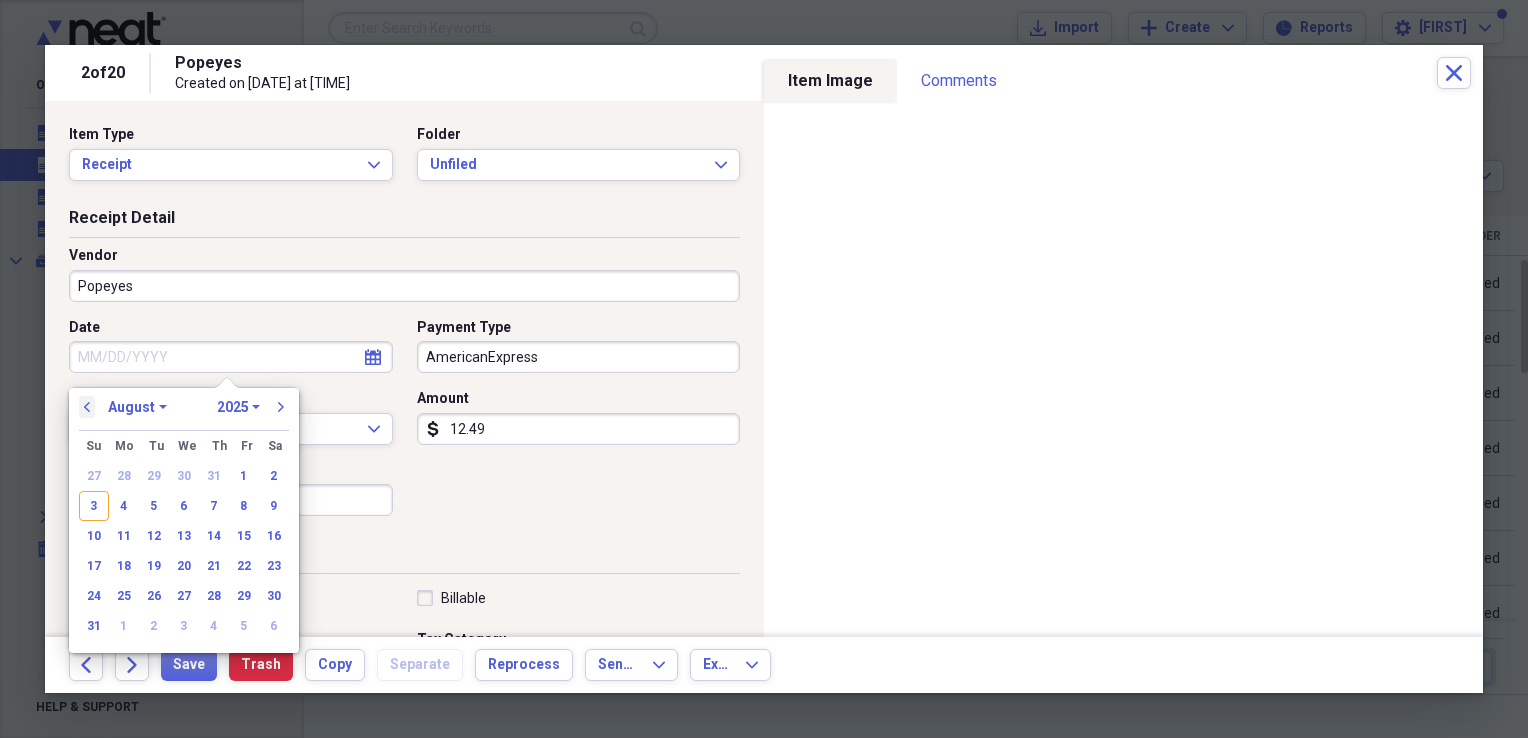 click on "previous" at bounding box center [87, 407] 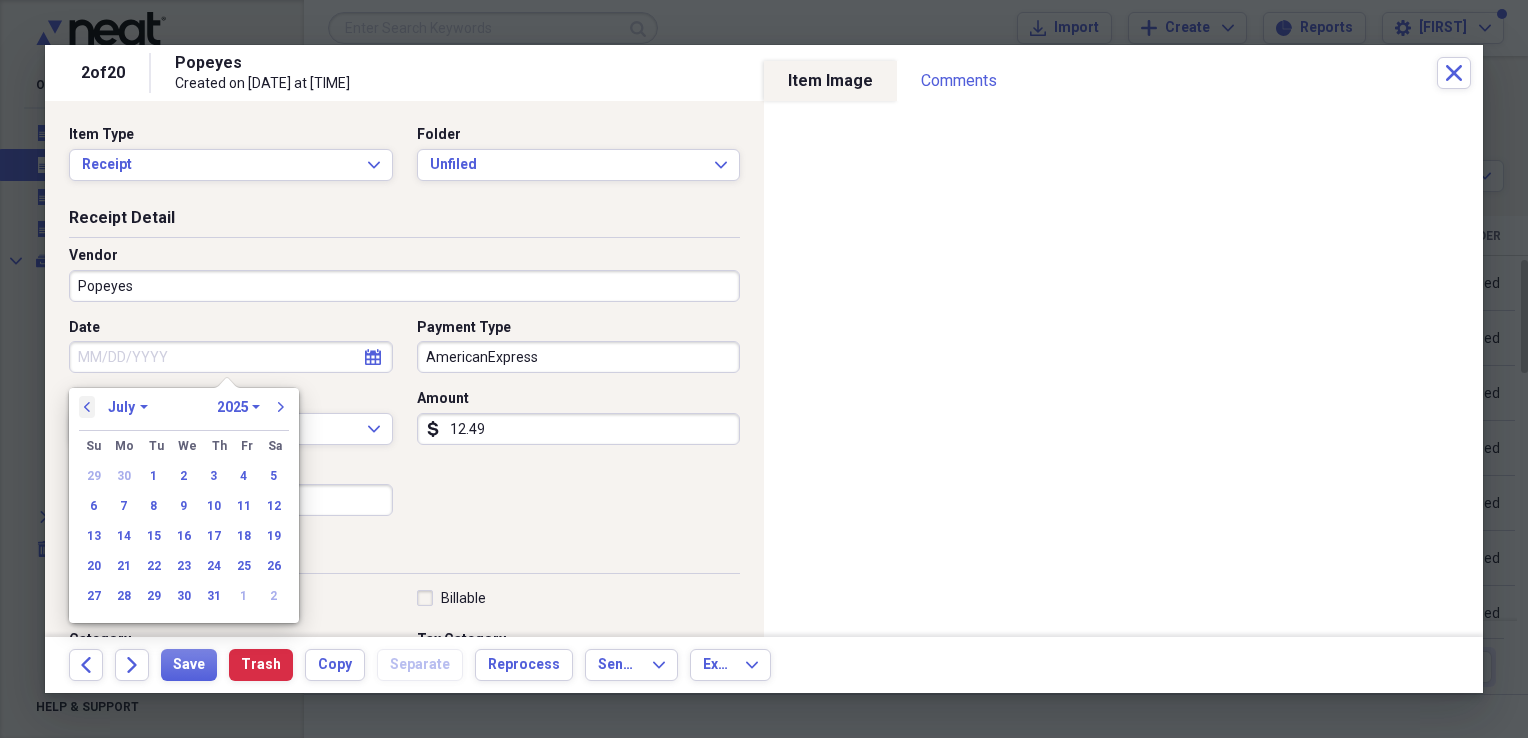click on "previous" at bounding box center [87, 407] 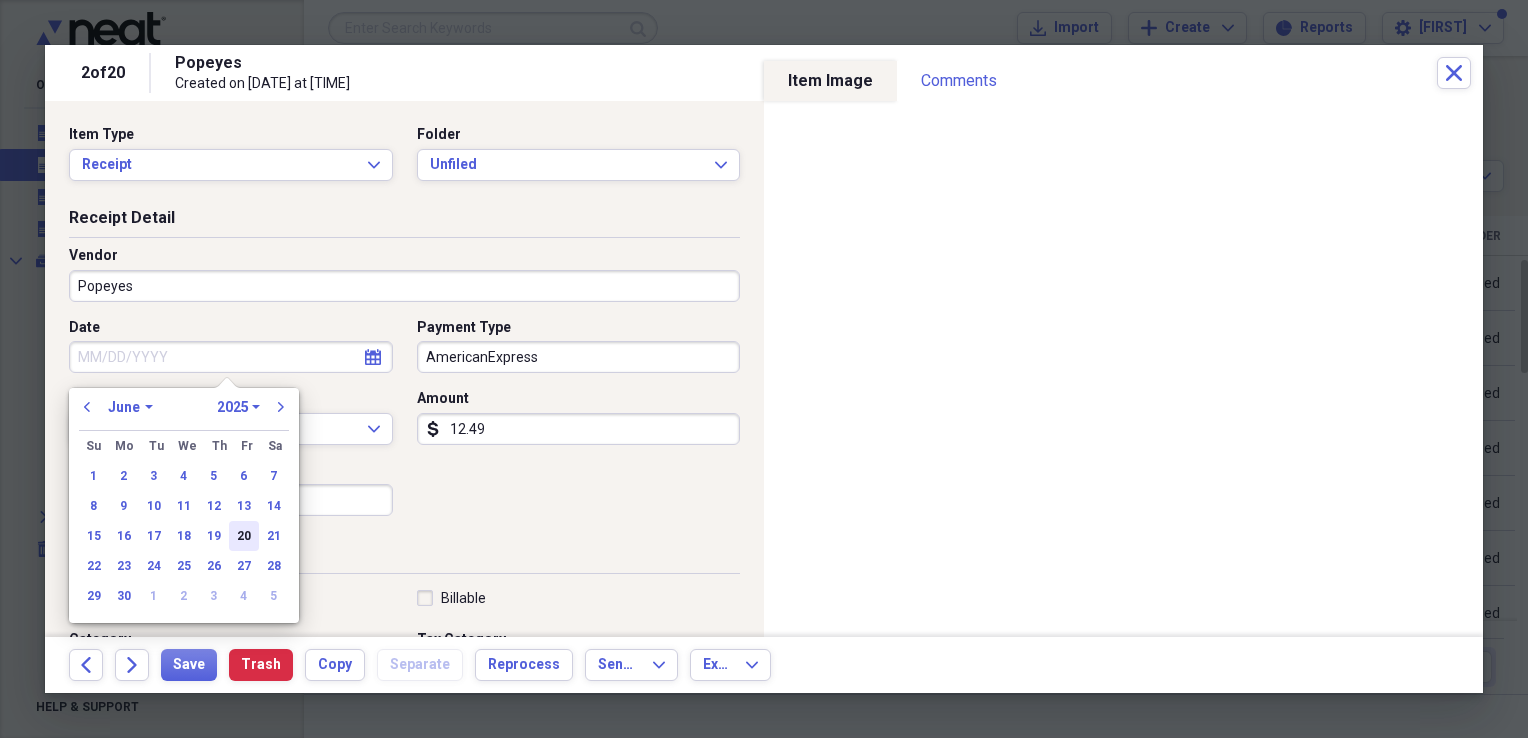 click on "20" at bounding box center [244, 536] 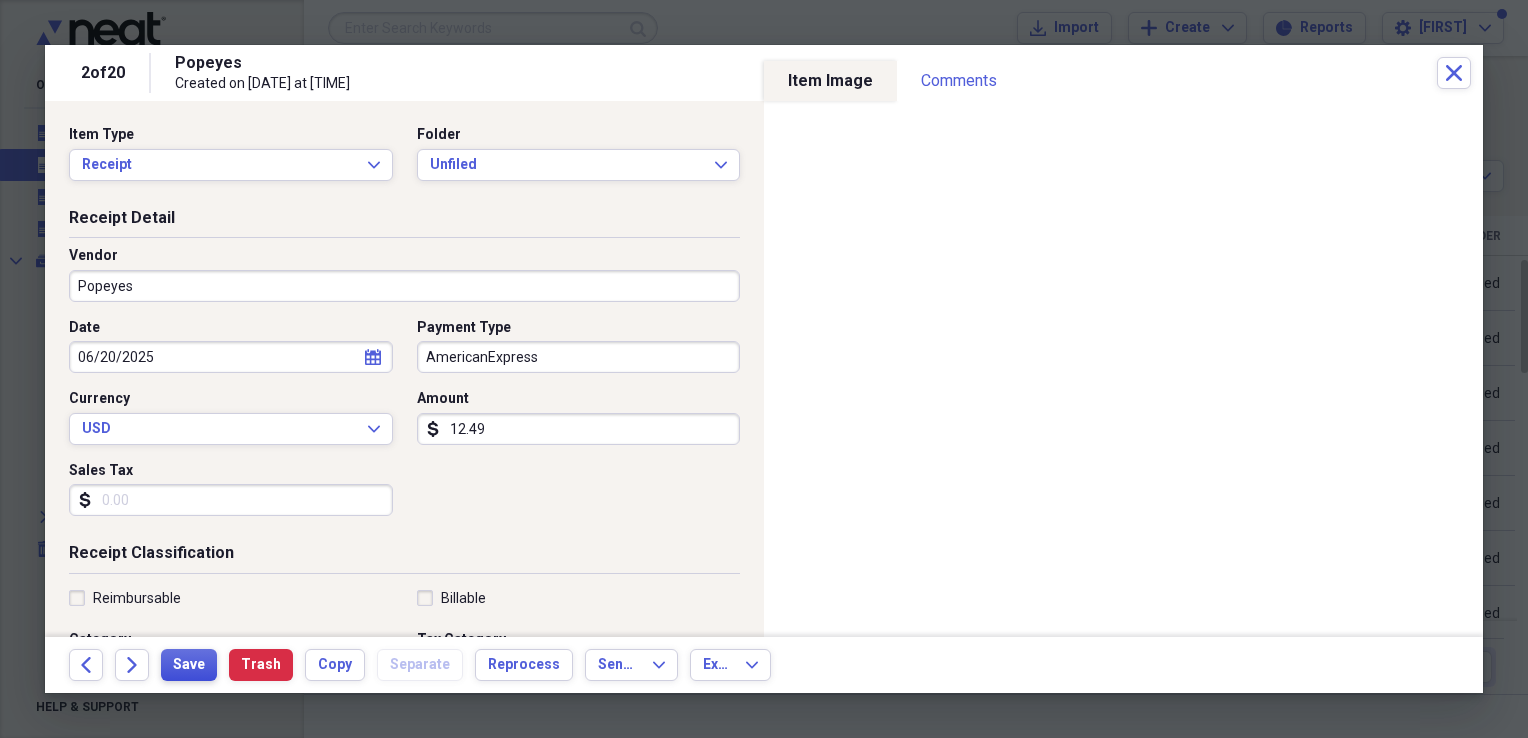 click on "Save" at bounding box center [189, 665] 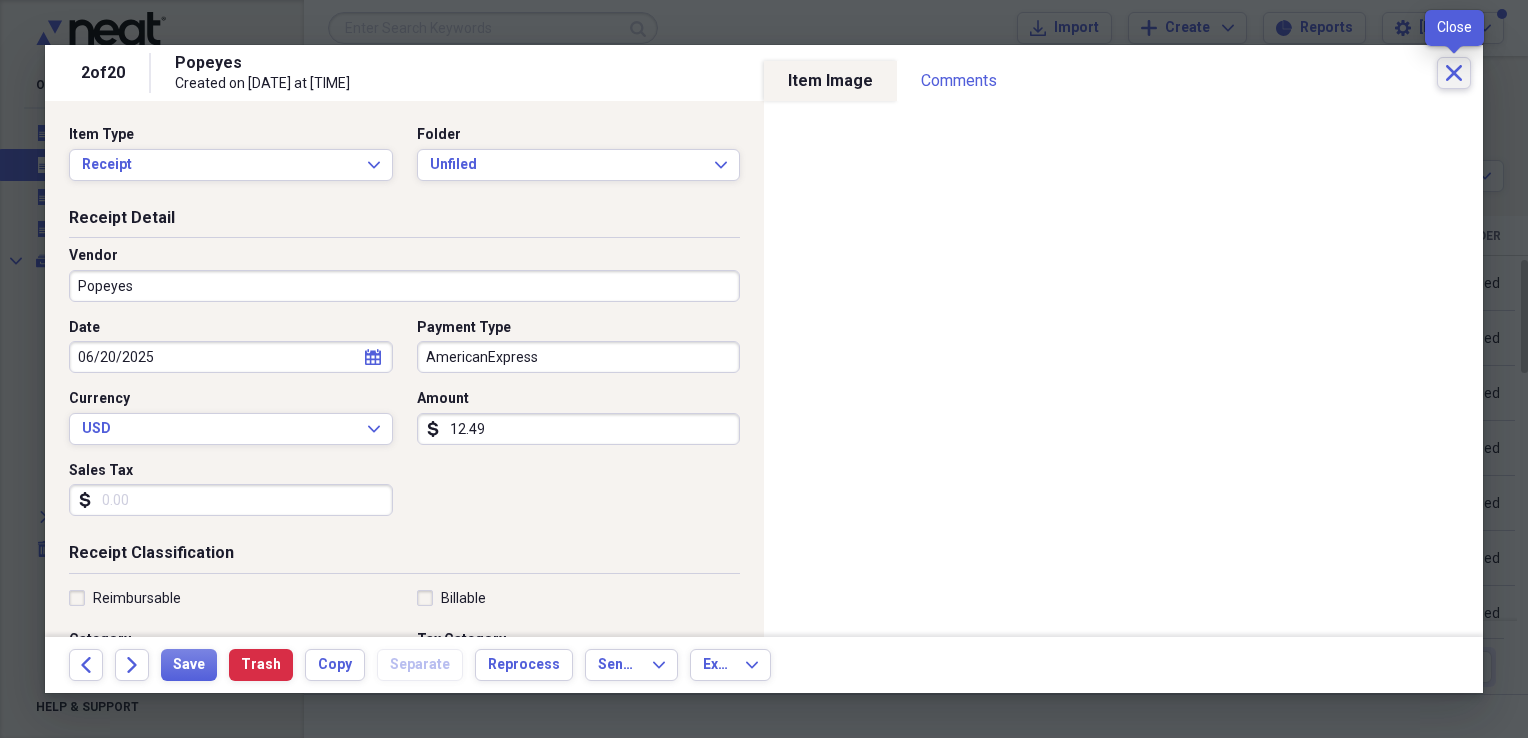 click on "Close" 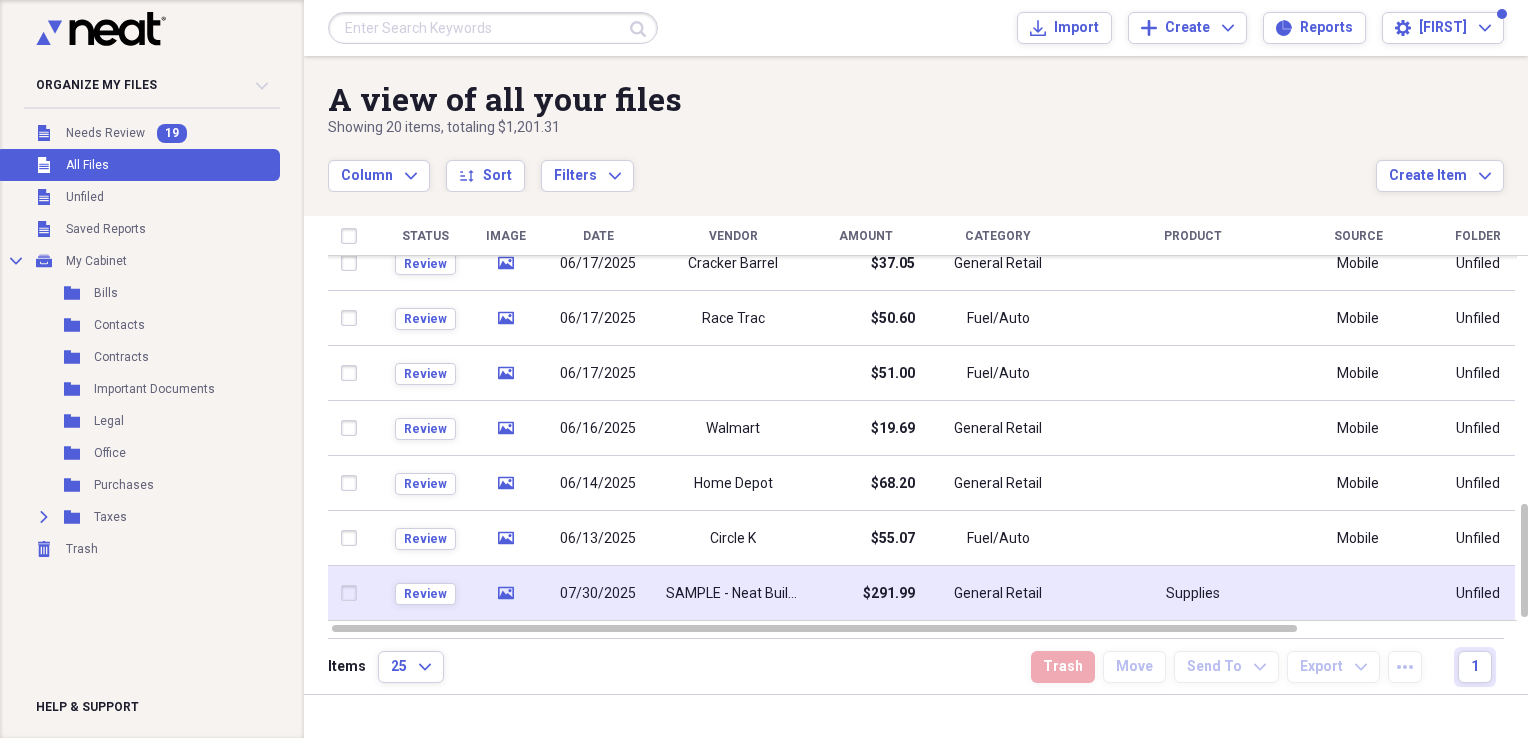 click at bounding box center (353, 593) 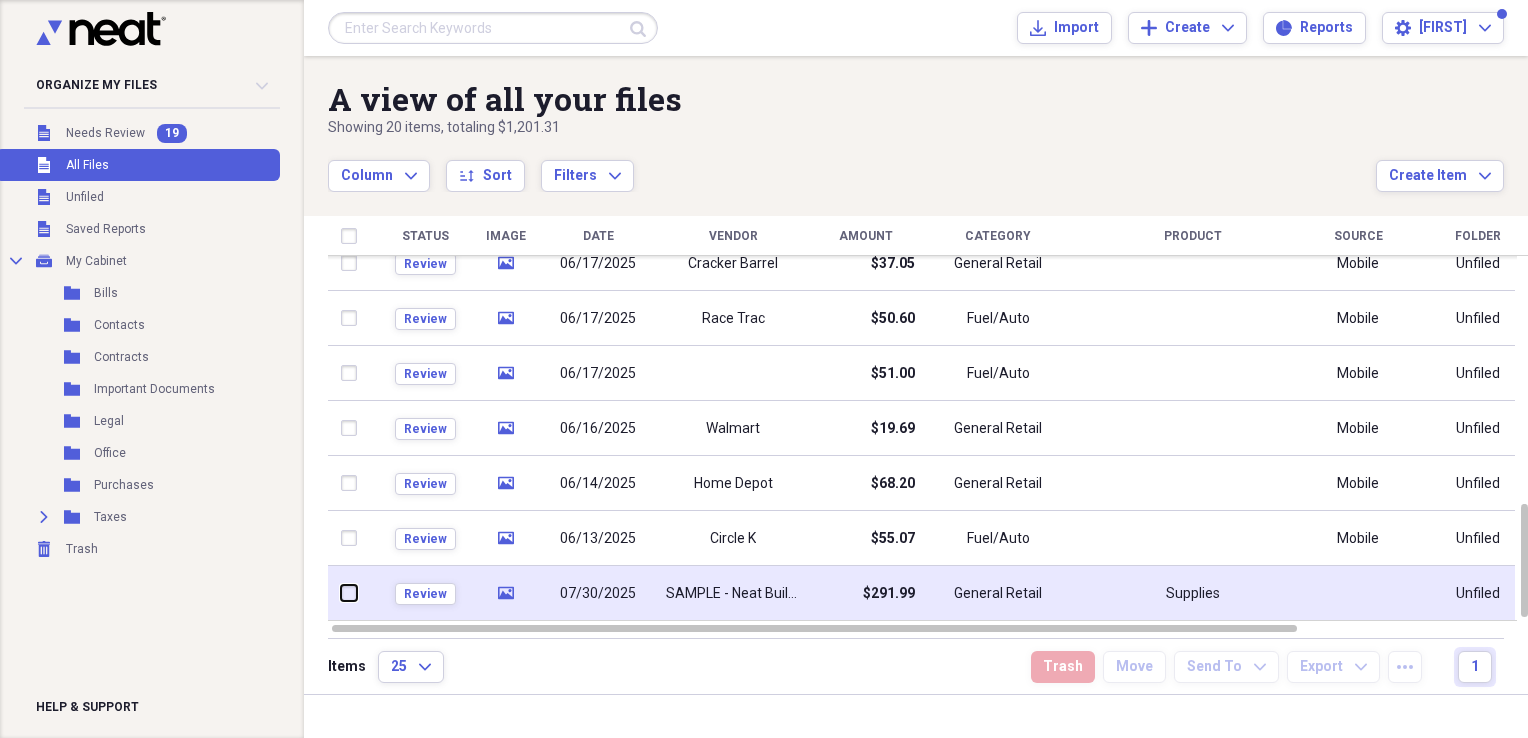 click at bounding box center [341, 593] 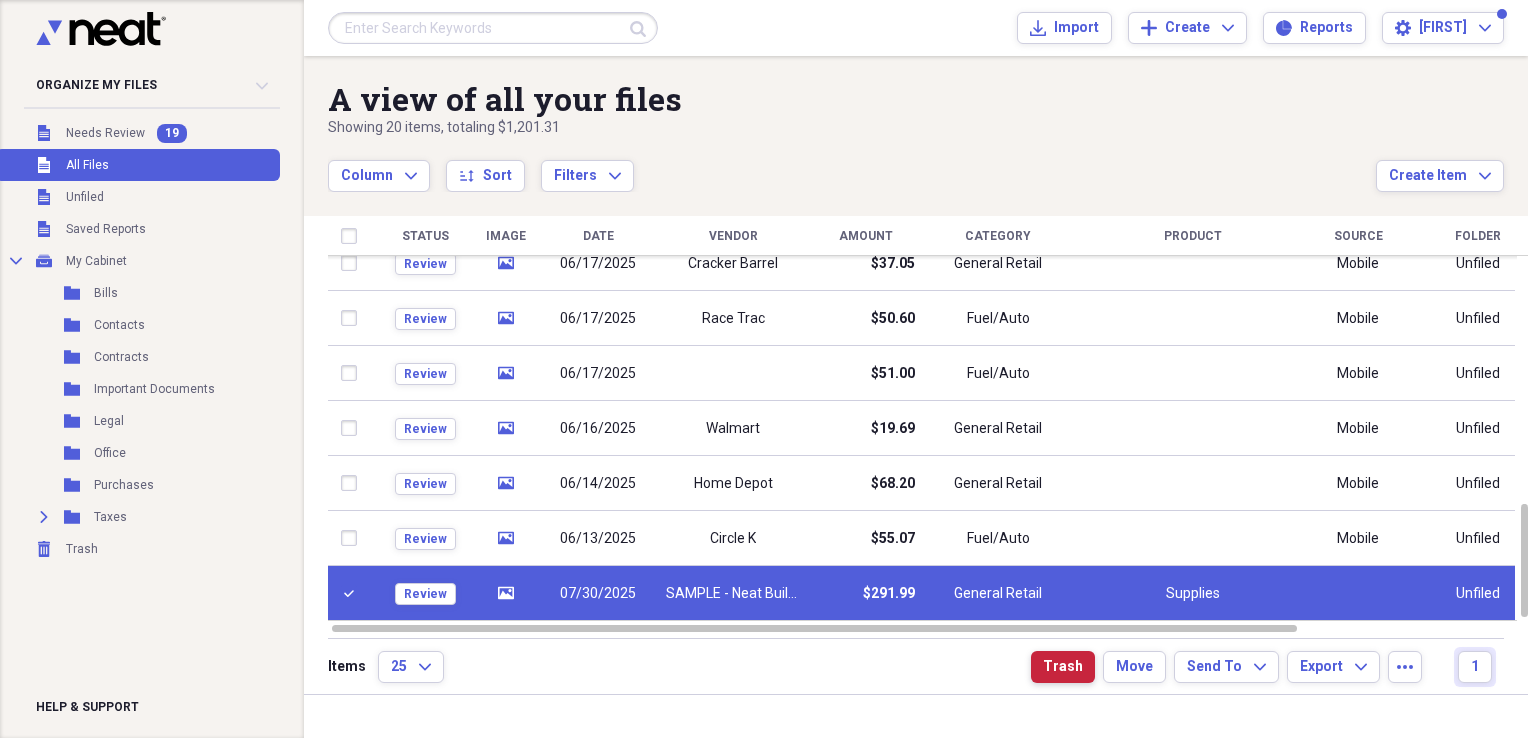 click on "Trash" at bounding box center [1063, 667] 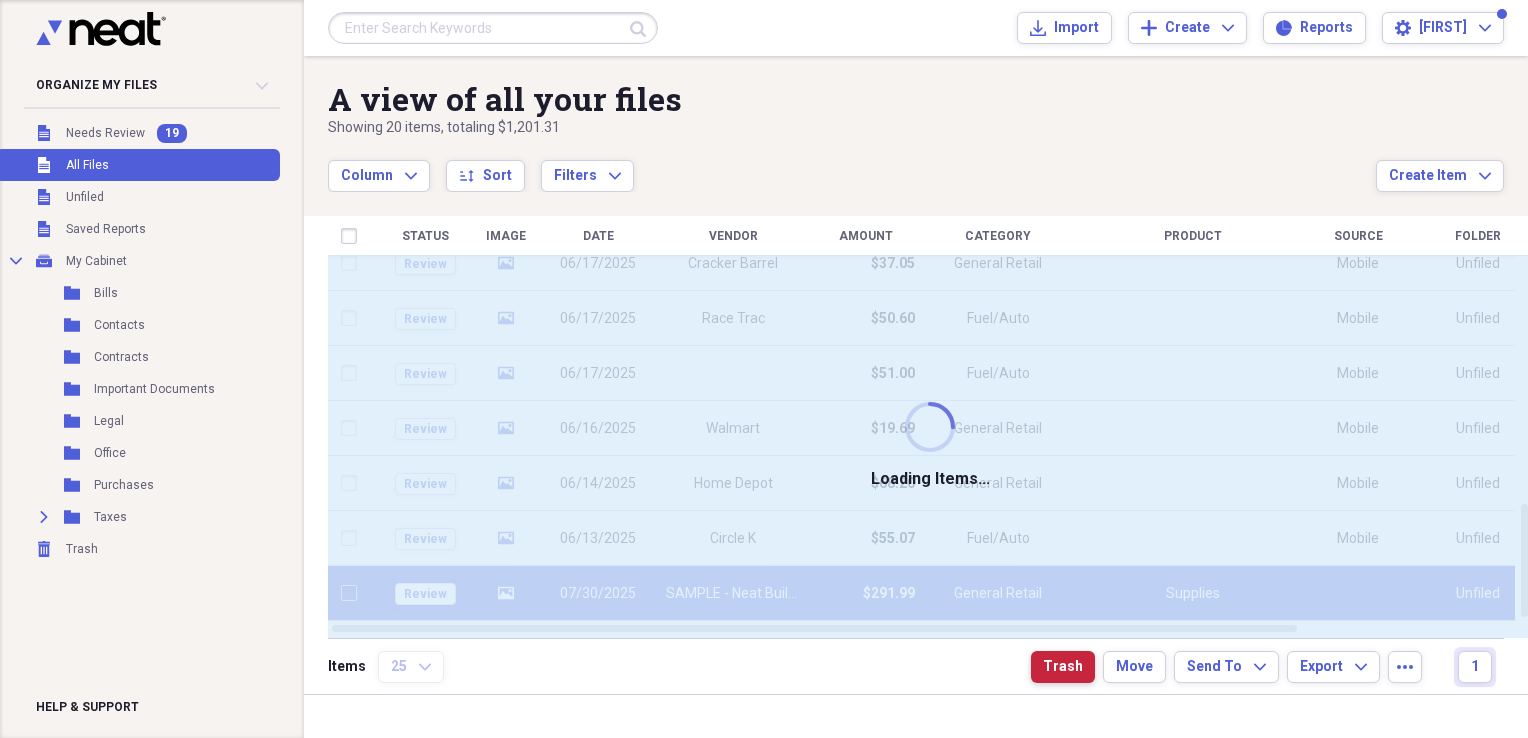 checkbox on "false" 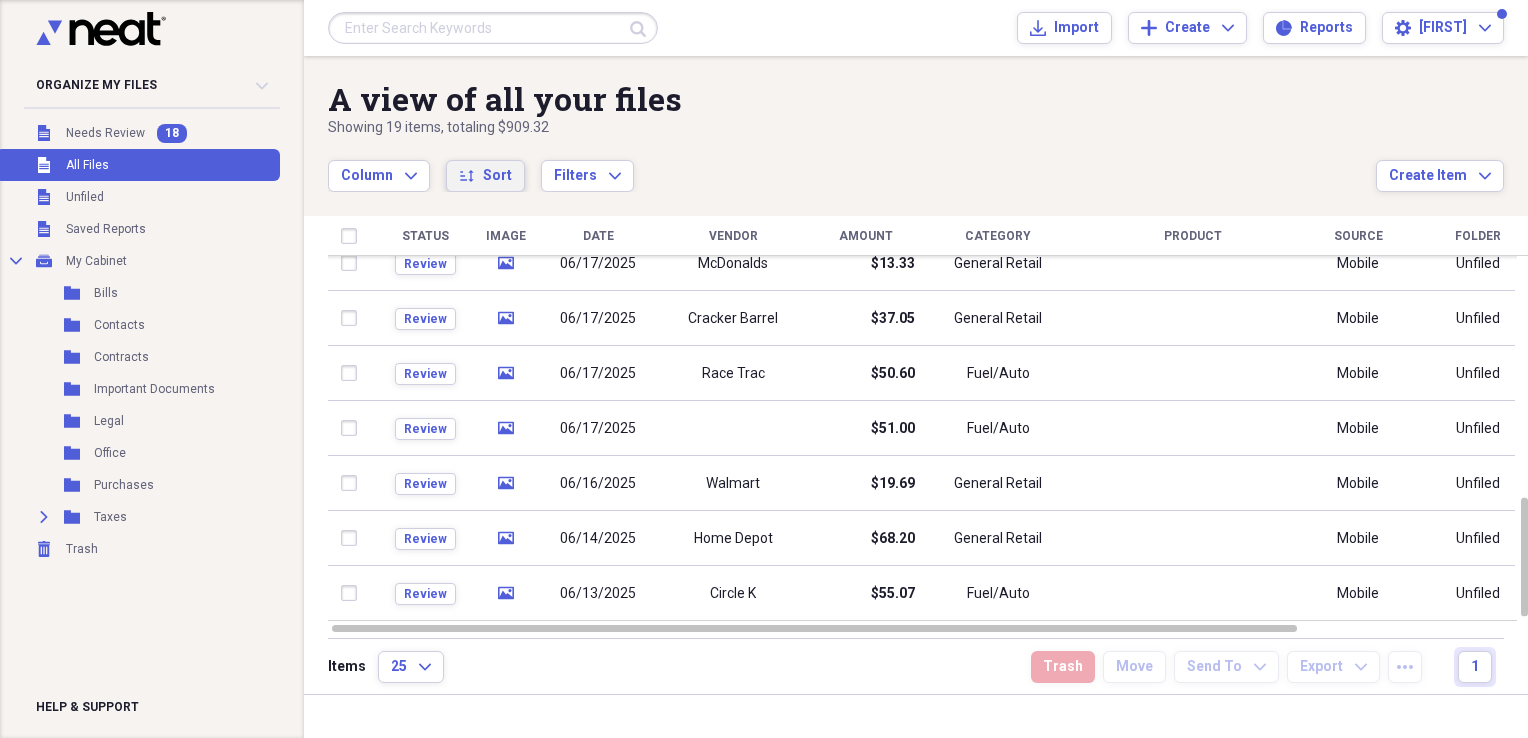 click on "Sort" at bounding box center (497, 176) 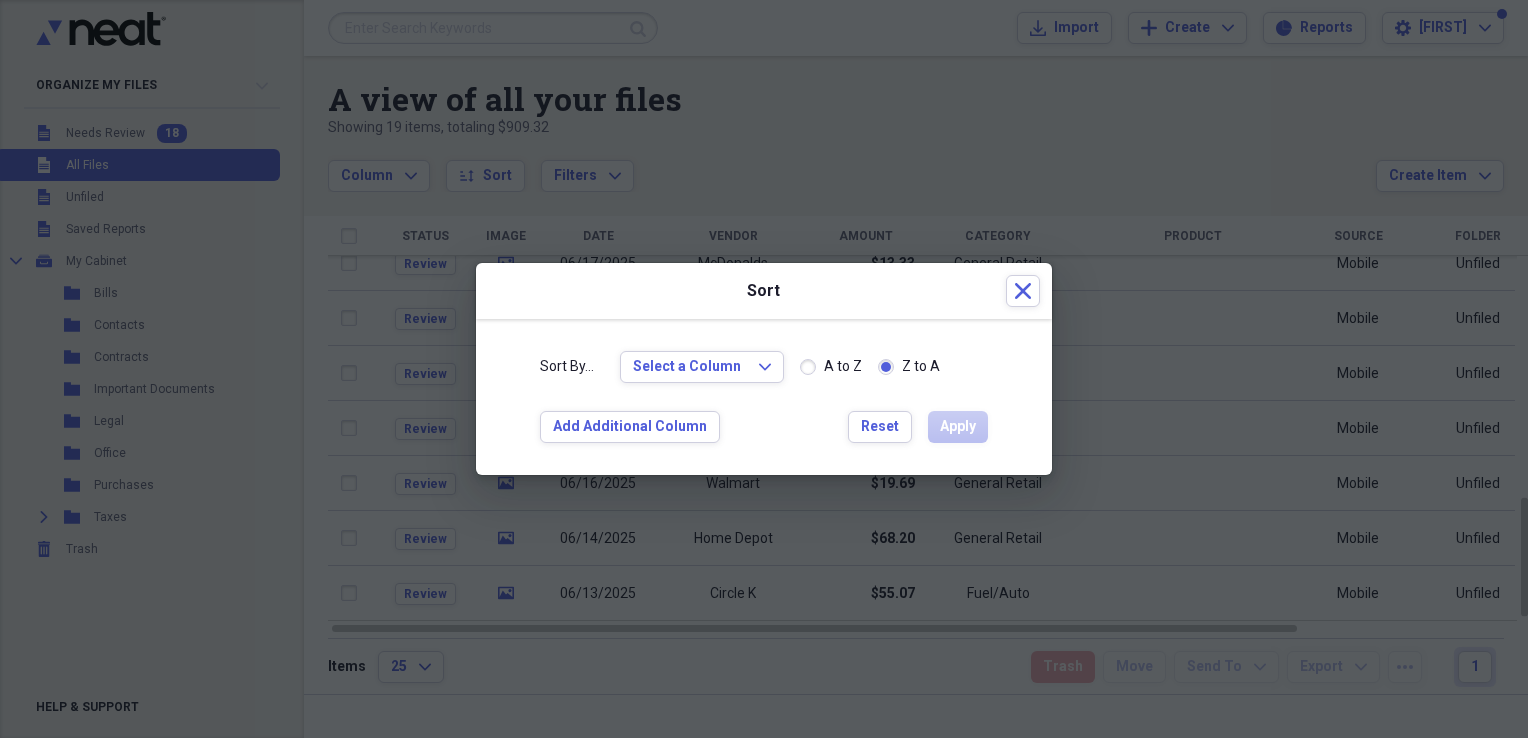 click on "A to Z" at bounding box center (831, 367) 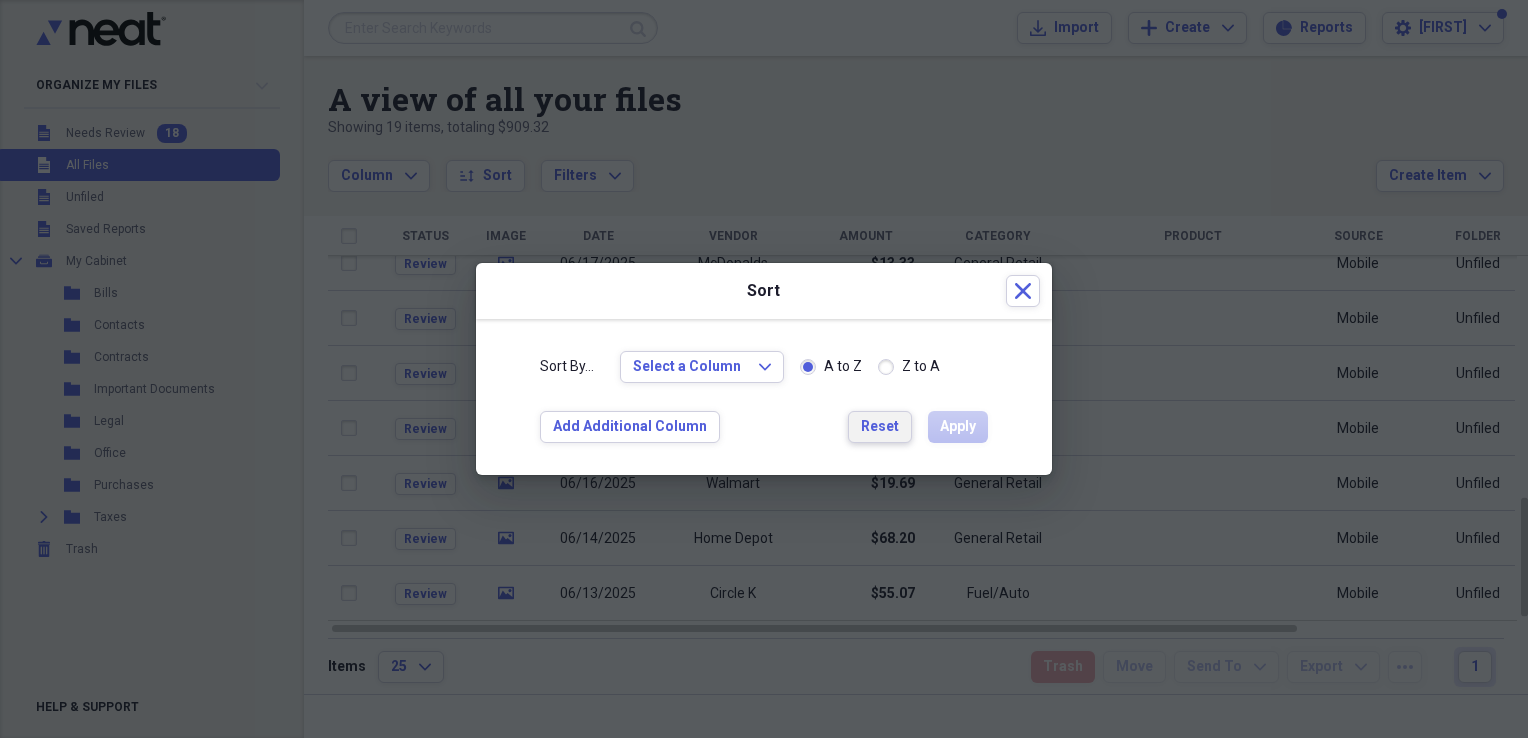 click on "Reset" at bounding box center (880, 427) 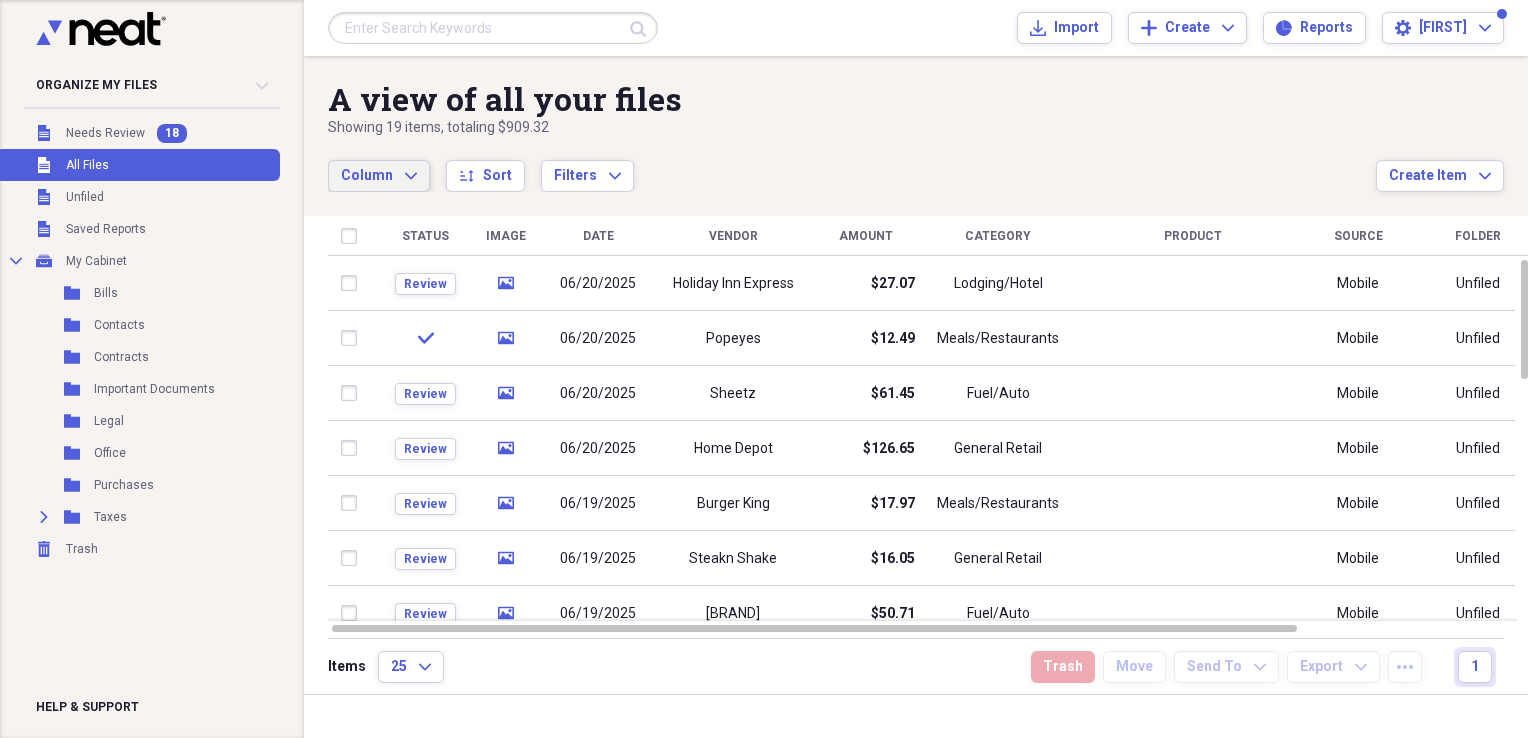 click 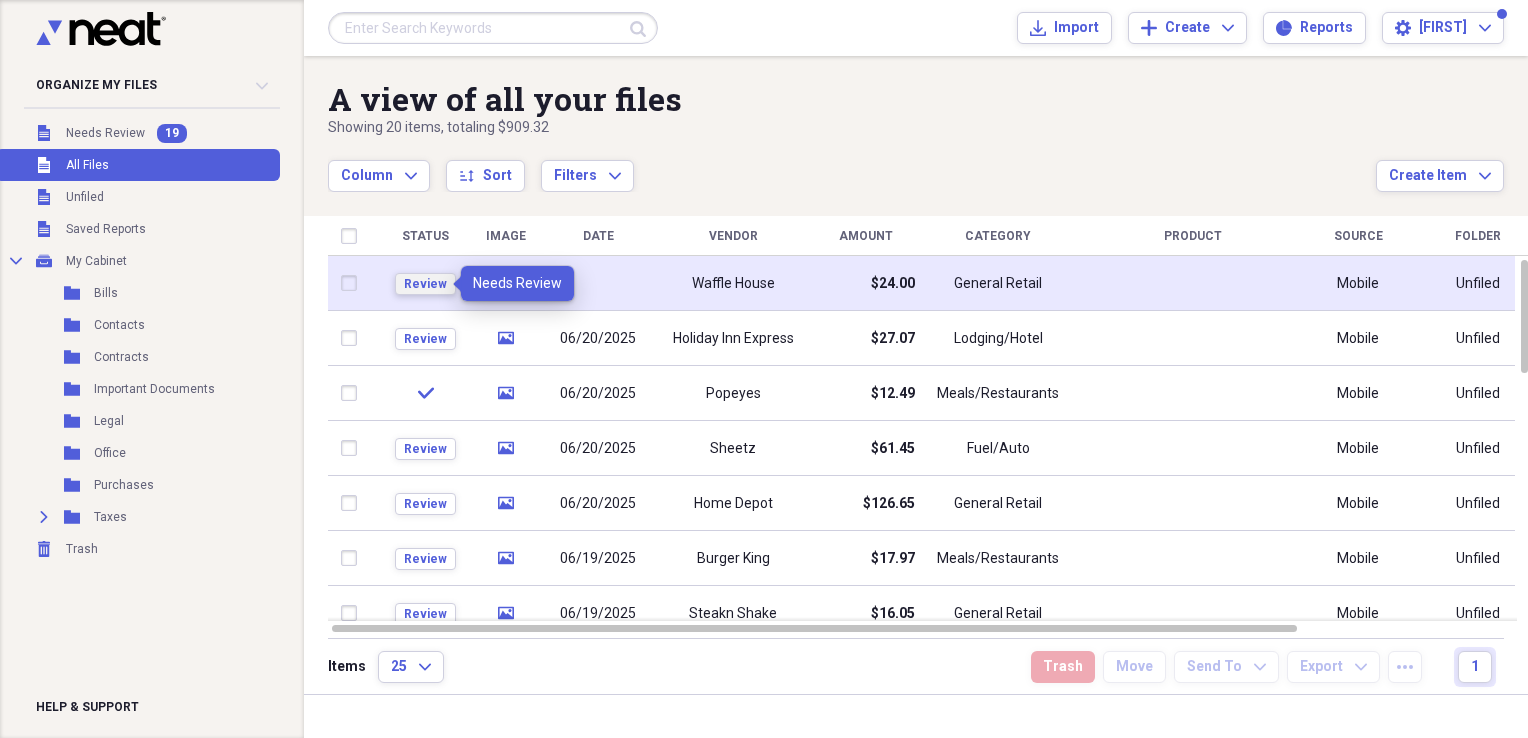 click on "Review" at bounding box center (425, 284) 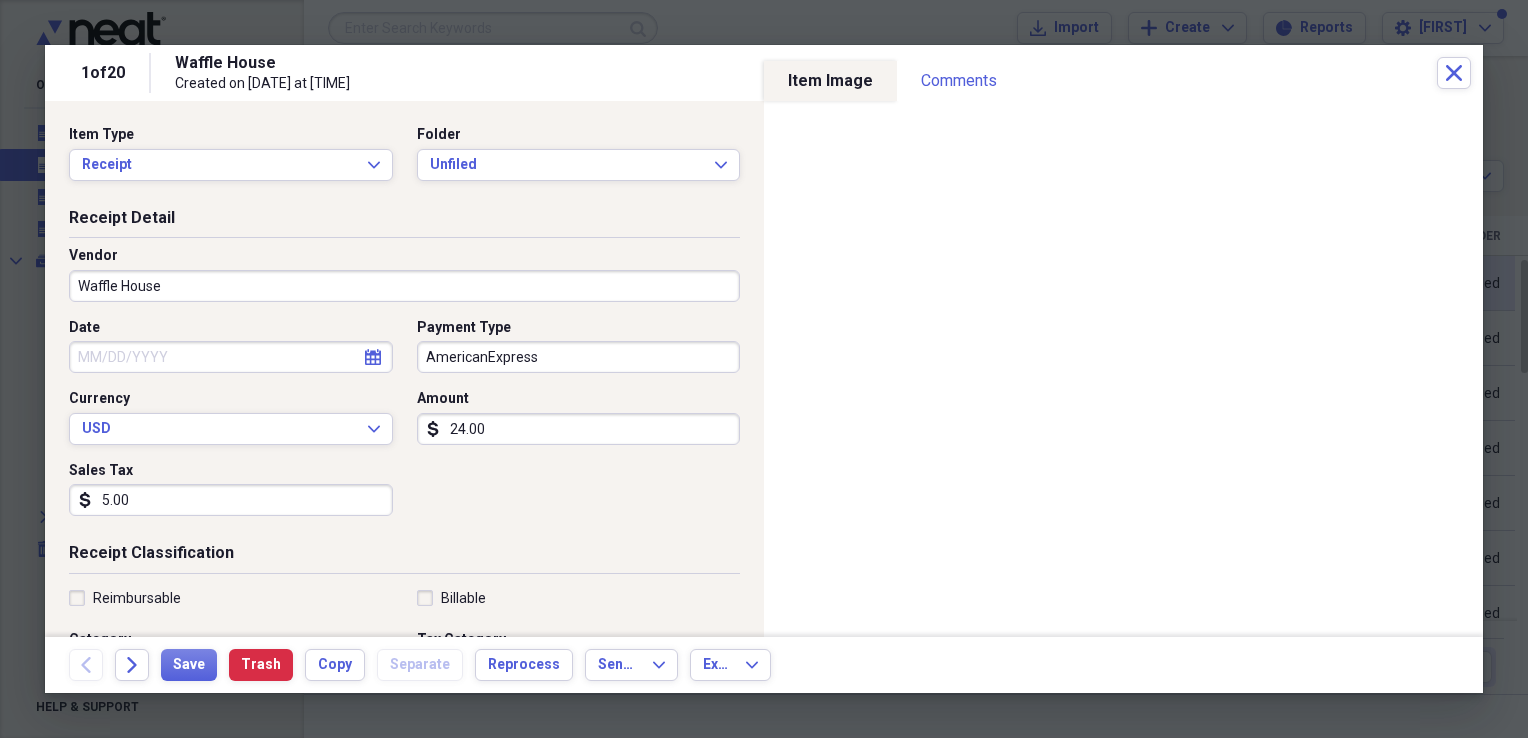 click 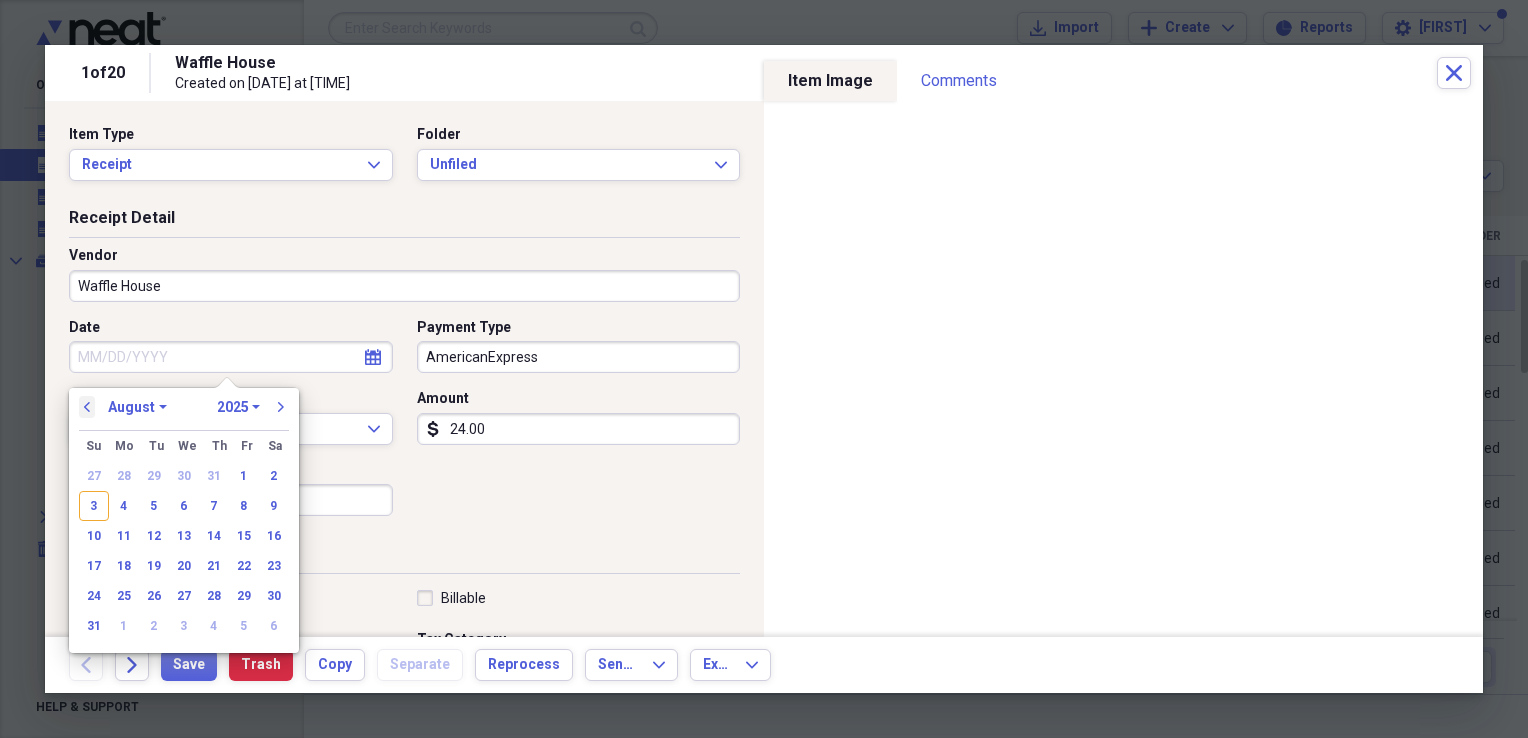 click on "previous" at bounding box center (87, 407) 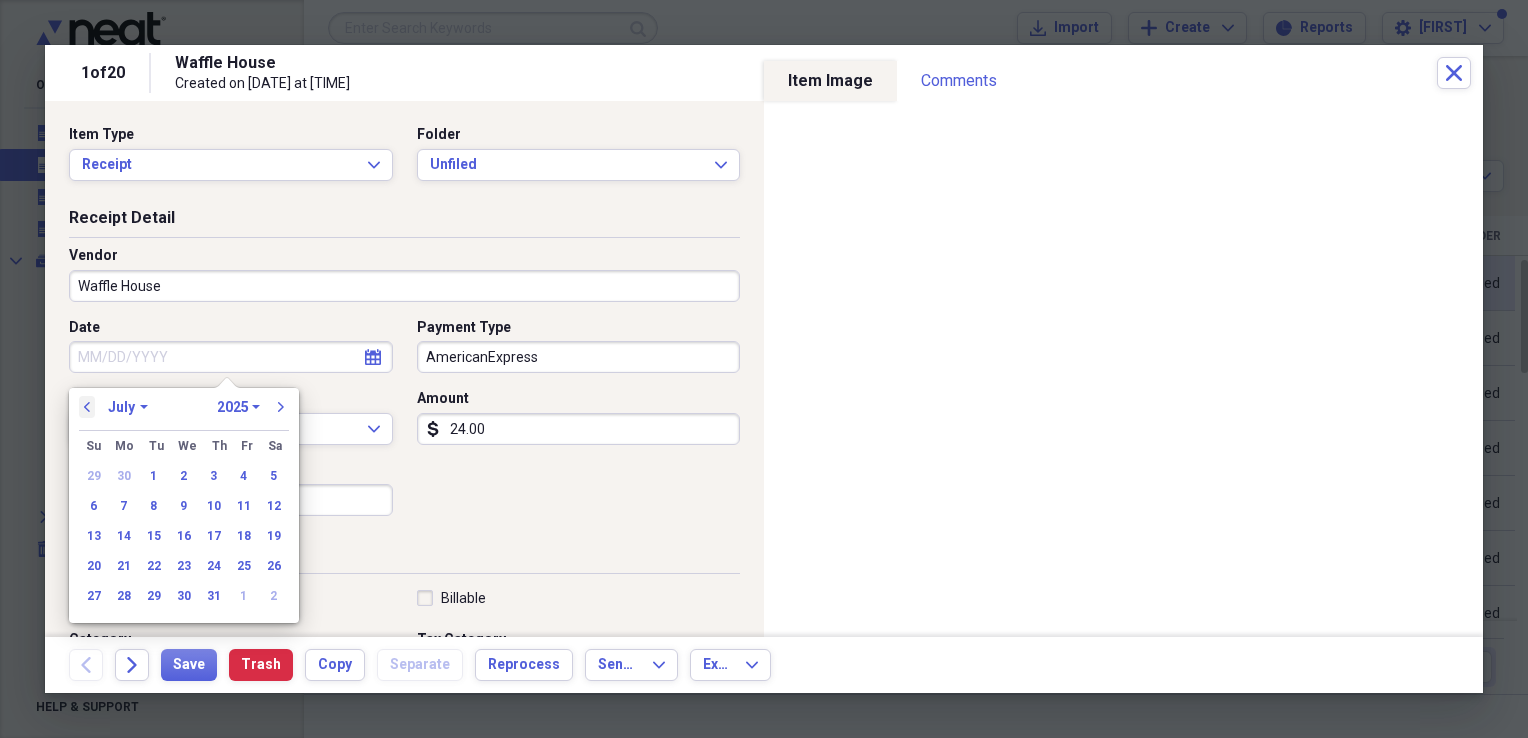 click on "previous" at bounding box center (87, 407) 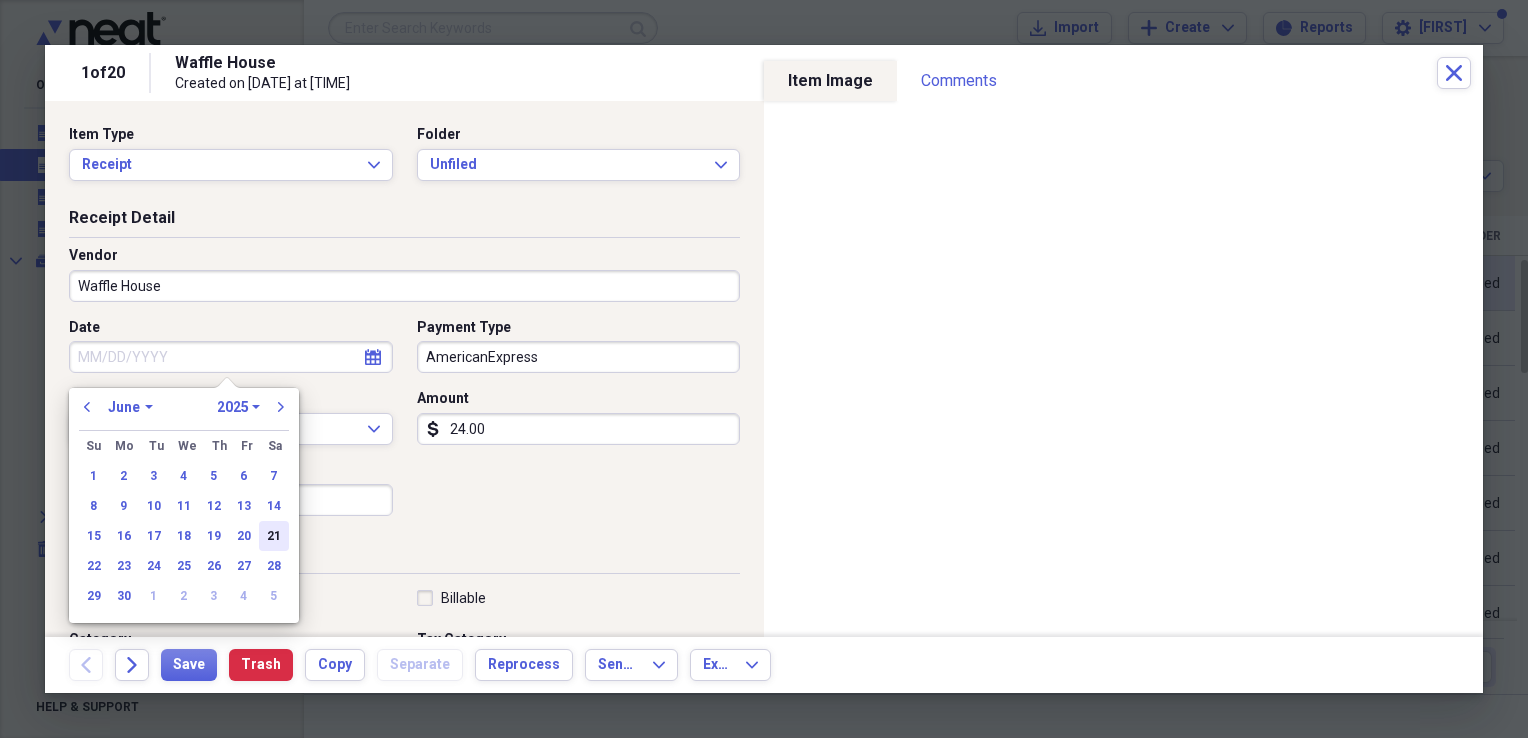 click on "21" at bounding box center [274, 536] 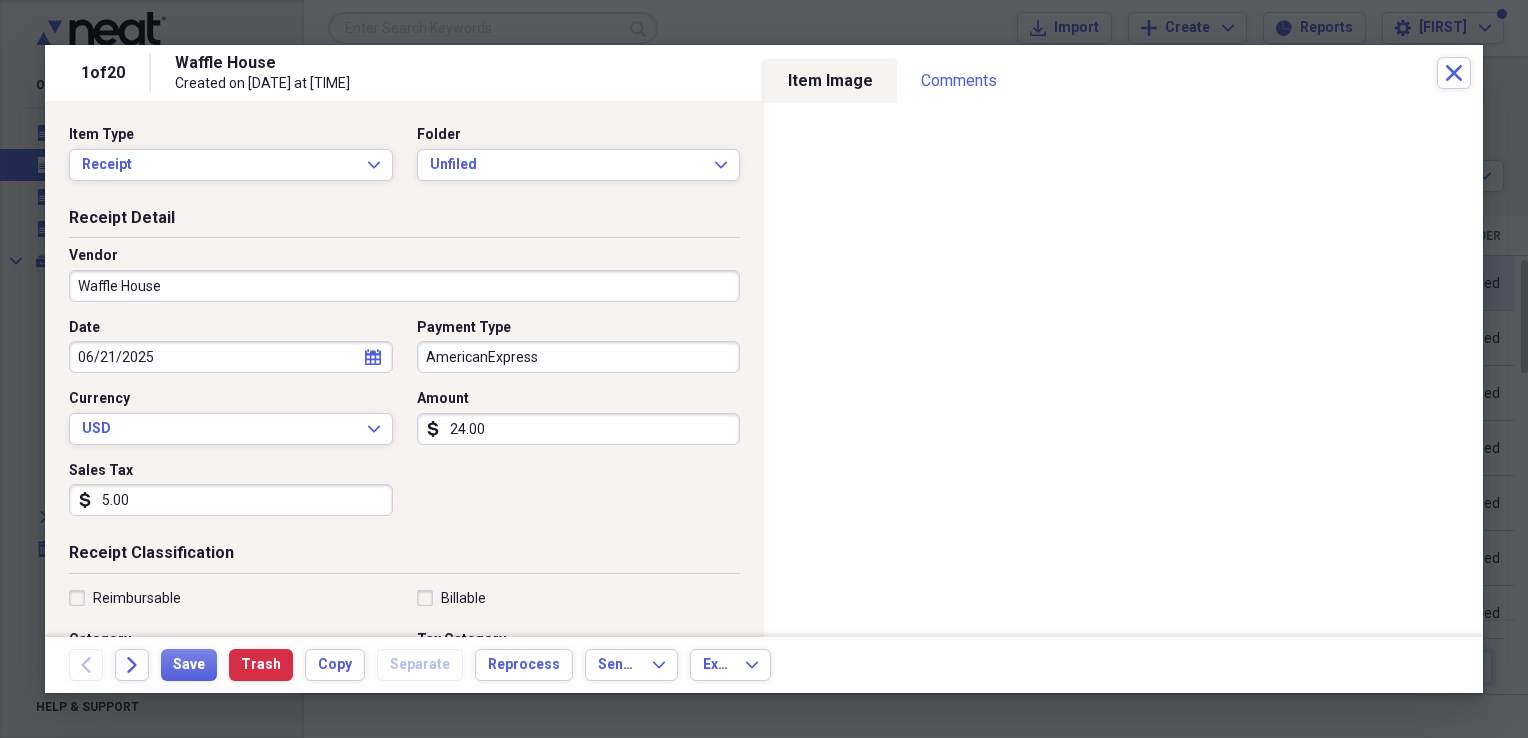 type on "06/21/2025" 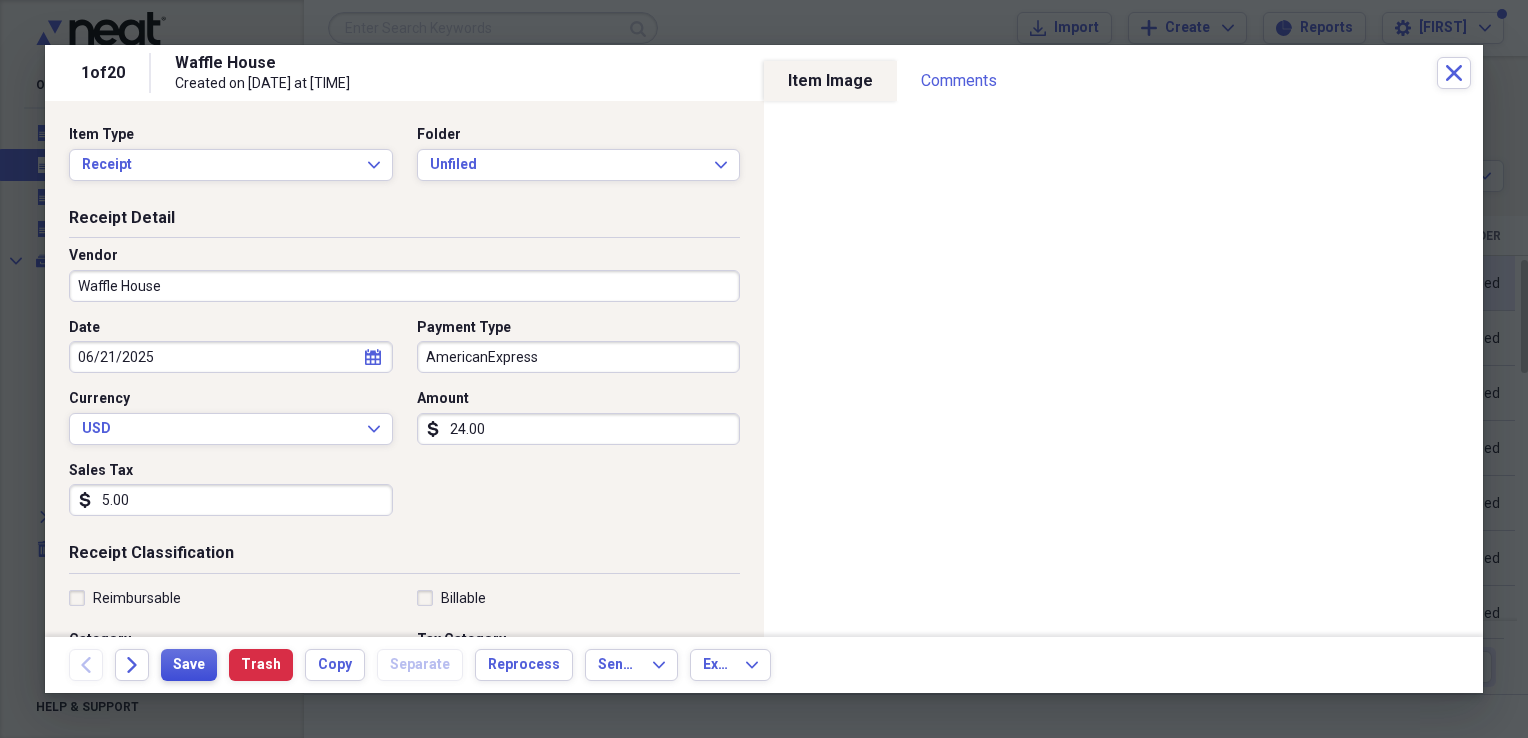 click on "Save" at bounding box center (189, 665) 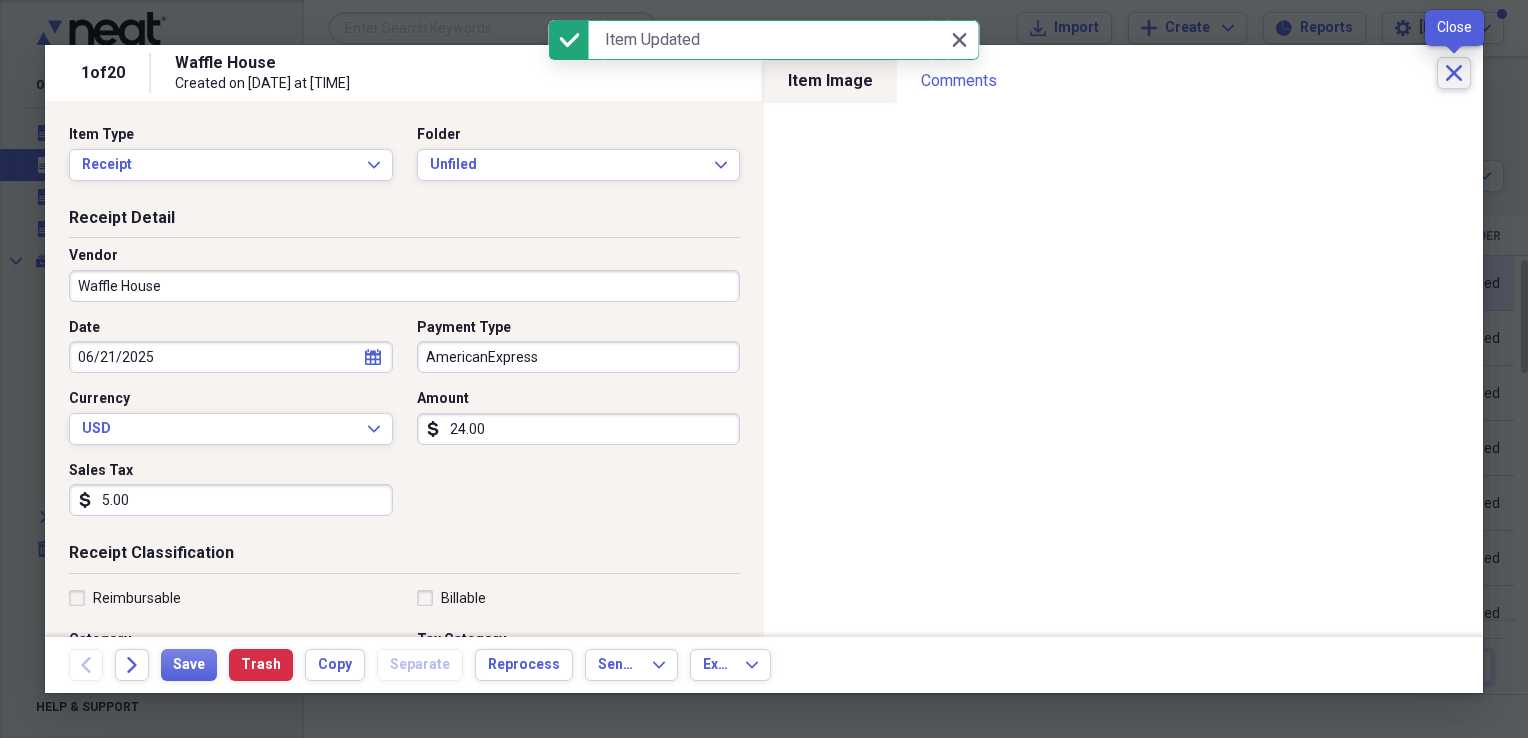 click on "Close" 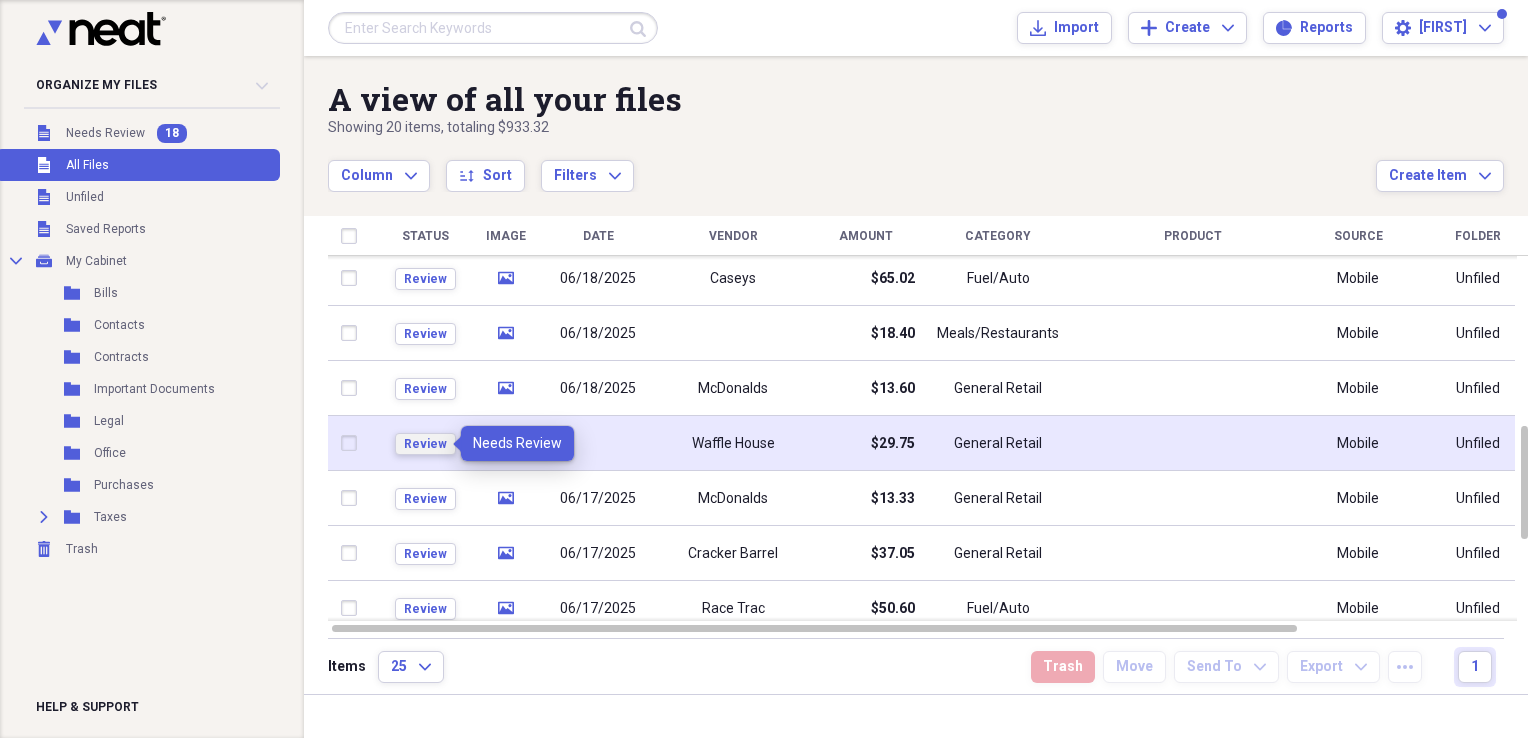 click on "Review" at bounding box center (425, 444) 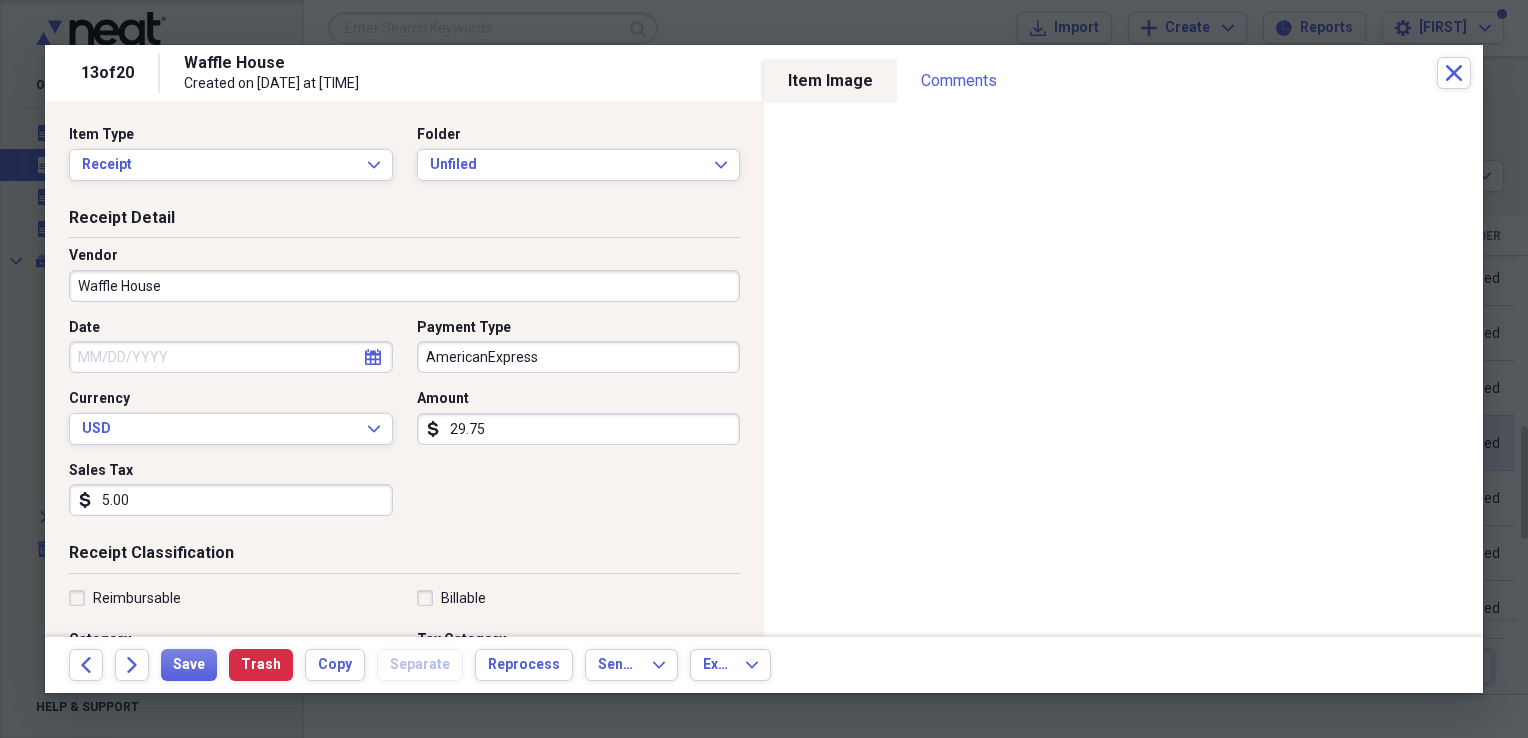click 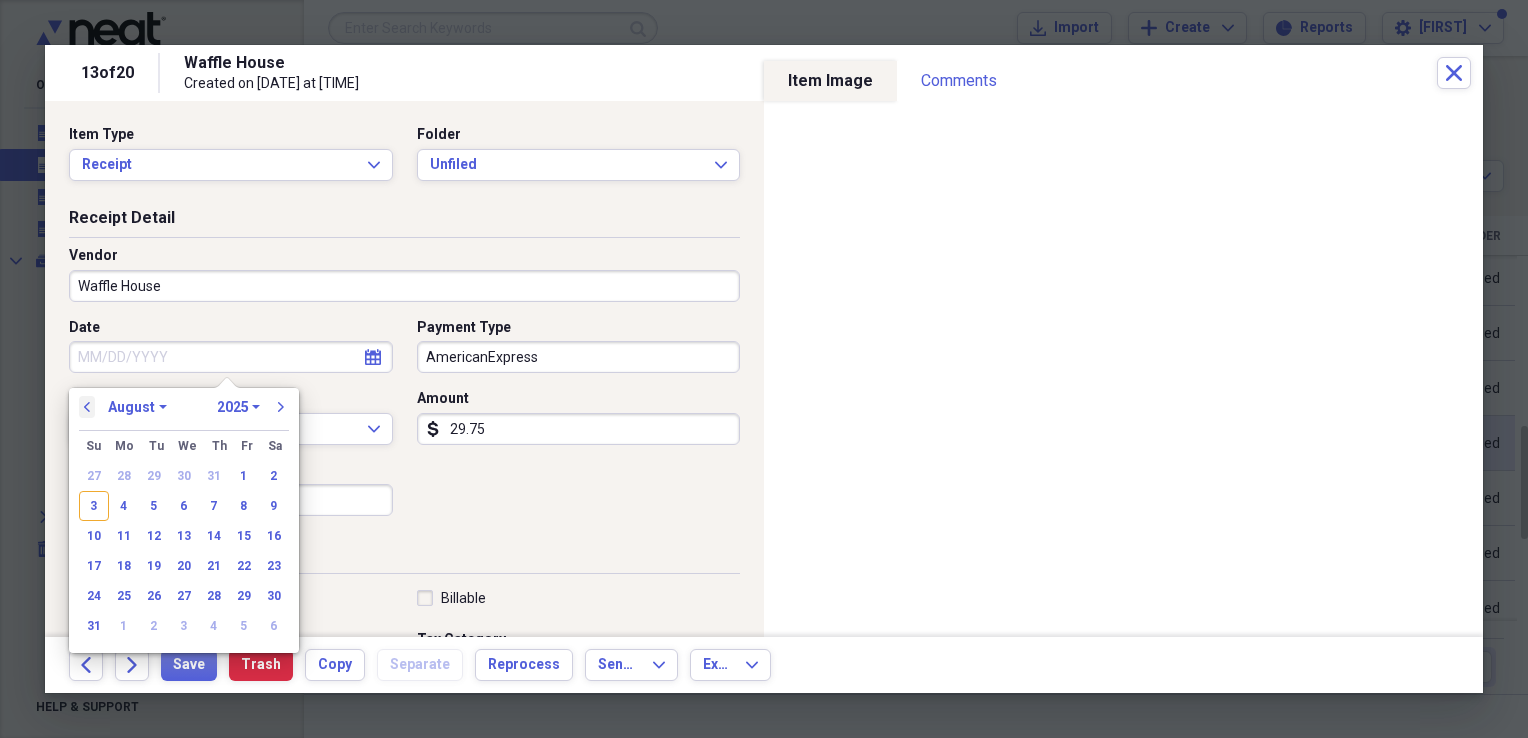 click on "previous" at bounding box center [87, 407] 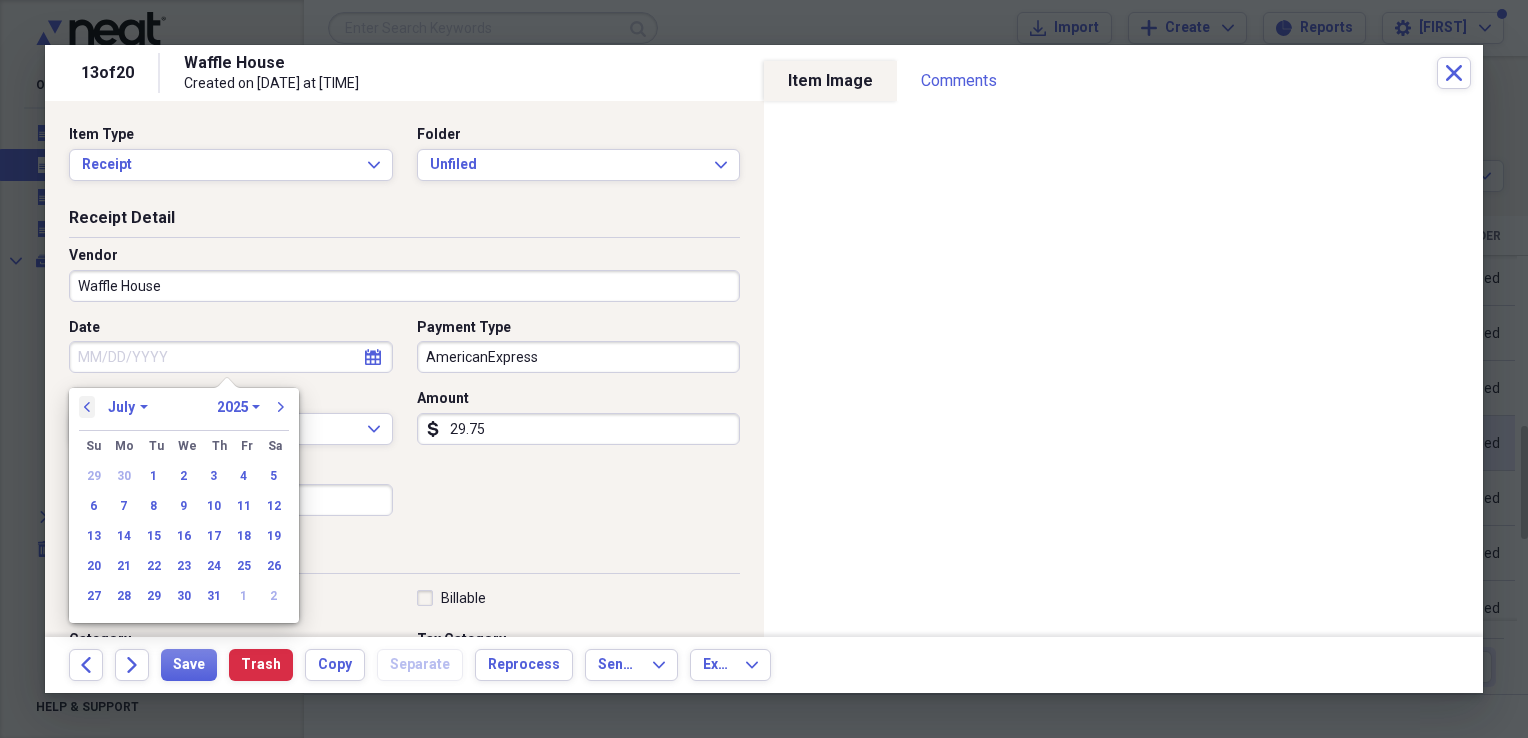 click on "previous" at bounding box center (87, 407) 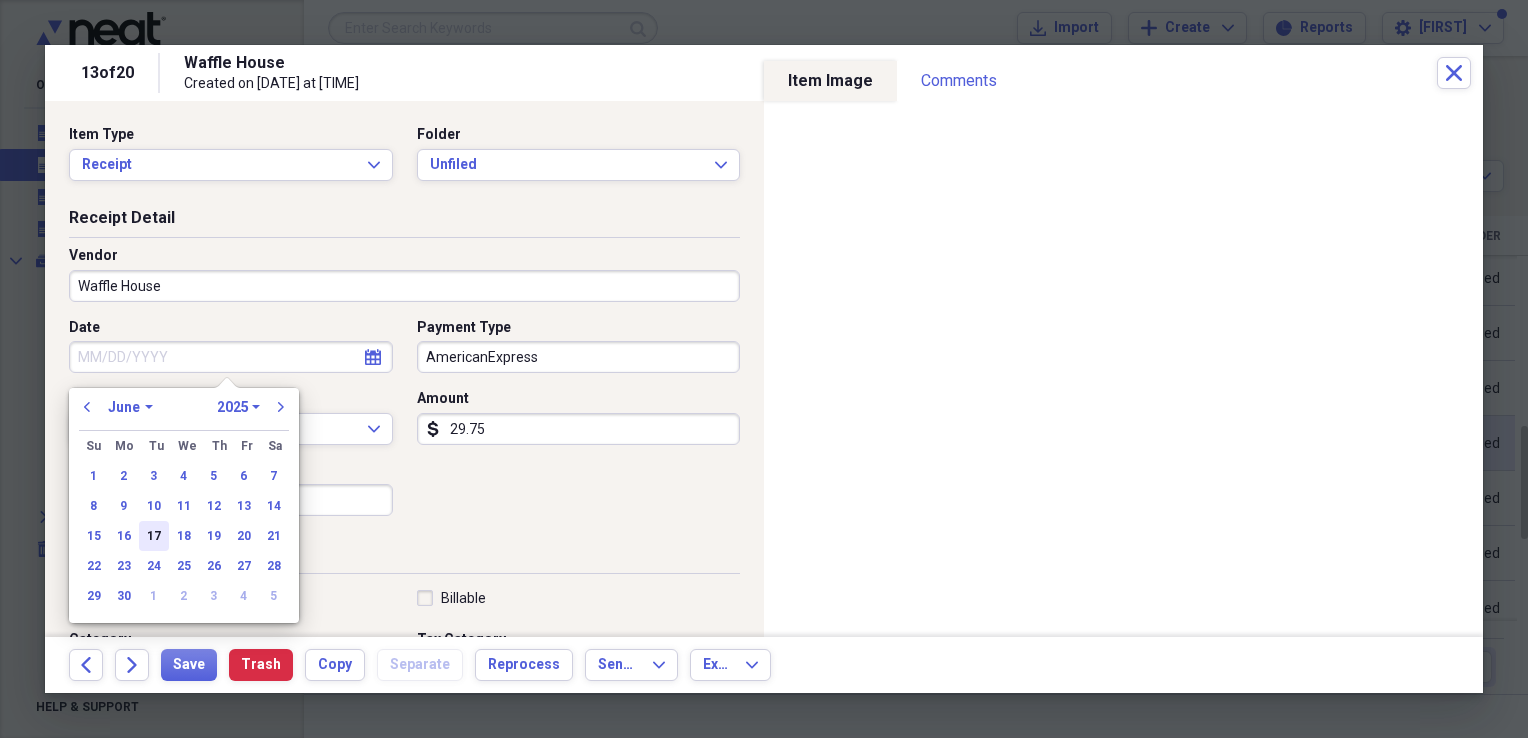 click on "17" at bounding box center (154, 536) 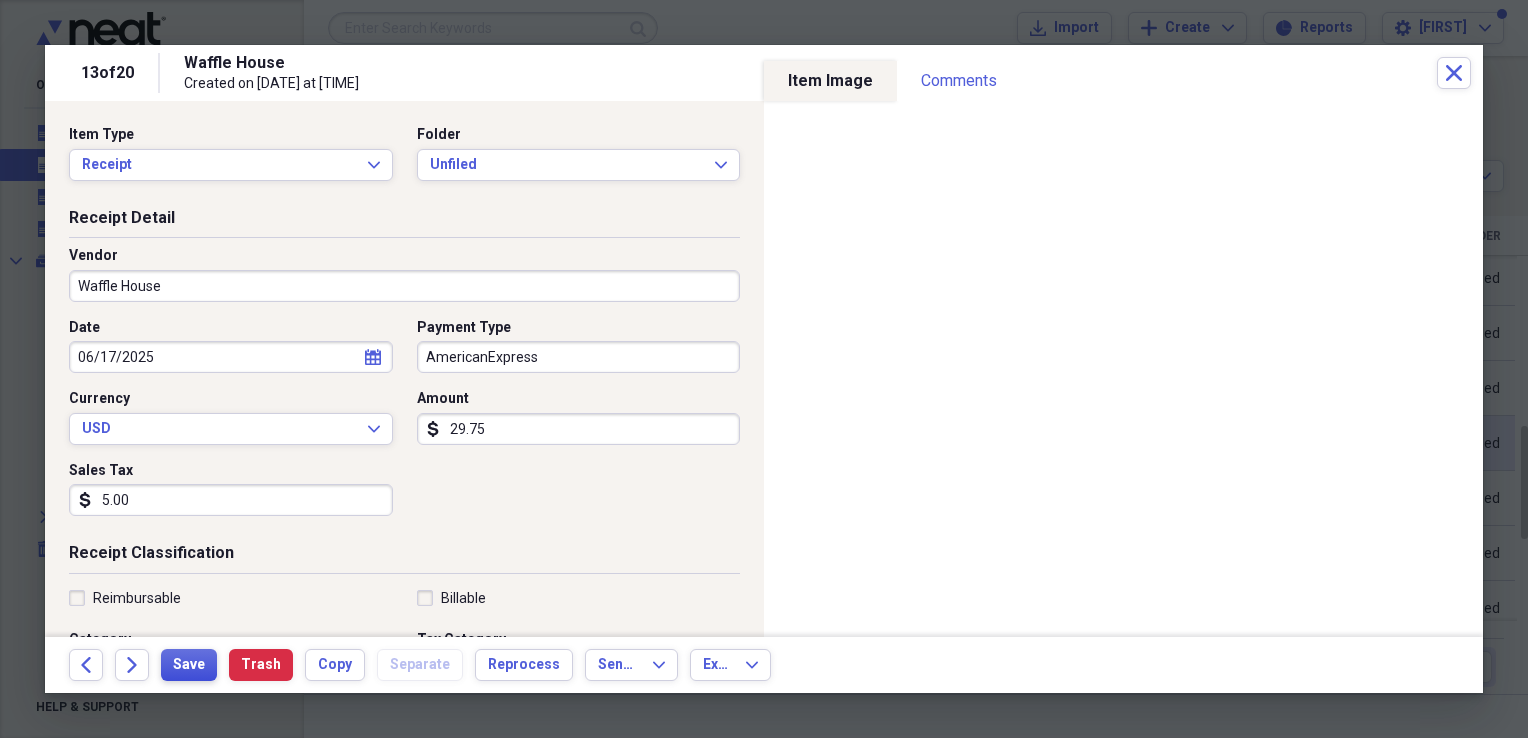 click on "Save" at bounding box center [189, 665] 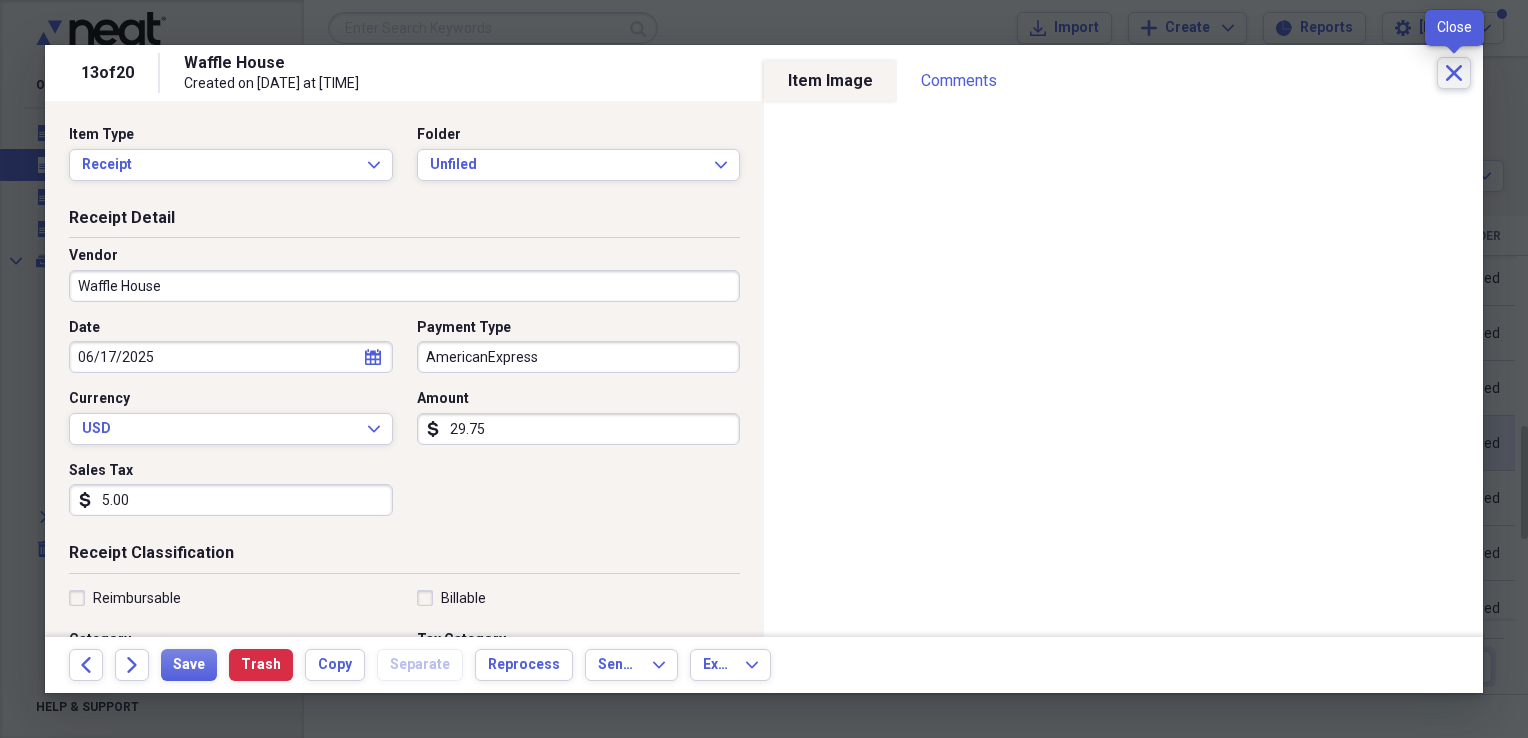 click on "Close" 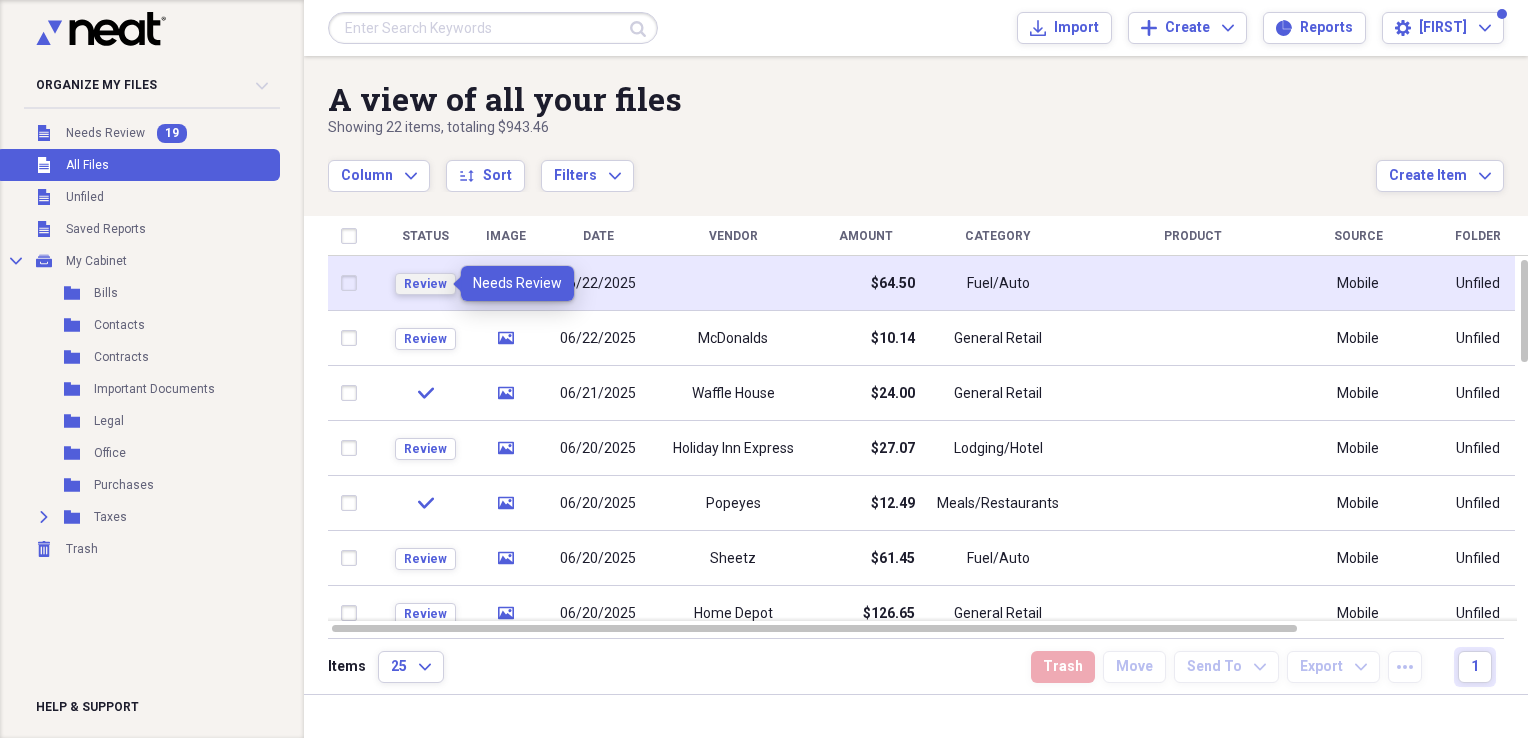 click on "Review" at bounding box center [425, 284] 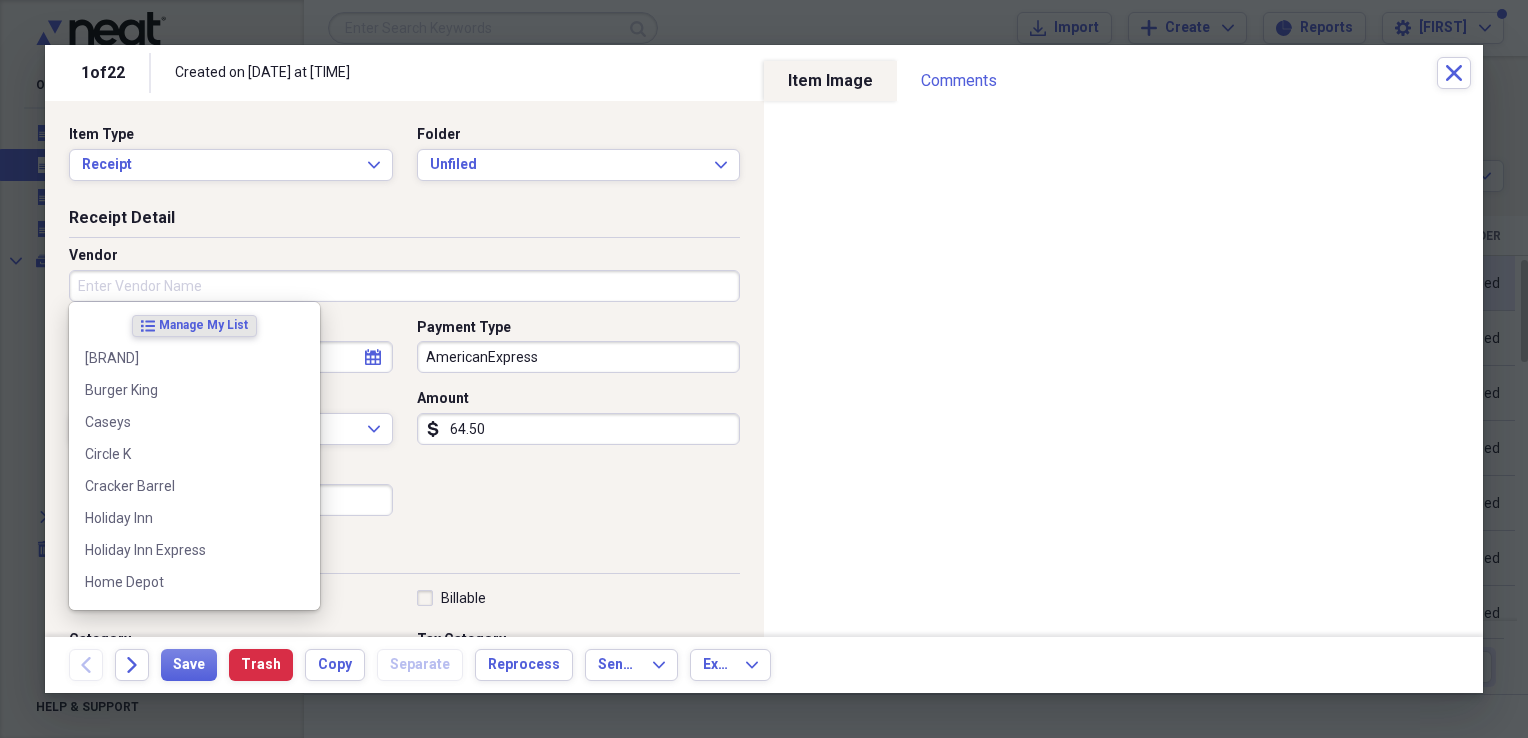 click on "Vendor" at bounding box center [404, 286] 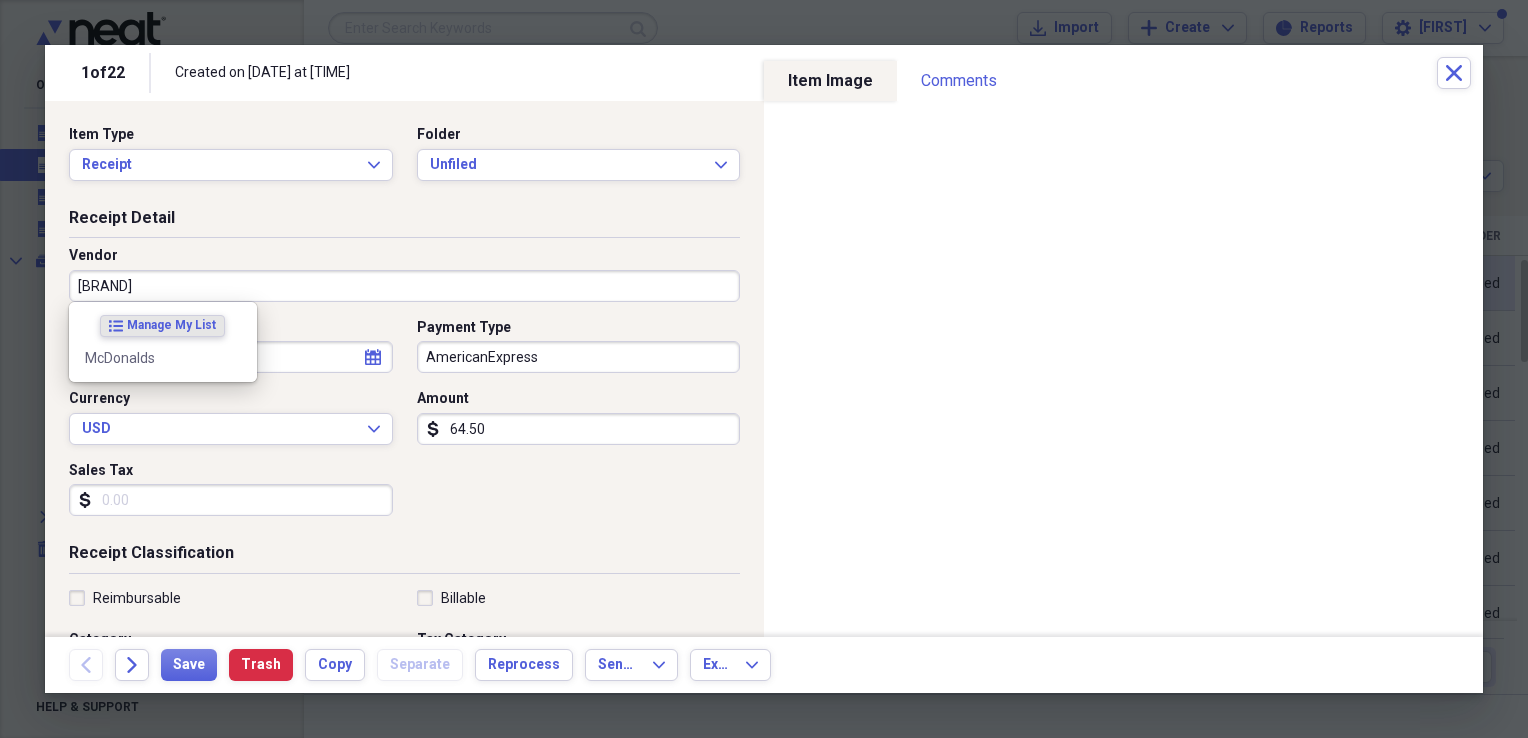 type on "McDonalds" 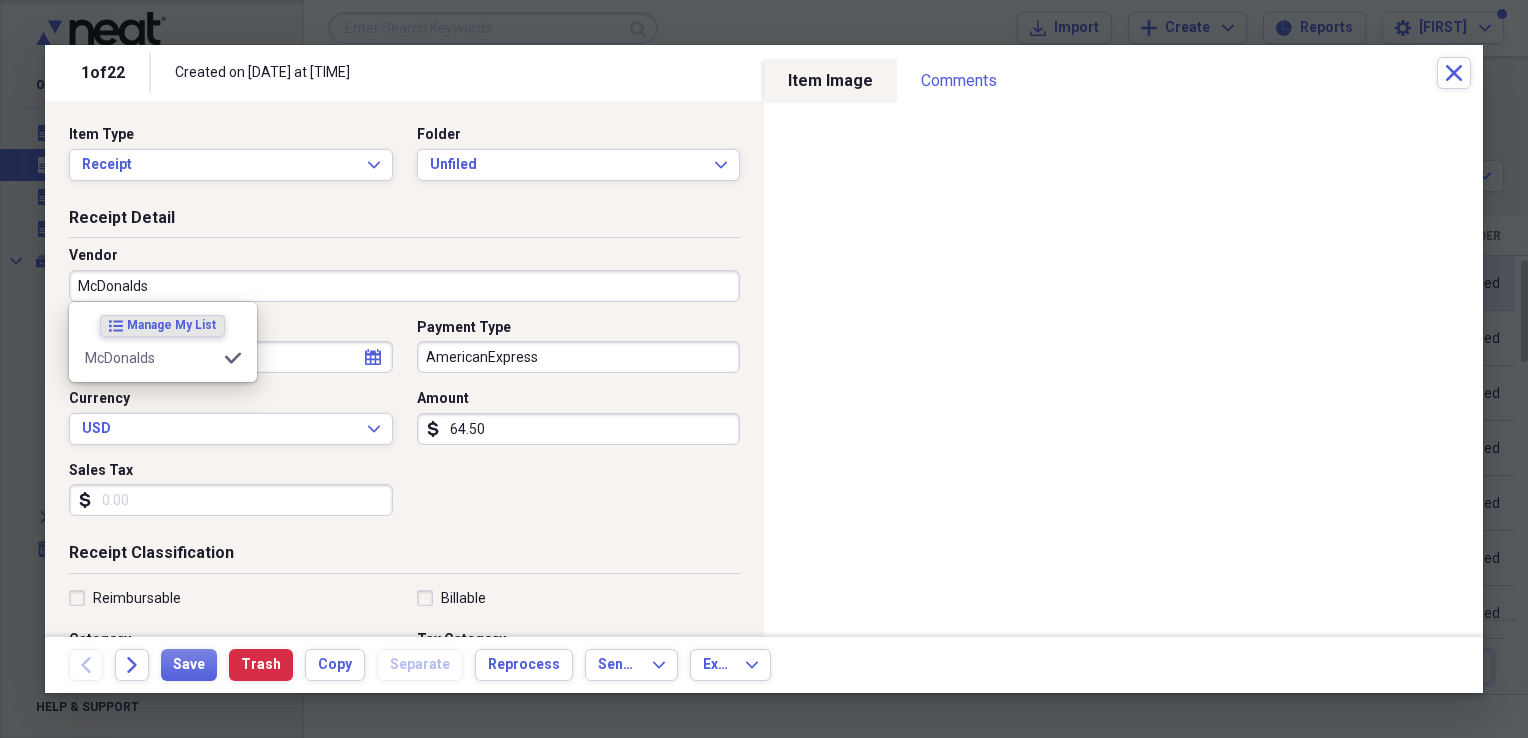 type on "General Retail" 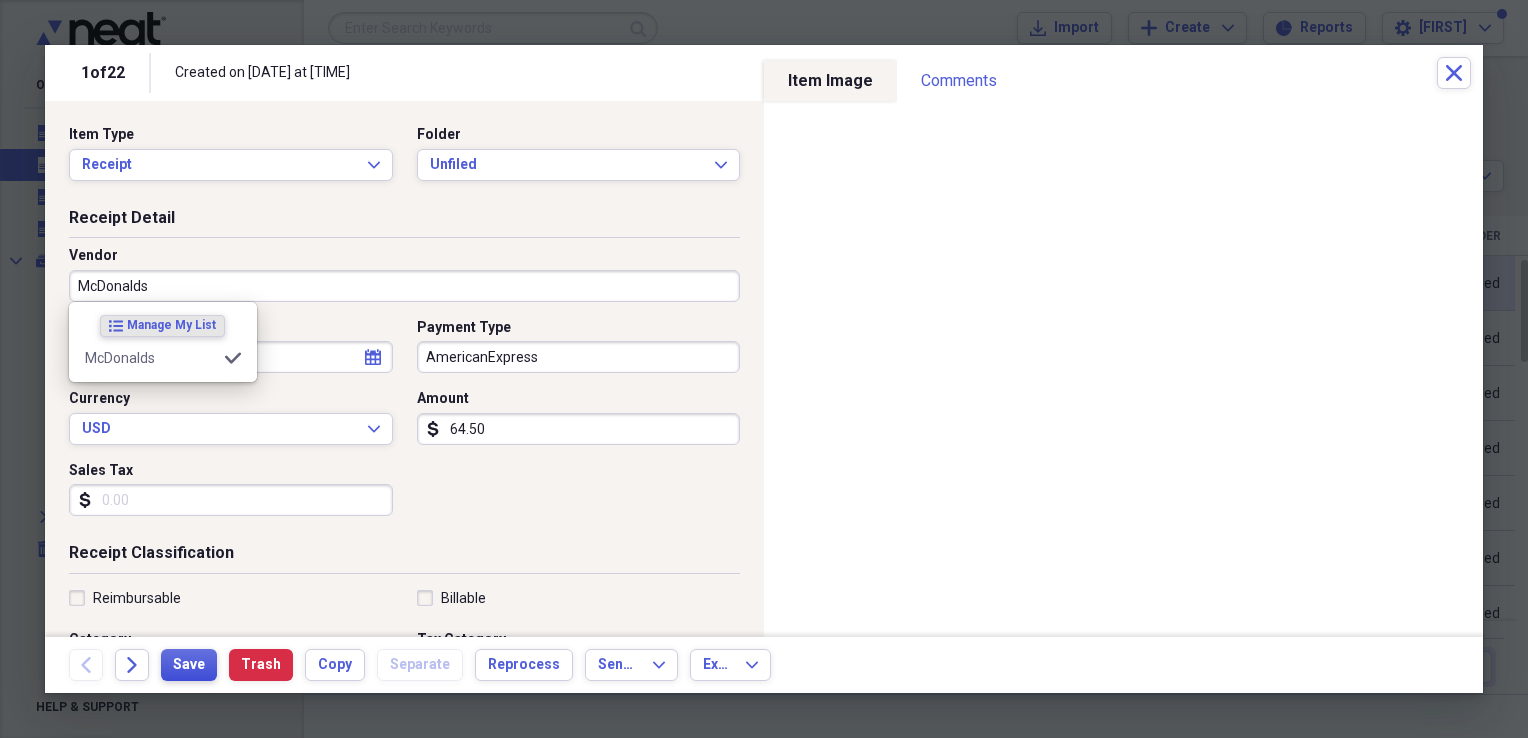 type on "McDonalds" 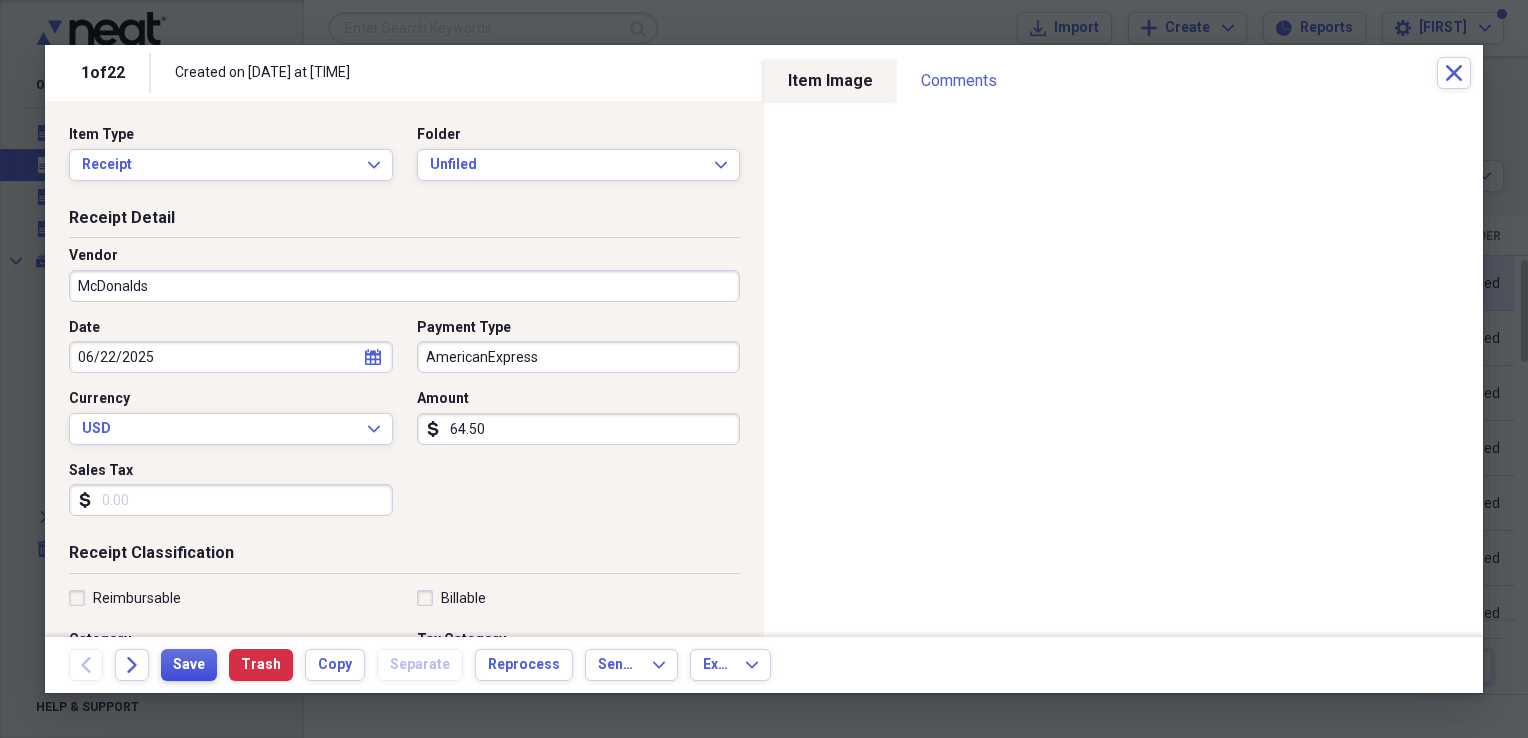 click on "Save" at bounding box center (189, 665) 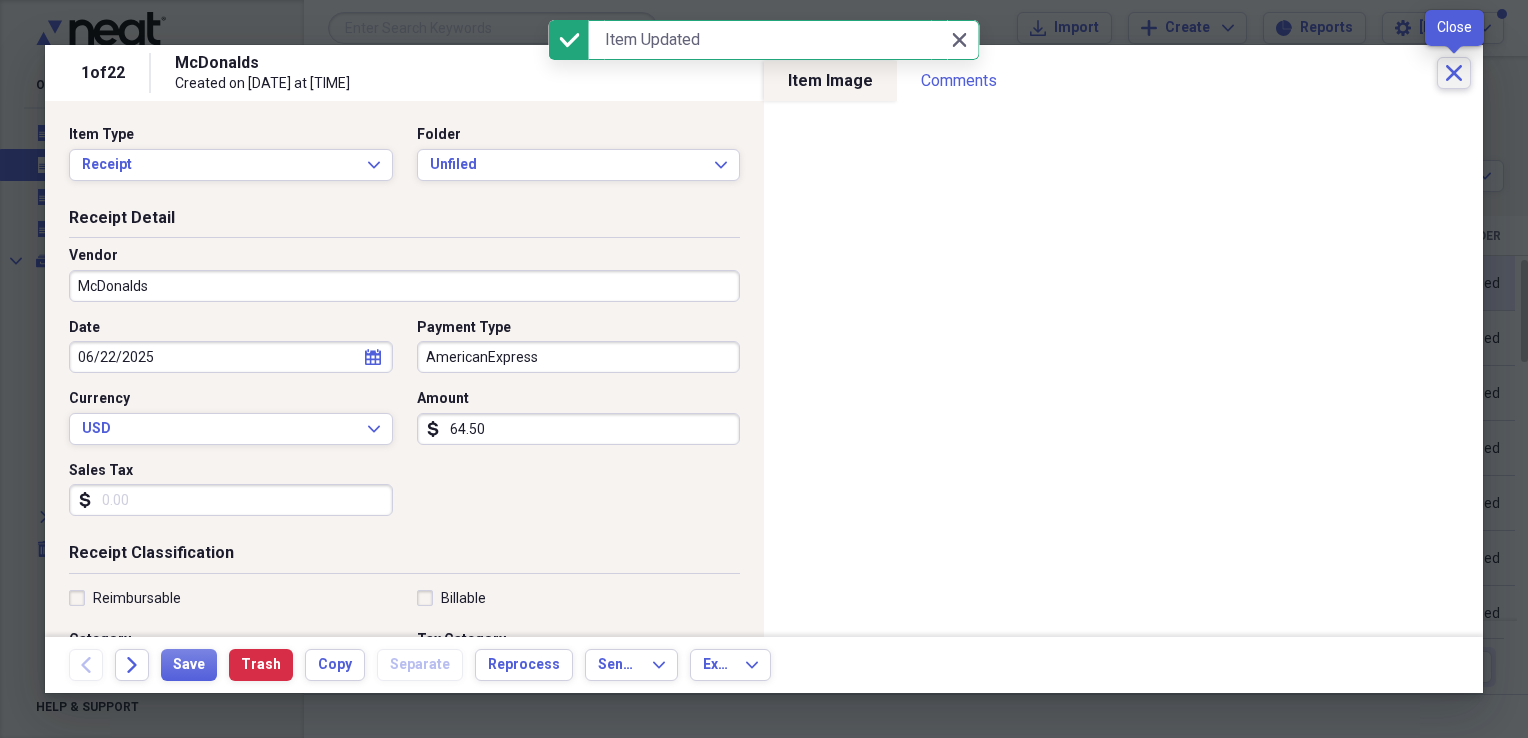 click on "Close" 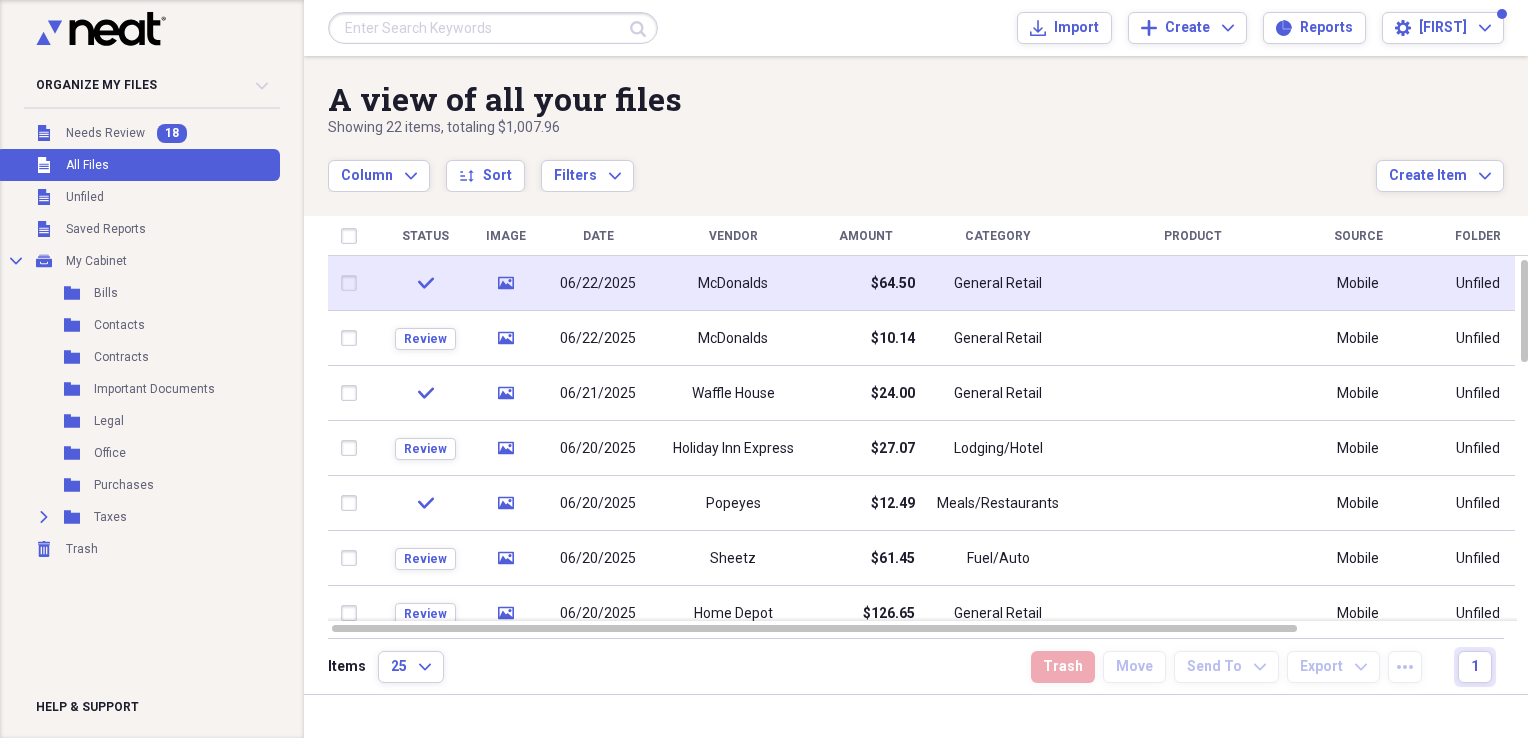 click on "General Retail" at bounding box center [998, 284] 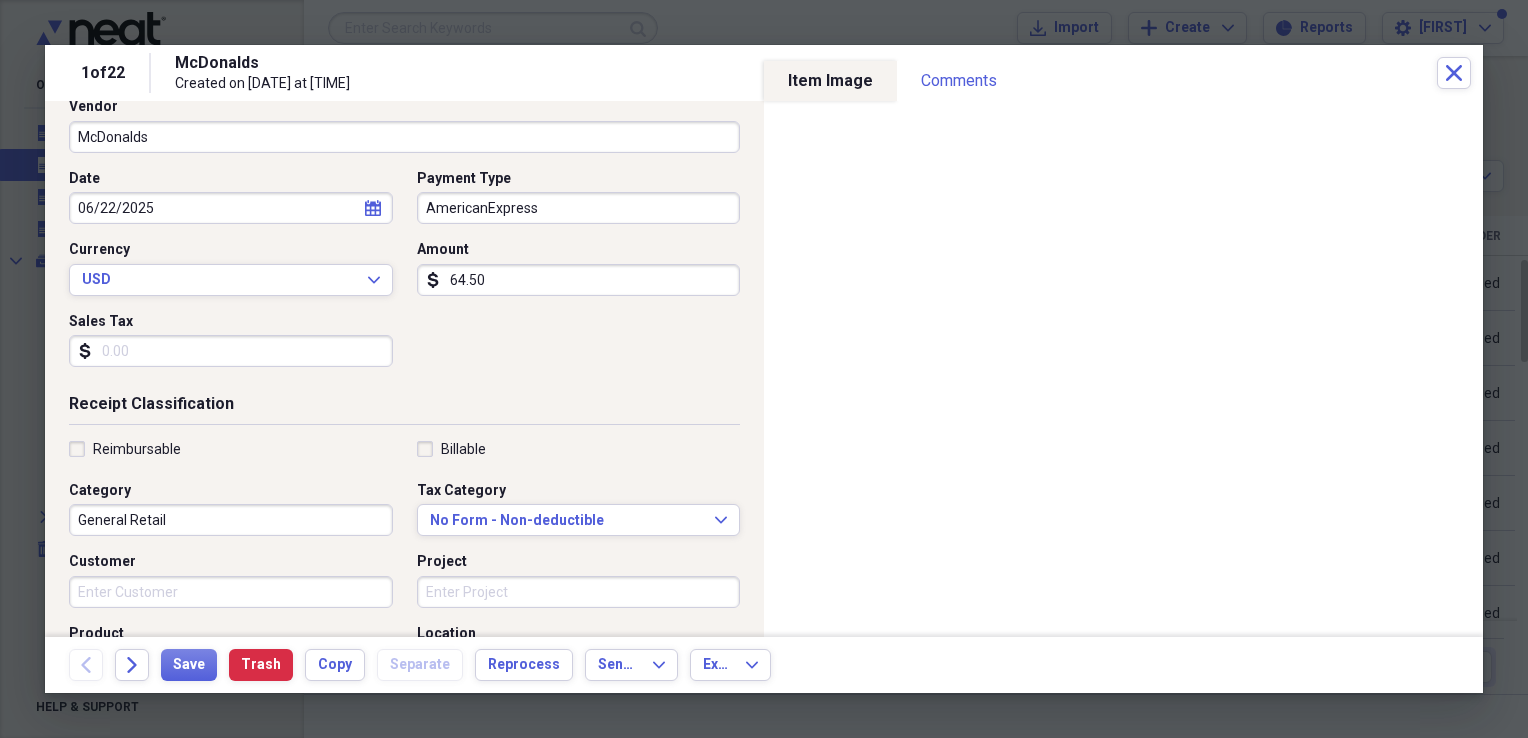scroll, scrollTop: 200, scrollLeft: 0, axis: vertical 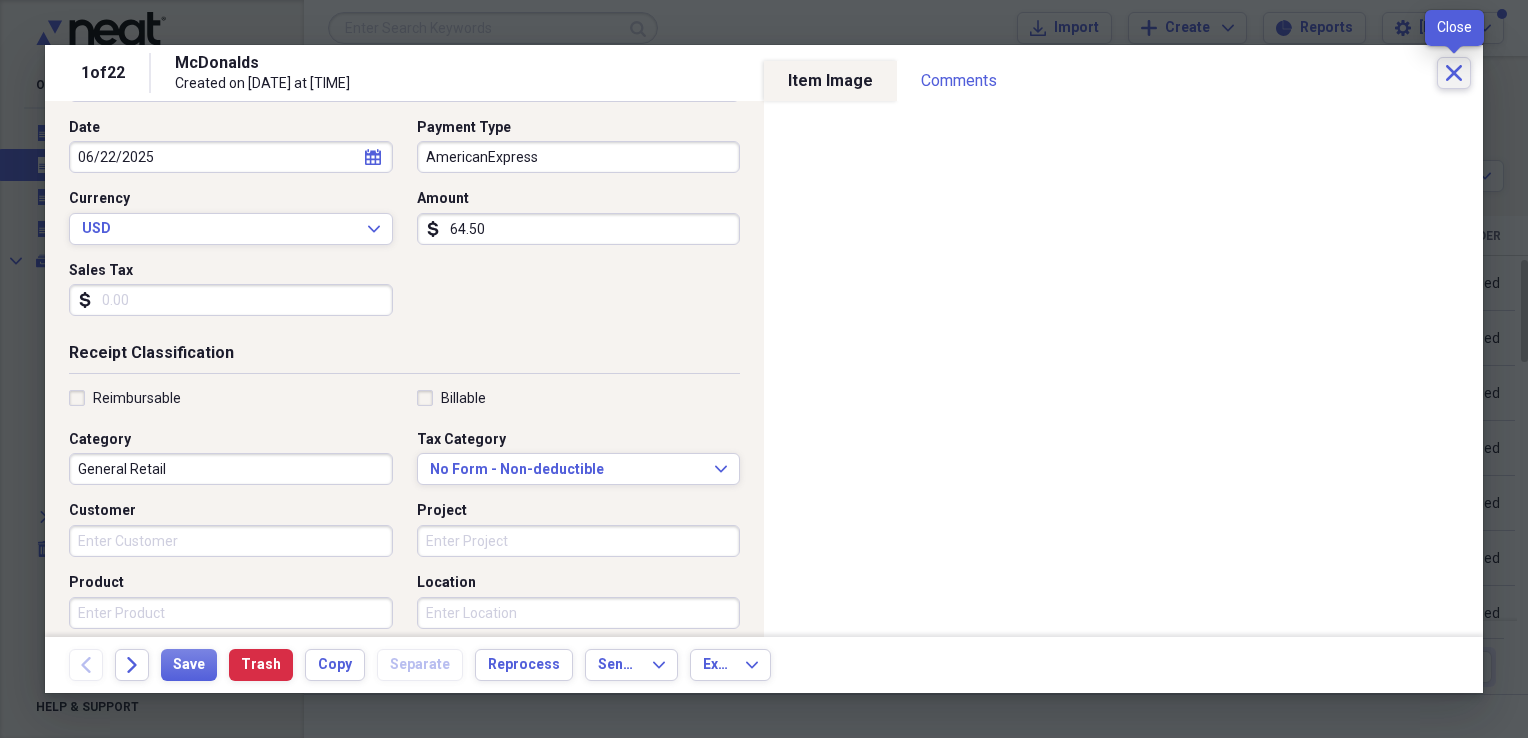 click on "Close" 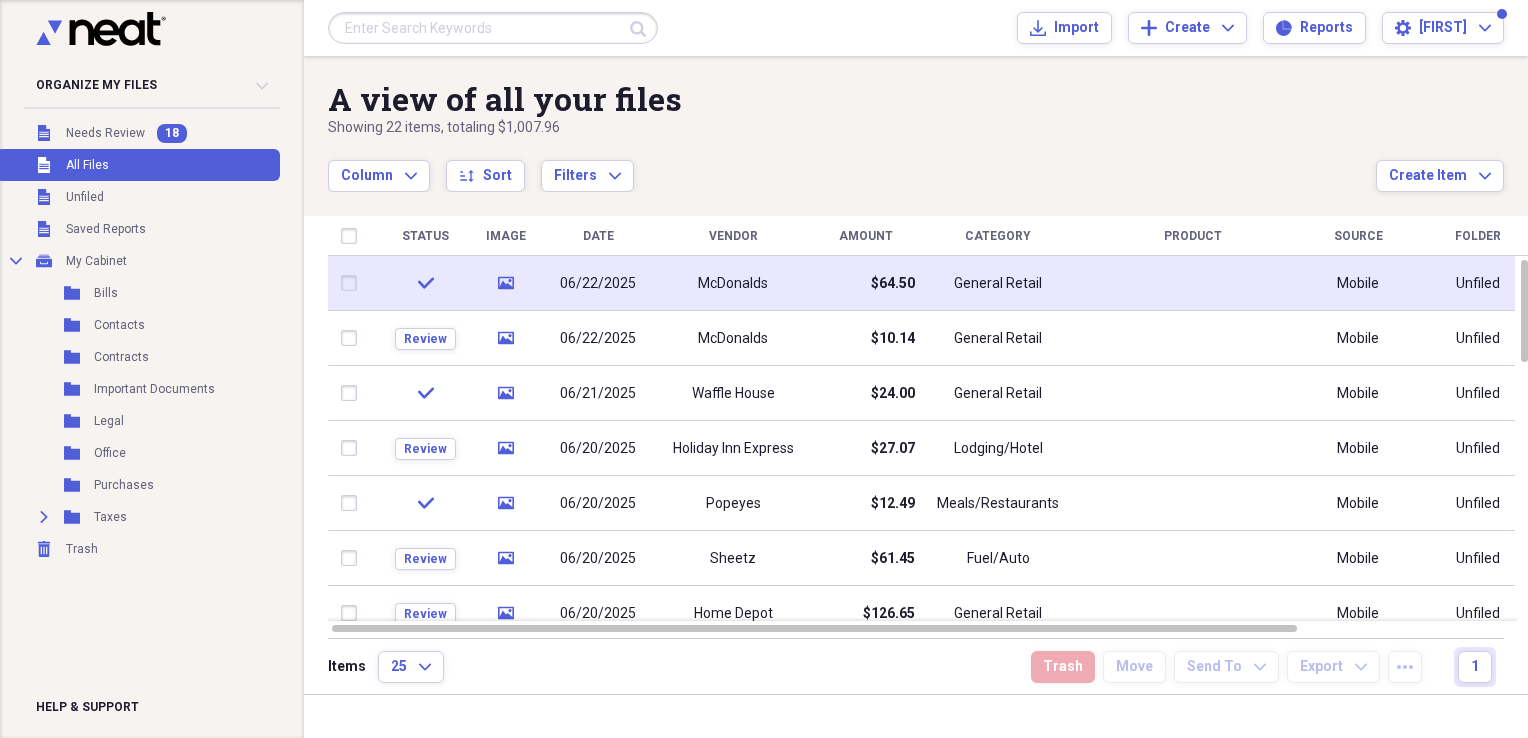 click on "McDonalds" at bounding box center (733, 284) 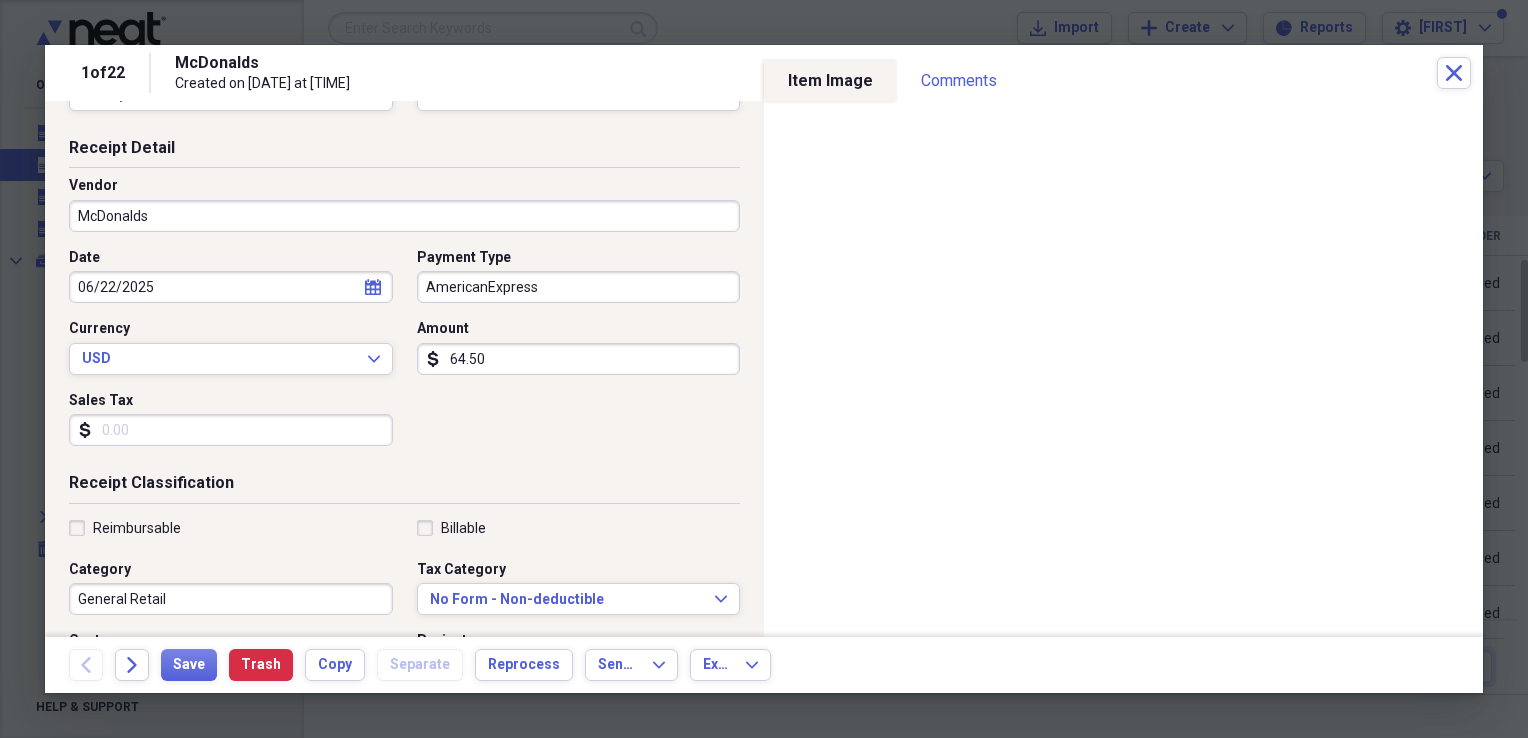 scroll, scrollTop: 100, scrollLeft: 0, axis: vertical 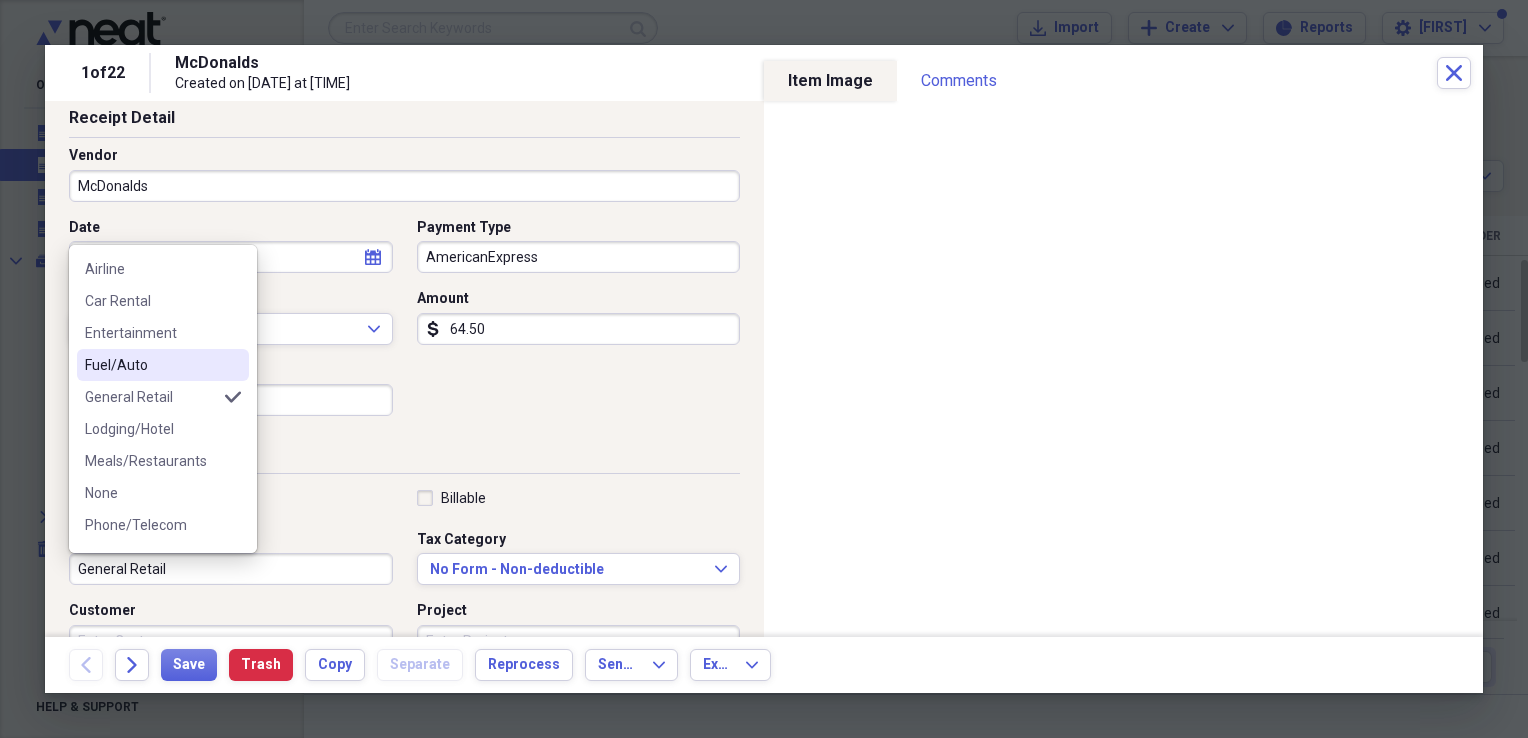 click on "Fuel/Auto" at bounding box center (151, 365) 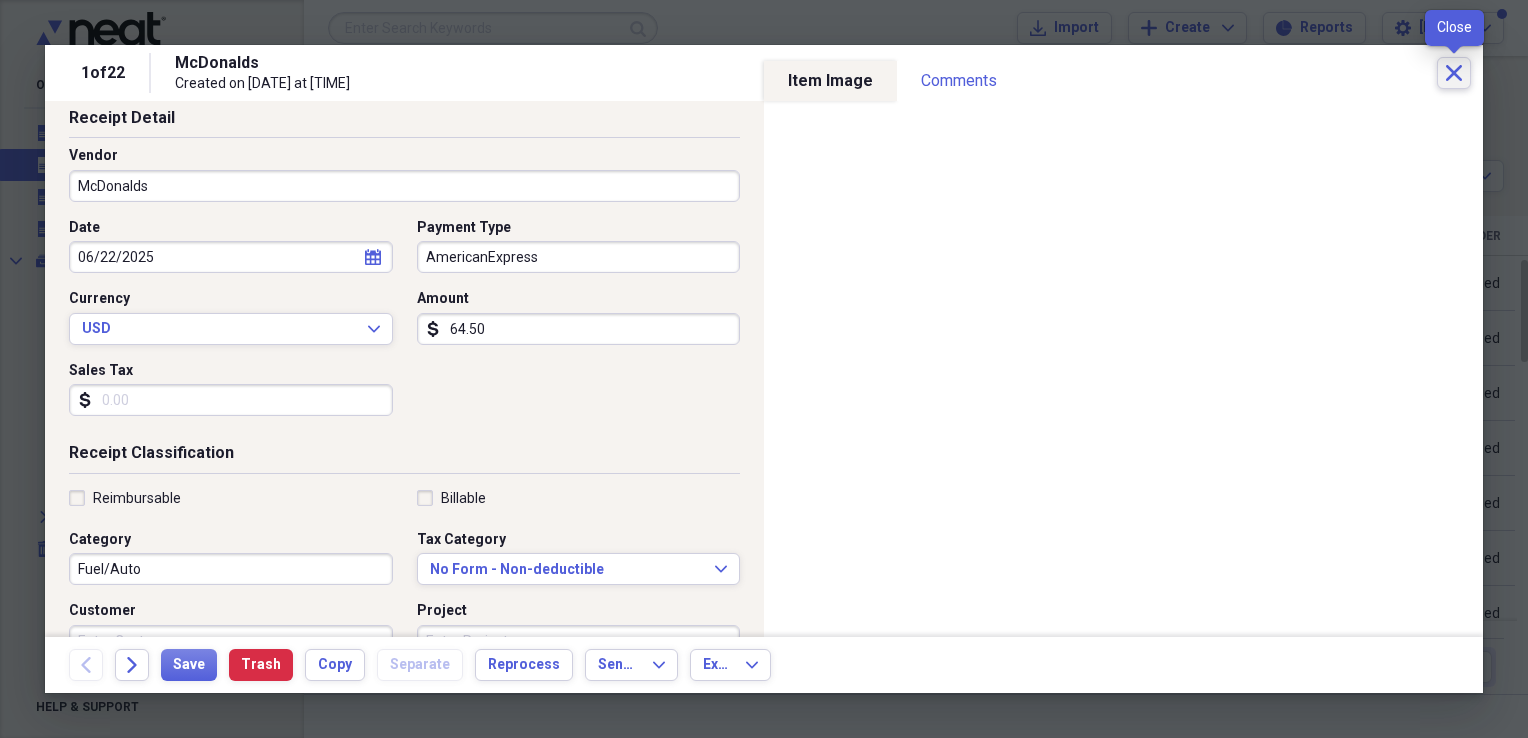 click on "Close" 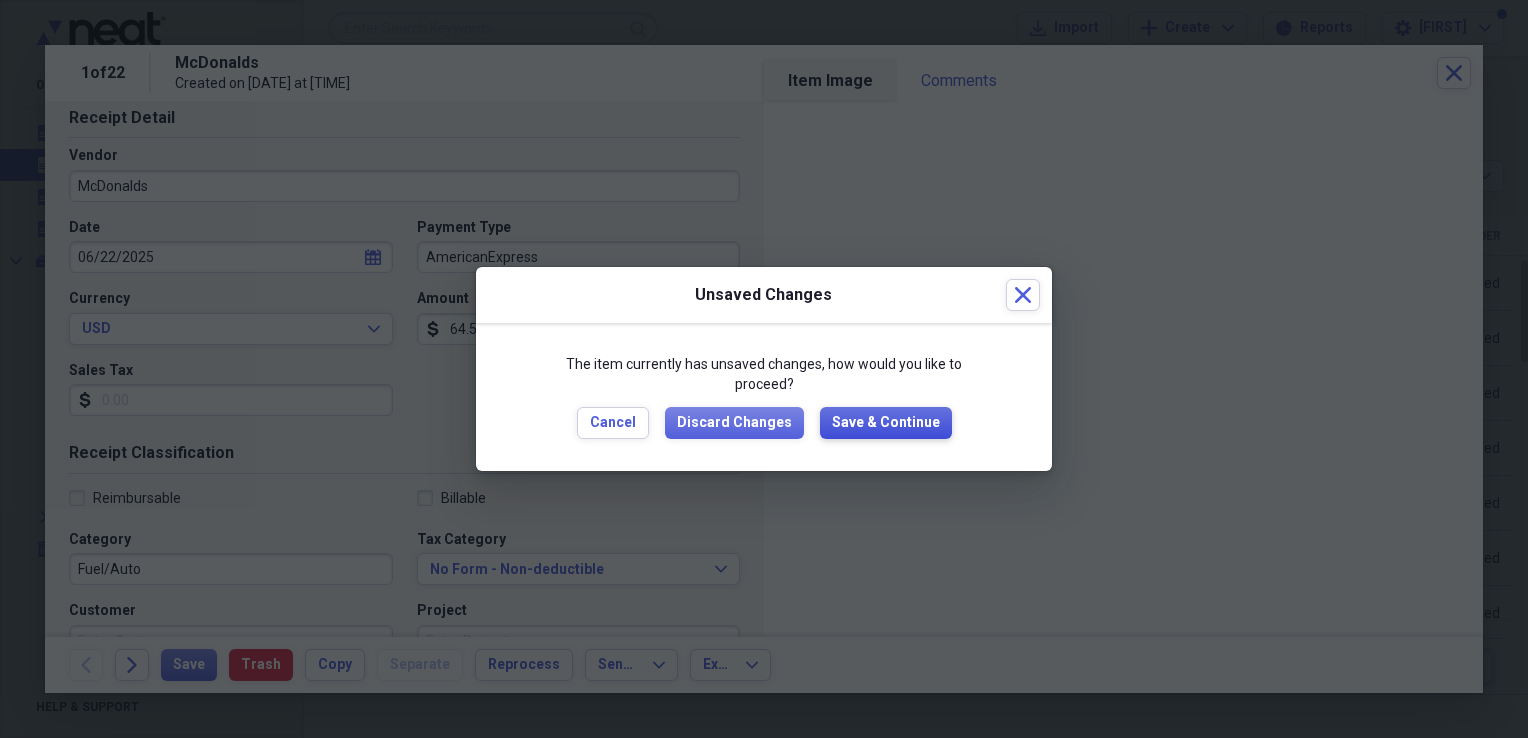 click on "Save & Continue" at bounding box center (886, 423) 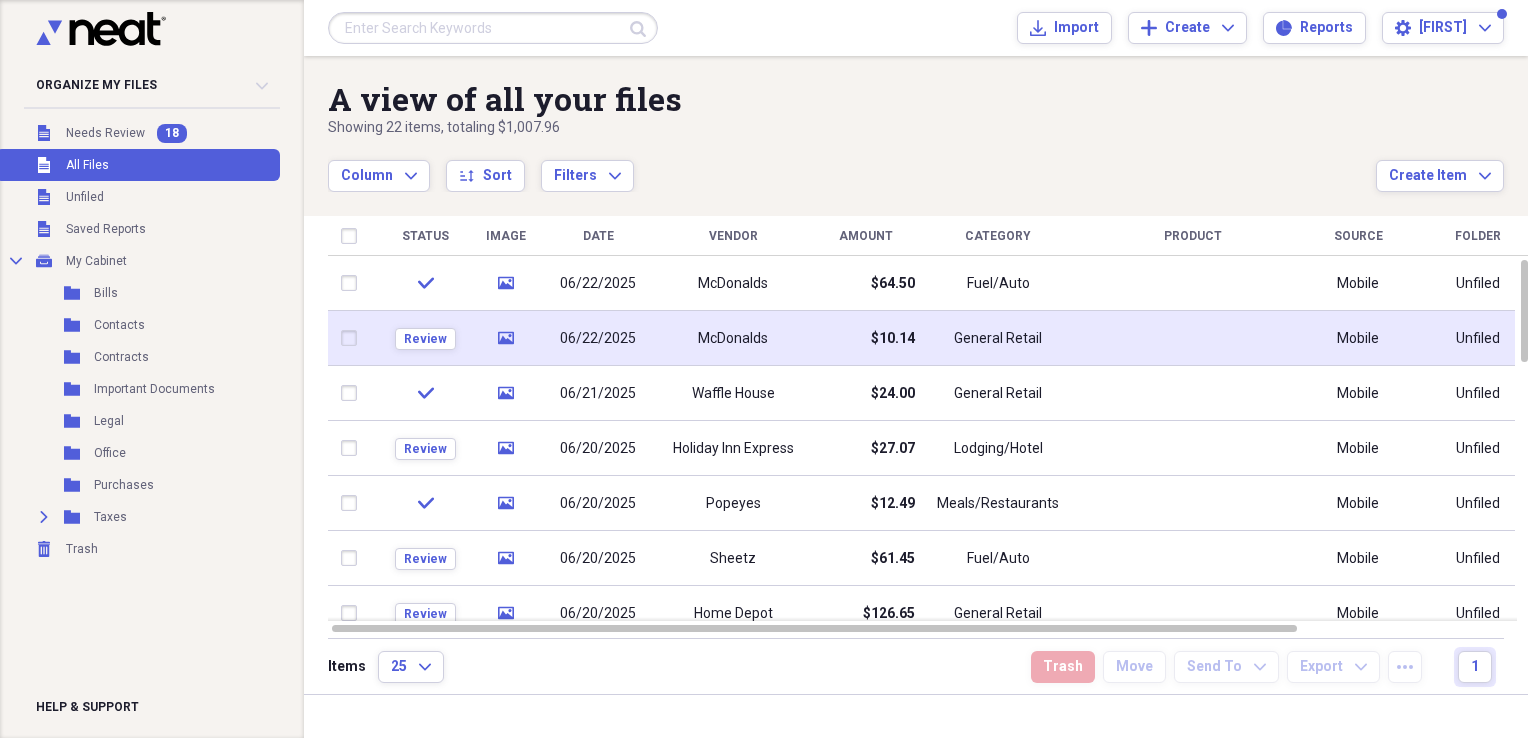 click on "General Retail" at bounding box center (998, 339) 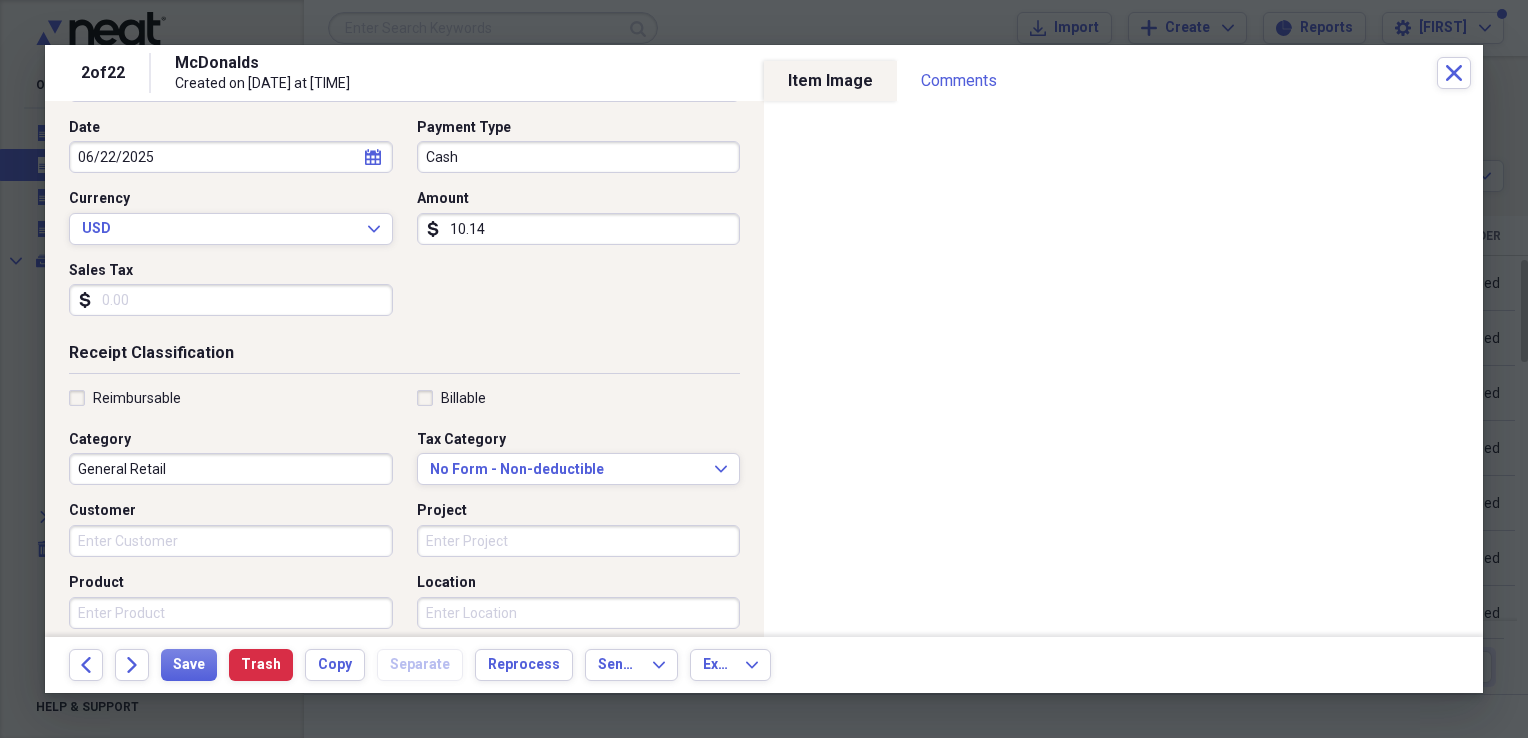 scroll, scrollTop: 300, scrollLeft: 0, axis: vertical 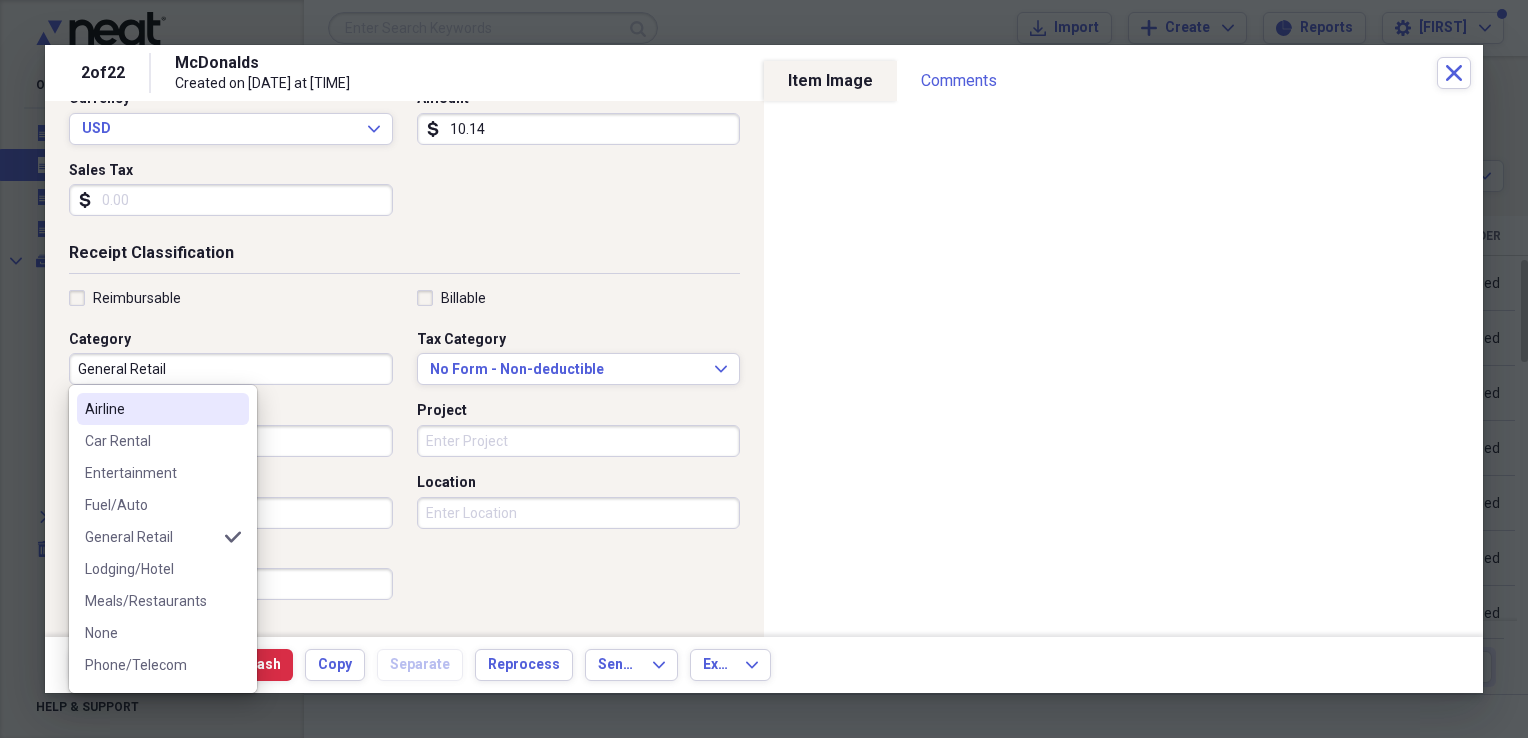 click on "General Retail" at bounding box center [231, 369] 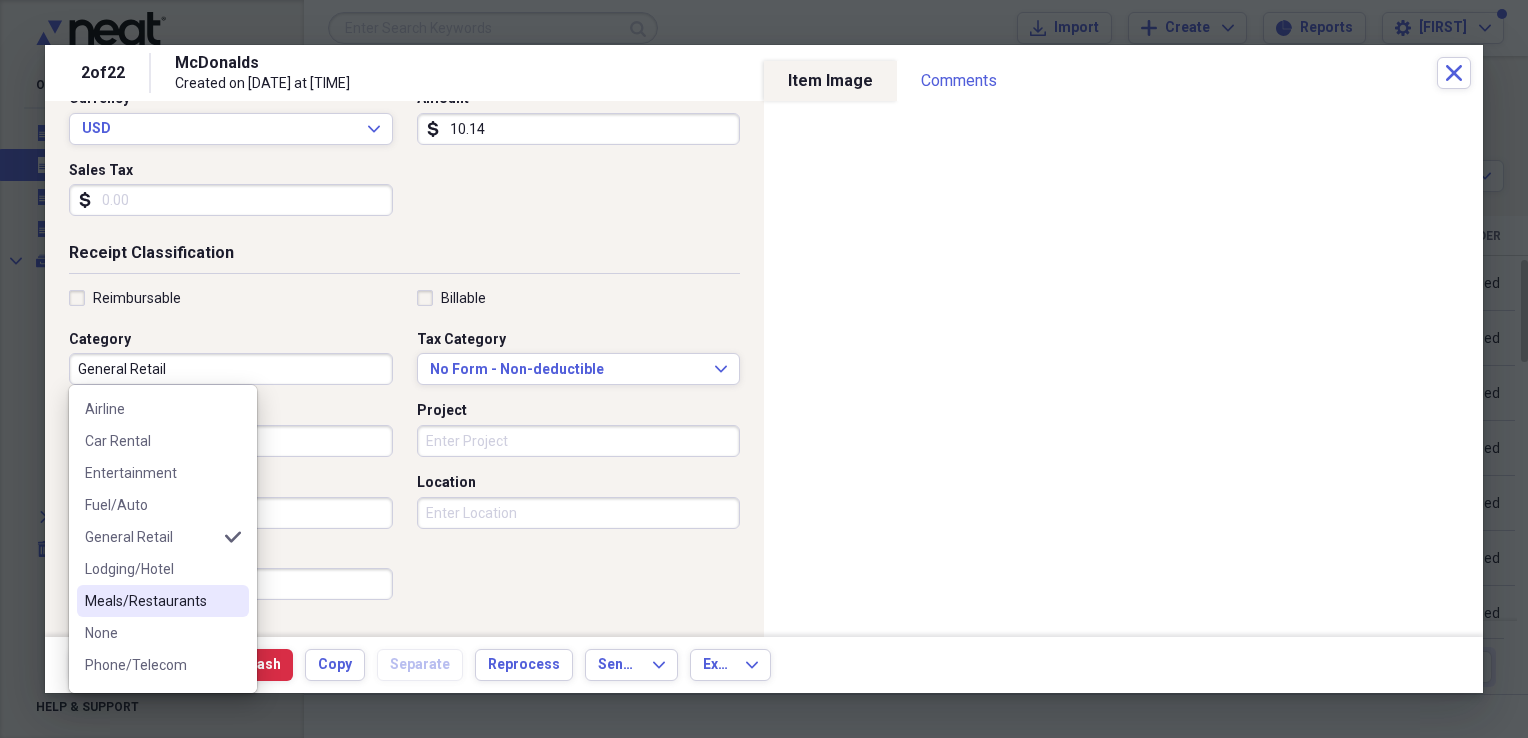 click on "Meals/Restaurants" at bounding box center (151, 601) 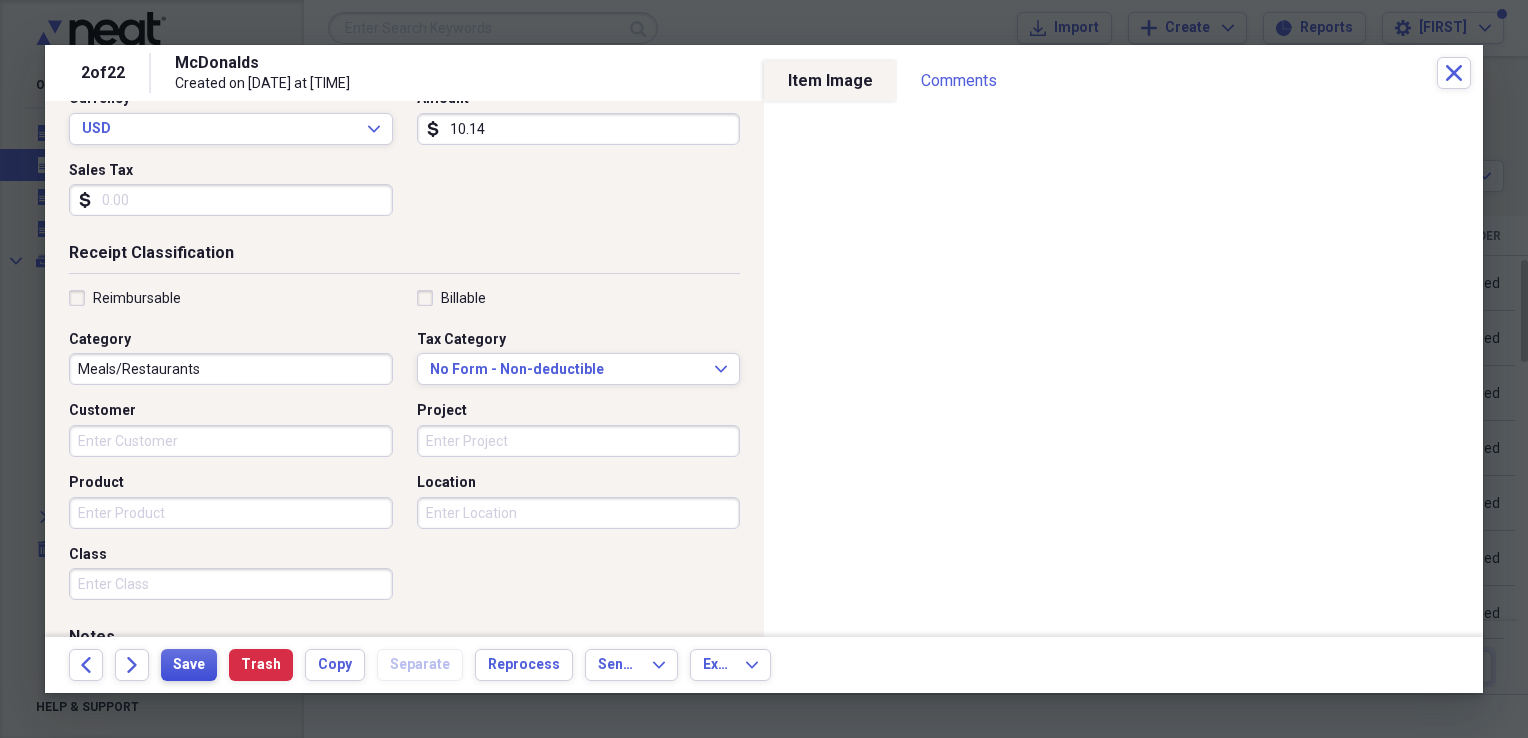 click on "Save" at bounding box center (189, 665) 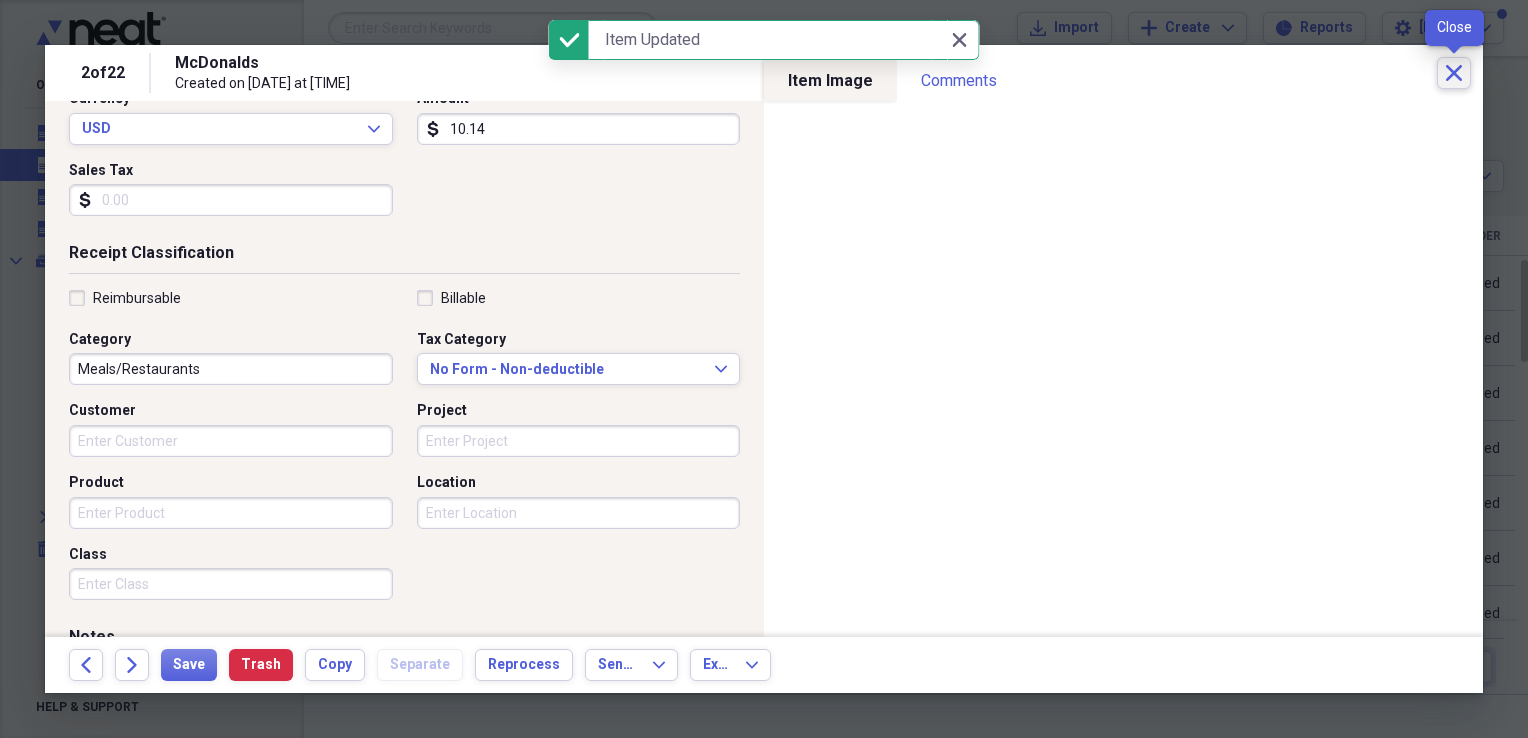 click on "Close" 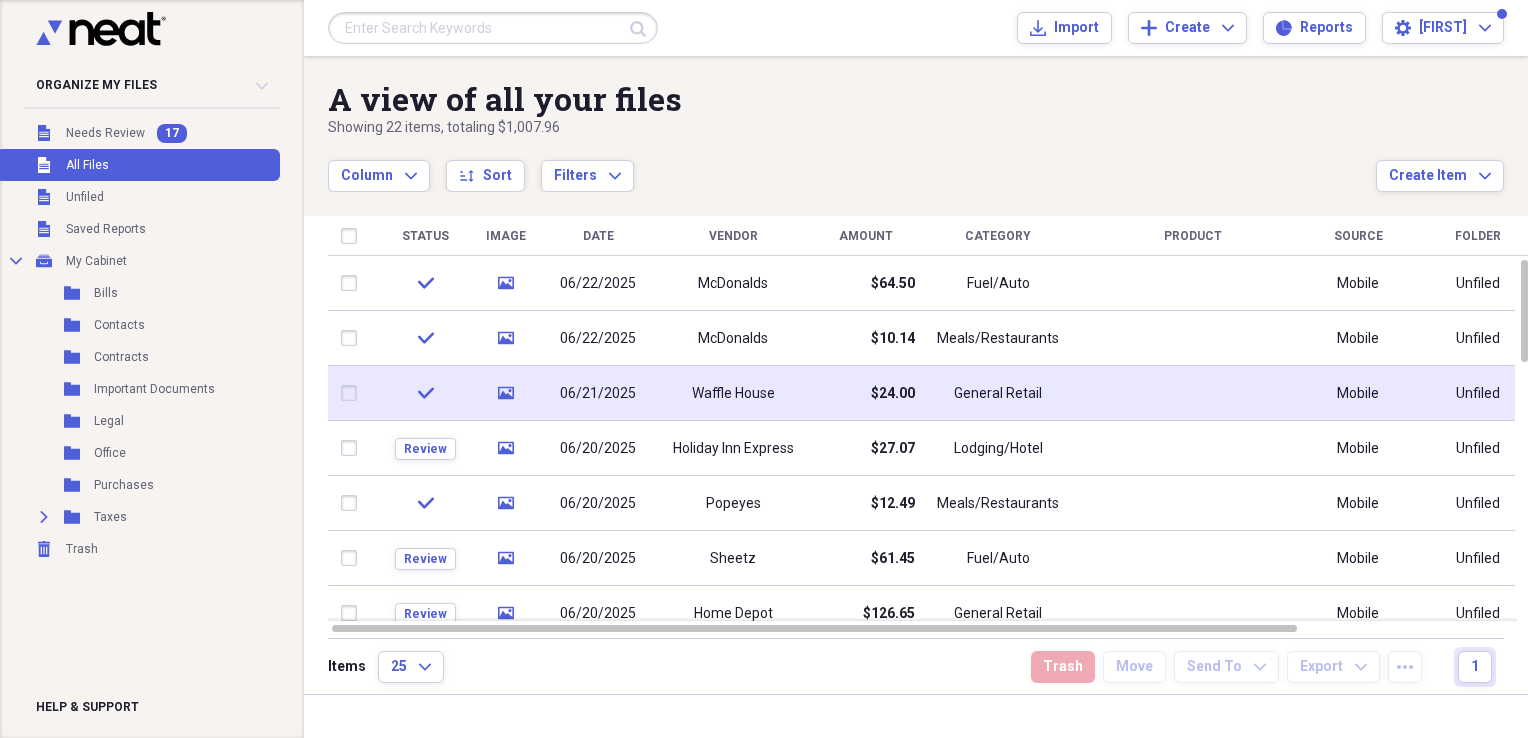 click on "General Retail" at bounding box center (998, 394) 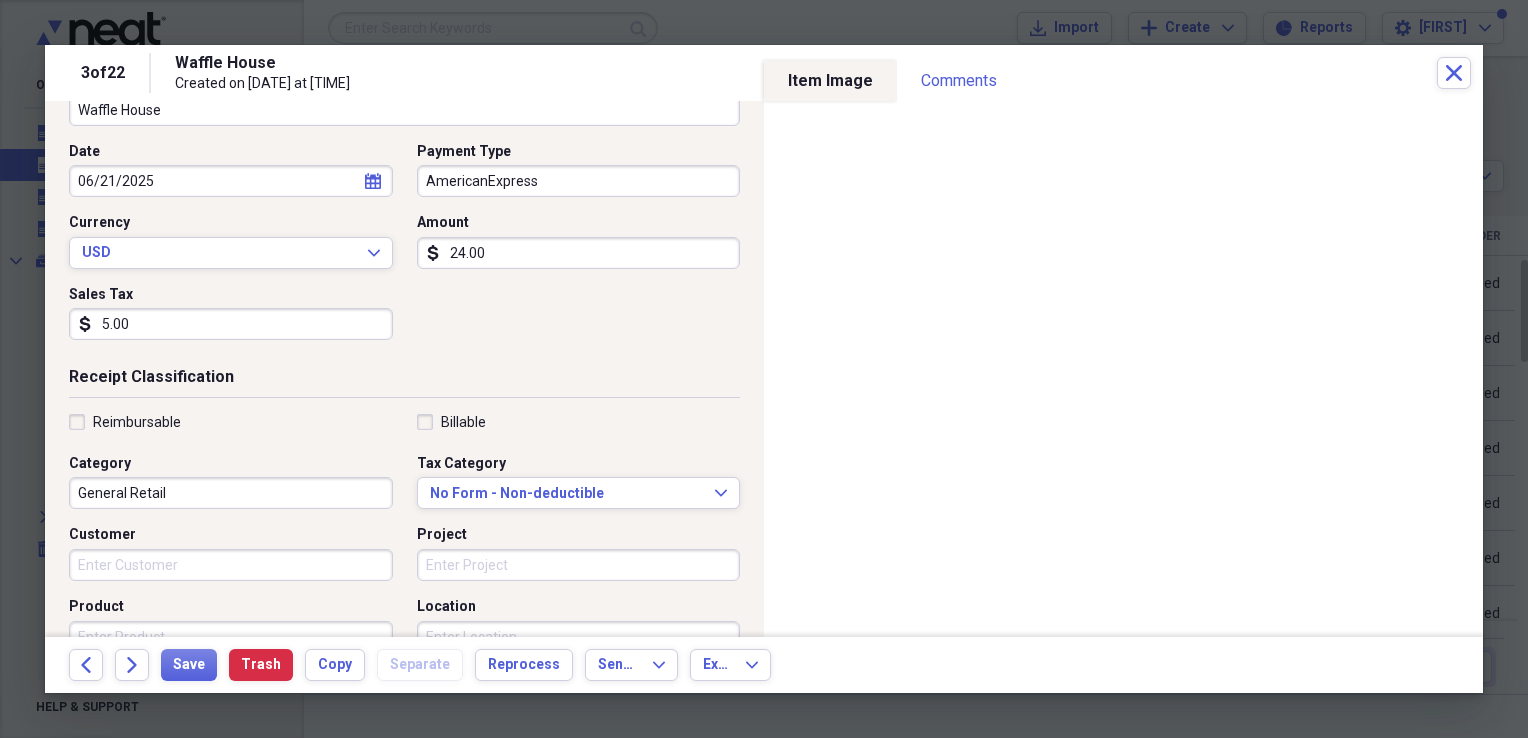scroll, scrollTop: 200, scrollLeft: 0, axis: vertical 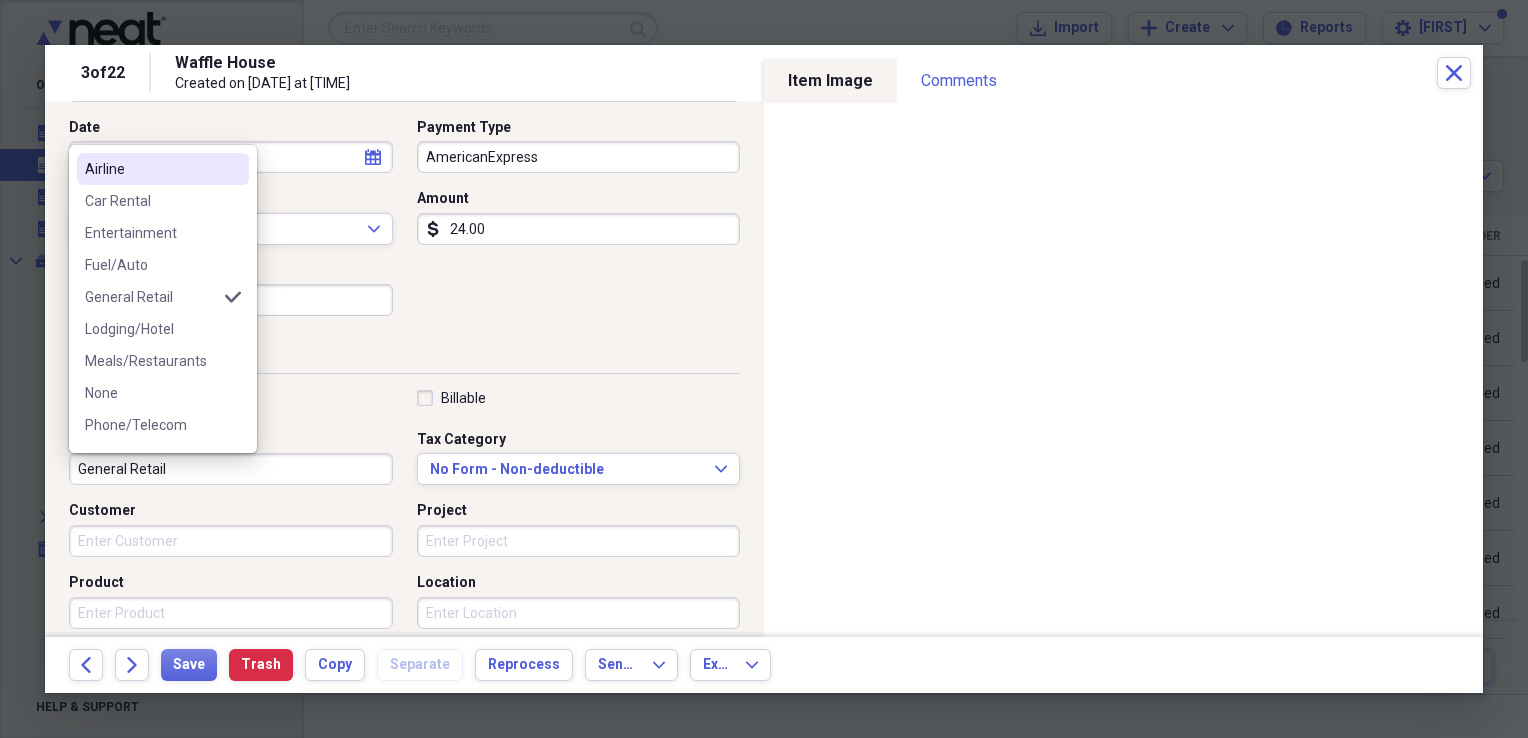 click on "General Retail" at bounding box center (231, 469) 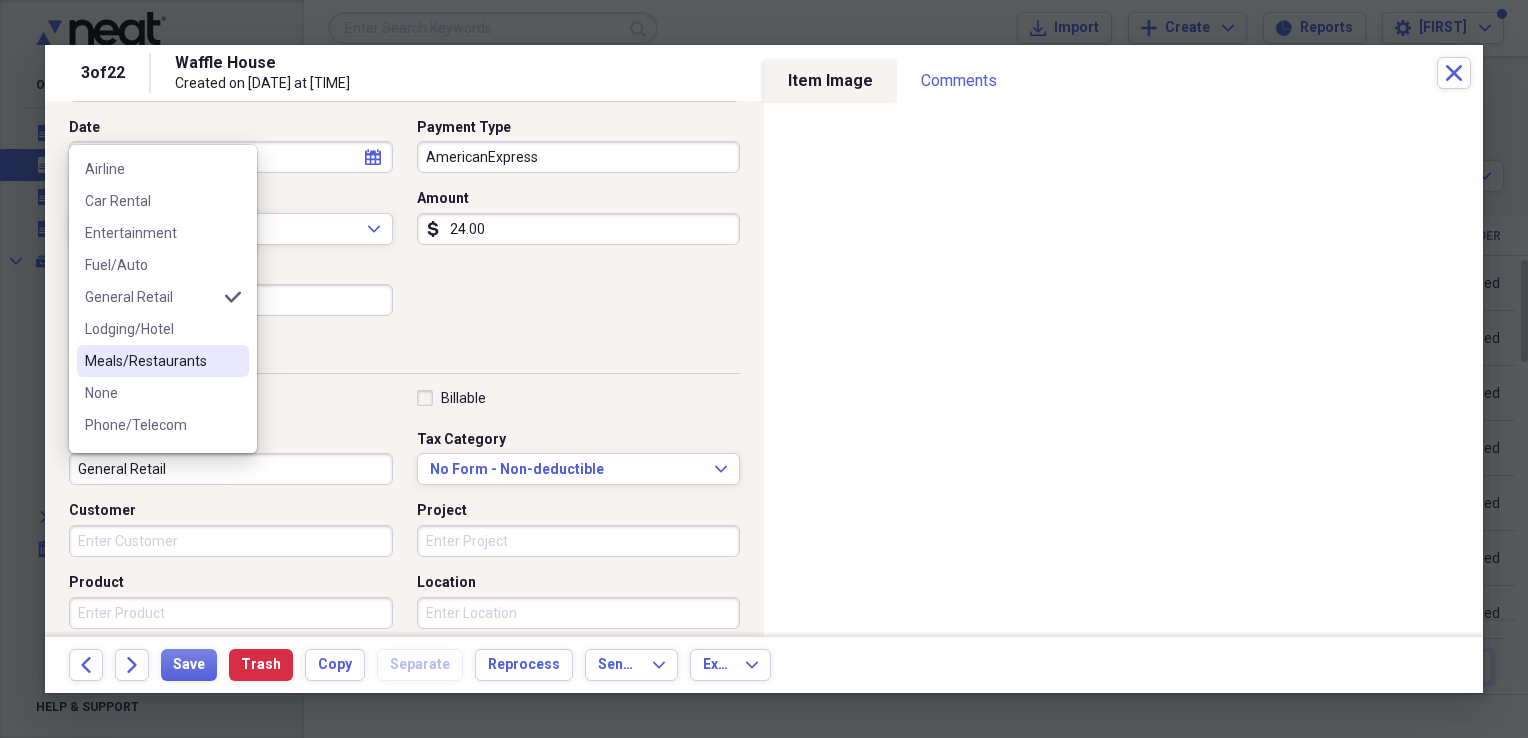 click on "Meals/Restaurants" at bounding box center [151, 361] 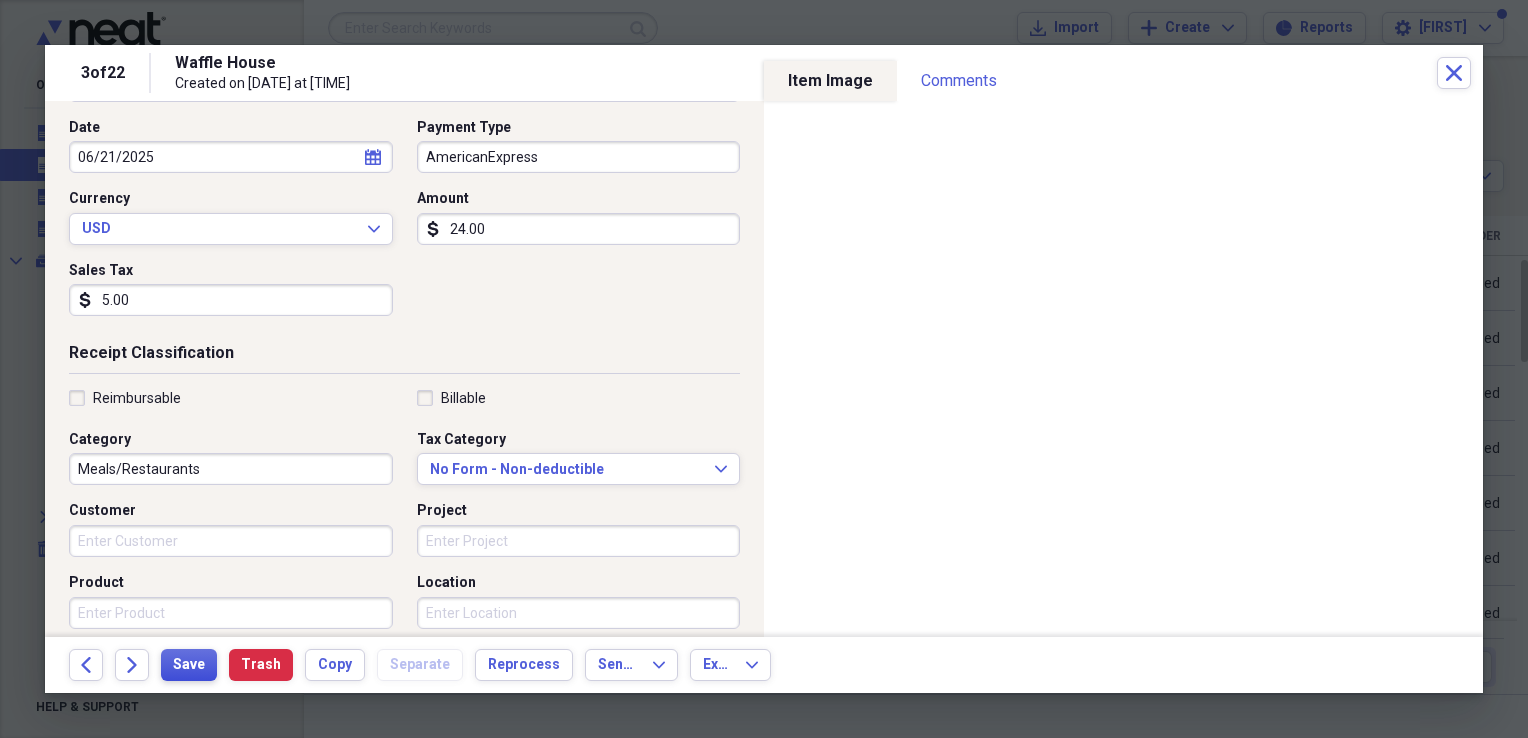 click on "Save" at bounding box center (189, 665) 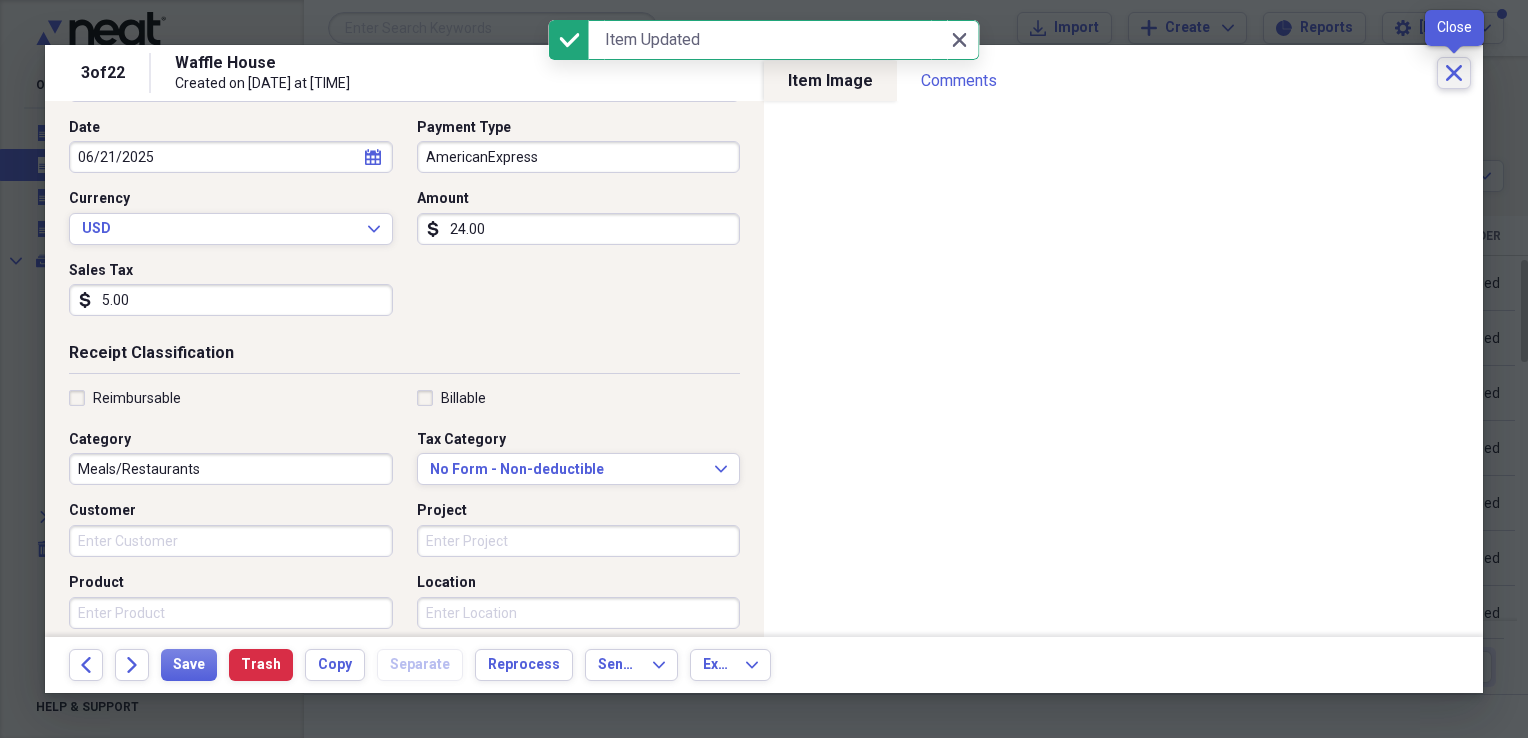 click 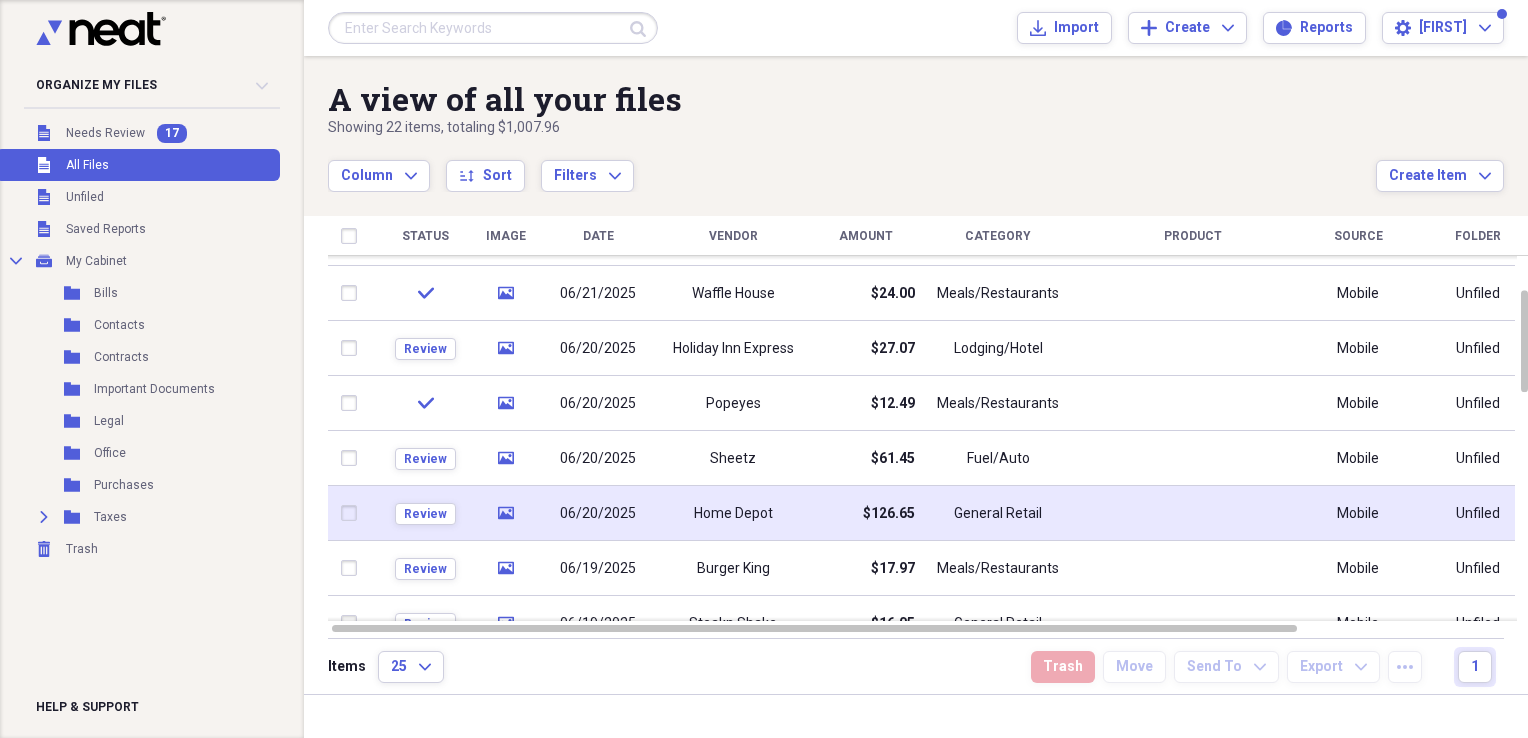 click on "General Retail" at bounding box center (998, 514) 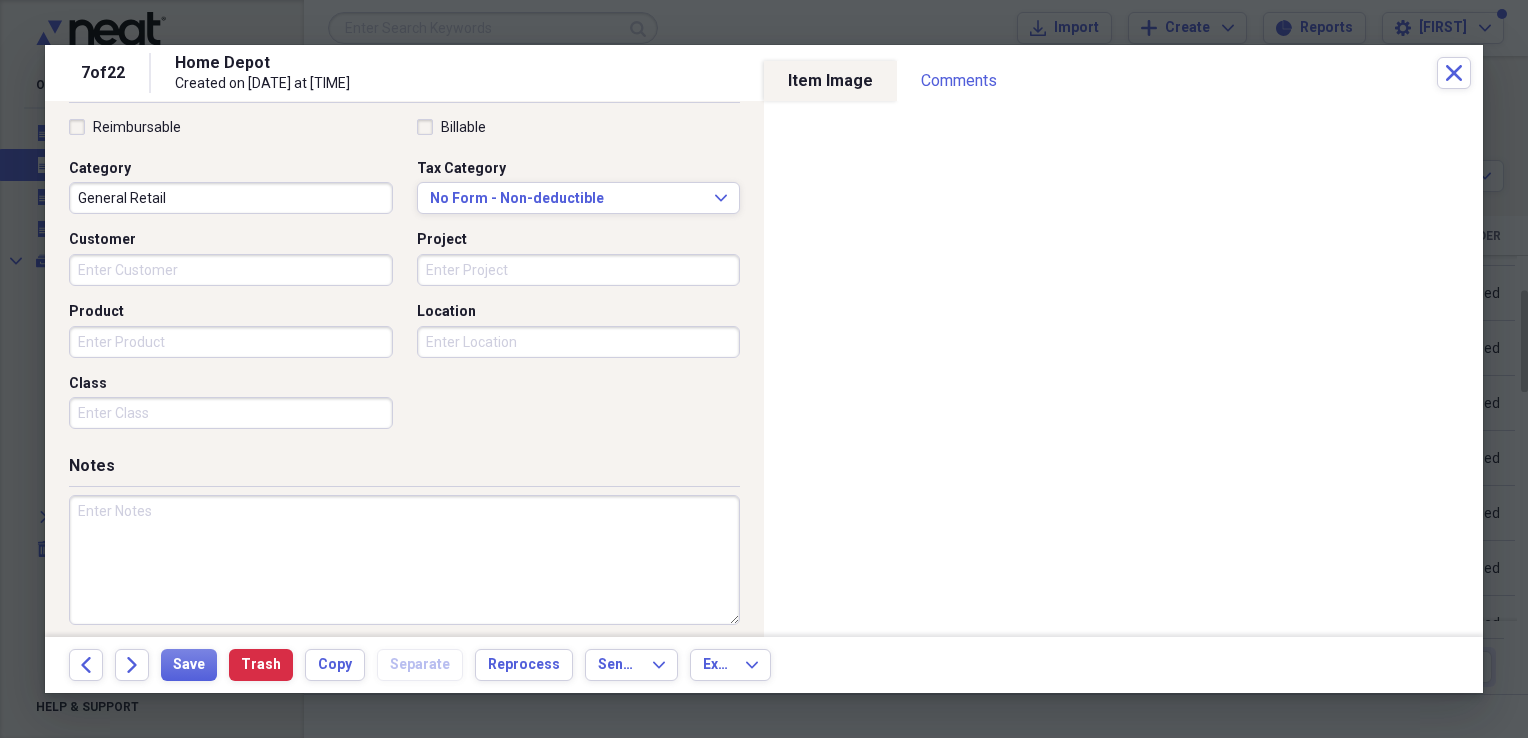 scroll, scrollTop: 483, scrollLeft: 0, axis: vertical 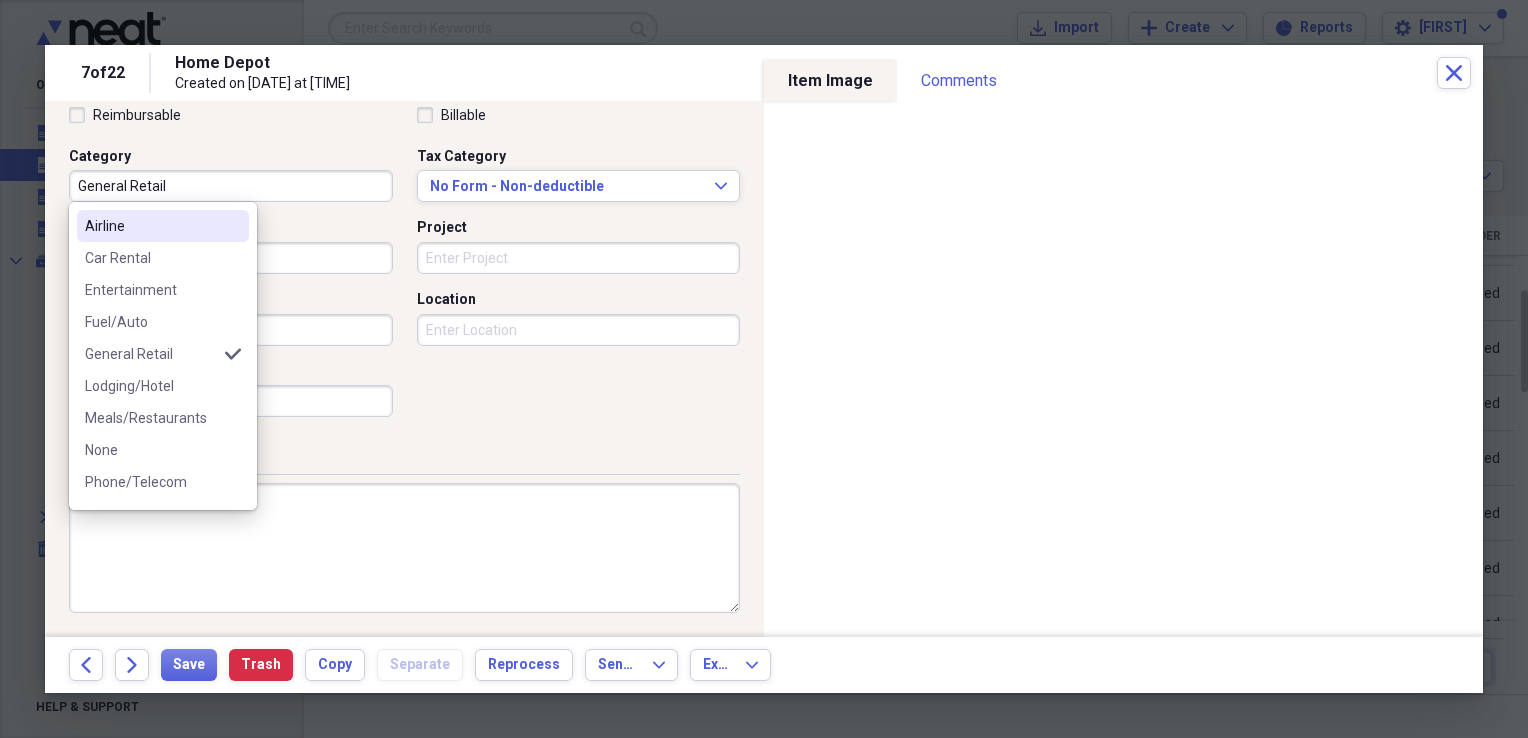 click on "General Retail" at bounding box center [231, 186] 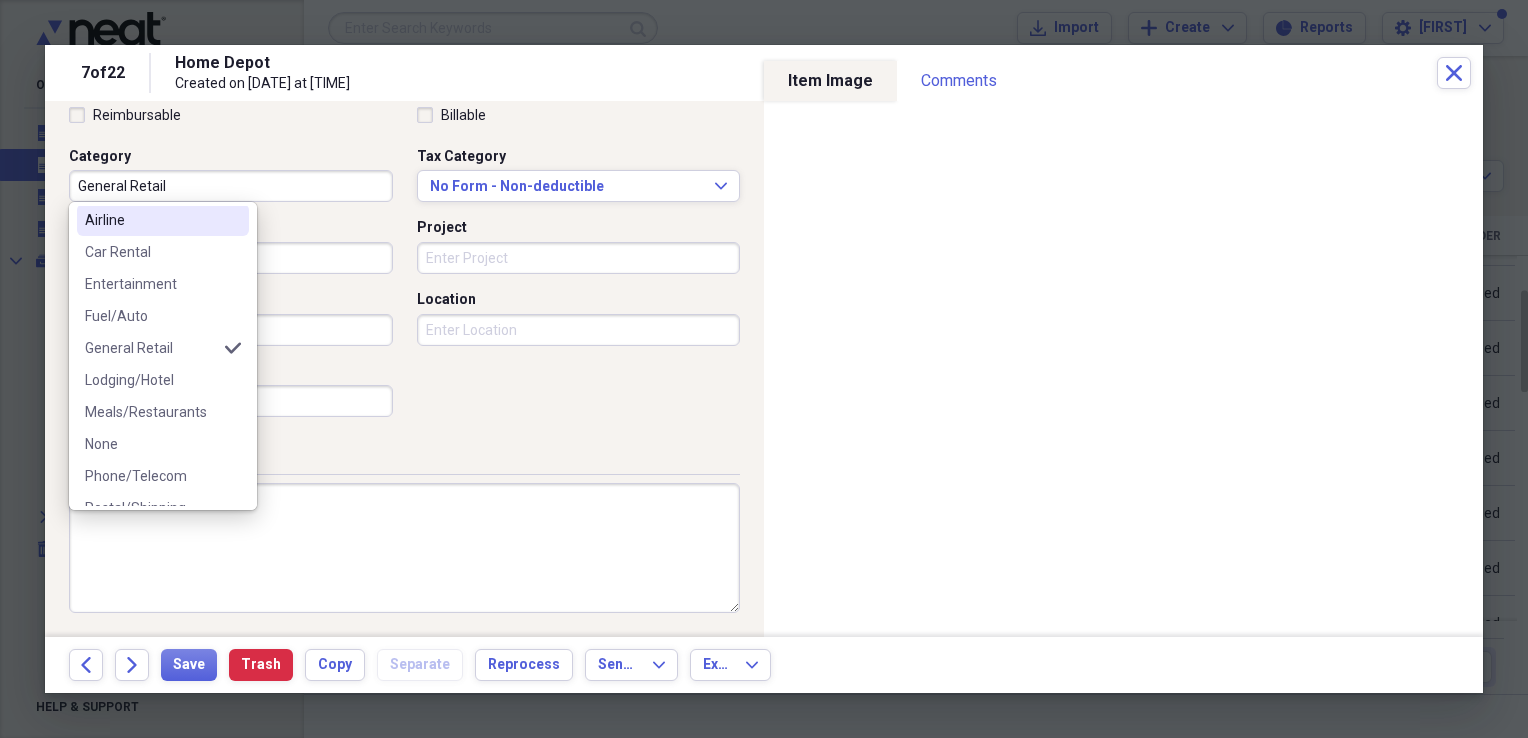 scroll, scrollTop: 0, scrollLeft: 0, axis: both 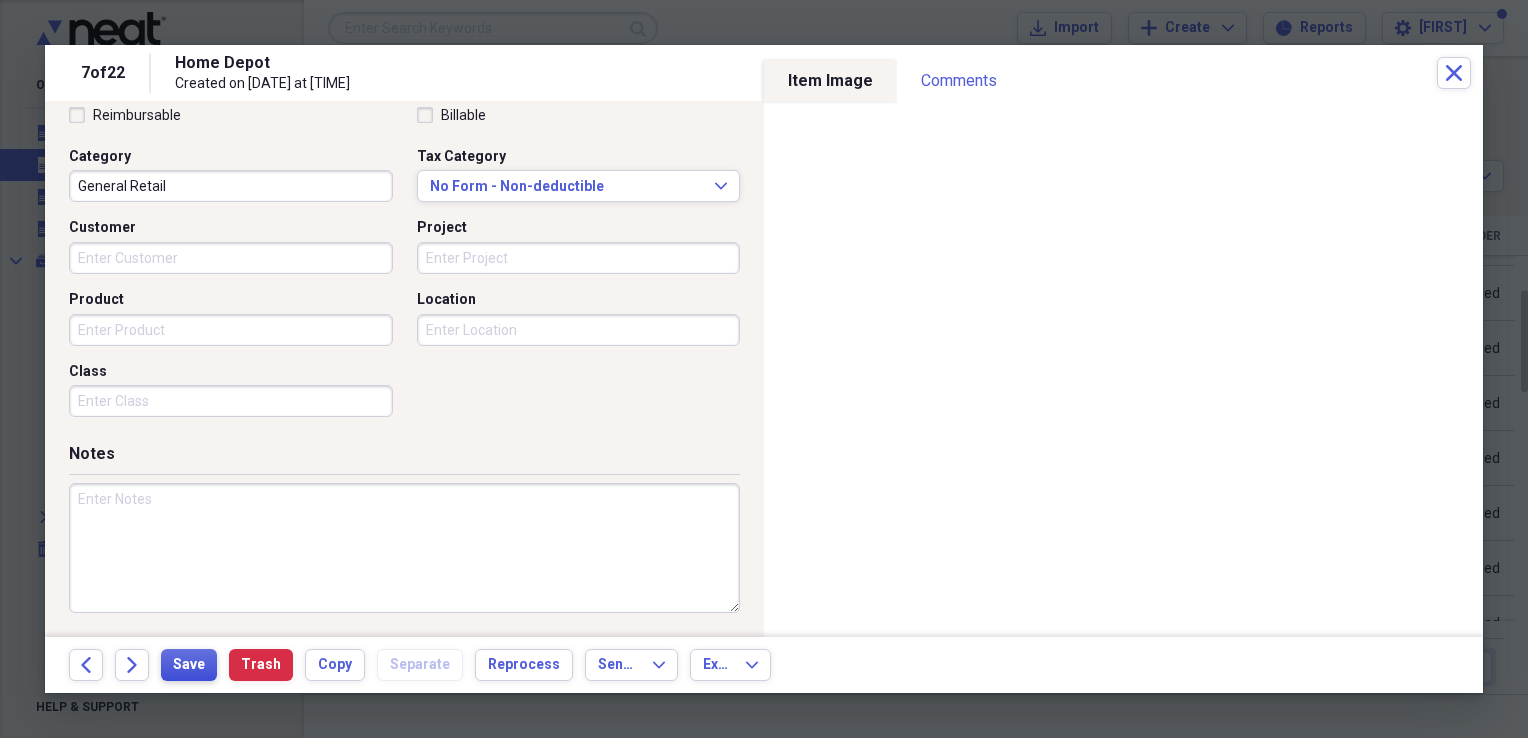 click on "Save" at bounding box center [189, 665] 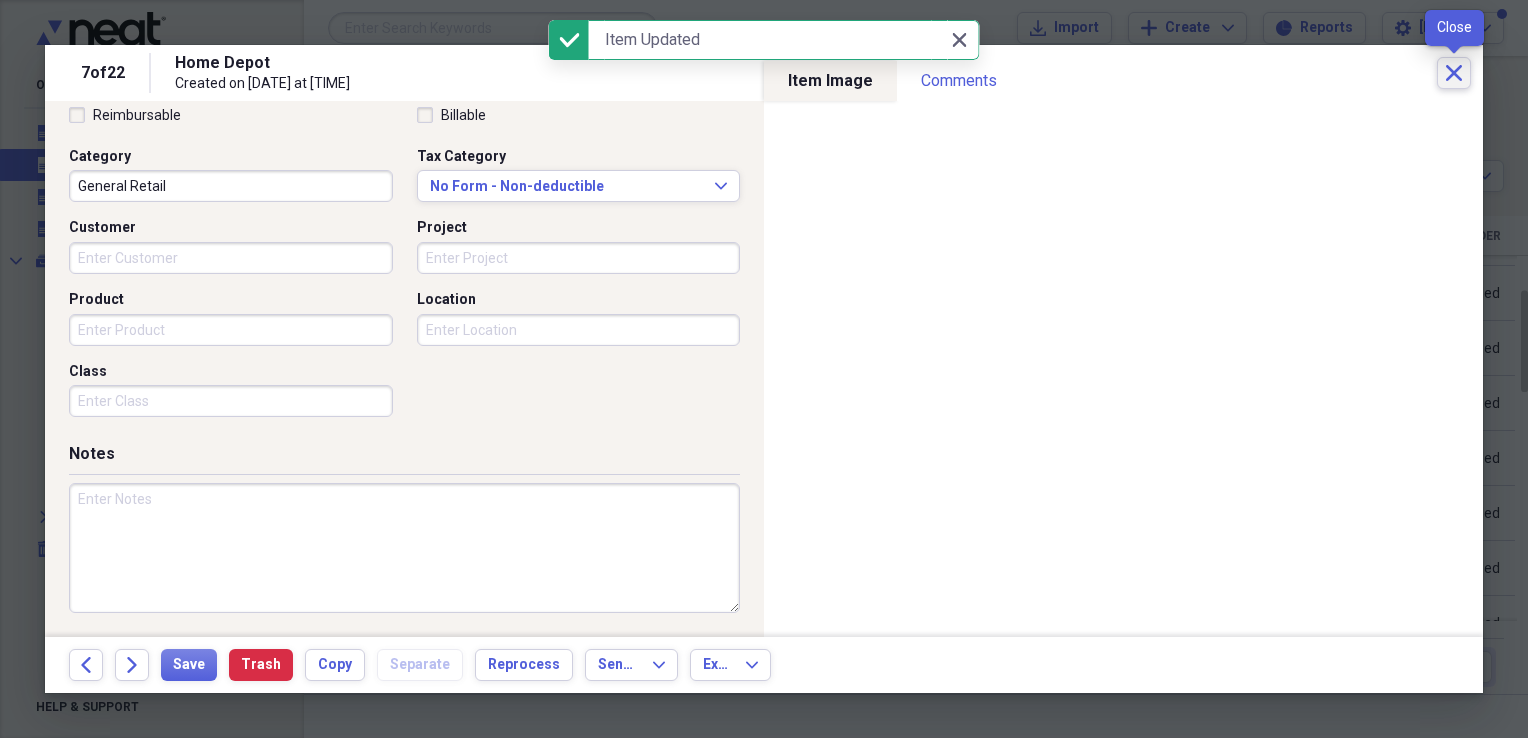 click on "Close" 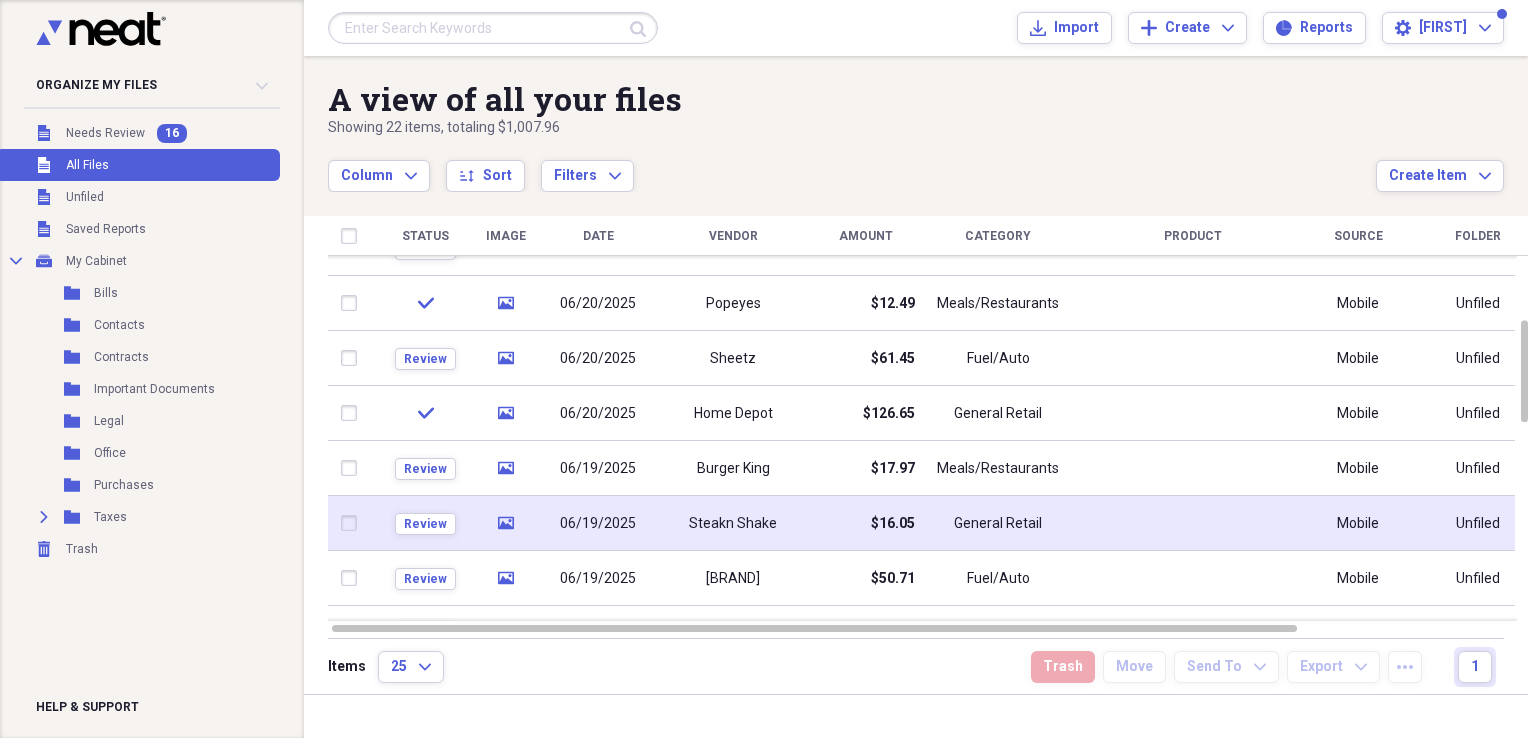click on "General Retail" at bounding box center (998, 524) 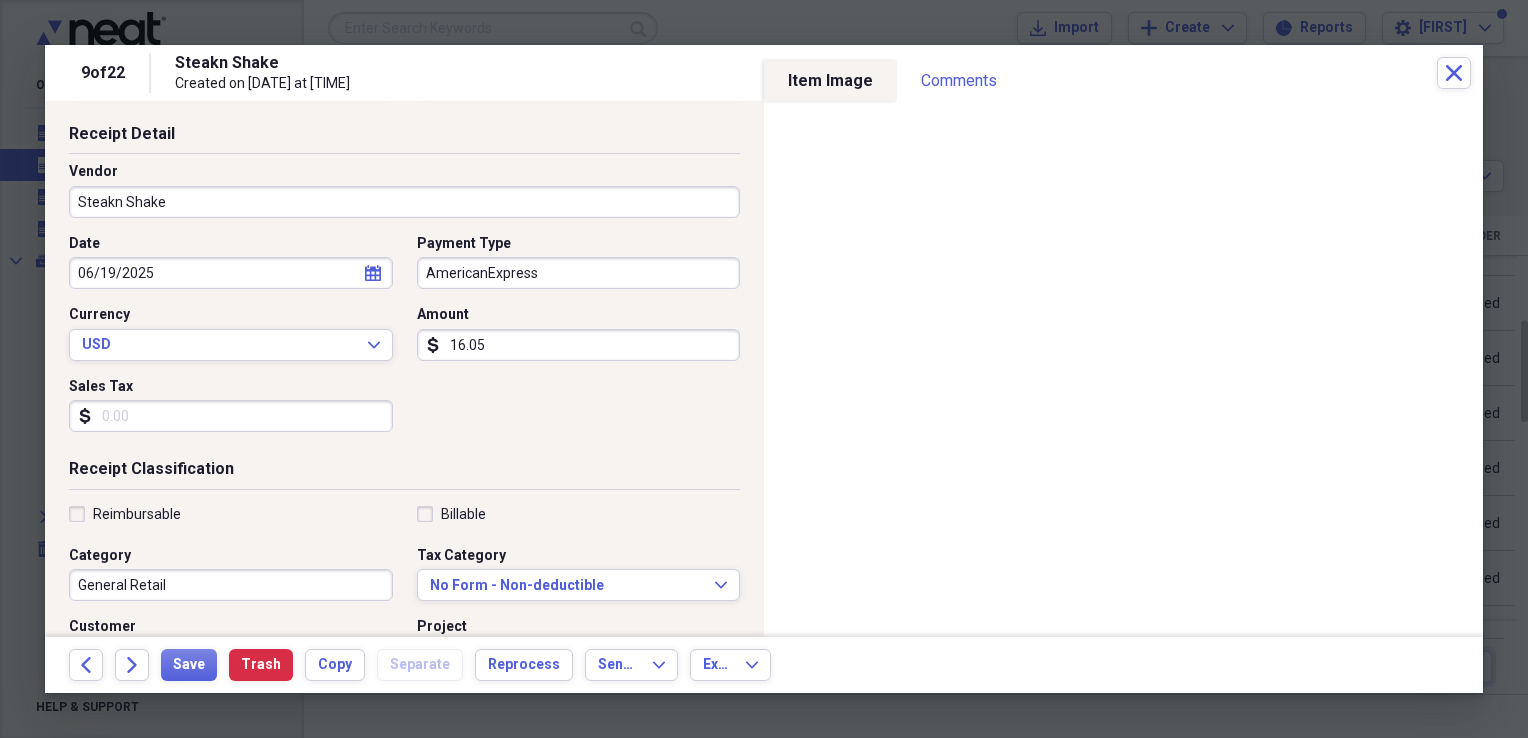 scroll, scrollTop: 200, scrollLeft: 0, axis: vertical 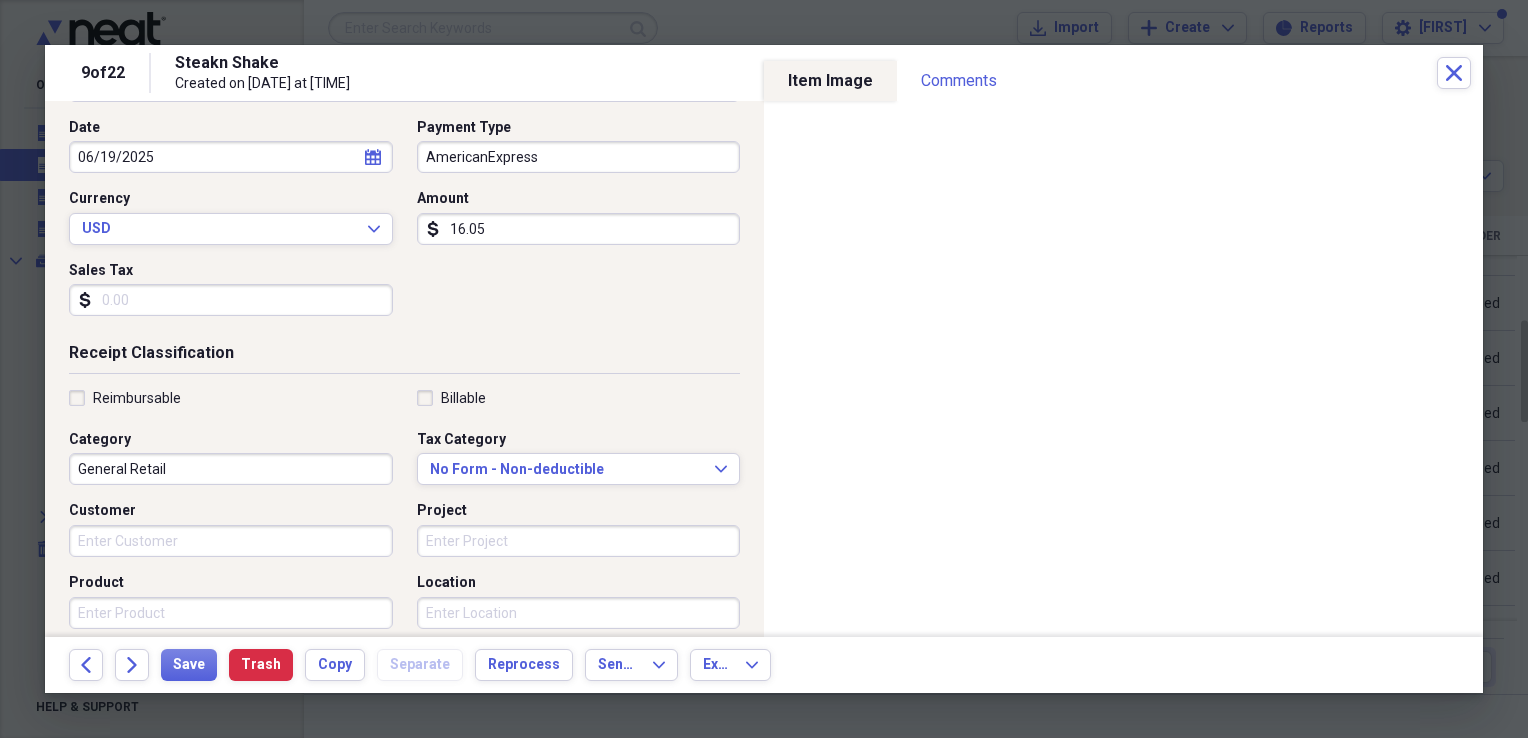 click on "General Retail" at bounding box center [231, 469] 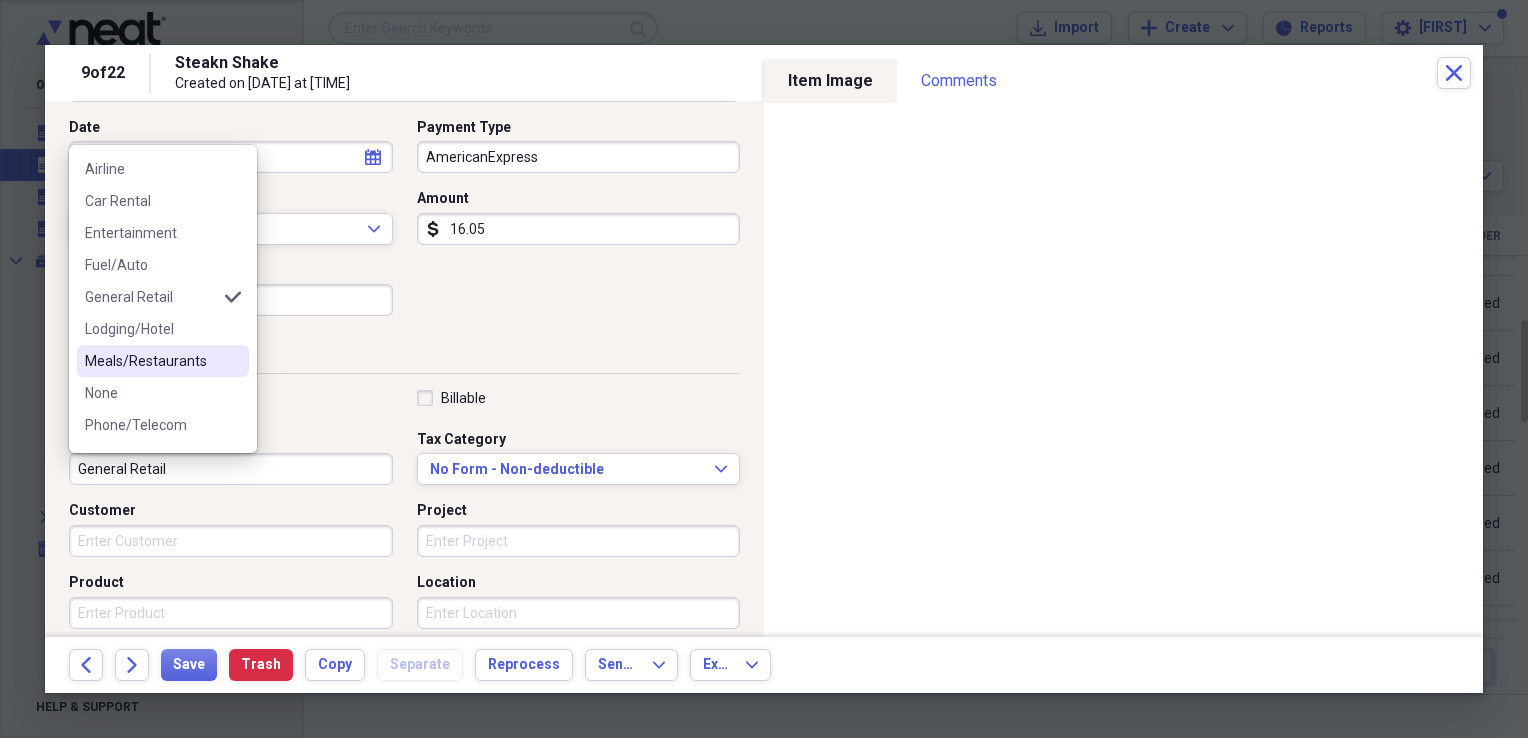 click on "Meals/Restaurants" at bounding box center [151, 361] 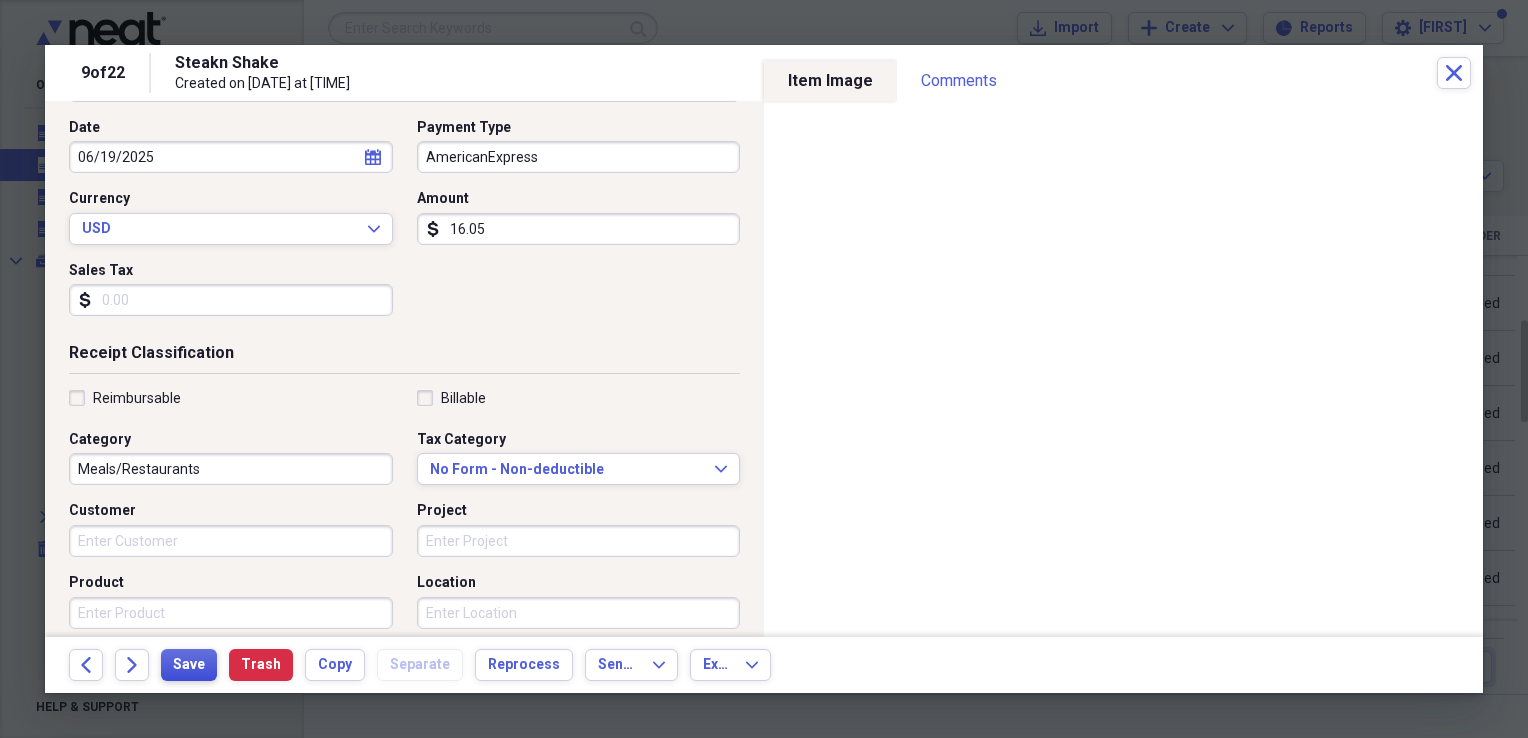 click on "Save" at bounding box center [189, 665] 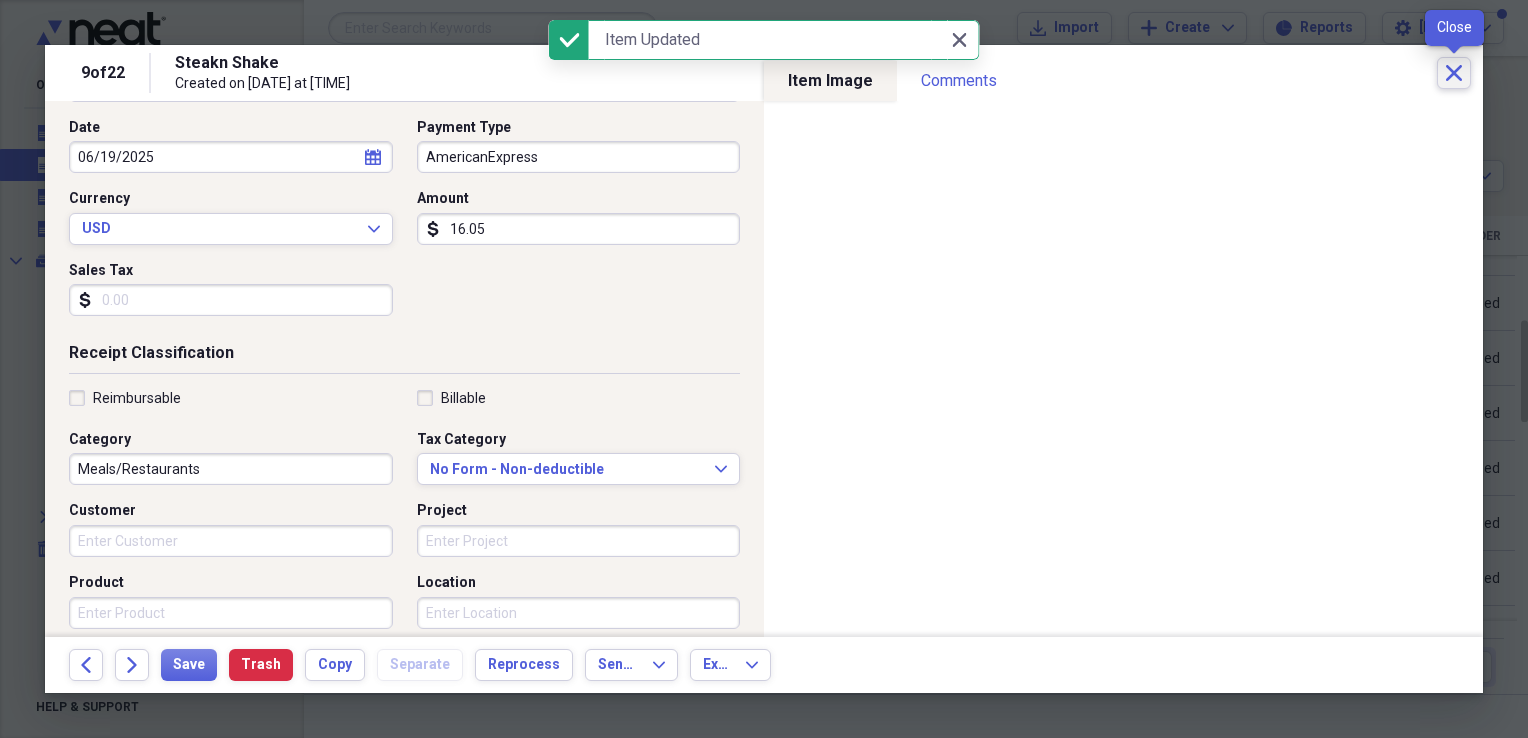 click on "Close" 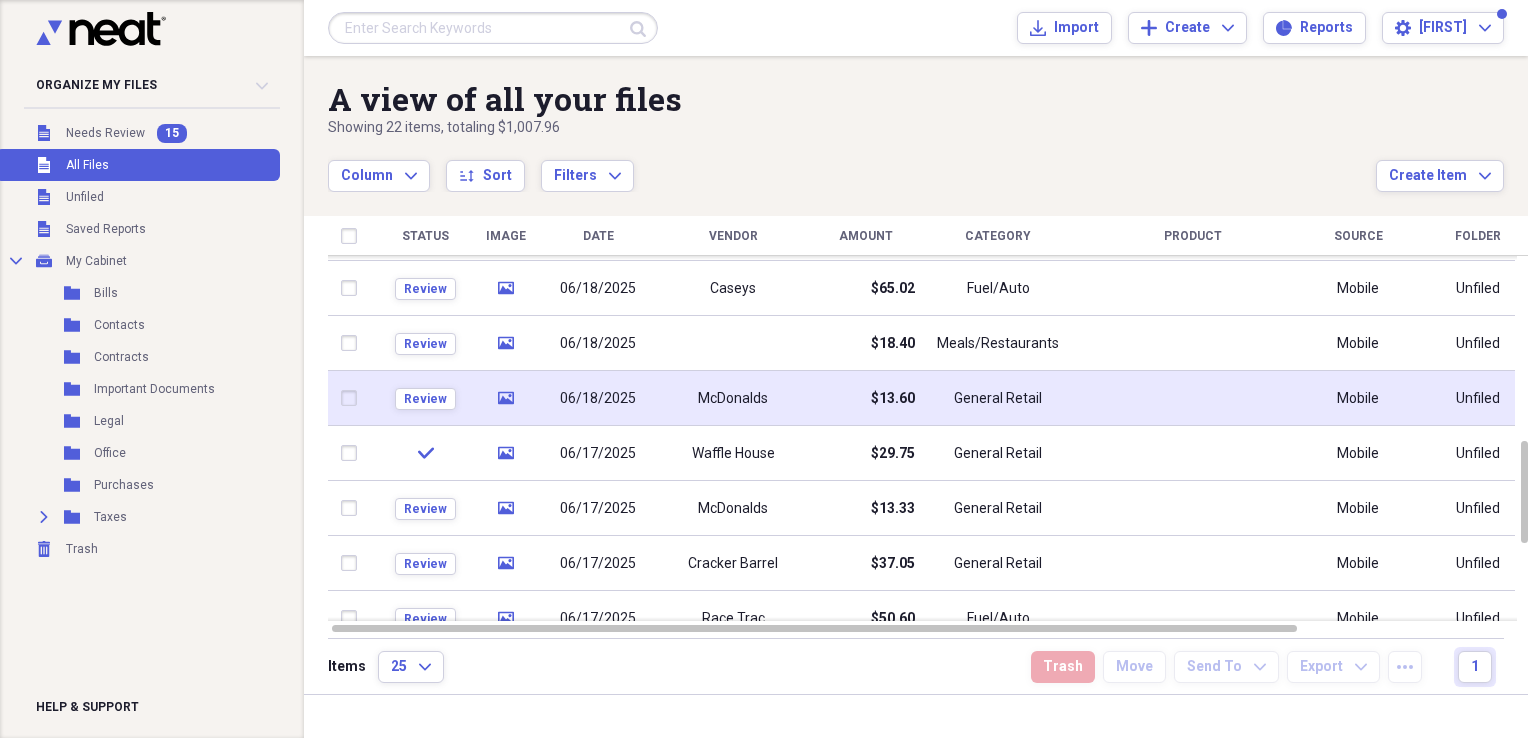 click on "General Retail" at bounding box center [998, 399] 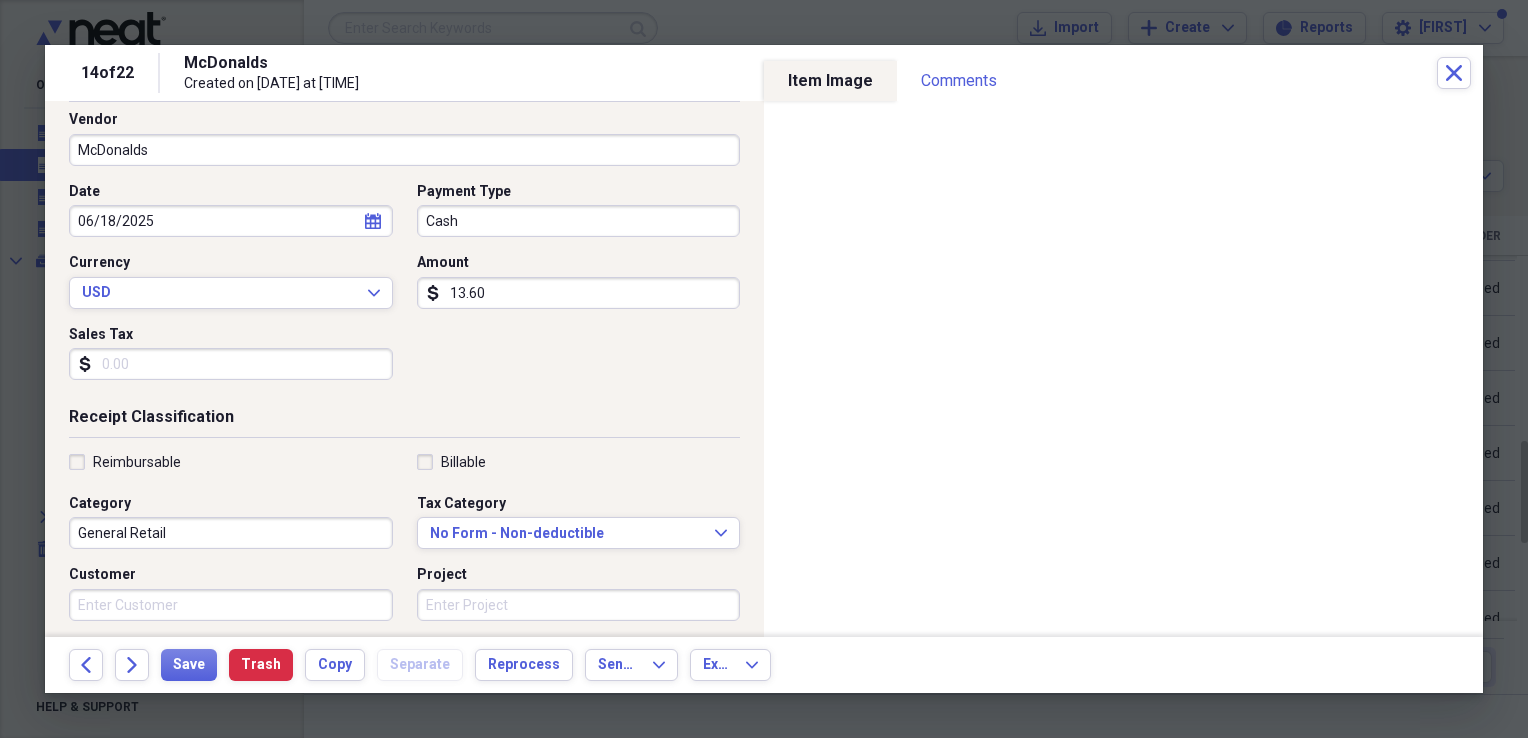 scroll, scrollTop: 200, scrollLeft: 0, axis: vertical 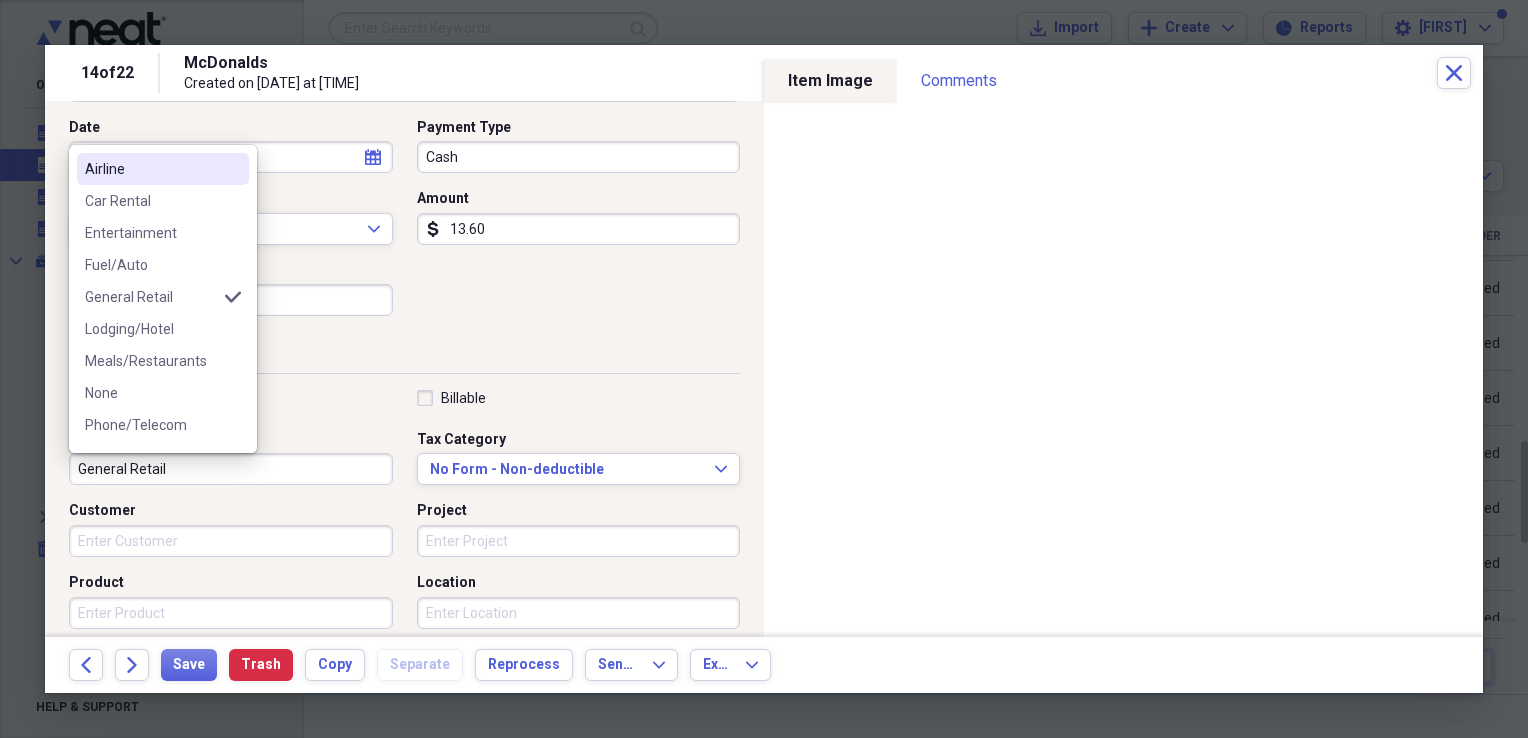 click on "General Retail" at bounding box center (231, 469) 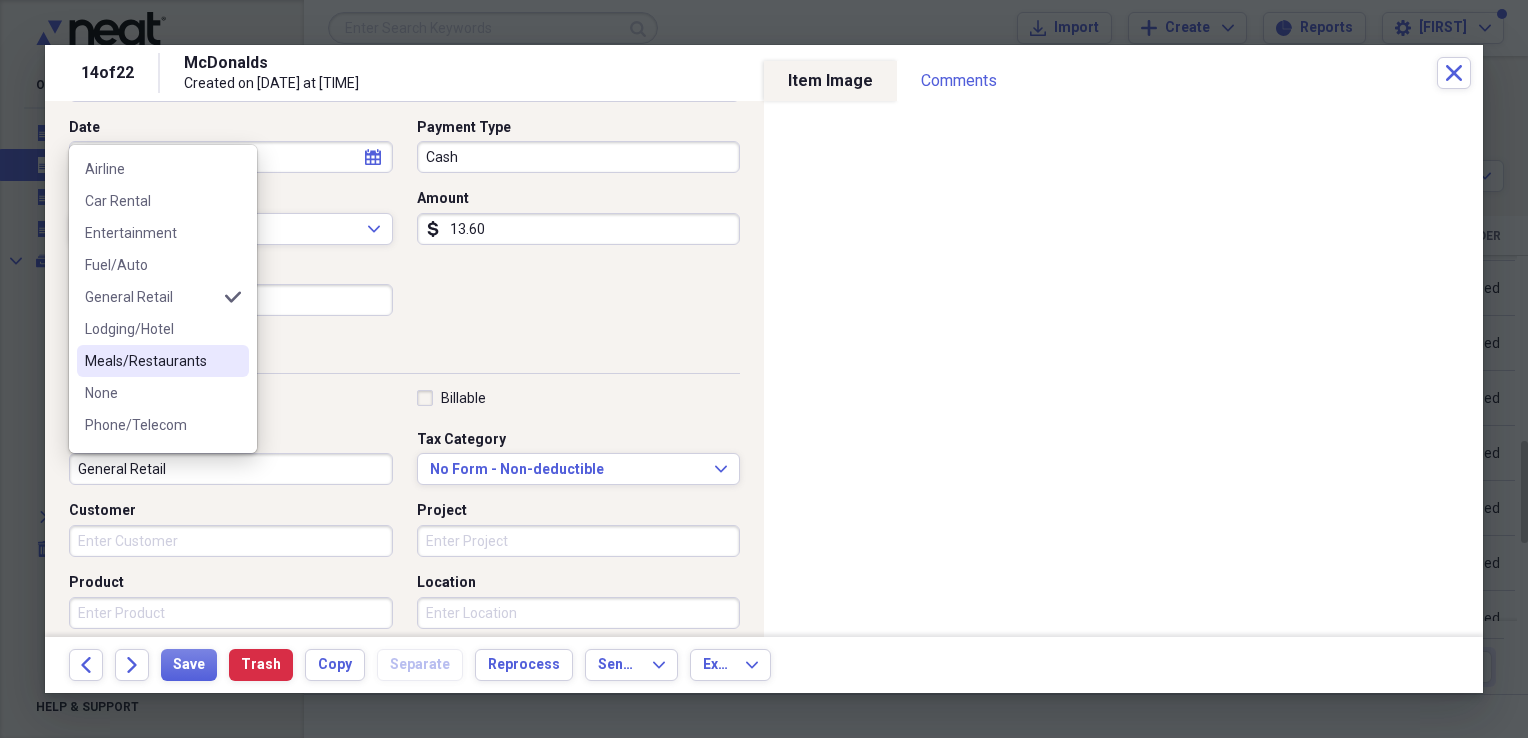 click on "Meals/Restaurants" at bounding box center (151, 361) 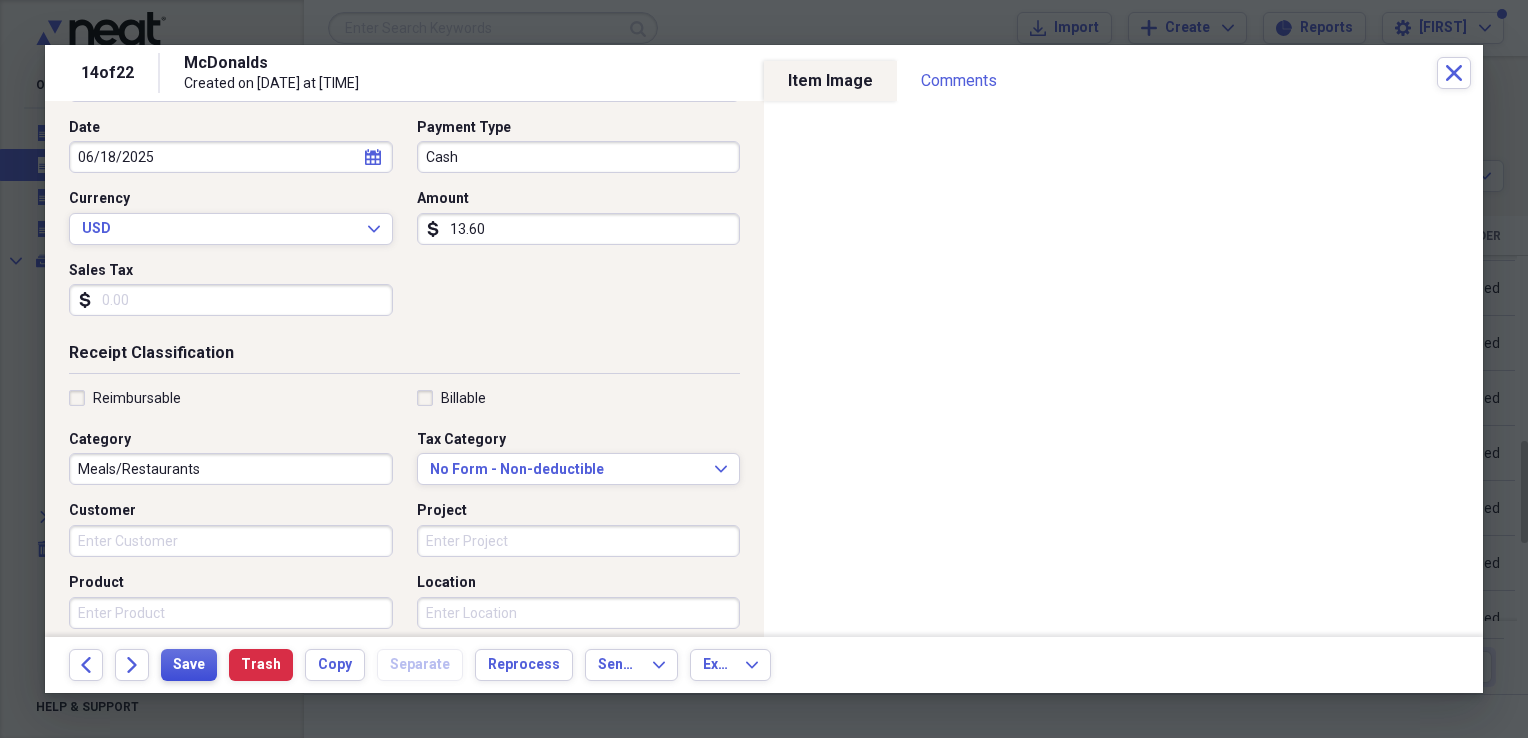 click on "Save" at bounding box center [189, 665] 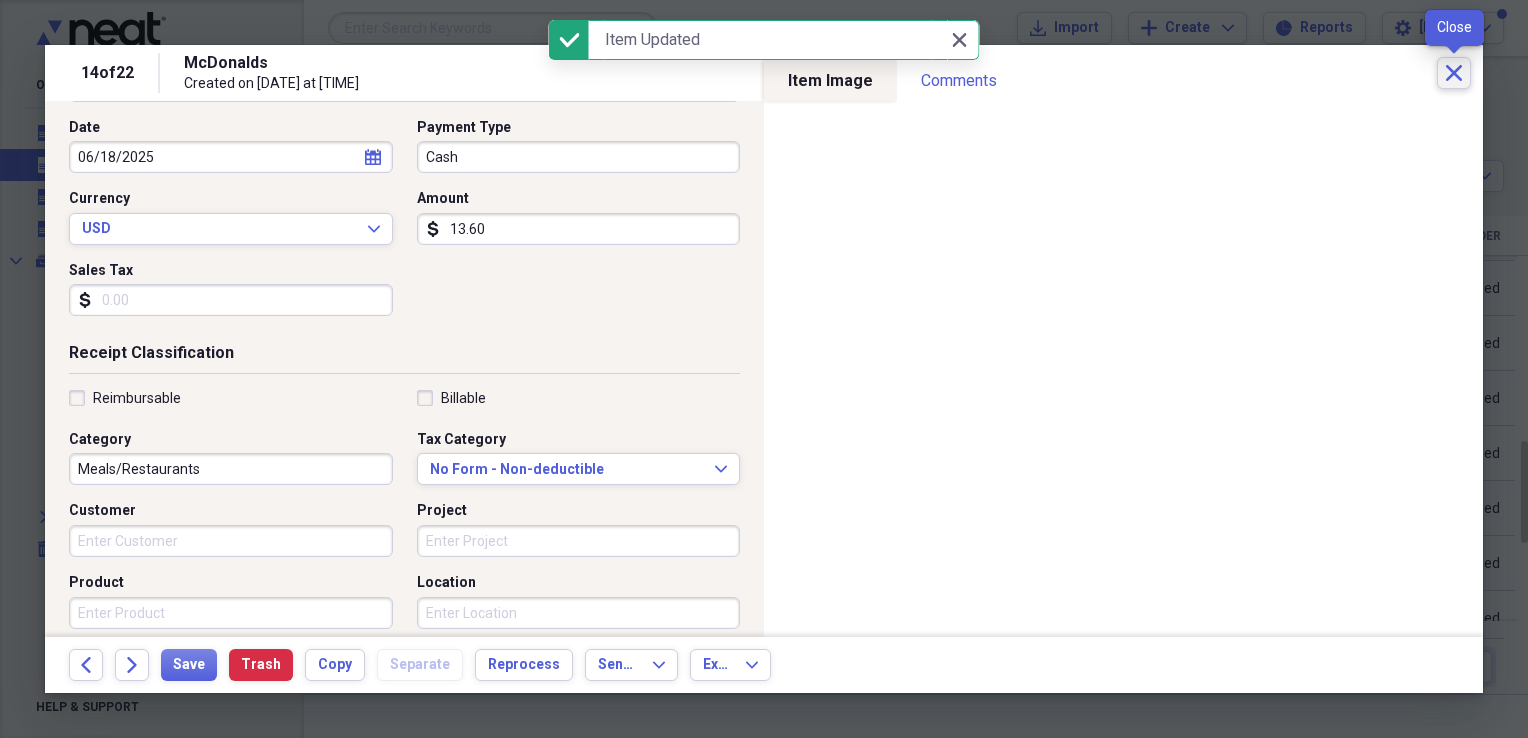 click on "Close" at bounding box center (1454, 73) 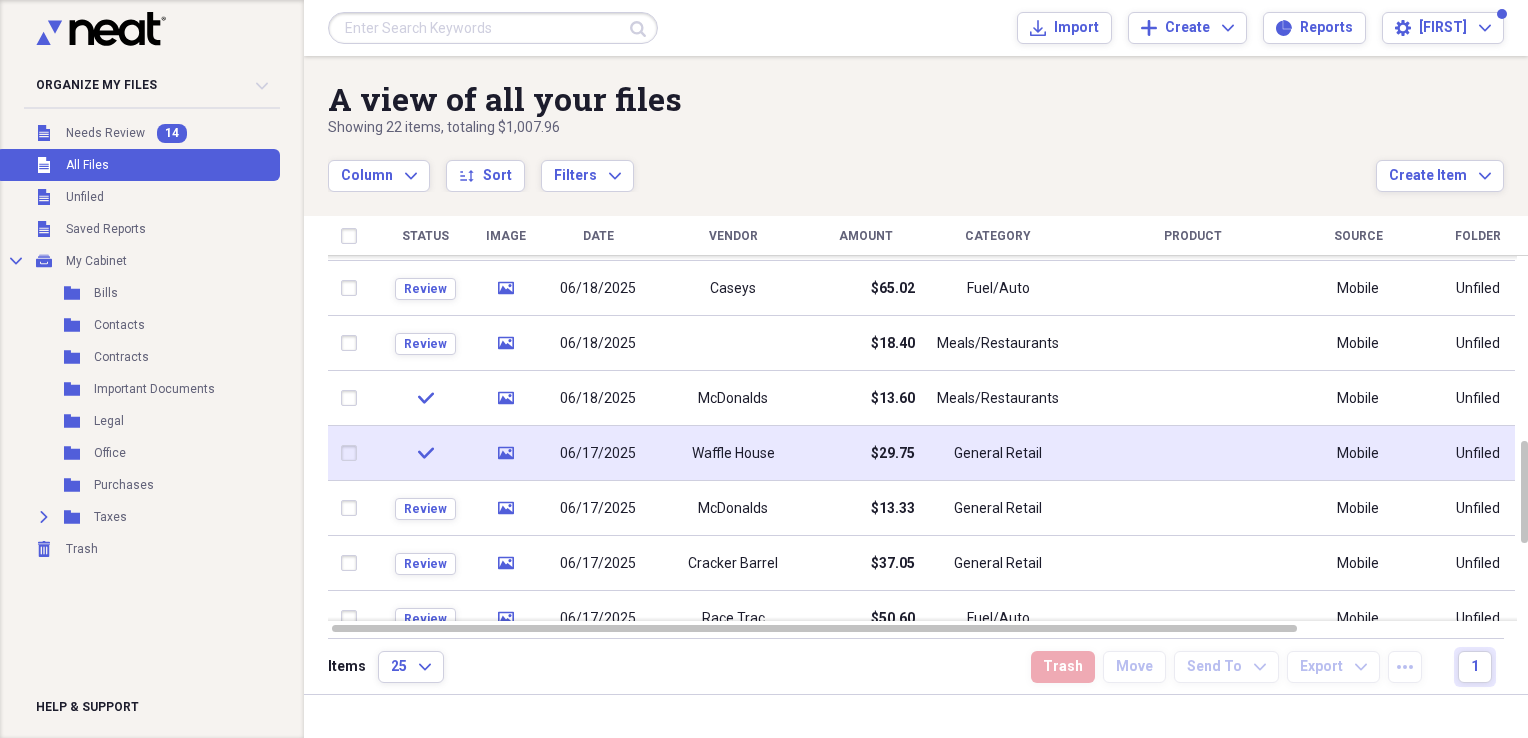 click on "General Retail" at bounding box center [998, 454] 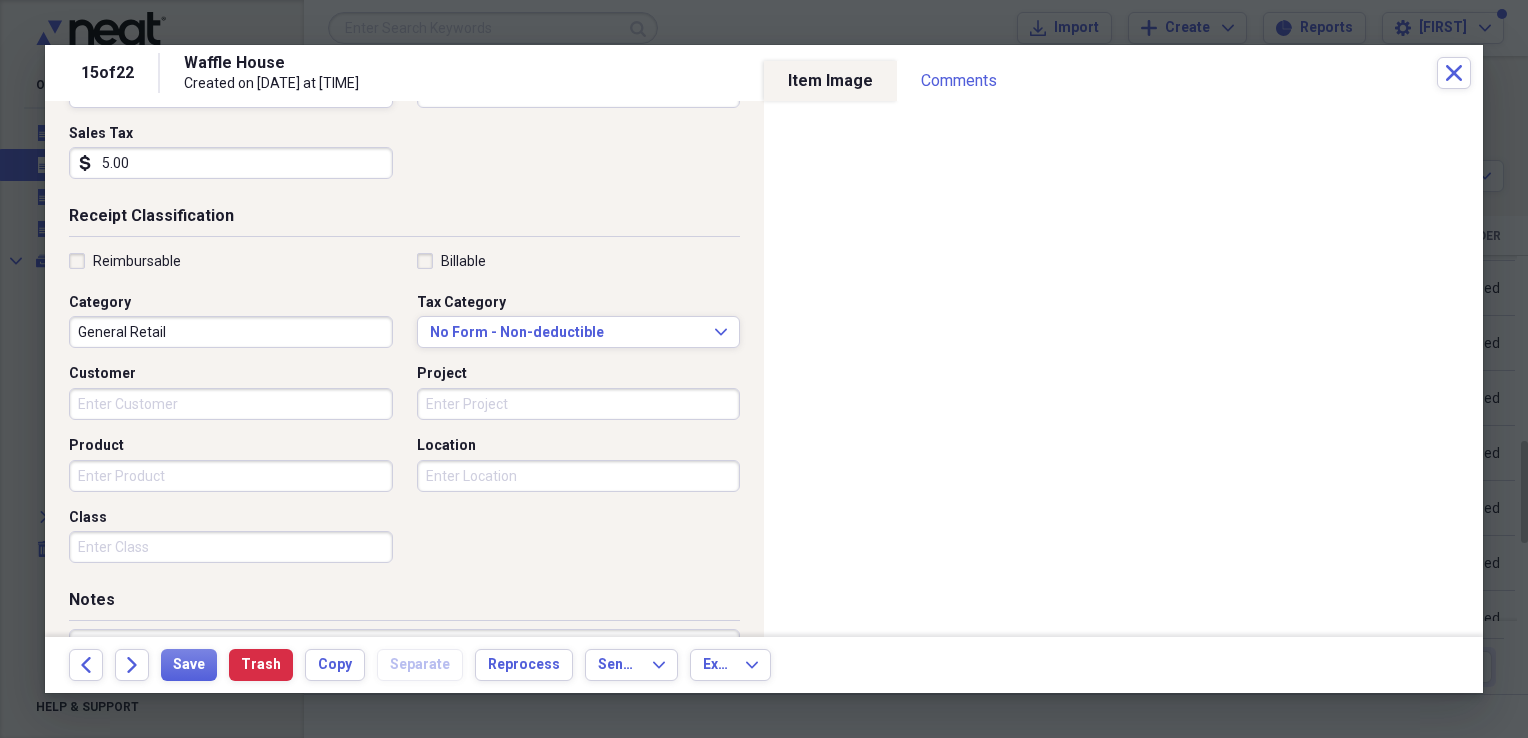 scroll, scrollTop: 400, scrollLeft: 0, axis: vertical 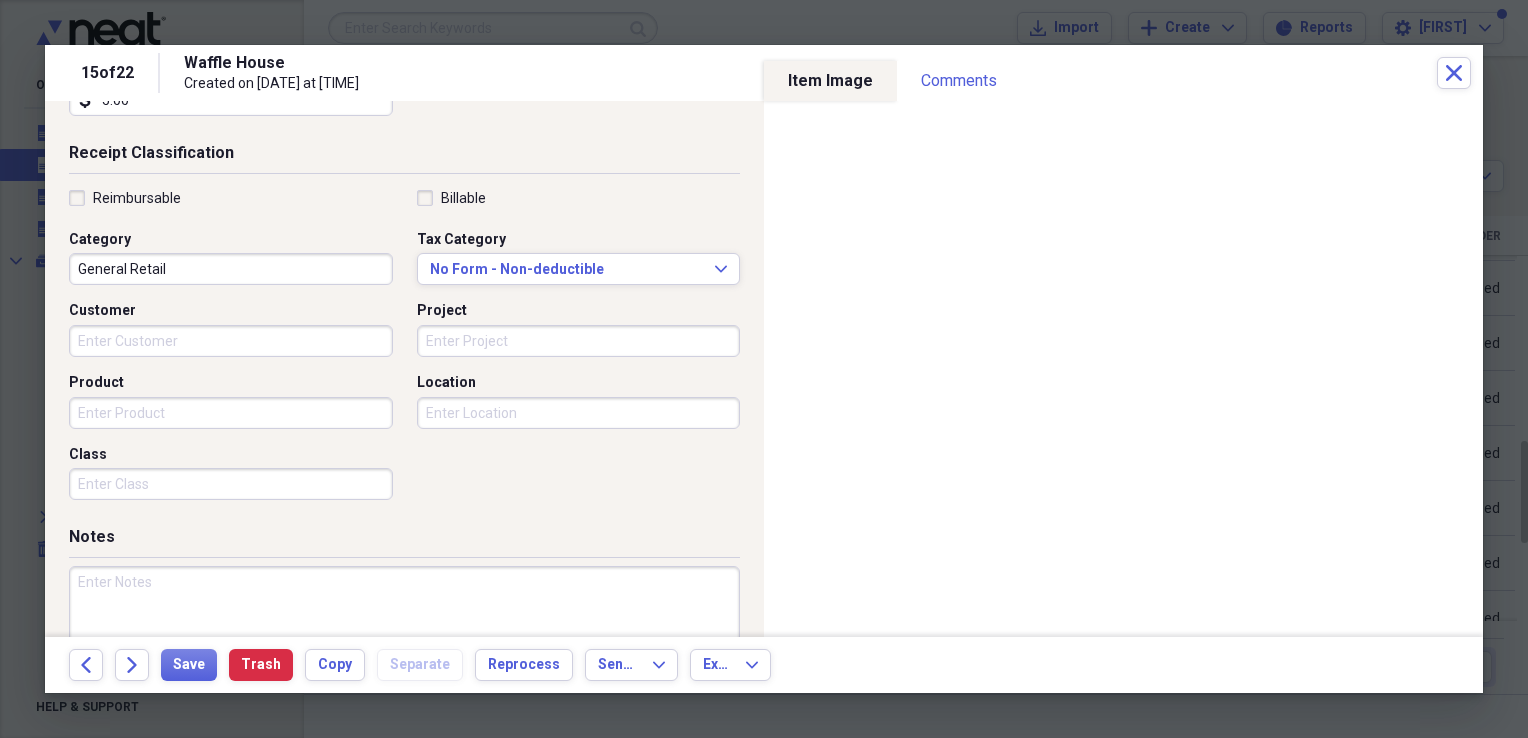 click on "General Retail" at bounding box center [231, 269] 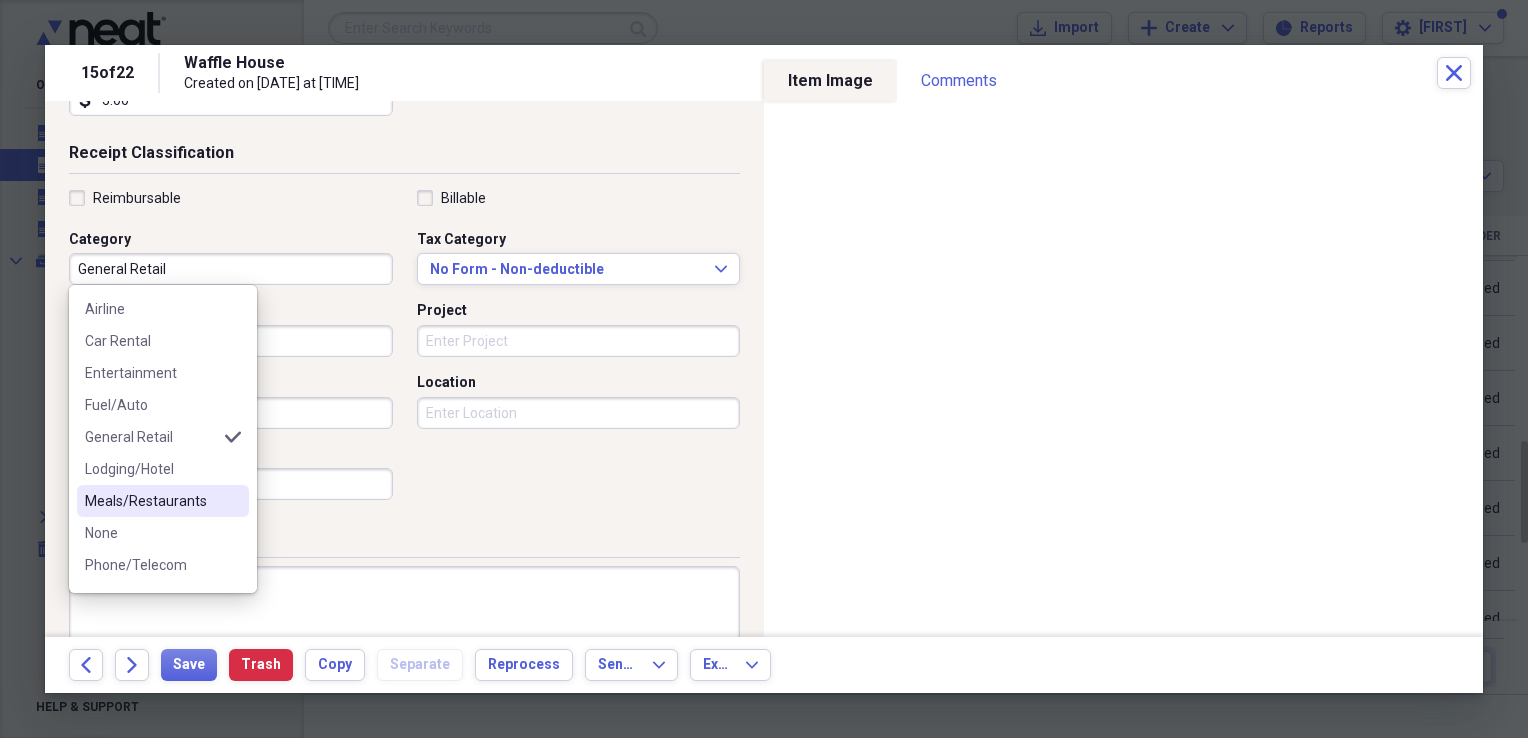 click on "Meals/Restaurants" at bounding box center [151, 501] 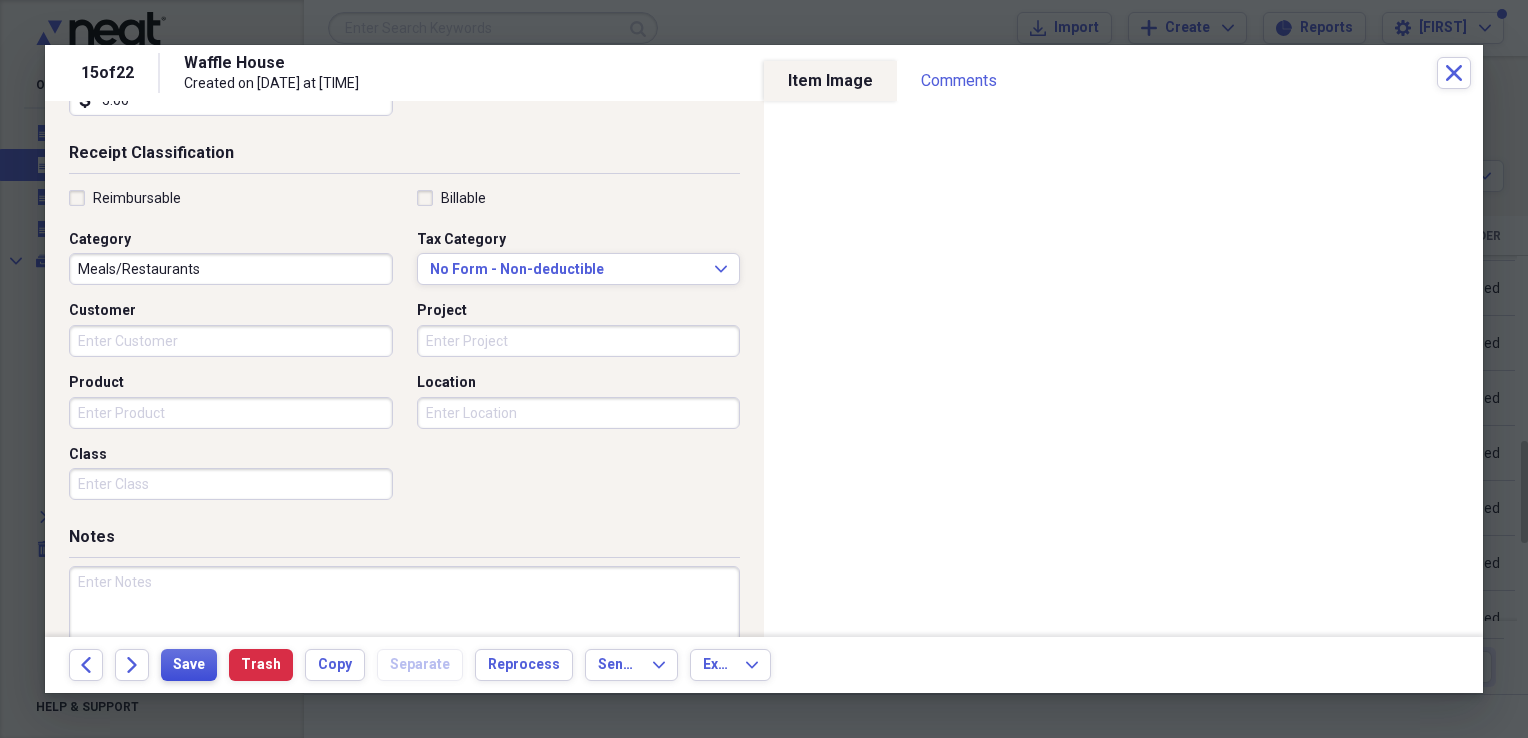 click on "Save" at bounding box center [189, 665] 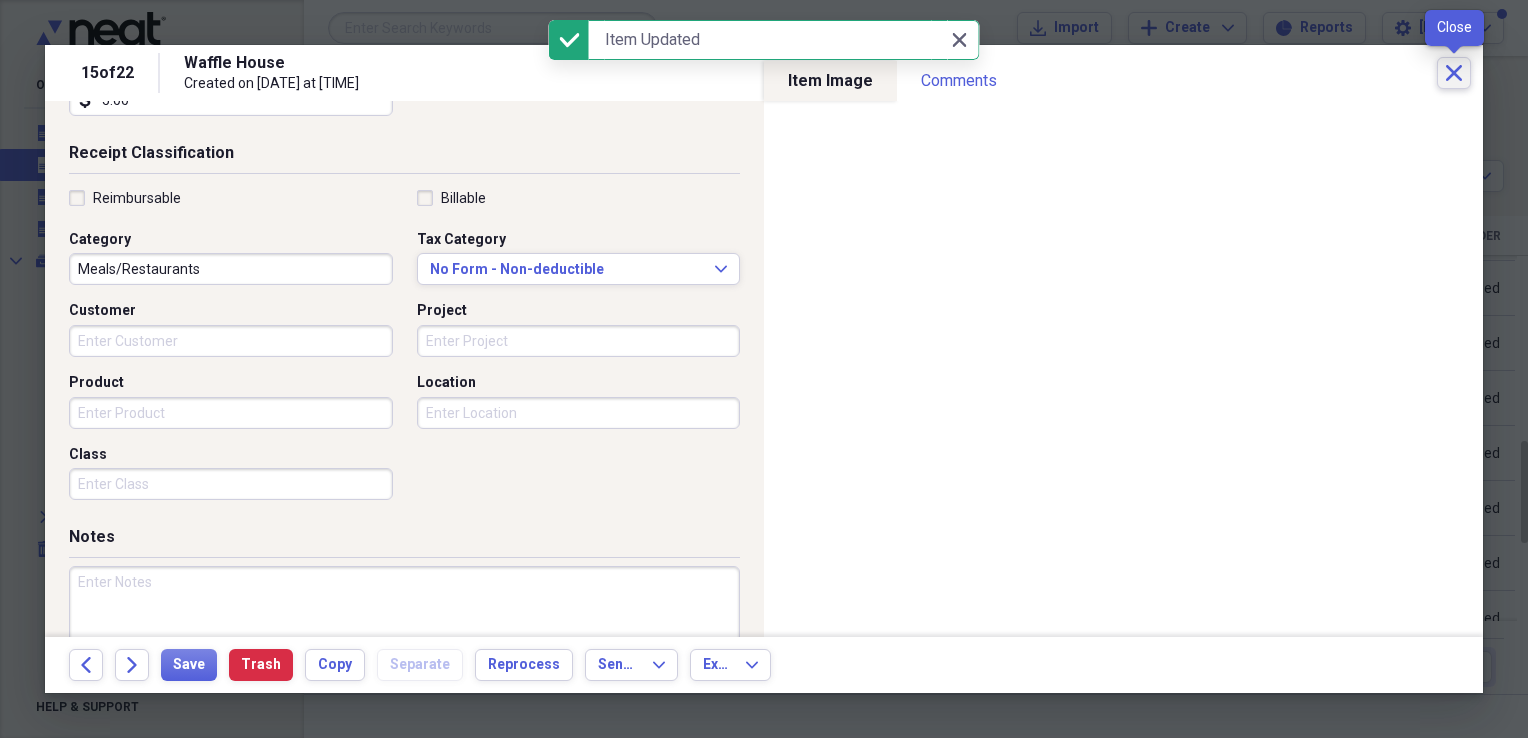 click on "Close" 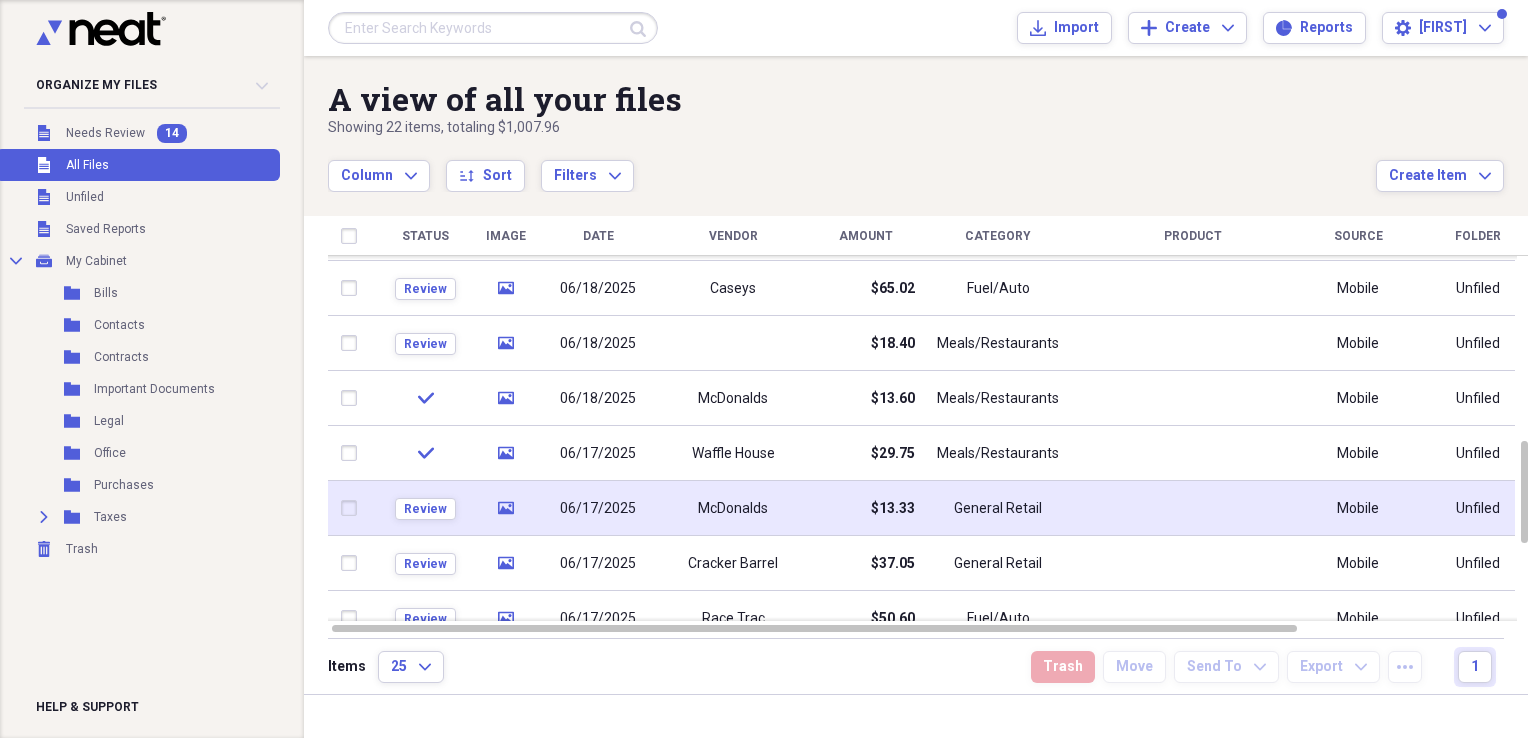 click on "General Retail" at bounding box center (998, 509) 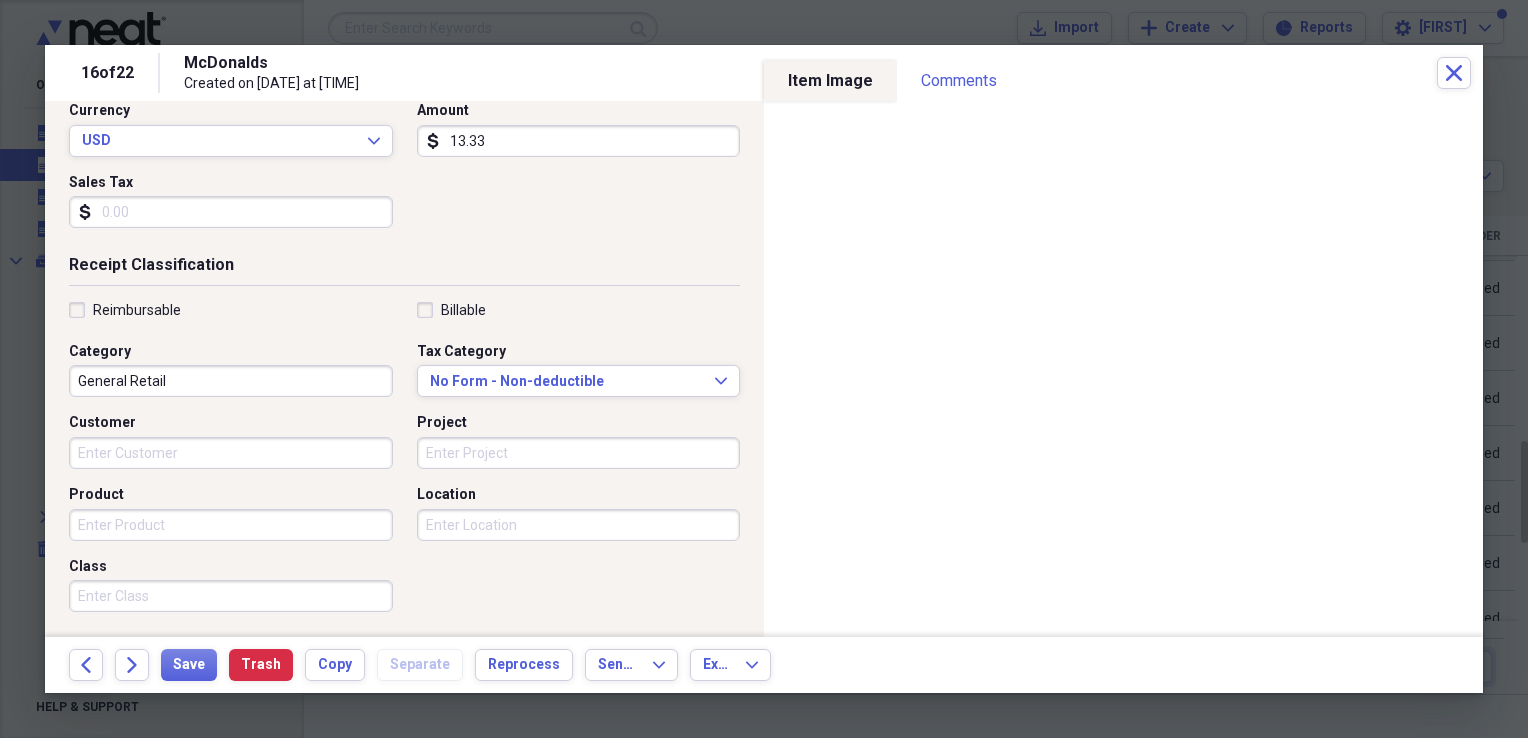 scroll, scrollTop: 300, scrollLeft: 0, axis: vertical 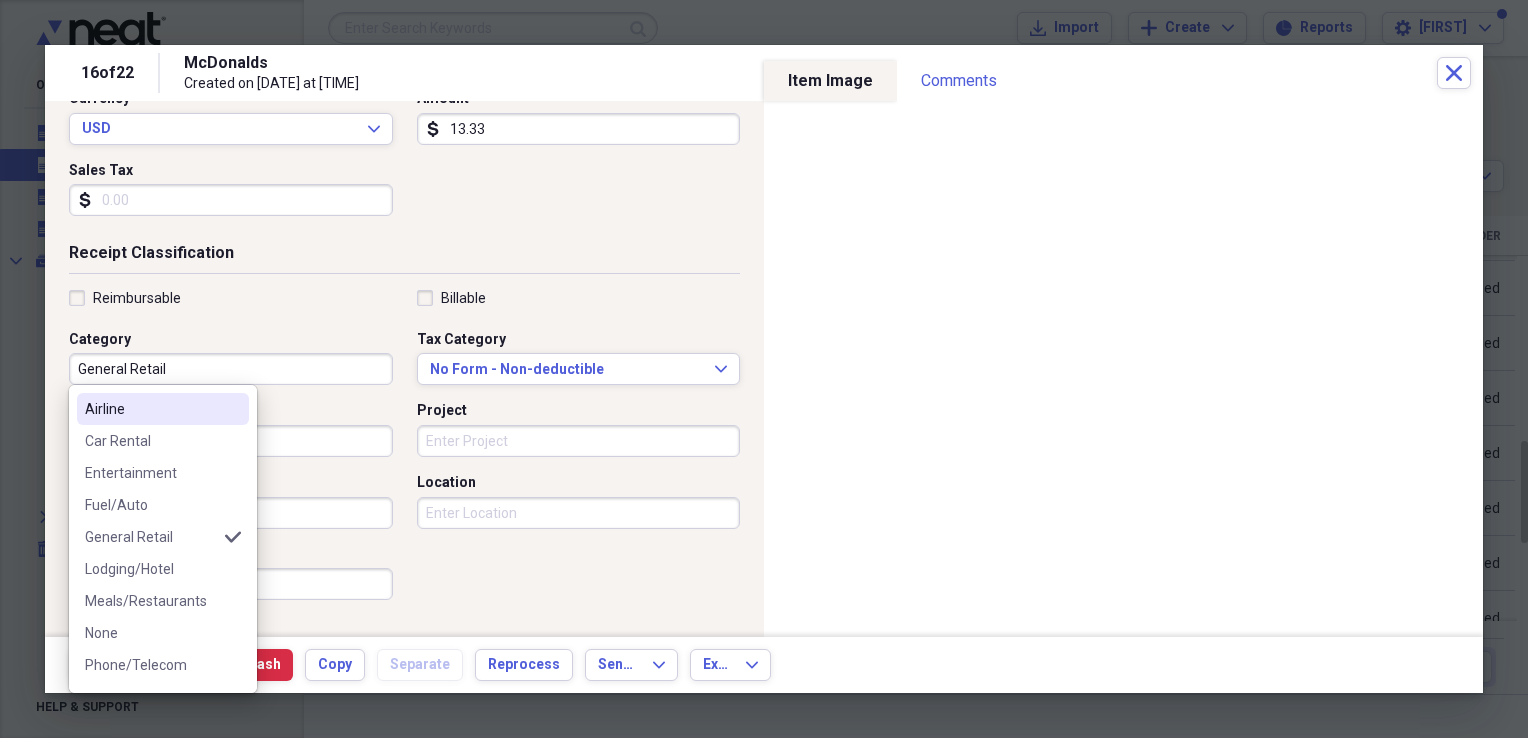 click on "General Retail" at bounding box center [231, 369] 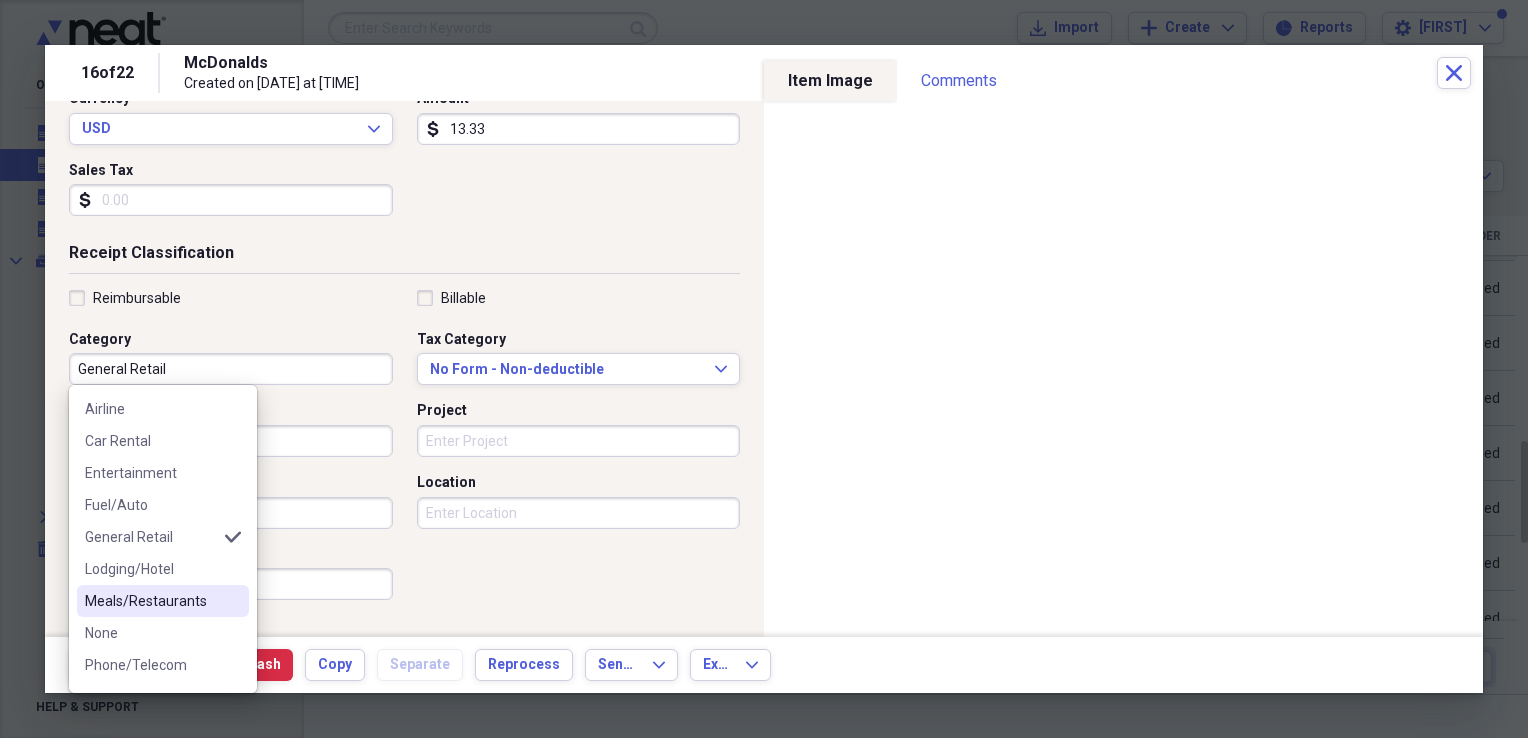 click on "Meals/Restaurants" at bounding box center (151, 601) 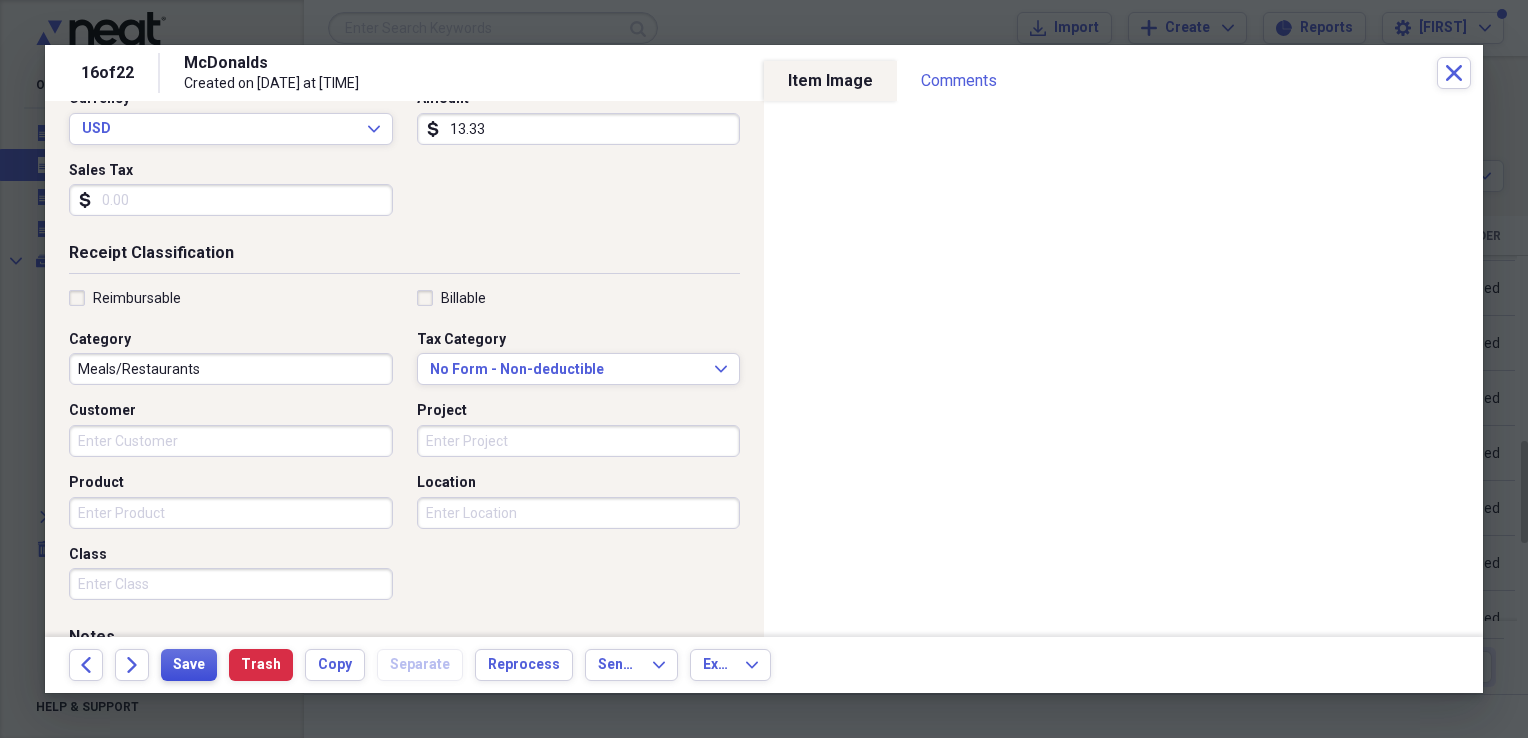 click on "Save" at bounding box center [189, 665] 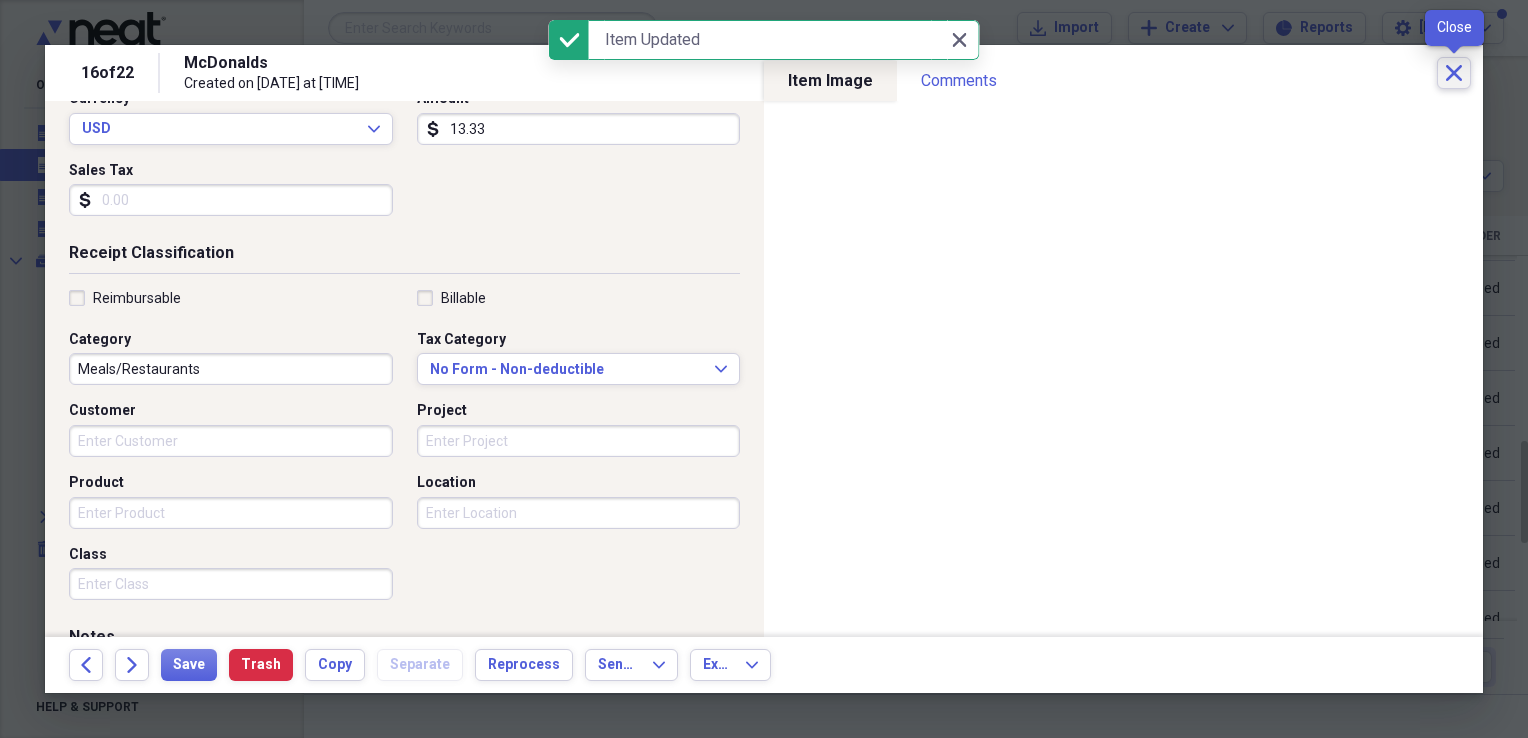 click on "Close" at bounding box center (1454, 73) 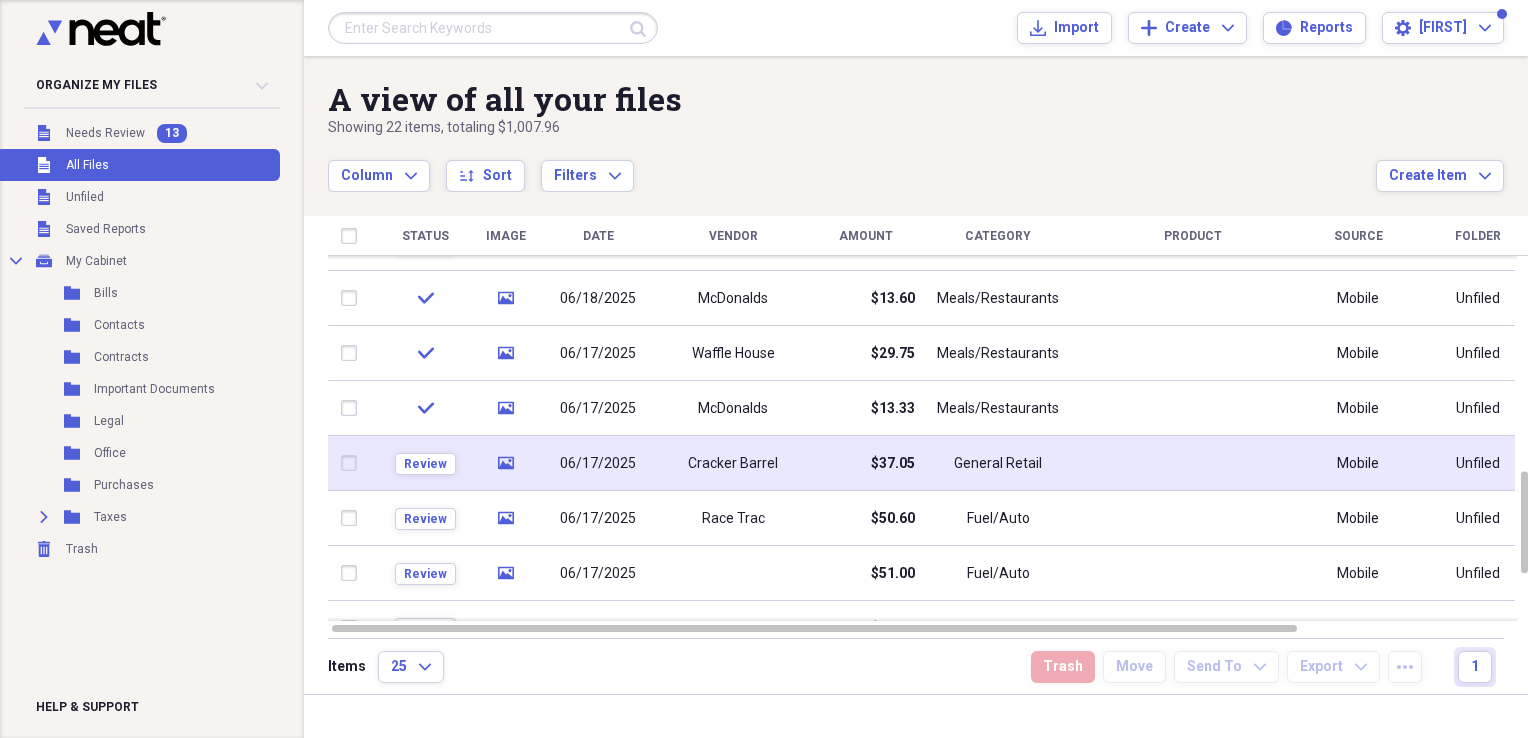 click on "General Retail" at bounding box center [998, 464] 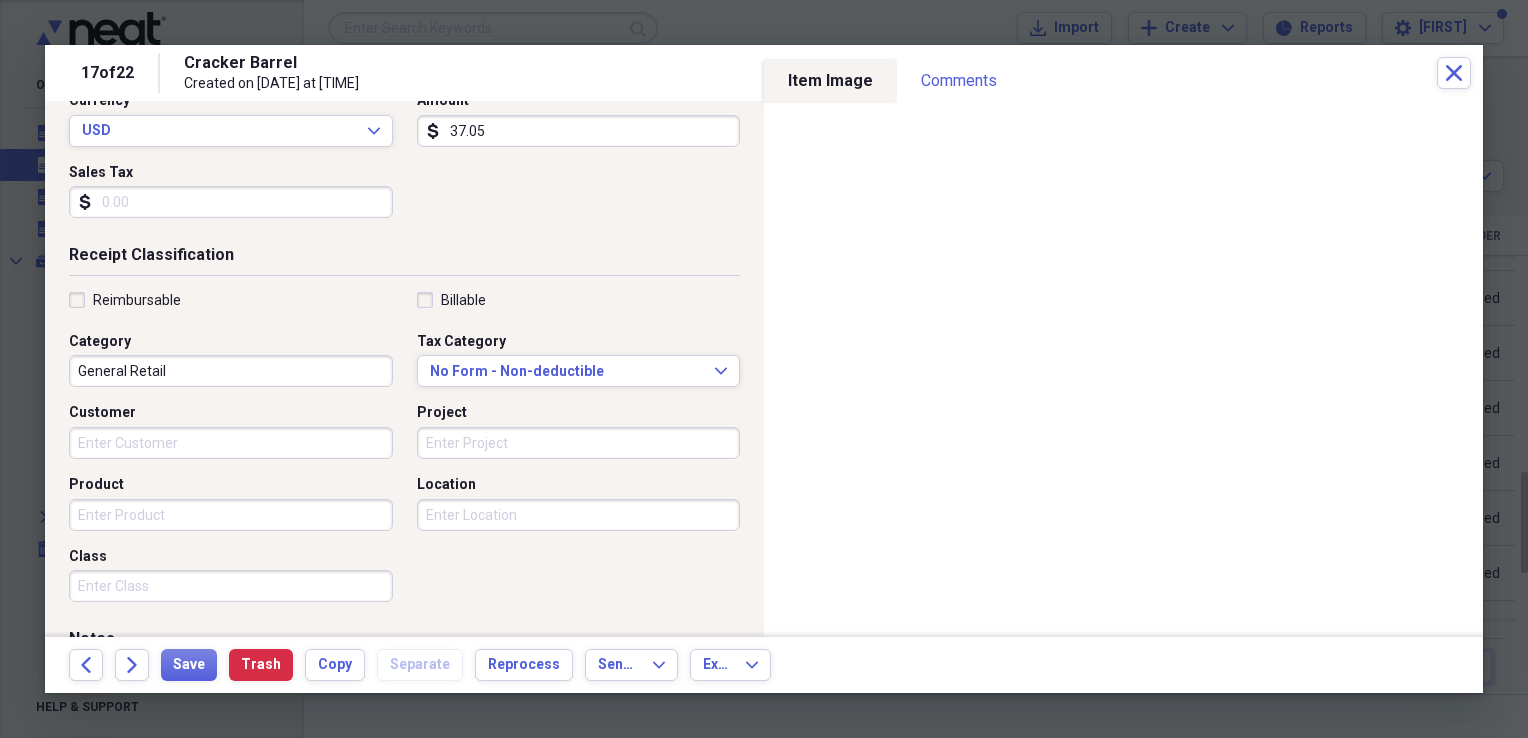 scroll, scrollTop: 300, scrollLeft: 0, axis: vertical 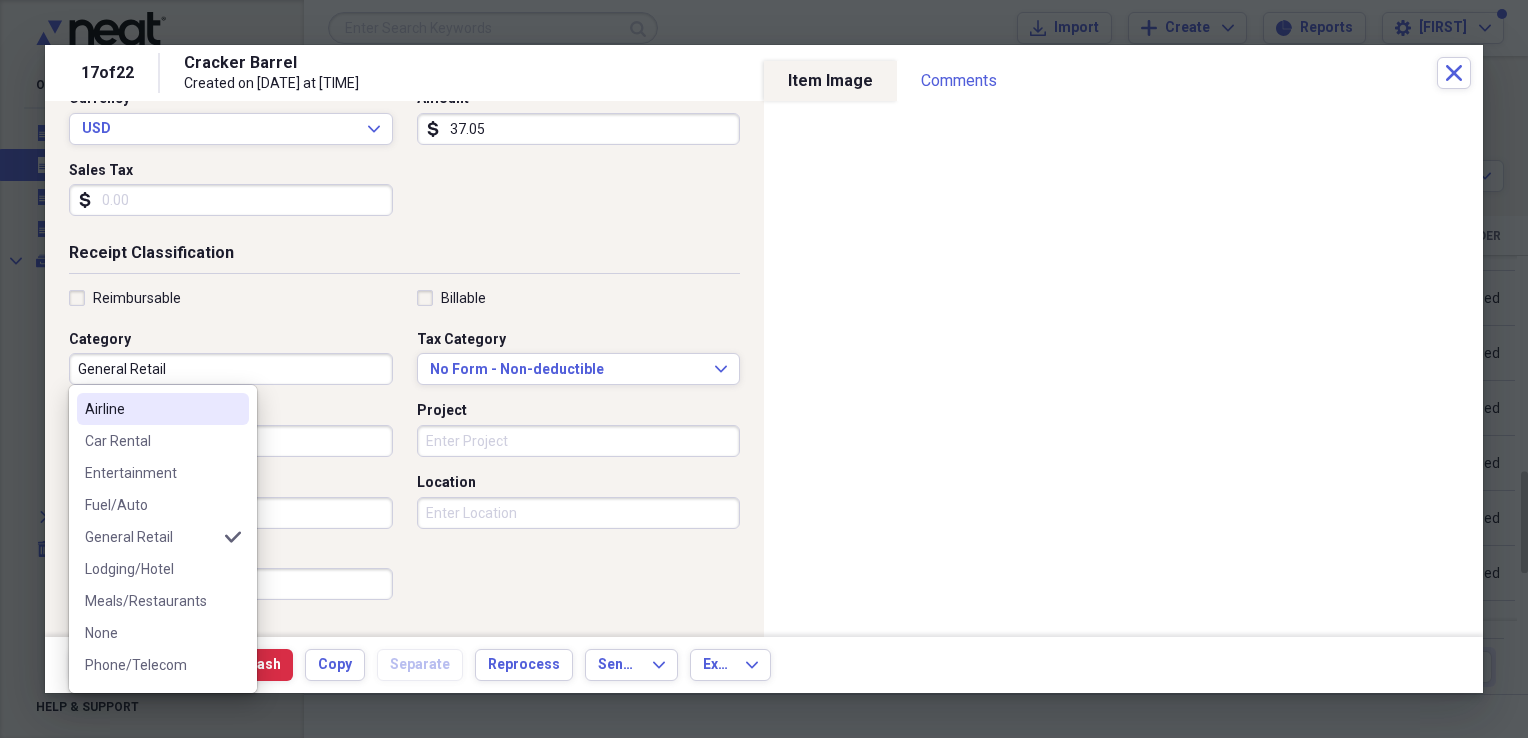 click on "General Retail" at bounding box center (231, 369) 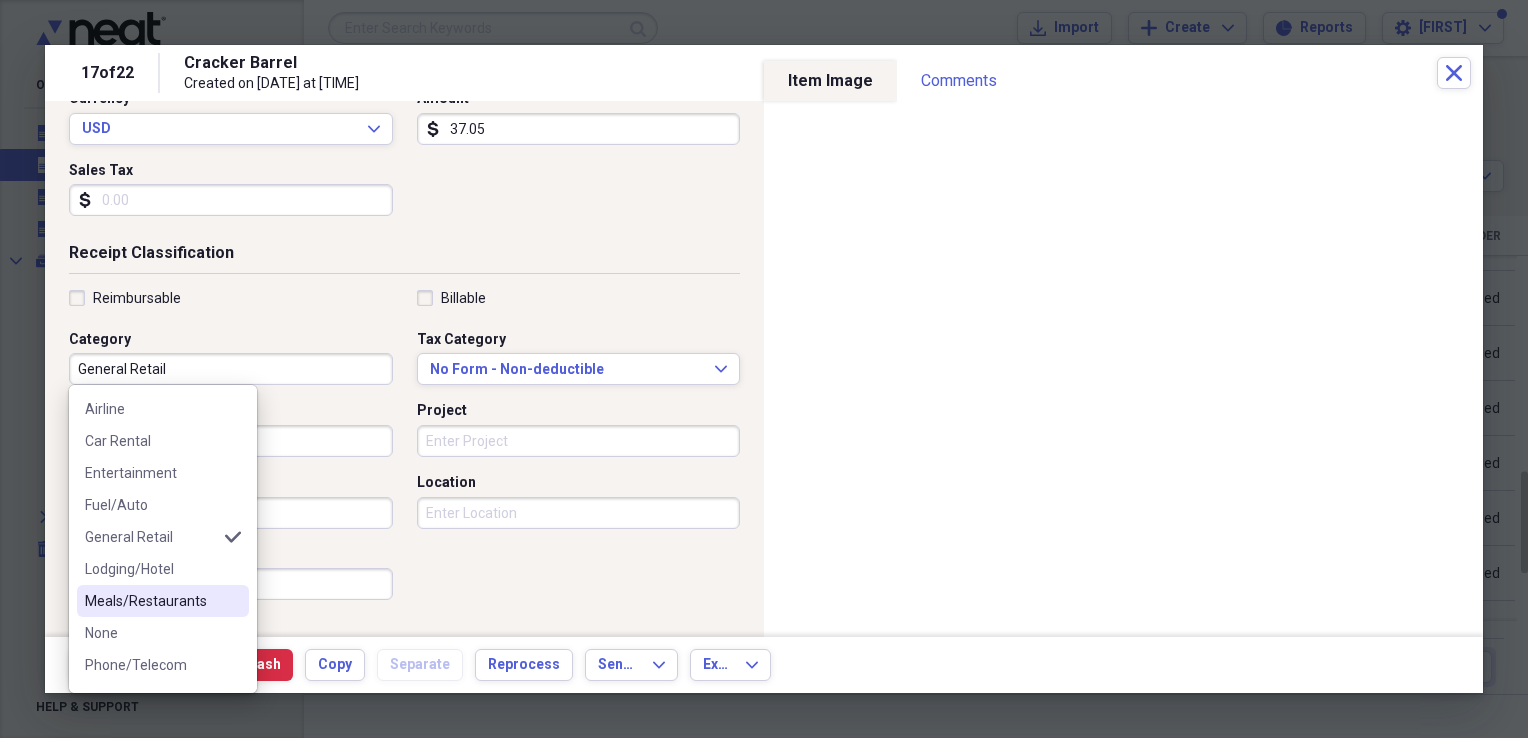 click on "Meals/Restaurants" at bounding box center (151, 601) 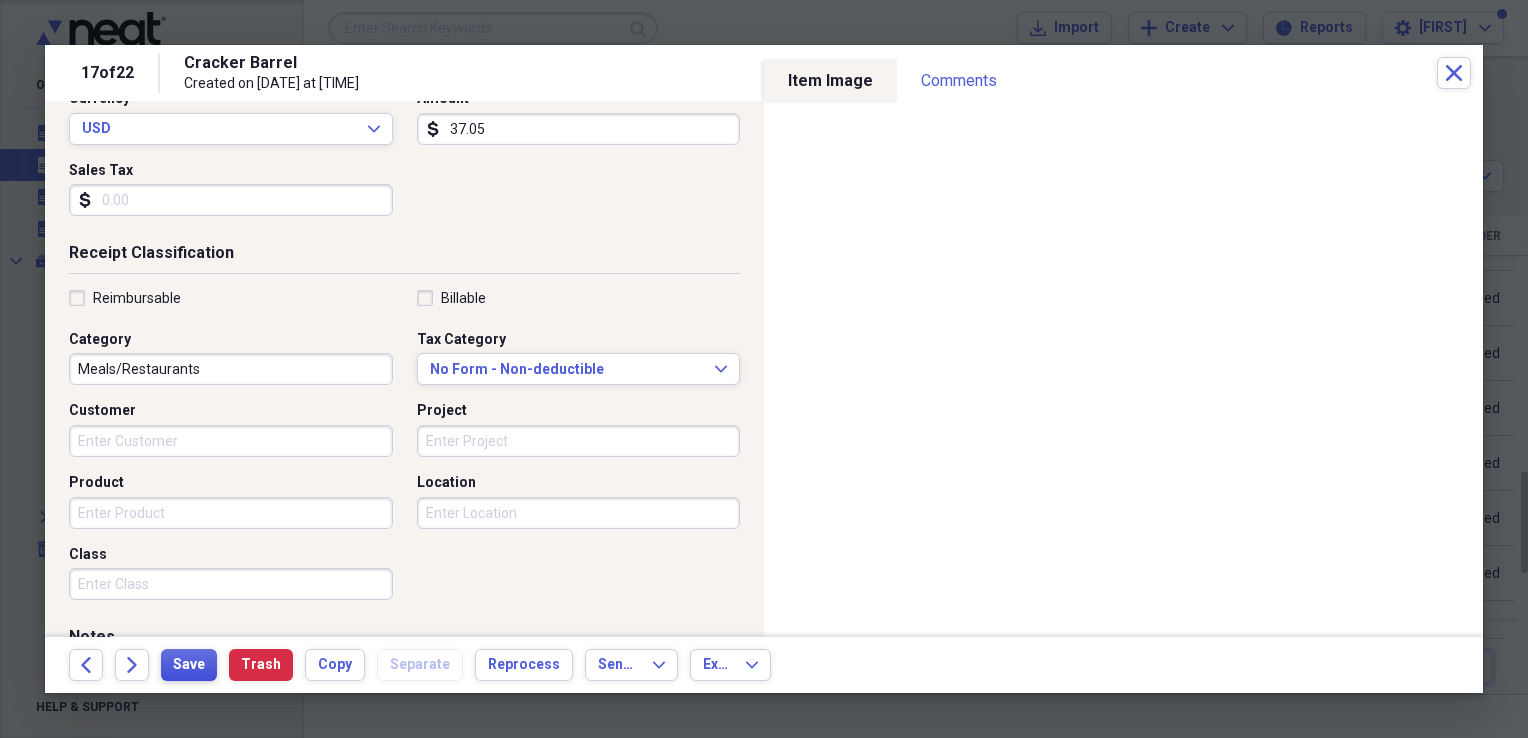 click on "Save" at bounding box center (189, 665) 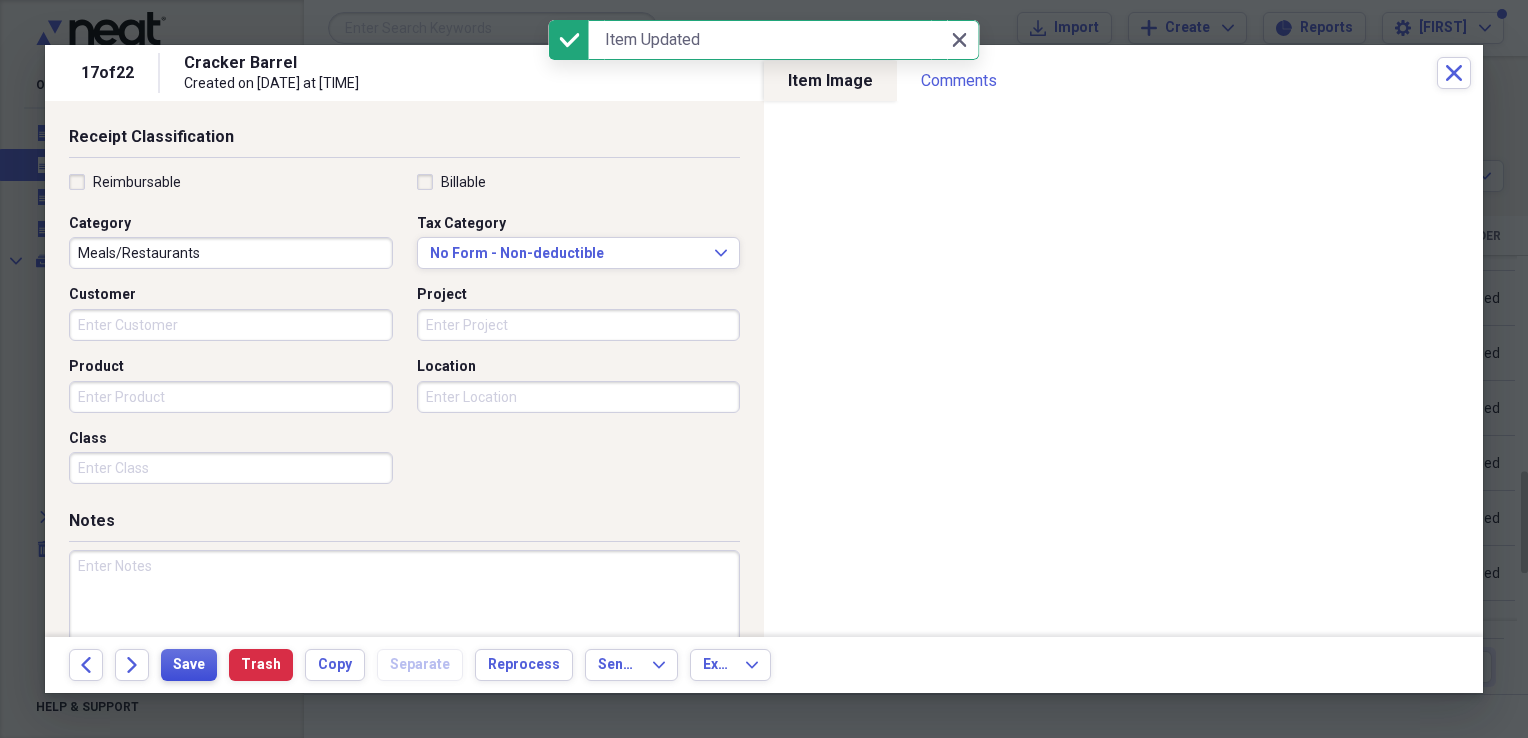 scroll, scrollTop: 483, scrollLeft: 0, axis: vertical 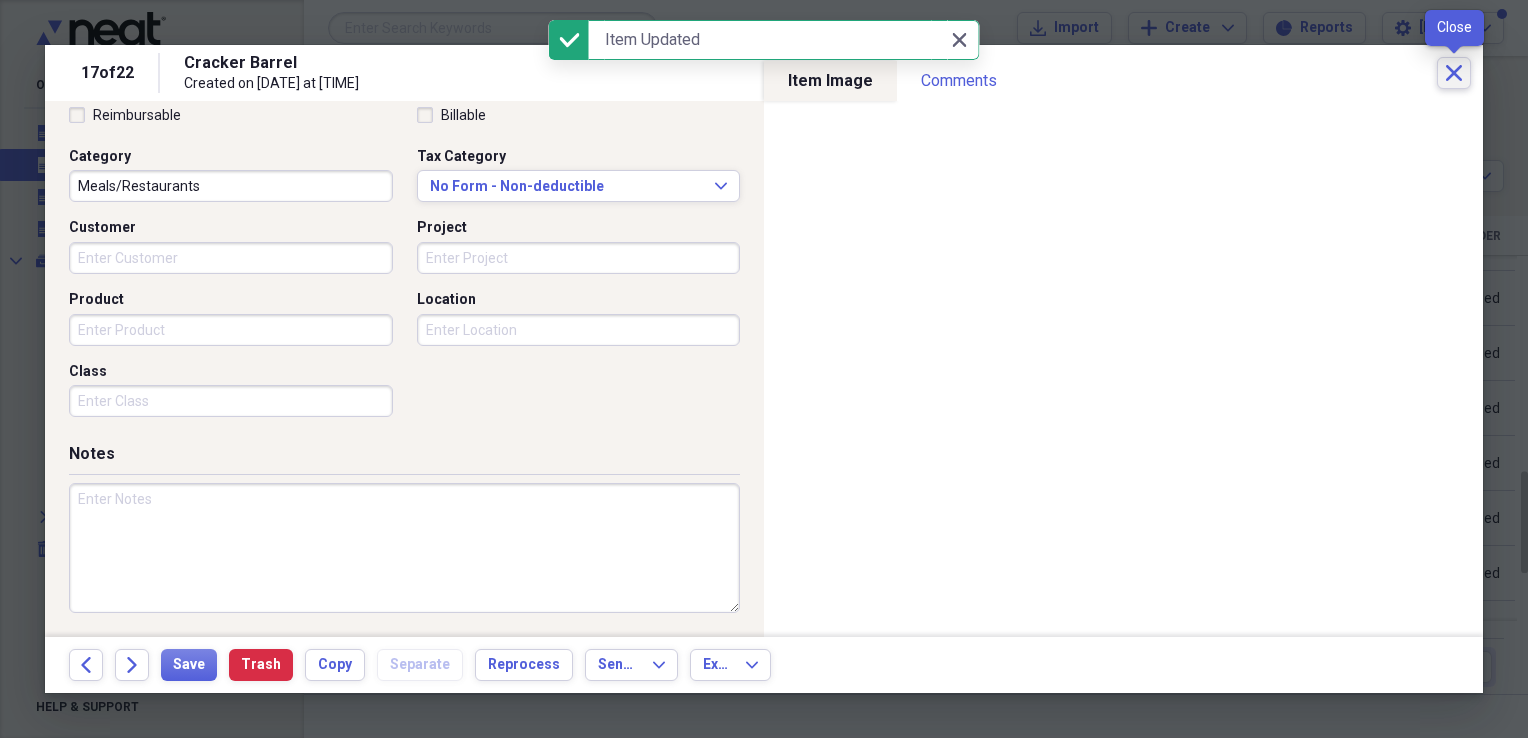 click on "Close" 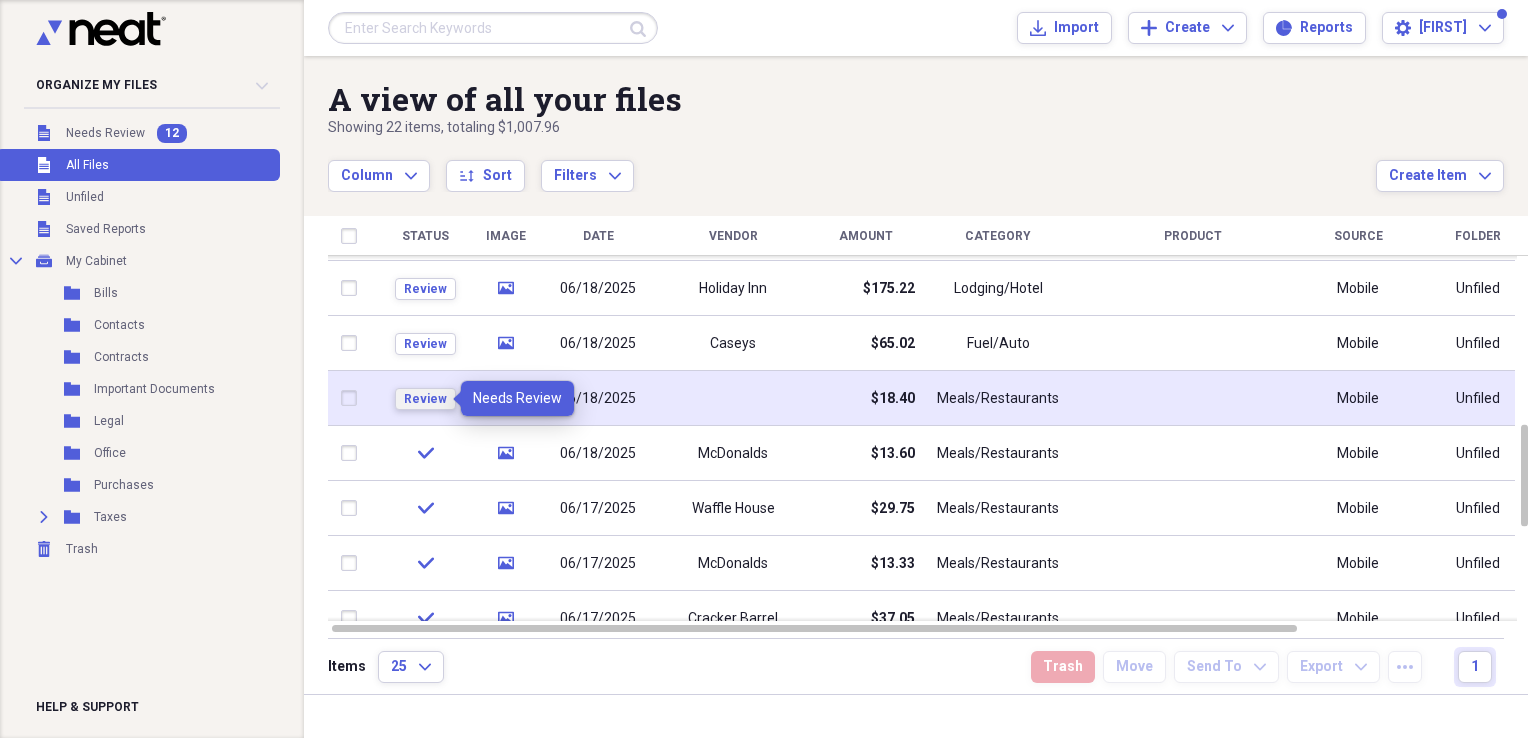 click on "Review" at bounding box center [425, 399] 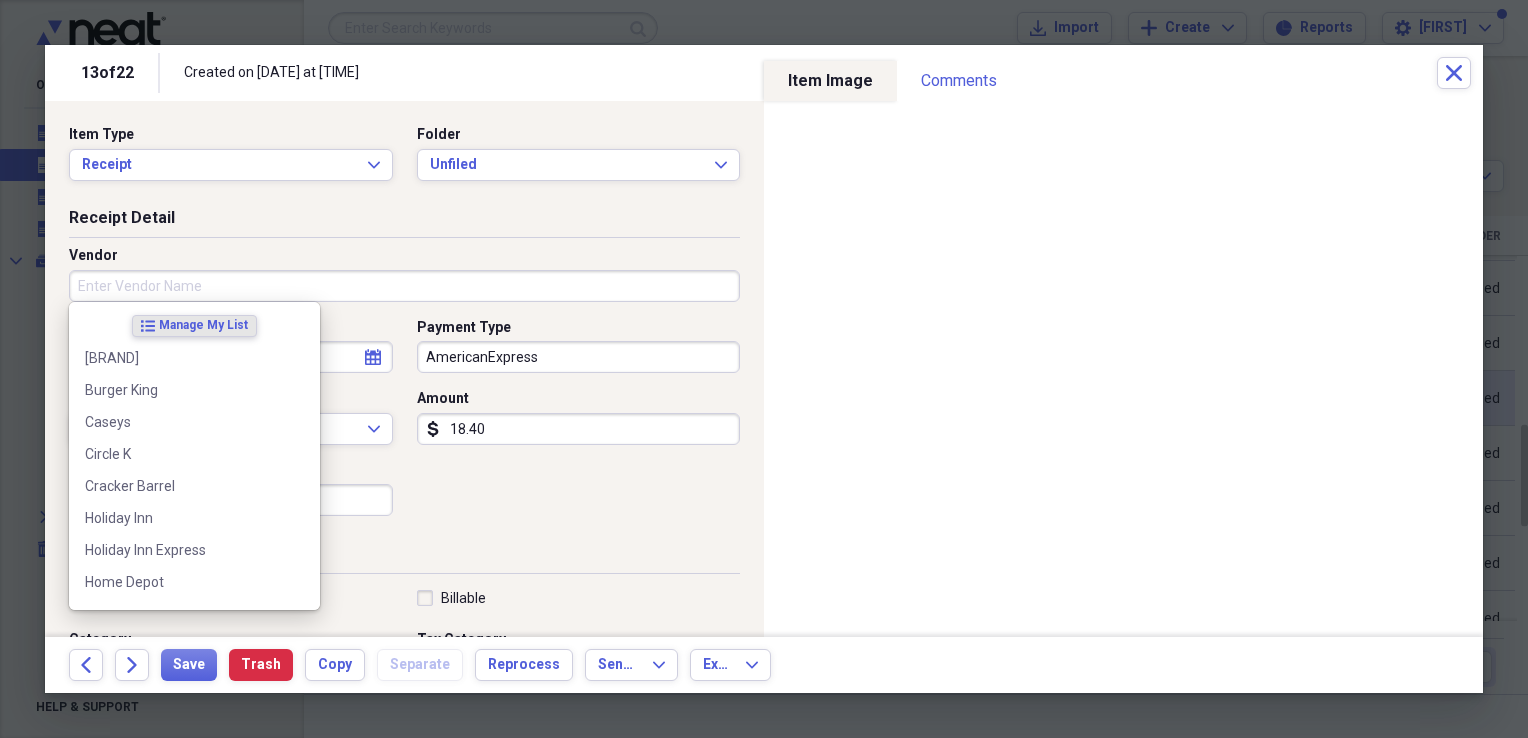 click on "Vendor" at bounding box center (404, 286) 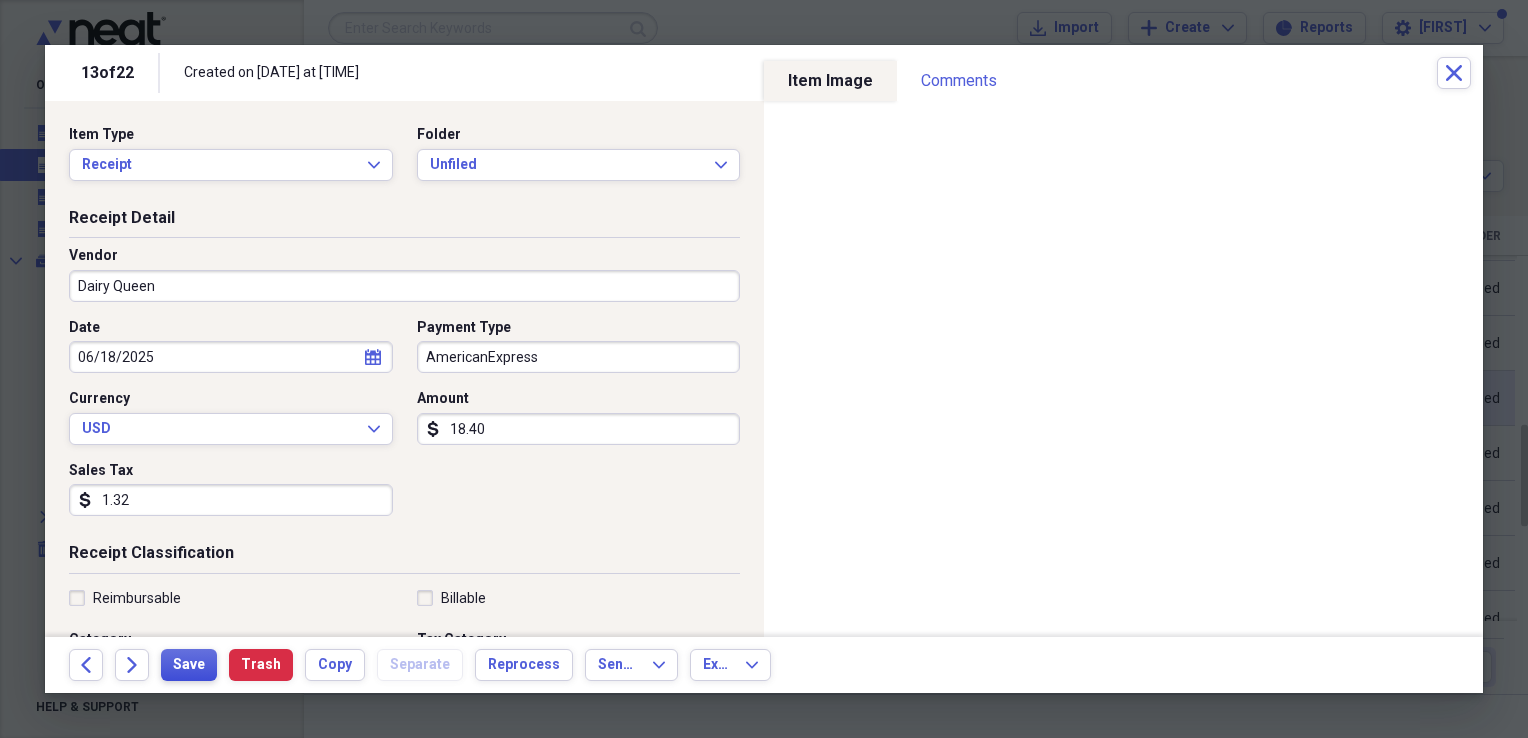 type on "Dairy Queen" 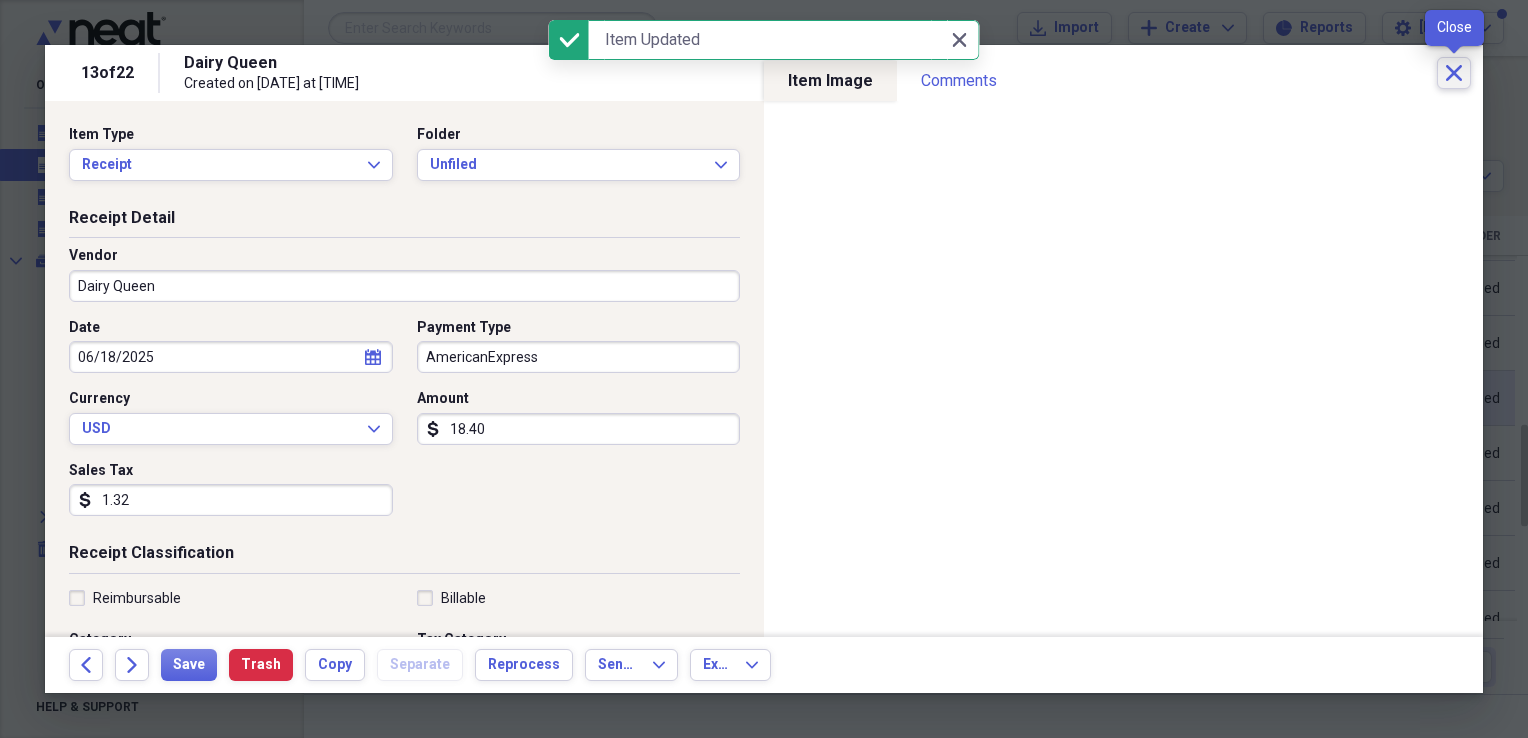 click 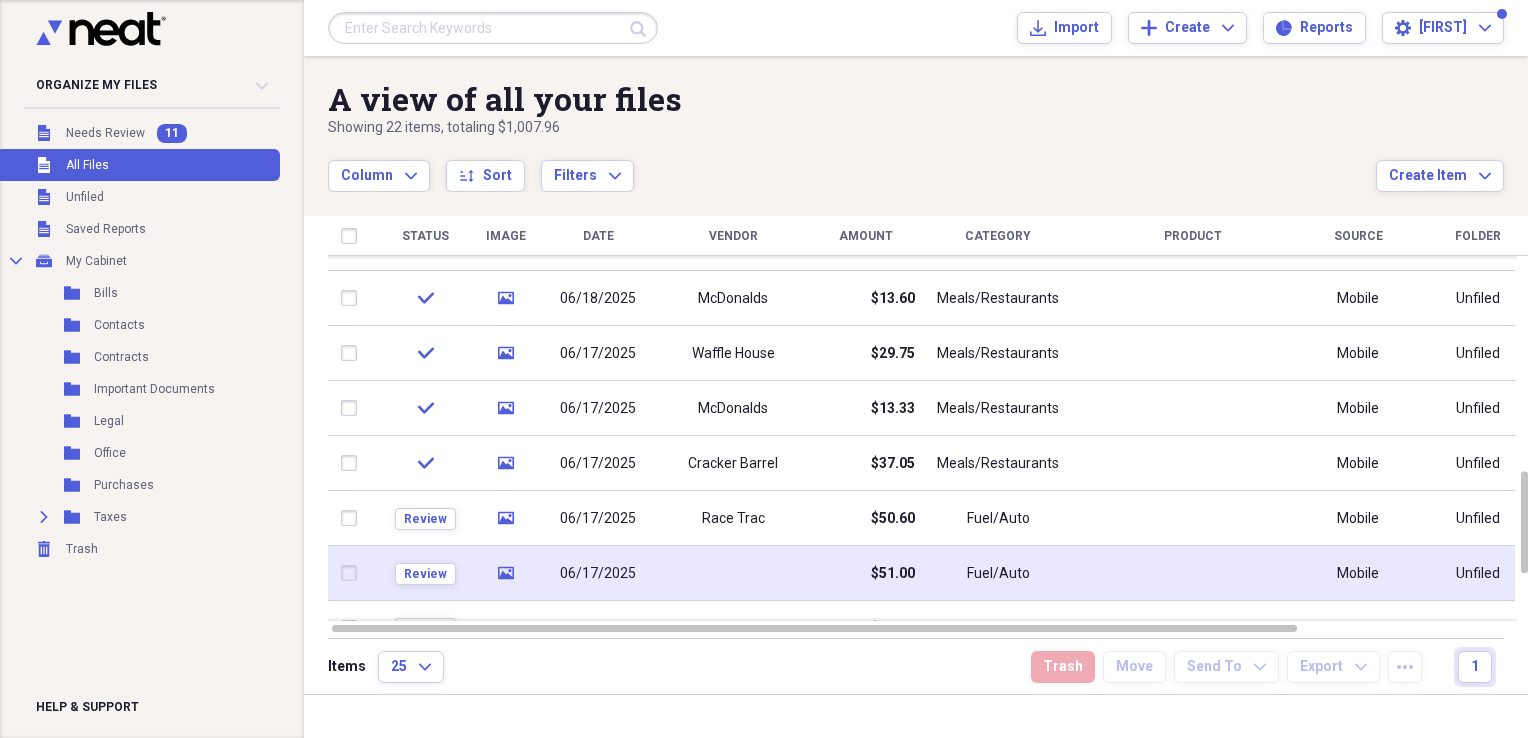 click at bounding box center (733, 573) 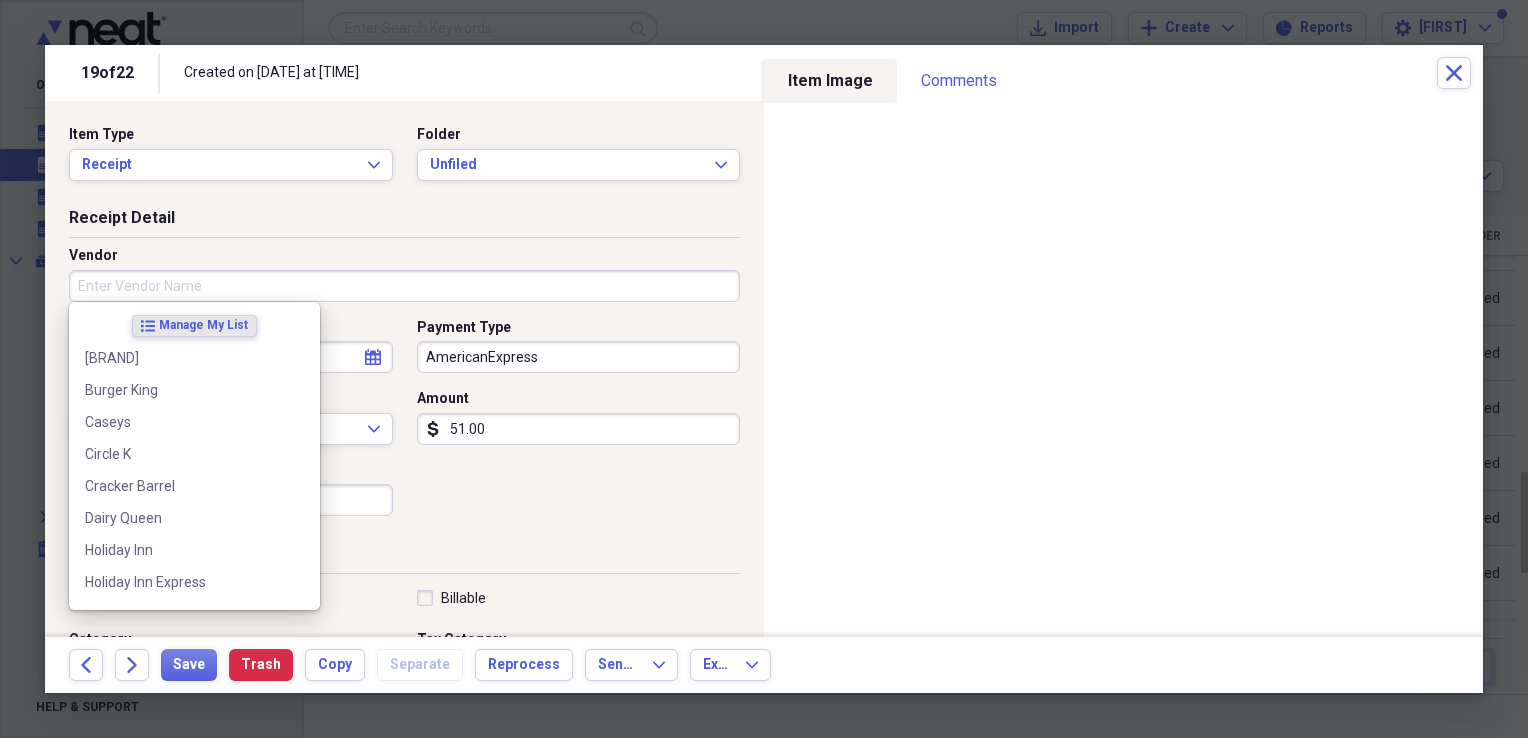 click on "Vendor" at bounding box center [404, 286] 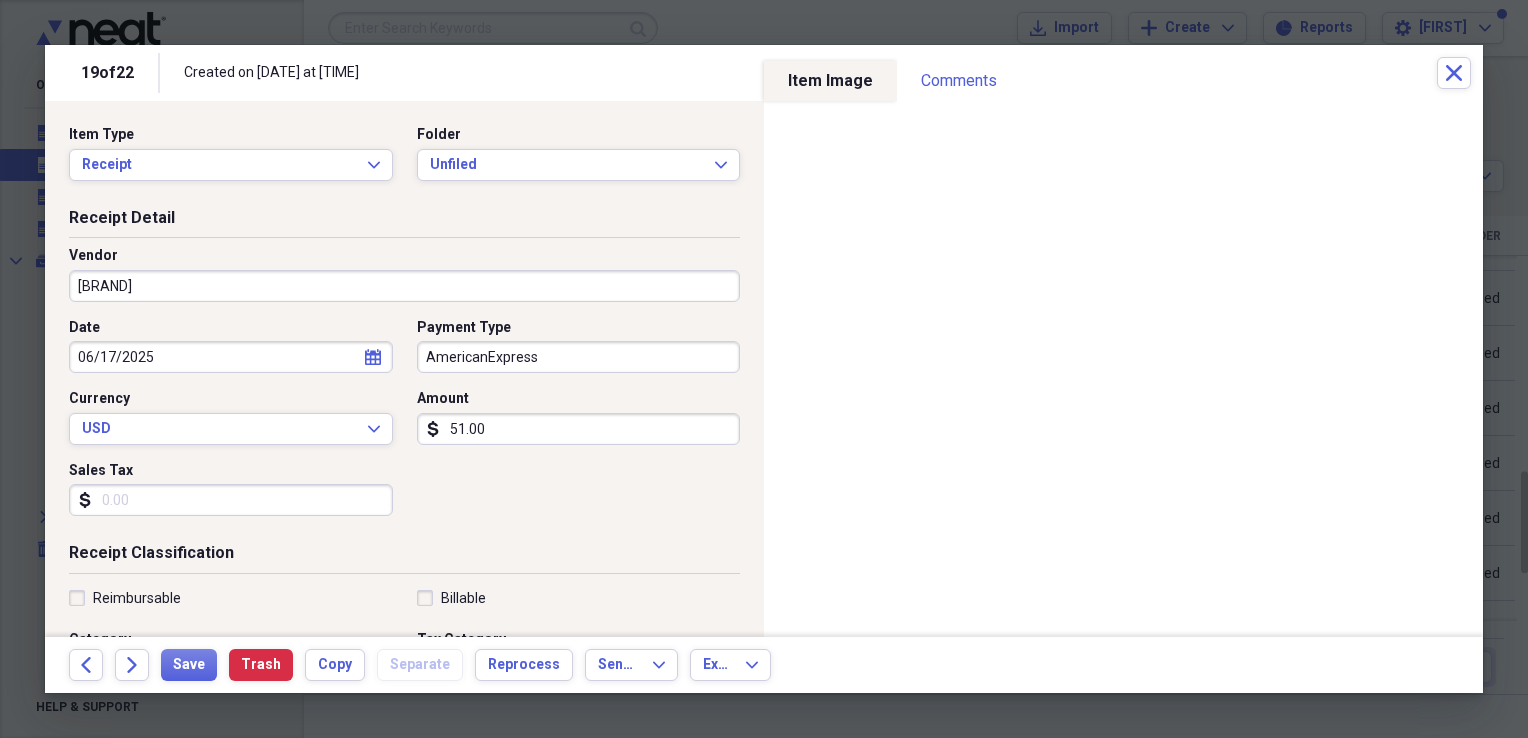 scroll, scrollTop: 100, scrollLeft: 0, axis: vertical 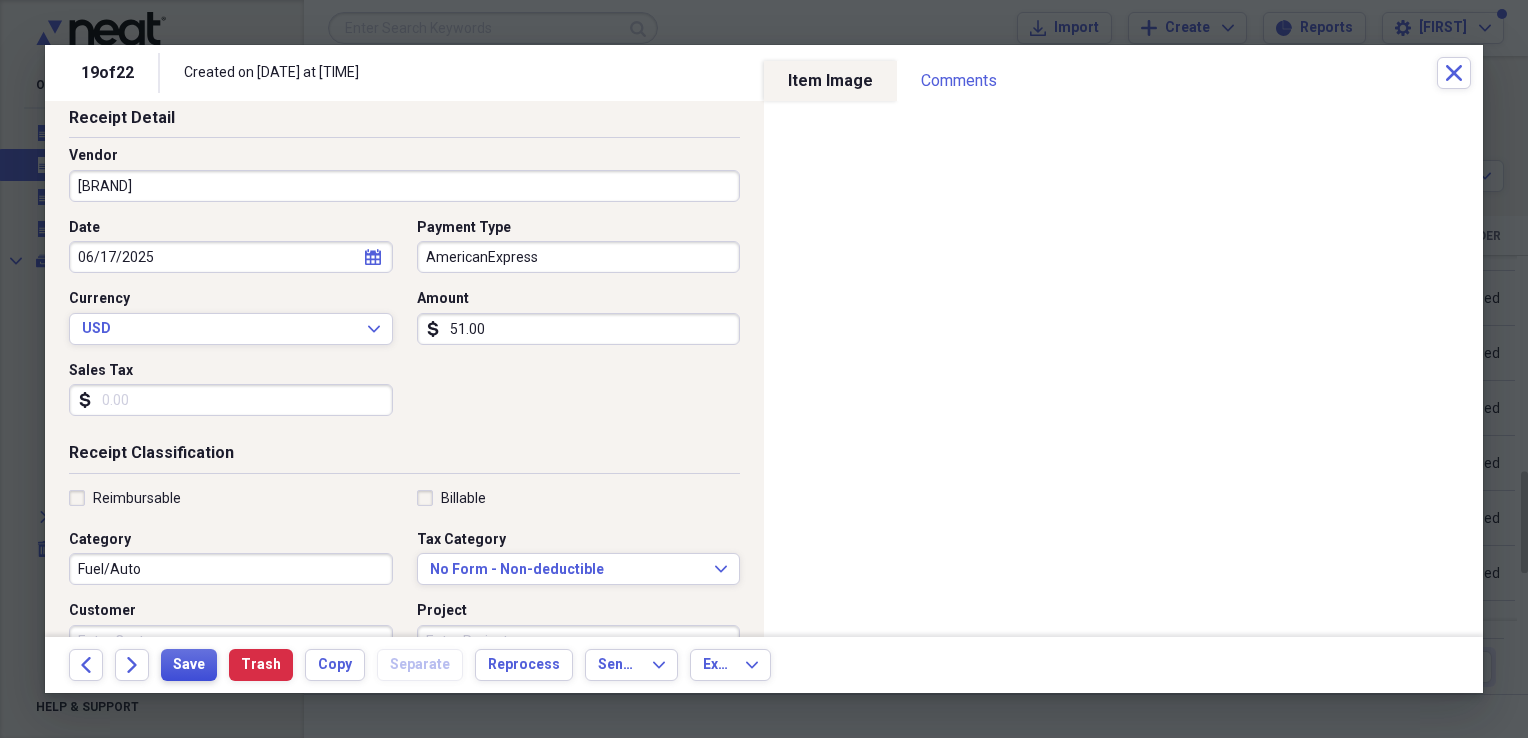 type on "Parker's" 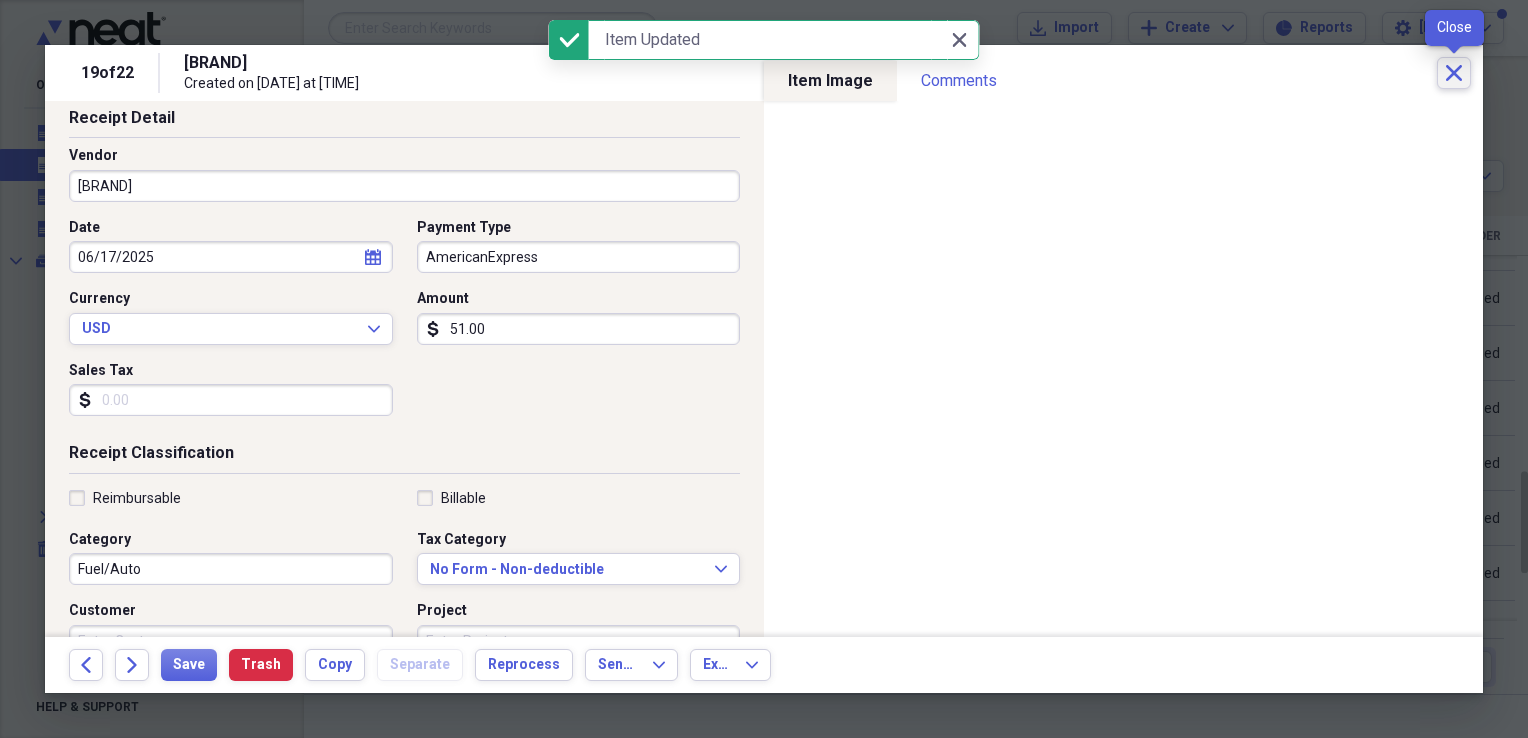 click on "Close" 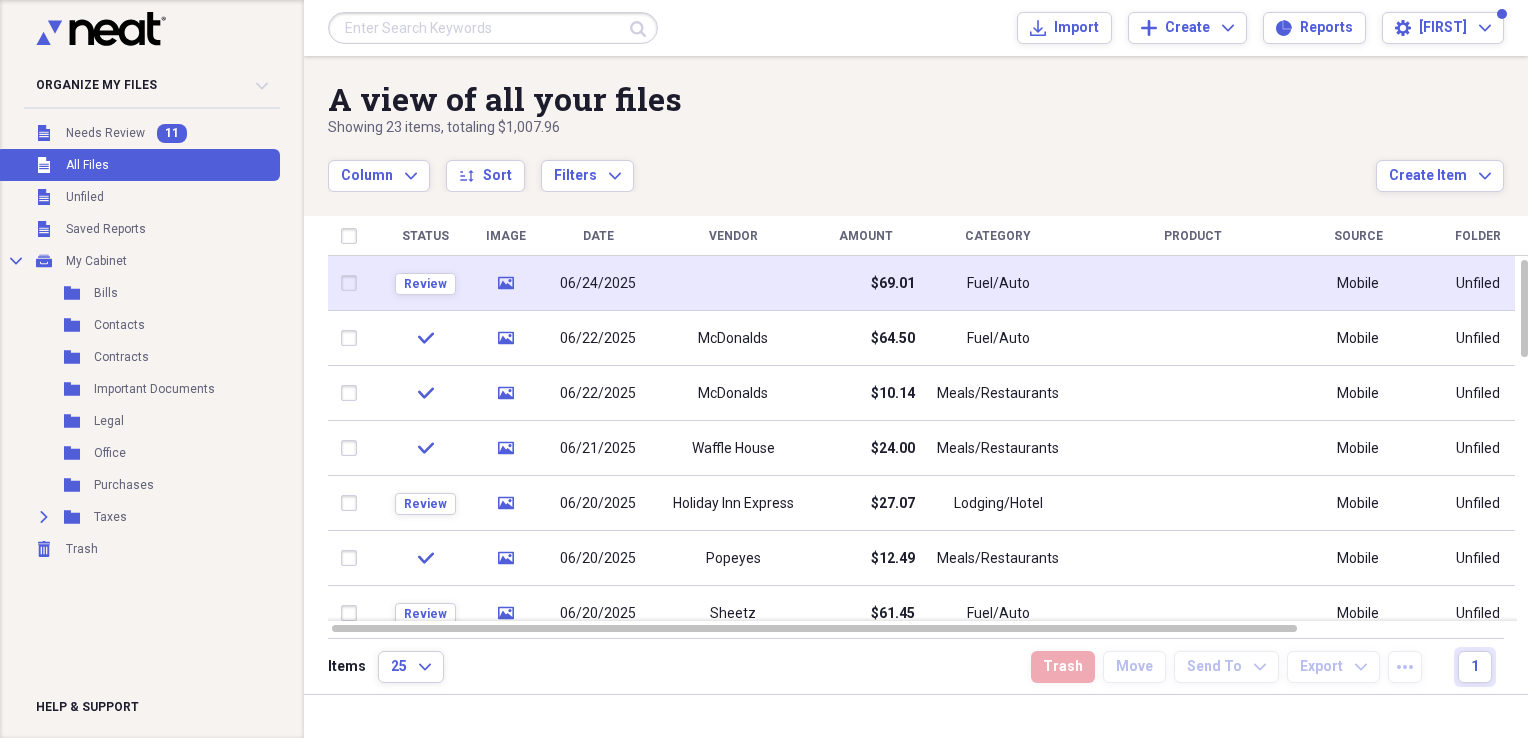click at bounding box center (733, 283) 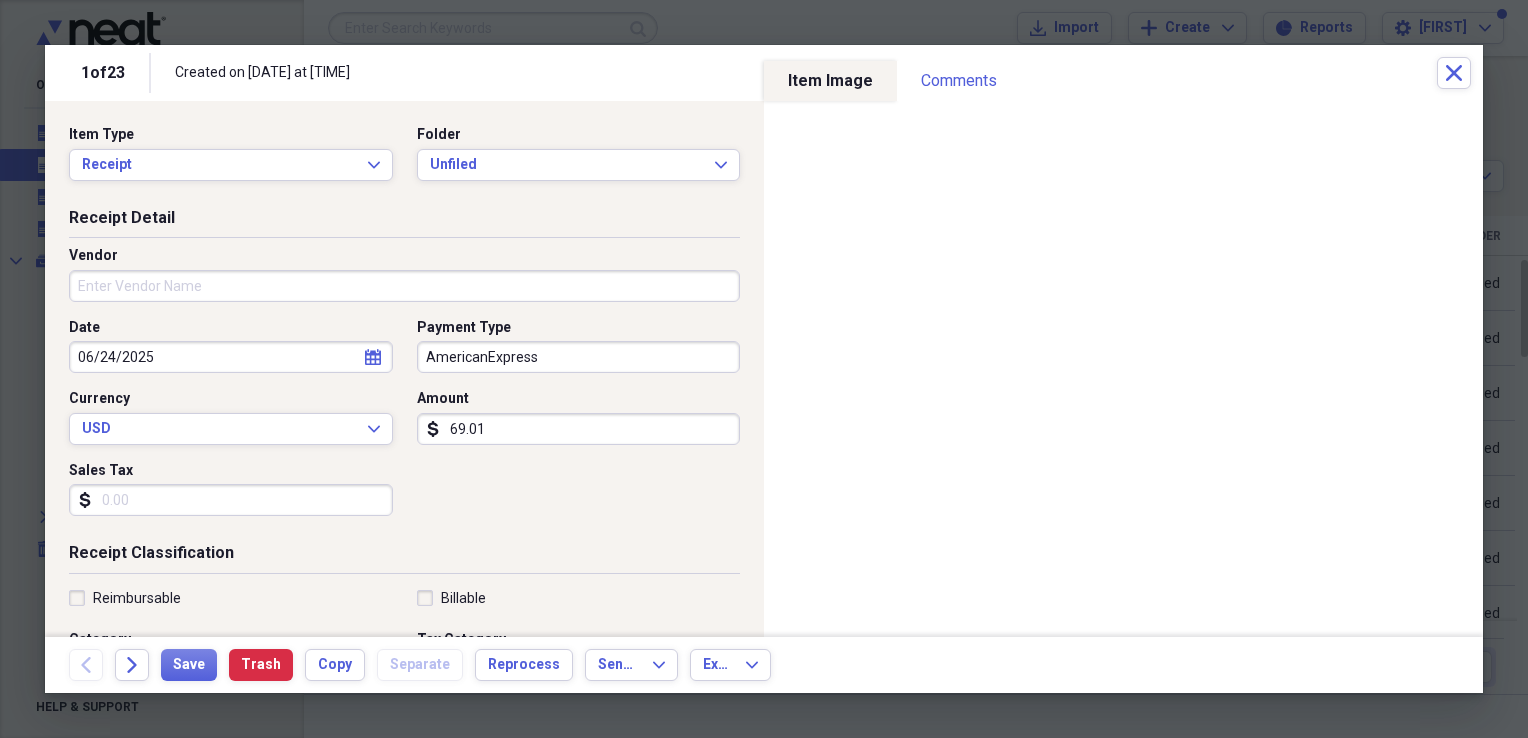 click on "Vendor" at bounding box center [404, 286] 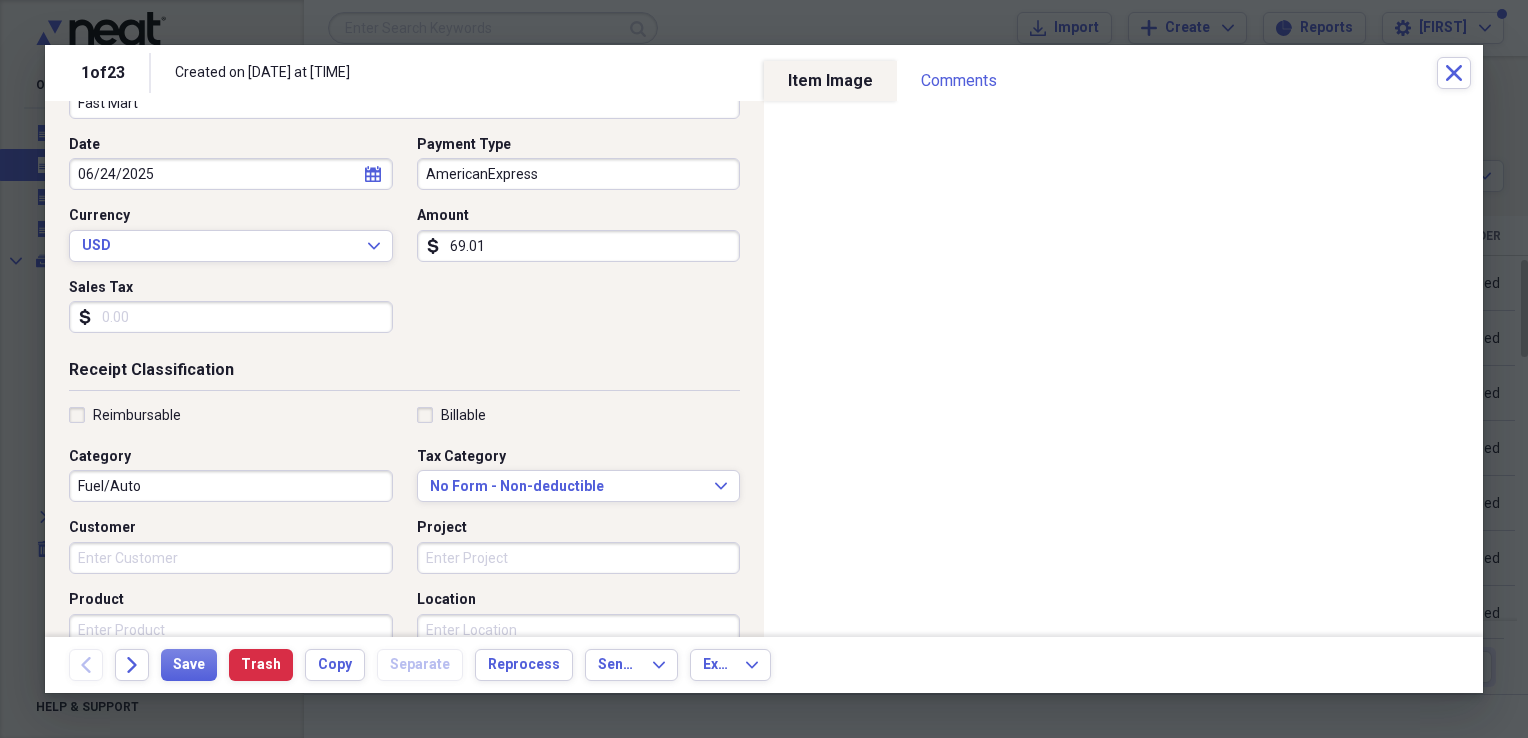 scroll, scrollTop: 200, scrollLeft: 0, axis: vertical 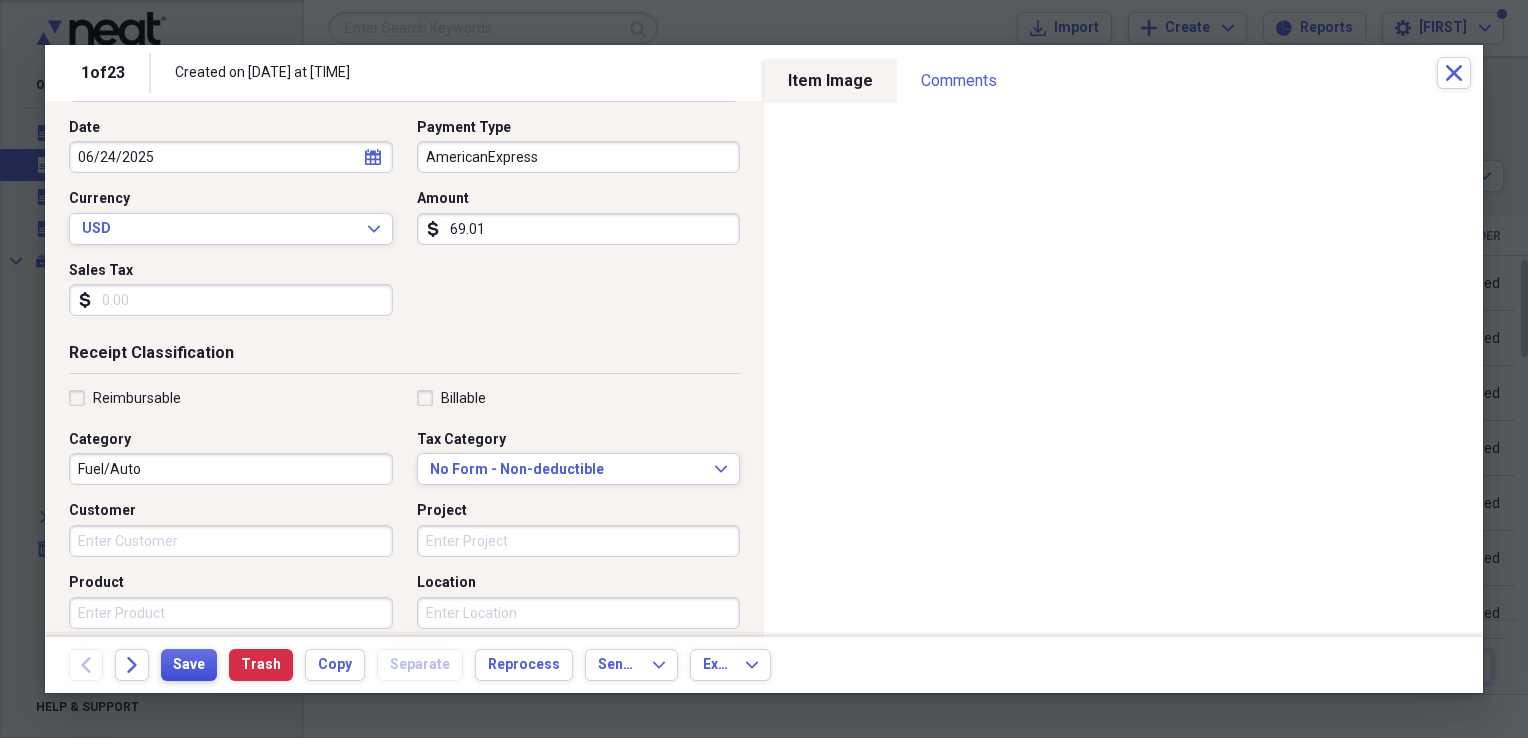 type on "Fast Mart" 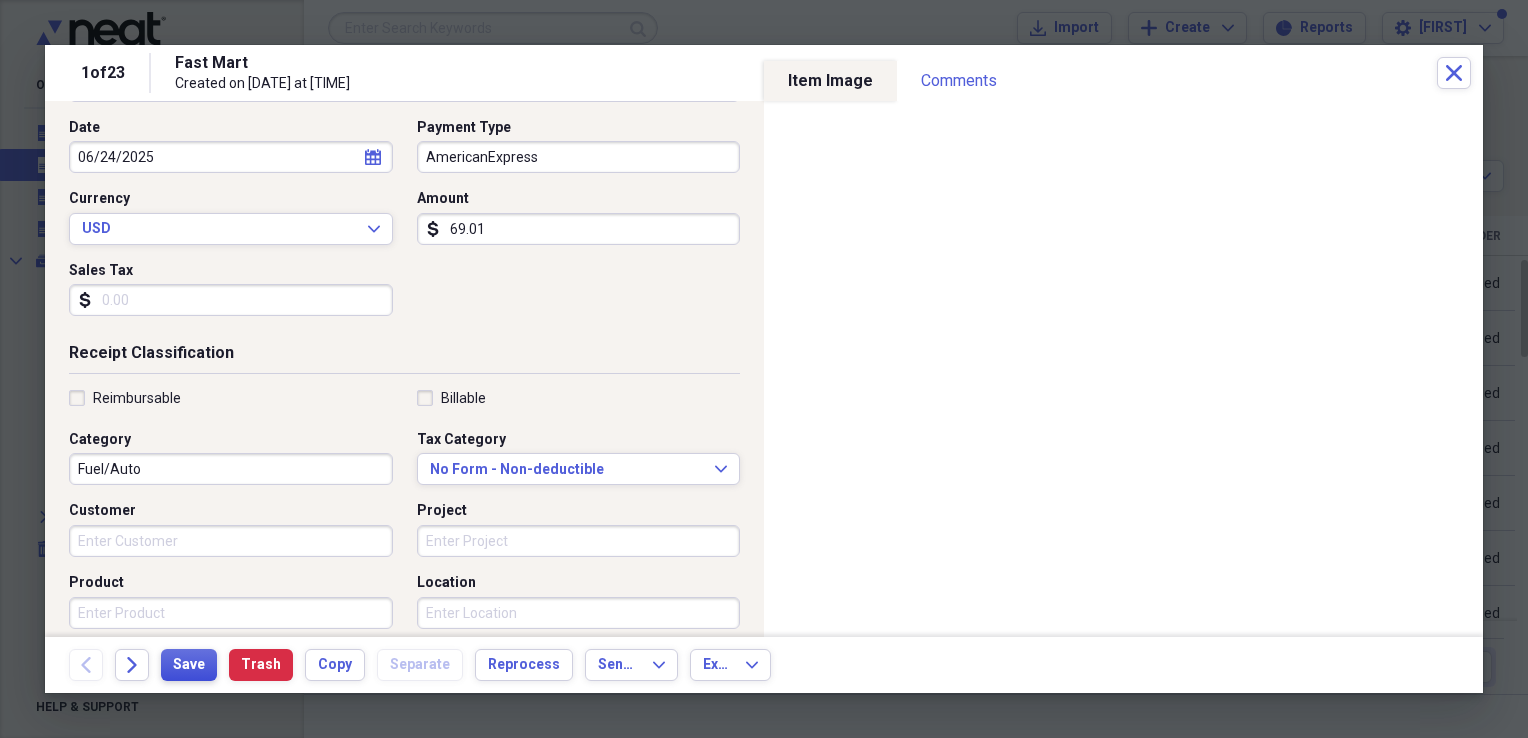 click on "Save" at bounding box center [189, 665] 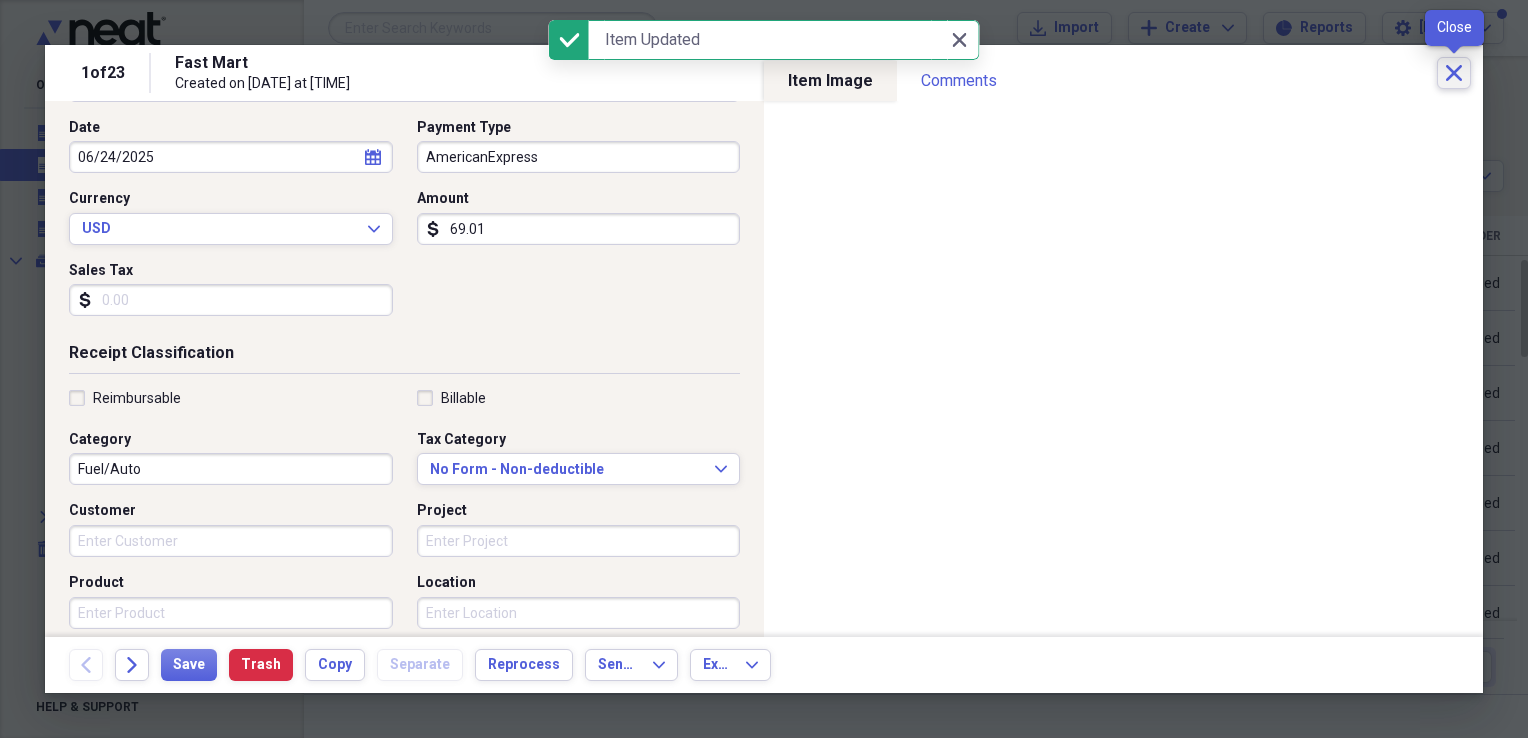 click on "Close" 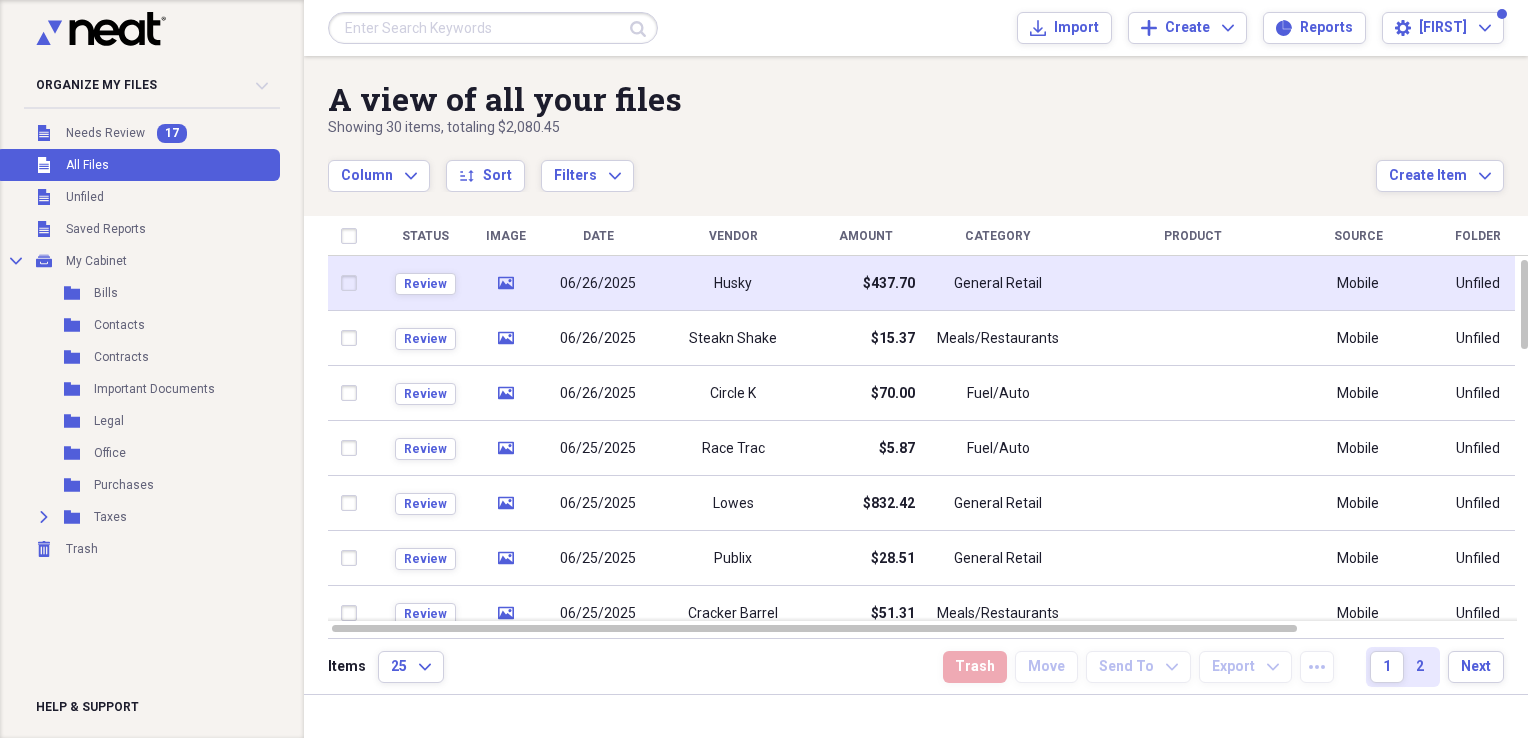click on "Husky" at bounding box center [733, 284] 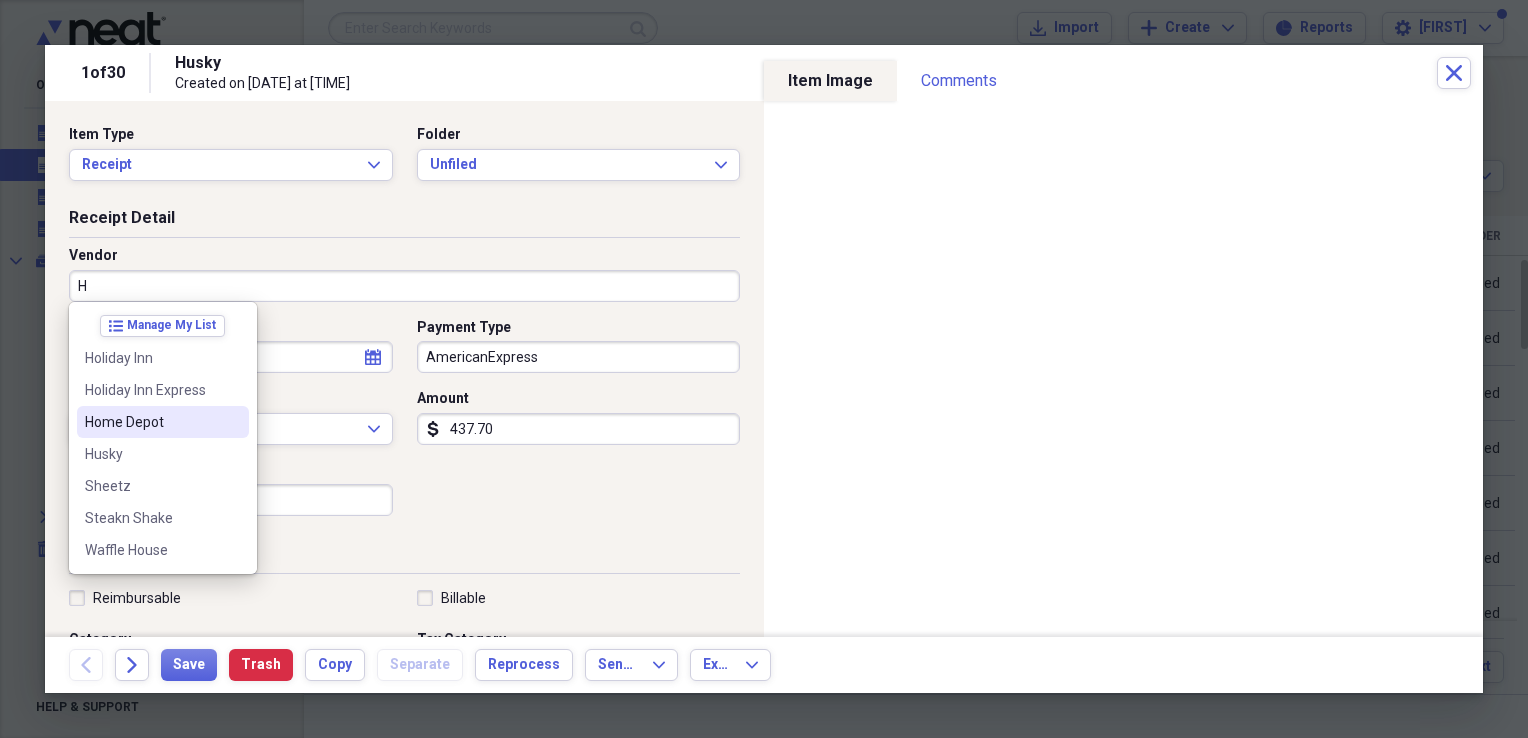 click on "Home Depot" at bounding box center [151, 422] 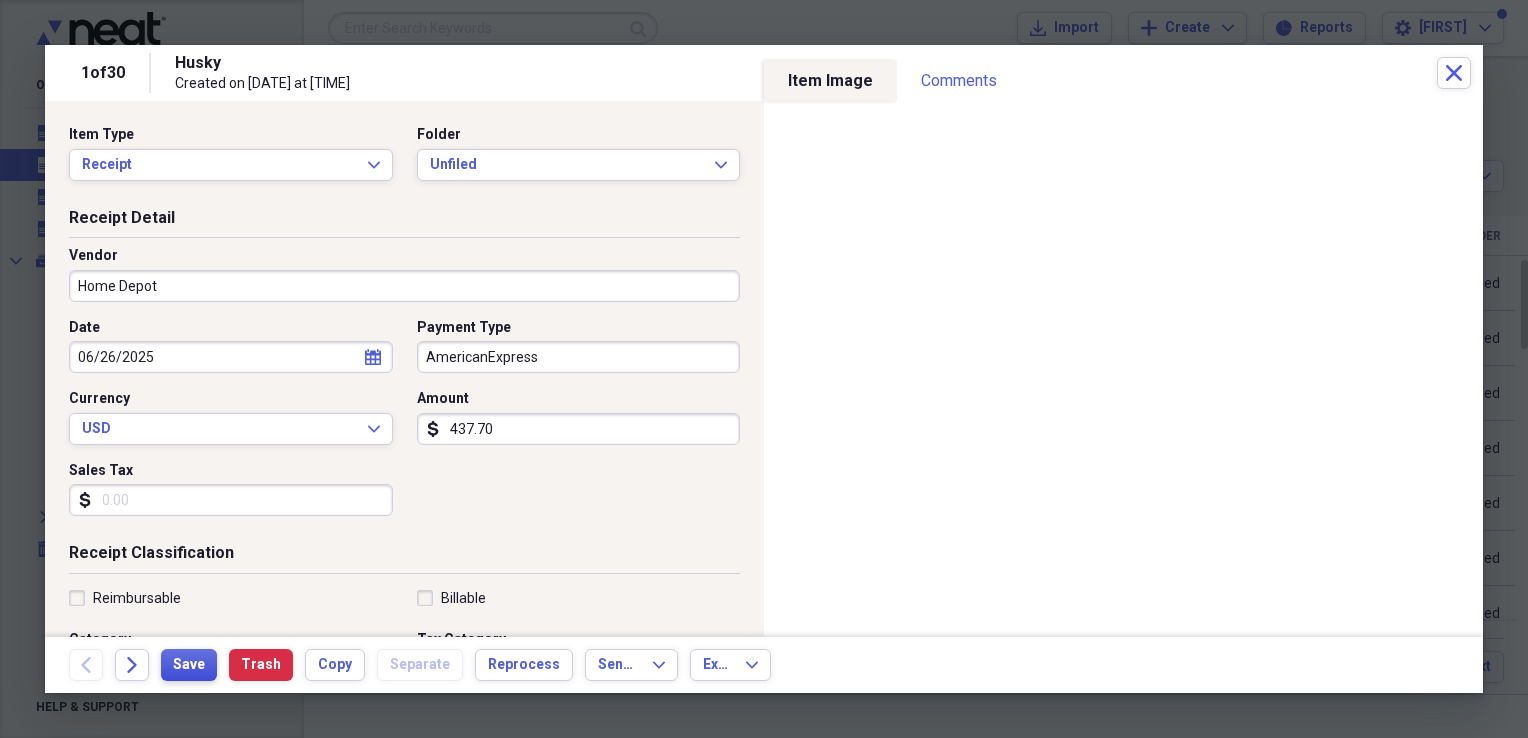 click on "Save" at bounding box center [189, 665] 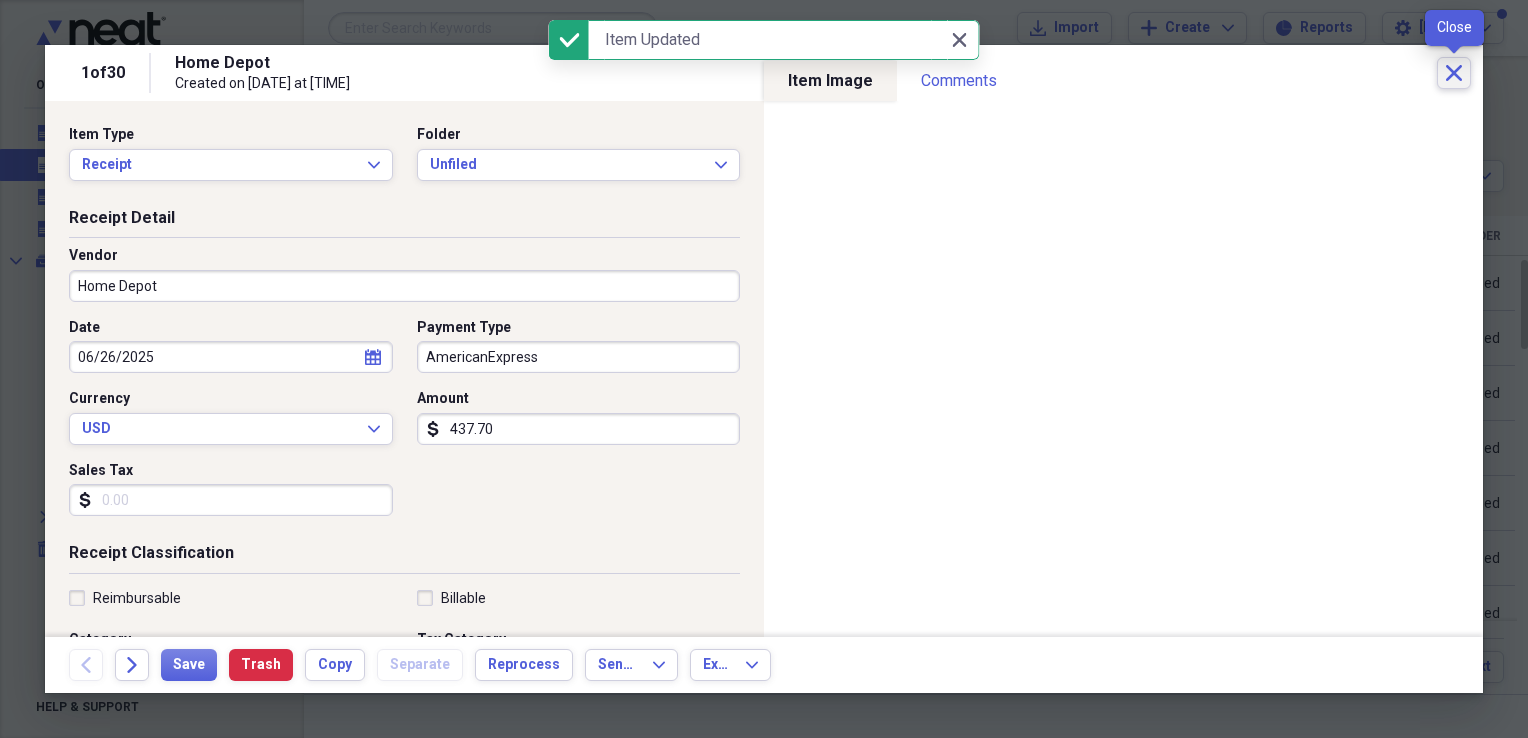 click on "Close" 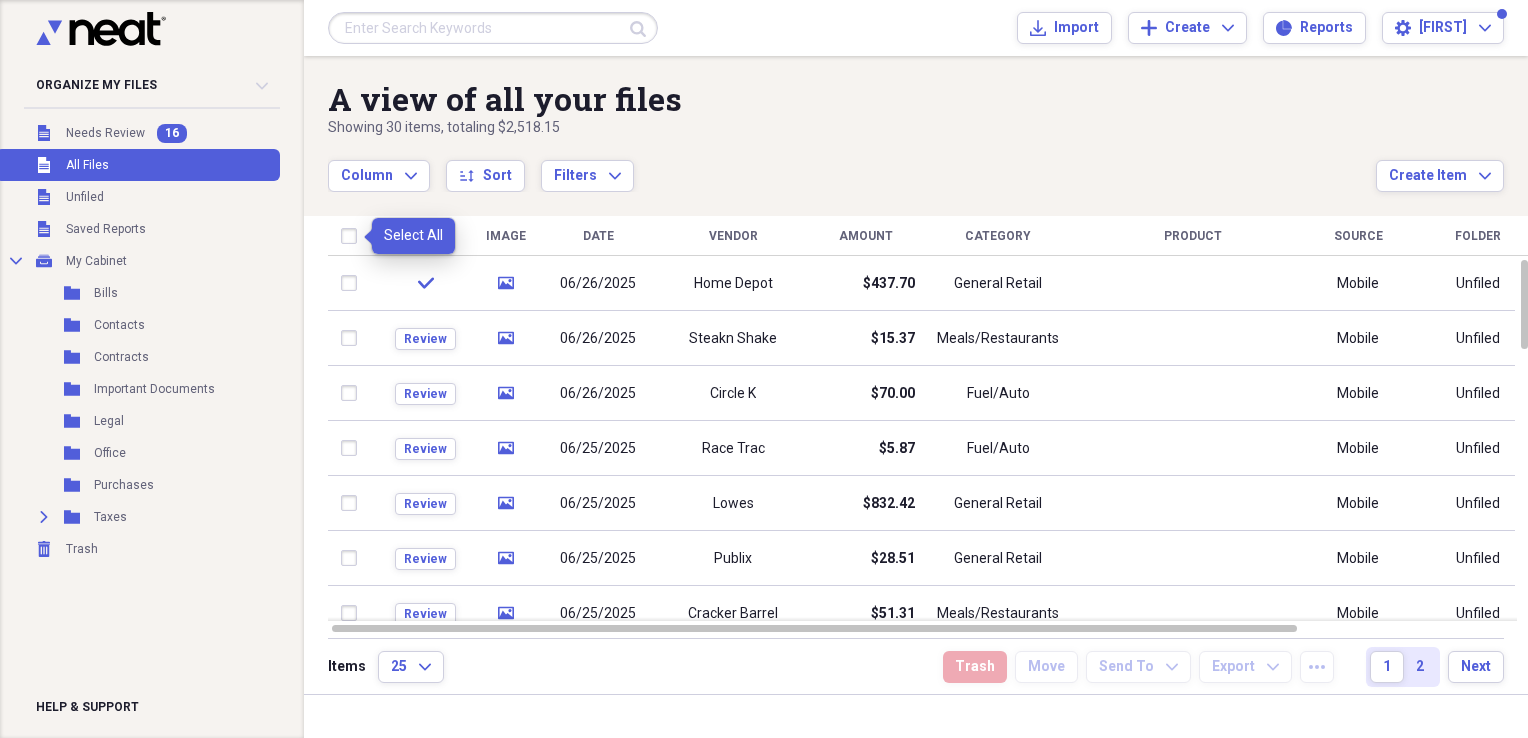 click at bounding box center (353, 236) 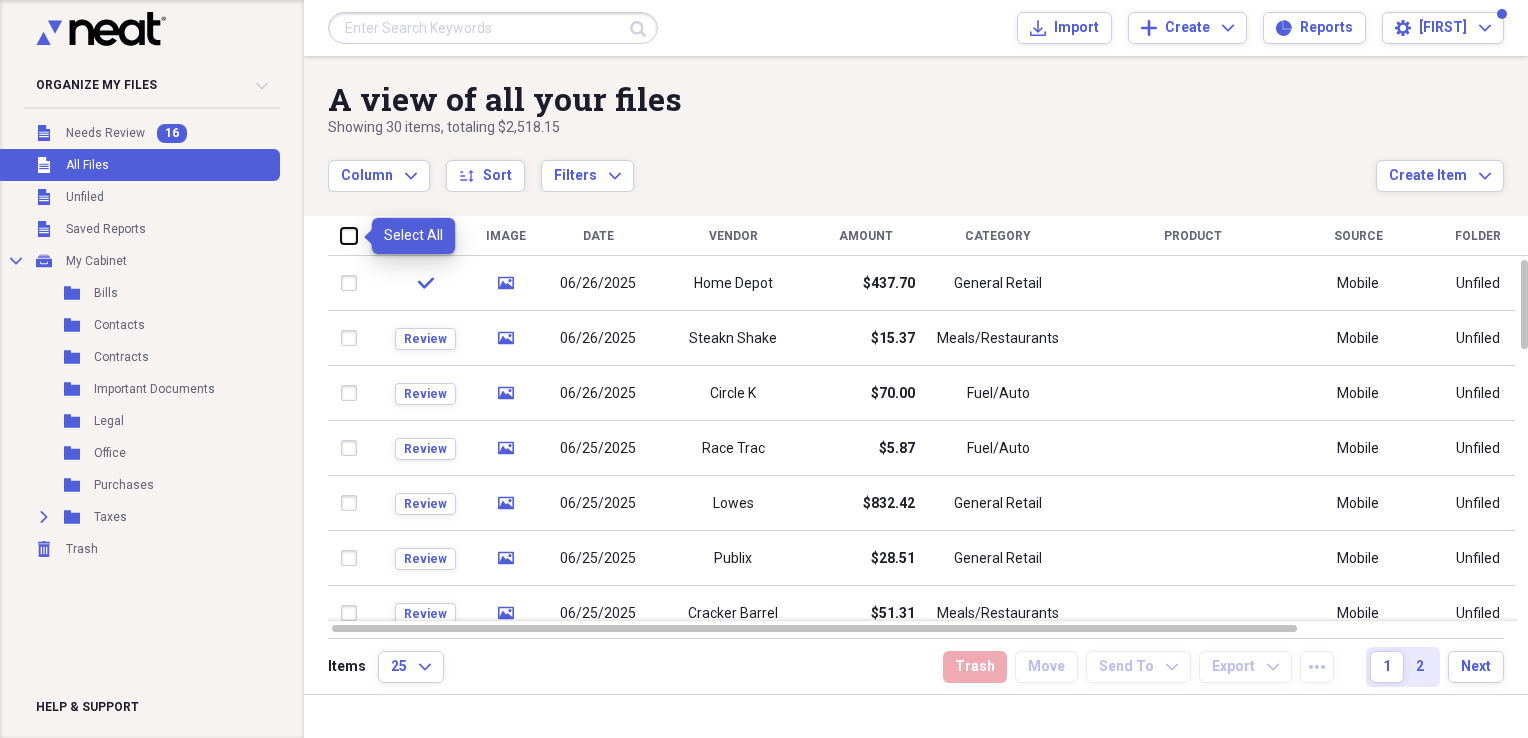 click at bounding box center (341, 235) 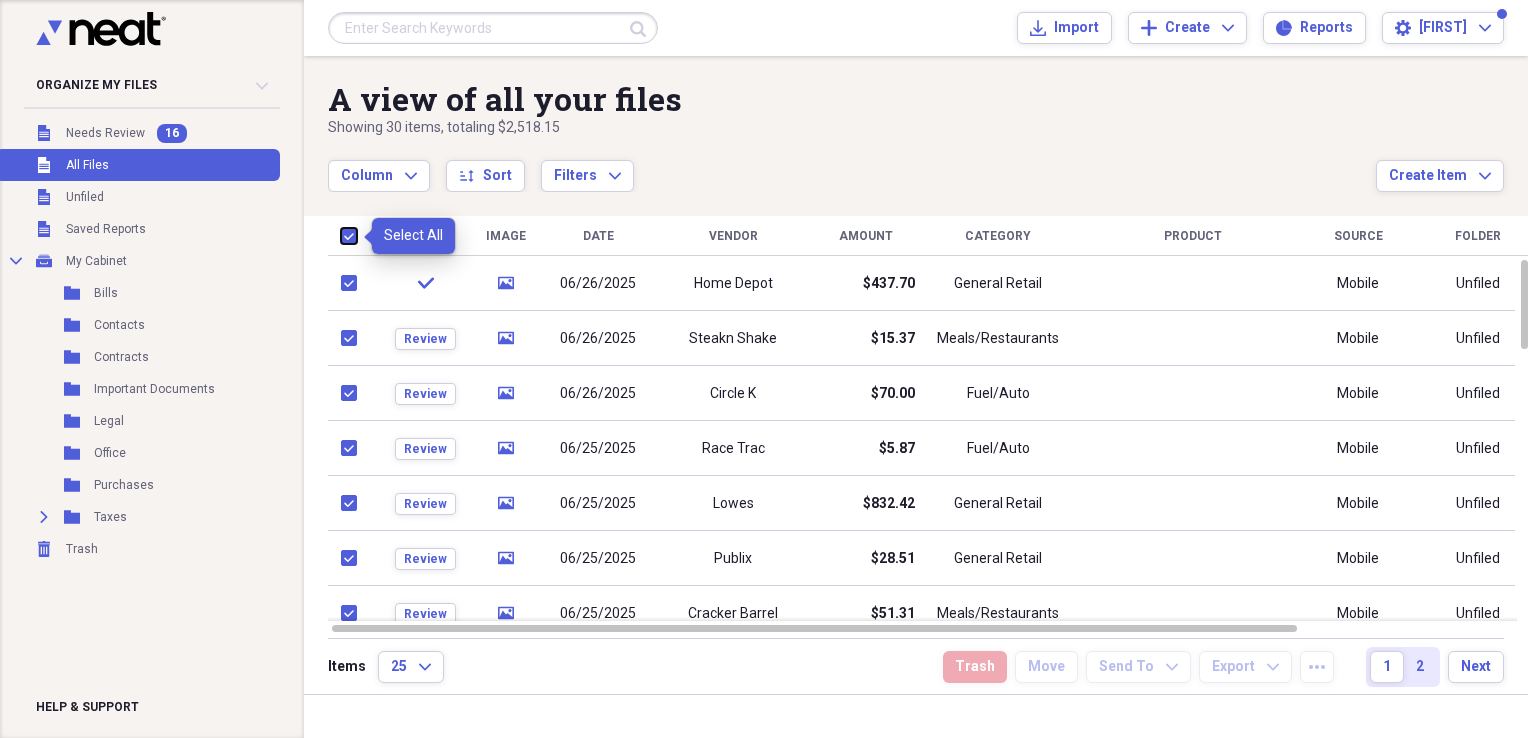 checkbox on "true" 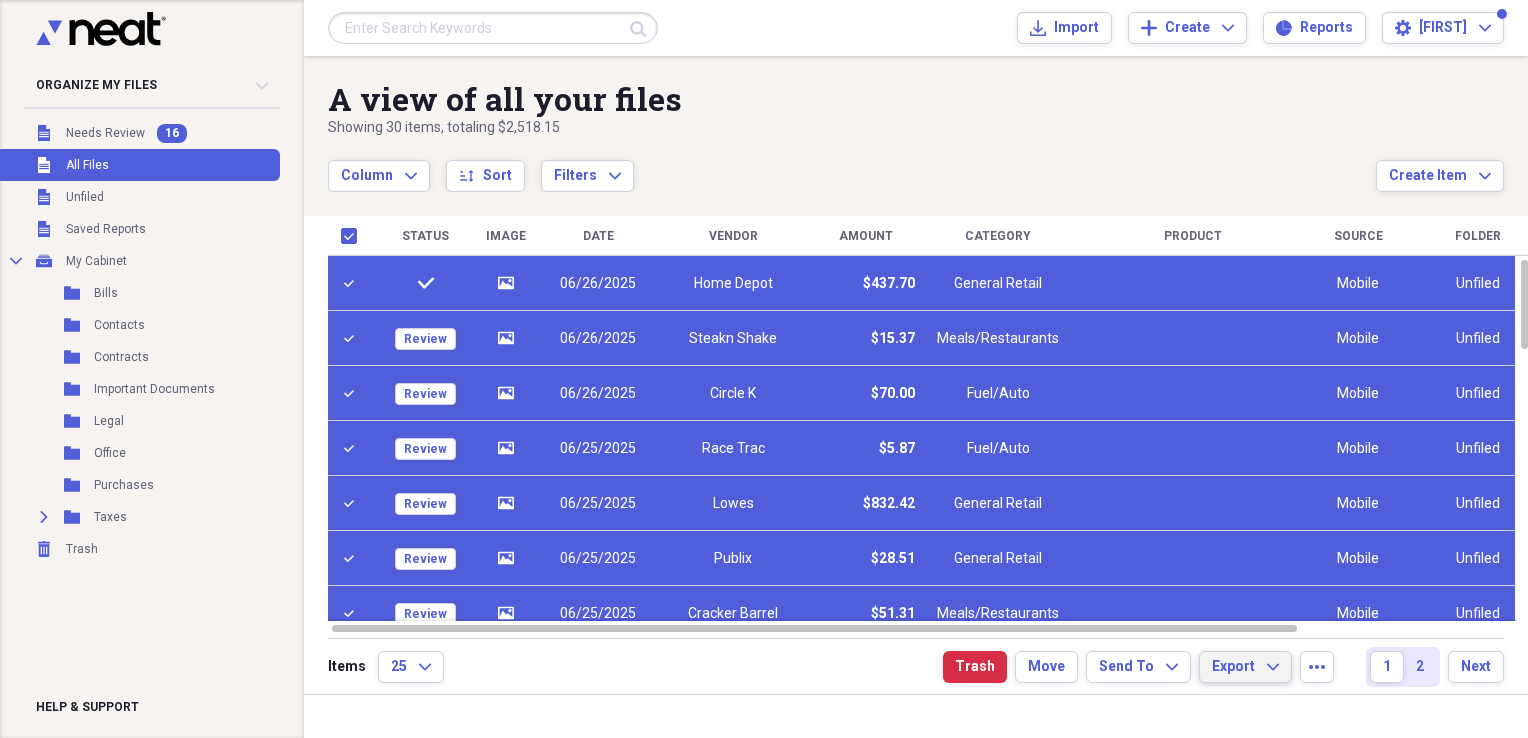 click on "Export Expand" at bounding box center [1245, 667] 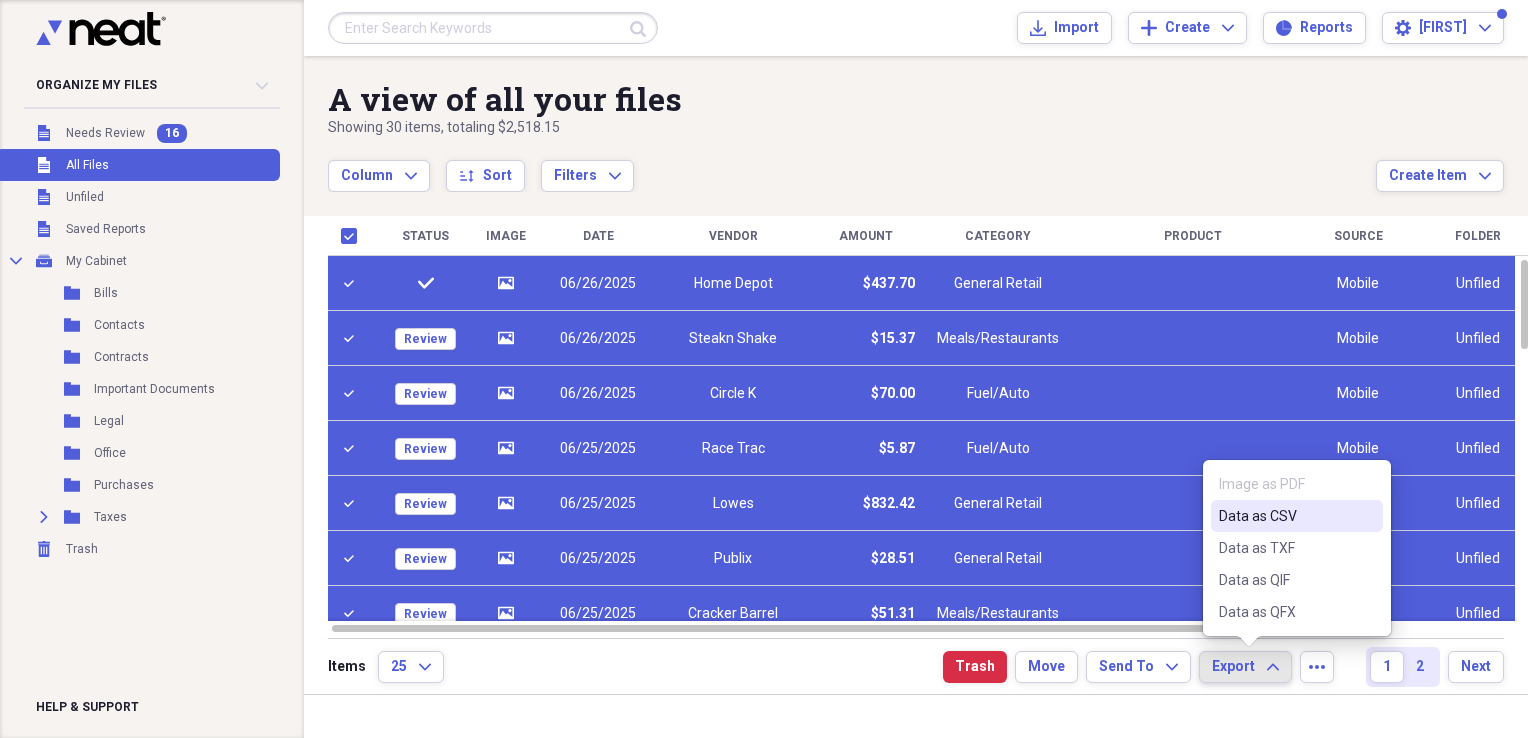 click on "Export Expand" at bounding box center (1245, 667) 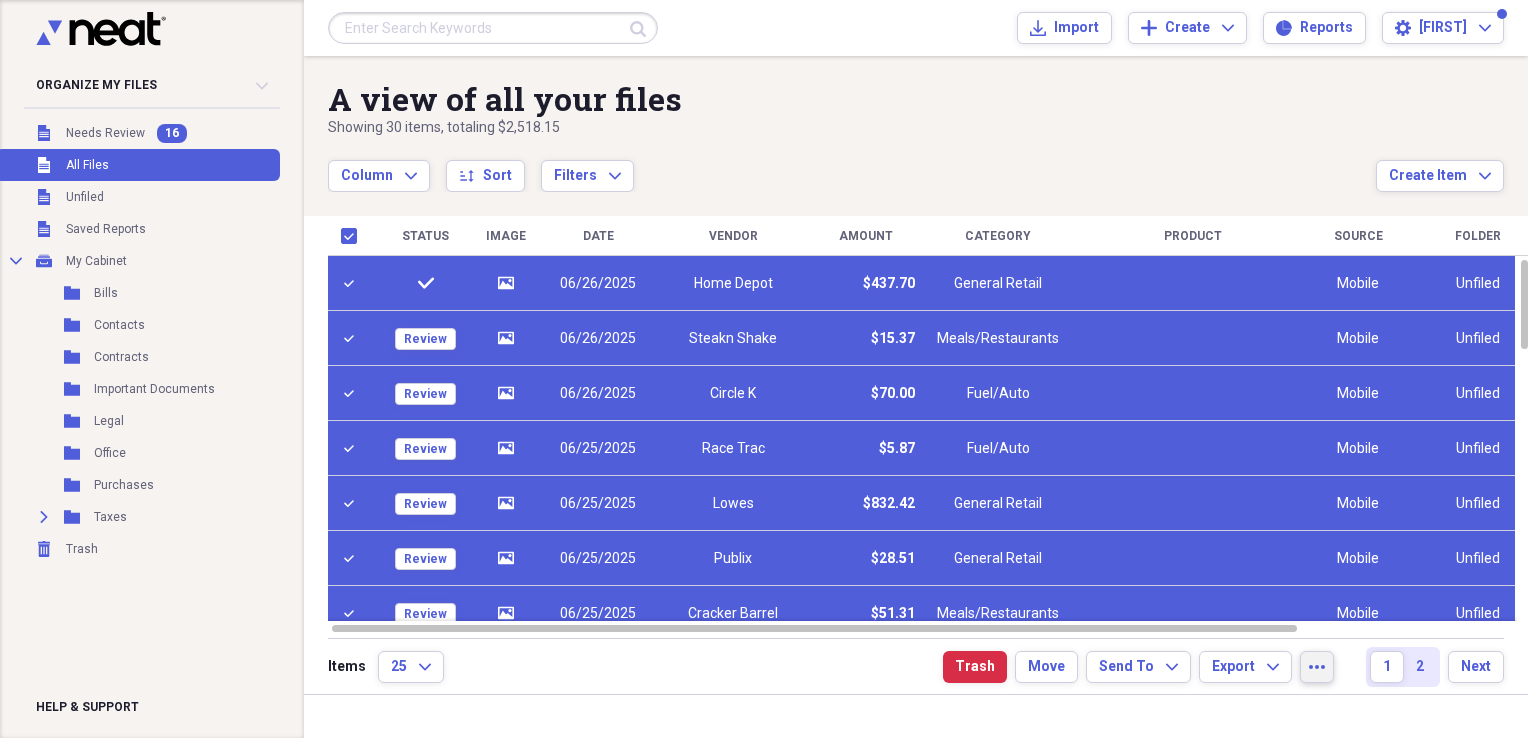 click on "more" 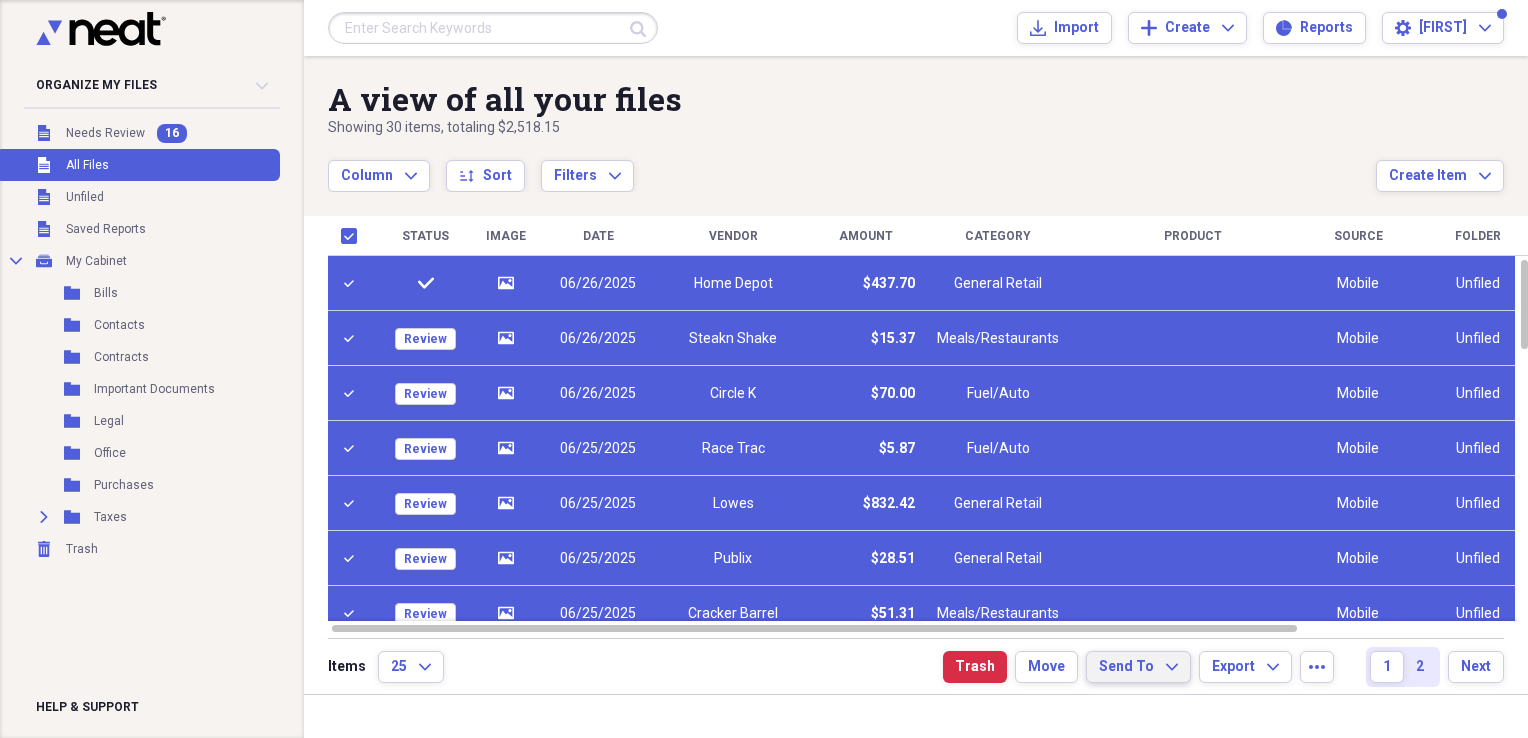 click on "Send To Expand" at bounding box center [1138, 667] 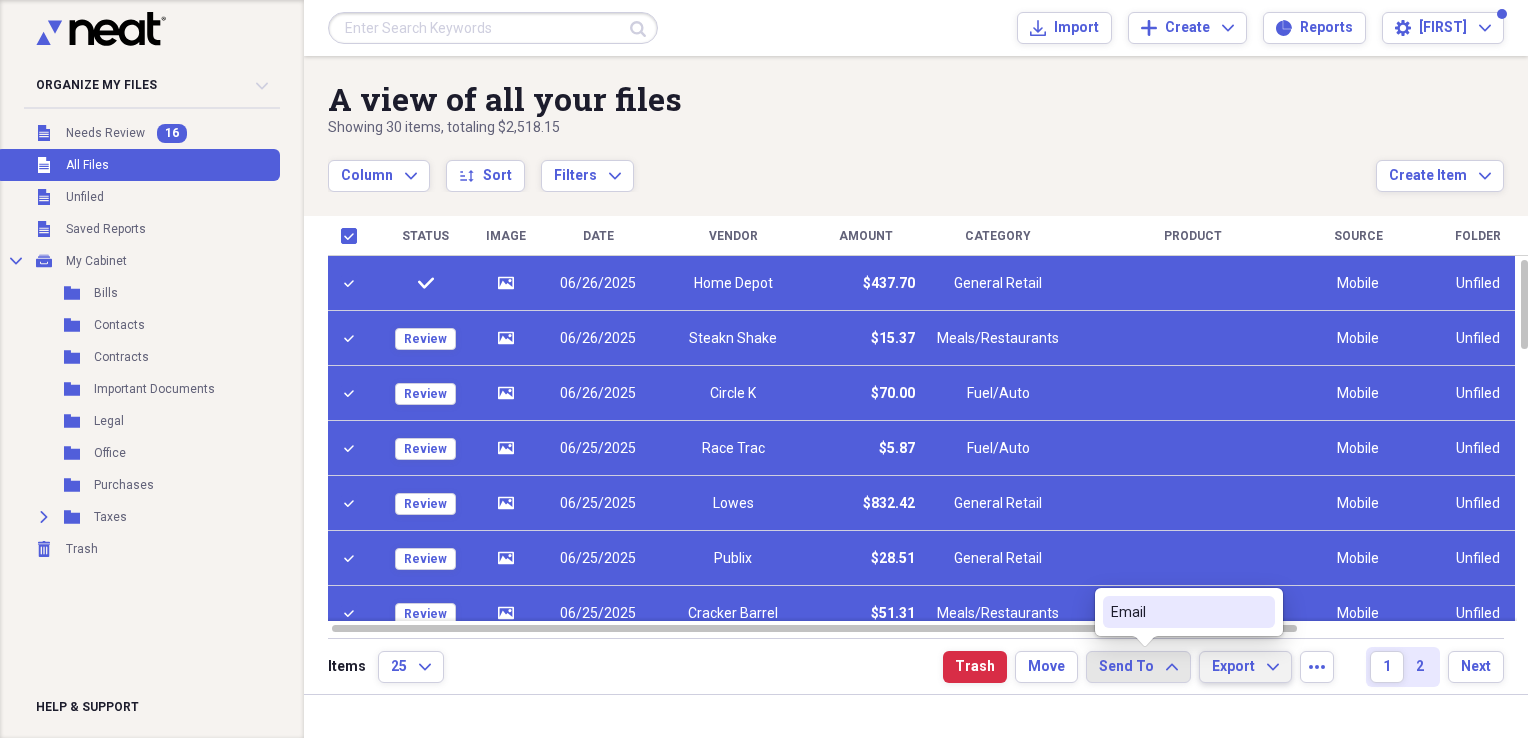 click on "Expand" 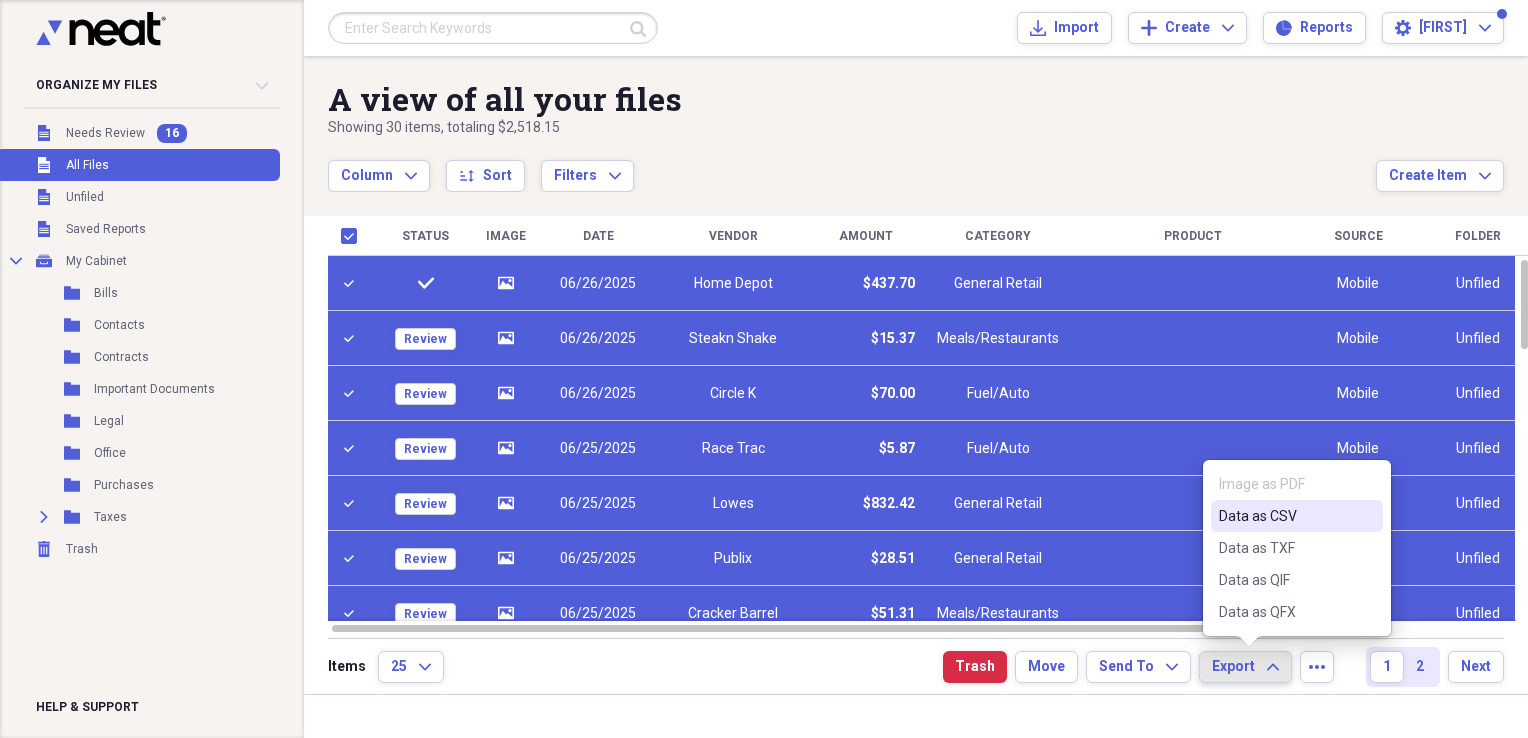 click on "Image as PDF" at bounding box center [1297, 484] 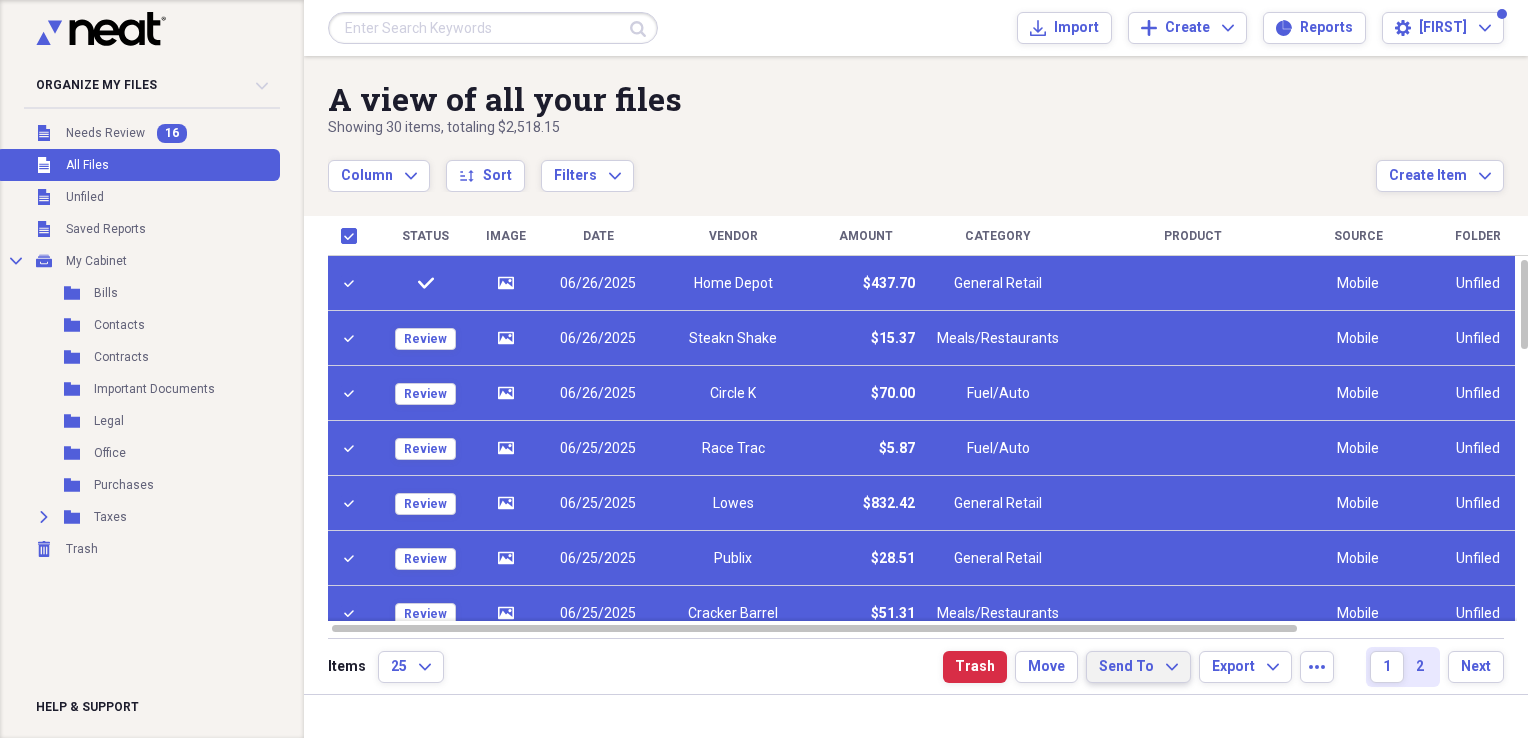 click on "Send To" at bounding box center (1126, 667) 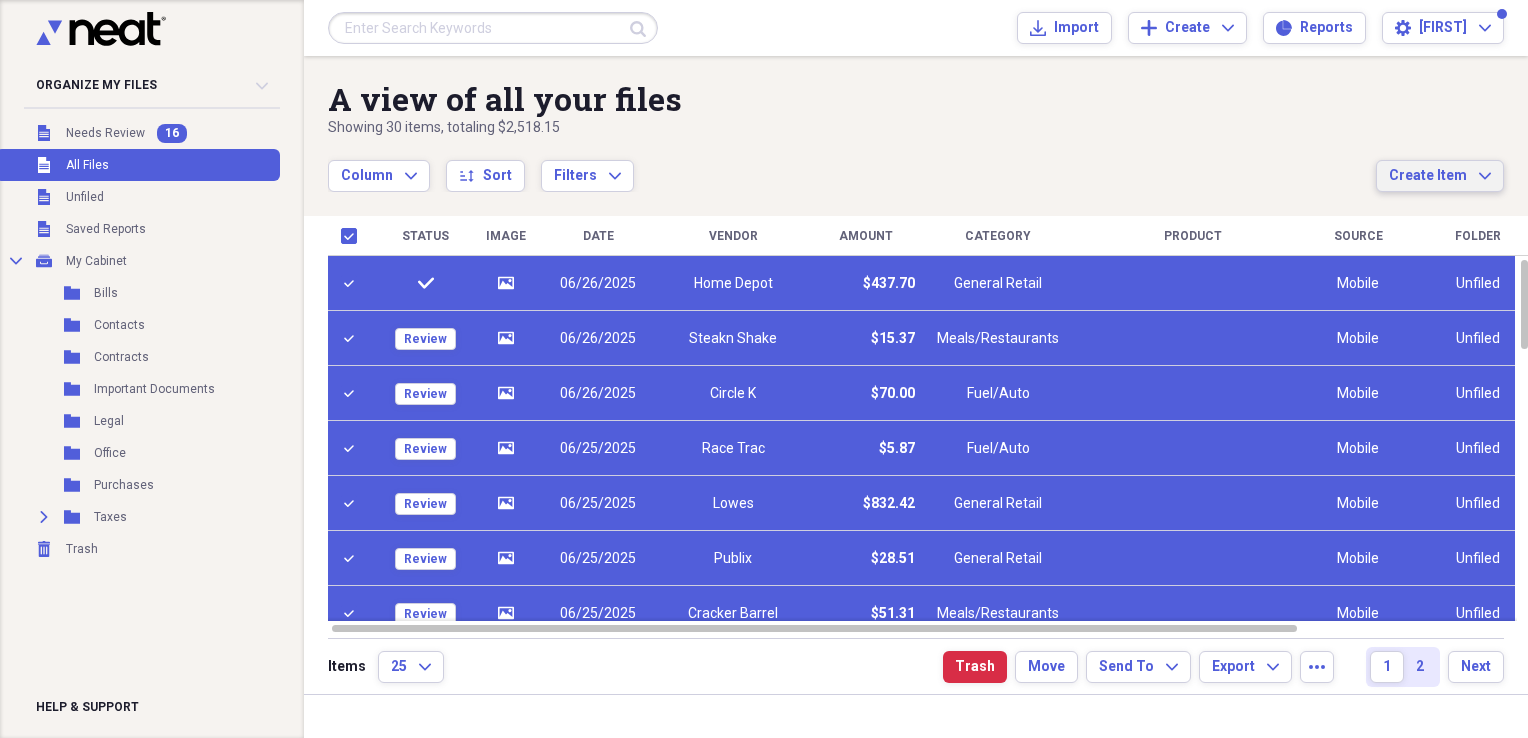 click on "Expand" 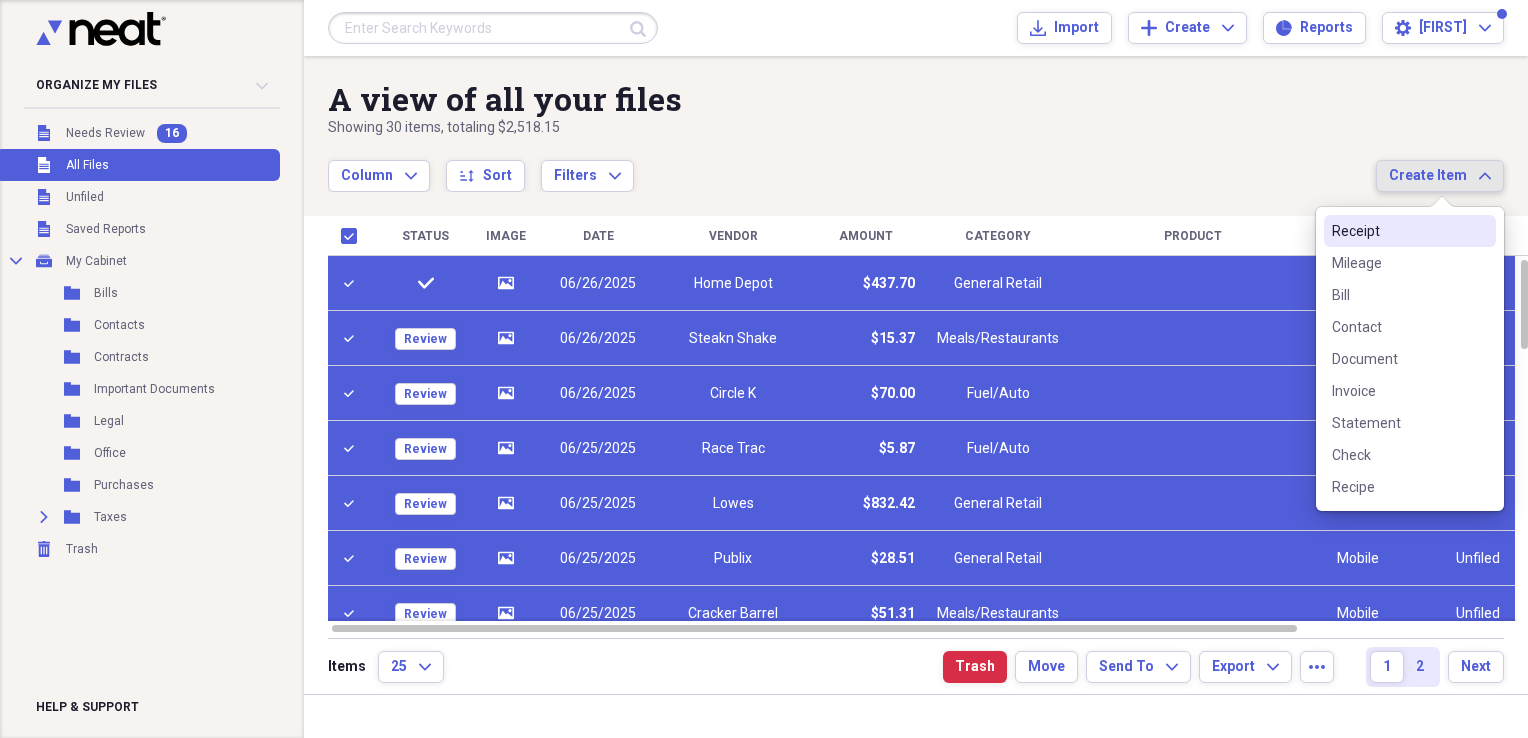 click on "Expand" 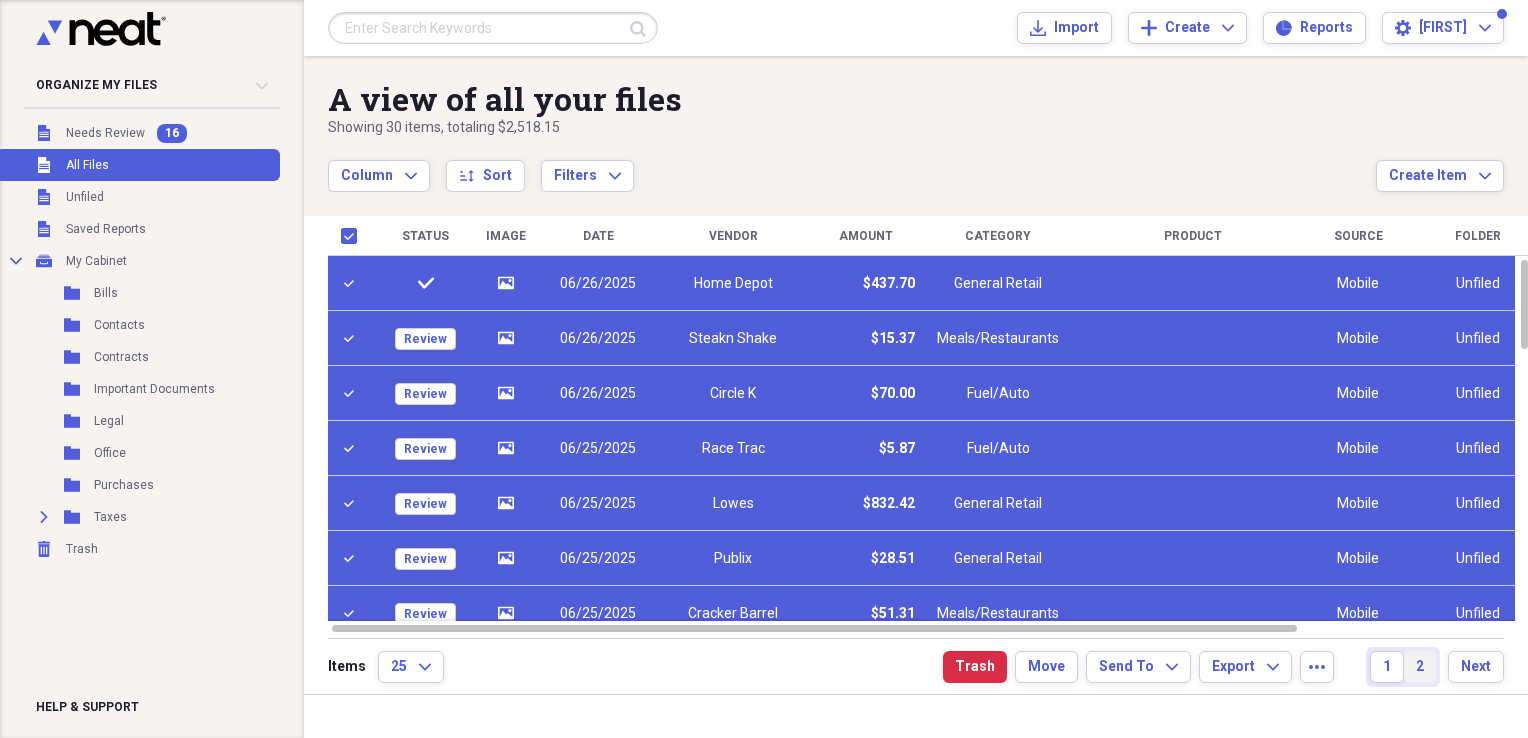 click on "2" at bounding box center [1420, 667] 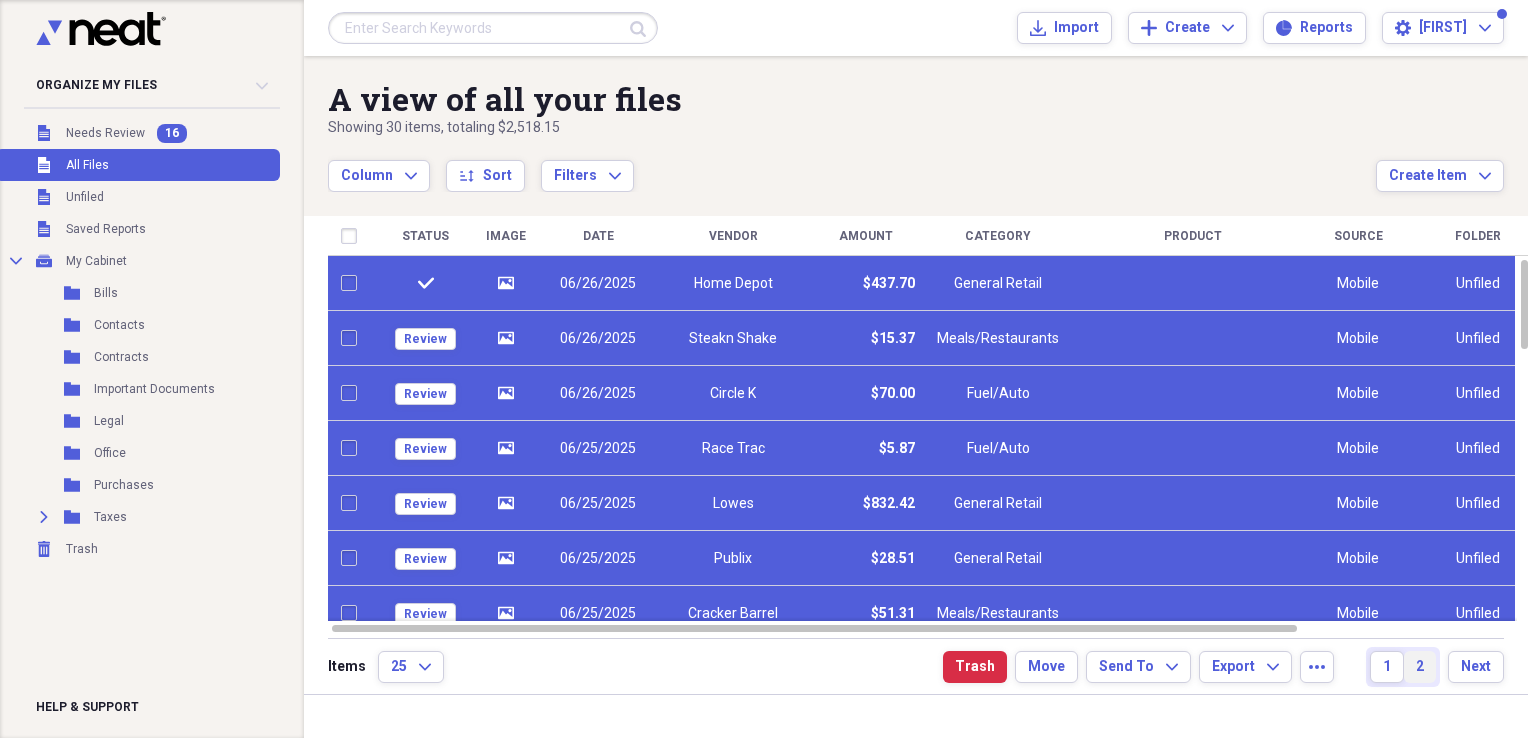 checkbox on "false" 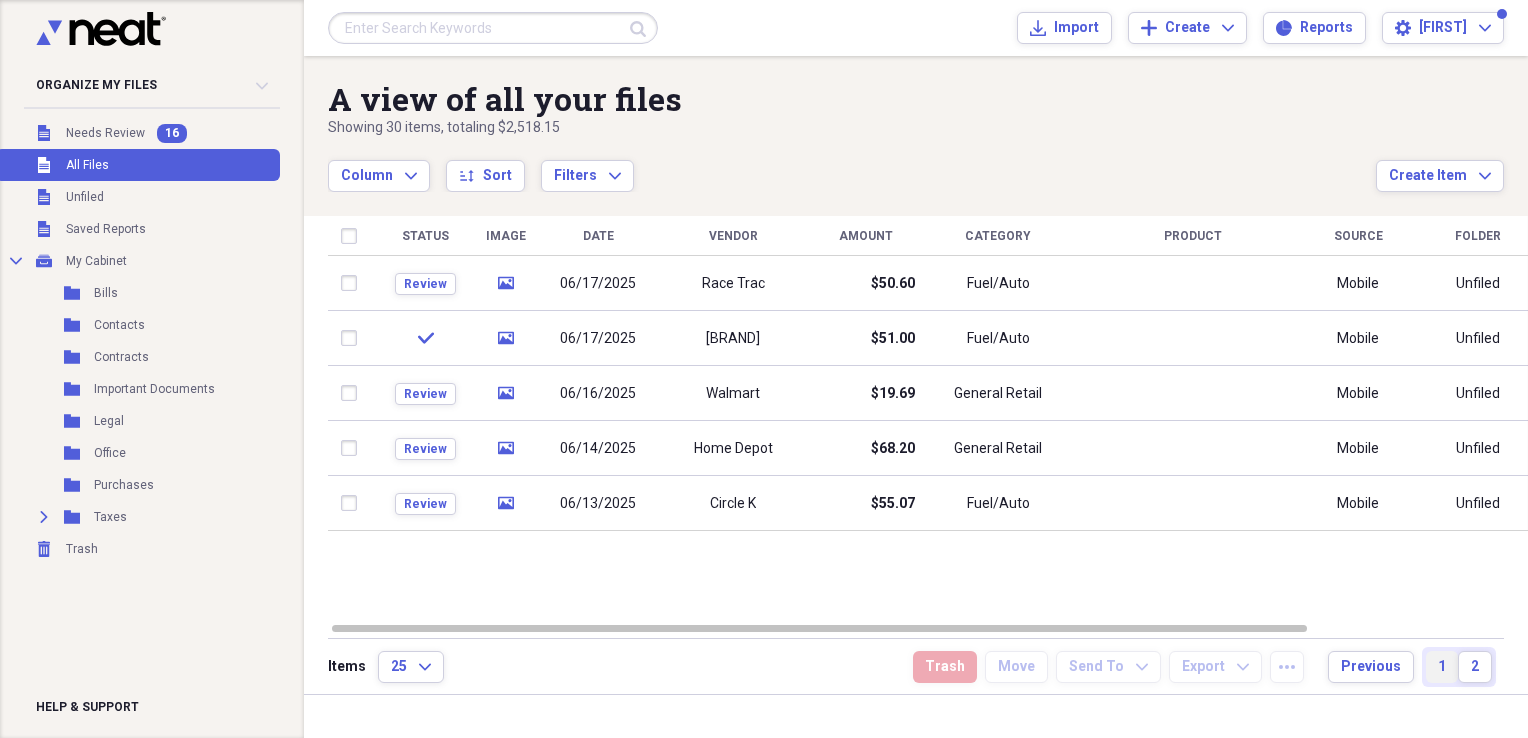 click on "1" at bounding box center (1442, 667) 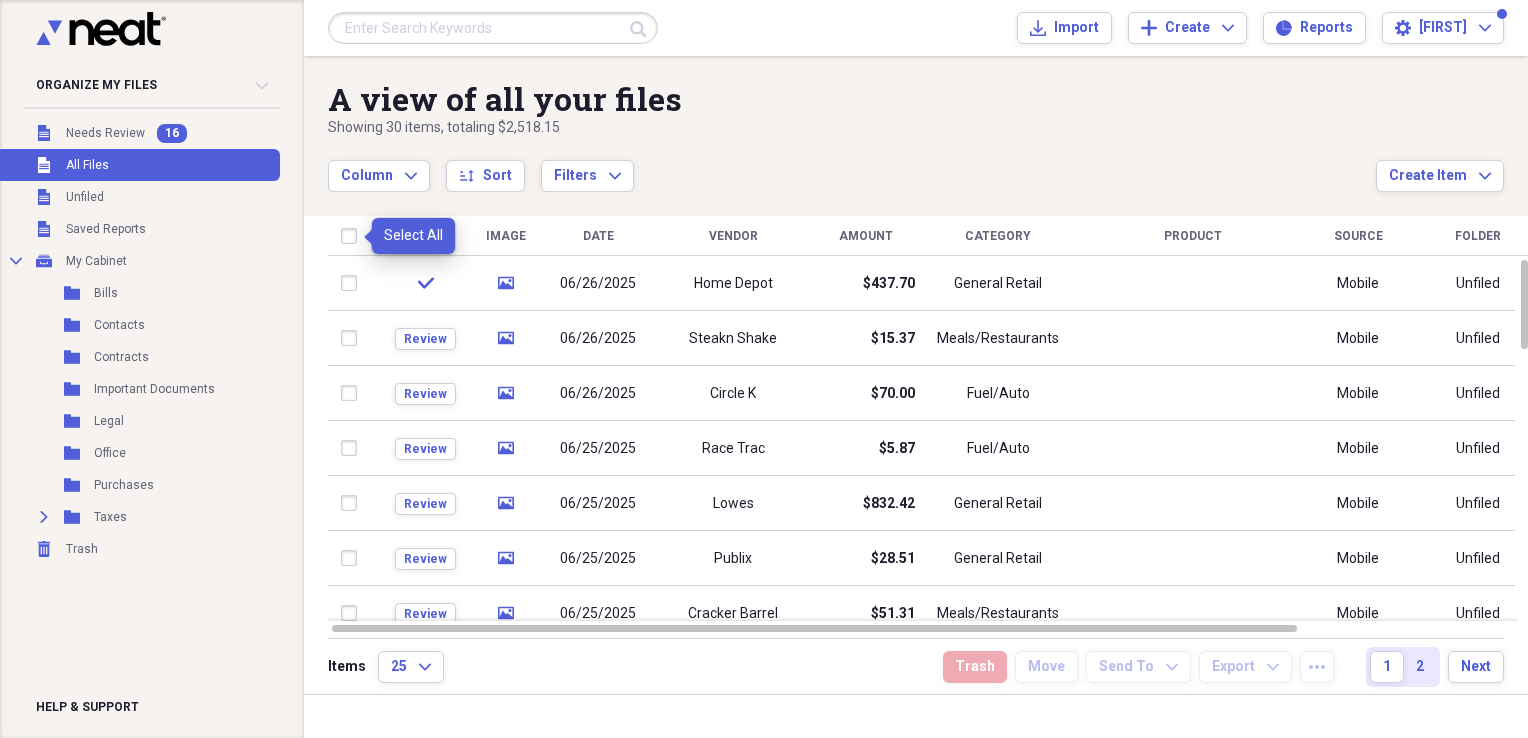 click at bounding box center [353, 236] 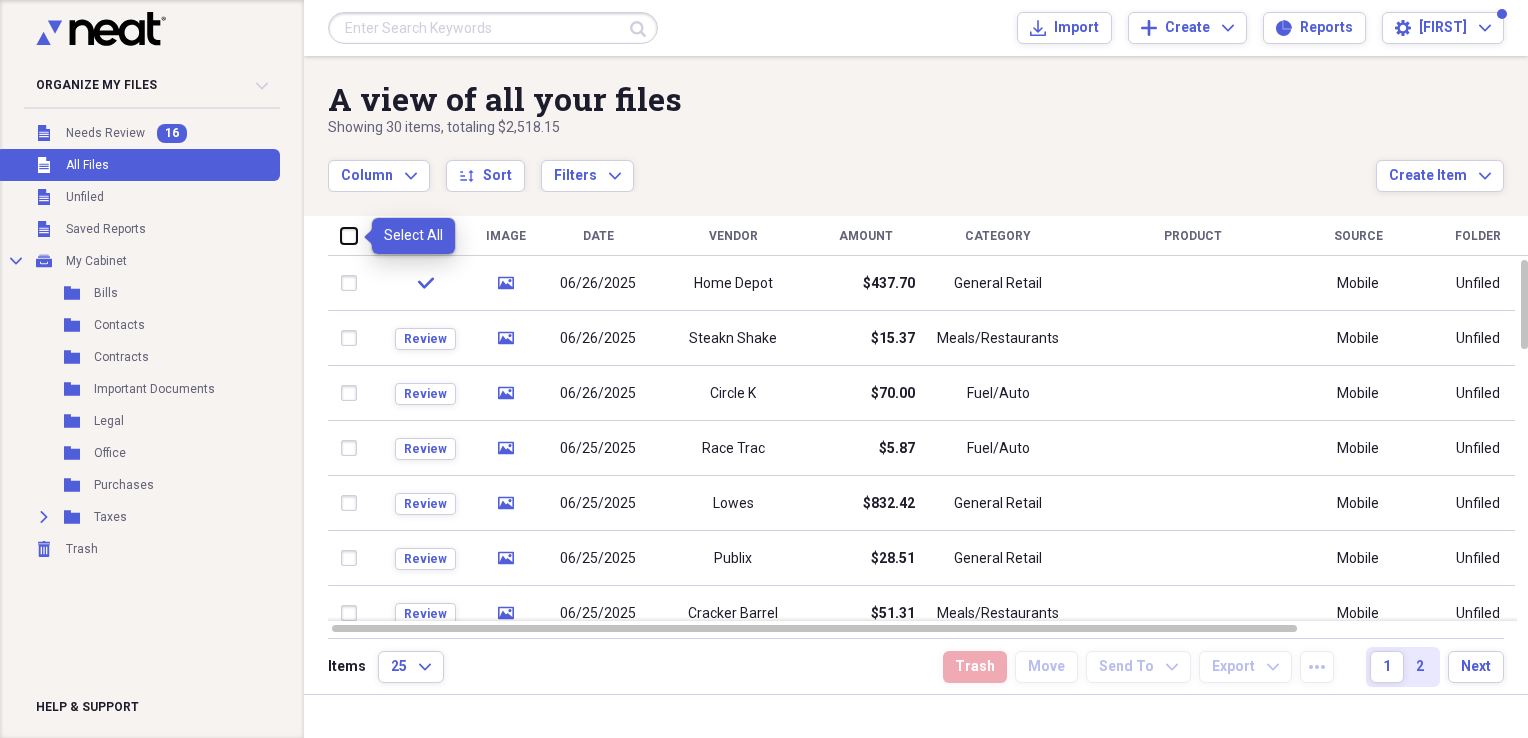 click at bounding box center [341, 235] 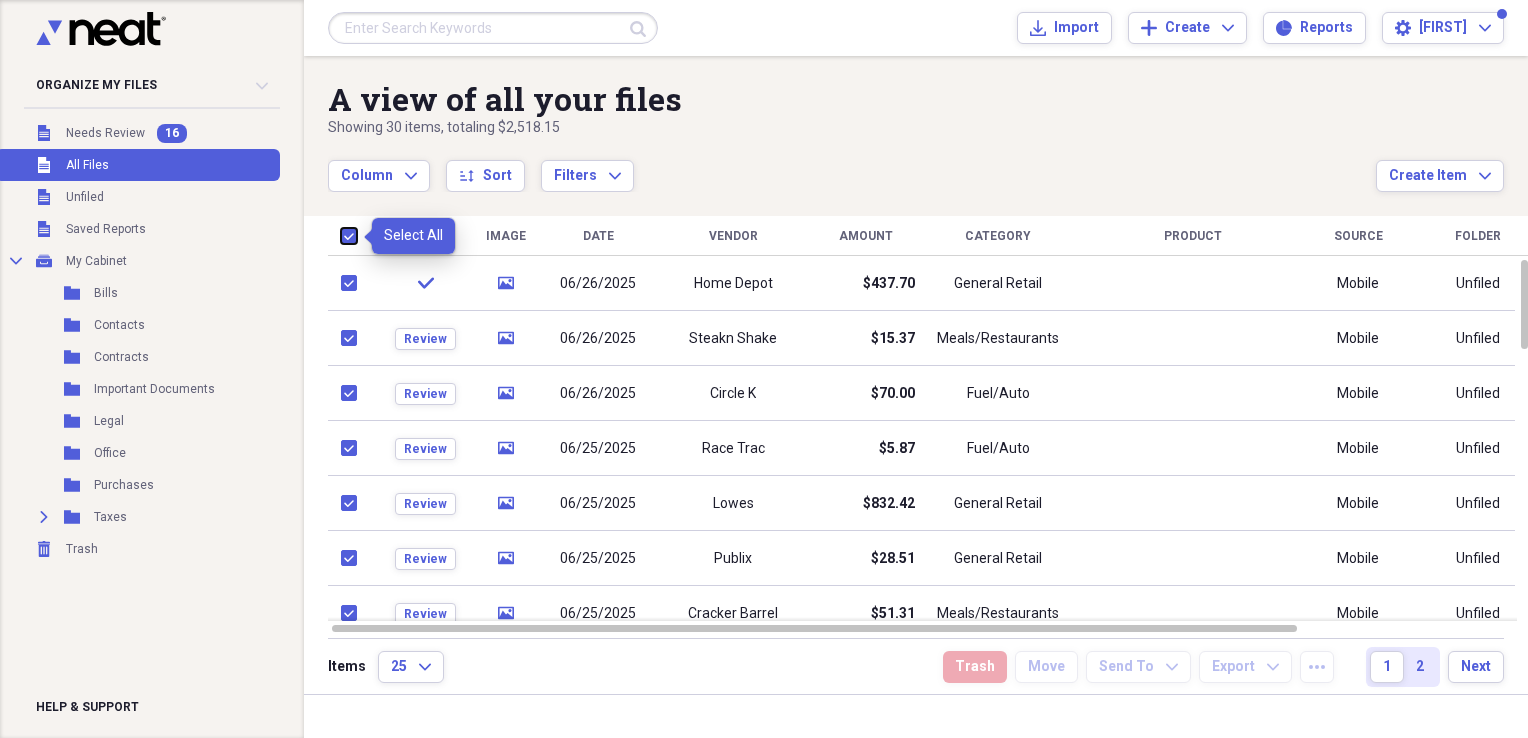 checkbox on "true" 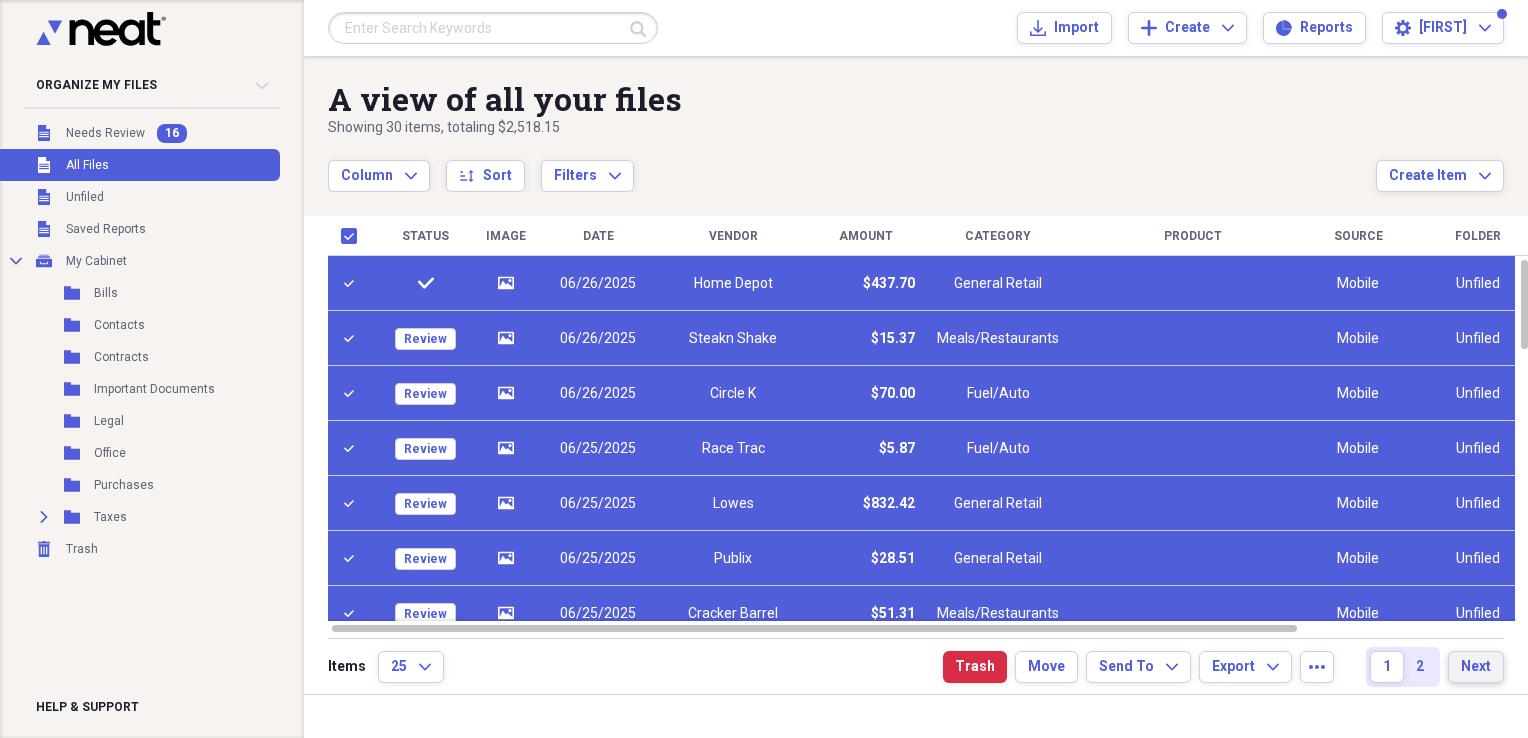 click on "Next" at bounding box center [1476, 667] 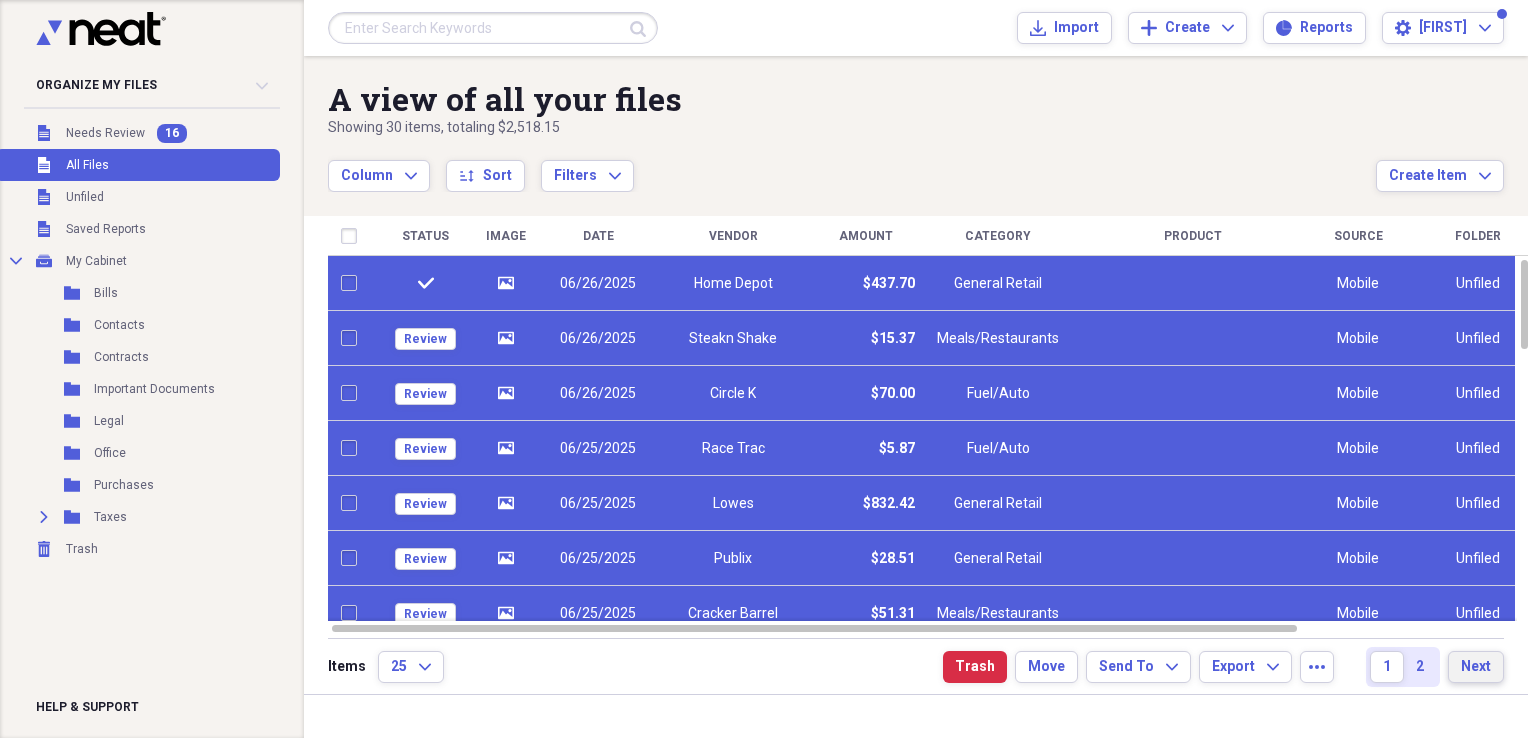 checkbox on "false" 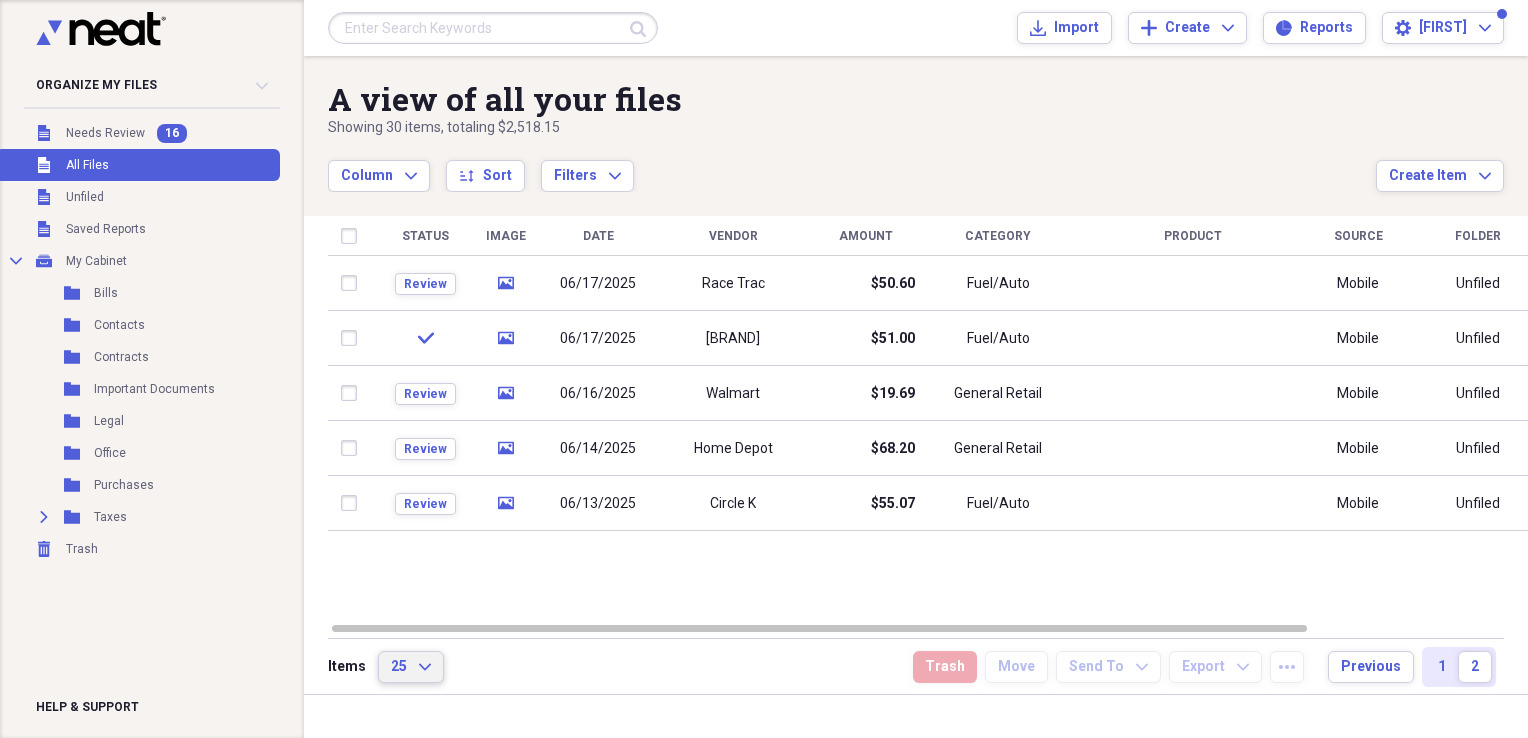 click on "Expand" 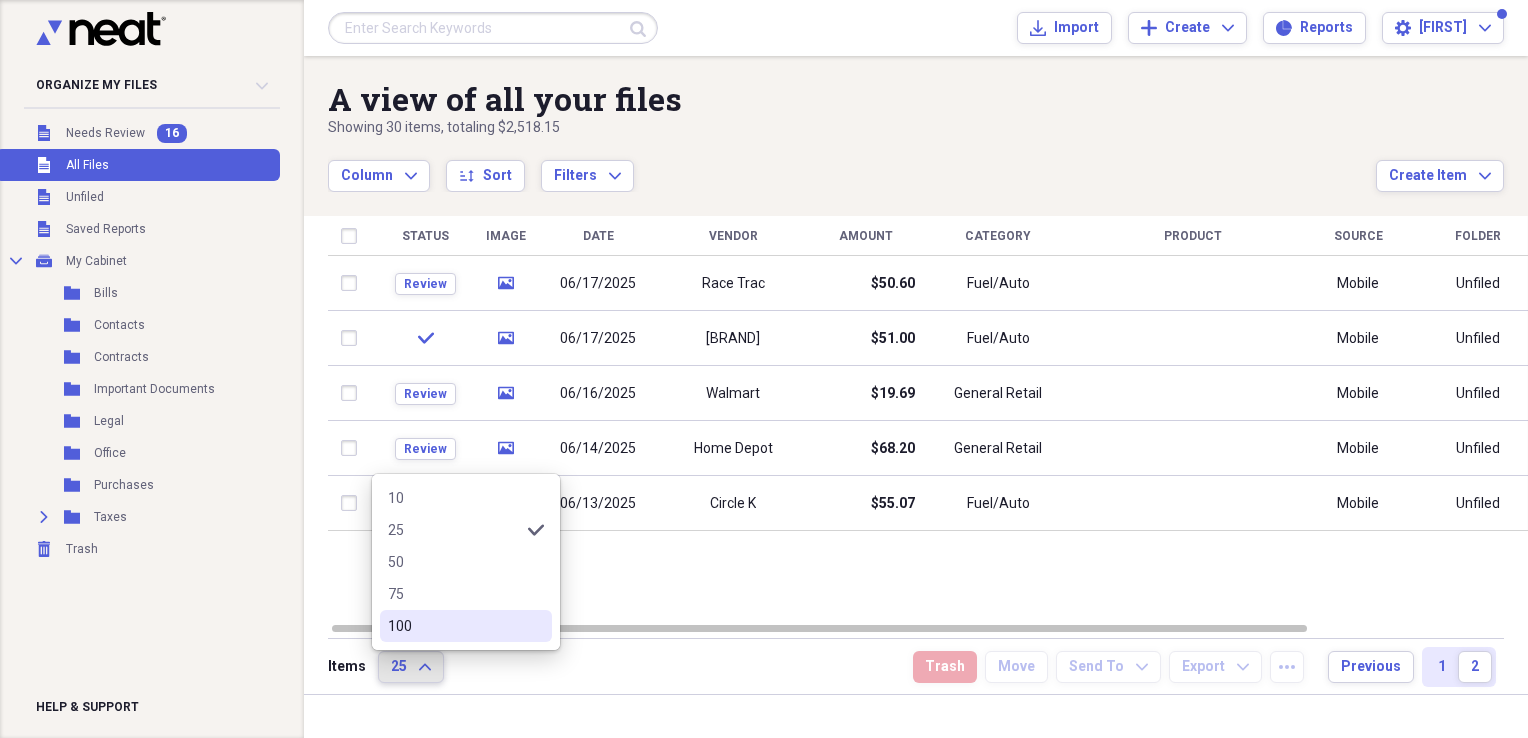 click on "100" at bounding box center (454, 626) 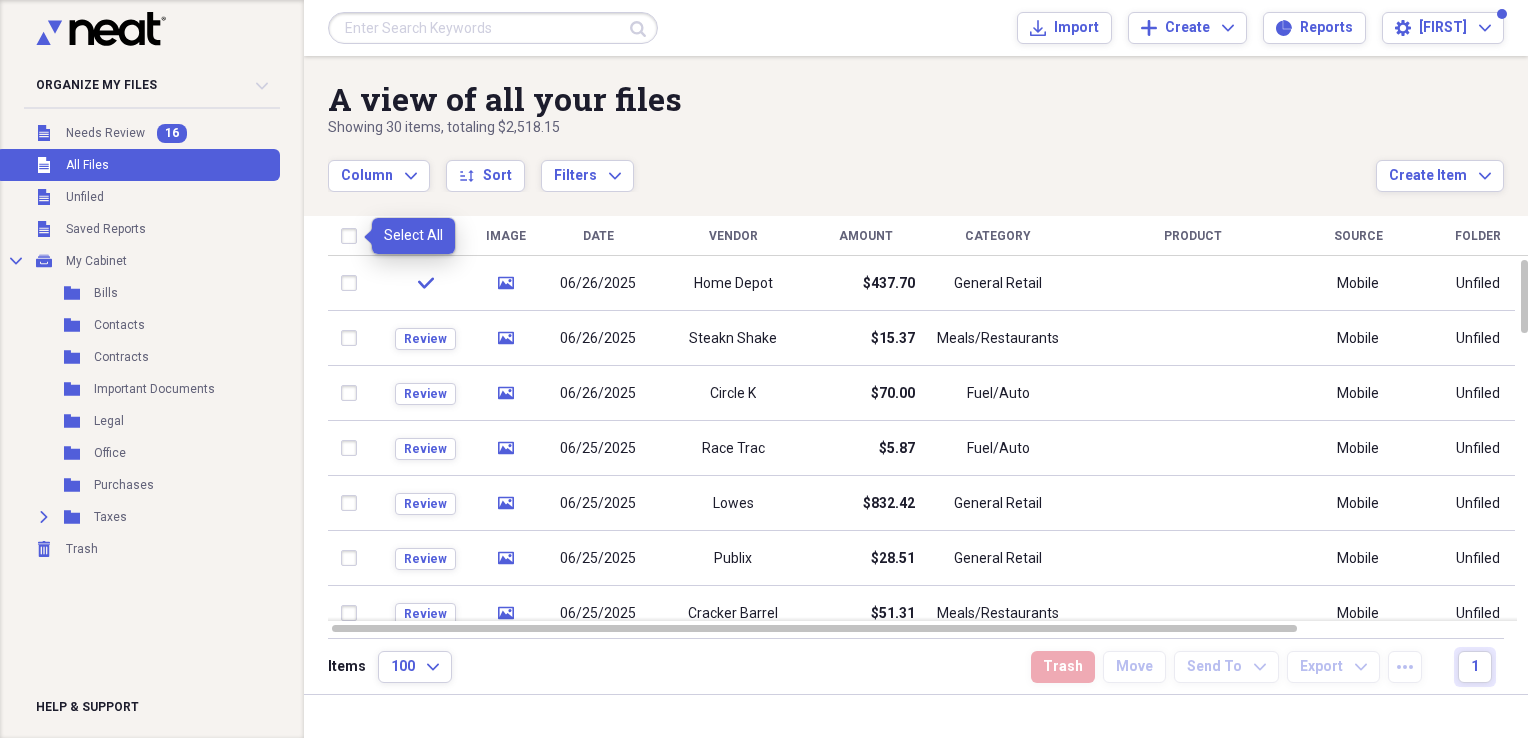 click at bounding box center (353, 236) 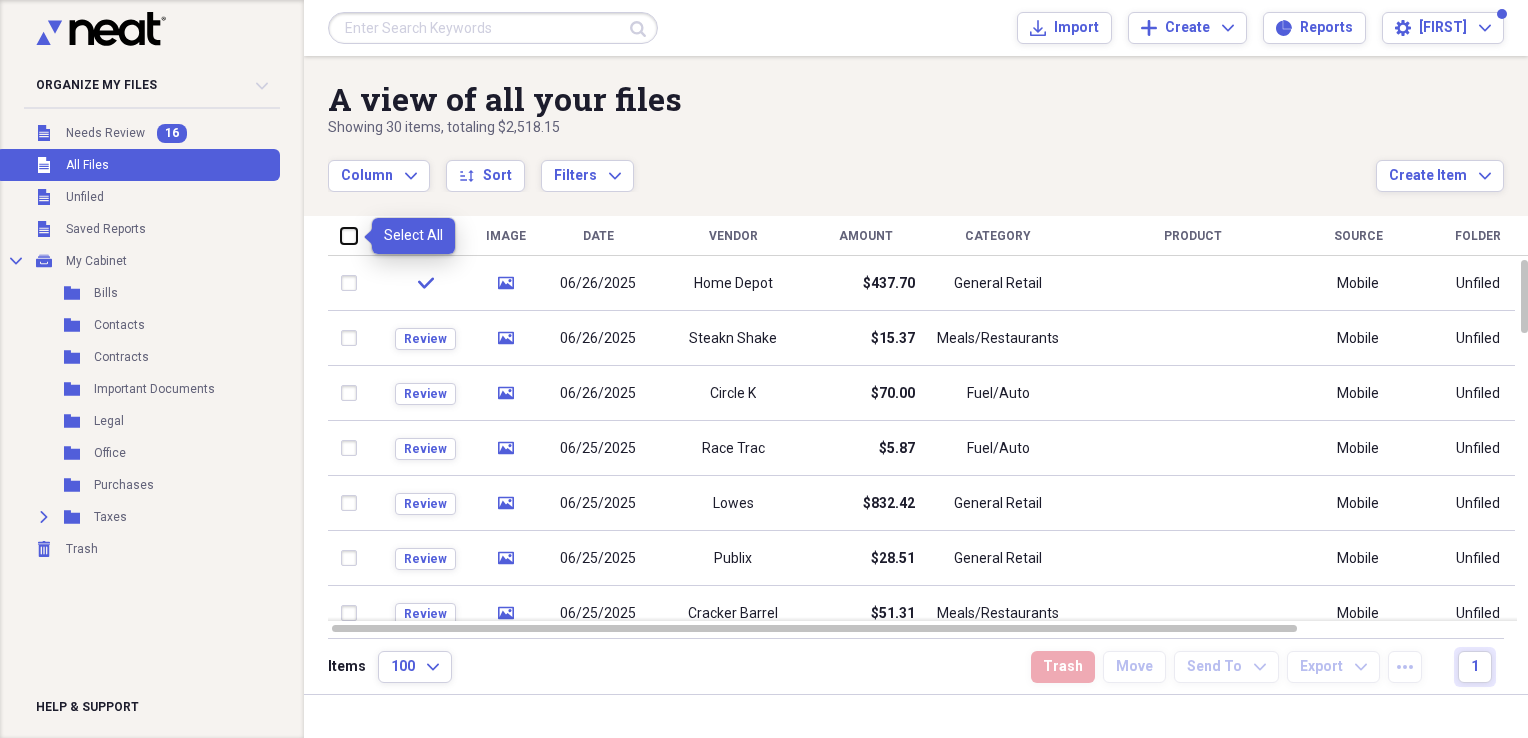 click at bounding box center (341, 235) 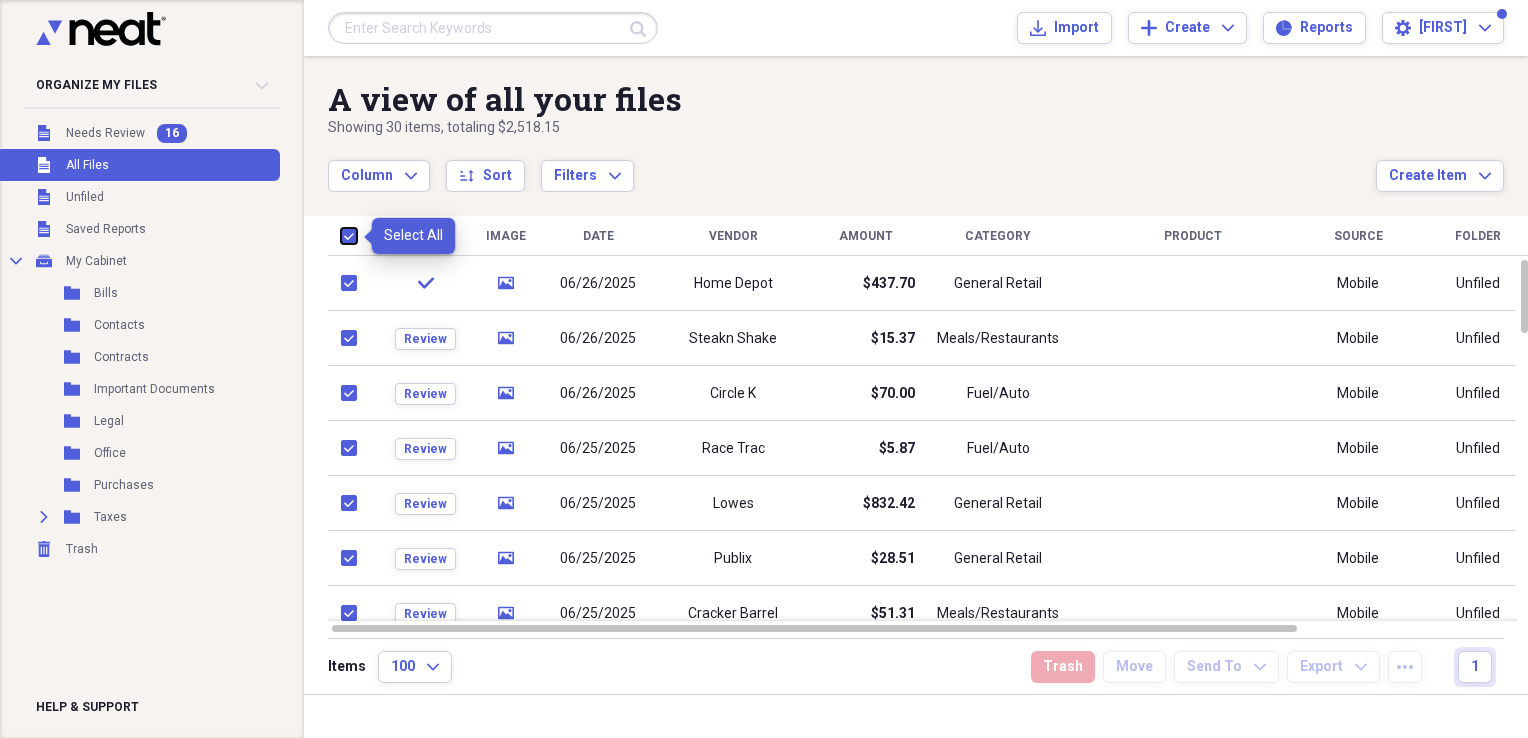 checkbox on "true" 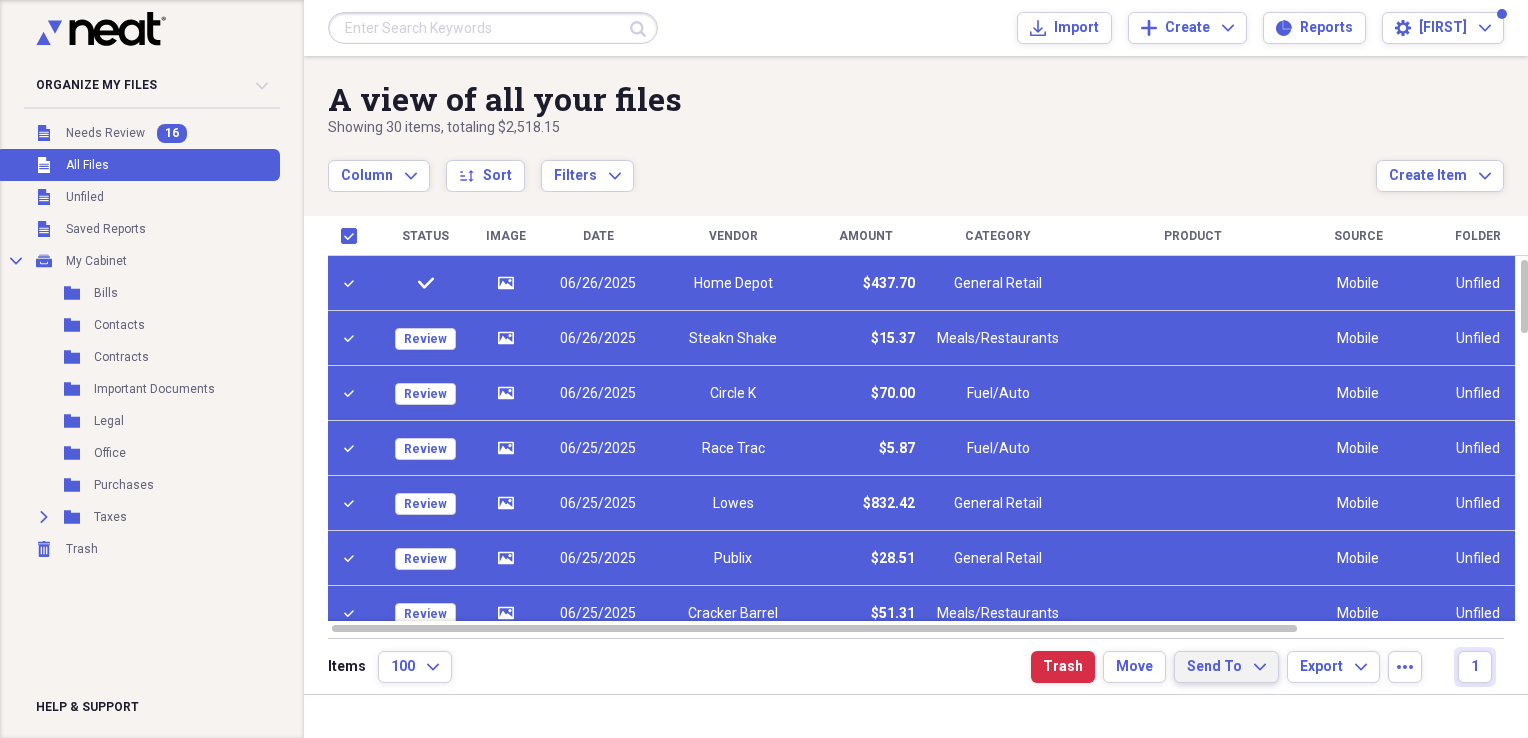 click on "Send To" at bounding box center [1214, 667] 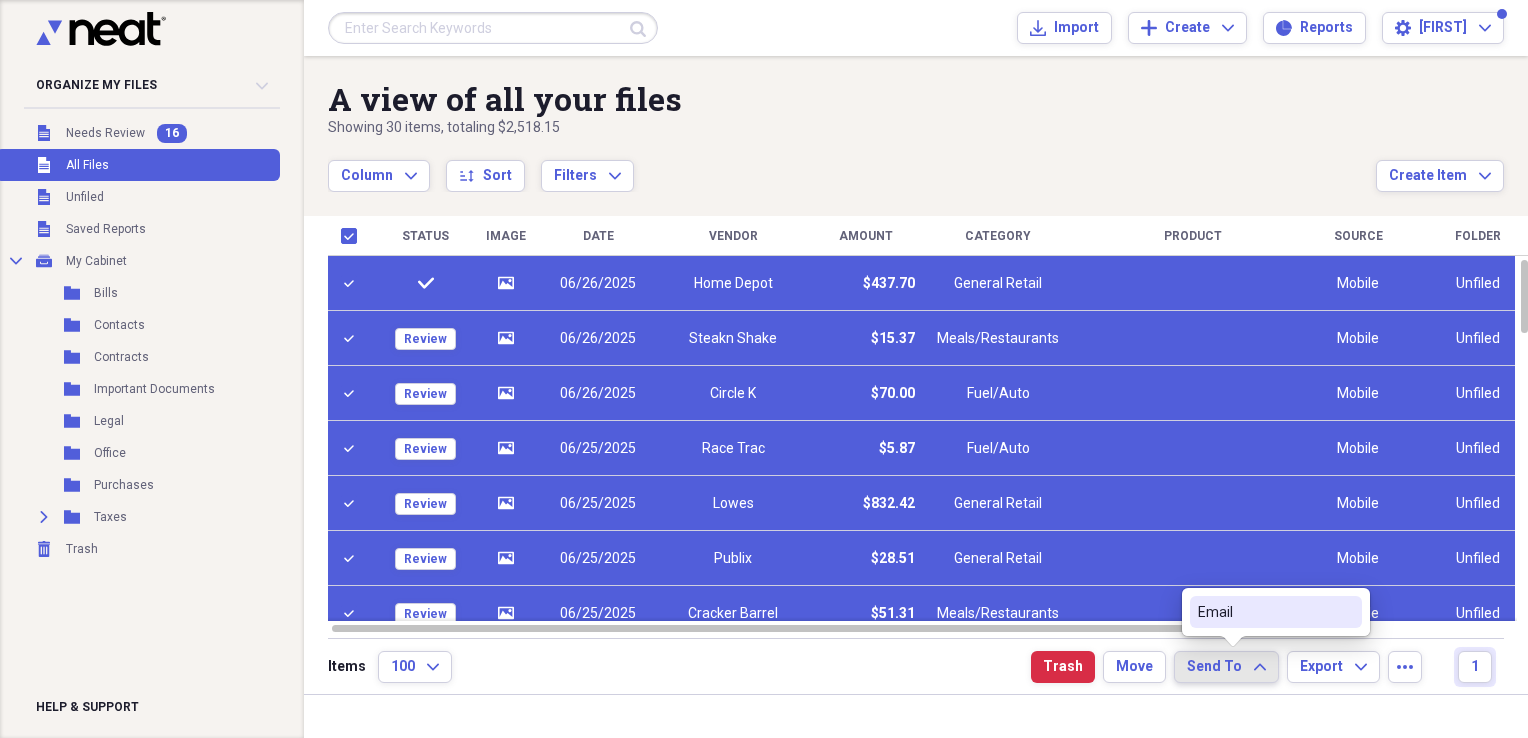 click on "Email" at bounding box center [1264, 612] 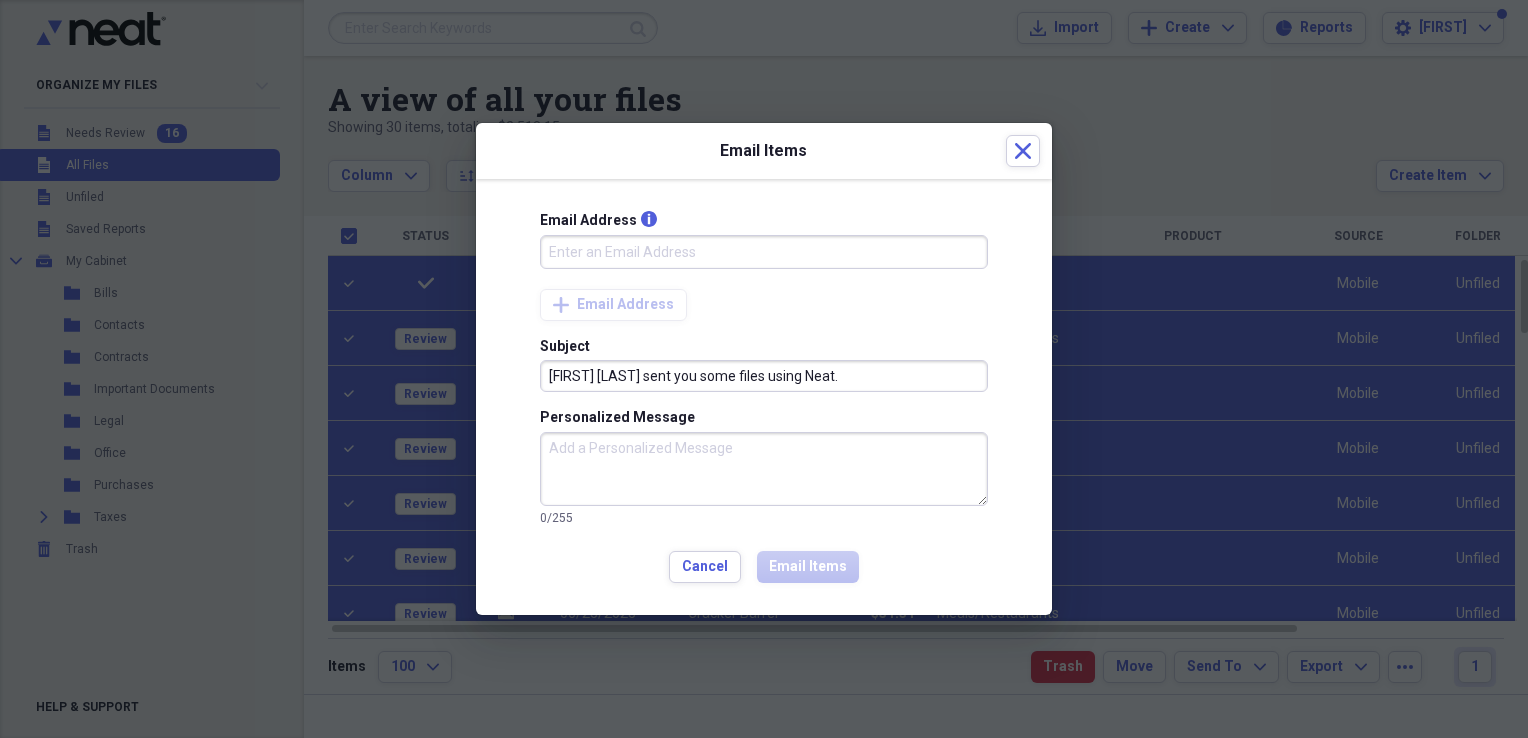 click on "Email Address info" at bounding box center [764, 252] 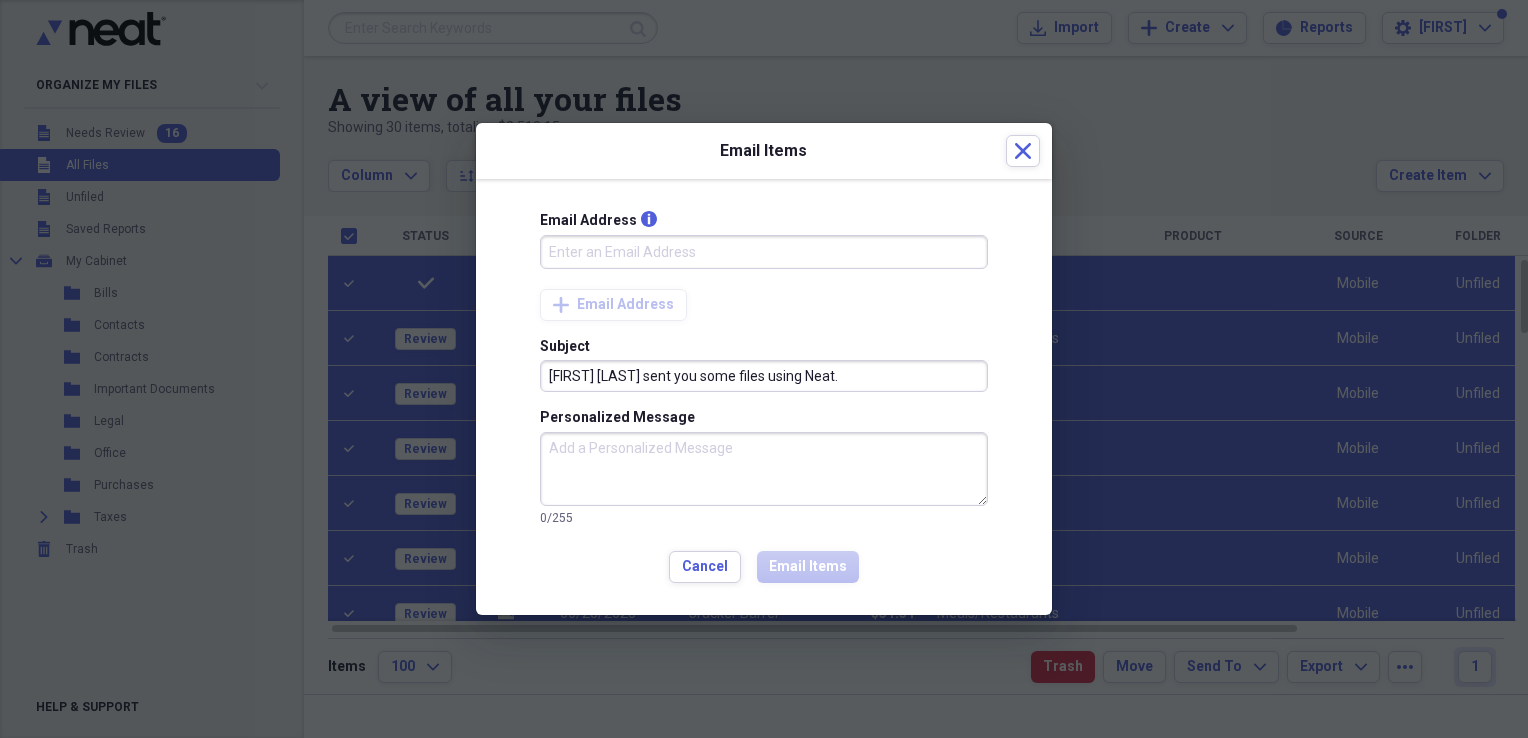 type on "[INITIAL][LAST]@prolinkrs.com" 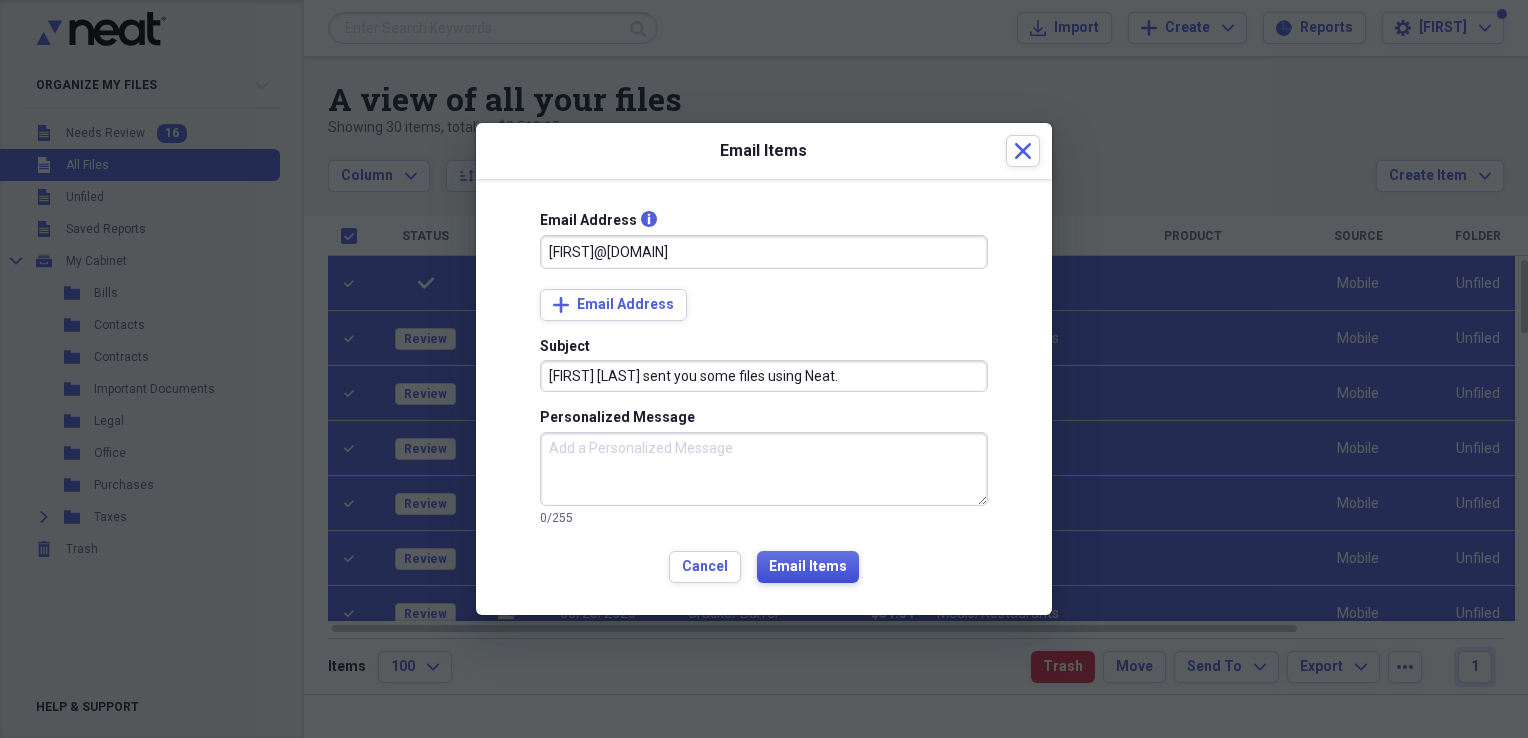 click on "Email Items" at bounding box center (808, 567) 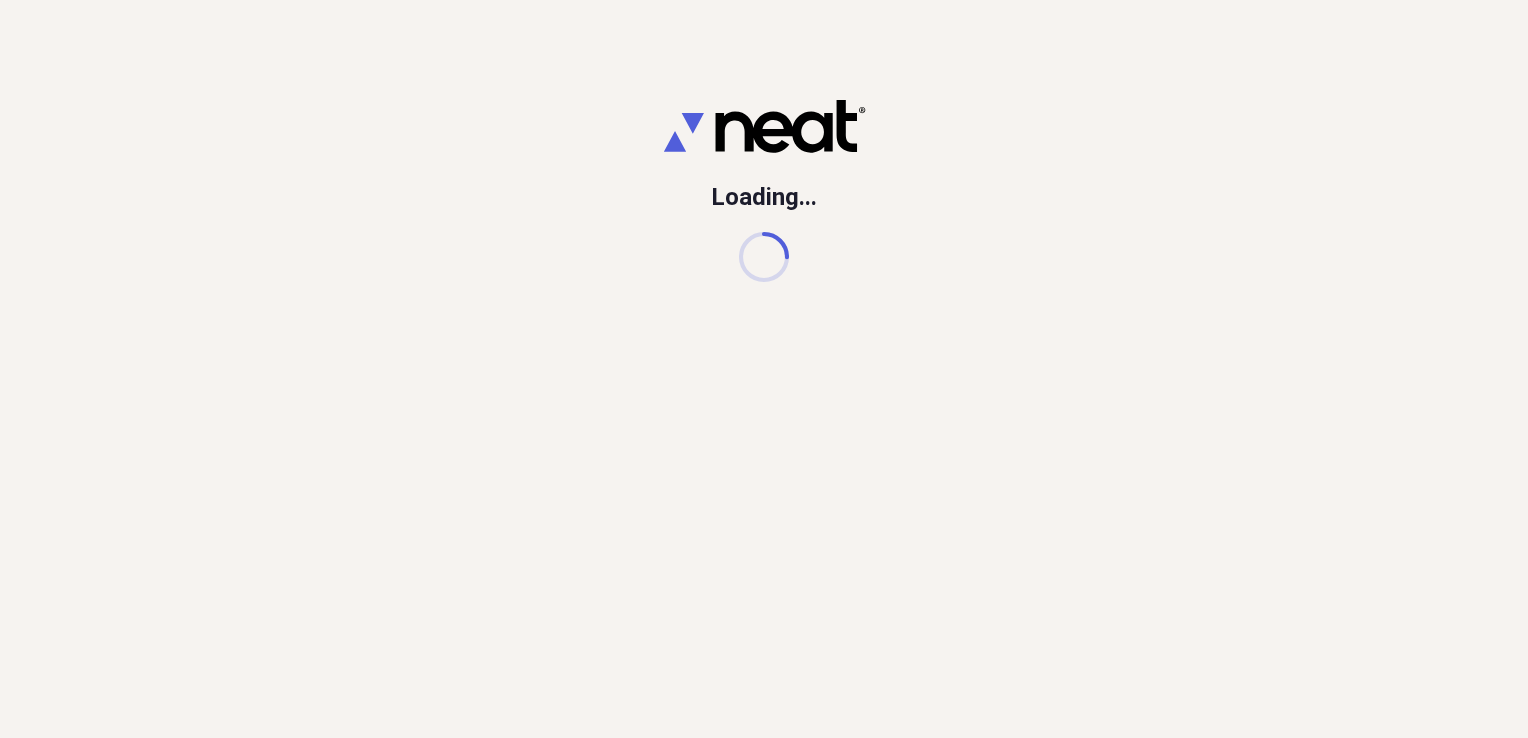 scroll, scrollTop: 0, scrollLeft: 0, axis: both 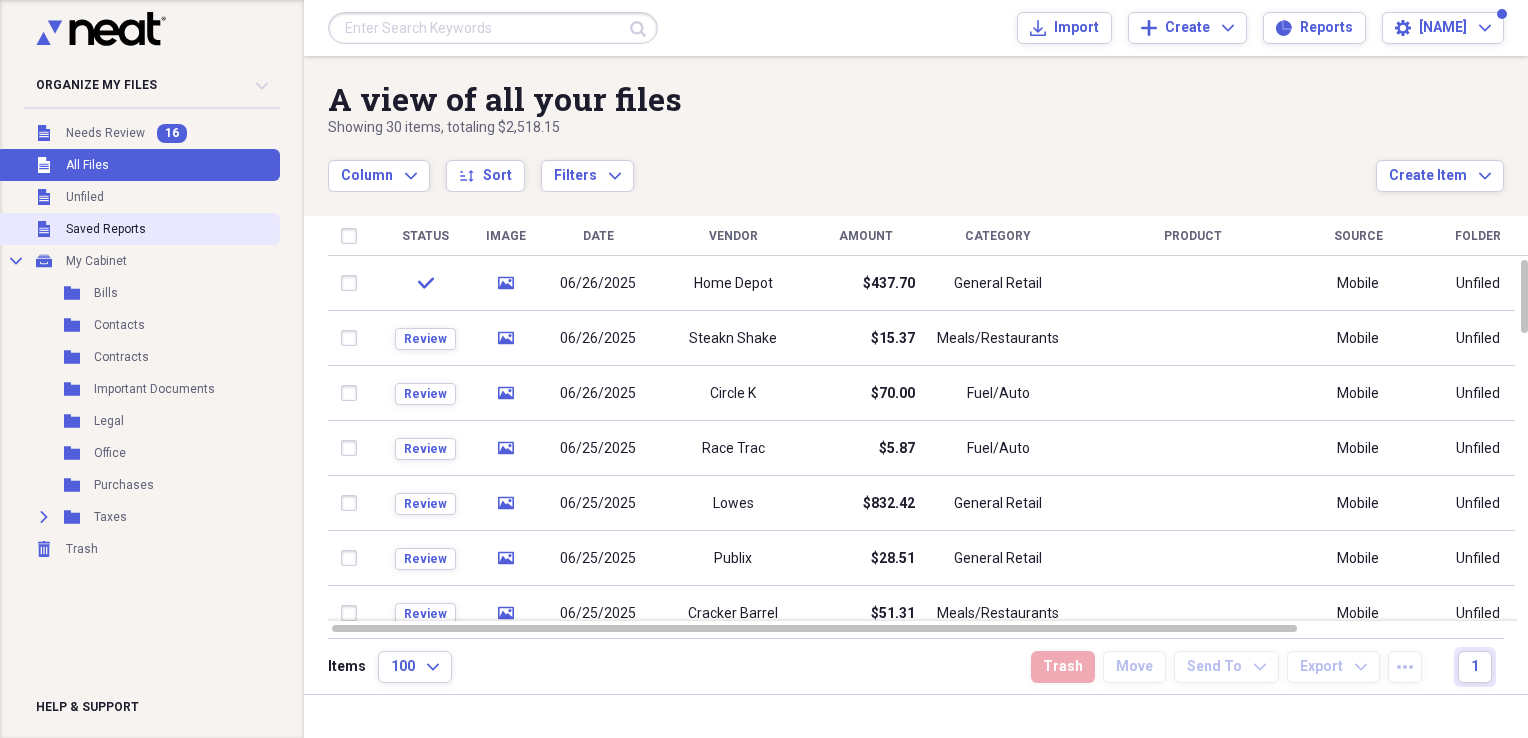 click on "Saved Reports" at bounding box center (106, 229) 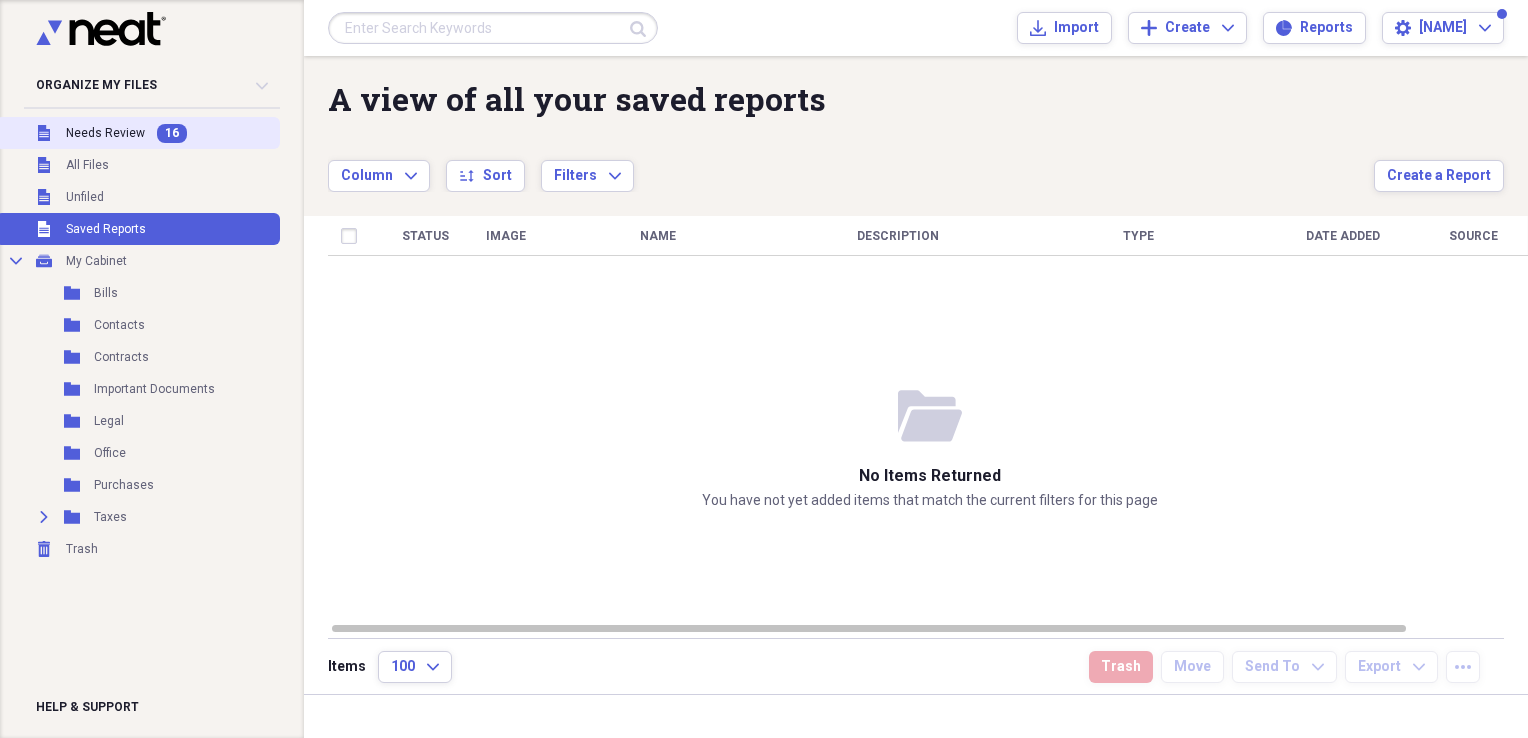 click on "Needs Review" at bounding box center (105, 133) 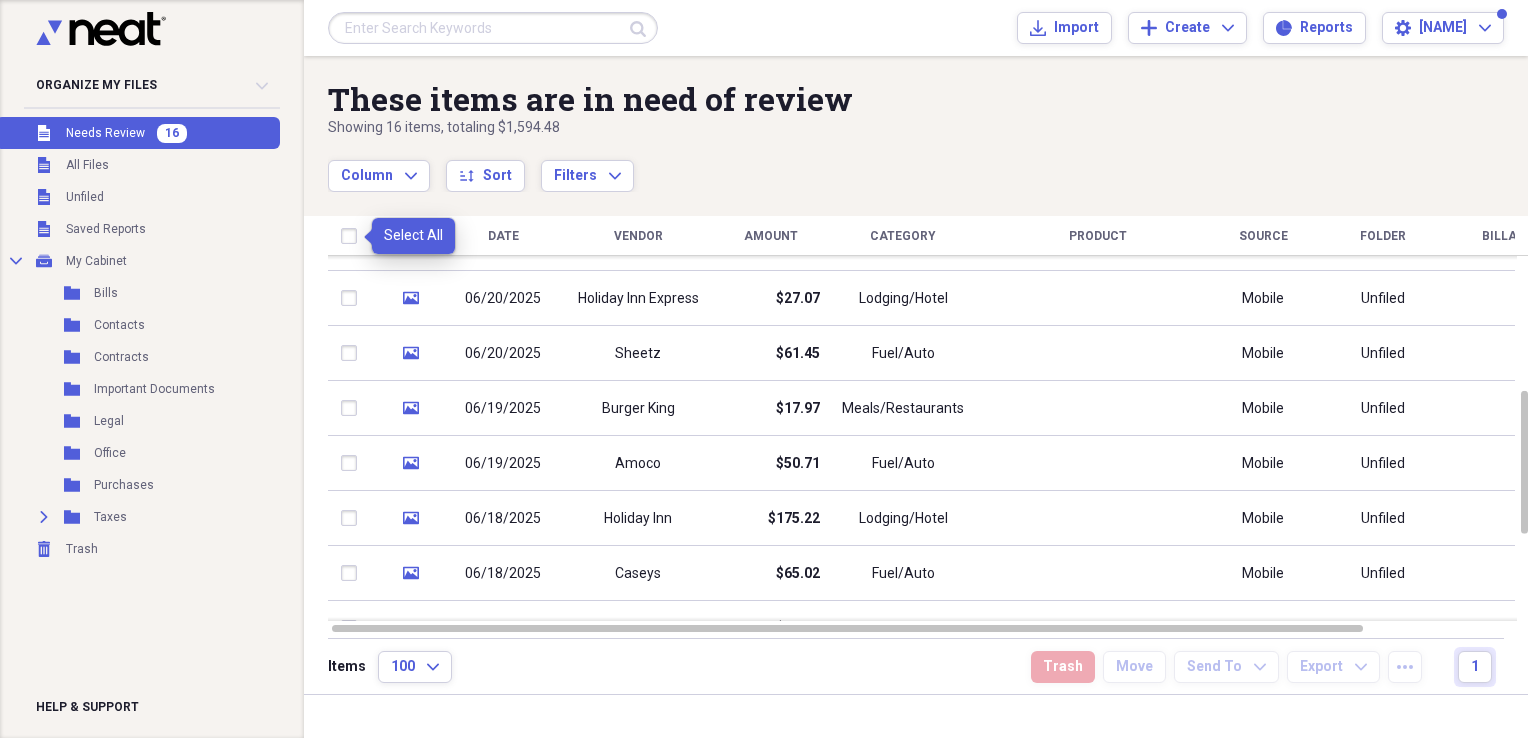click at bounding box center (353, 236) 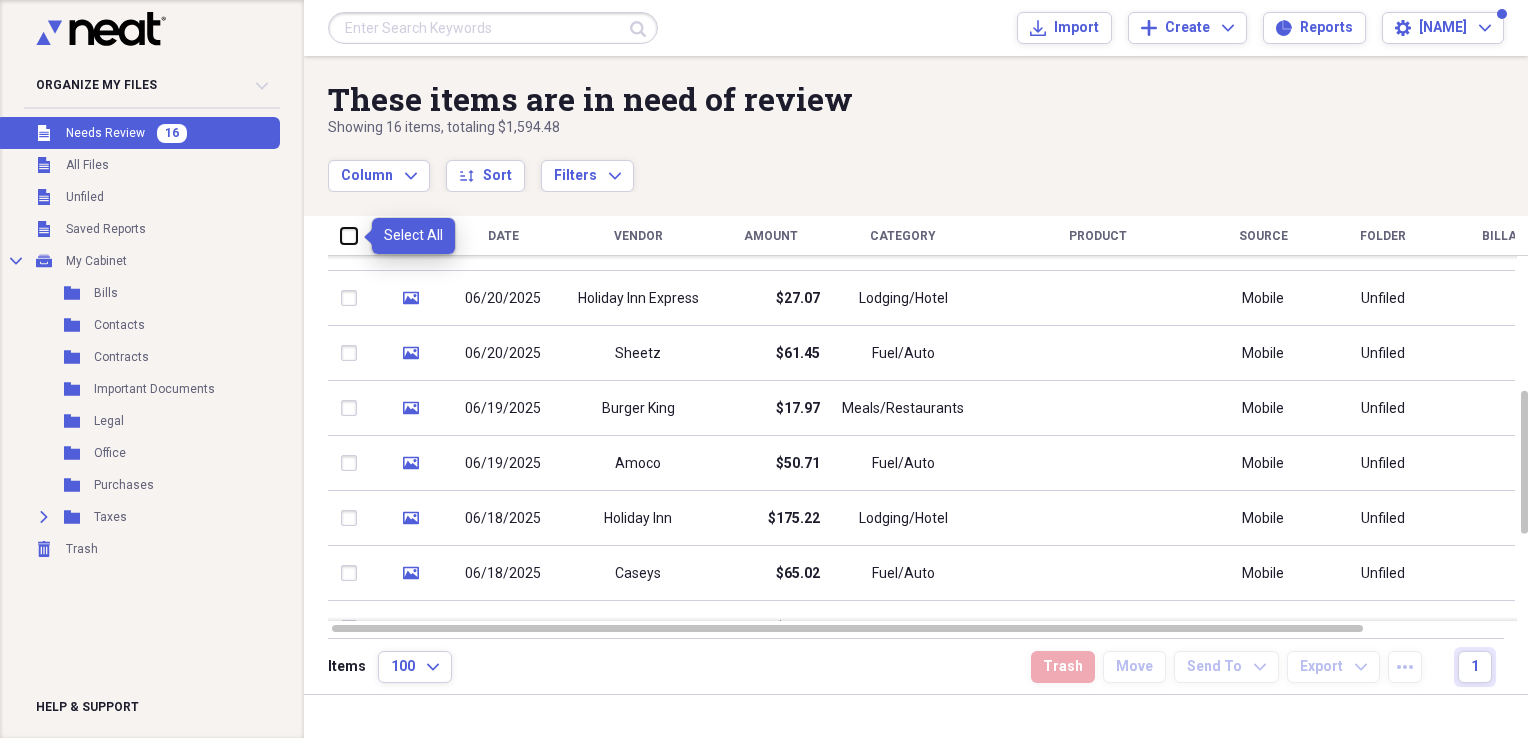 click at bounding box center [341, 235] 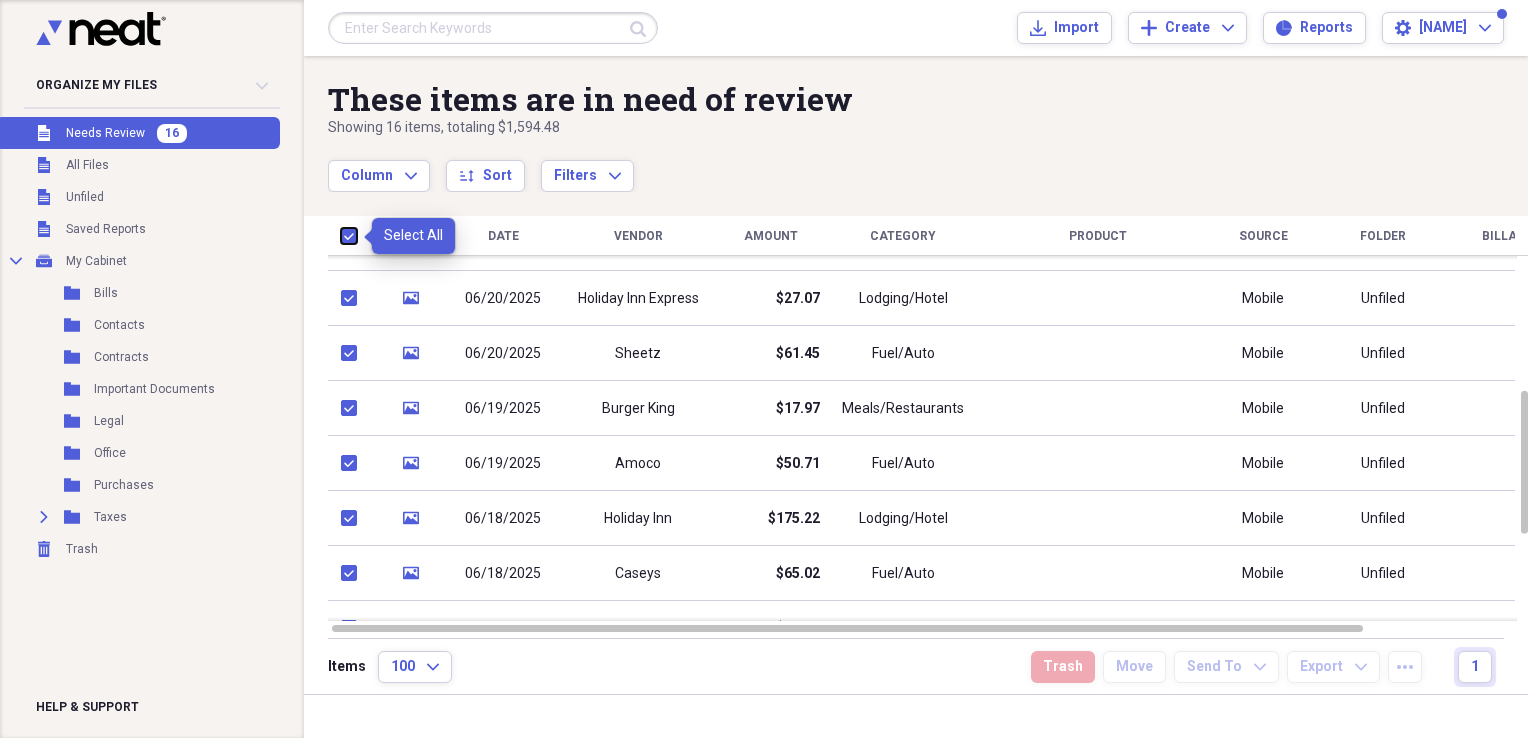 checkbox on "true" 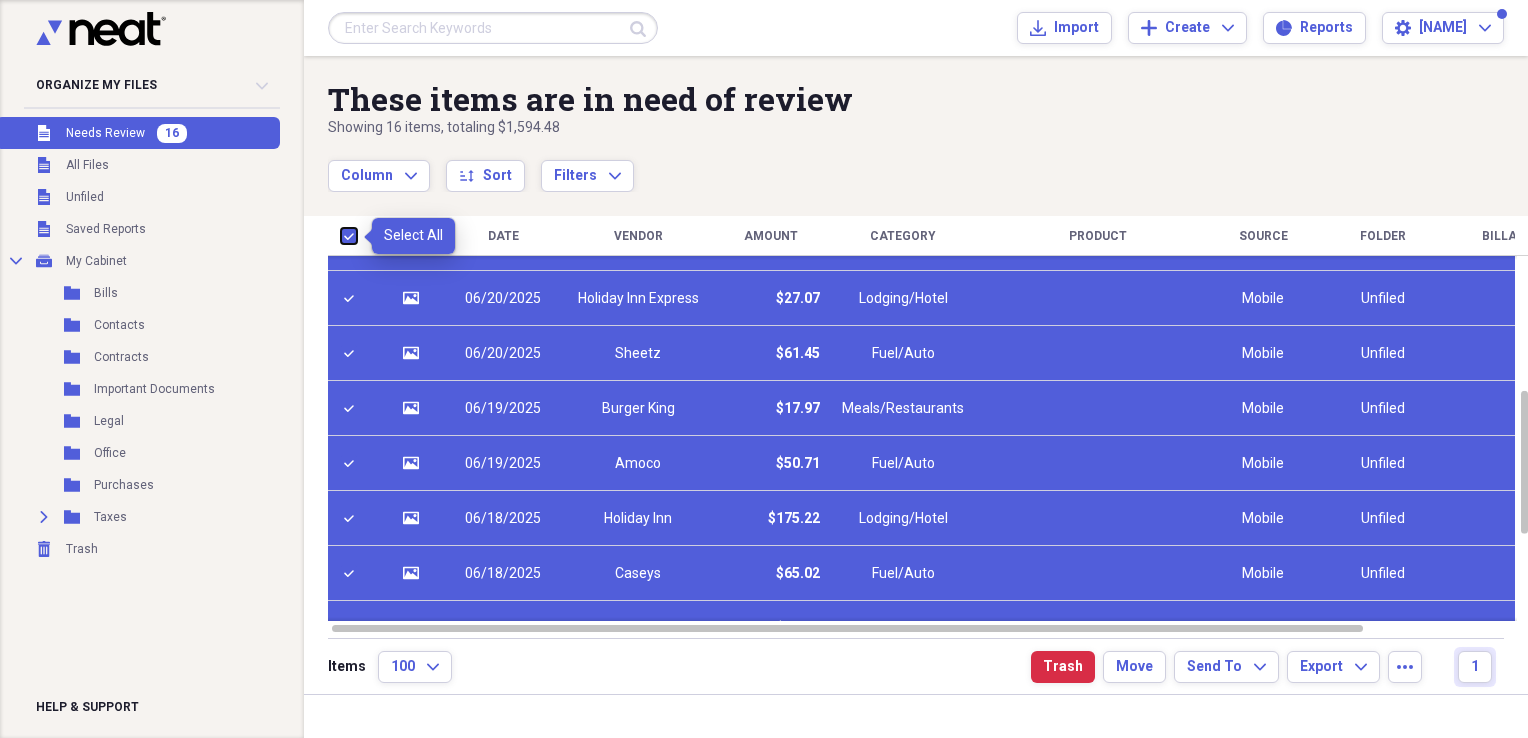 checkbox on "true" 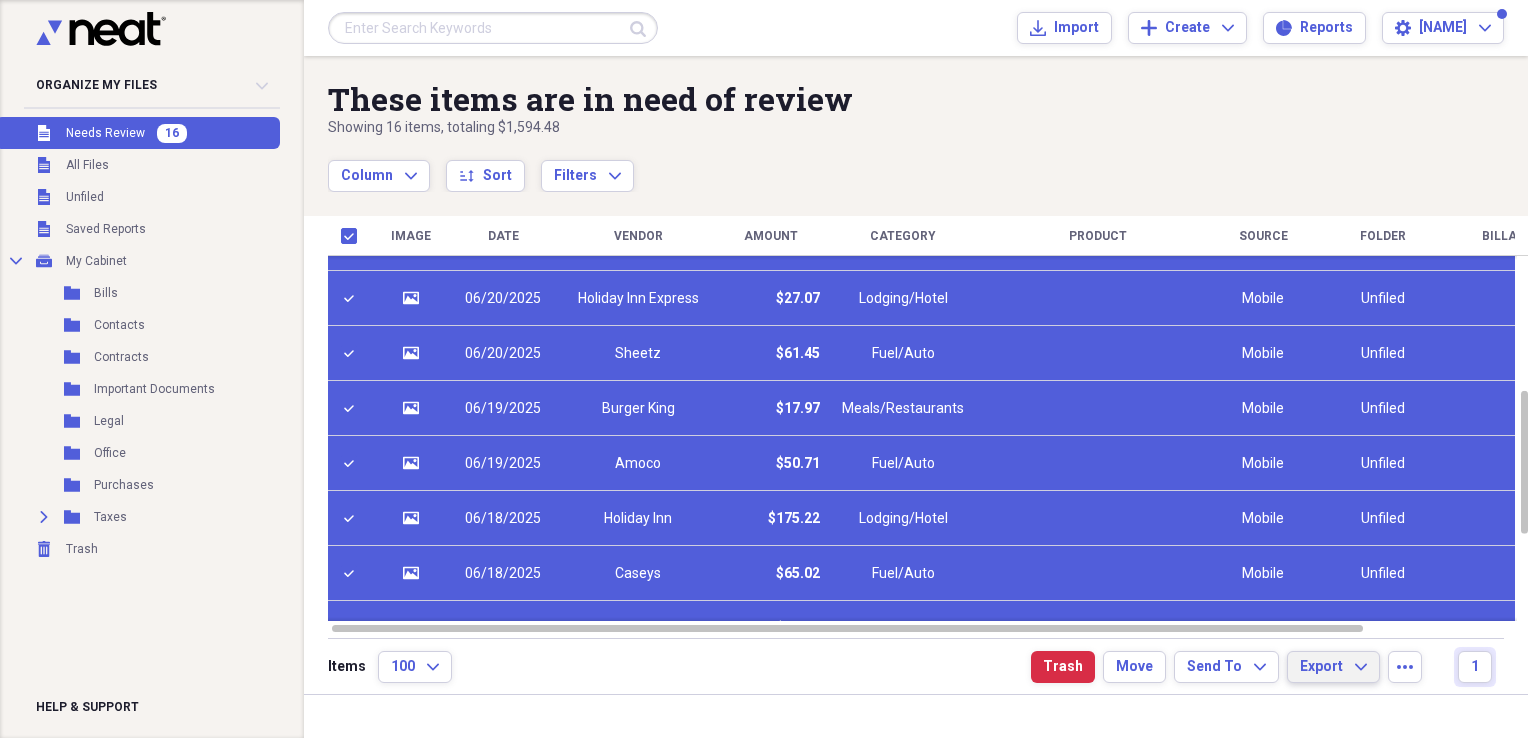 click on "Export Expand" at bounding box center (1333, 667) 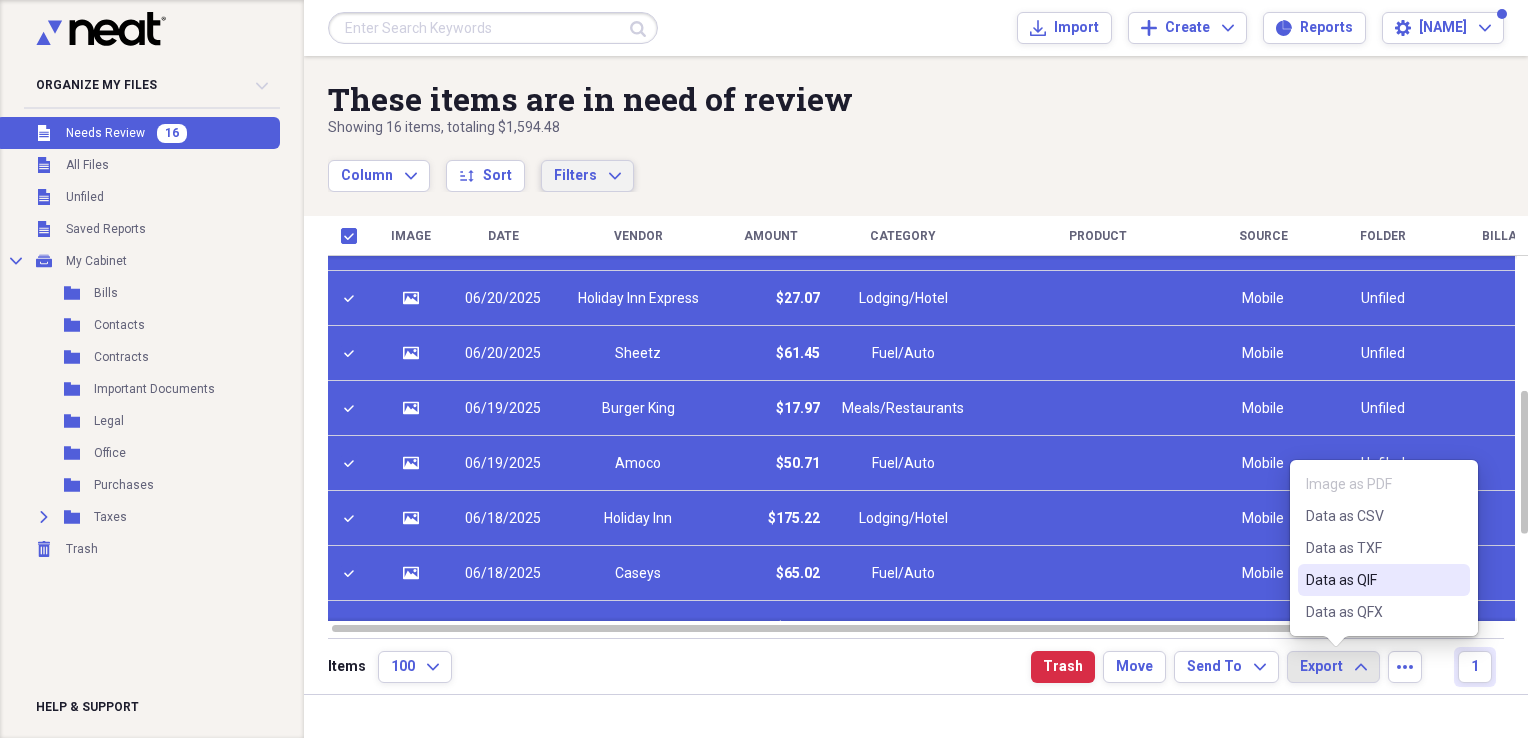 click on "Filters  Expand" at bounding box center (587, 176) 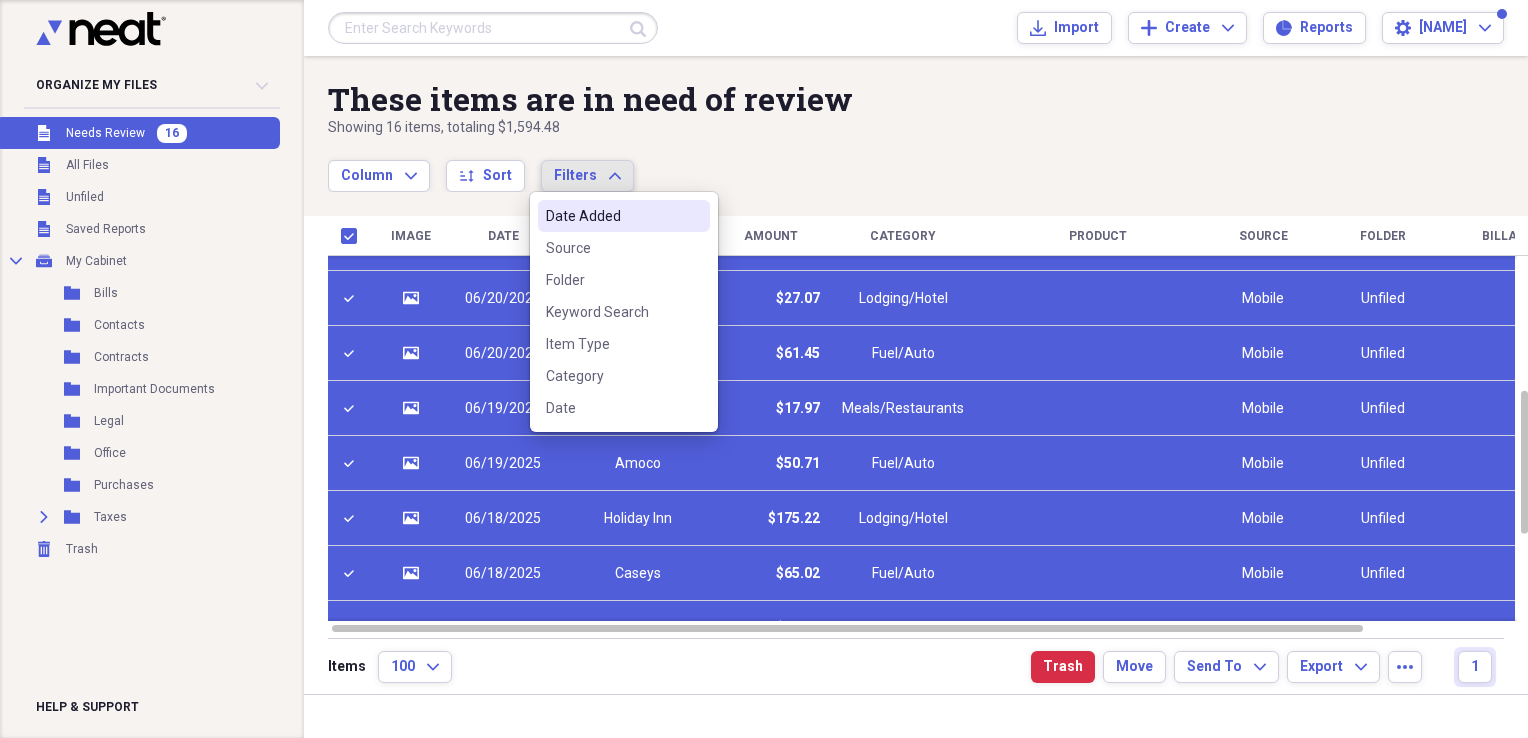 click on "Filters  Expand" at bounding box center [587, 176] 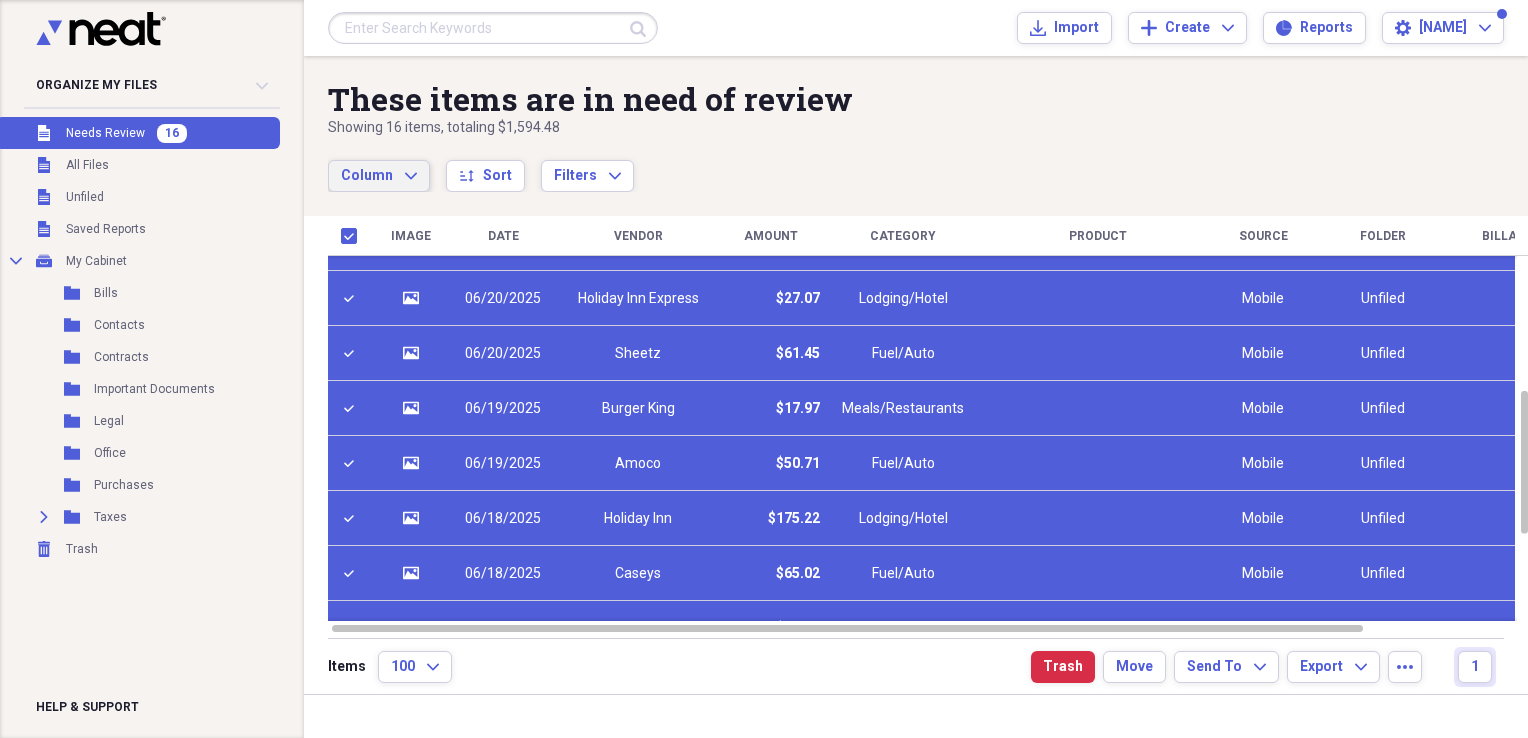 click on "Column Expand" at bounding box center [379, 176] 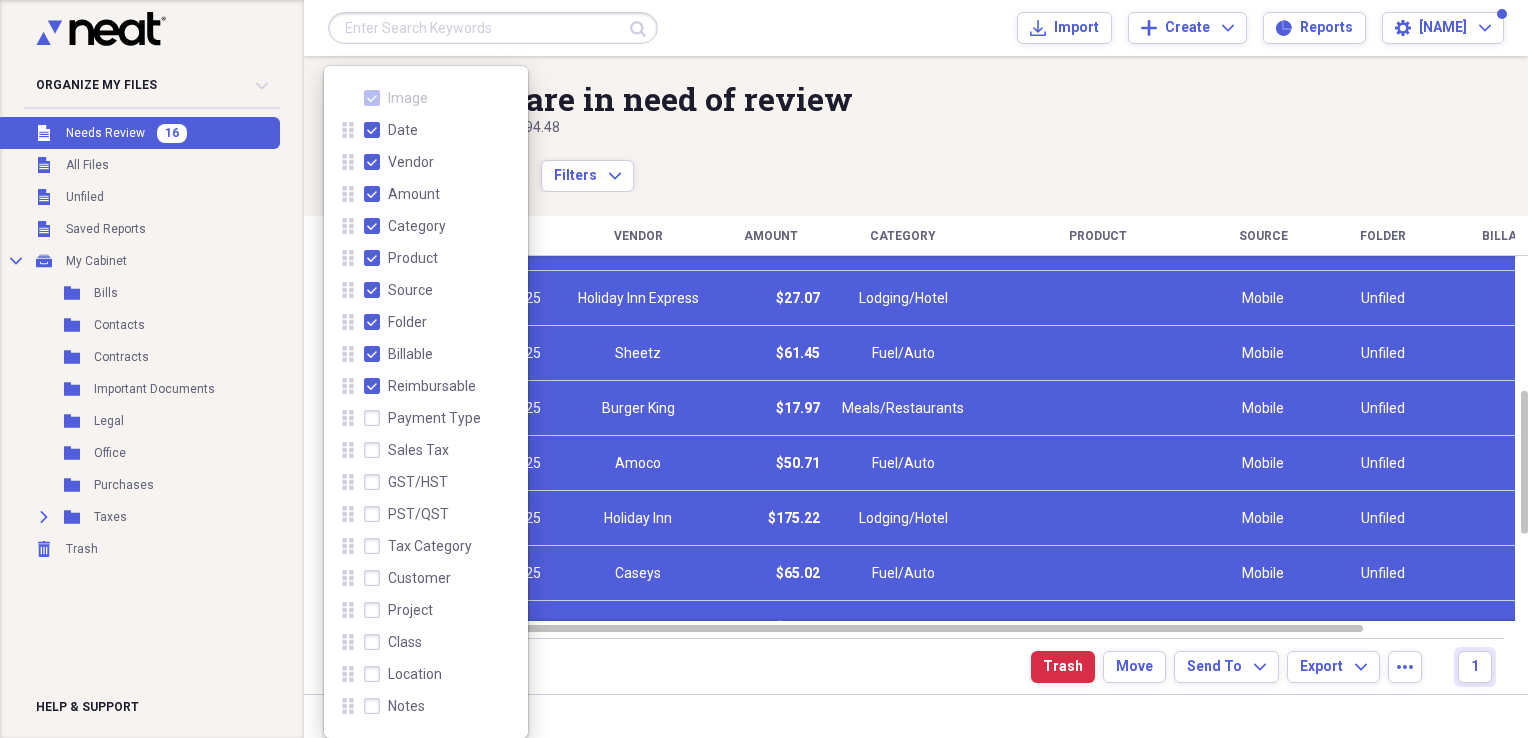 click on "Column Expand sort Sort Filters  Expand" at bounding box center [852, 165] 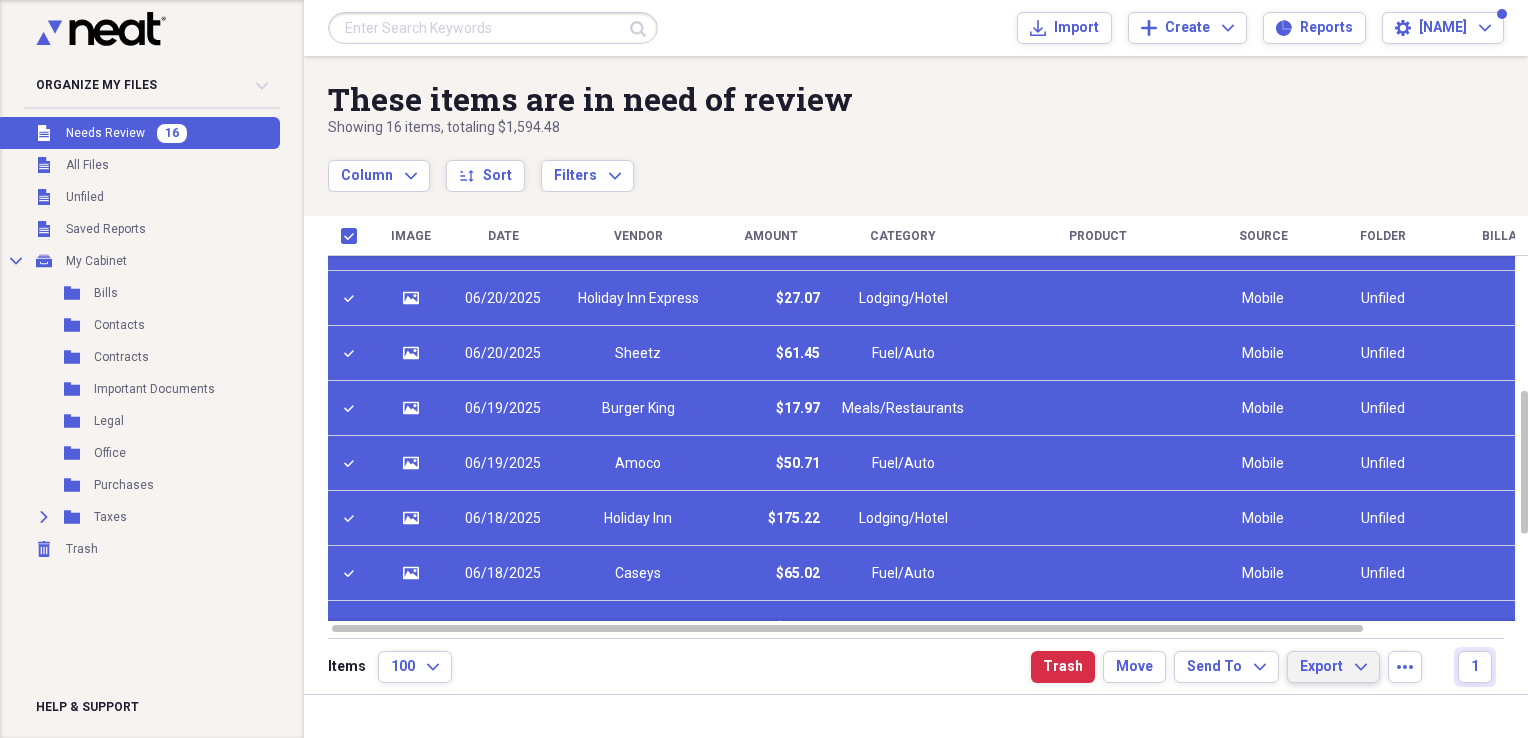 click on "Expand" 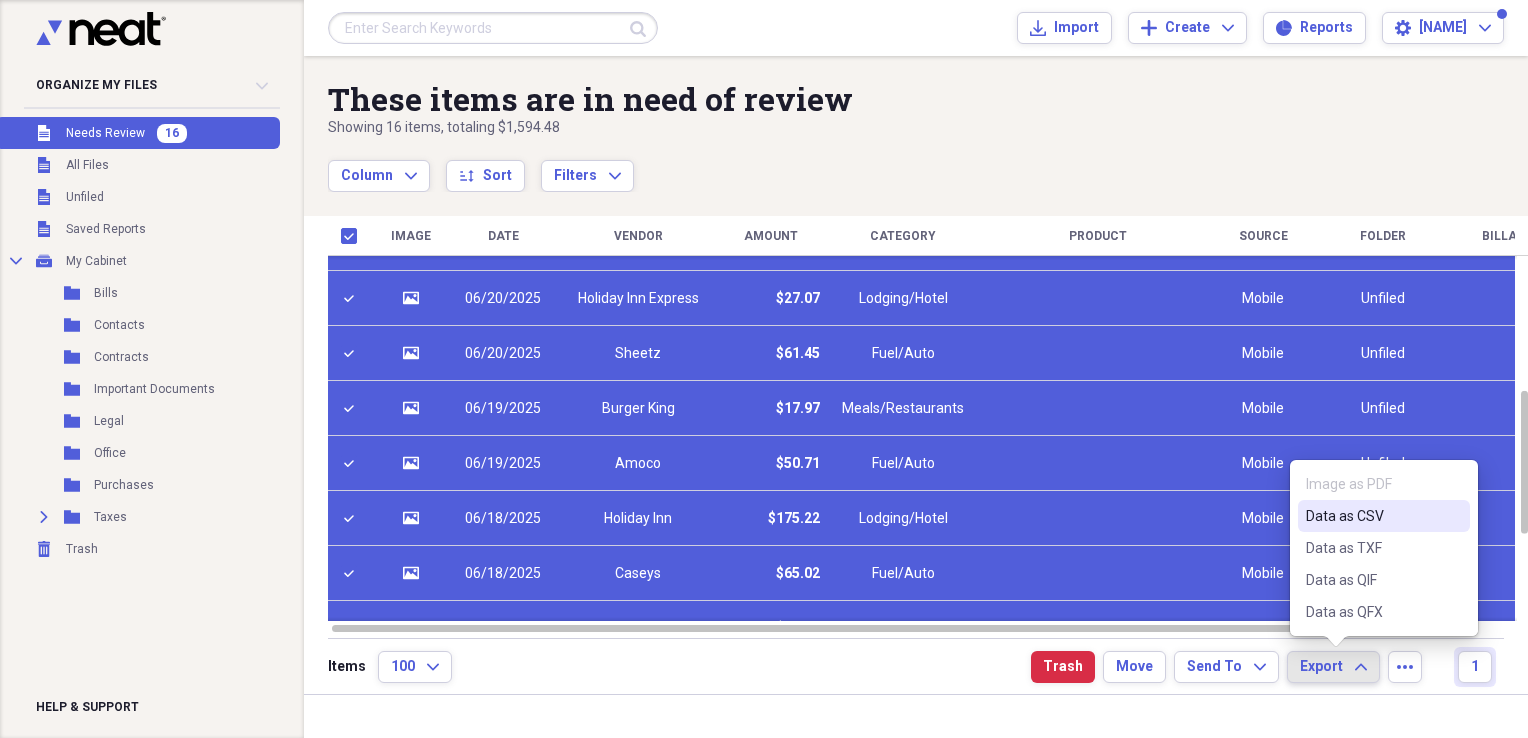 click on "Data as CSV" at bounding box center (1372, 516) 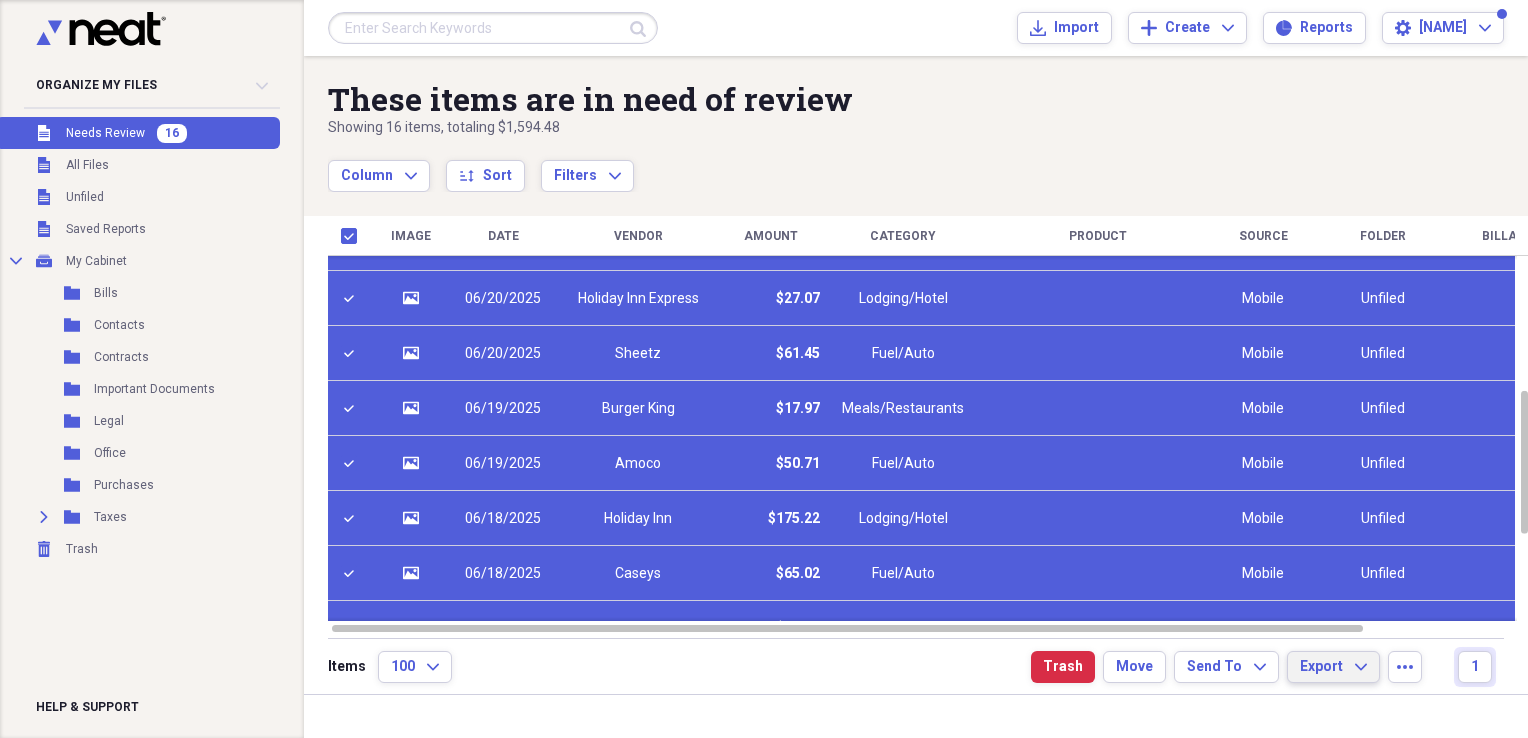 click on "Expand" 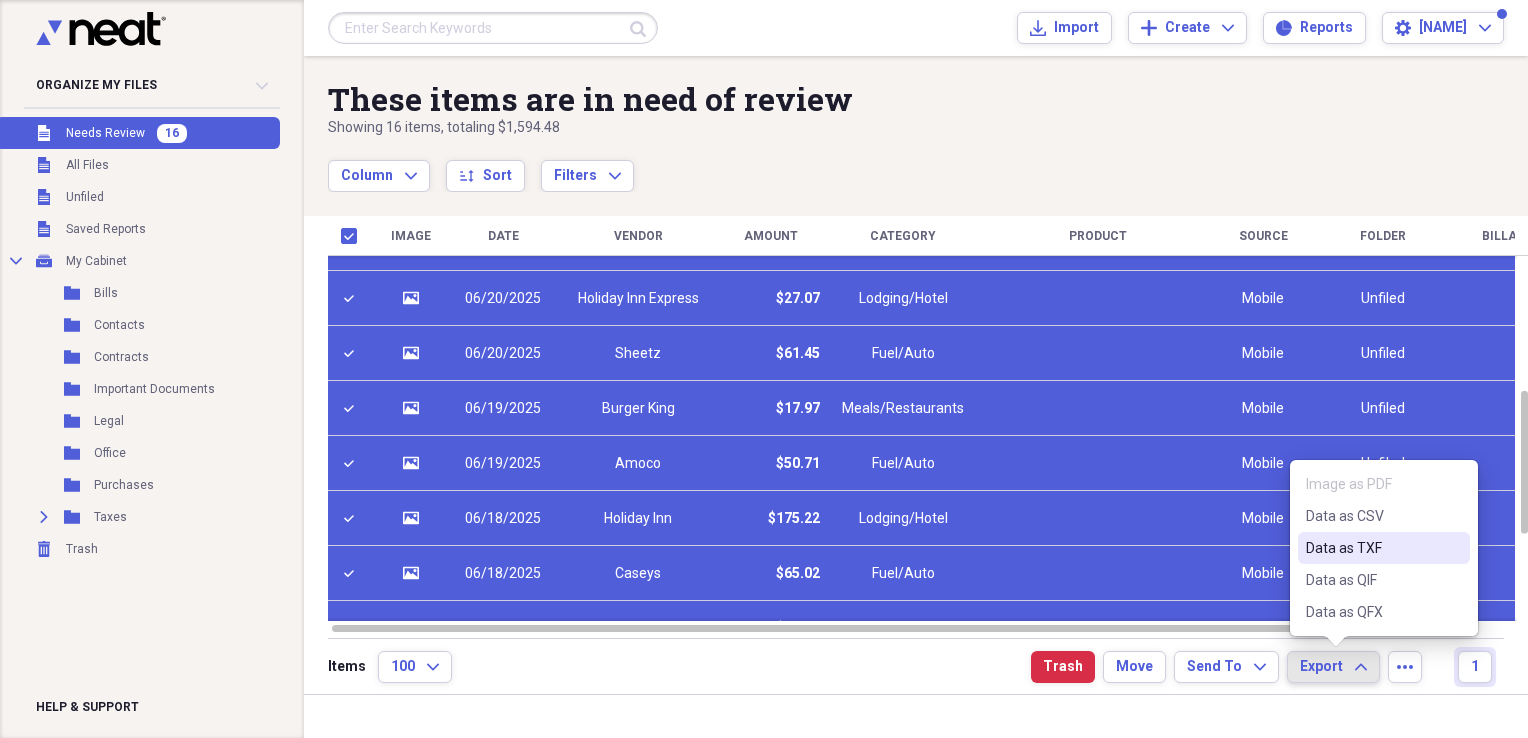 click on "Data as TXF" at bounding box center [1372, 548] 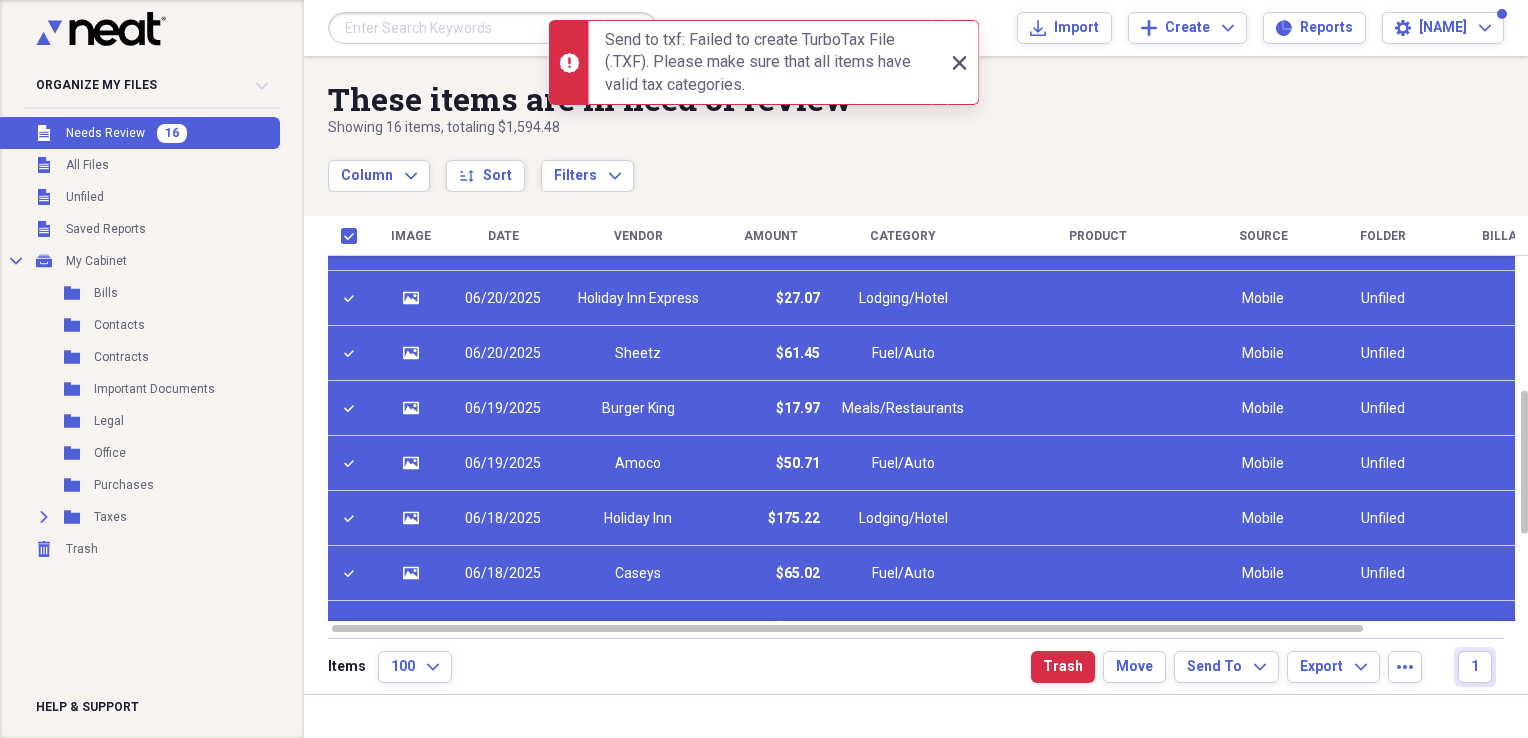 click 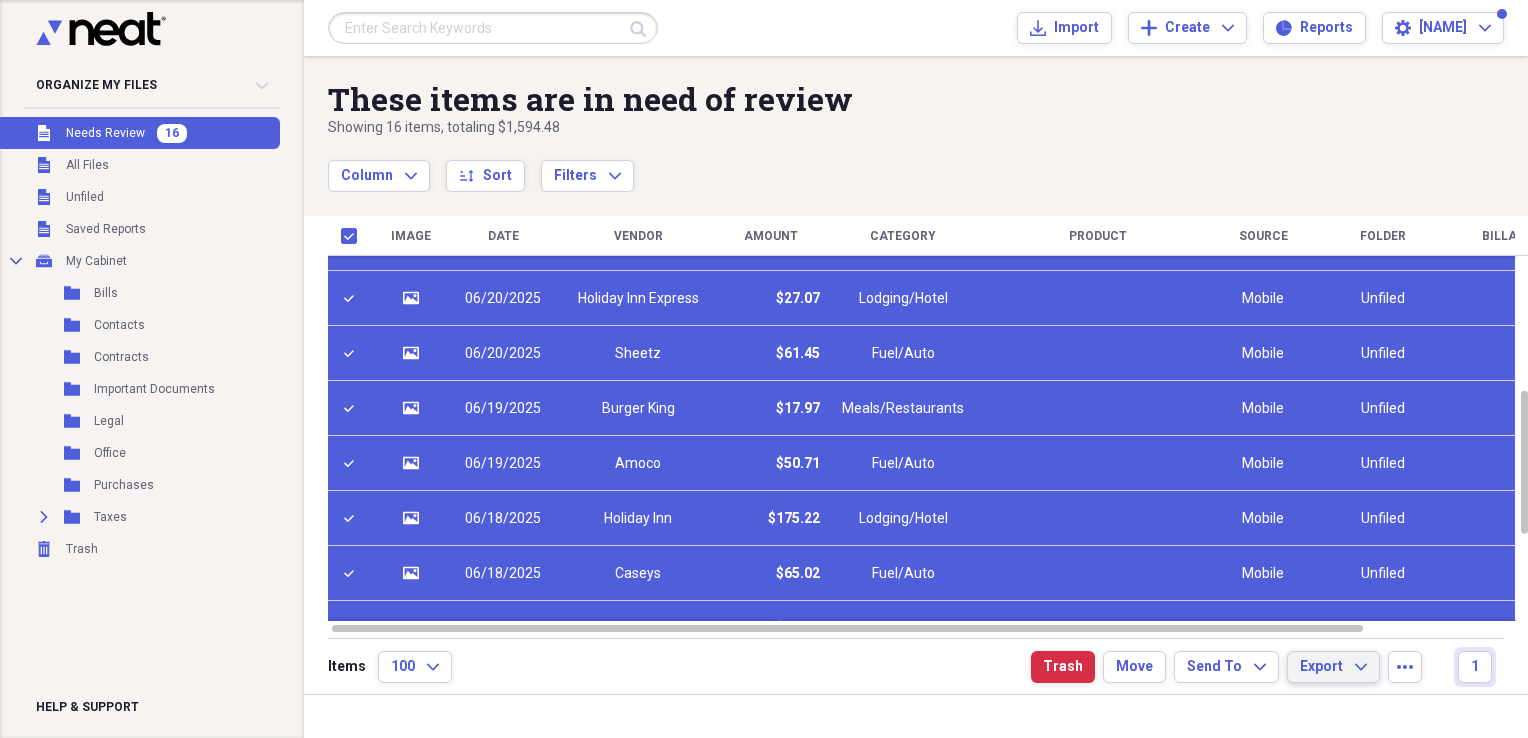 click on "Export Expand" at bounding box center [1333, 667] 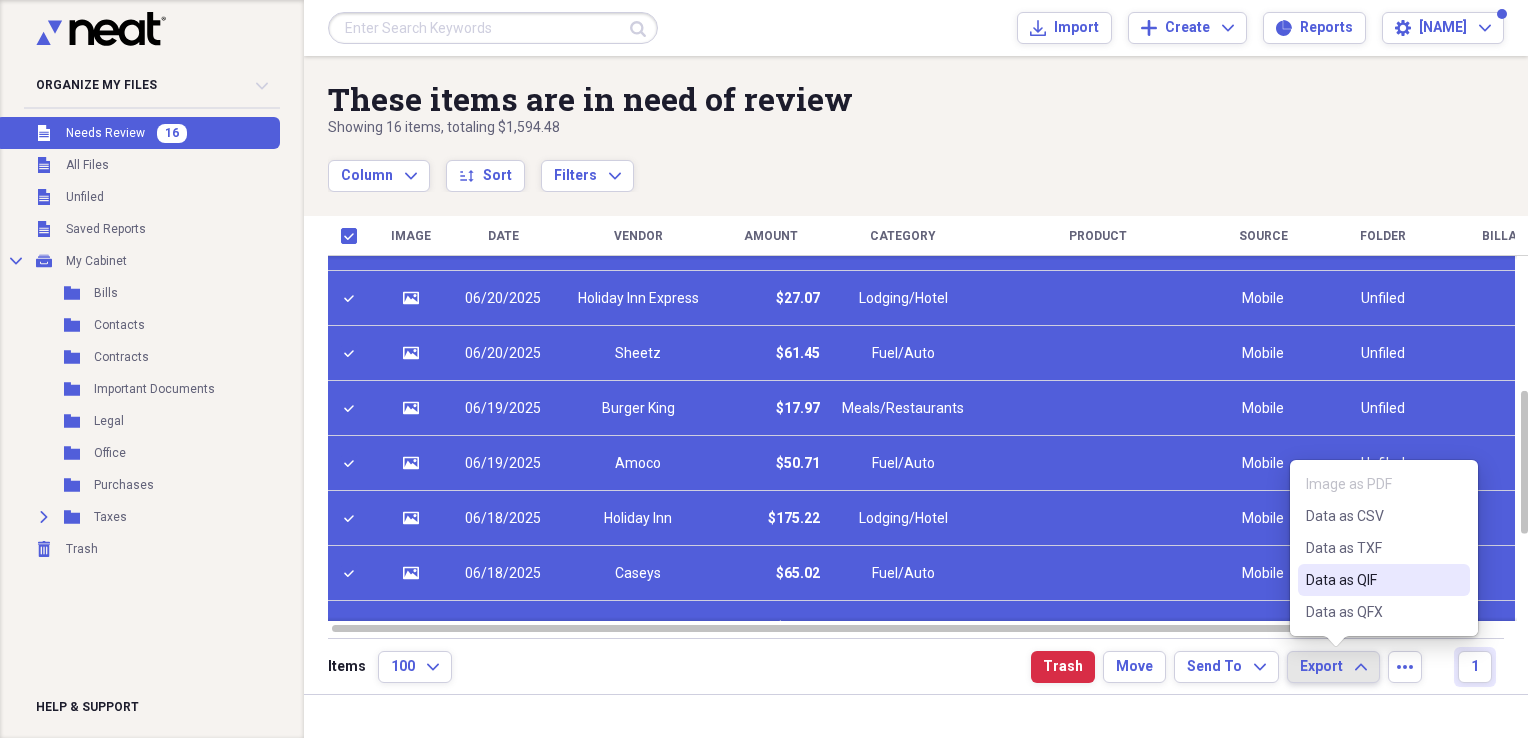 click on "Data as QIF" at bounding box center (1372, 580) 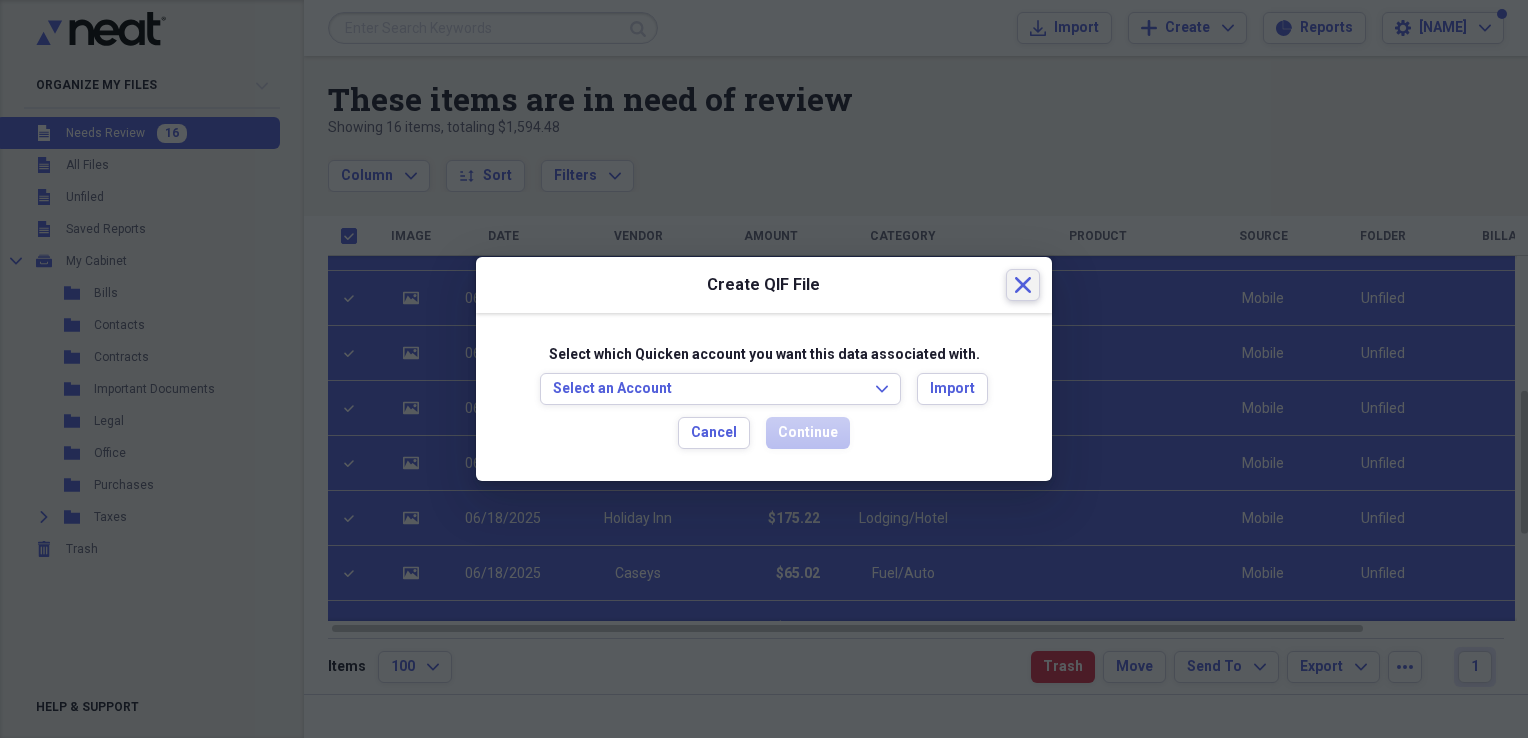 click on "Close" at bounding box center [1023, 285] 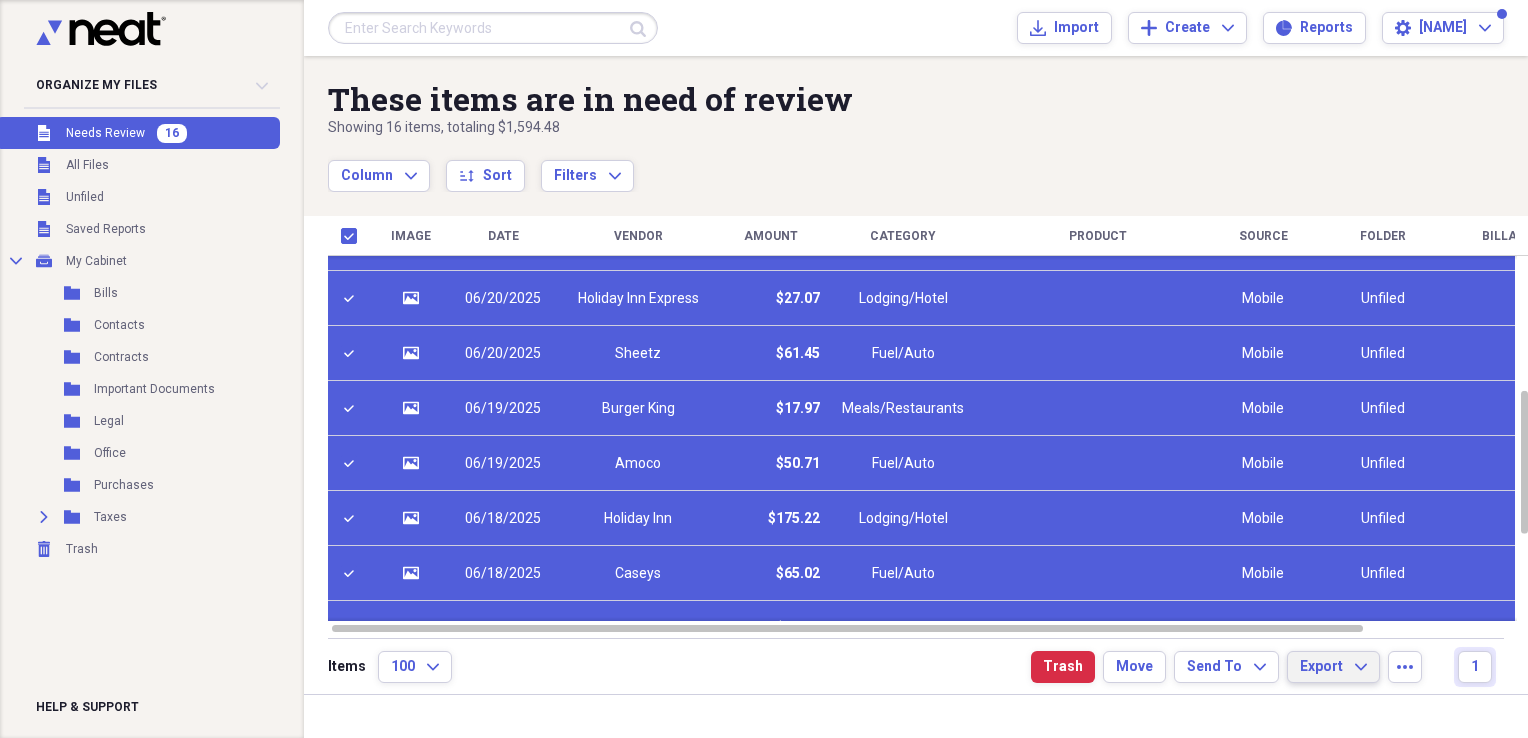 click on "Export Expand" at bounding box center [1333, 667] 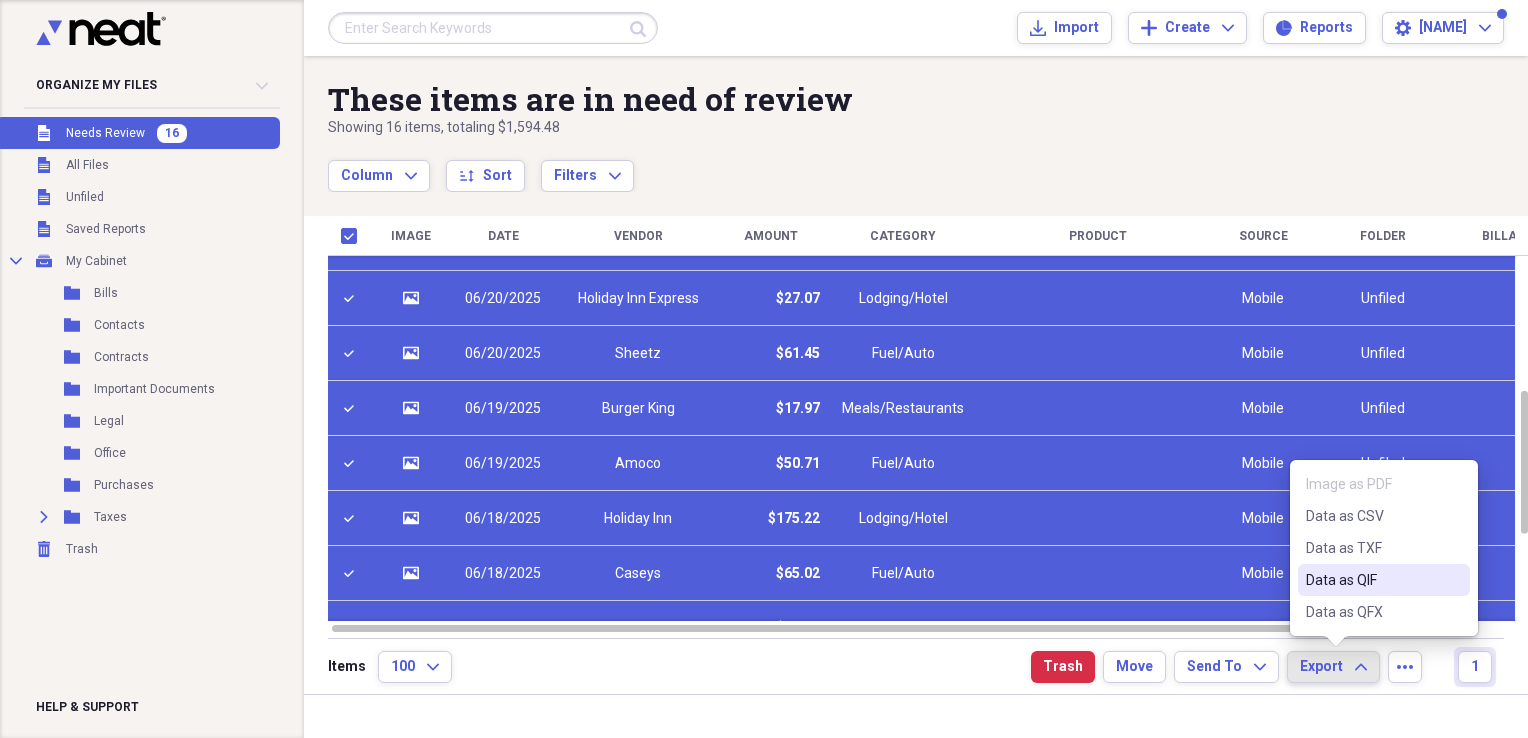 click on "Data as QIF" at bounding box center (1372, 580) 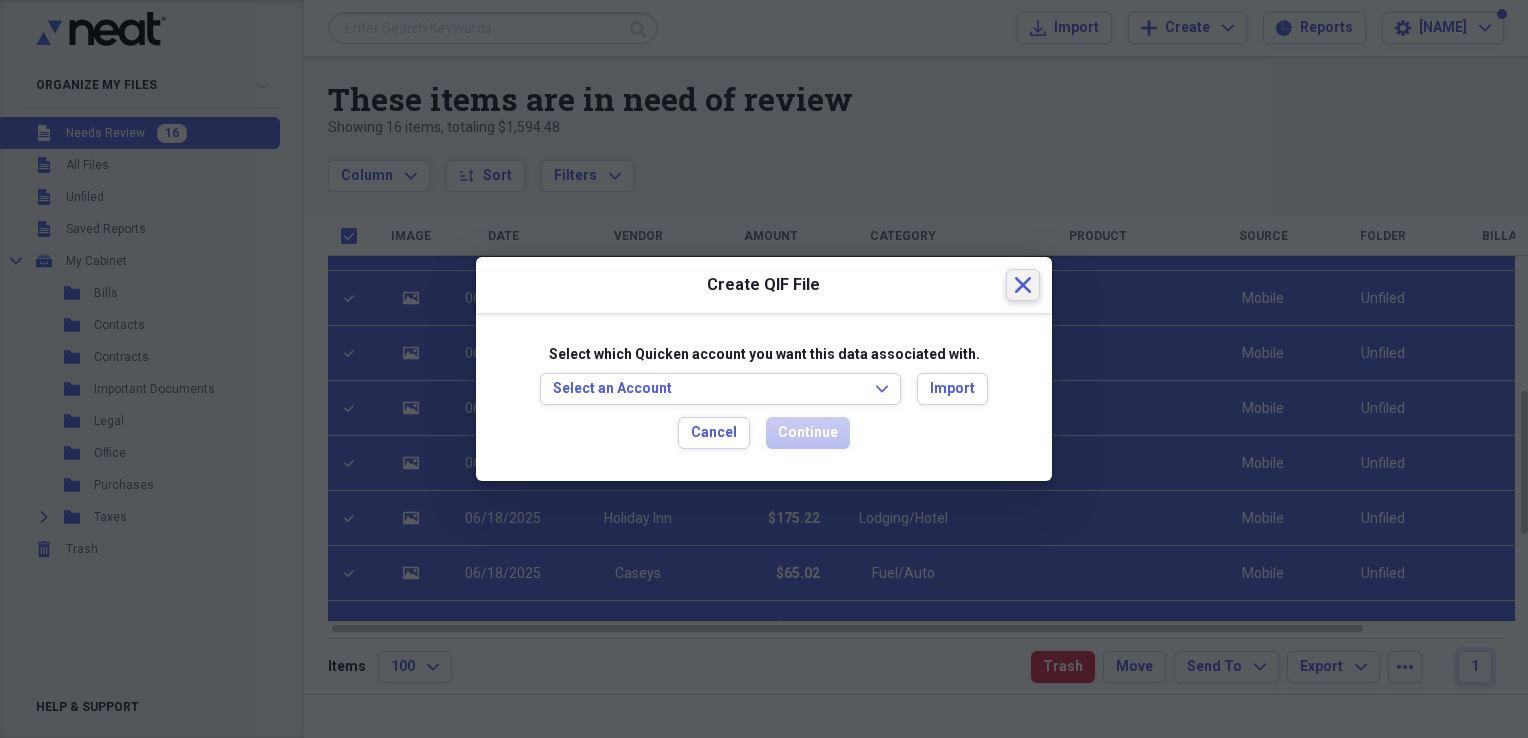 click on "Close" at bounding box center (1023, 285) 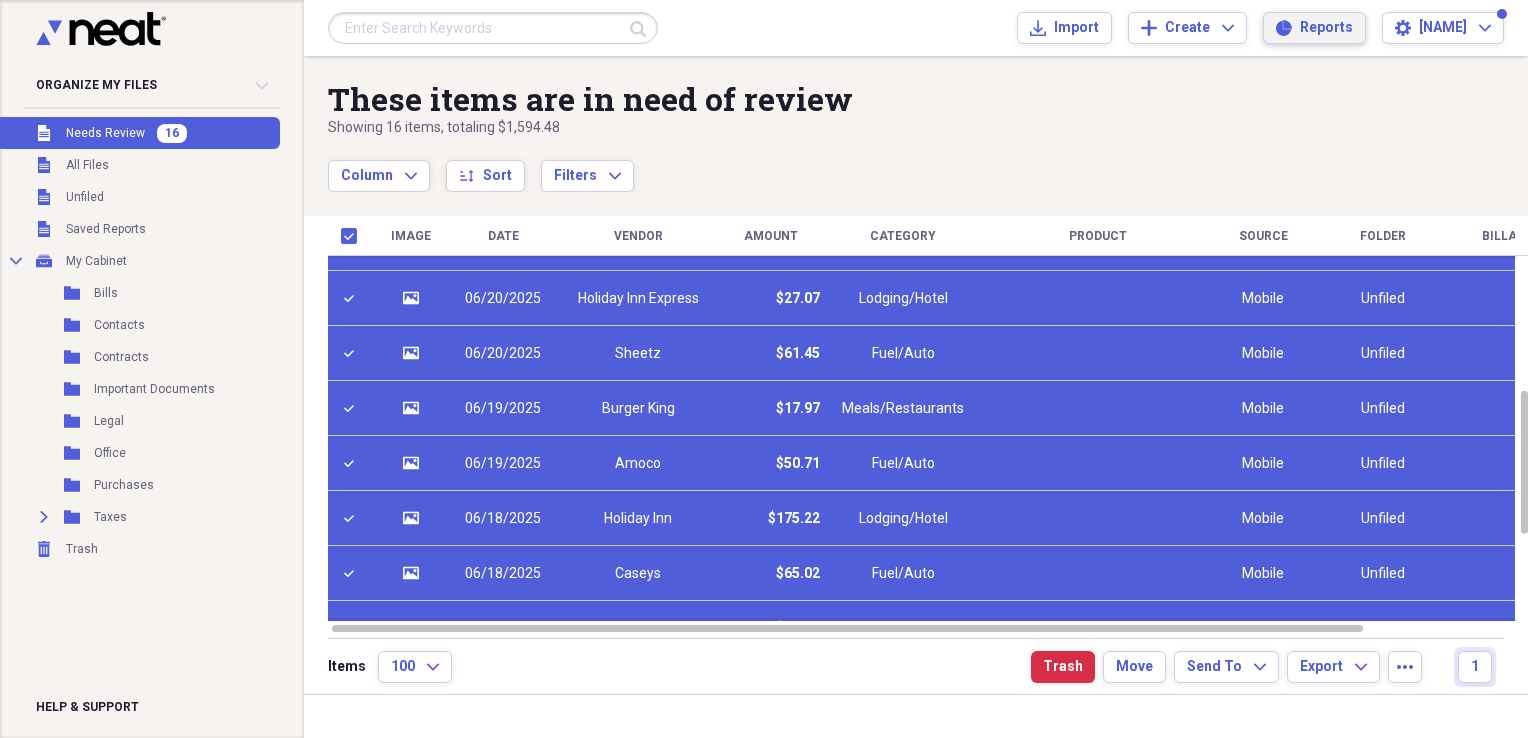 click on "Reports" at bounding box center (1326, 28) 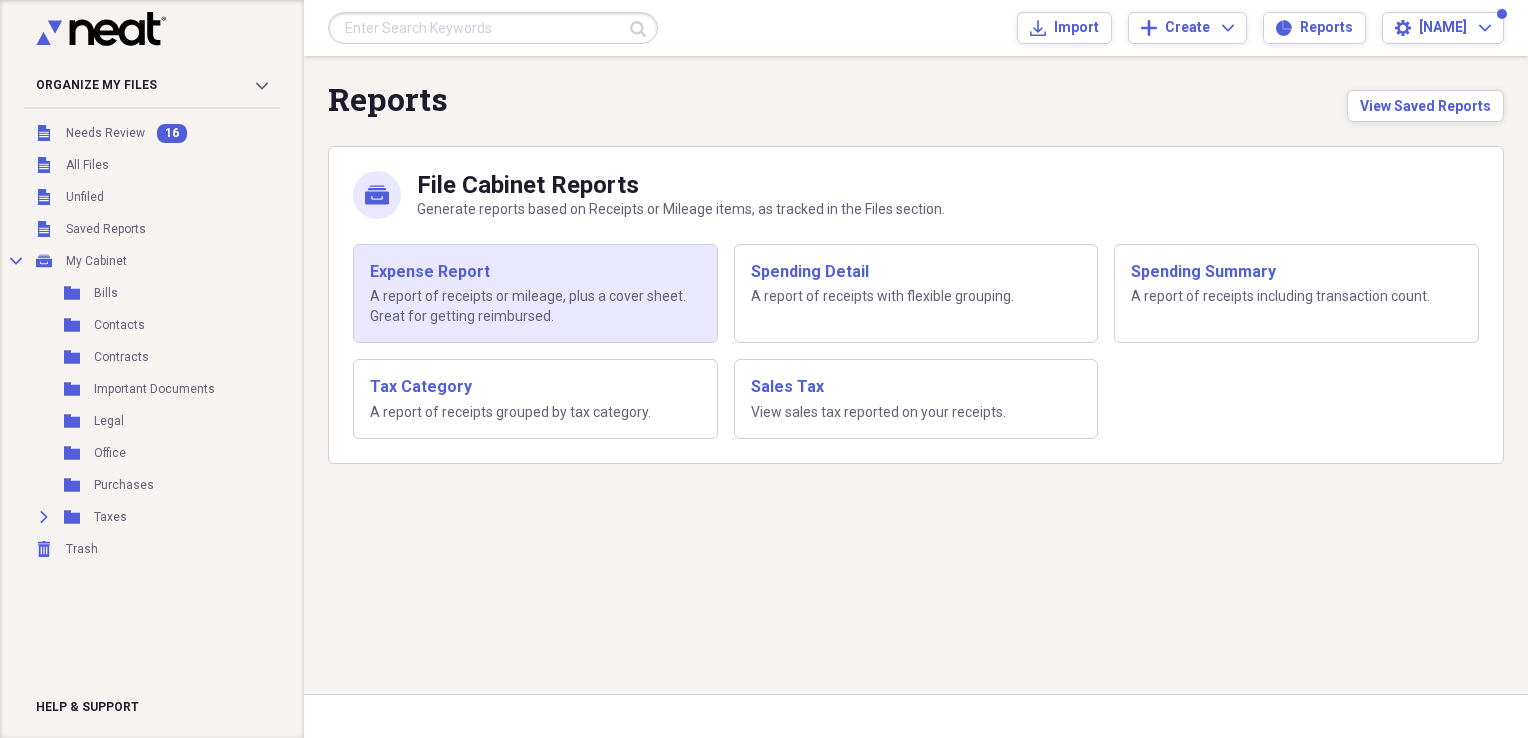 click on "Expense Report" at bounding box center (535, 272) 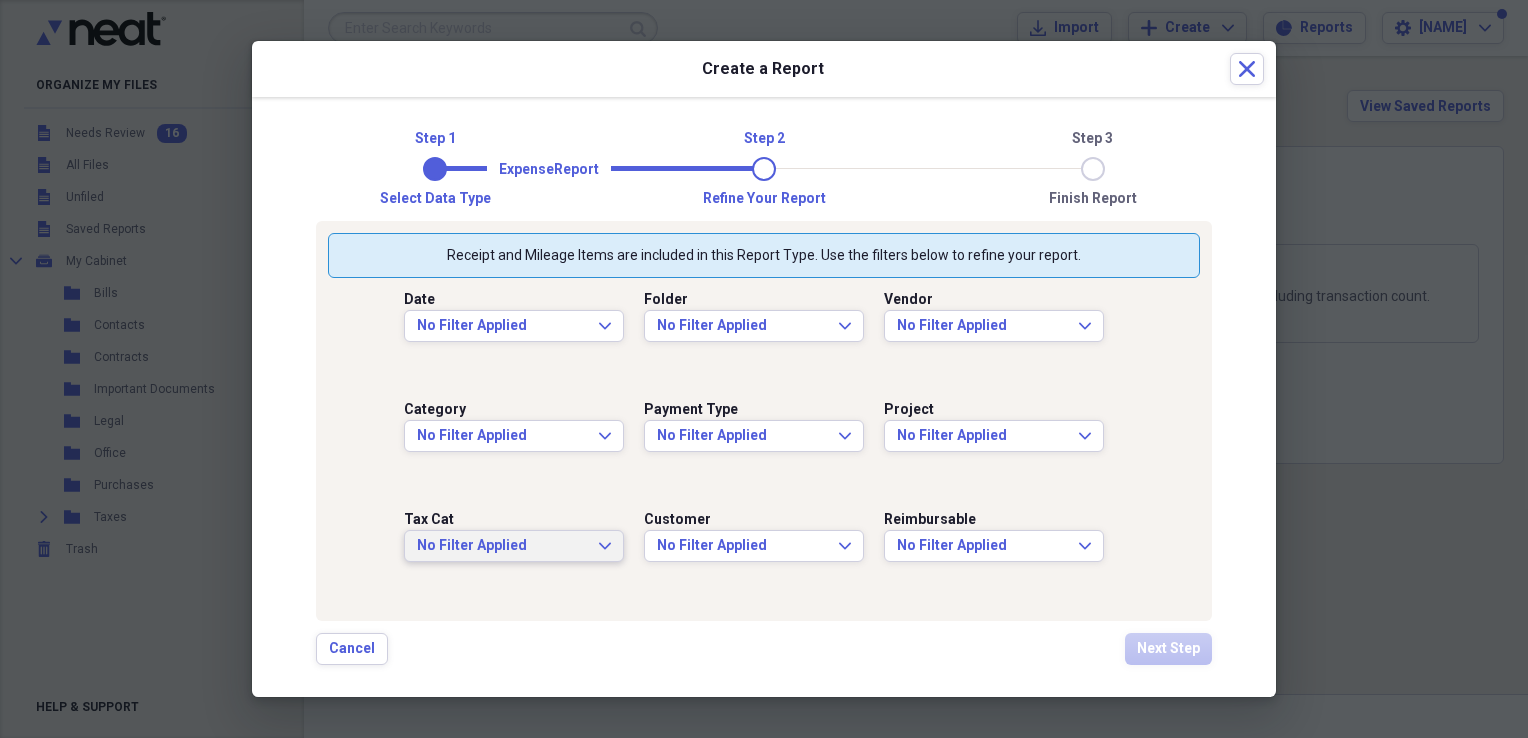 click on "Expand" 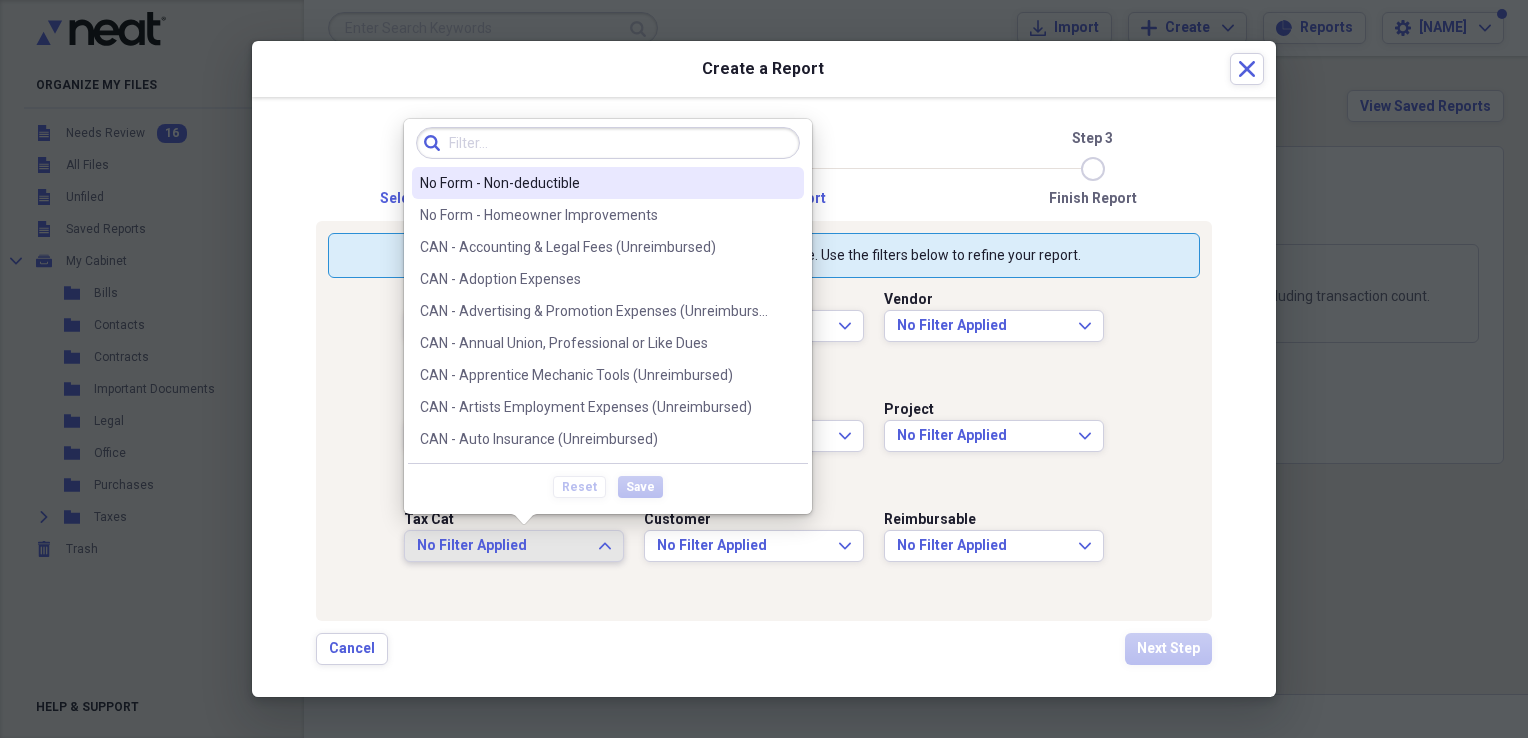 click on "Expand" 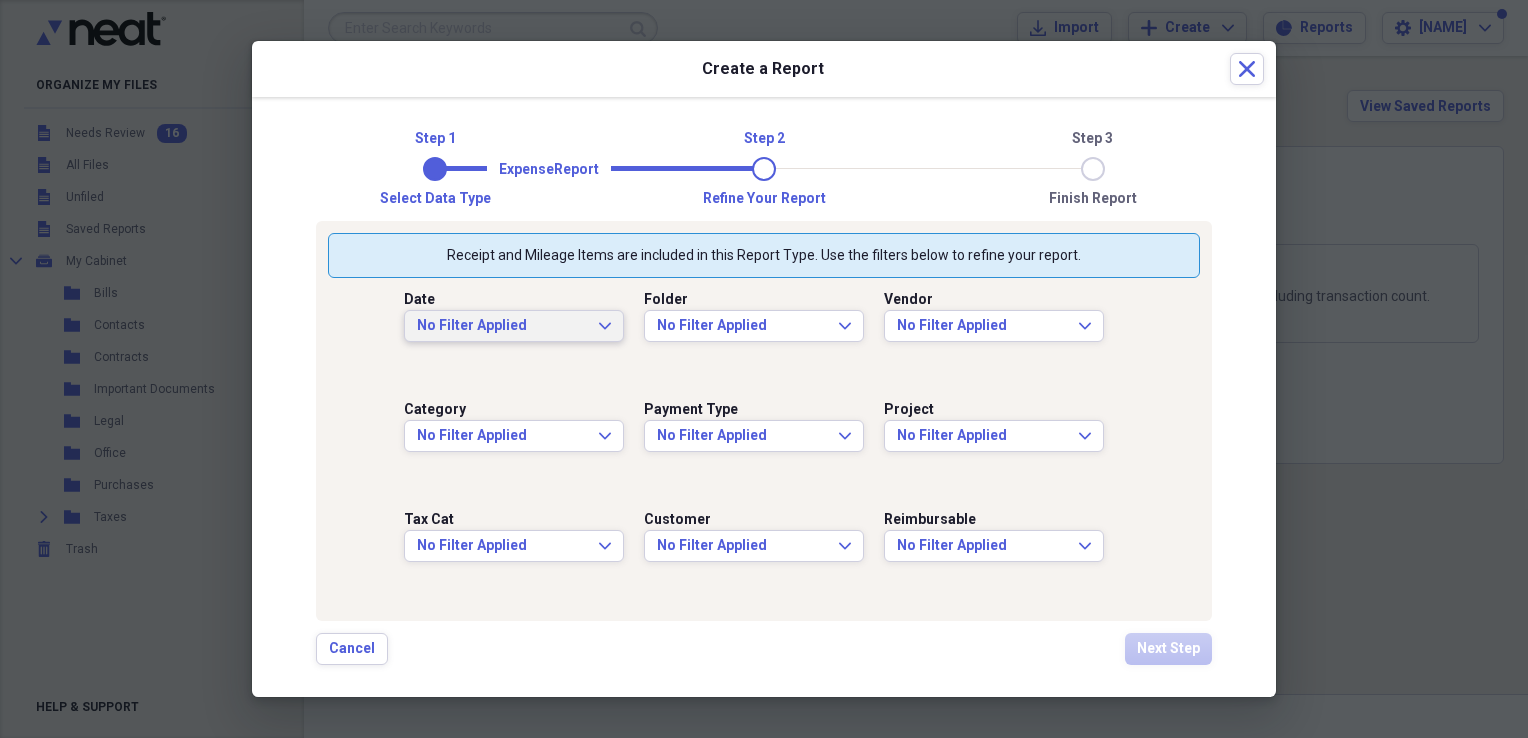 click on "No Filter Applied" at bounding box center (502, 326) 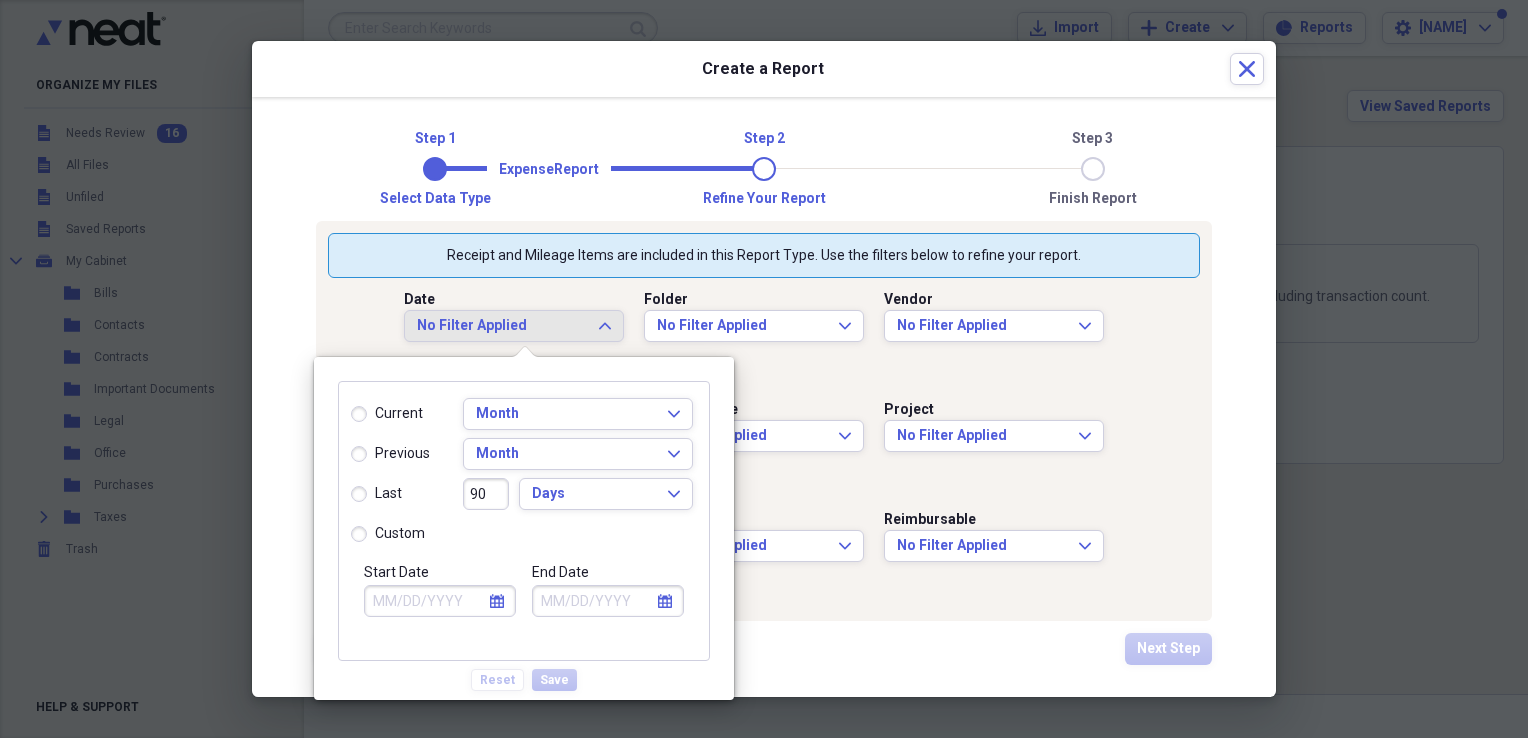click on "last" at bounding box center [376, 494] 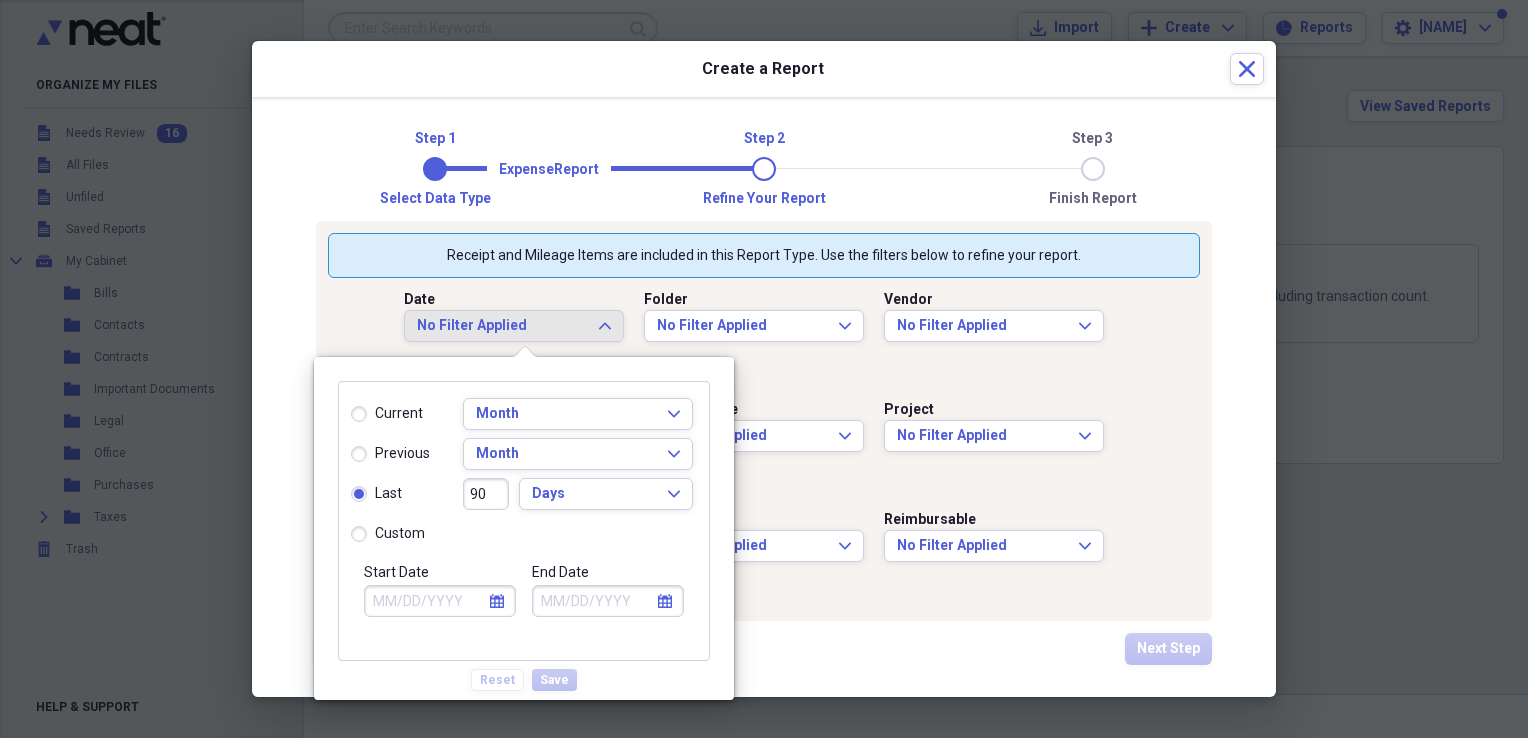 type on "05/06/2025" 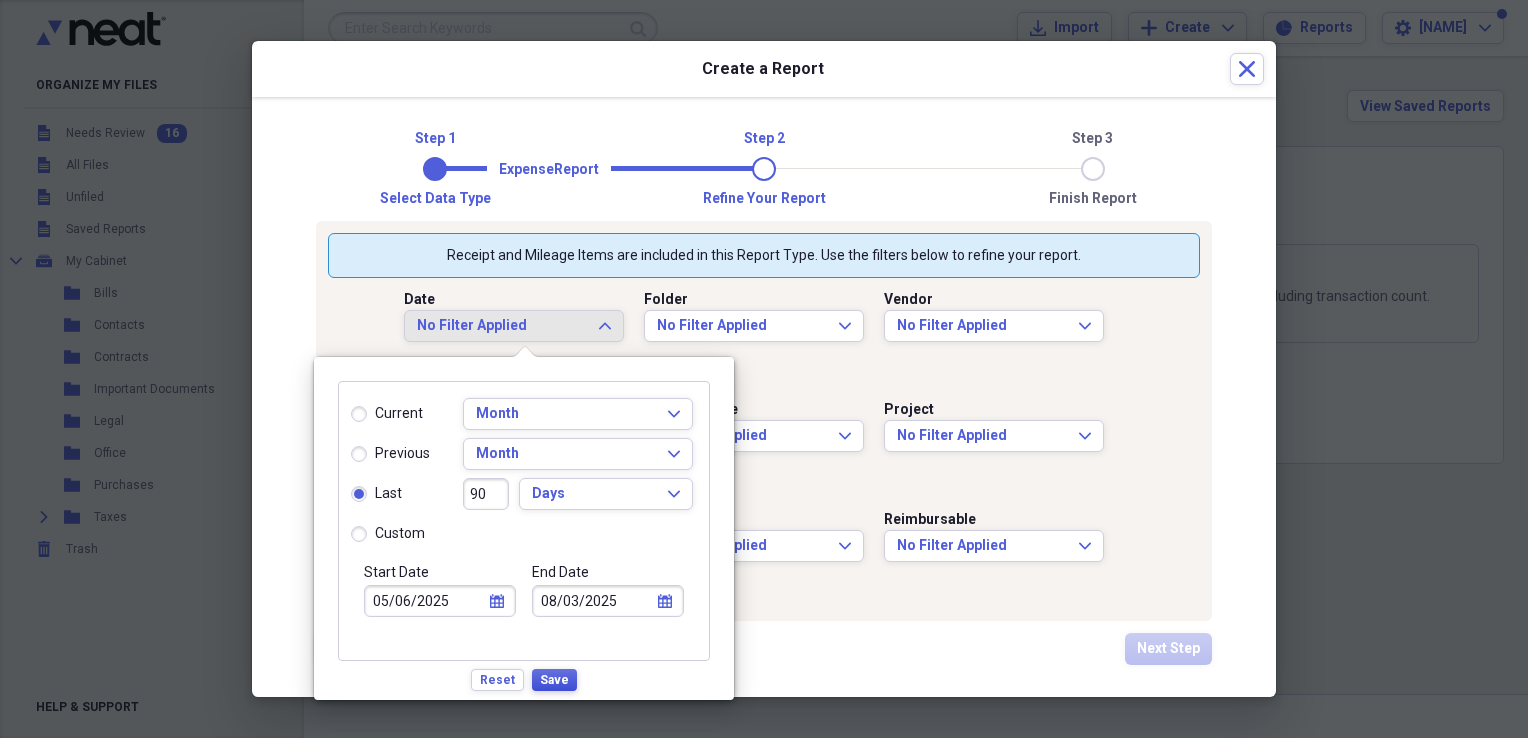 click on "Save" at bounding box center (554, 680) 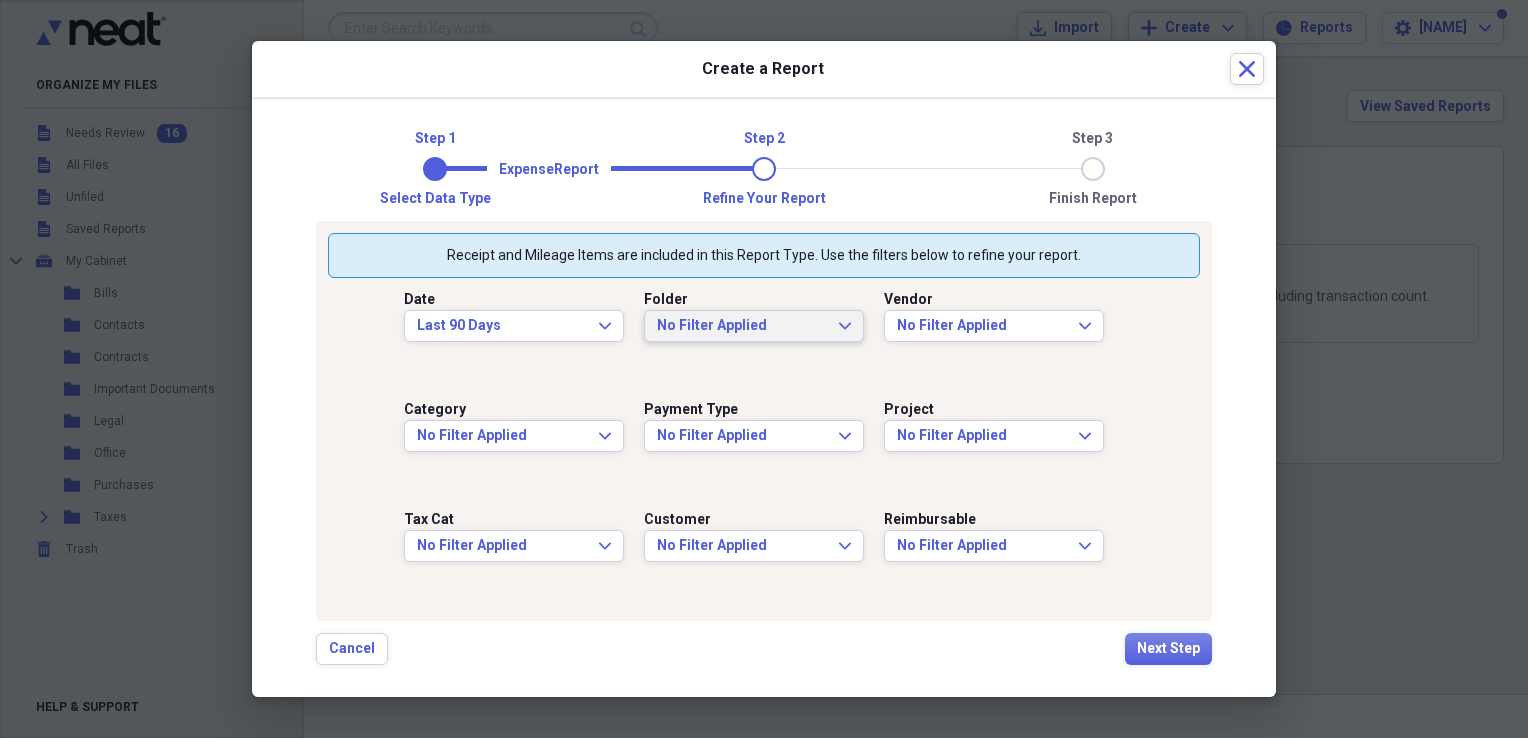 click on "No Filter Applied Expand" at bounding box center (754, 326) 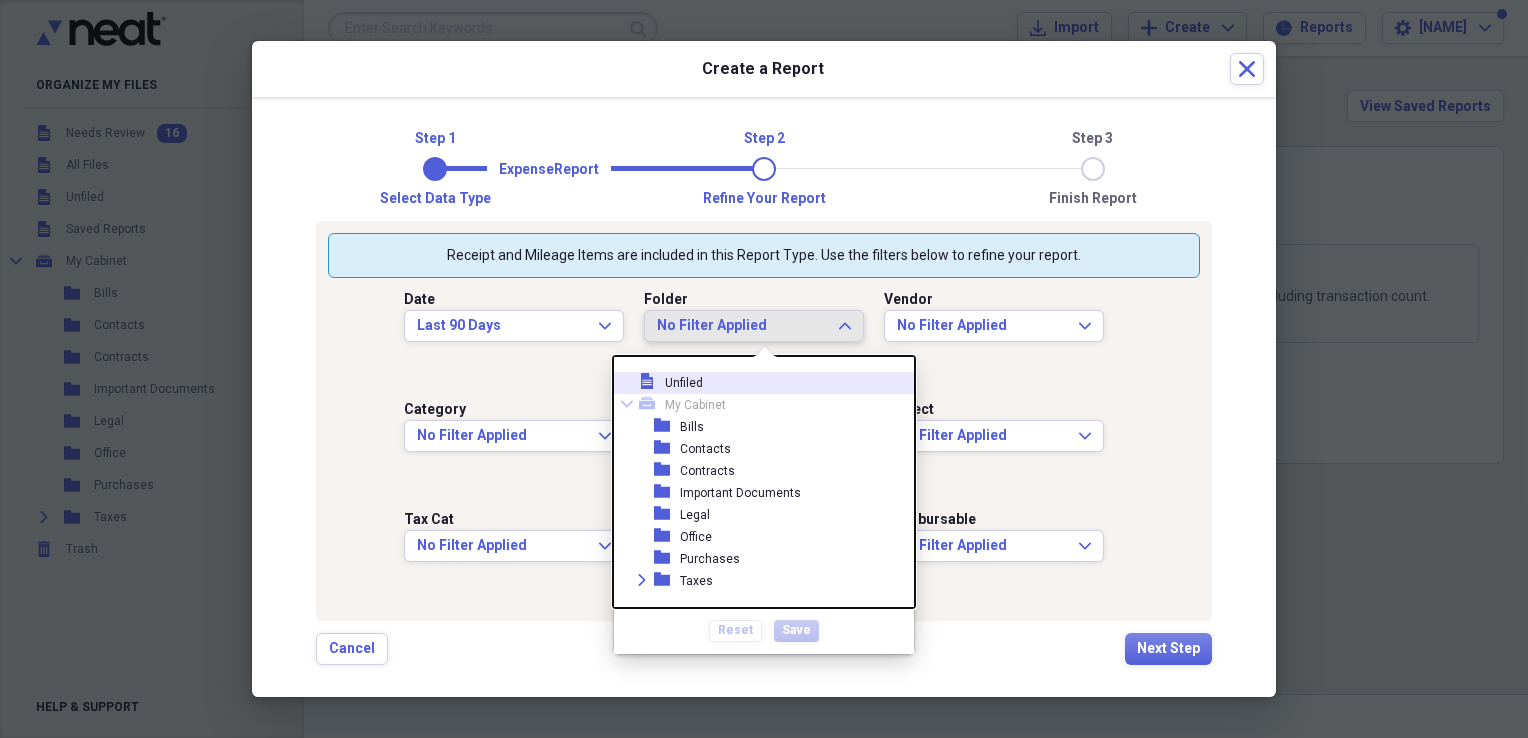 click on "No Filter Applied Expand" at bounding box center [754, 326] 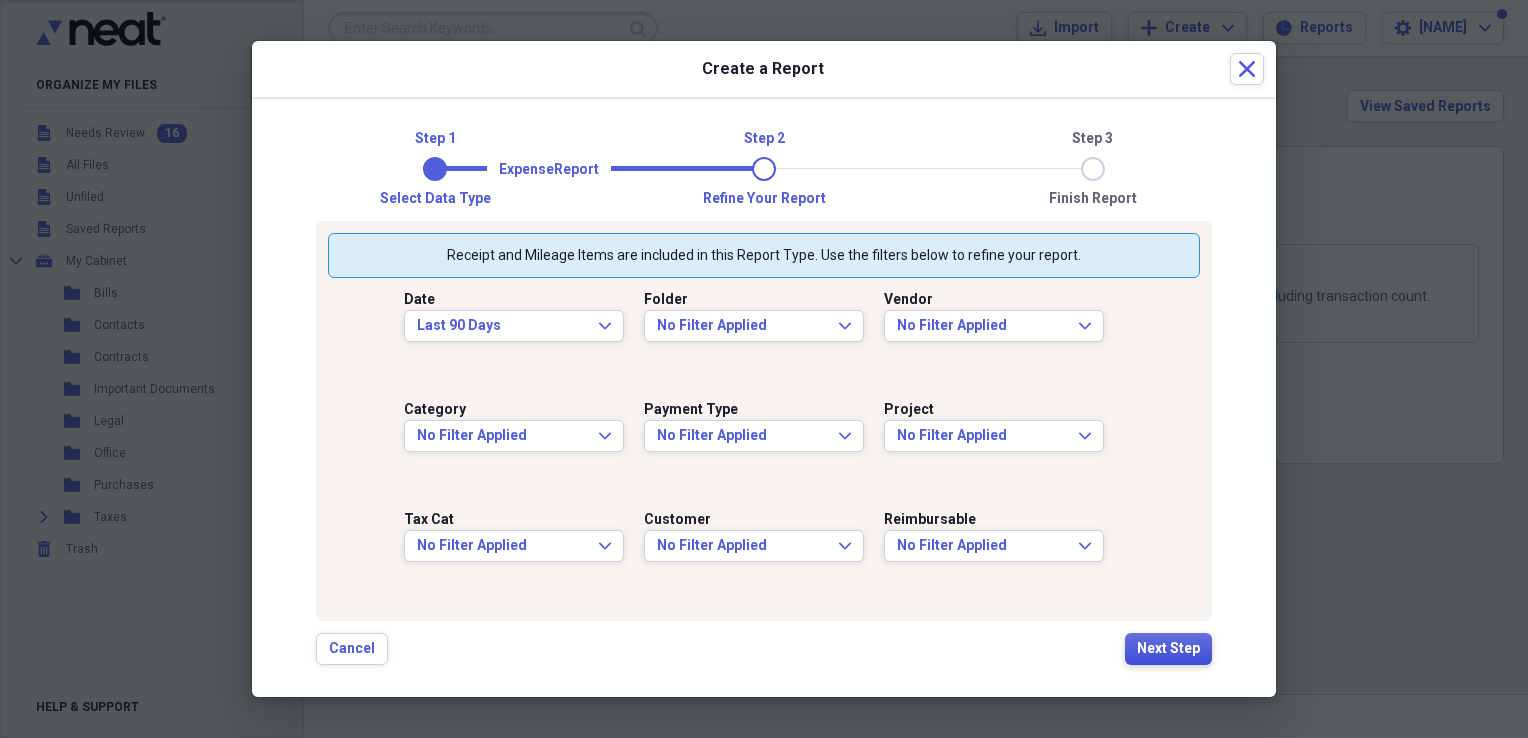 click on "Next Step" at bounding box center (1168, 649) 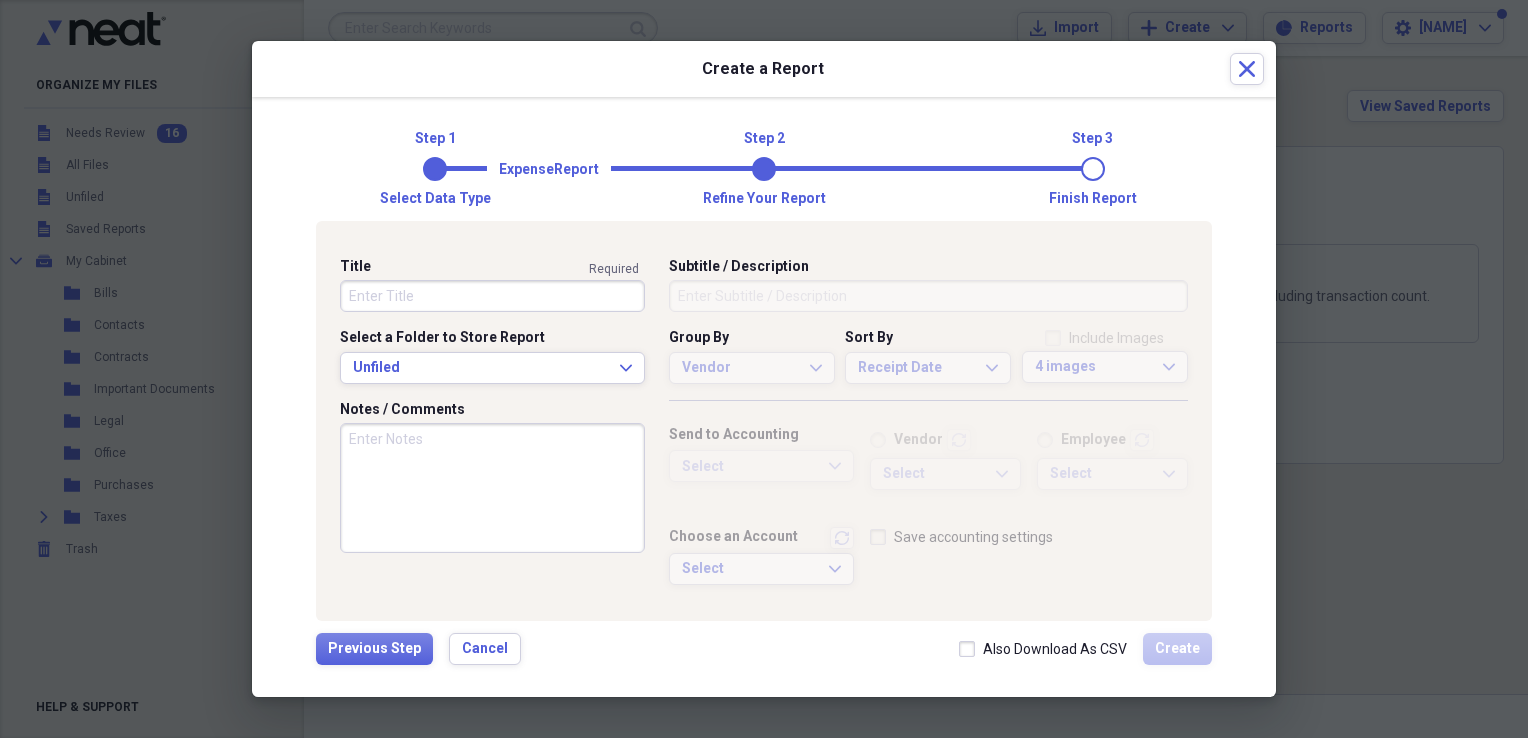 click on "Title" at bounding box center (492, 296) 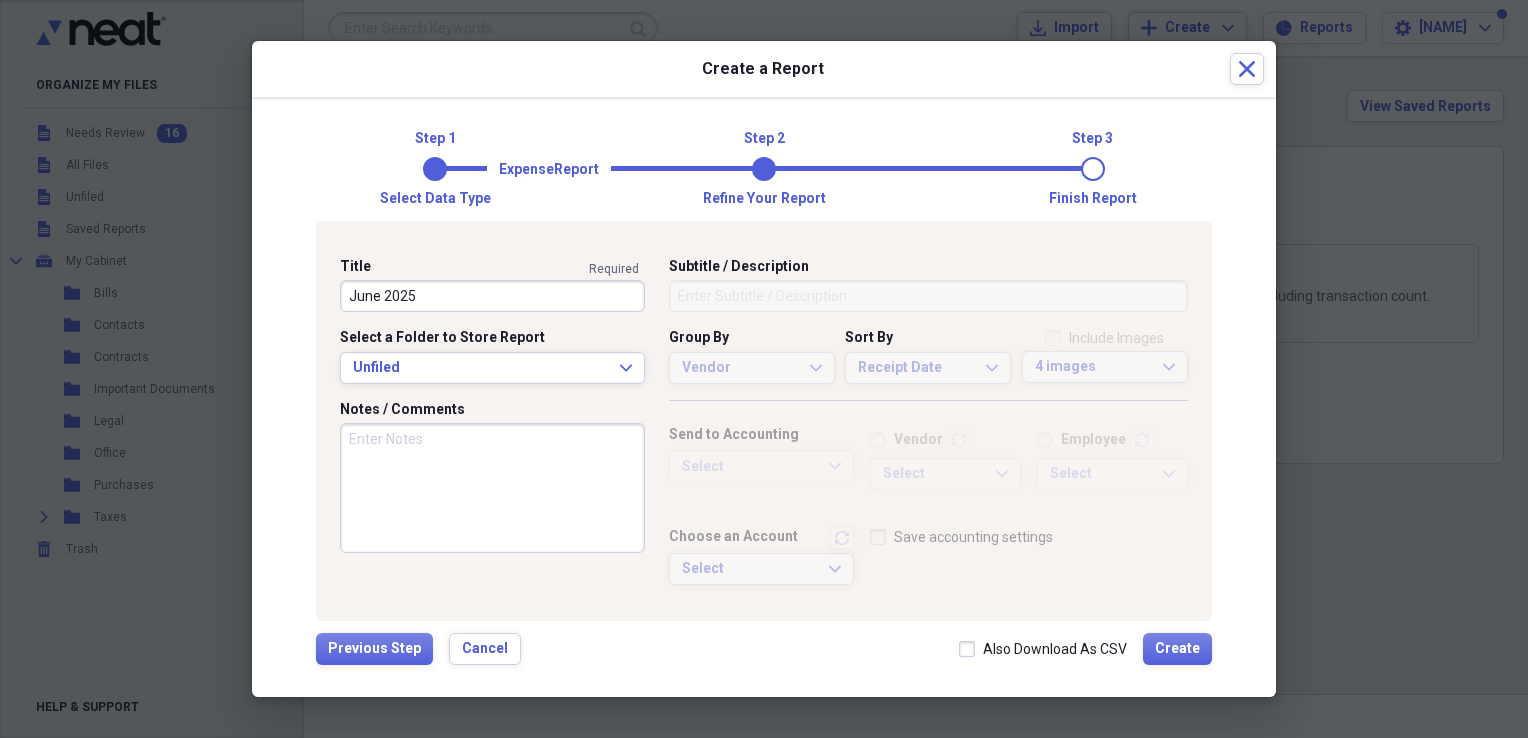 type on "June 2025" 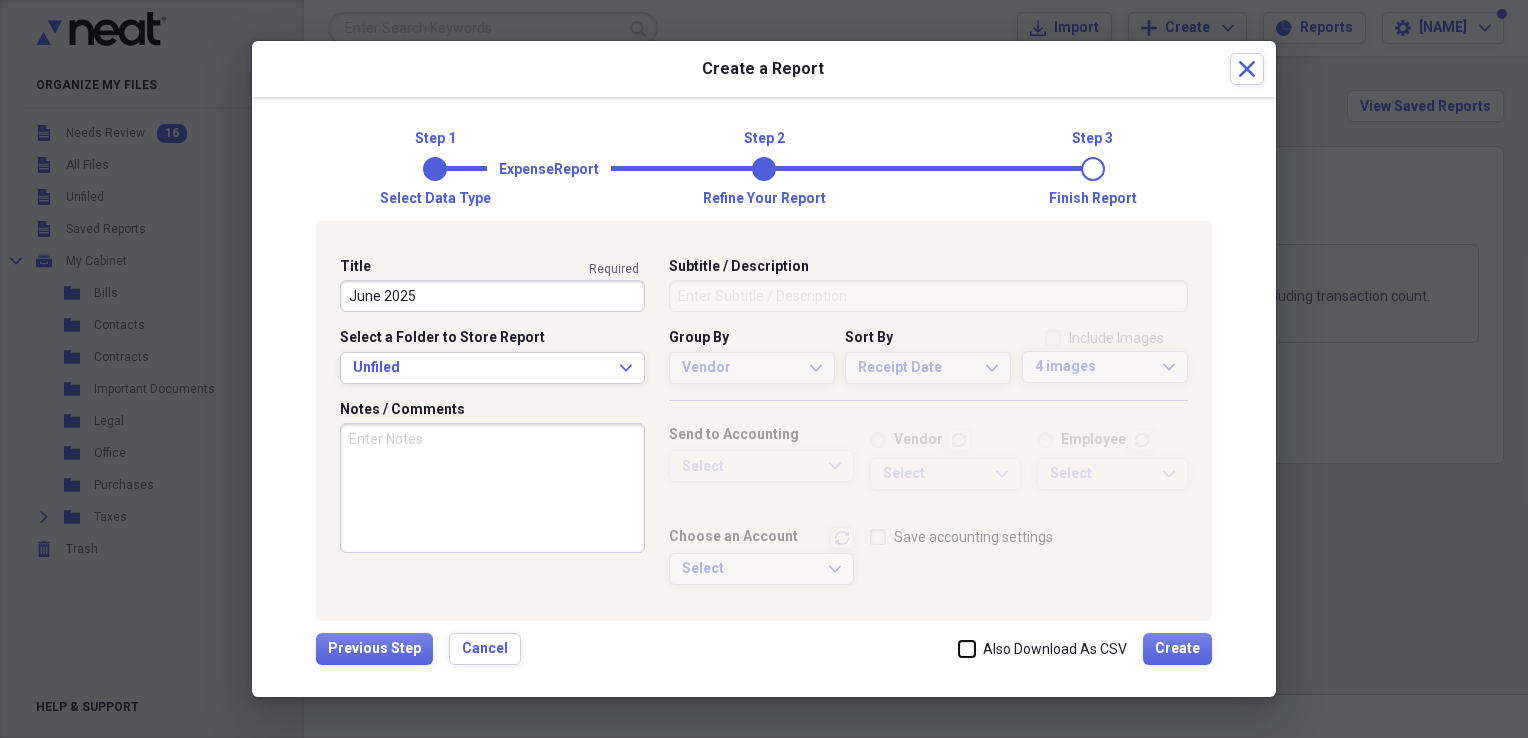 click on "Also Download As CSV" at bounding box center (959, 648) 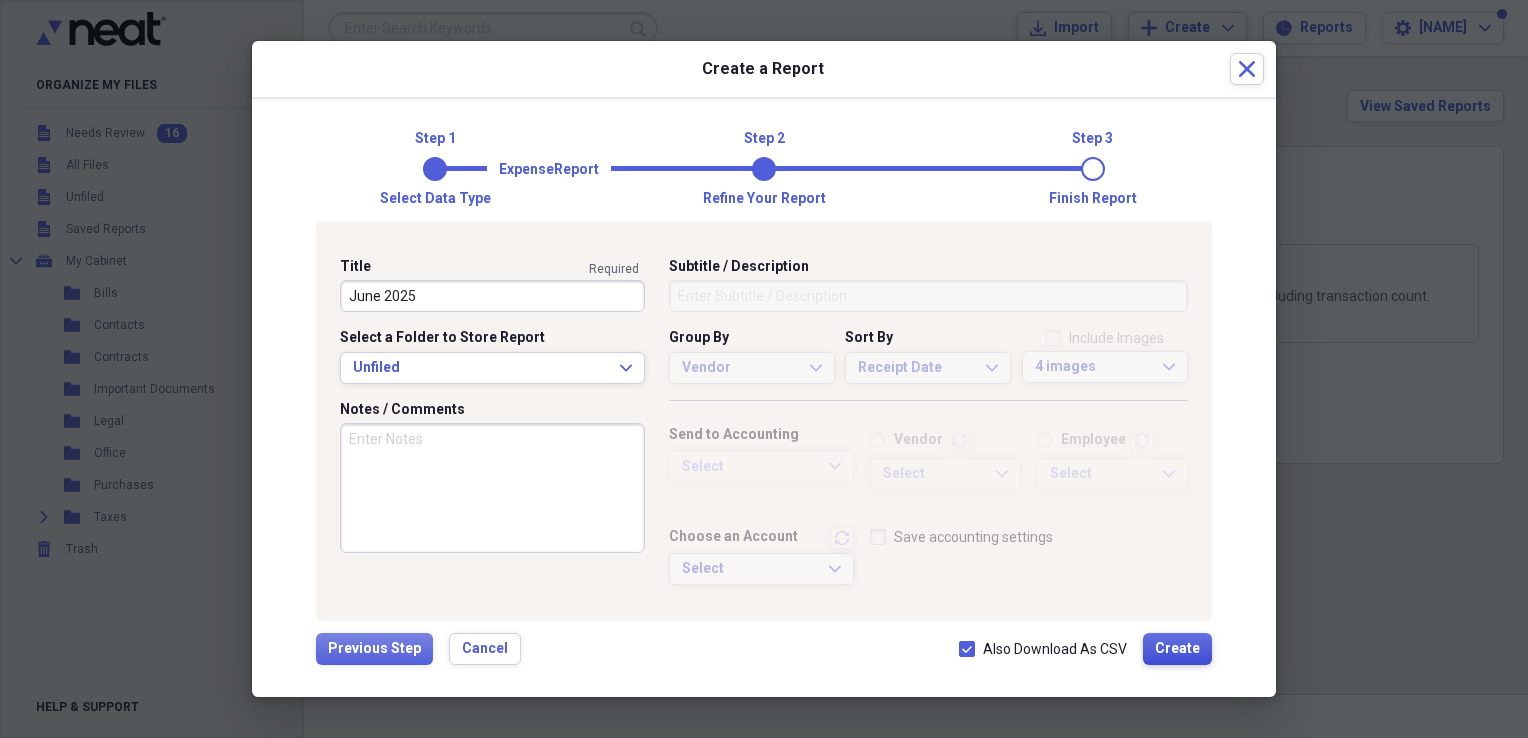 click on "Create" at bounding box center (1177, 649) 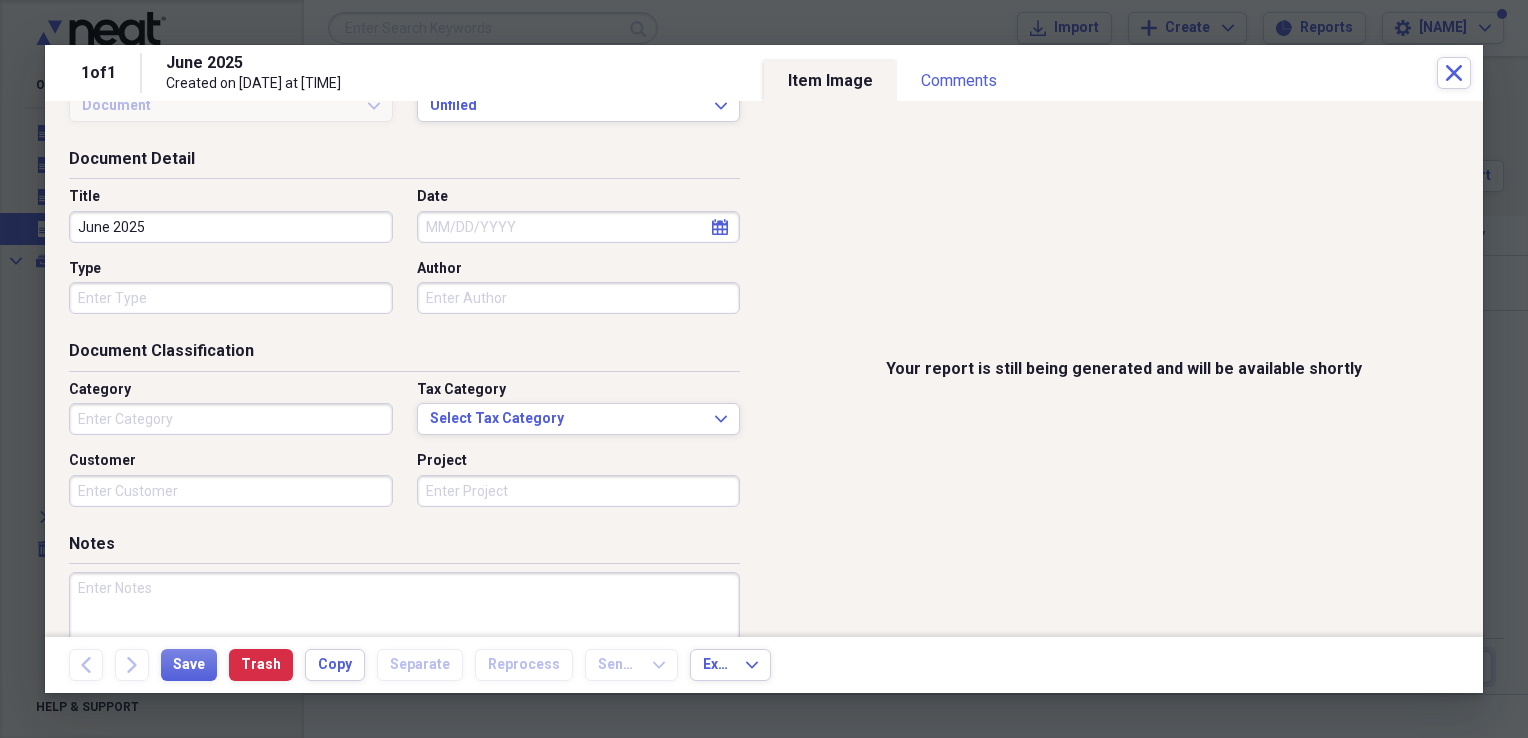 scroll, scrollTop: 0, scrollLeft: 0, axis: both 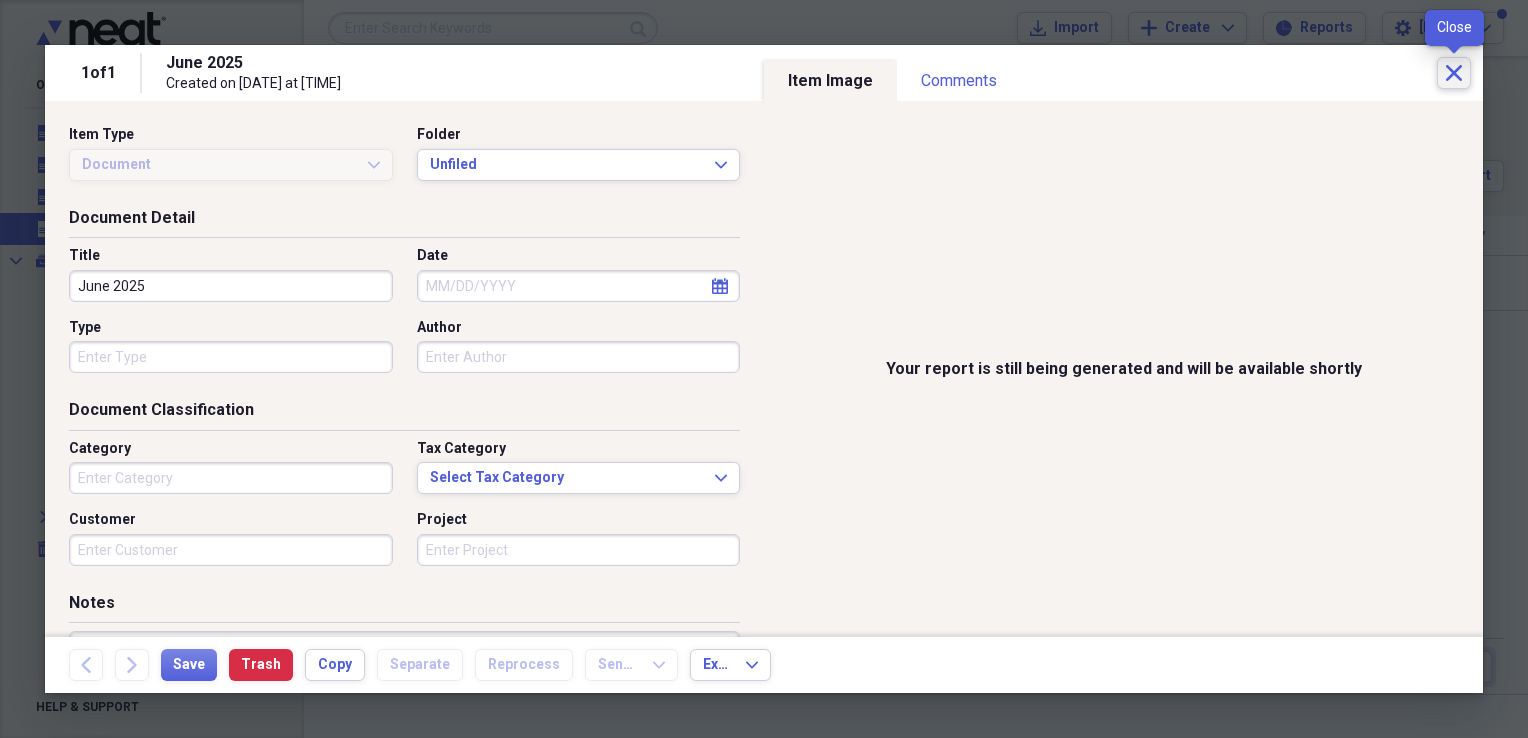 click on "Close" 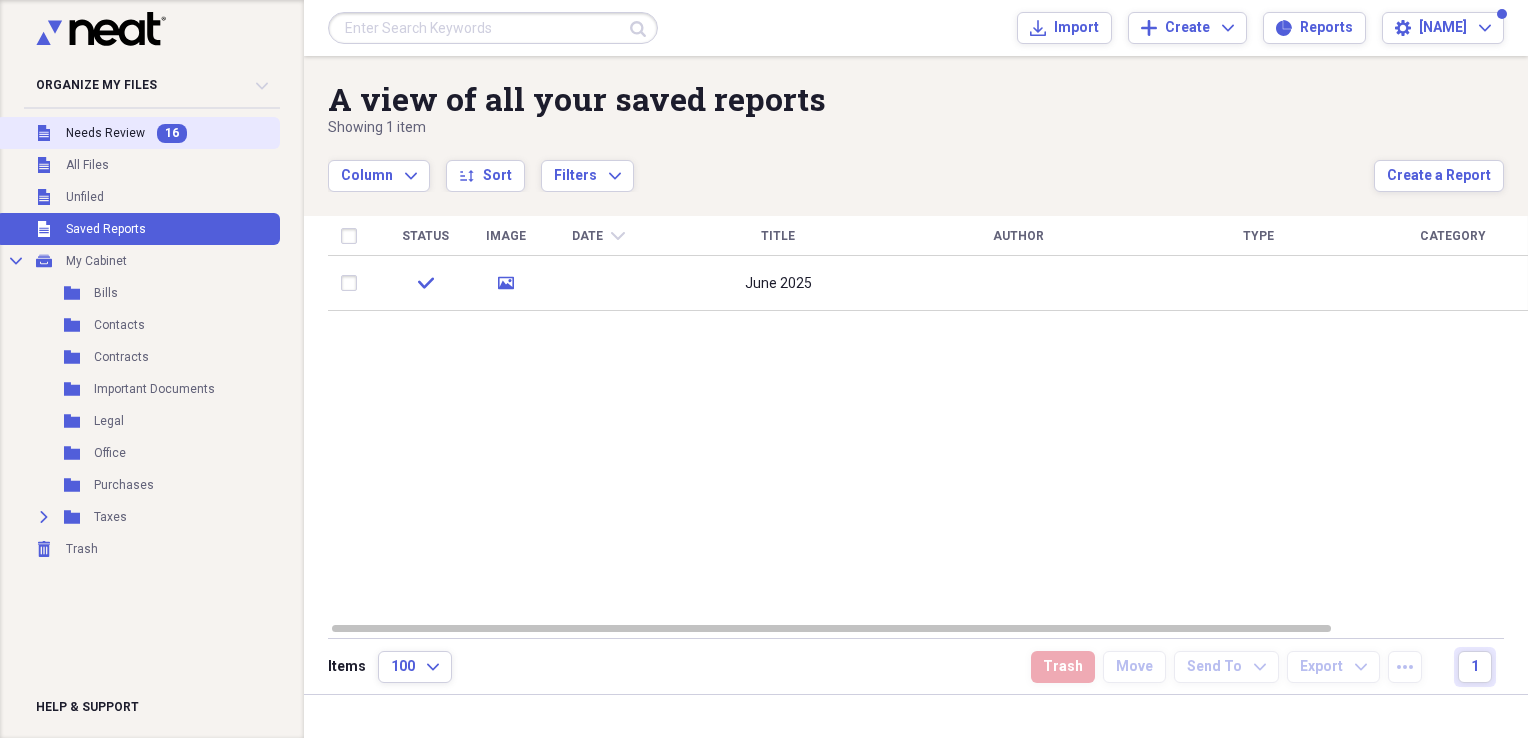 click on "Needs Review" at bounding box center (105, 133) 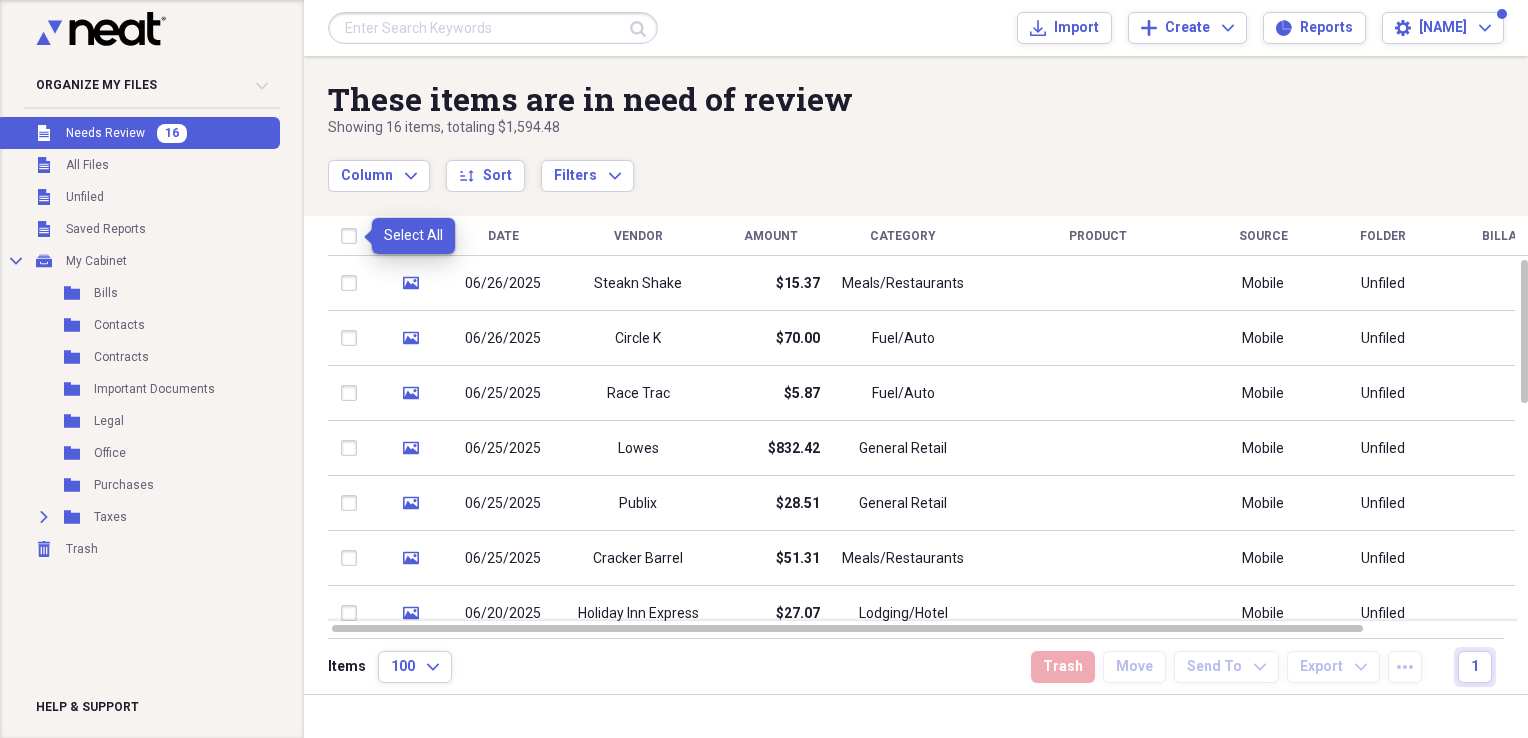 click at bounding box center [353, 236] 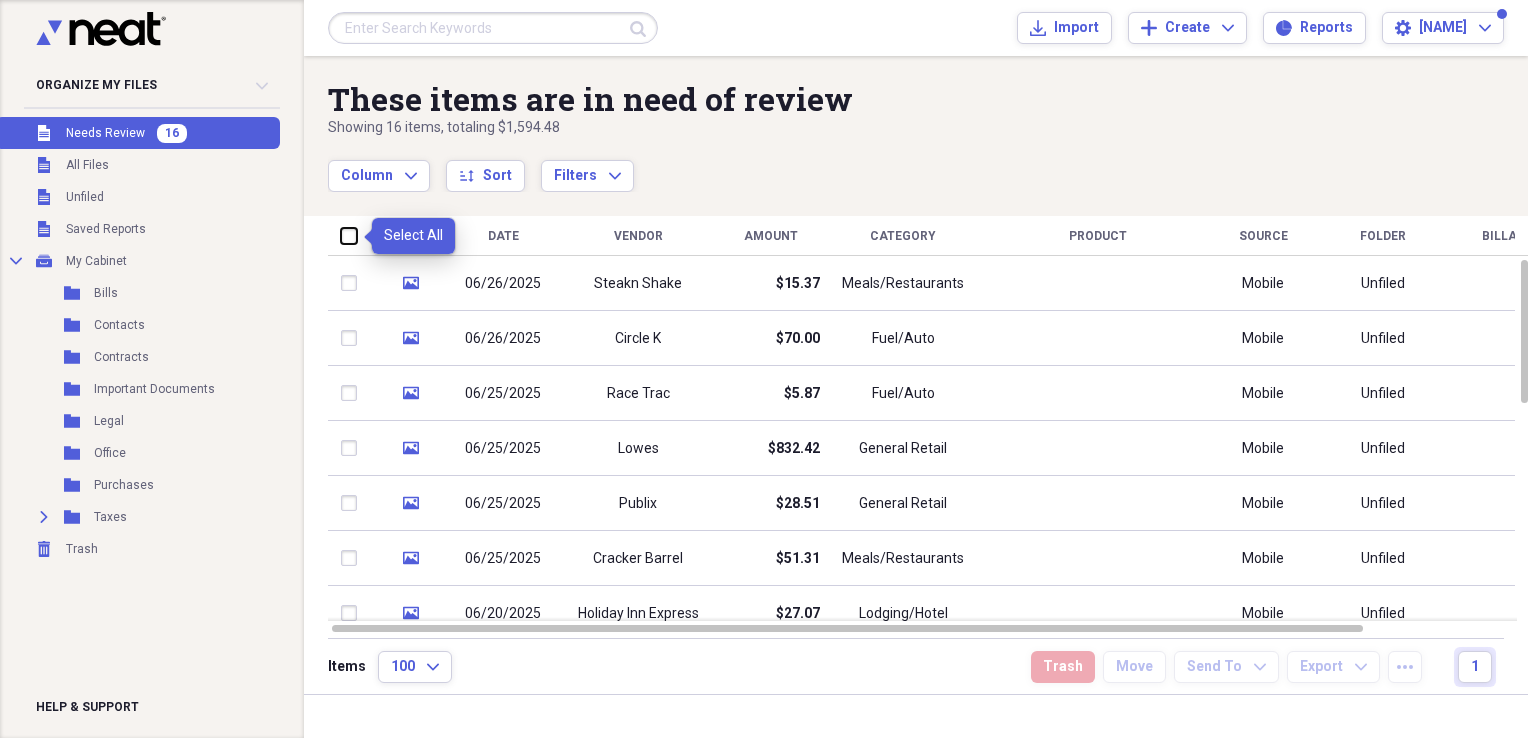 click at bounding box center [341, 235] 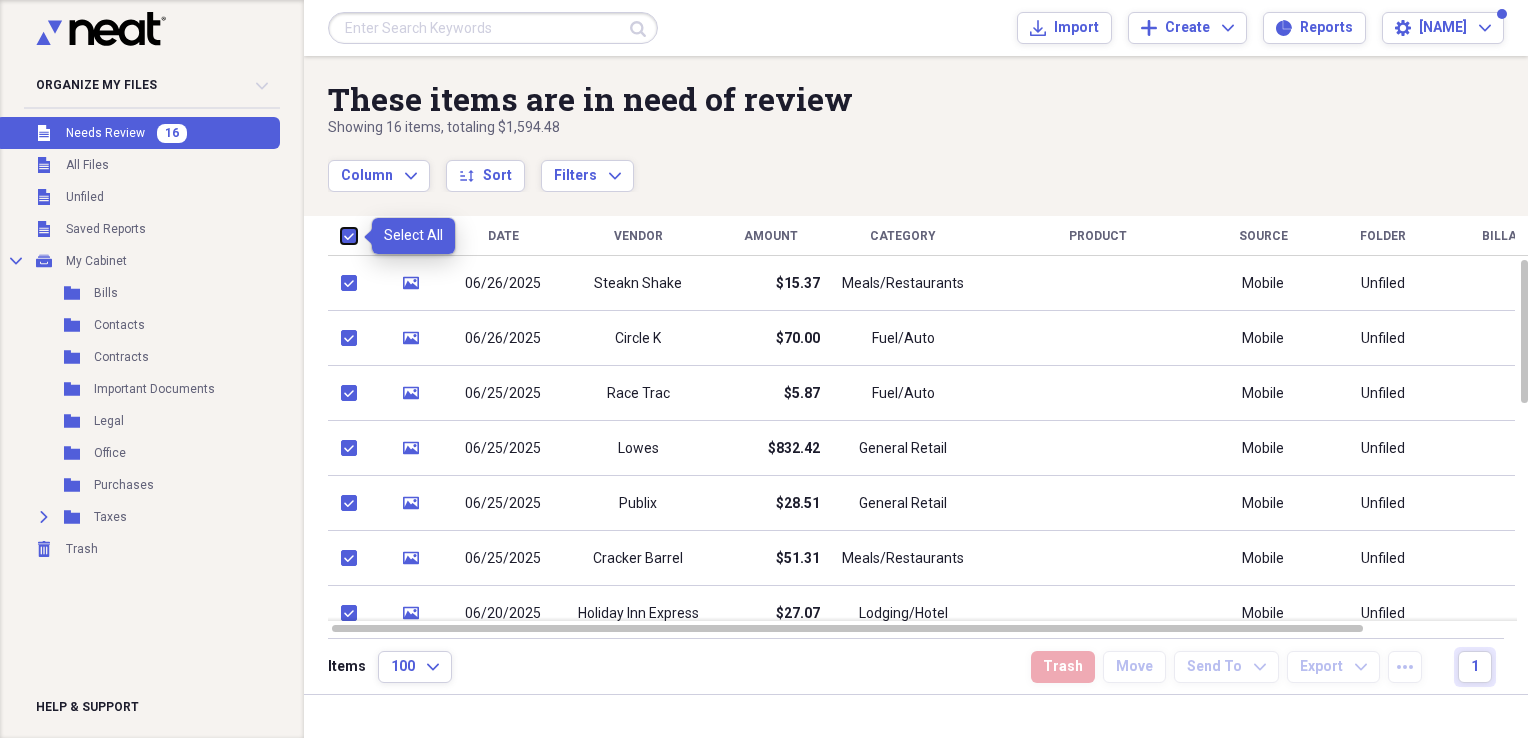checkbox on "true" 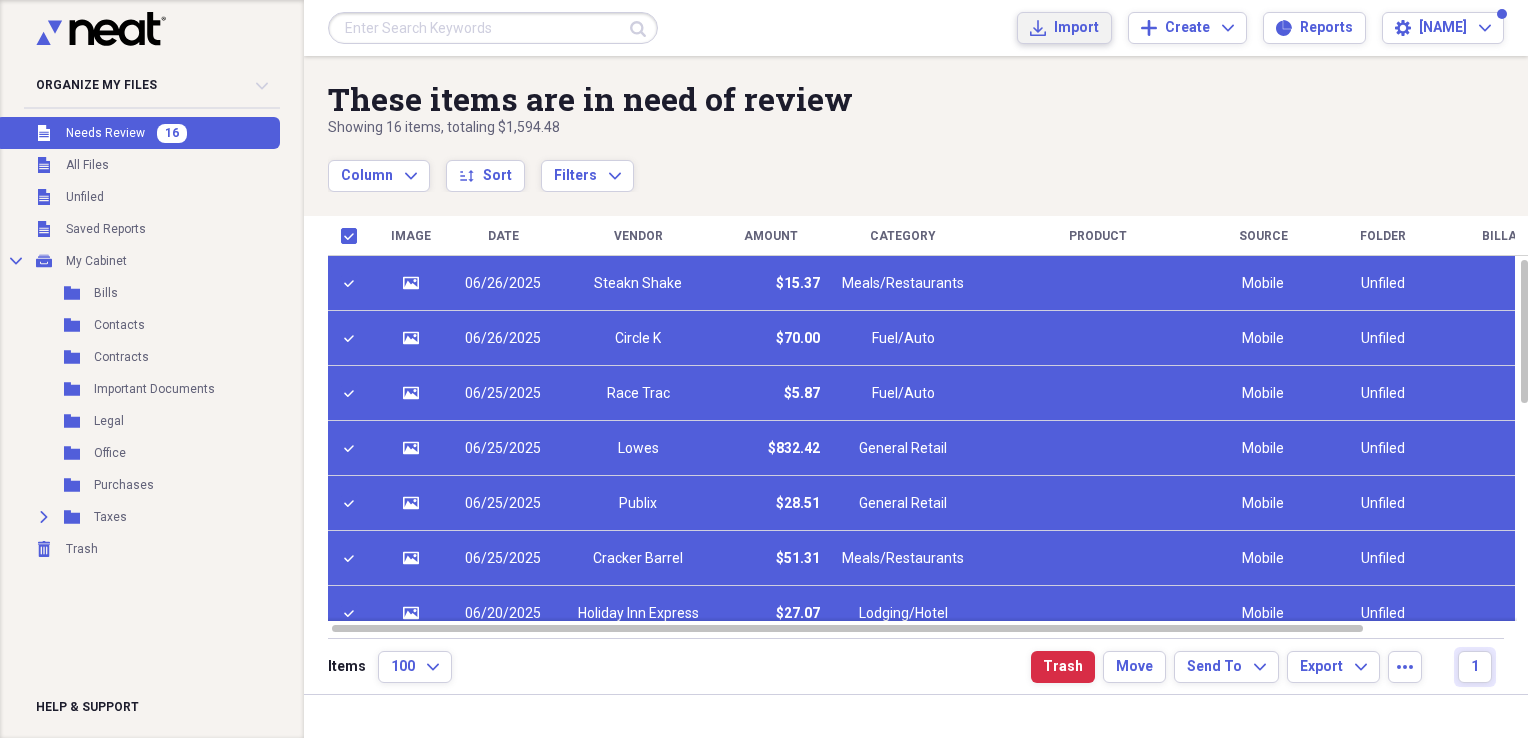 click on "Import" at bounding box center [1076, 28] 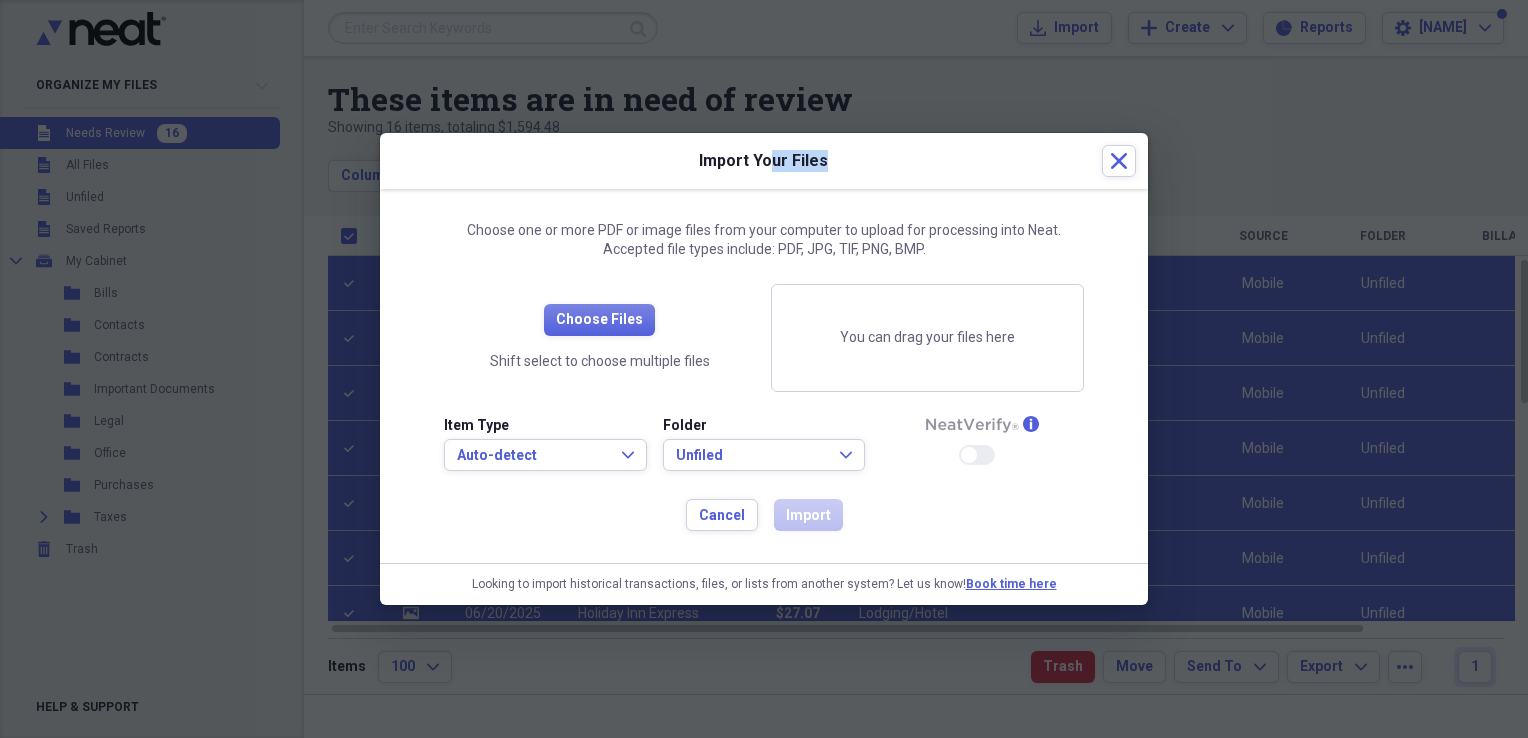 drag, startPoint x: 908, startPoint y: 174, endPoint x: 772, endPoint y: 166, distance: 136.23509 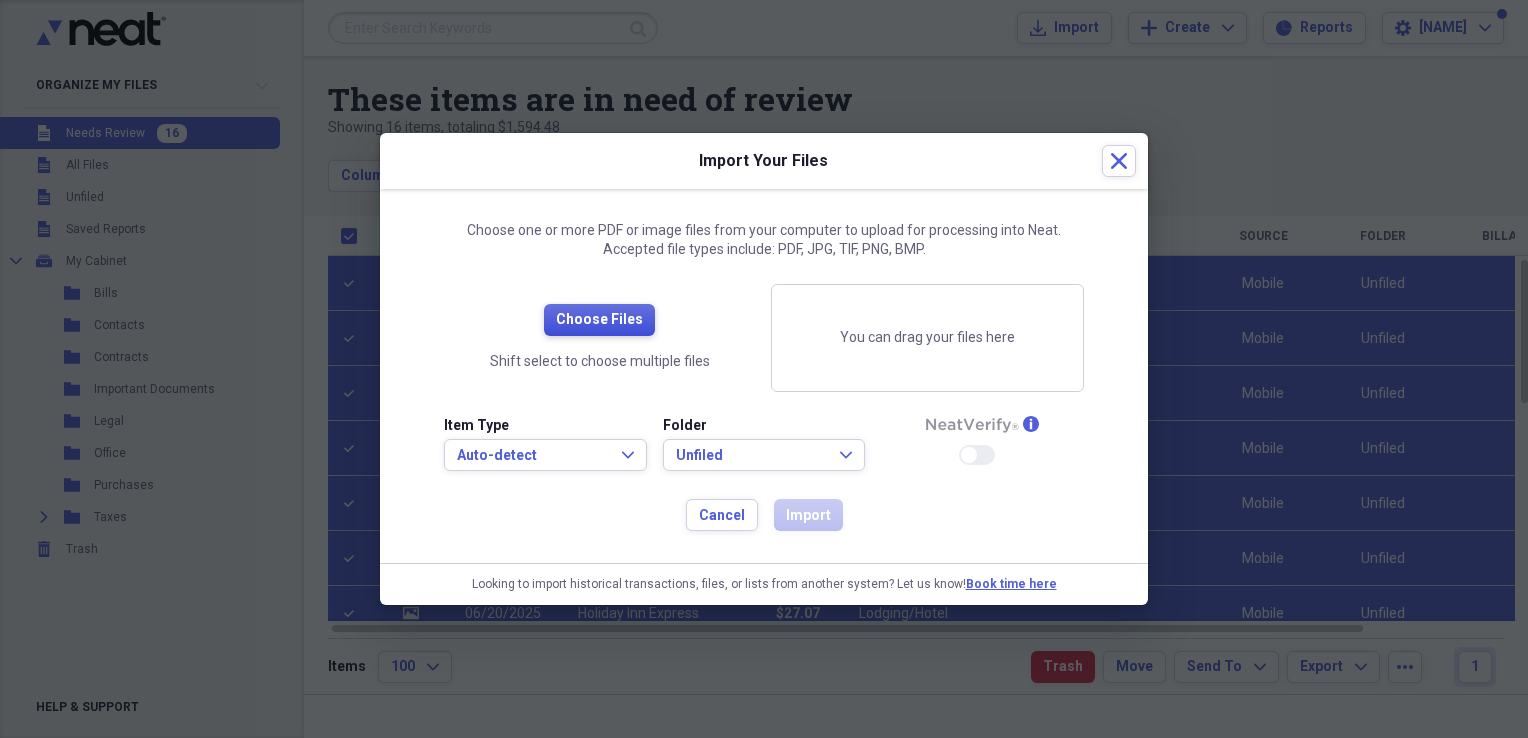 click on "Choose Files" at bounding box center (599, 320) 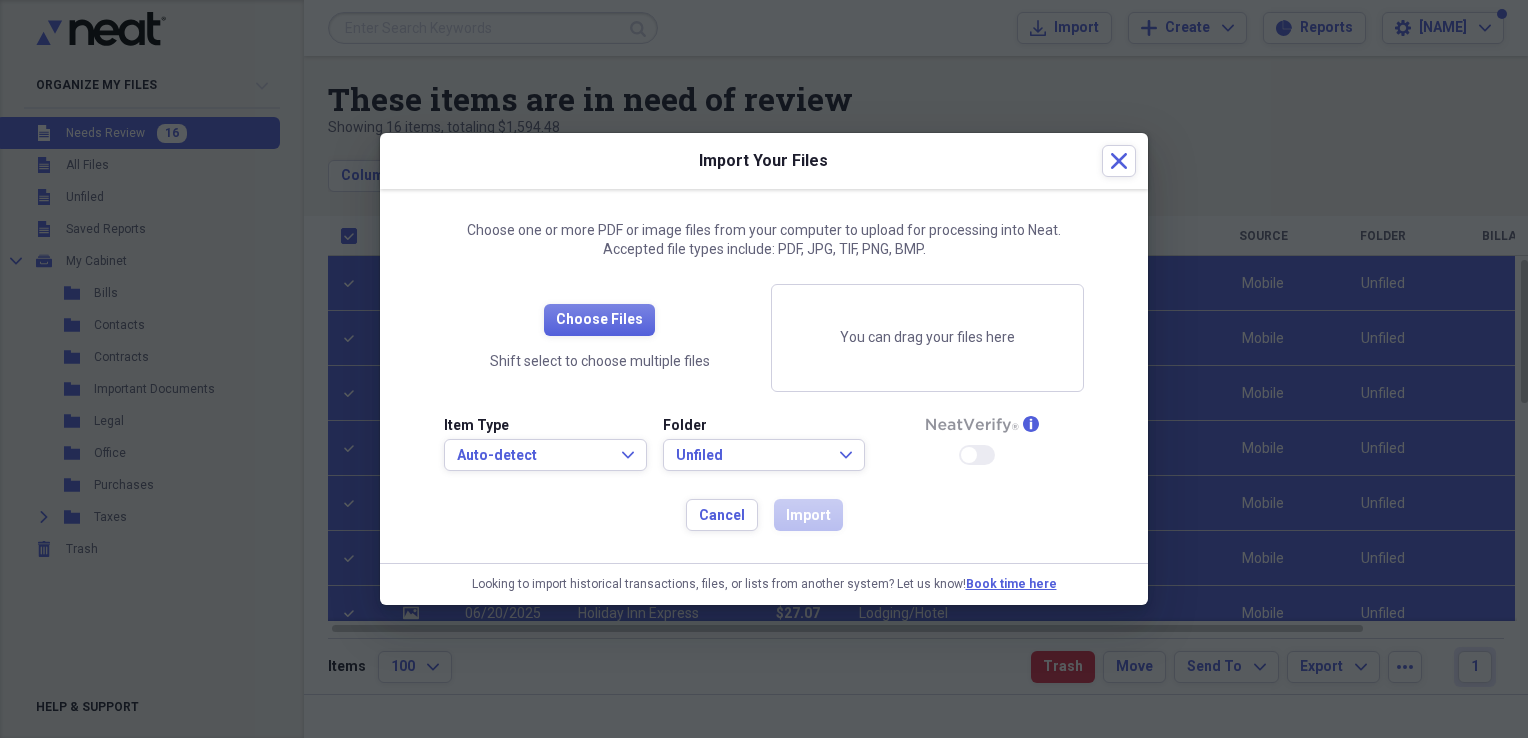 drag, startPoint x: 1315, startPoint y: 398, endPoint x: 961, endPoint y: 344, distance: 358.09497 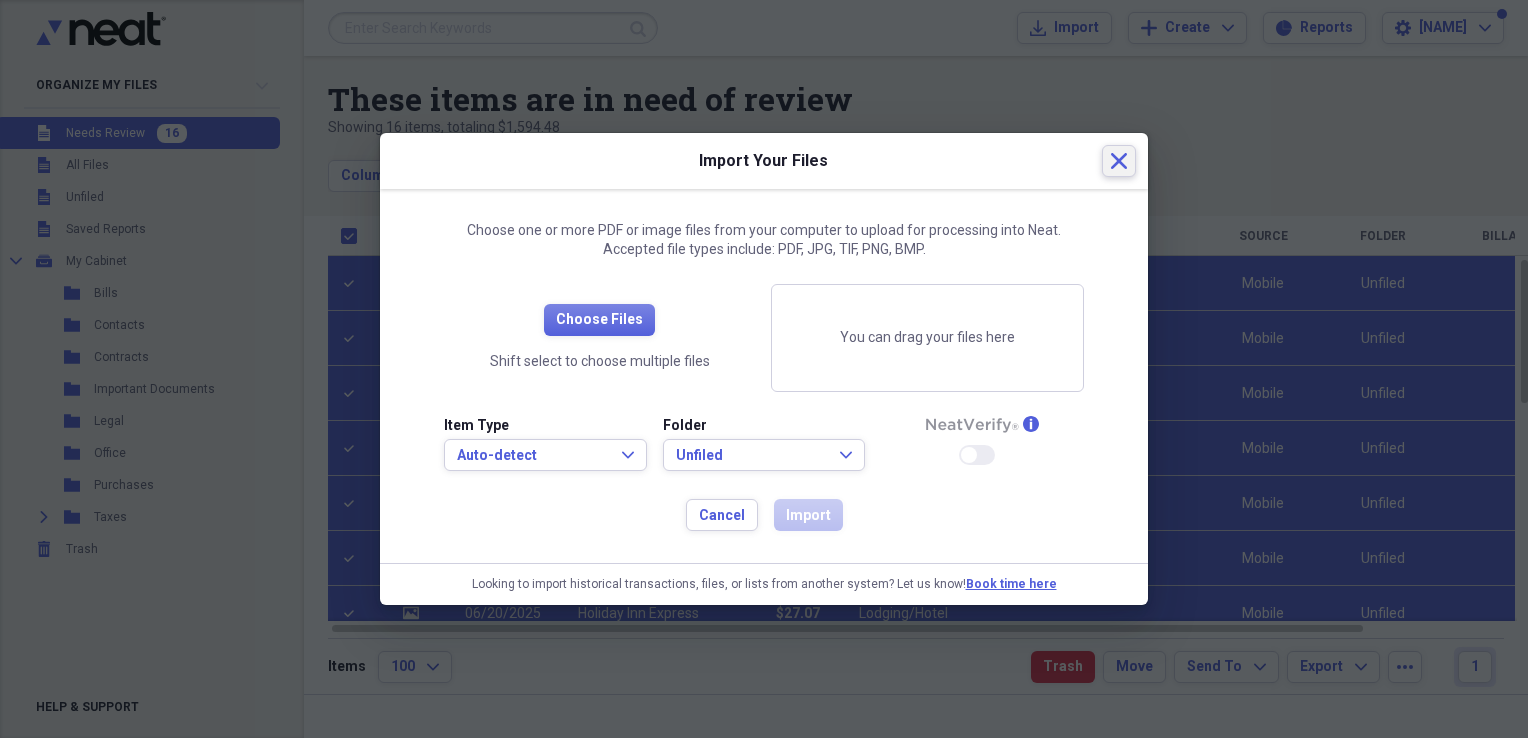 click on "Close" at bounding box center [1119, 161] 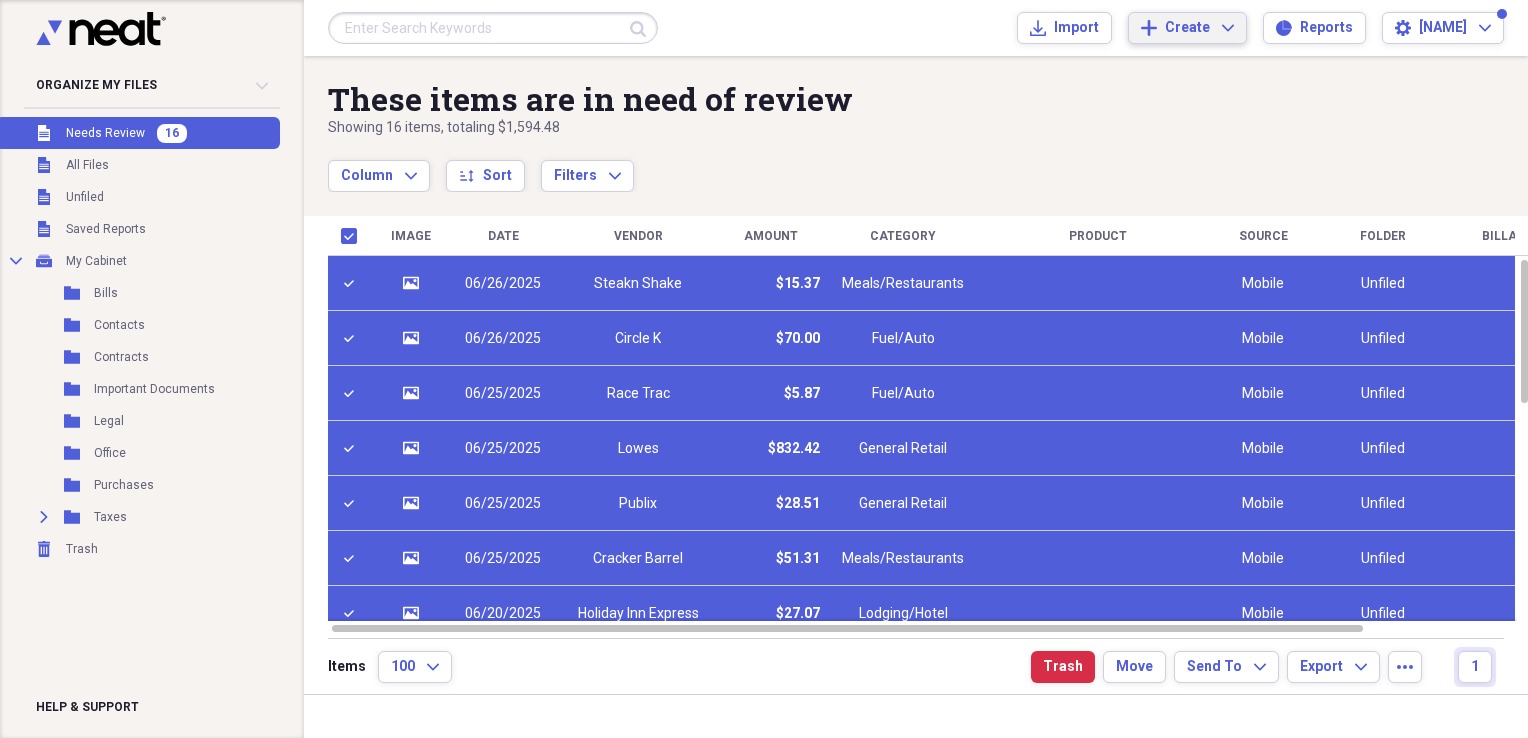 click on "Create Expand" at bounding box center [1199, 28] 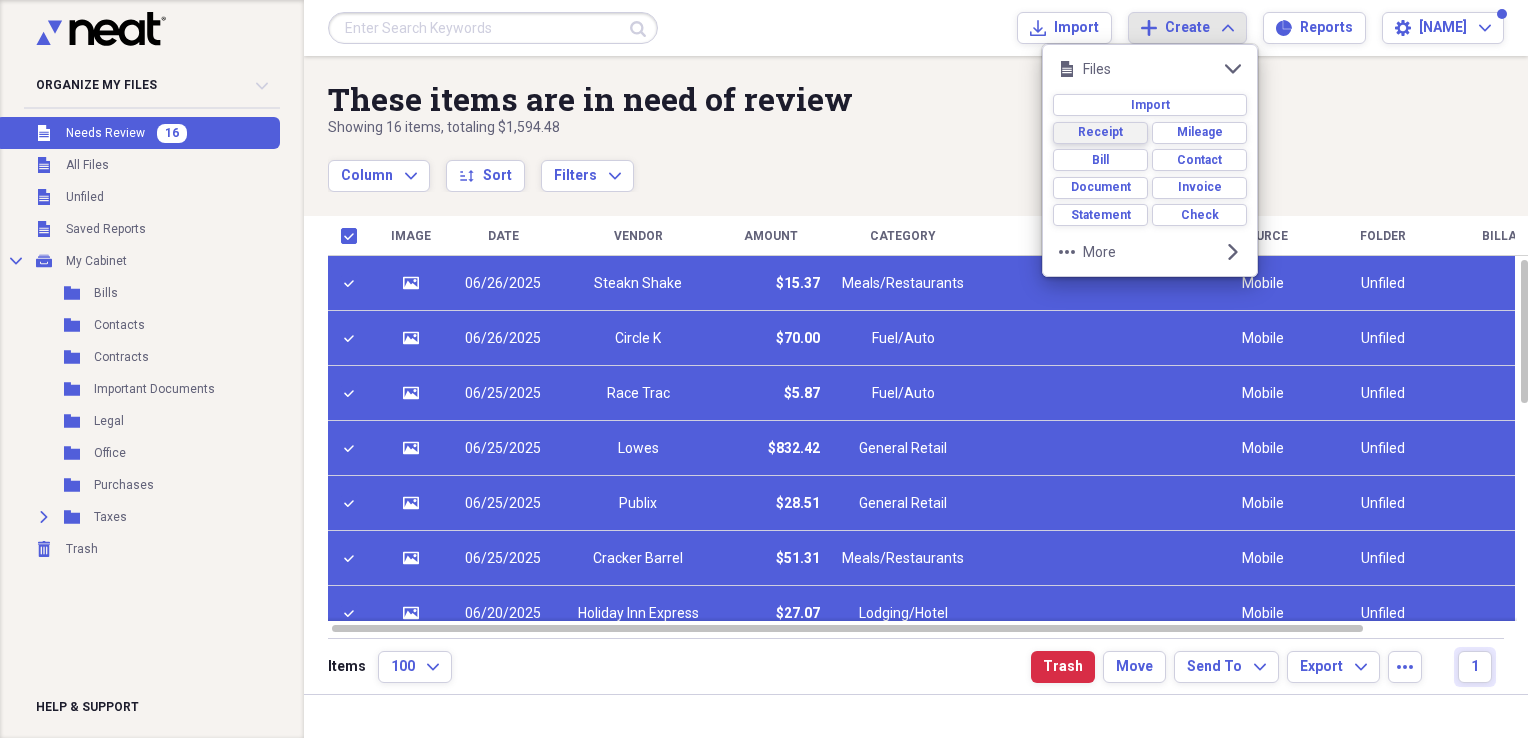 click on "Receipt" at bounding box center (1100, 132) 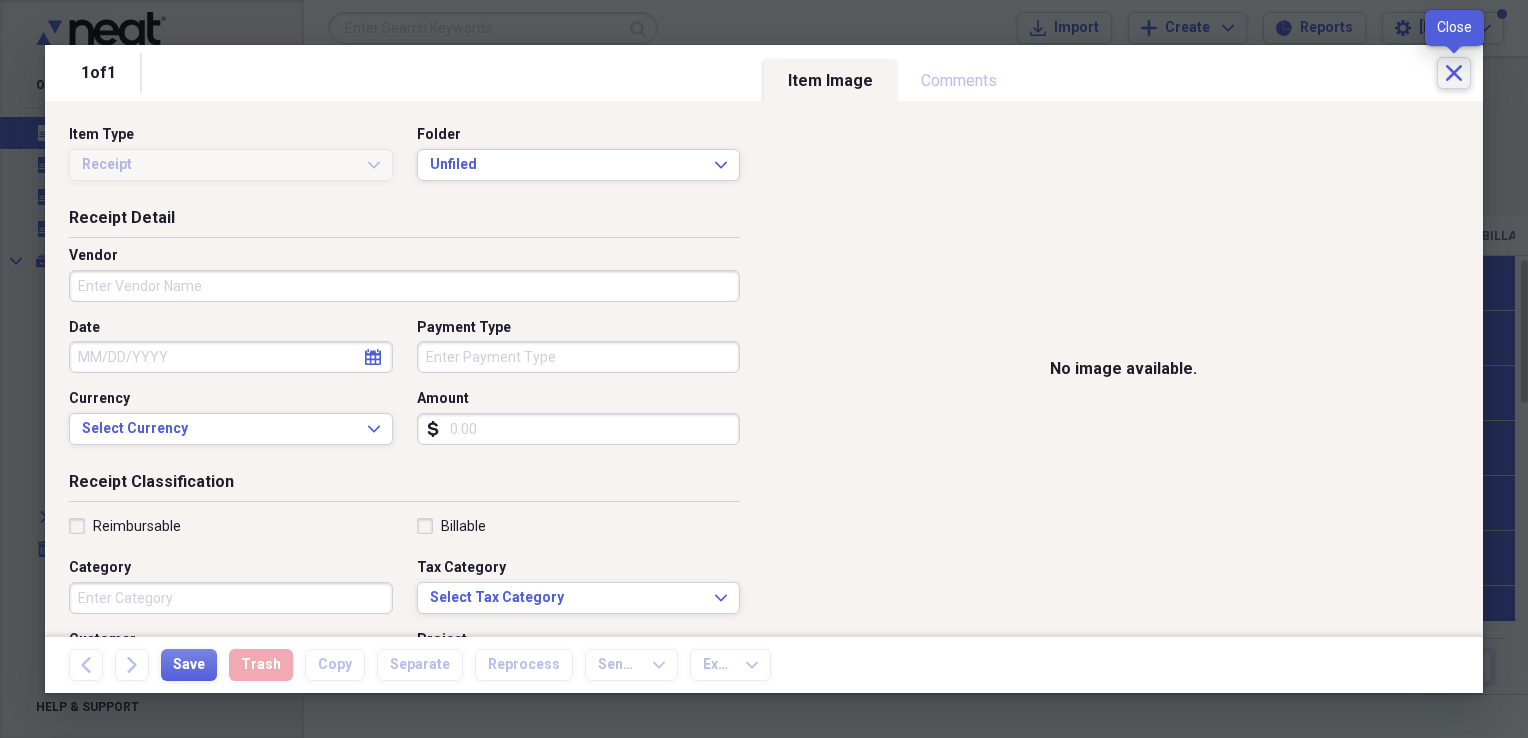 click on "Close" at bounding box center (1454, 73) 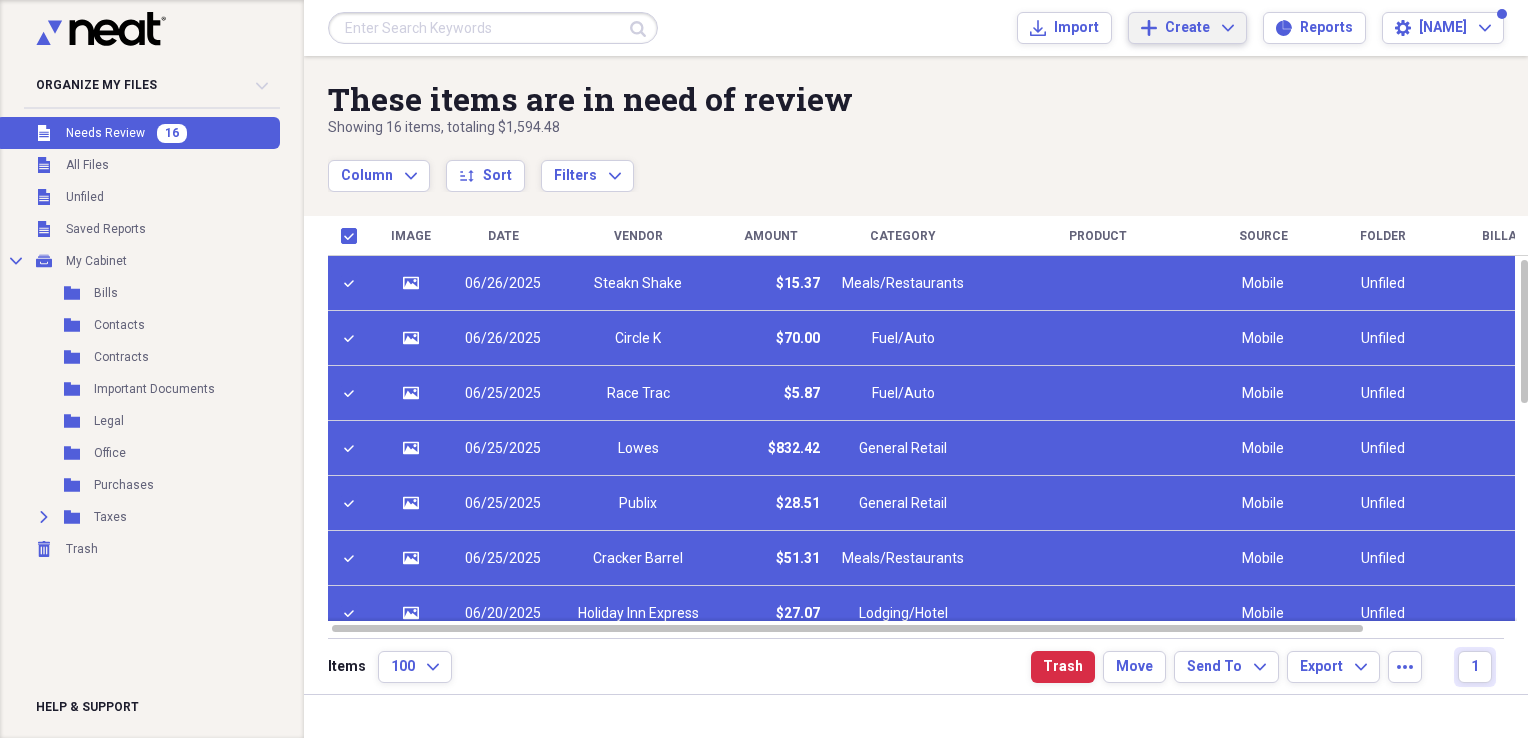 click on "Add Create Expand" at bounding box center [1187, 28] 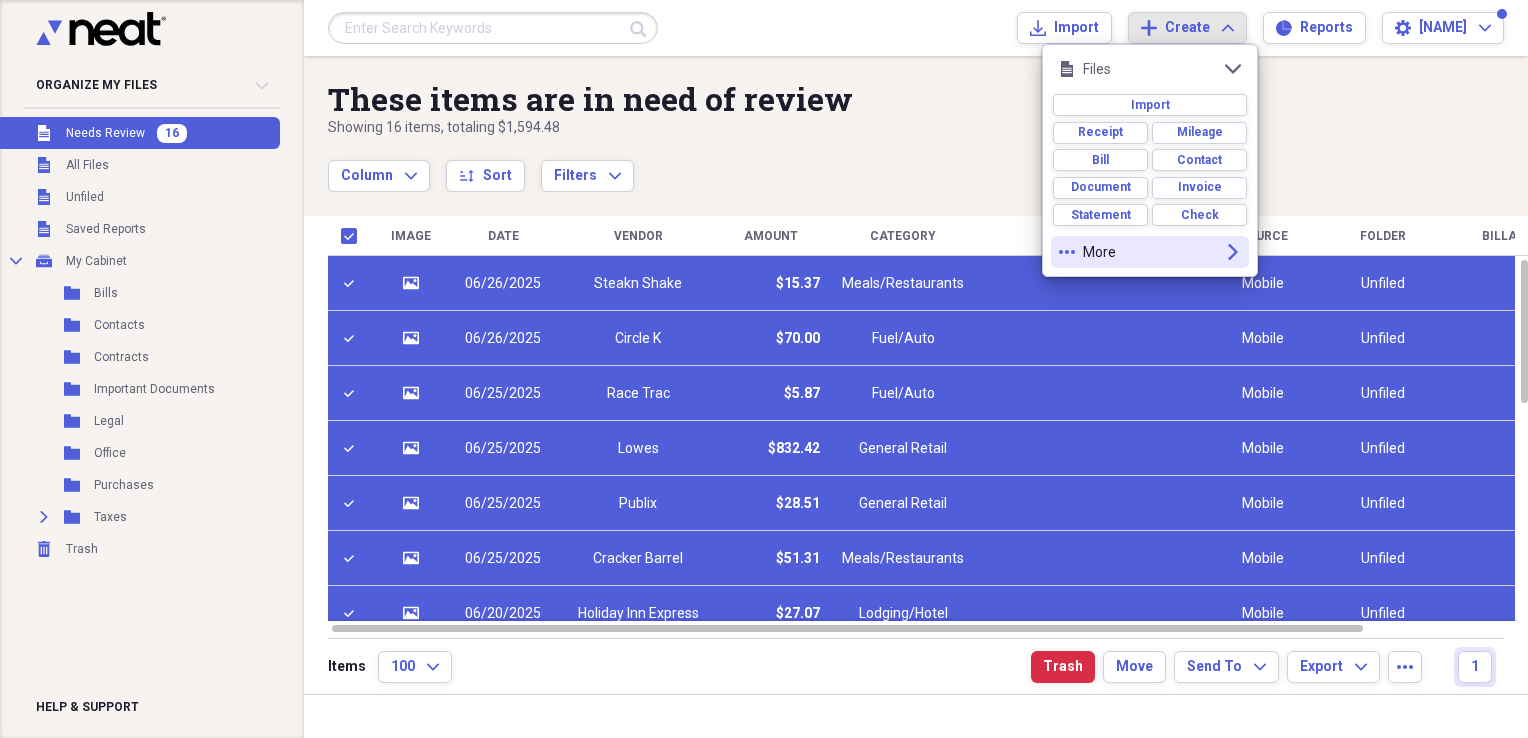 click on "More" at bounding box center (1150, 252) 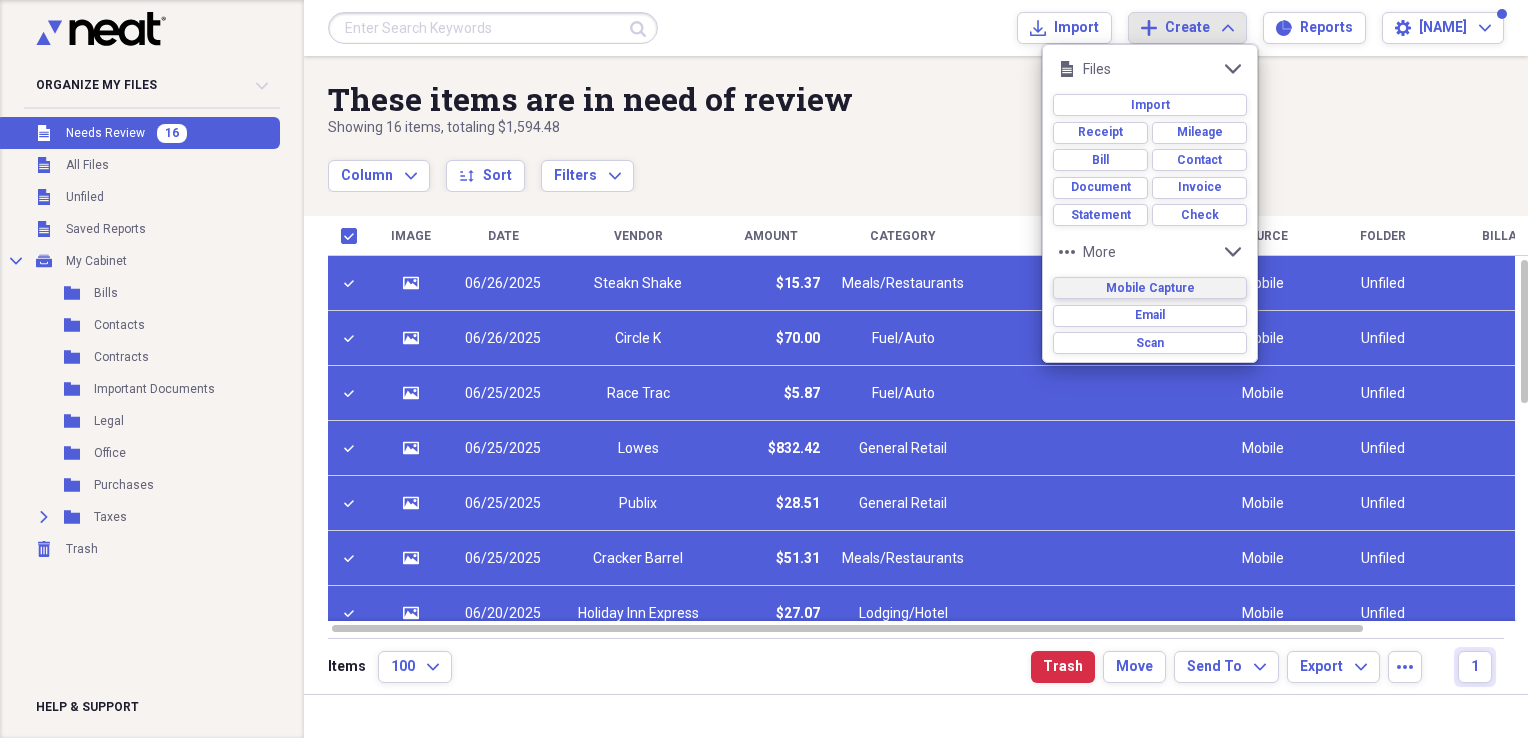 click on "Mobile Capture" at bounding box center (1150, 288) 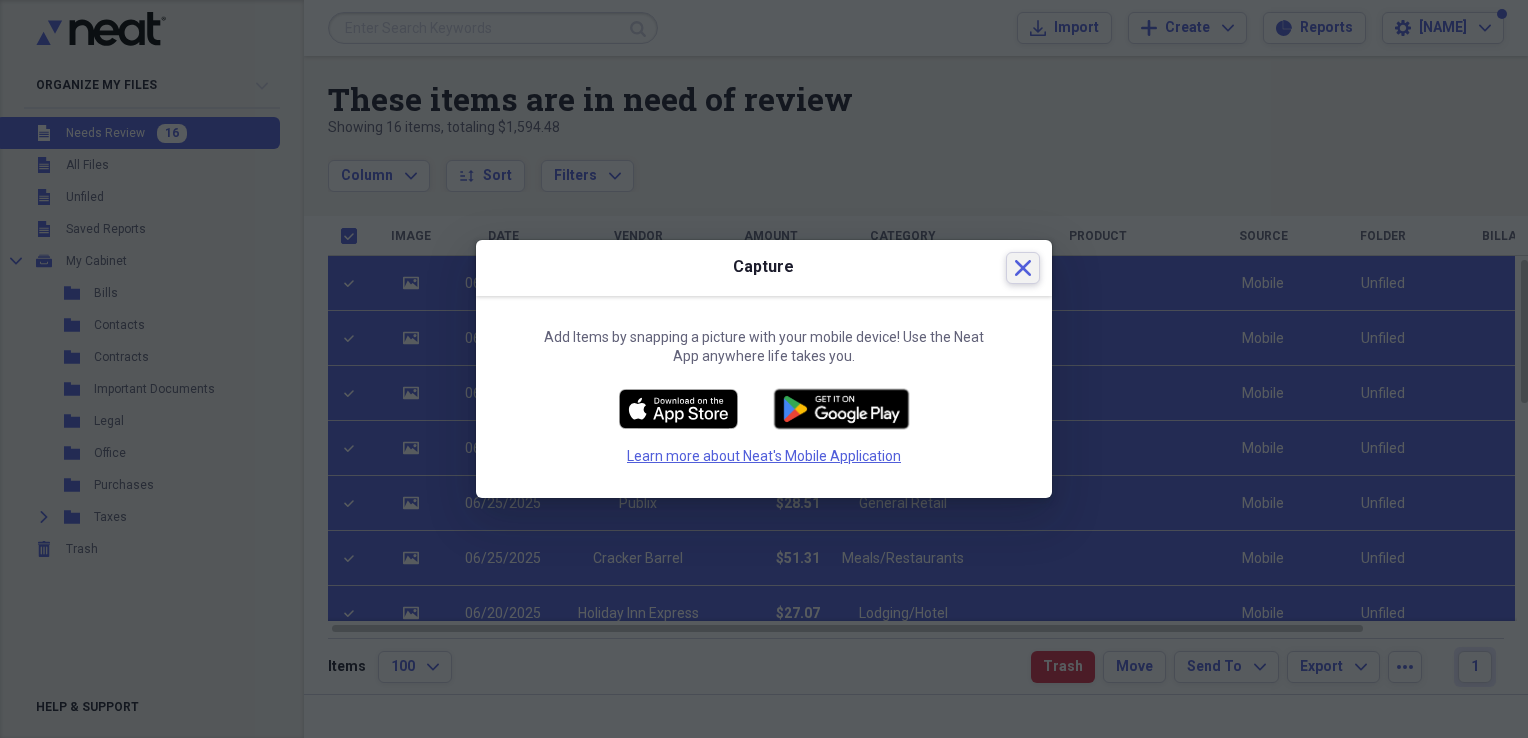 click 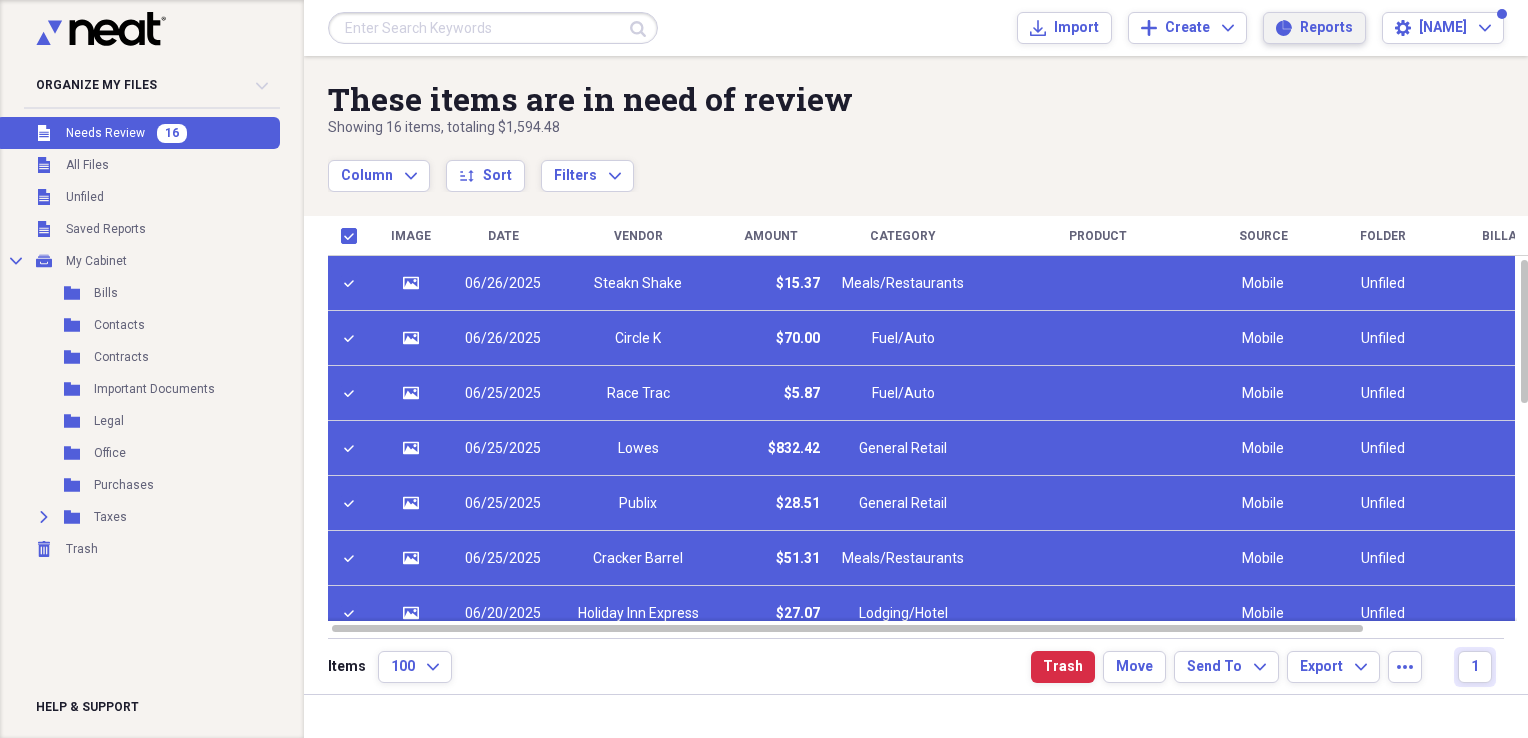 click on "Reports Reports" at bounding box center [1314, 28] 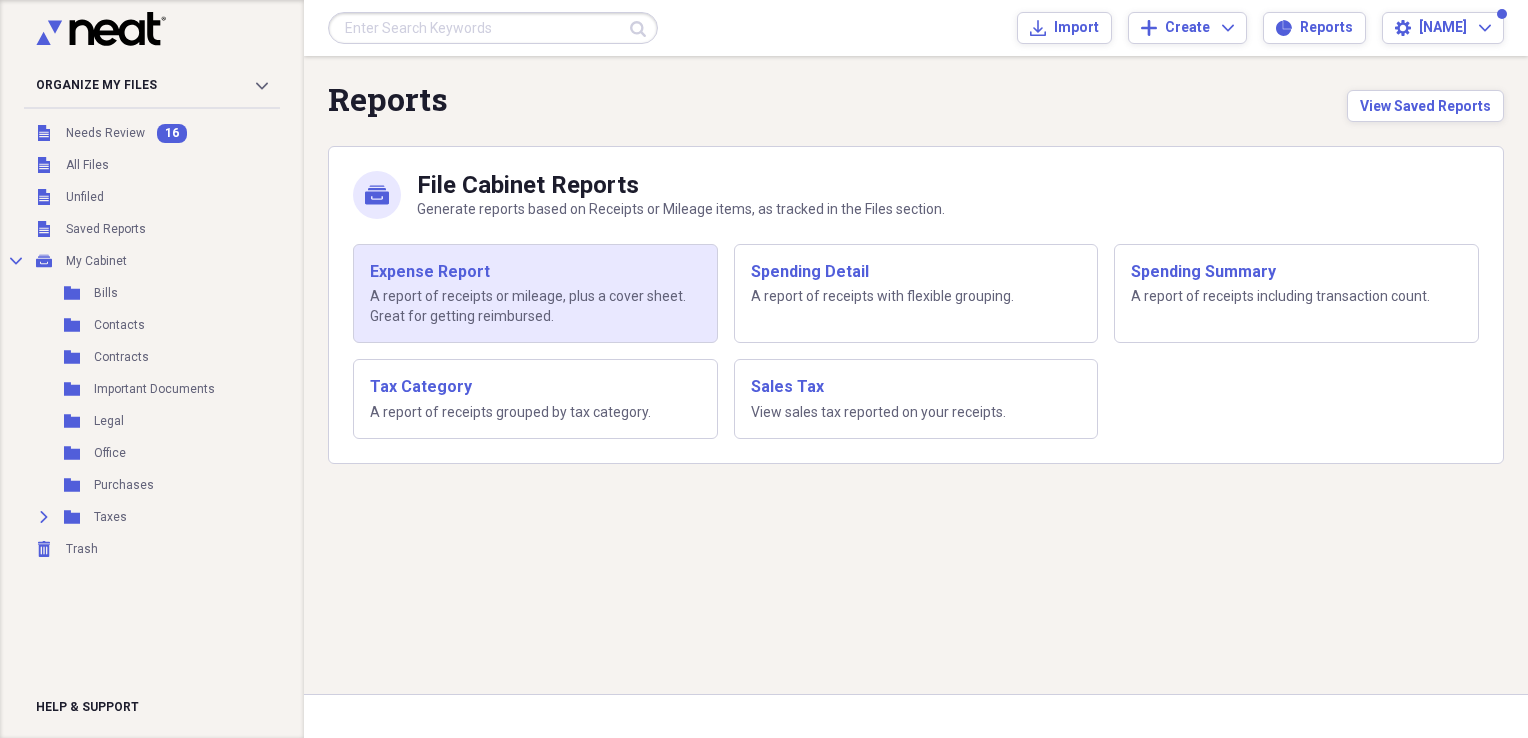 click on "A report of receipts or mileage, plus a cover sheet. Great for getting reimbursed." at bounding box center (535, 306) 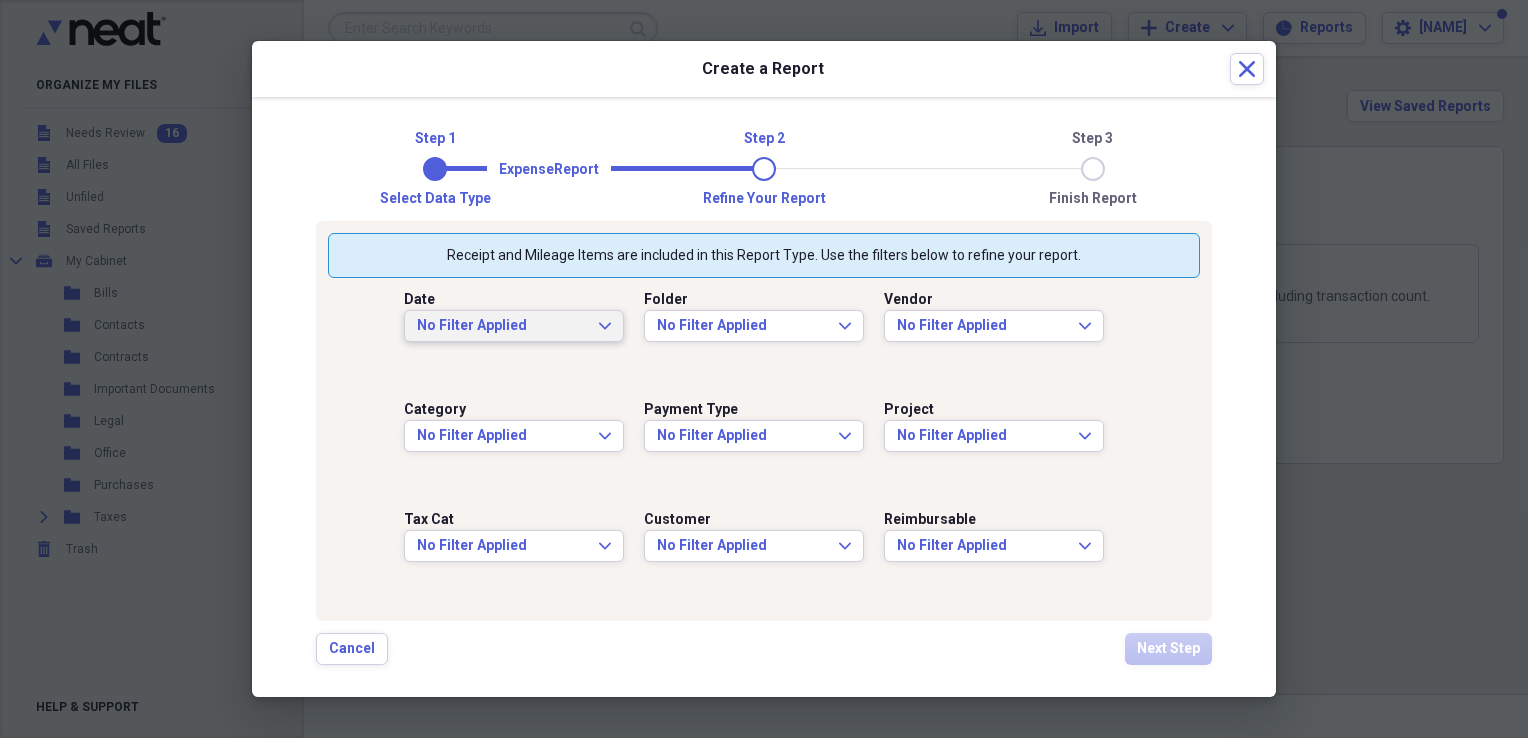 click on "No Filter Applied Expand" at bounding box center [514, 326] 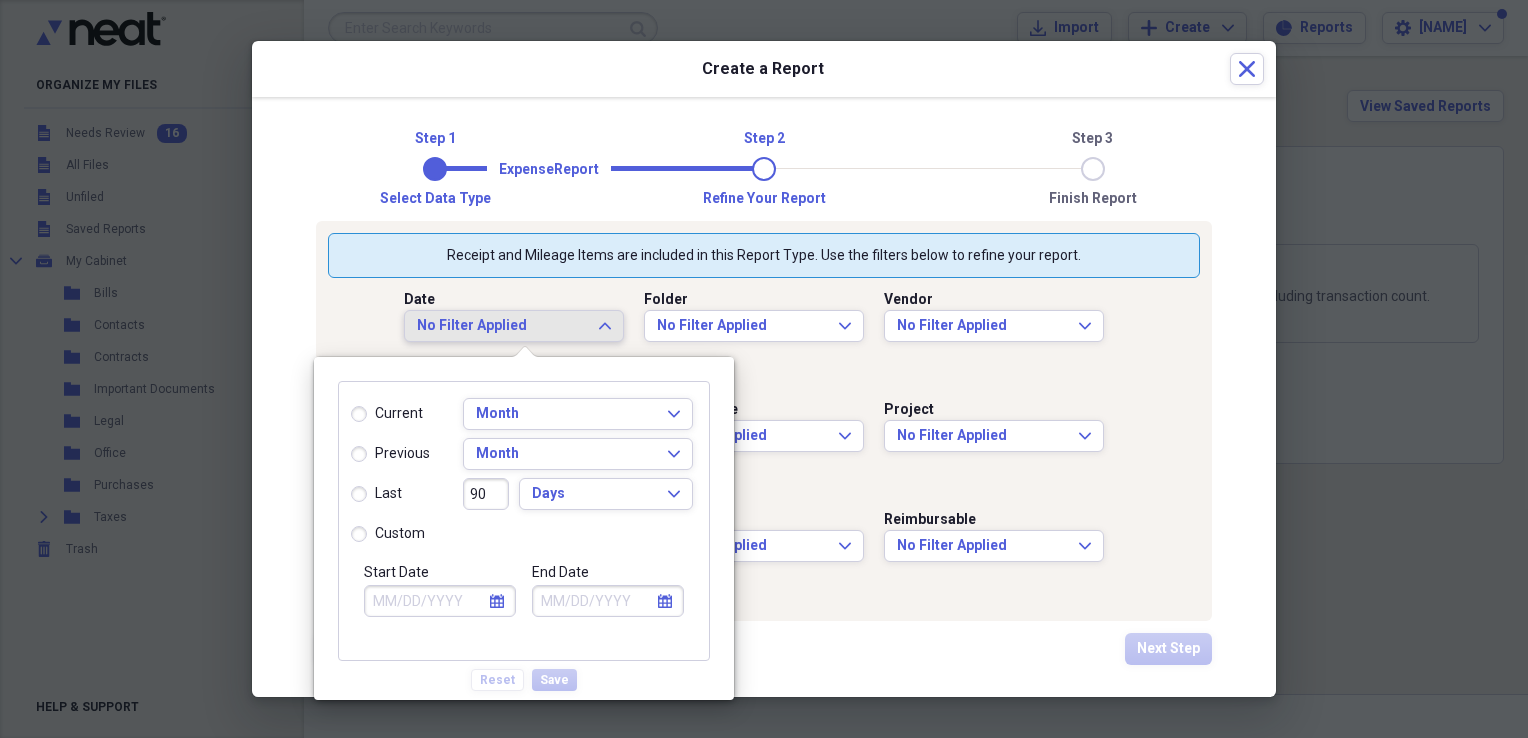 click on "No Filter Applied Expand" at bounding box center (514, 326) 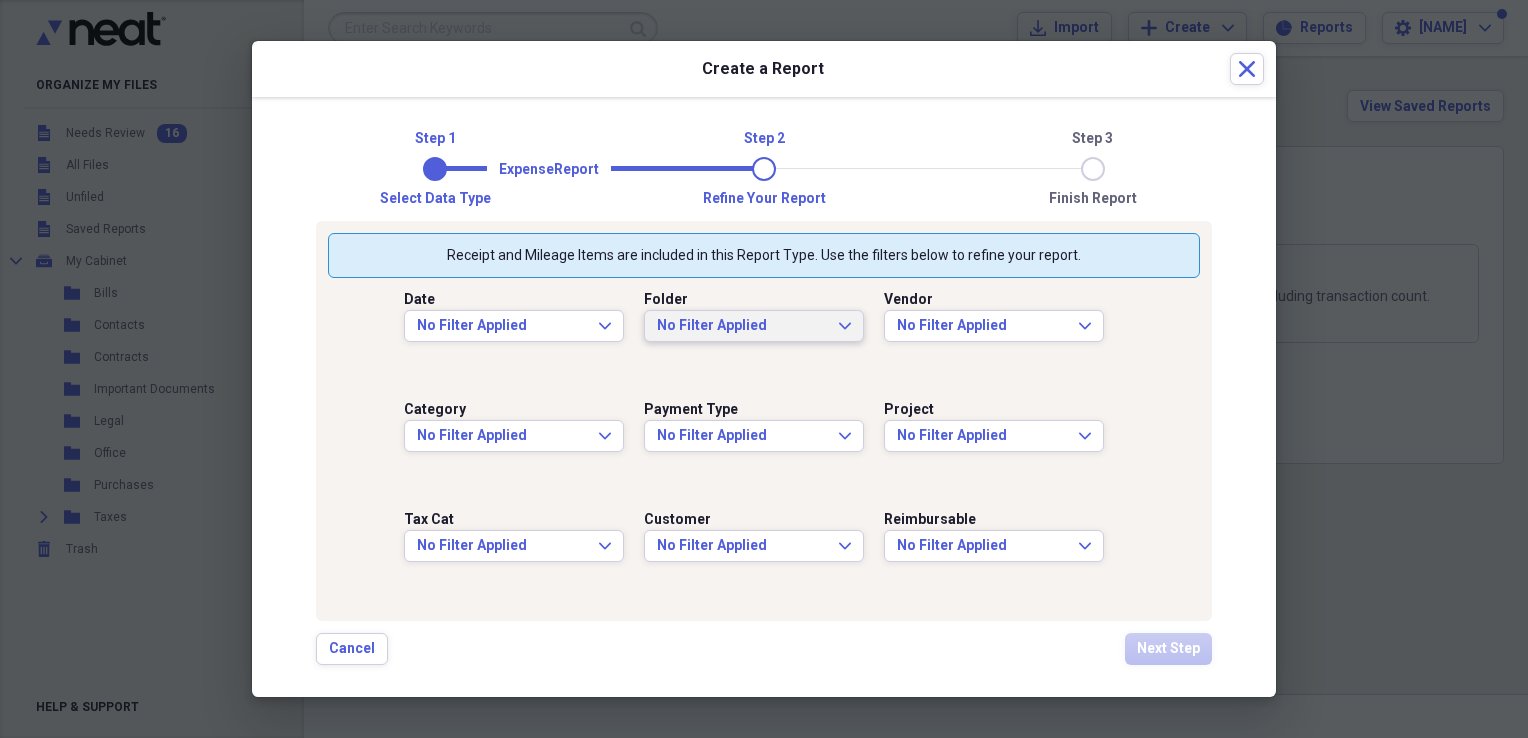 click on "No Filter Applied Expand" at bounding box center [754, 326] 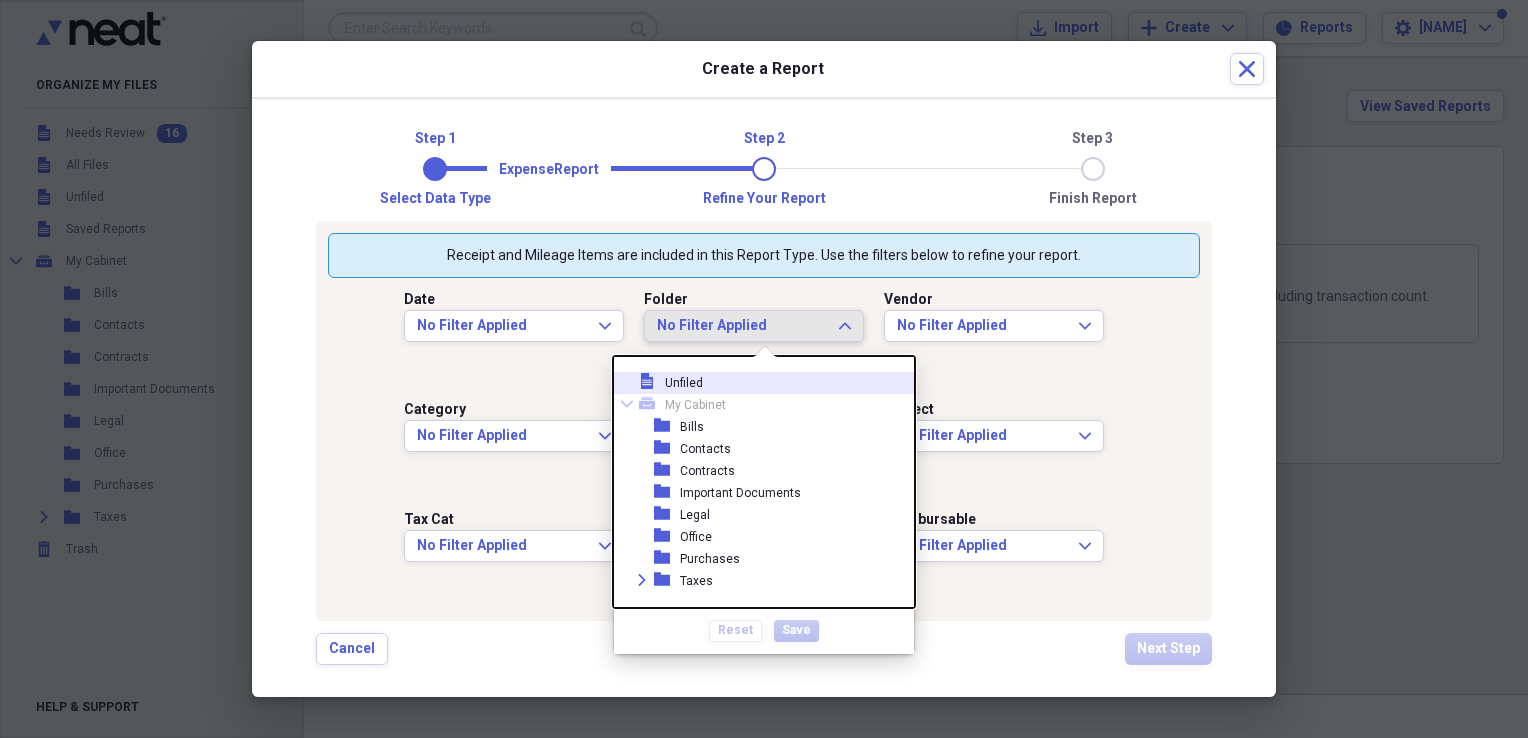 click on "No Filter Applied Expand" at bounding box center [754, 326] 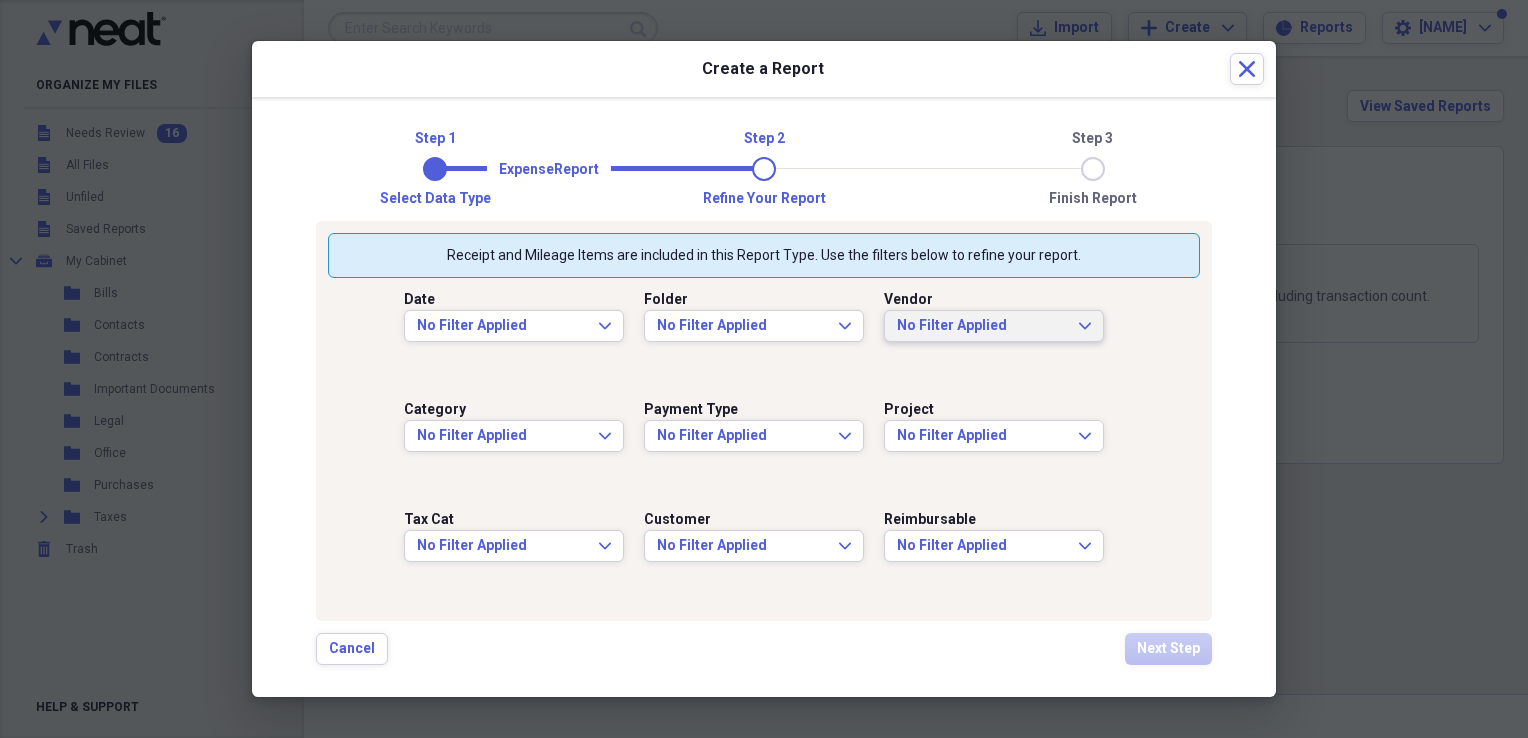 click on "No Filter Applied" at bounding box center (982, 326) 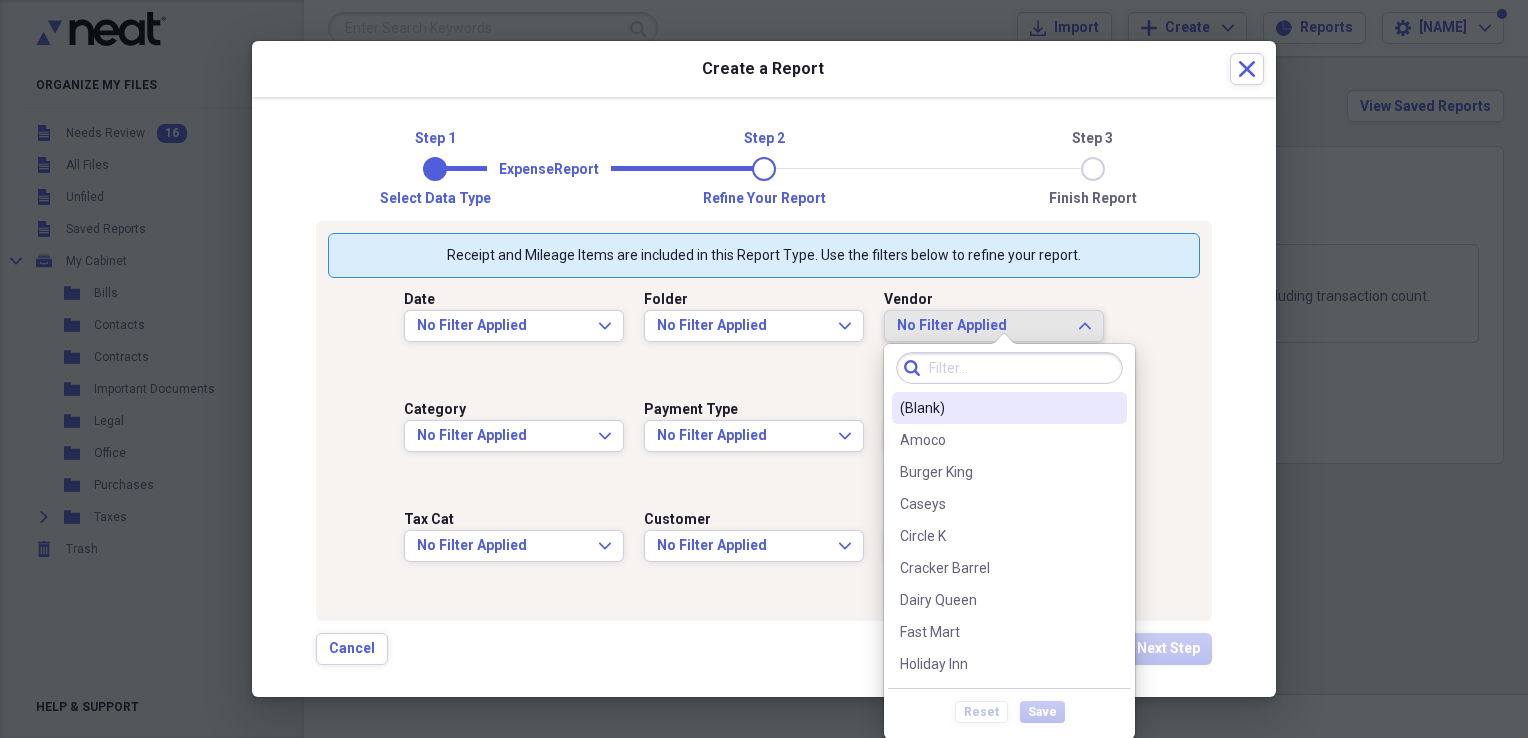 click on "No Filter Applied" at bounding box center (982, 326) 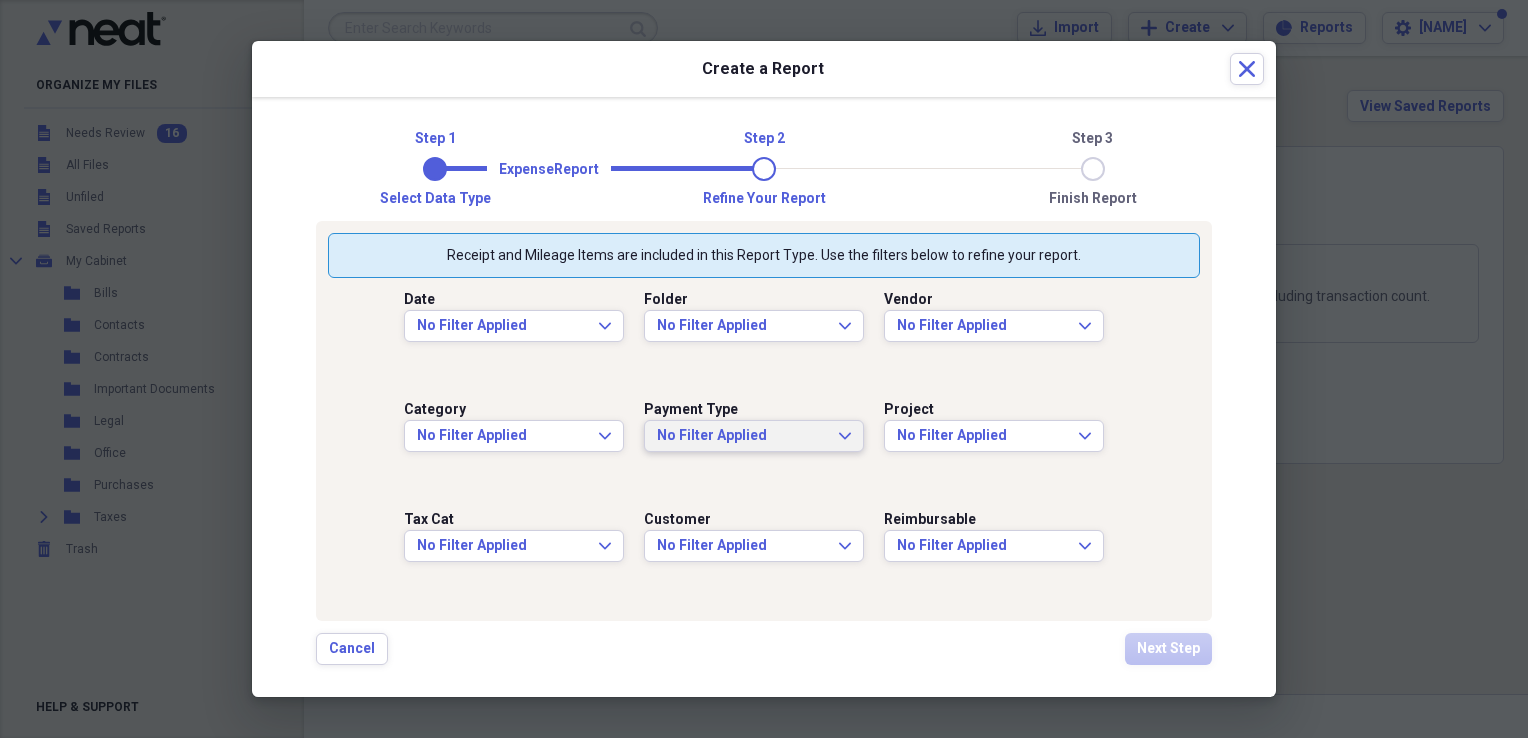 click on "No Filter Applied Expand" at bounding box center (754, 436) 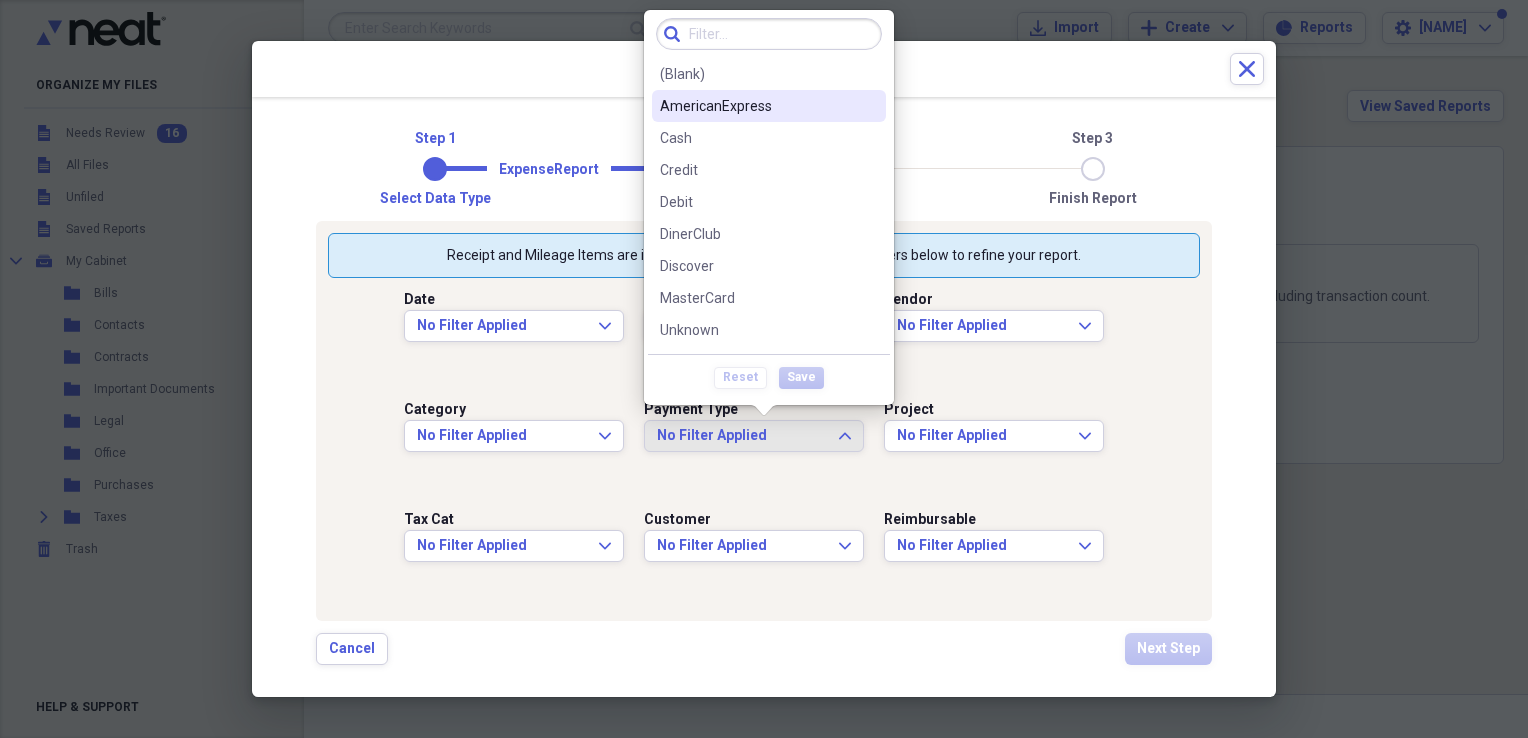 click on "AmericanExpress" at bounding box center [757, 106] 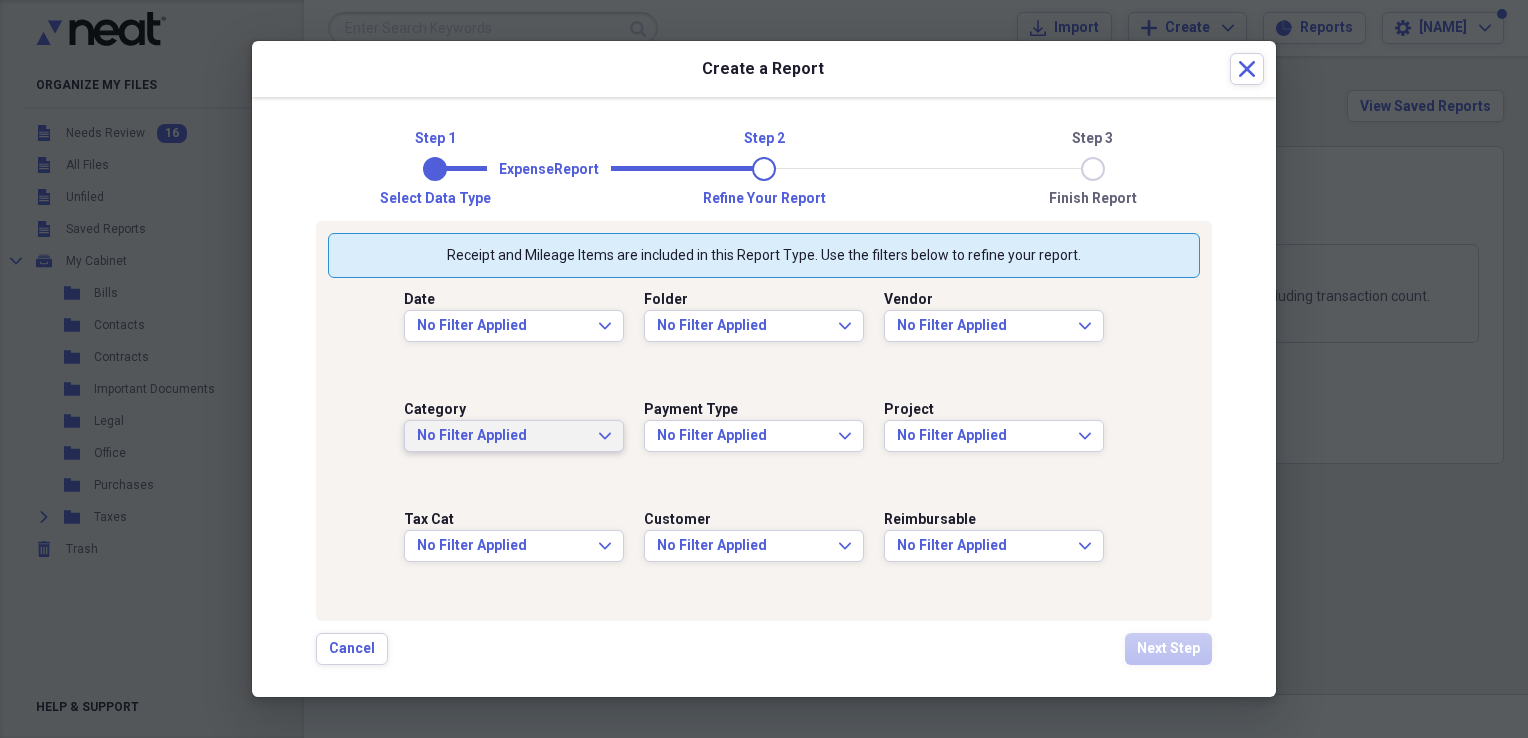 click on "No Filter Applied" at bounding box center [502, 436] 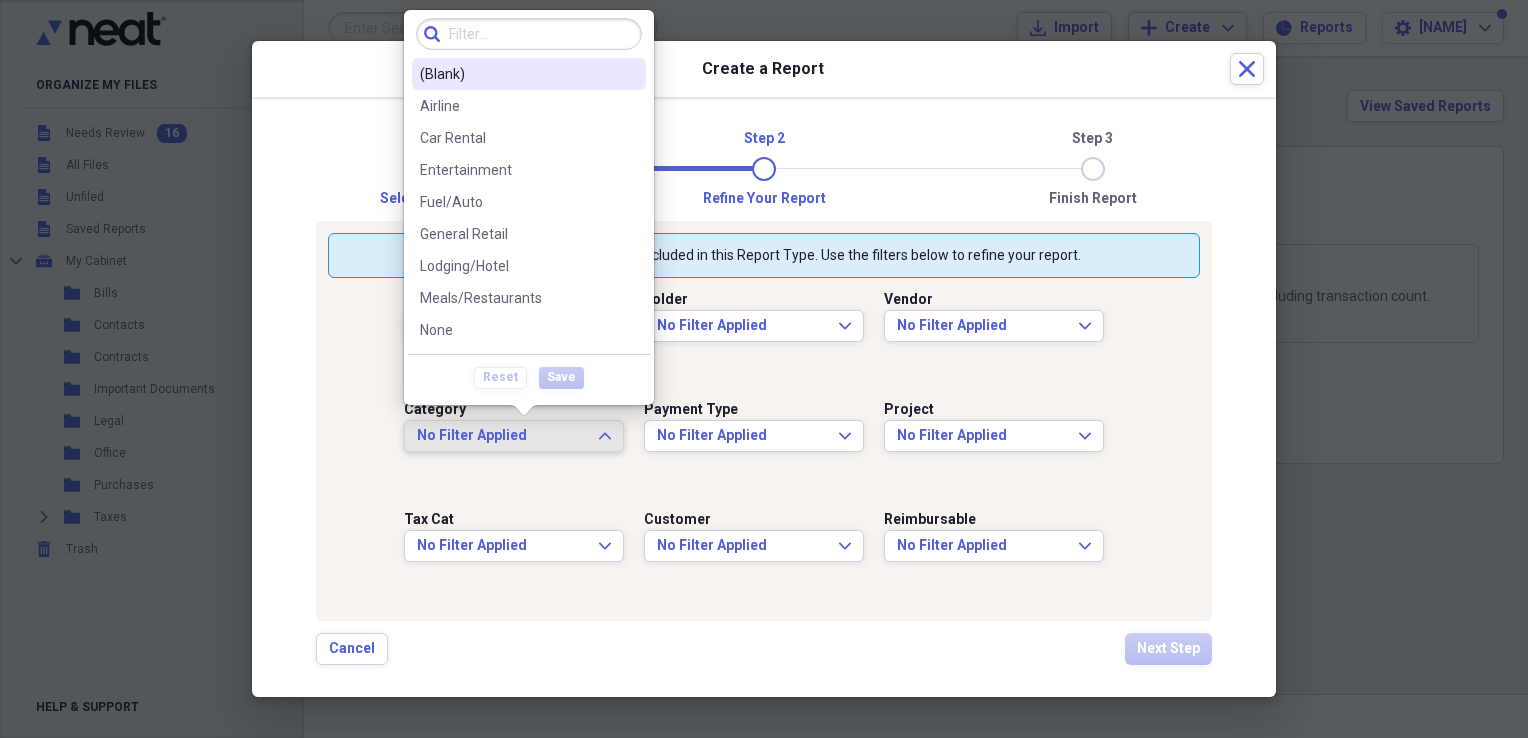 click on "No Filter Applied" at bounding box center [502, 436] 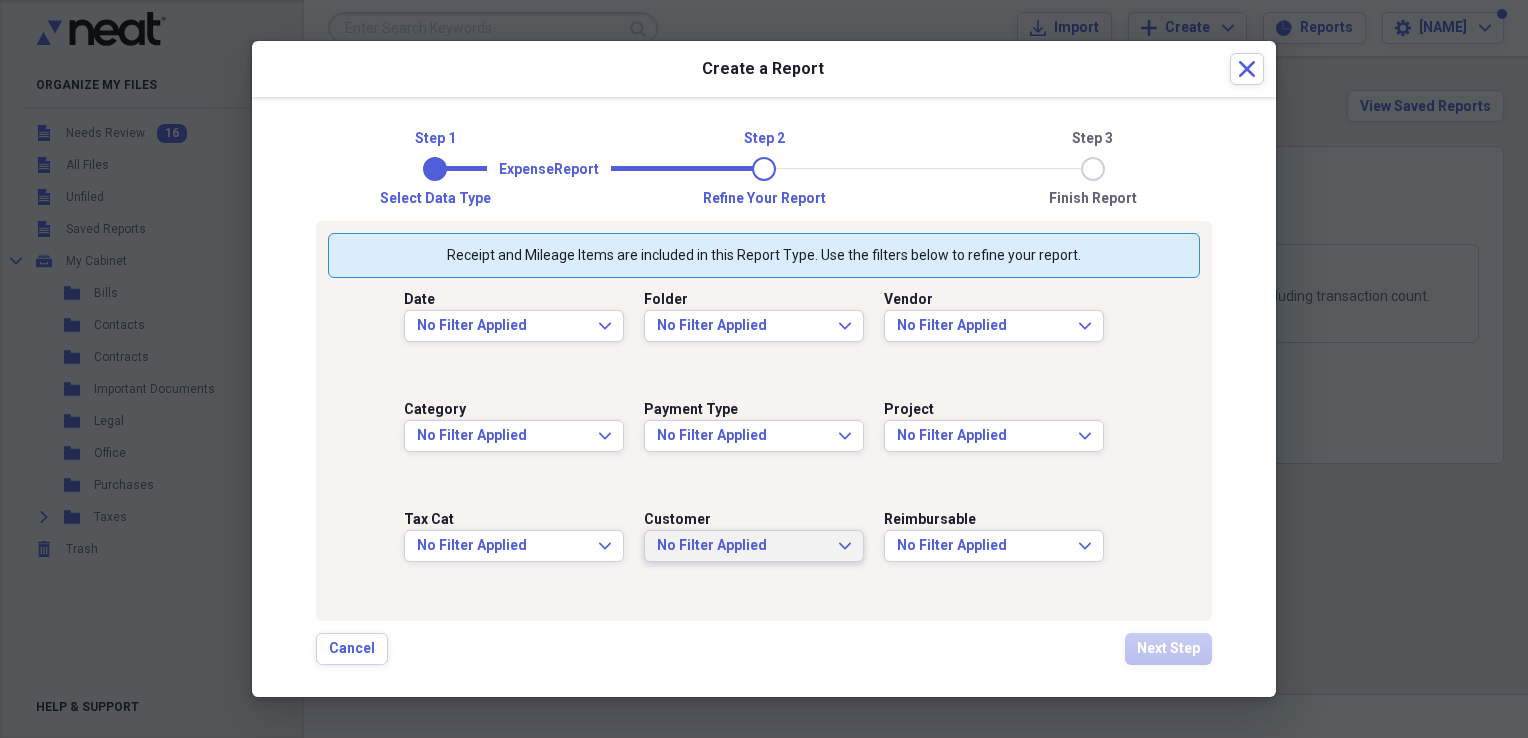 click on "No Filter Applied Expand" at bounding box center [754, 546] 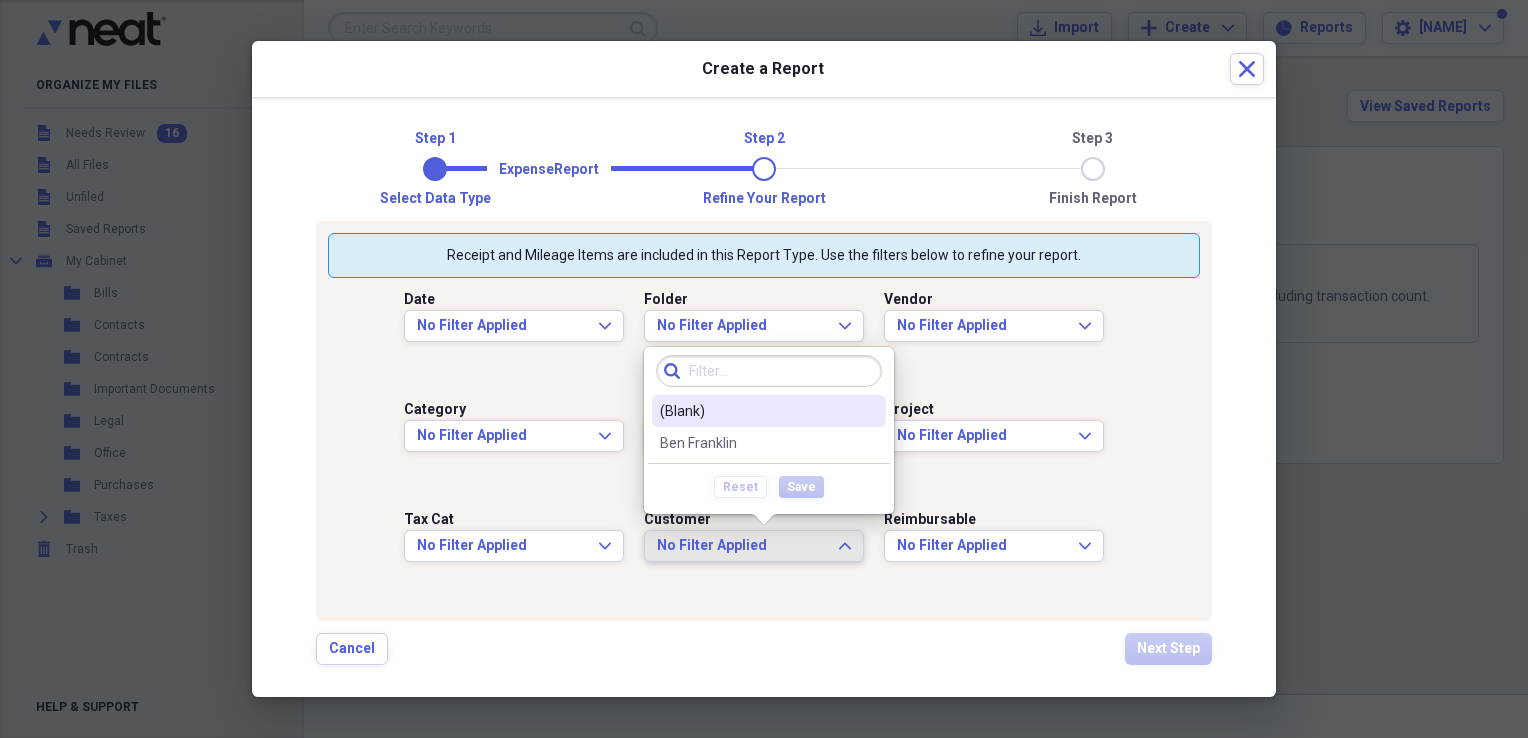 click on "No Filter Applied Expand" at bounding box center (754, 546) 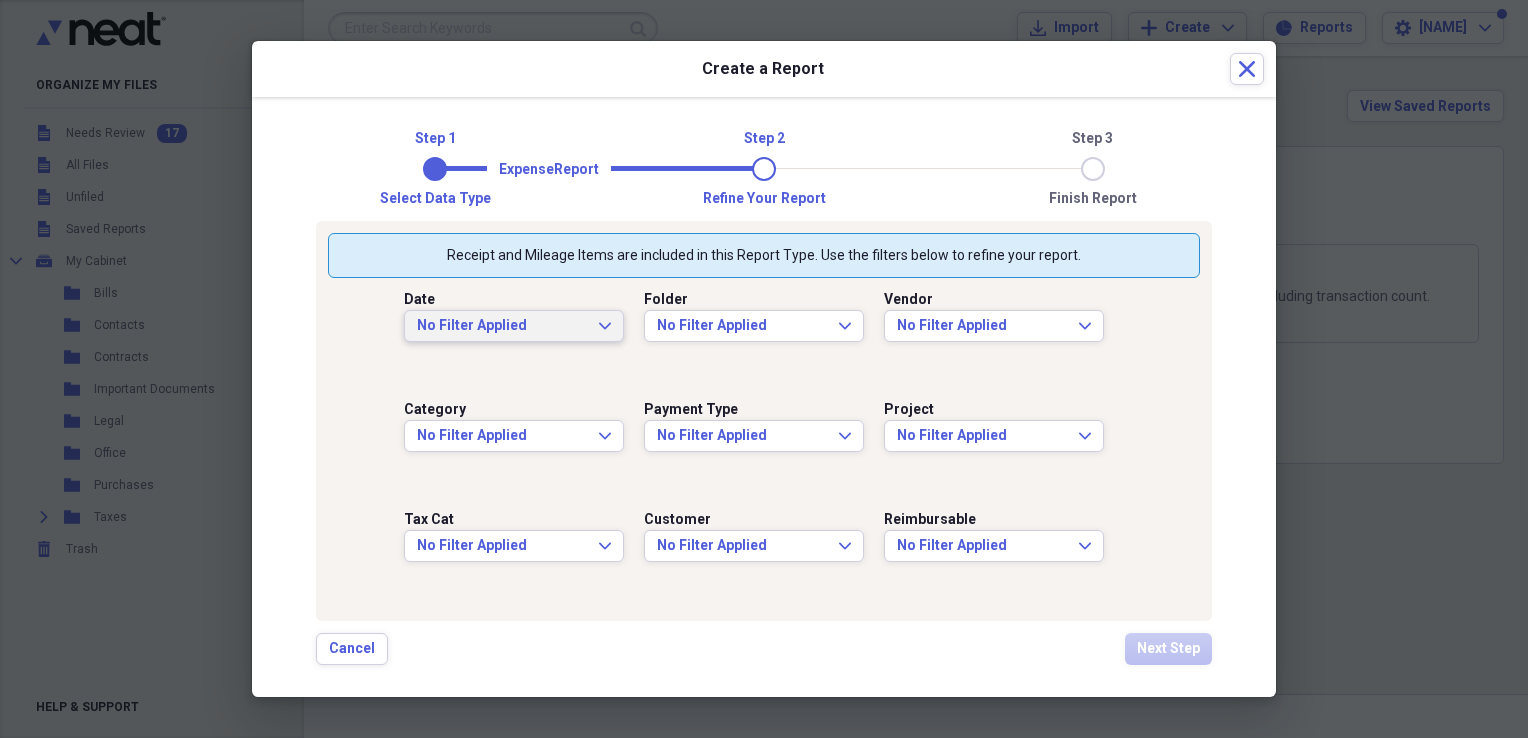 click on "No Filter Applied" at bounding box center (502, 326) 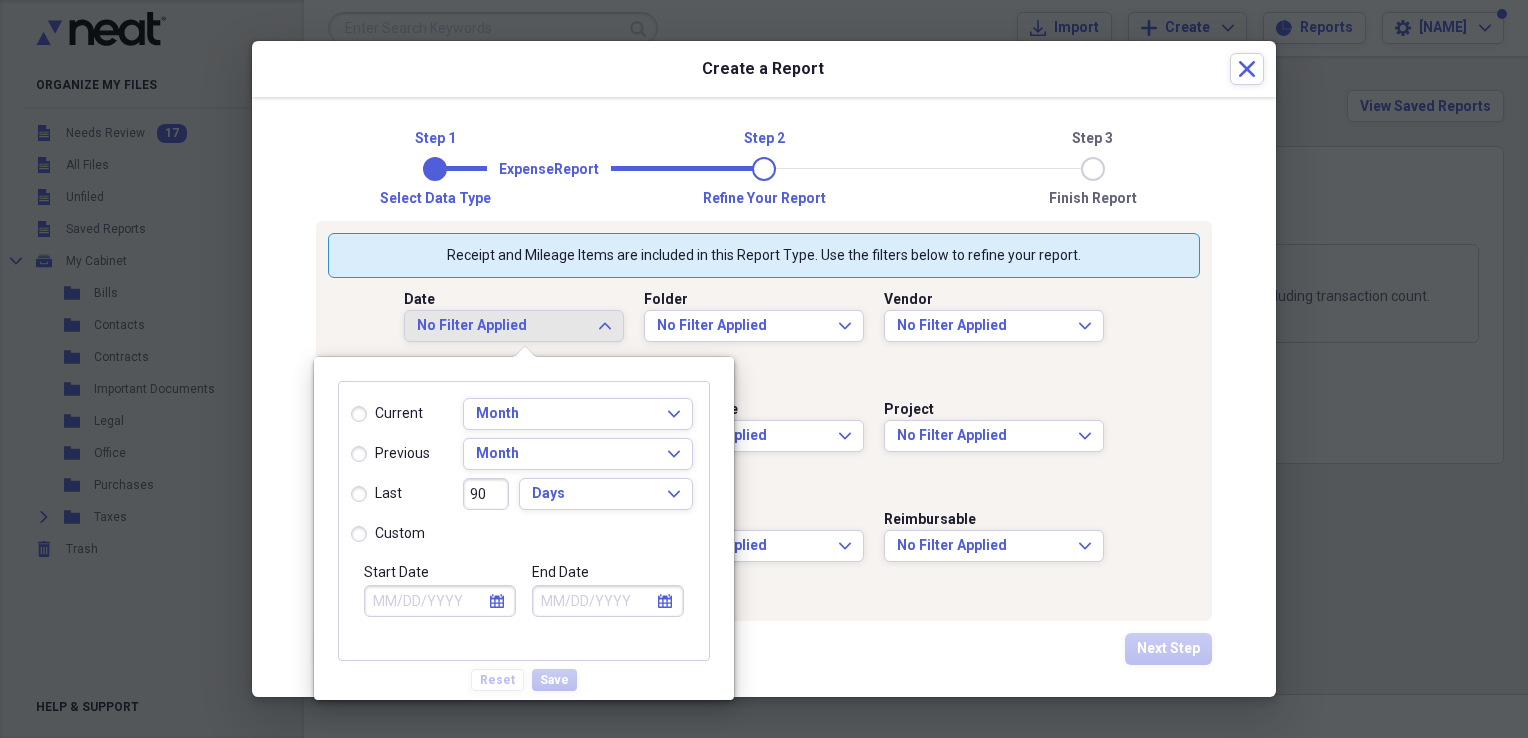 click on "last" at bounding box center (376, 494) 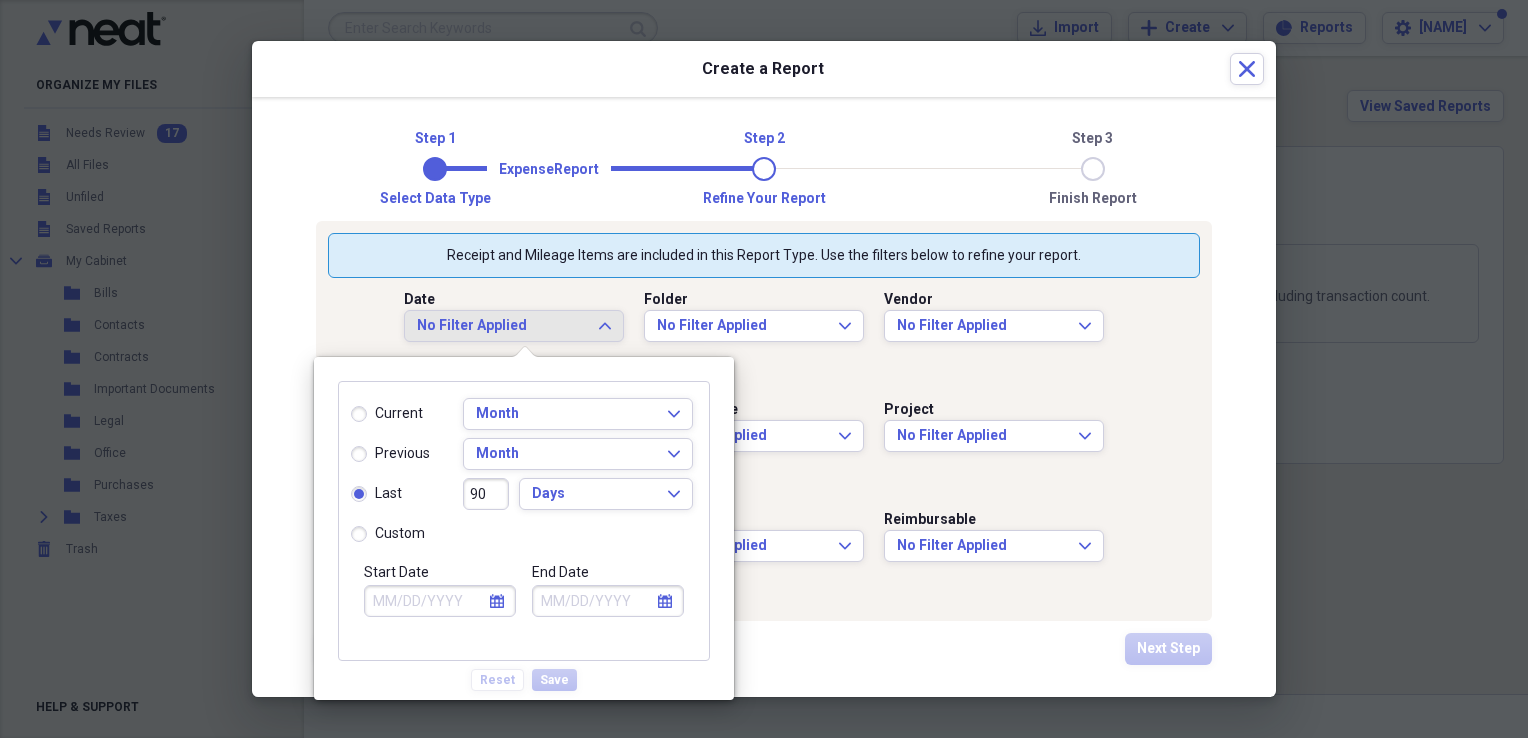 type on "05/06/2025" 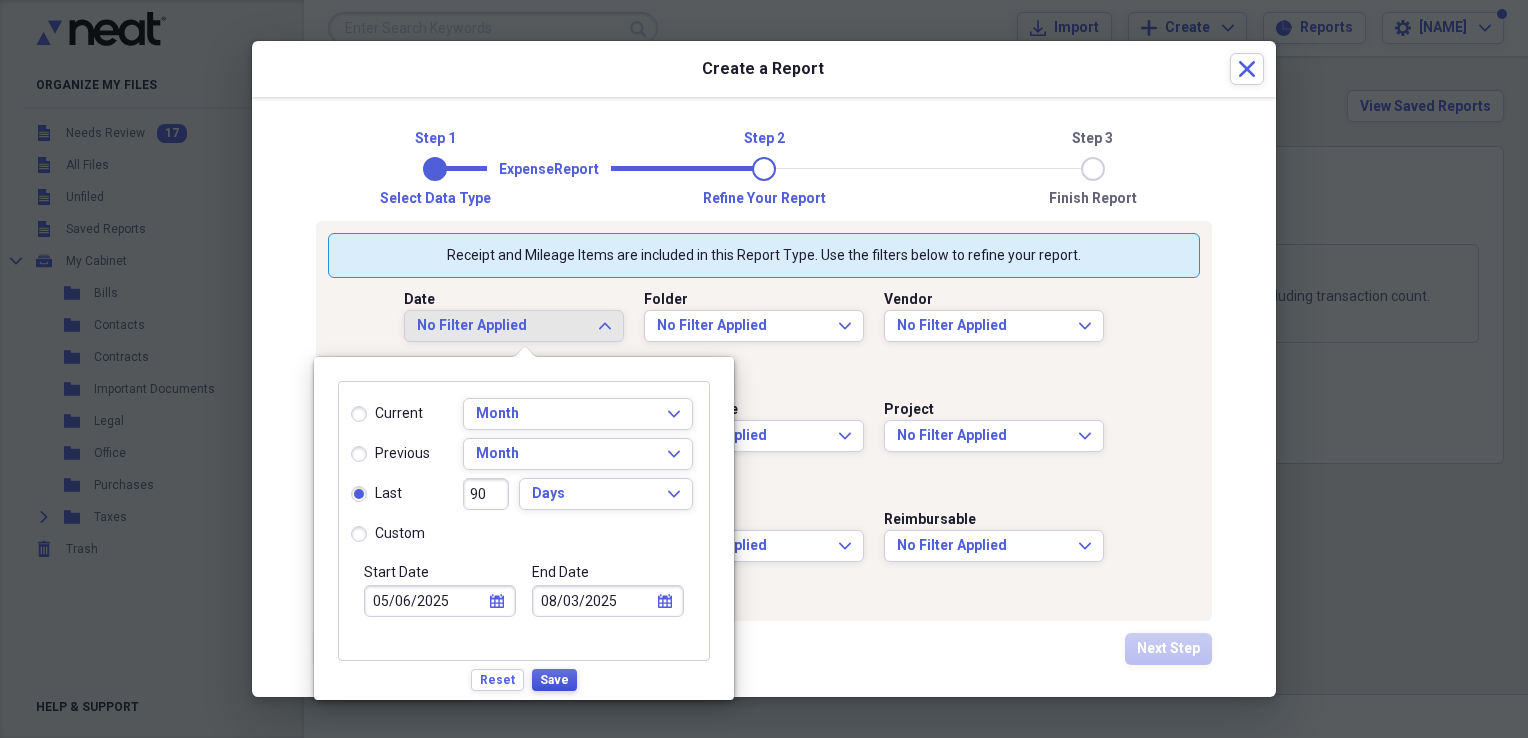 click on "Save" at bounding box center (554, 680) 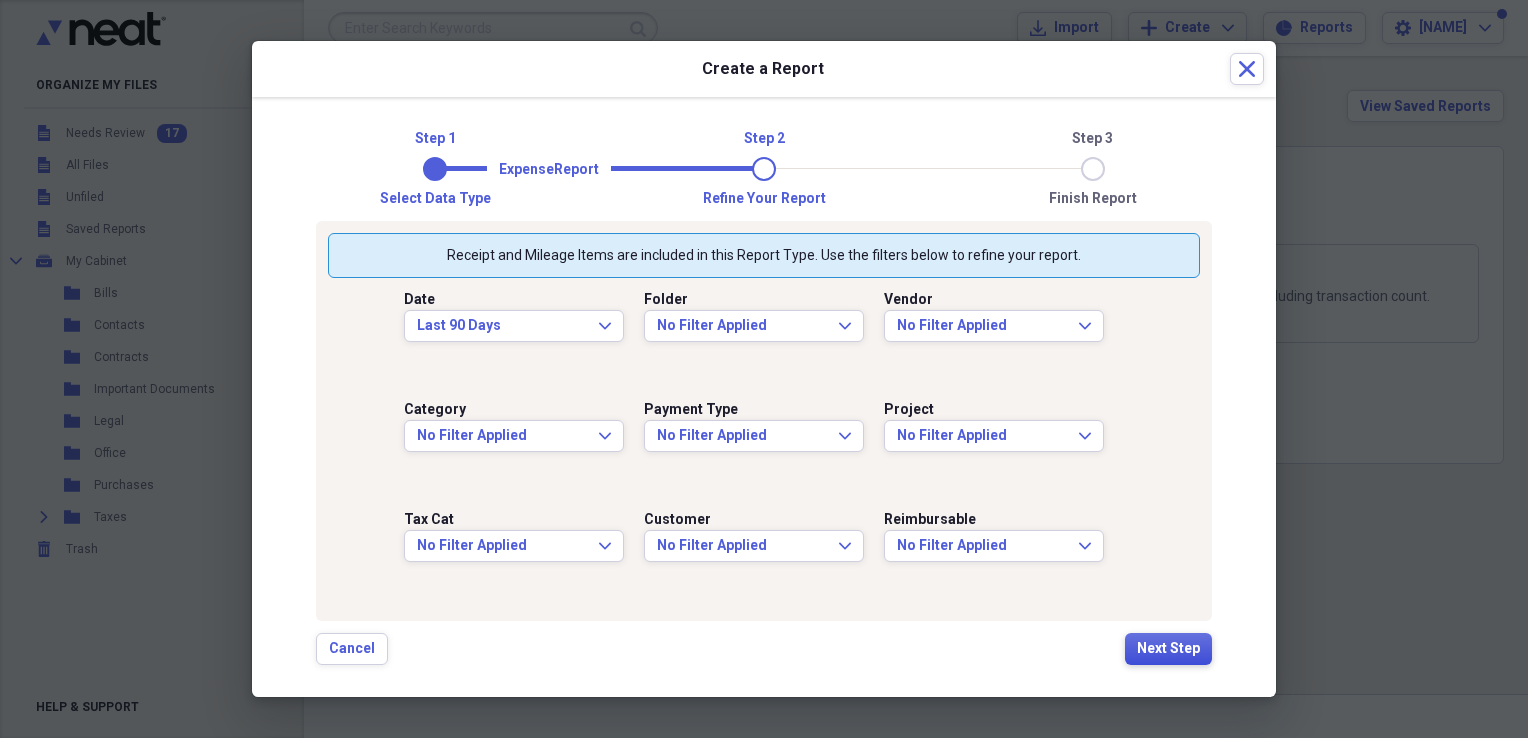 click on "Next Step" at bounding box center [1168, 649] 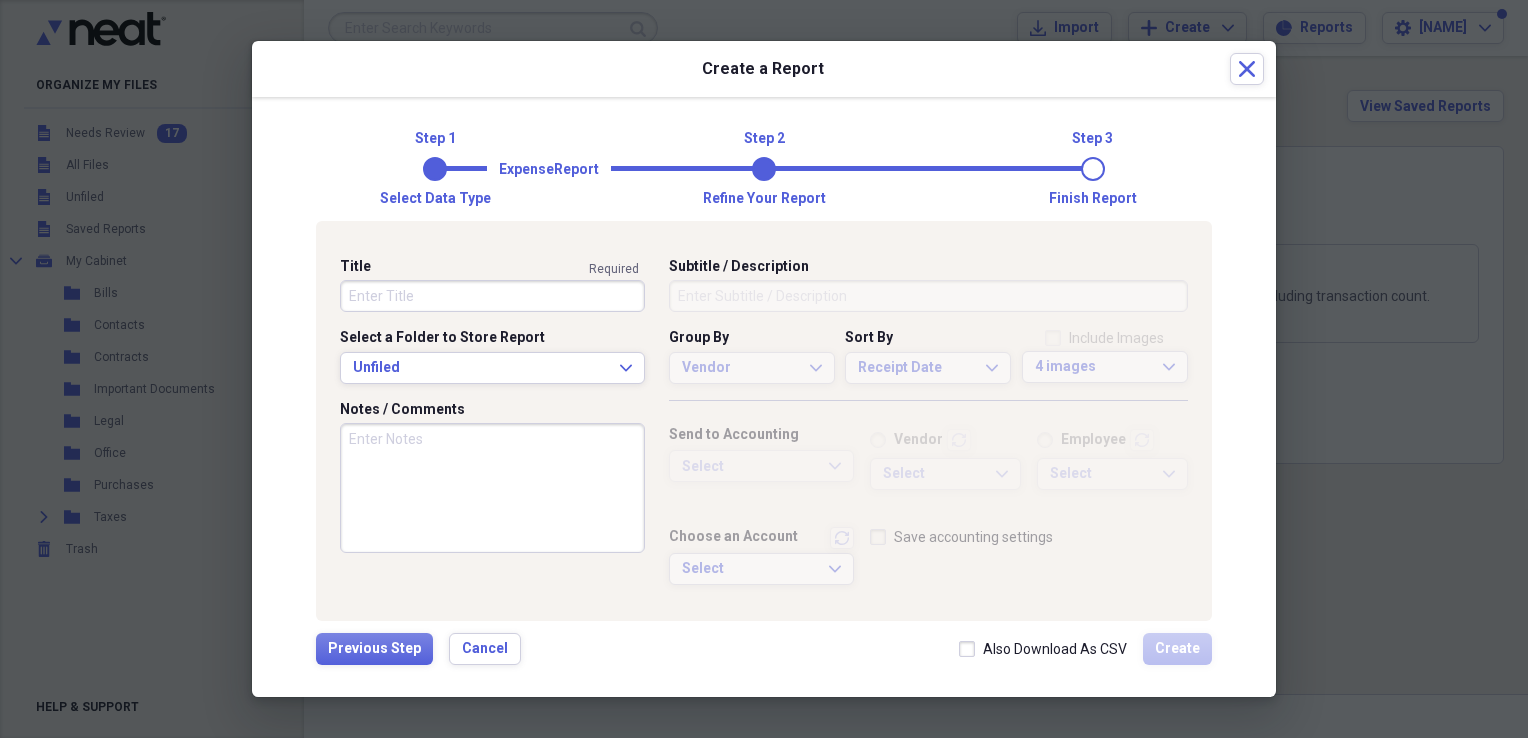 click on "Title" at bounding box center (492, 296) 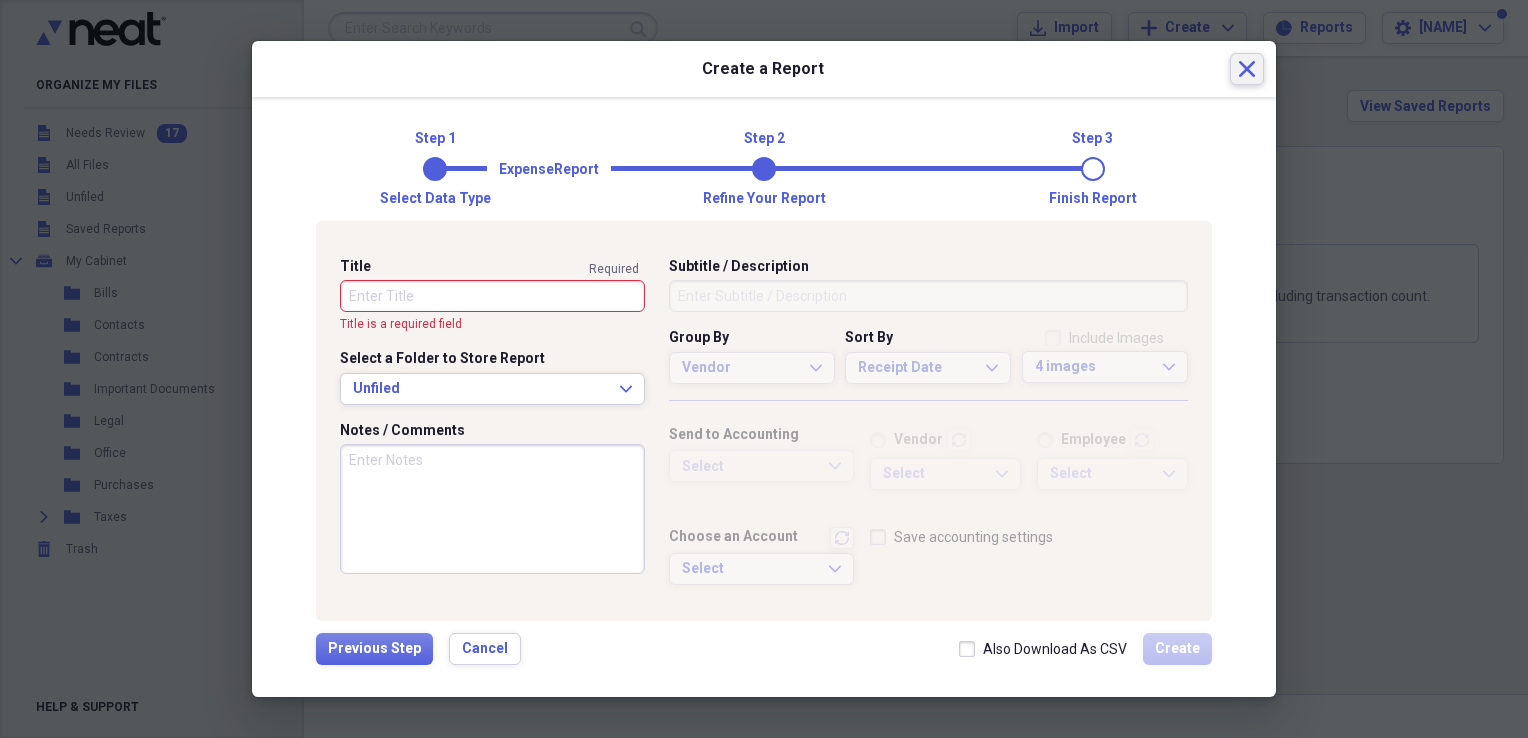 click 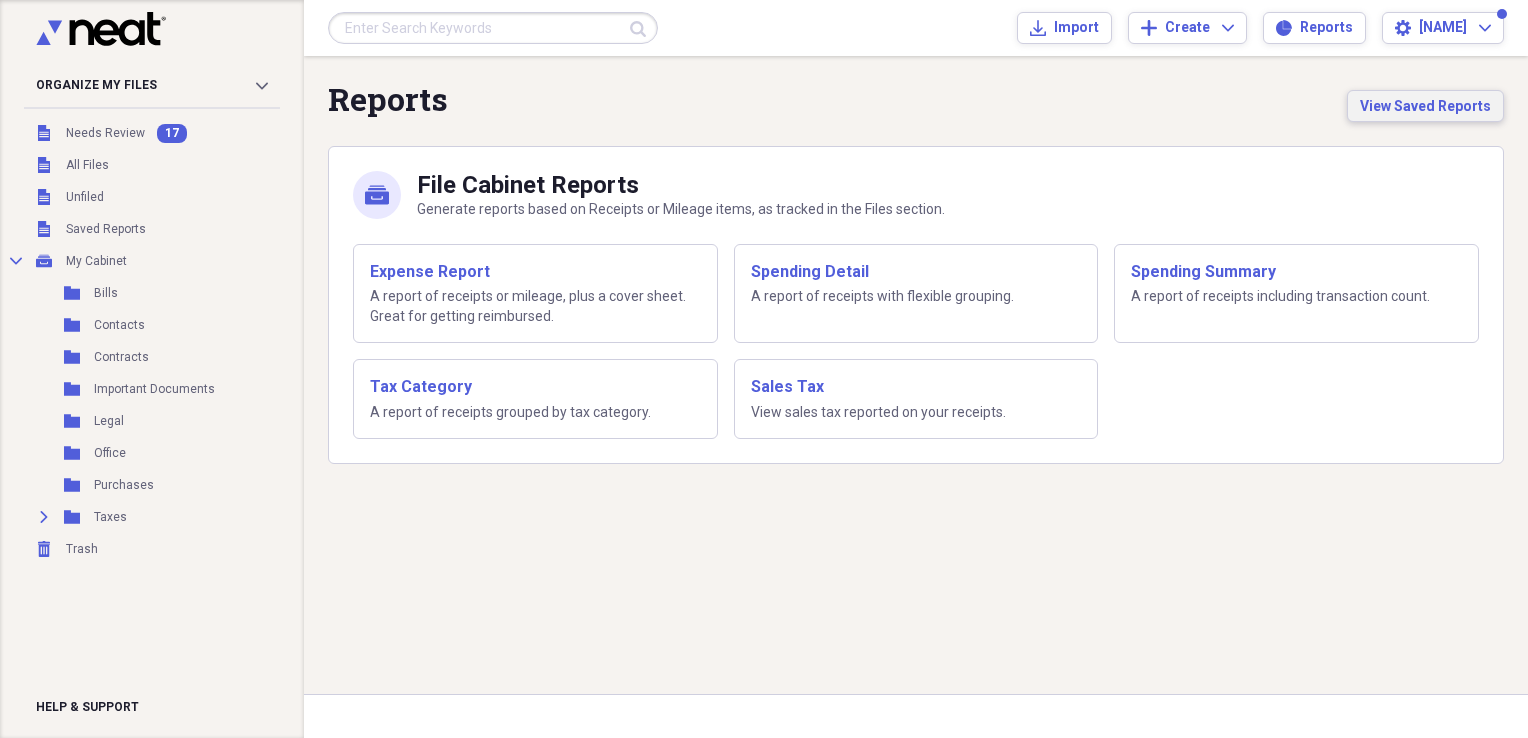 click on "View Saved Reports" at bounding box center (1425, 106) 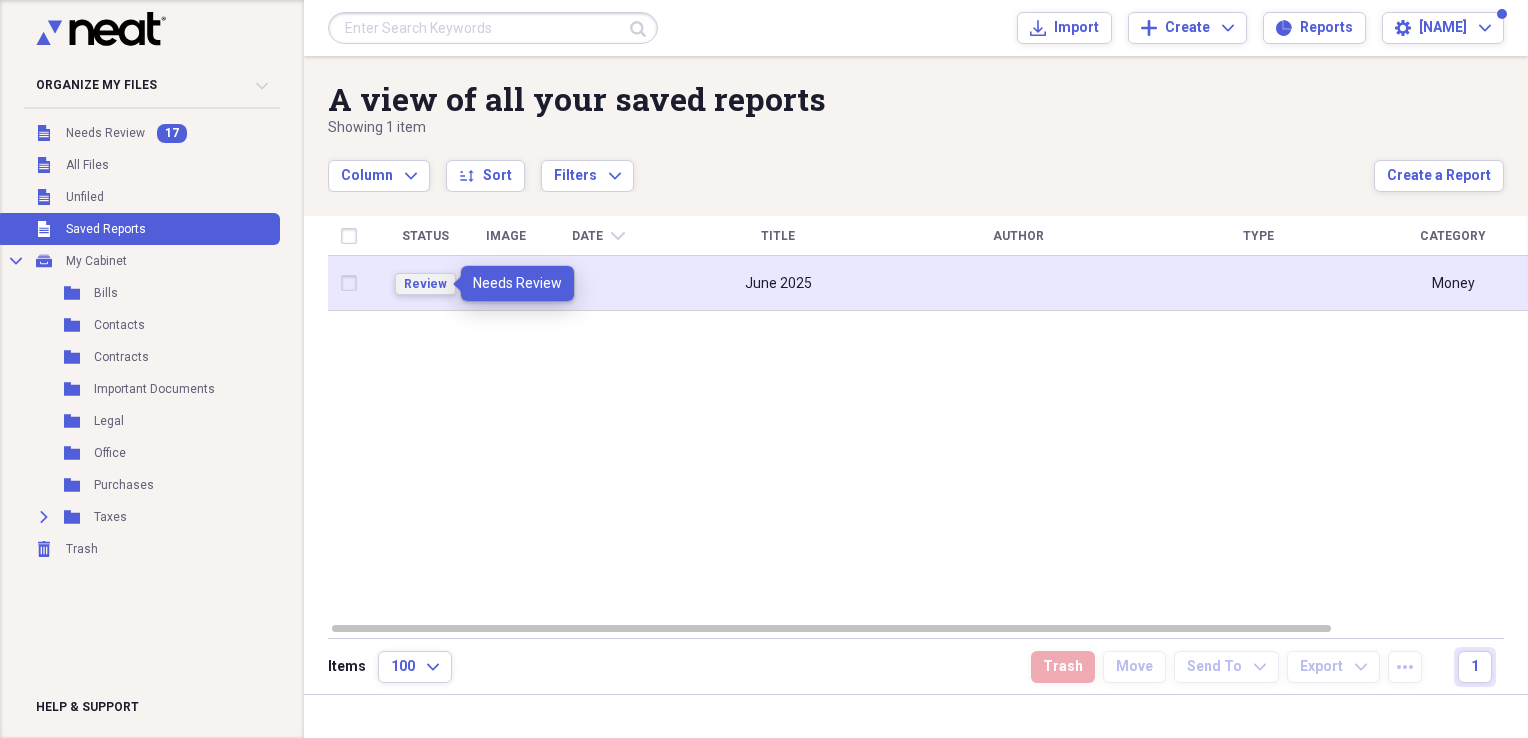 click on "Review" at bounding box center [425, 284] 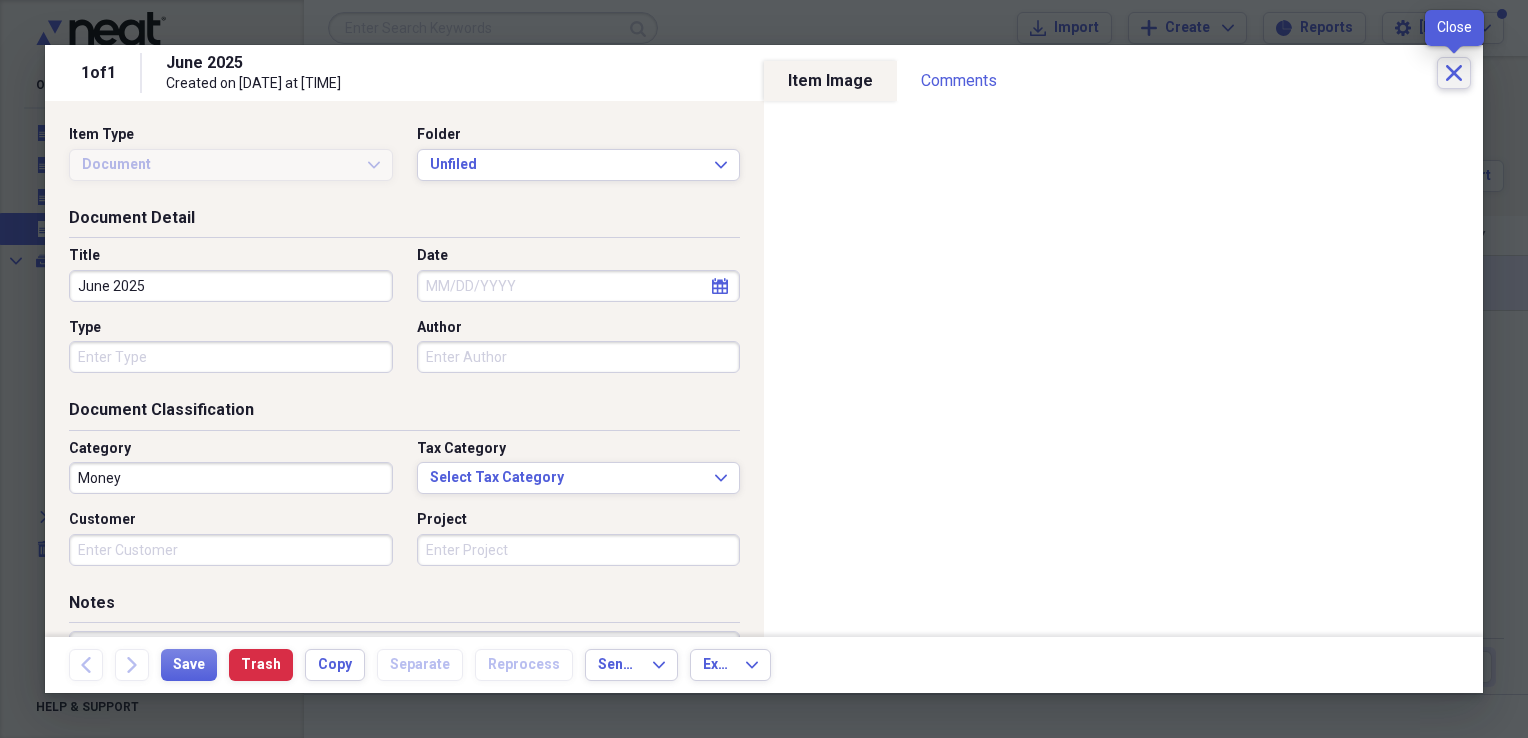 click 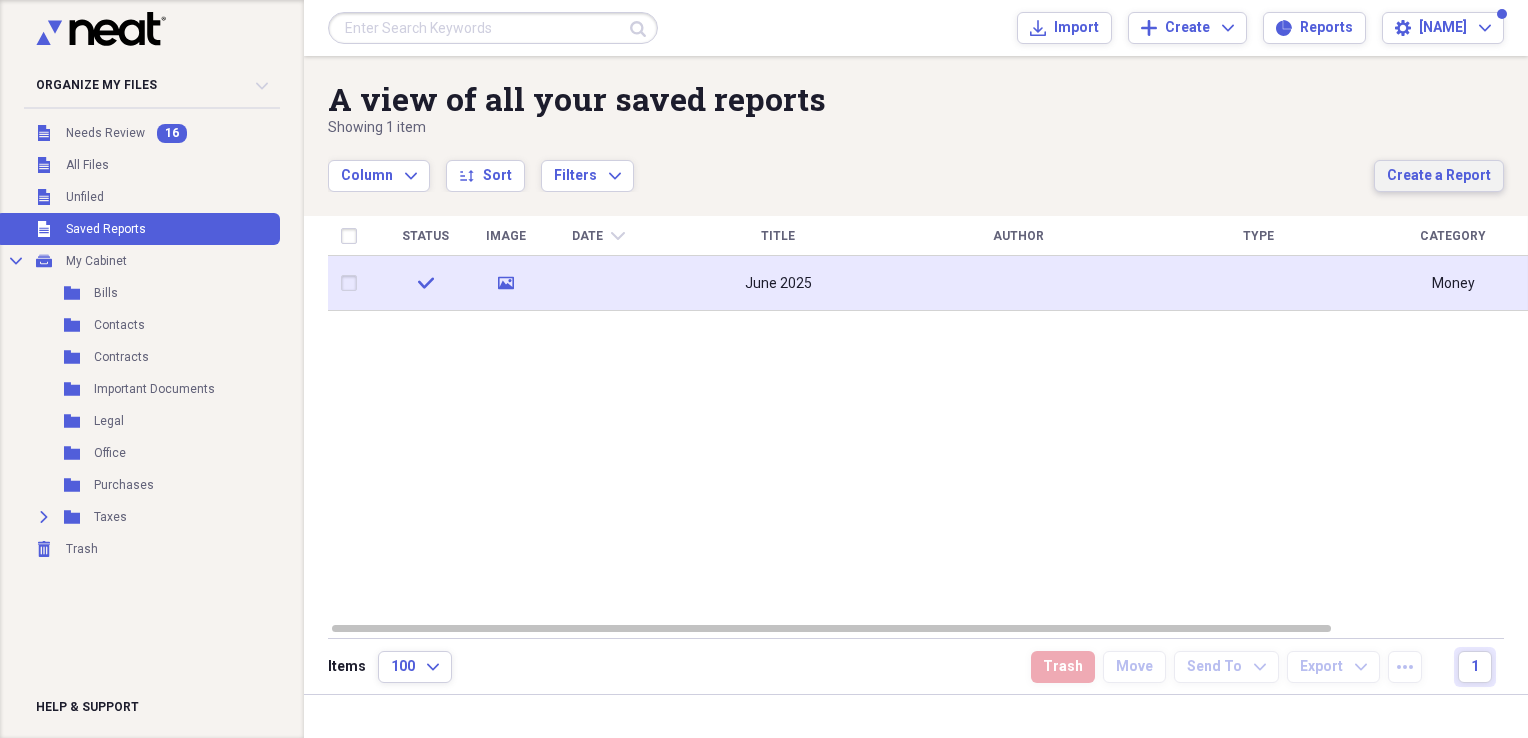 click on "Create a Report" at bounding box center (1439, 176) 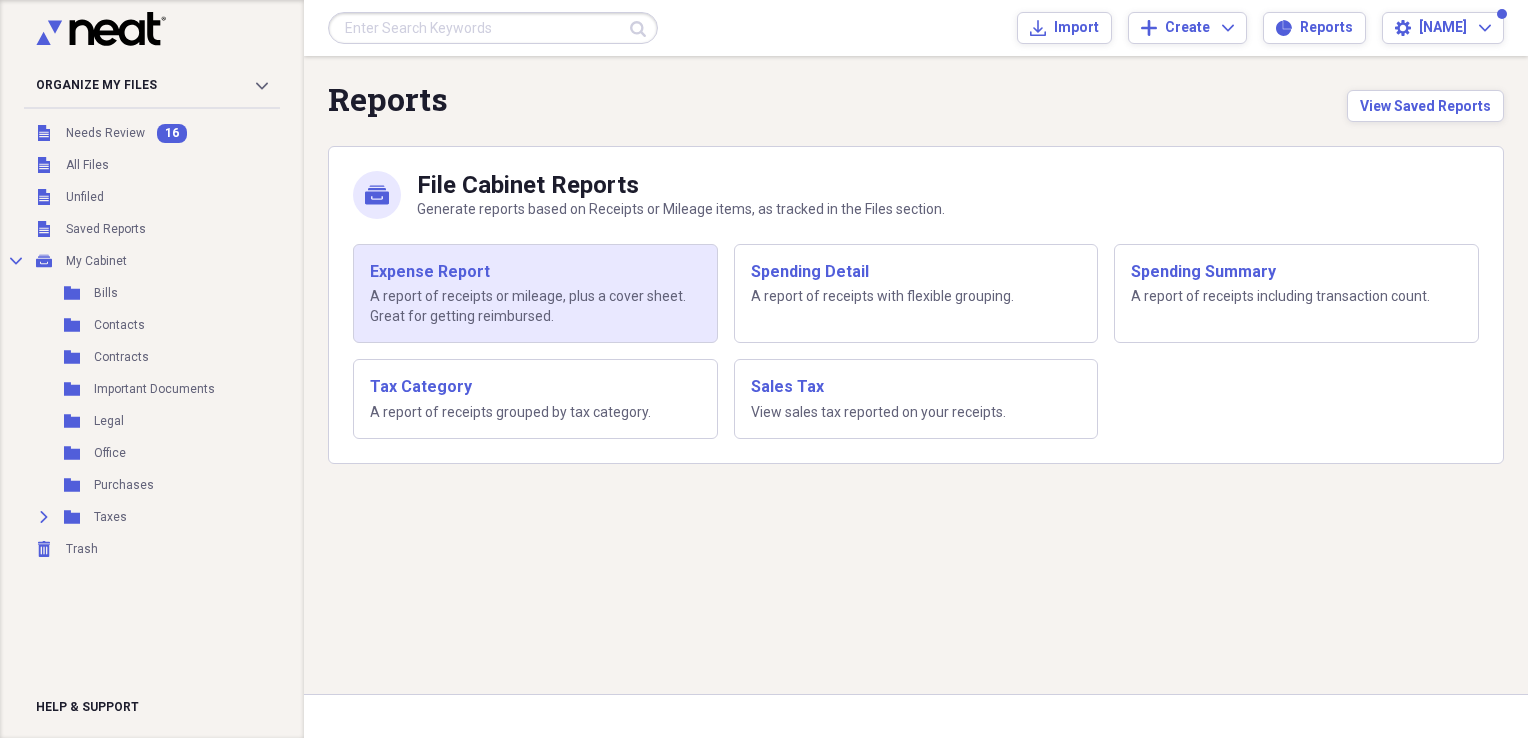 click on "Expense Report" at bounding box center [535, 272] 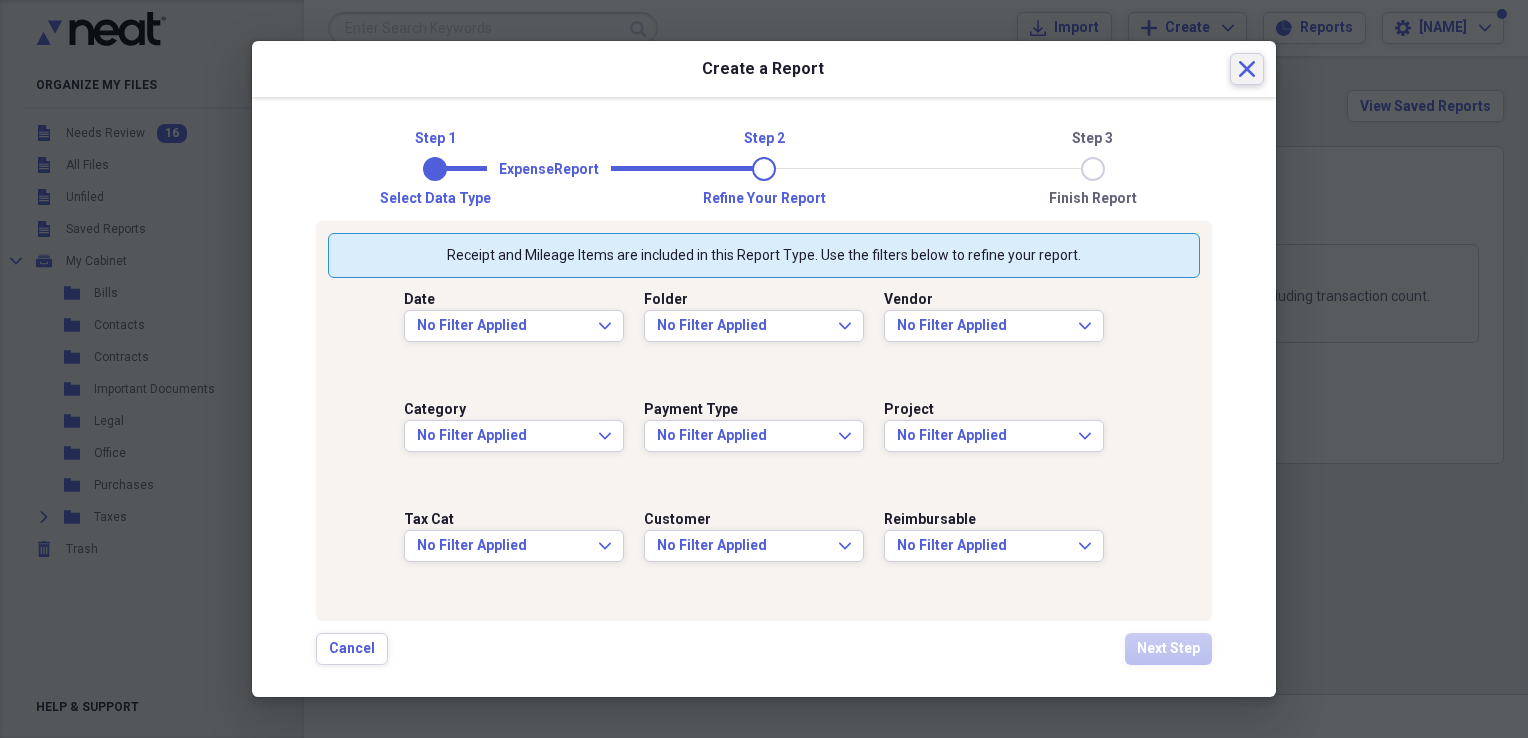 click on "Close" 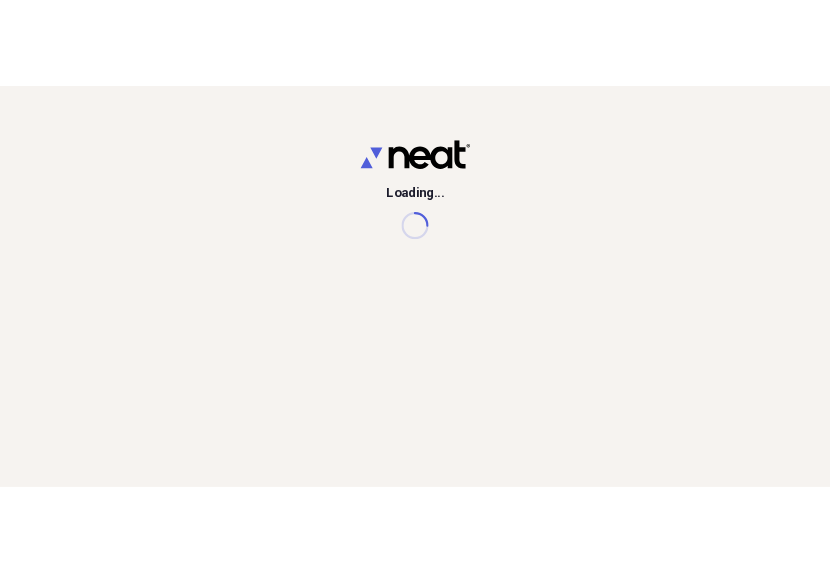 scroll, scrollTop: 0, scrollLeft: 0, axis: both 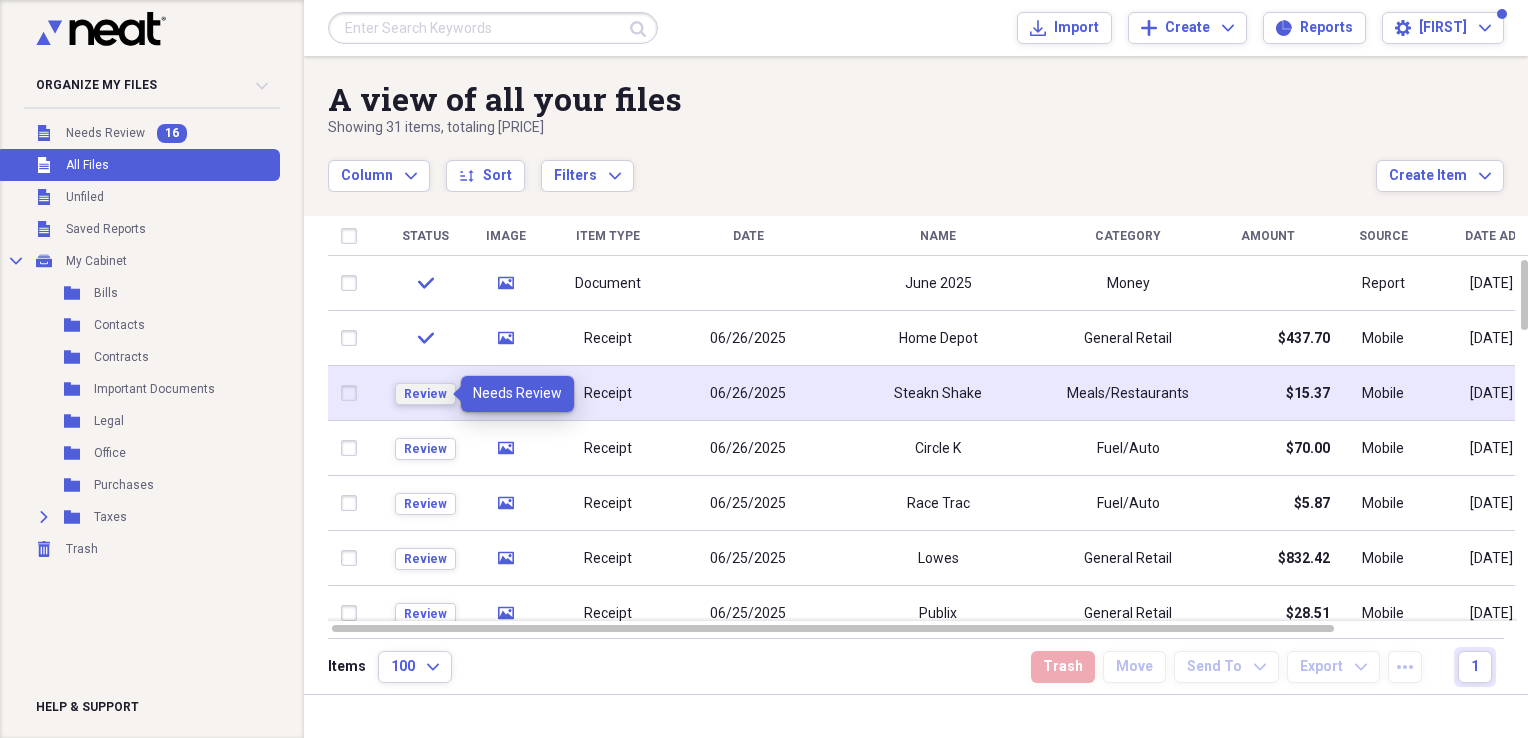 click on "Review" at bounding box center [425, 394] 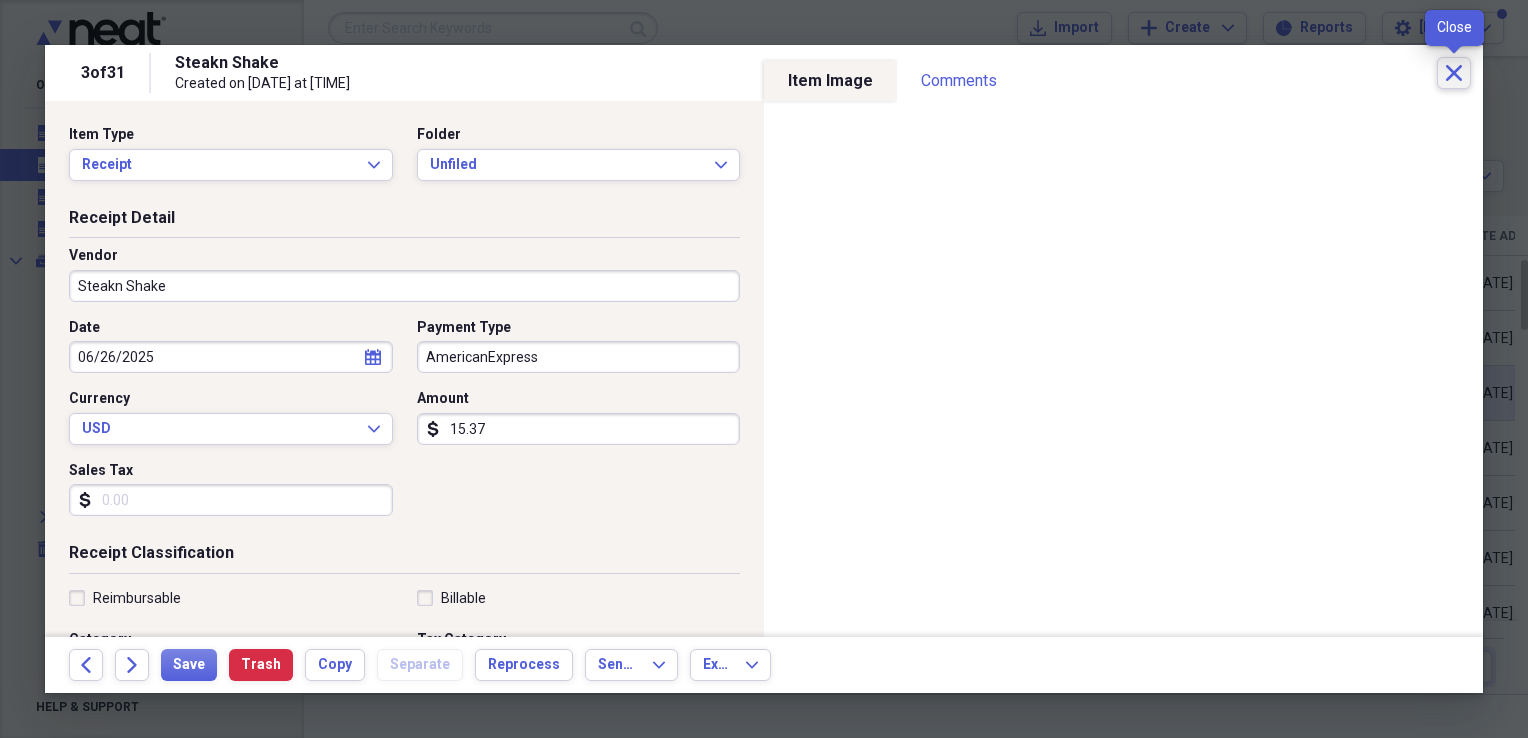 click 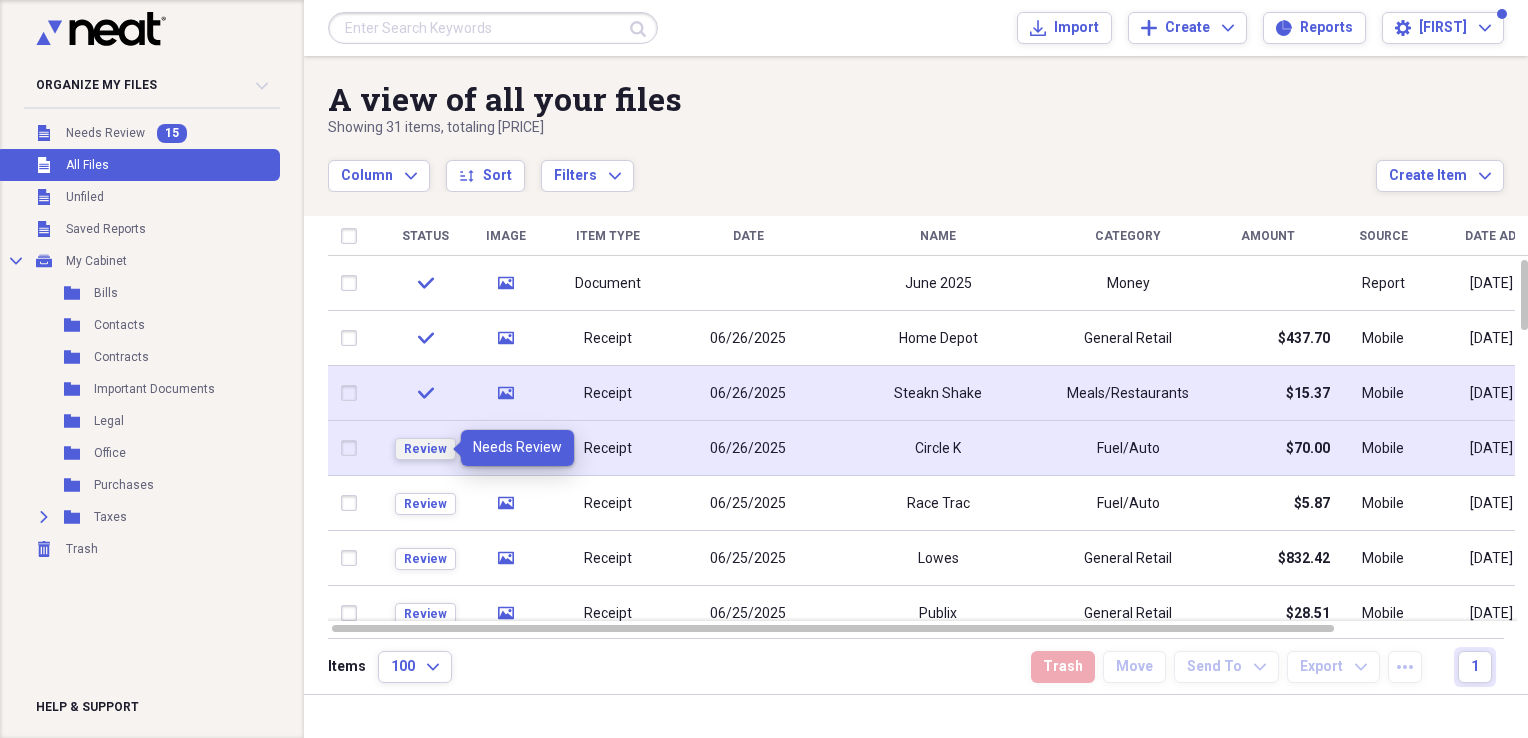 click on "Review" at bounding box center [425, 449] 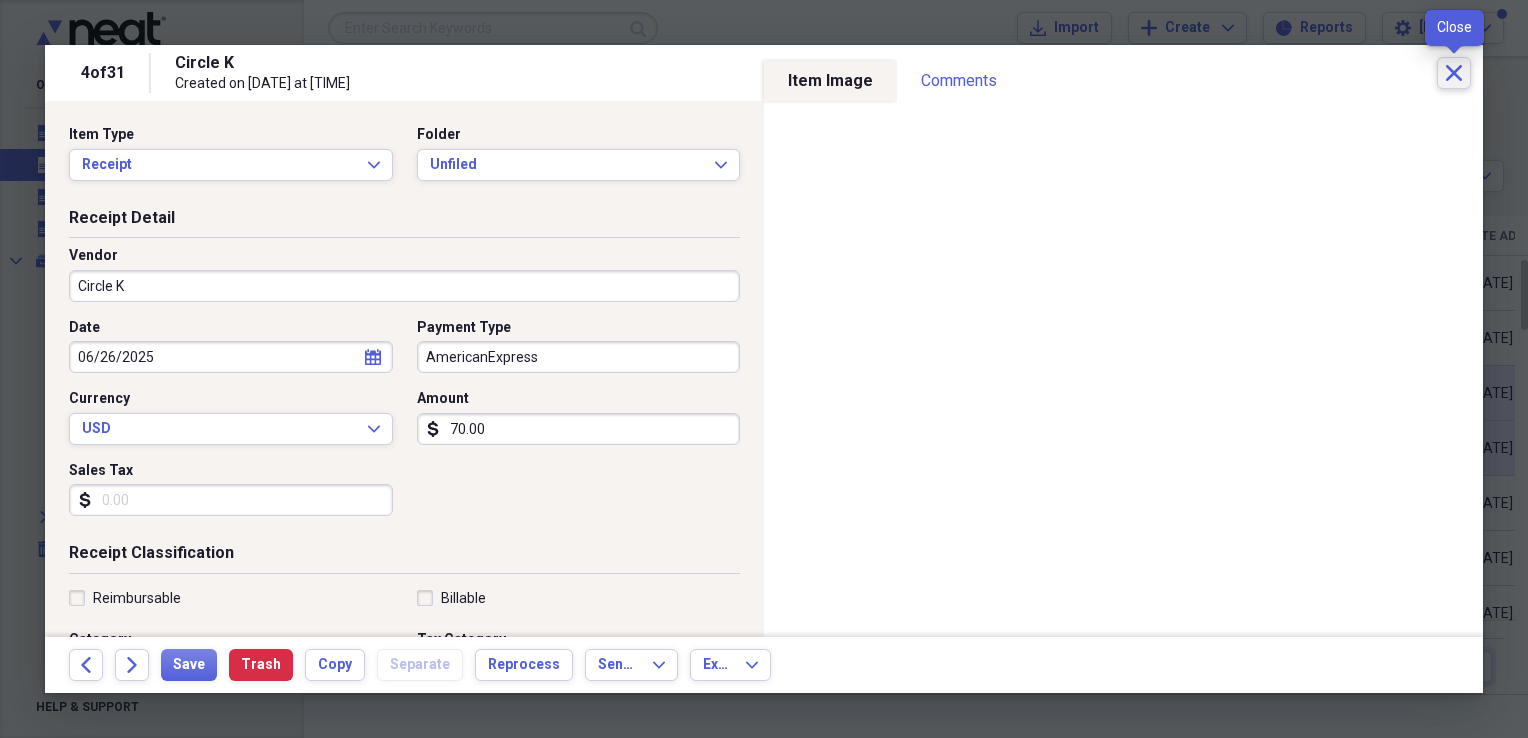 click on "Close" 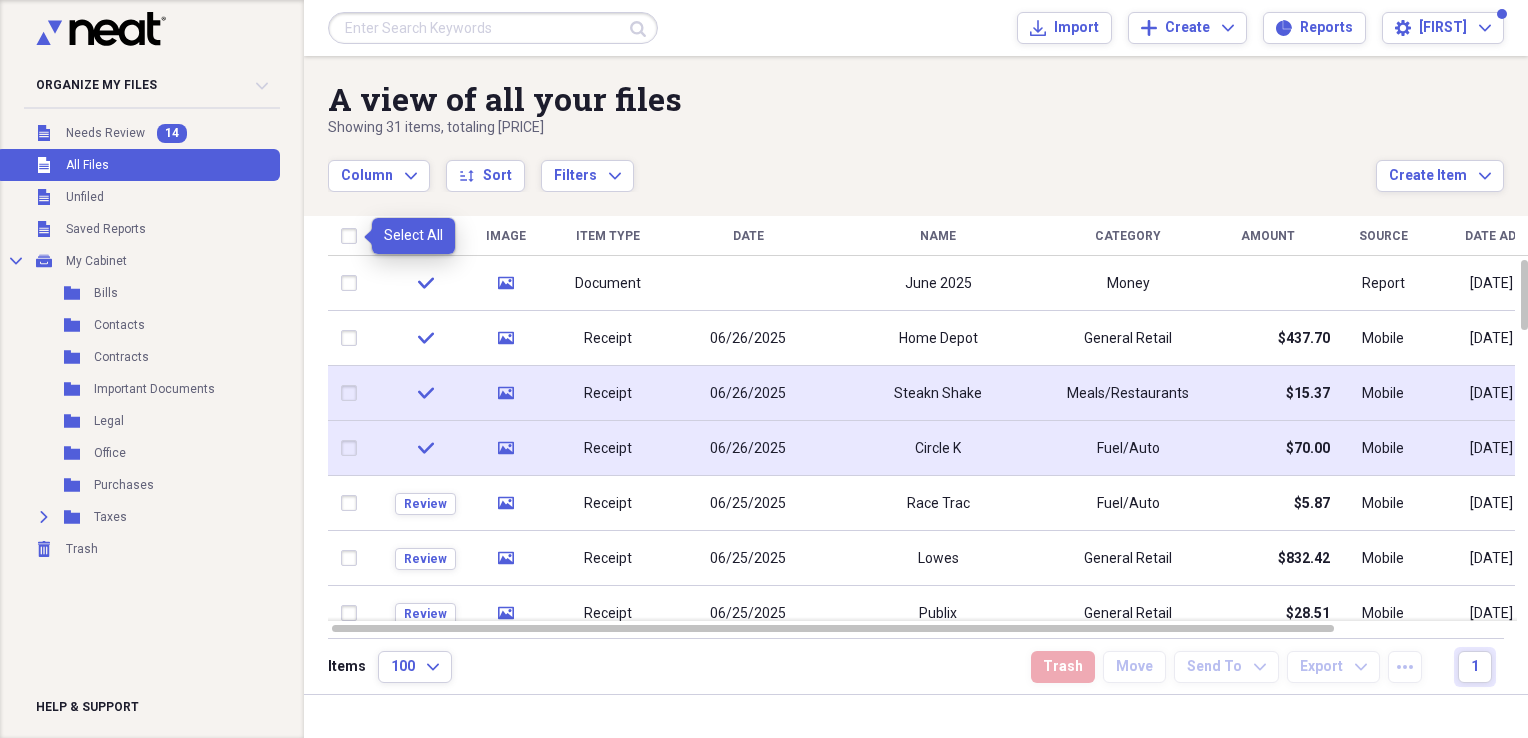 click at bounding box center [353, 236] 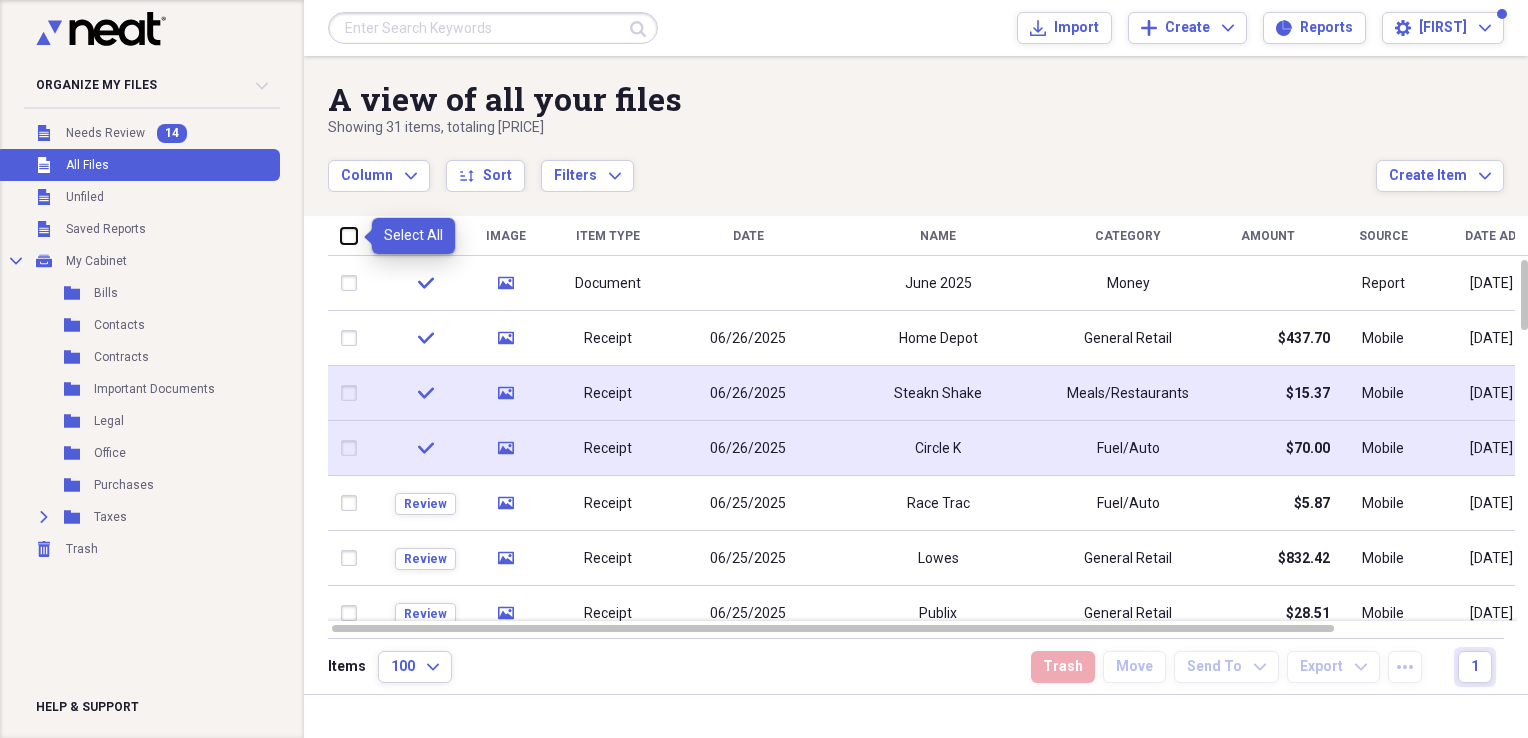 click at bounding box center (341, 235) 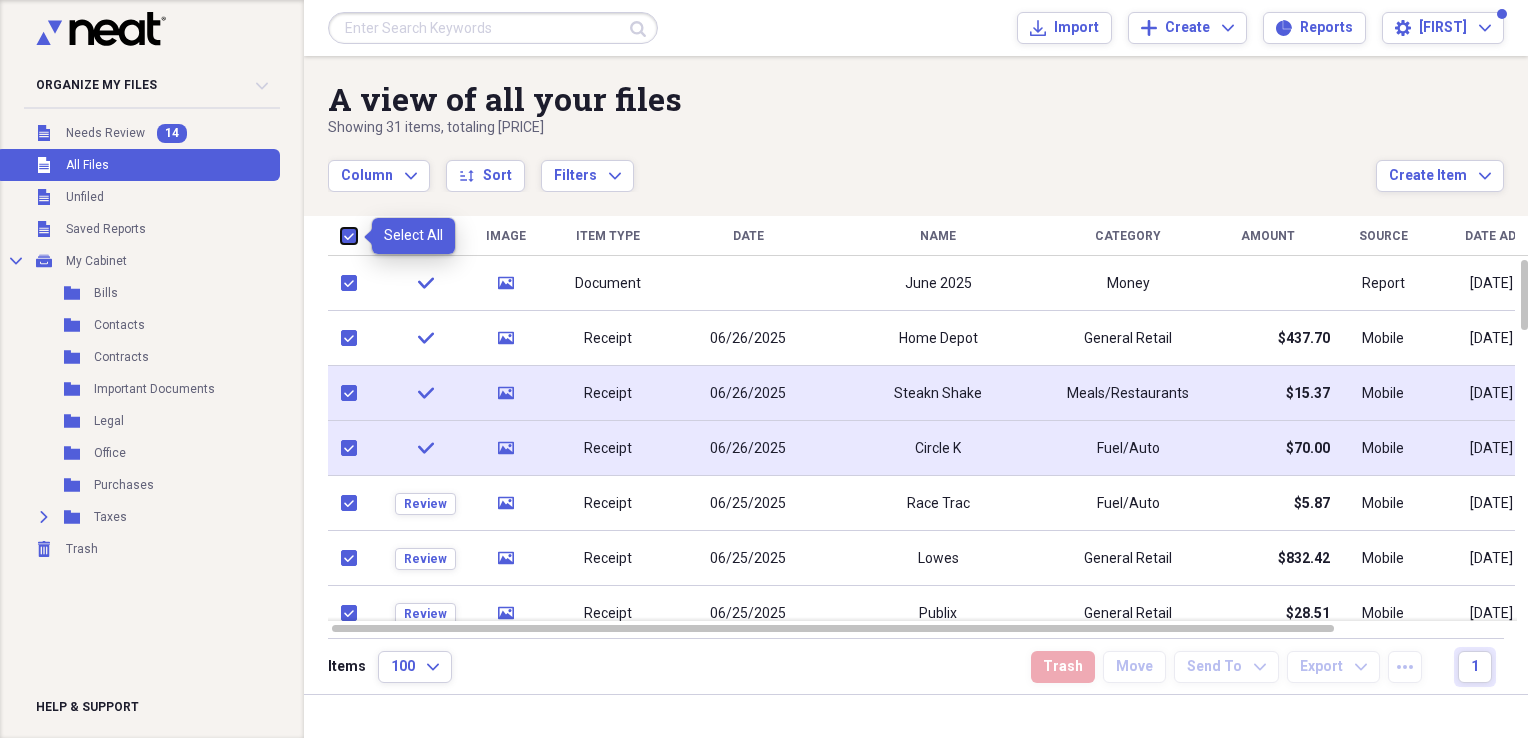 checkbox on "true" 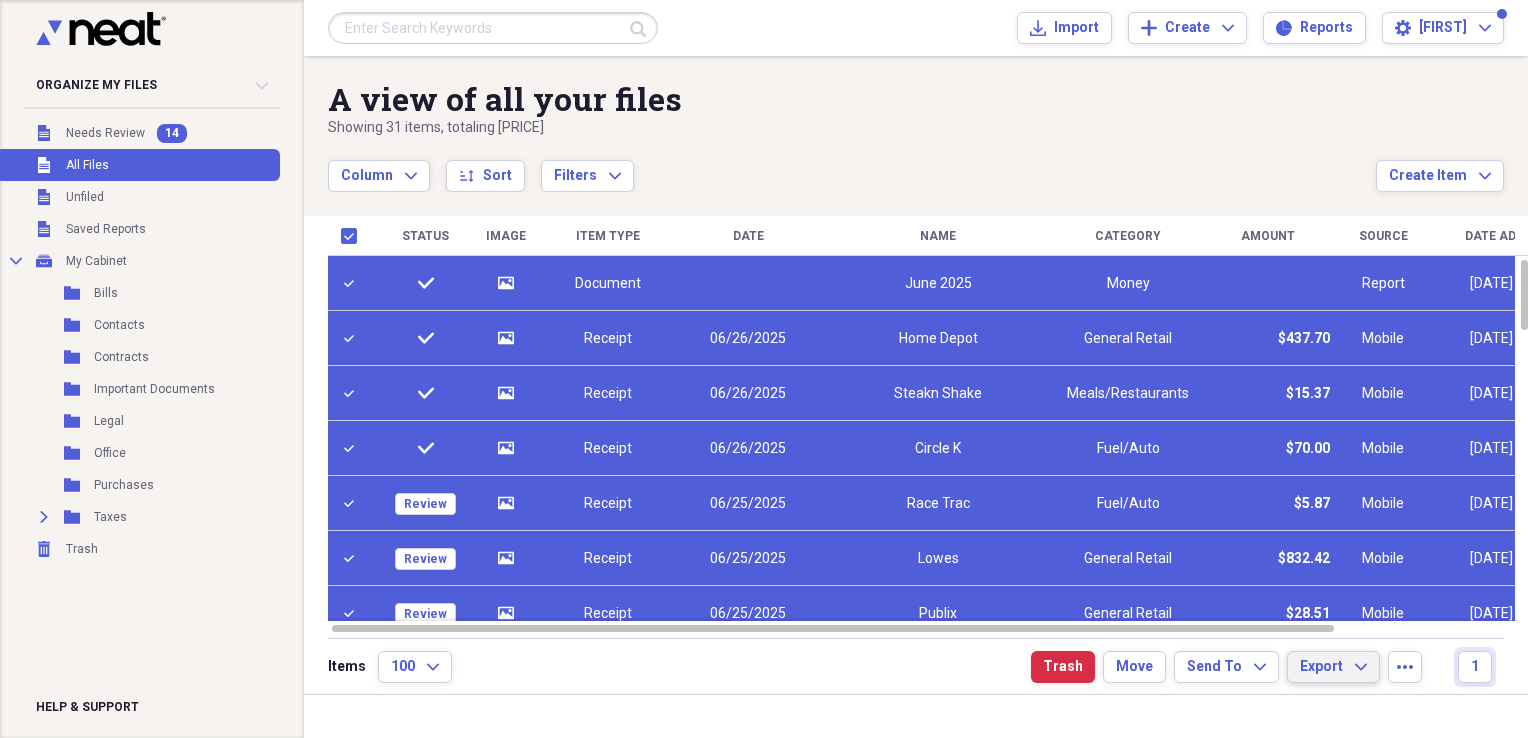 click on "Export Expand" at bounding box center [1333, 667] 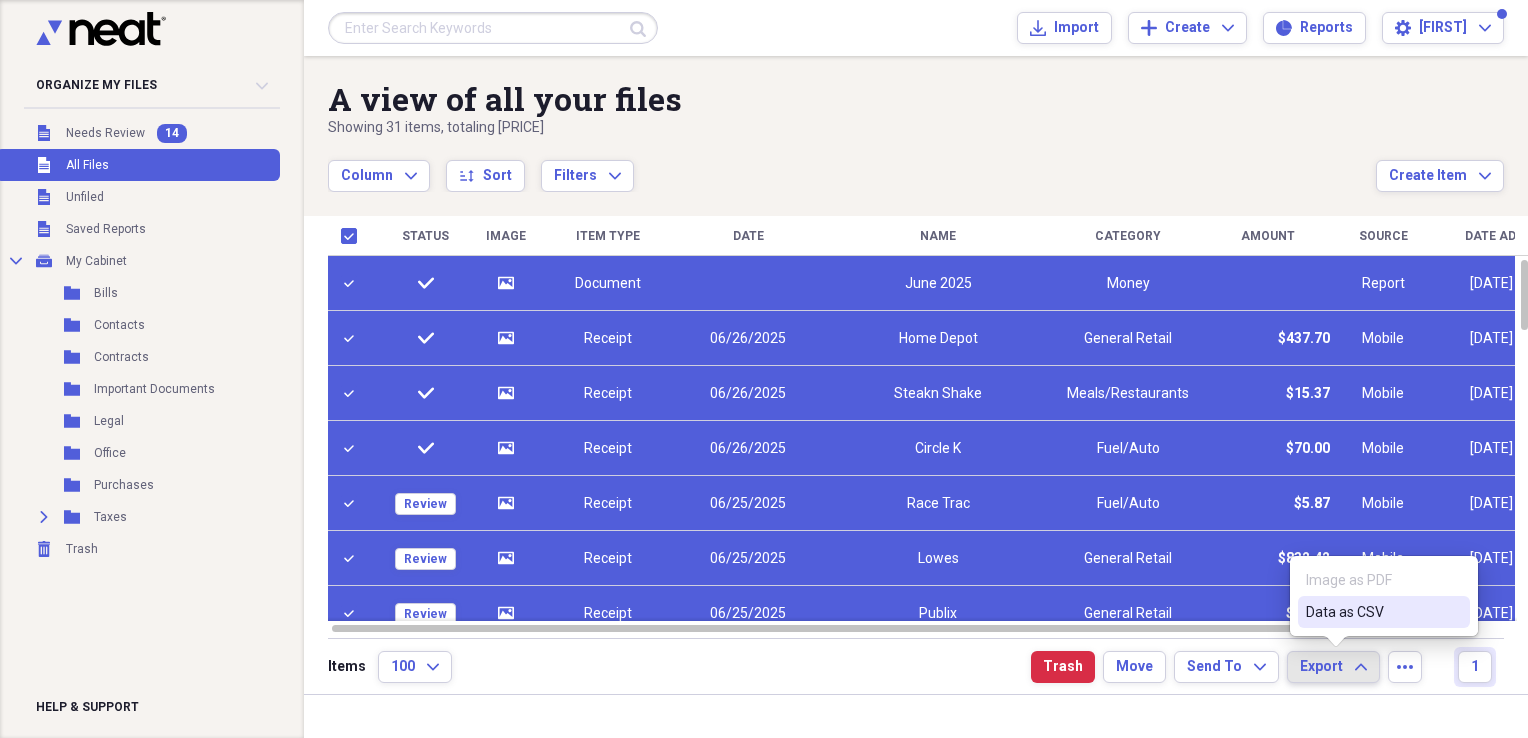 click on "Data as CSV" at bounding box center [1372, 612] 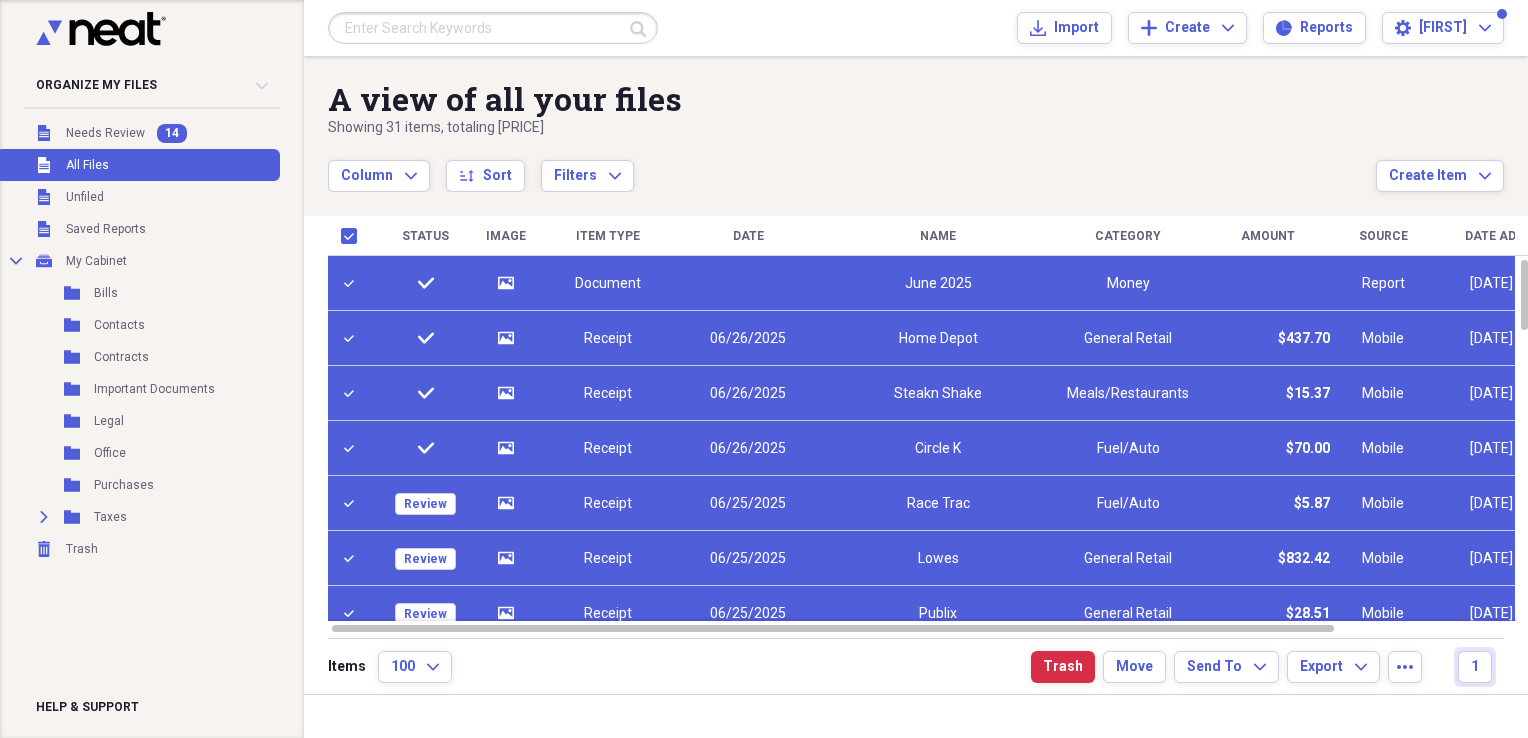 click on "Column Expand sort Sort Filters  Expand" at bounding box center [852, 165] 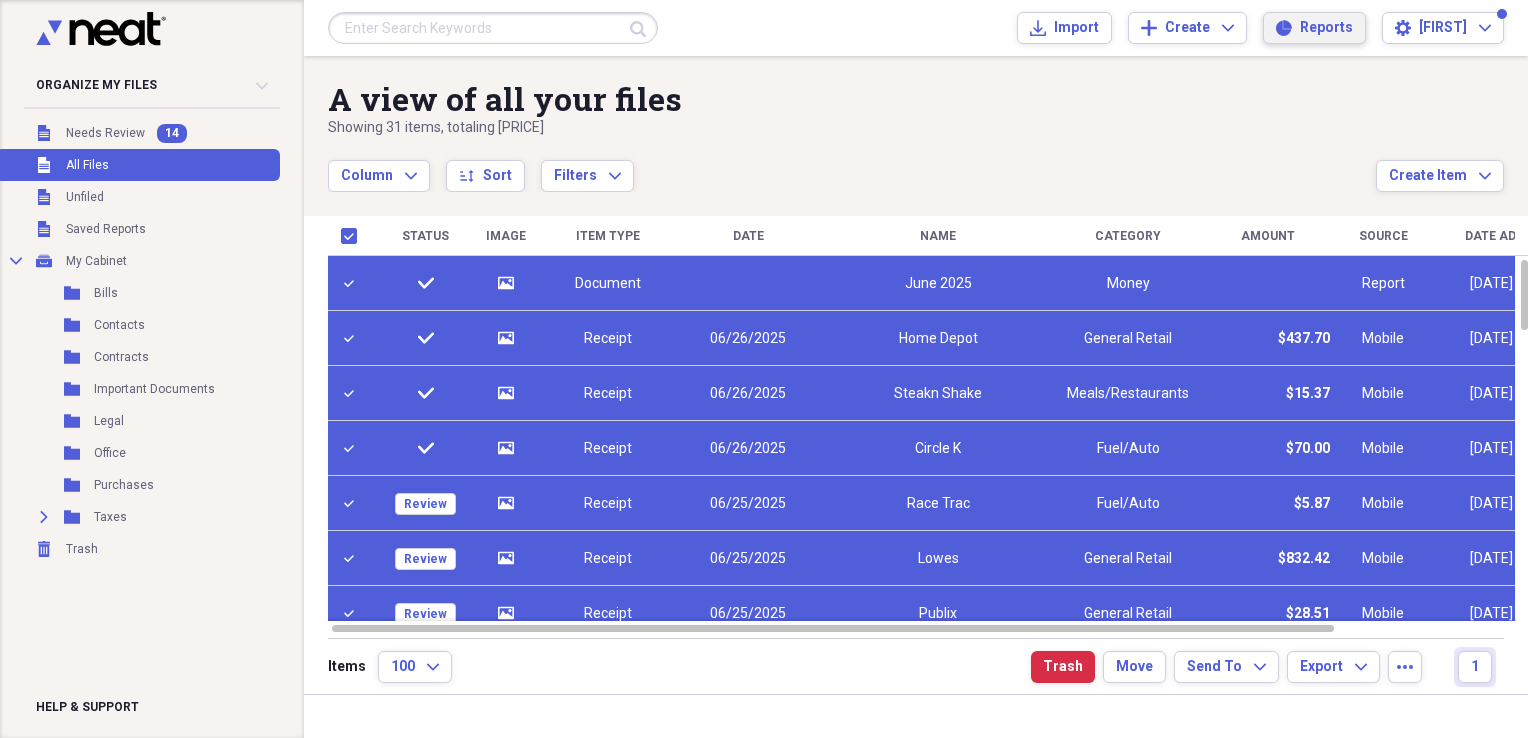 click on "Reports" at bounding box center (1326, 28) 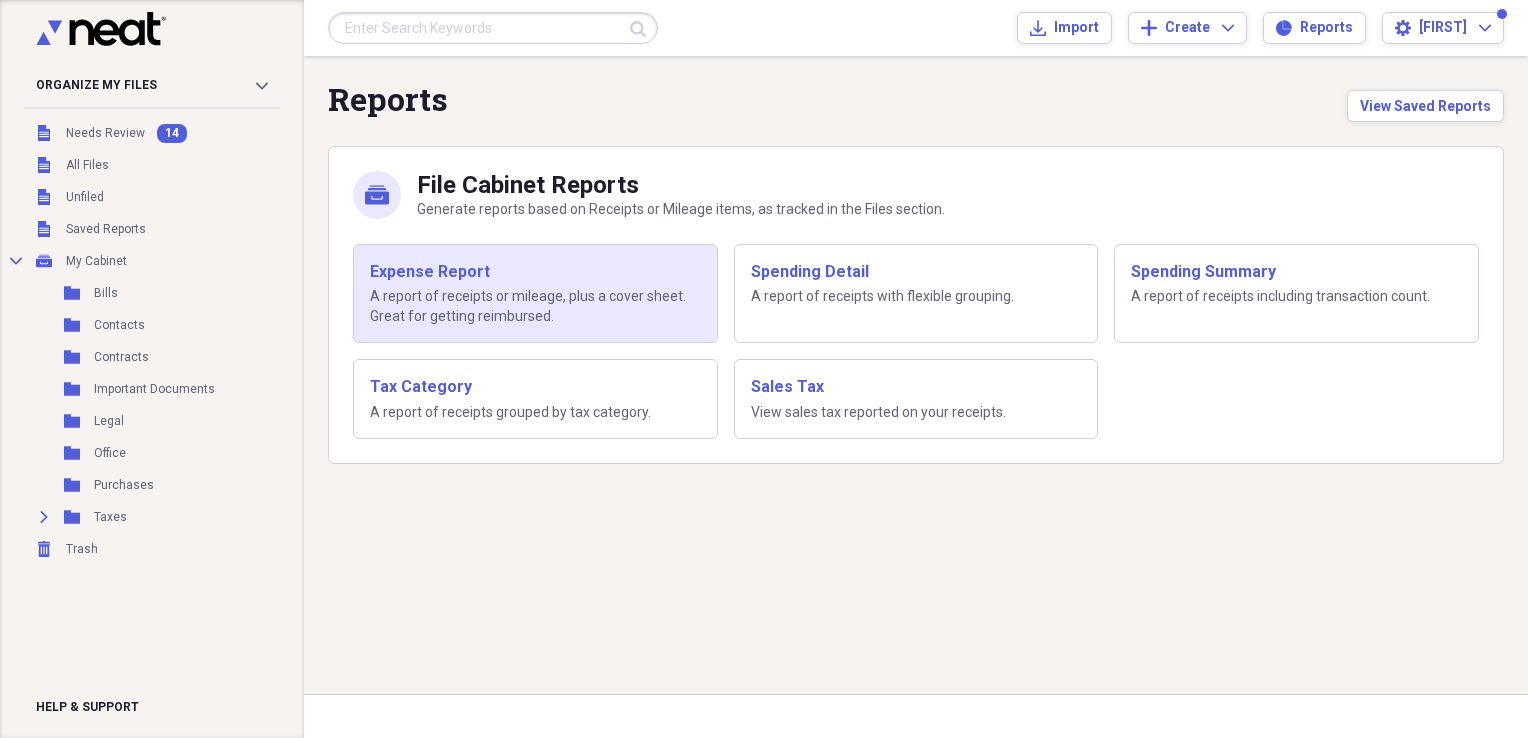 click on "A report of receipts or mileage, plus a cover sheet. Great for getting reimbursed." at bounding box center [535, 306] 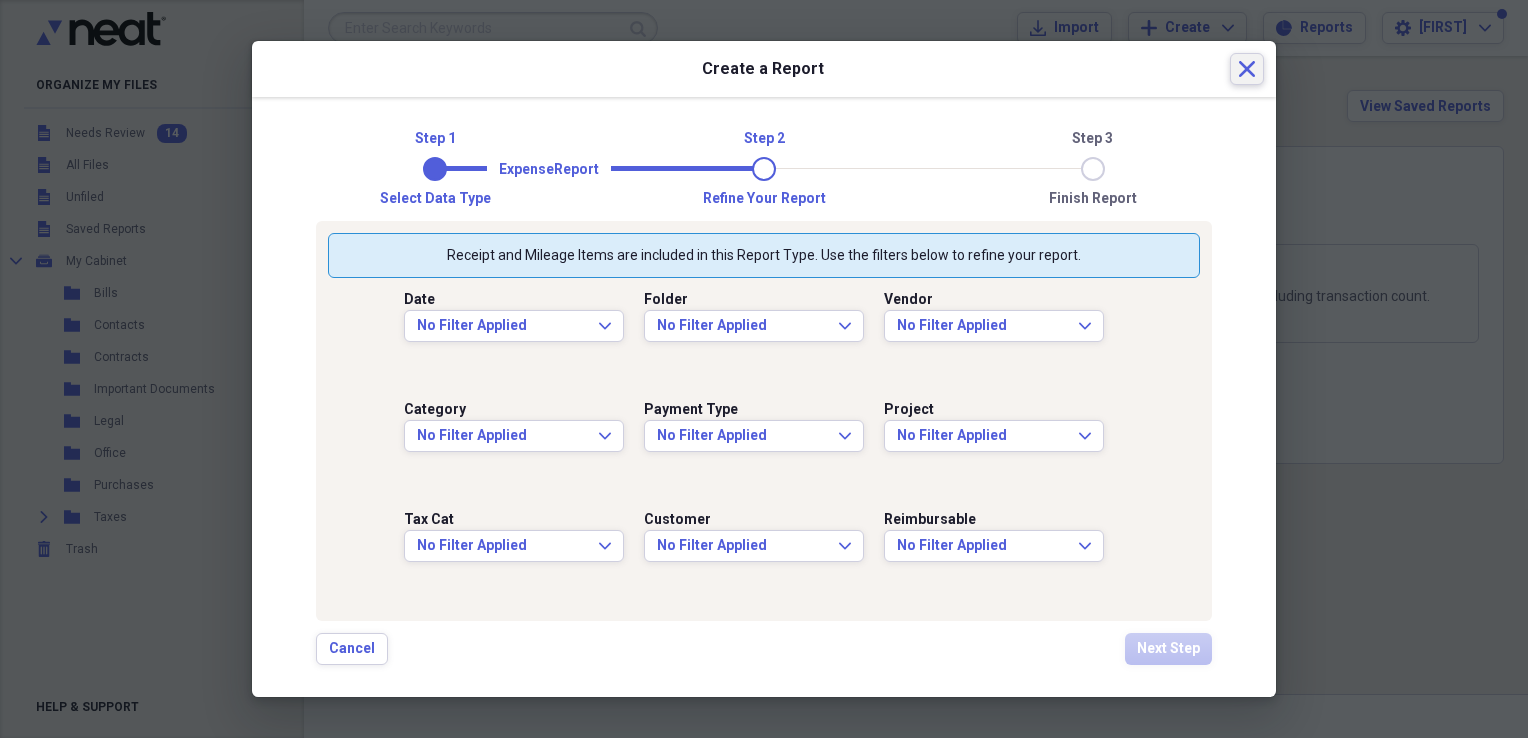 click on "Close" at bounding box center [1247, 69] 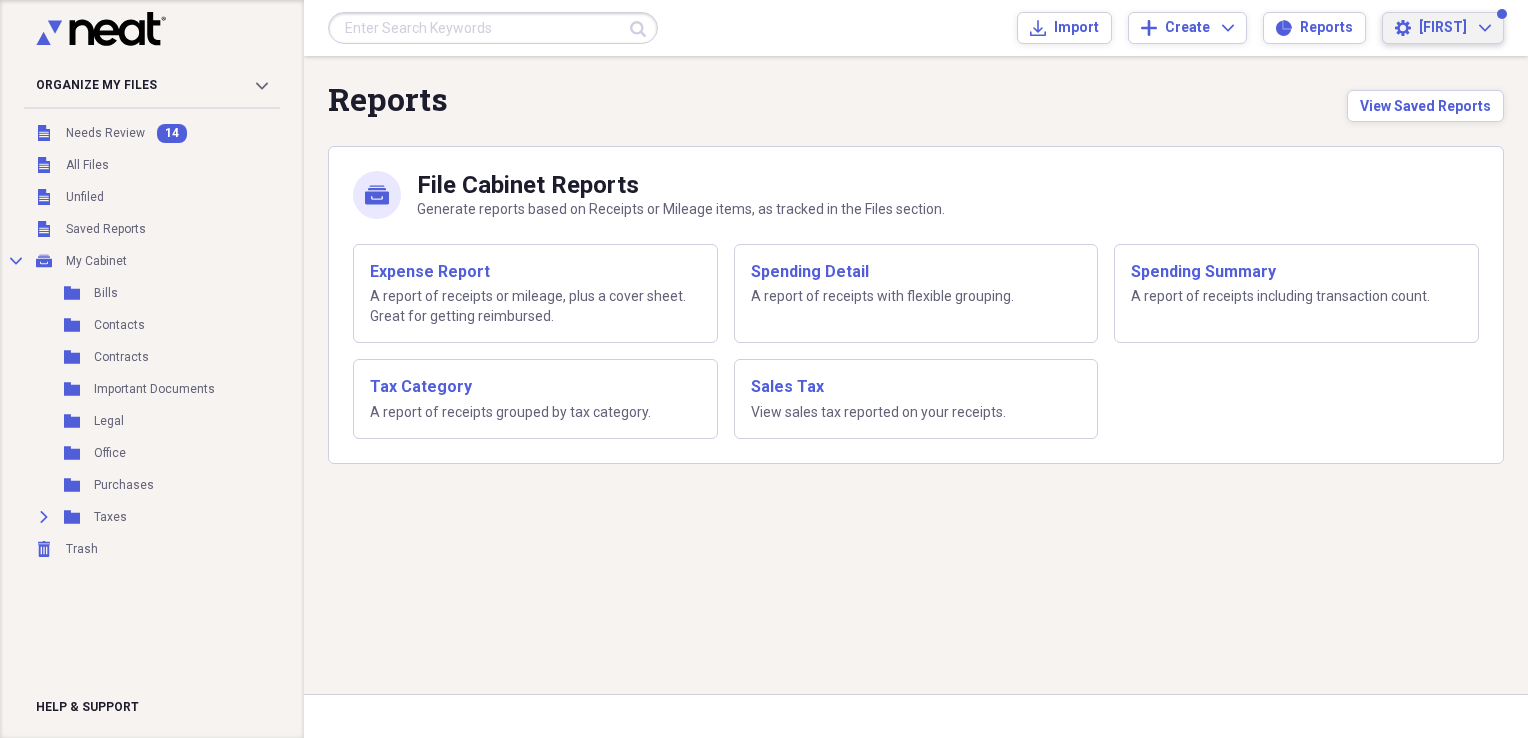 click on "Gerald Expand" at bounding box center (1455, 28) 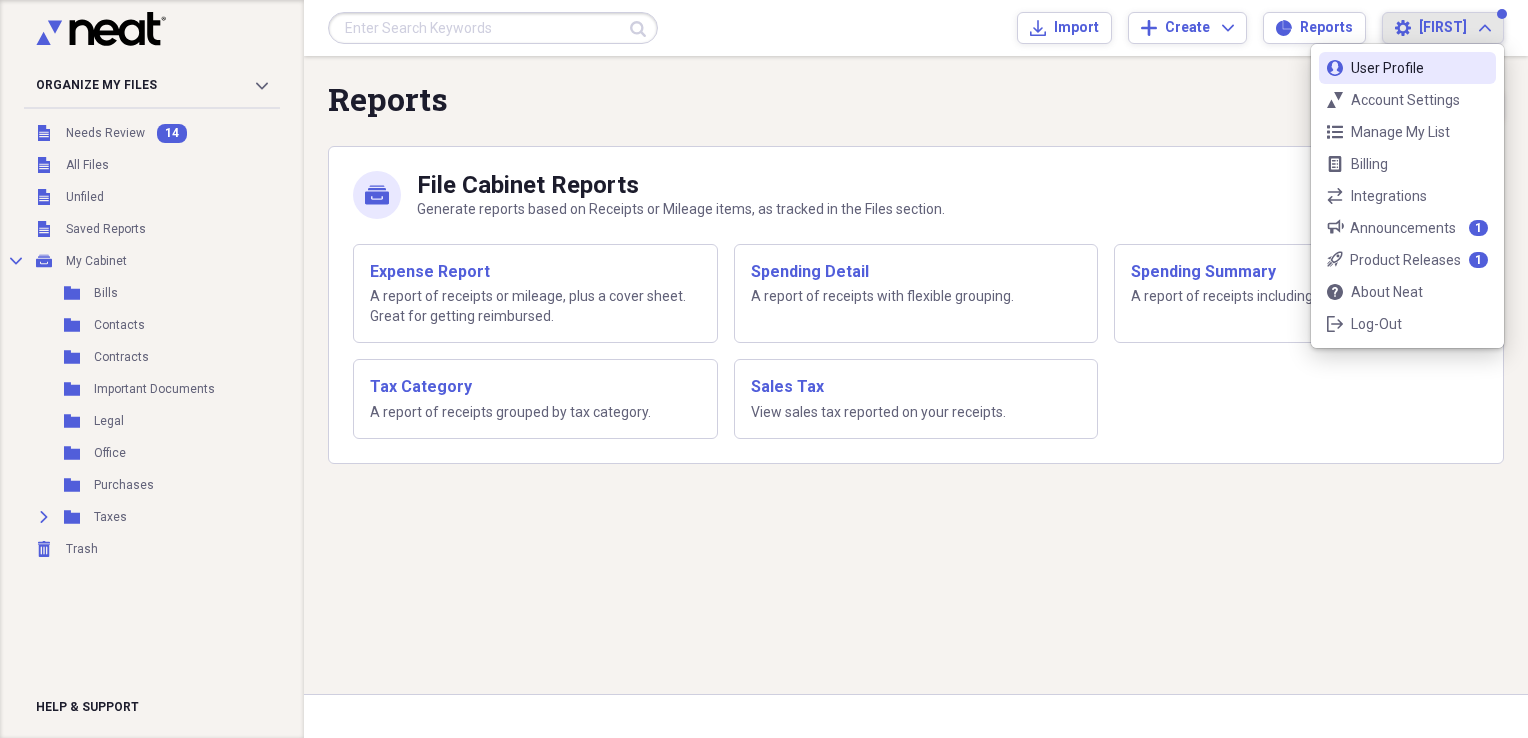 click on "Reports View Saved Reports" at bounding box center [916, 101] 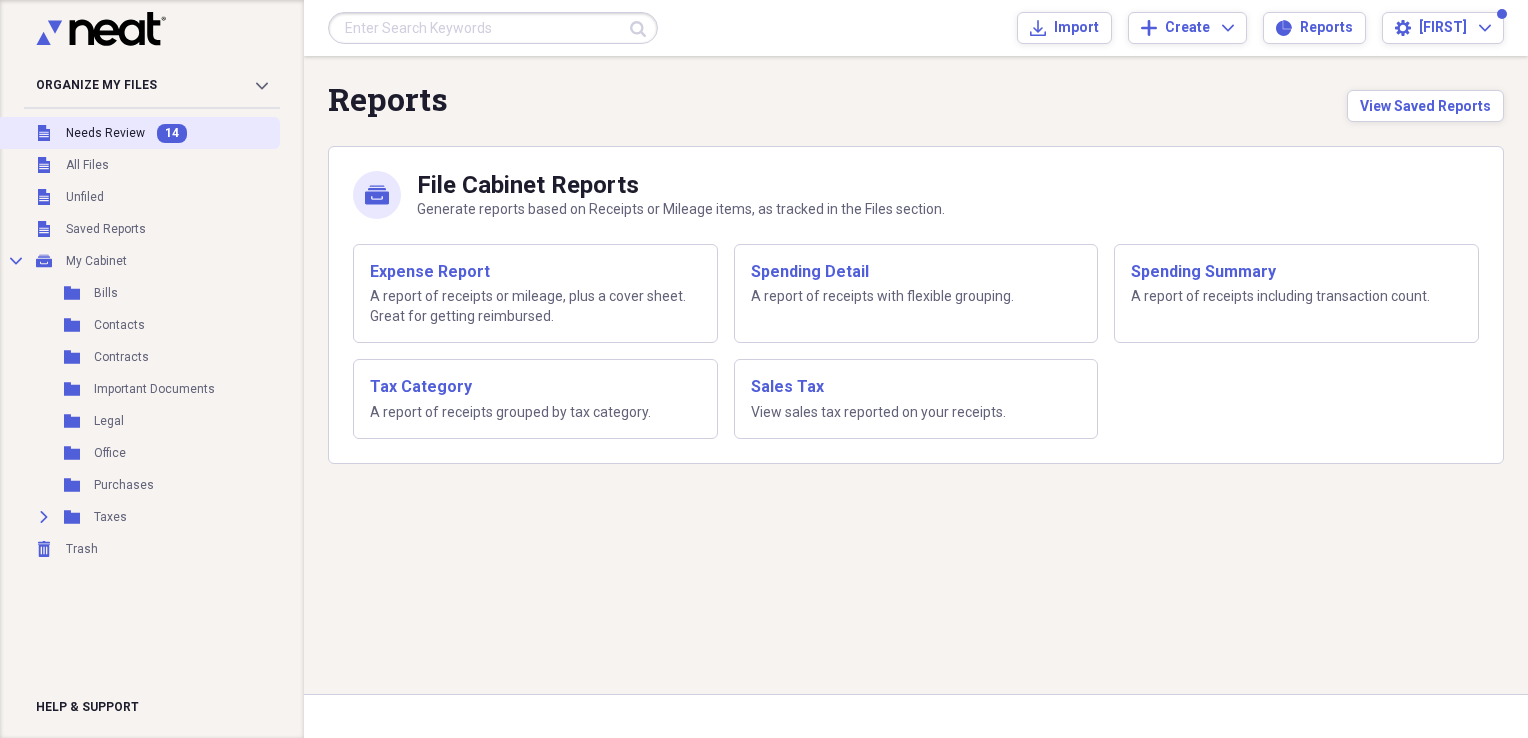 click on "Needs Review" at bounding box center (105, 133) 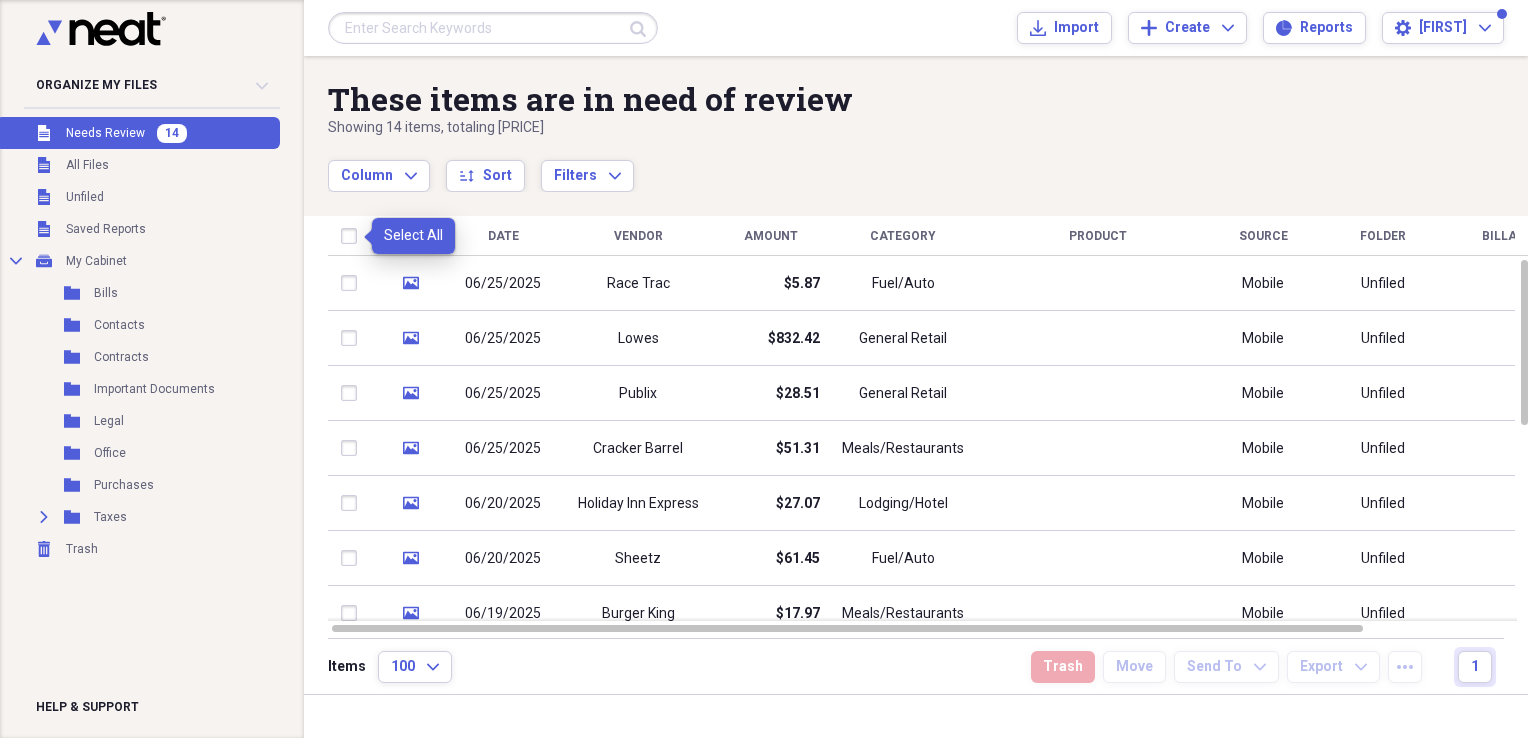 click at bounding box center (353, 236) 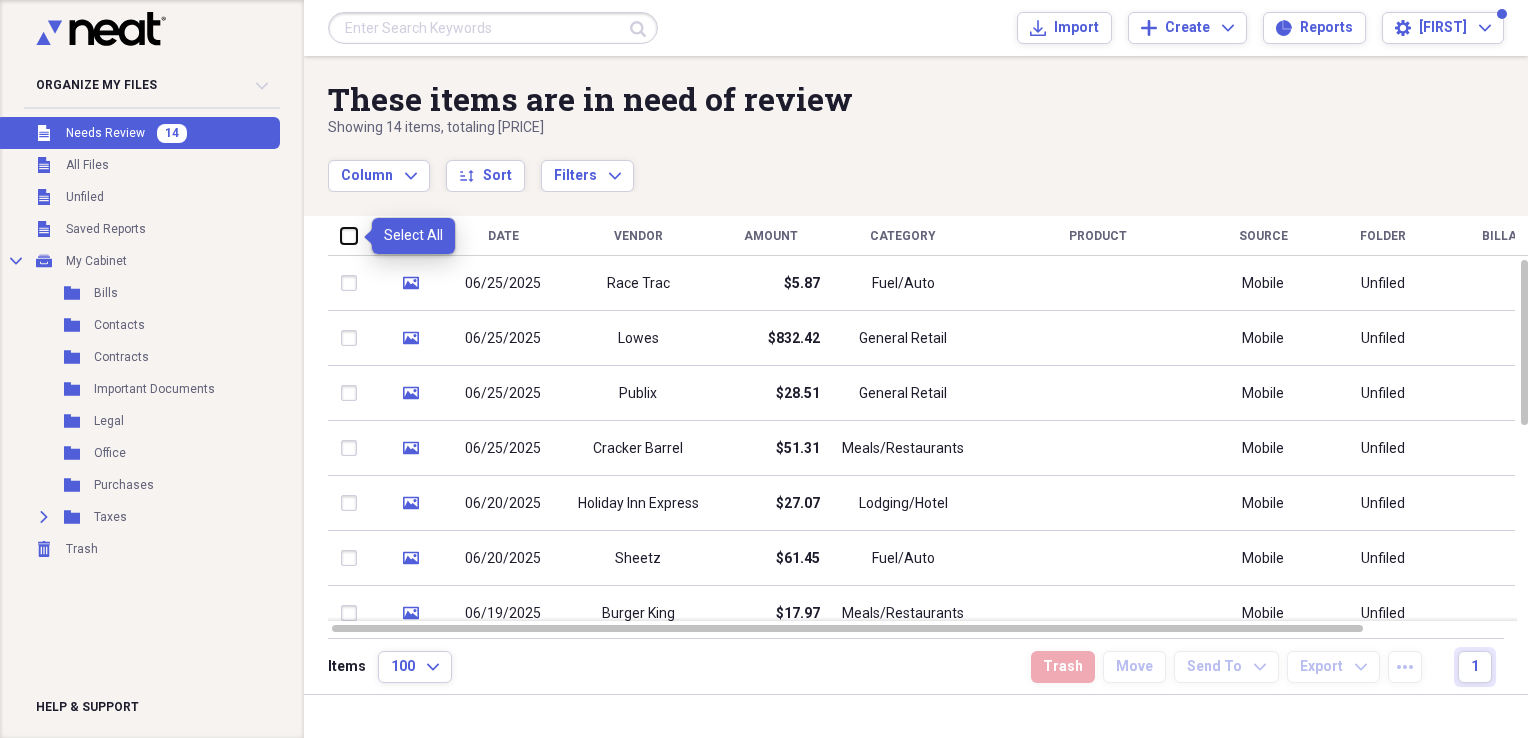 click at bounding box center (341, 235) 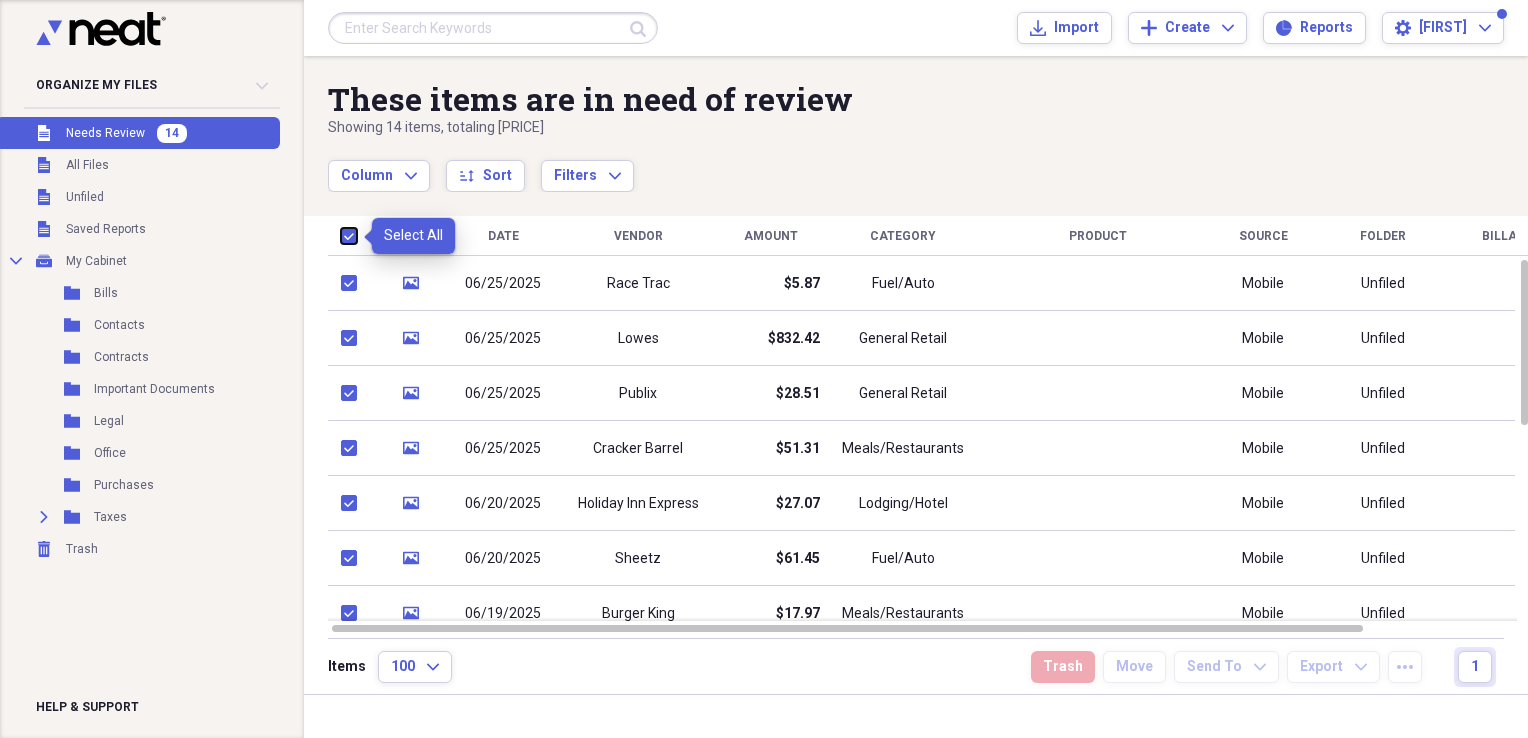 checkbox on "true" 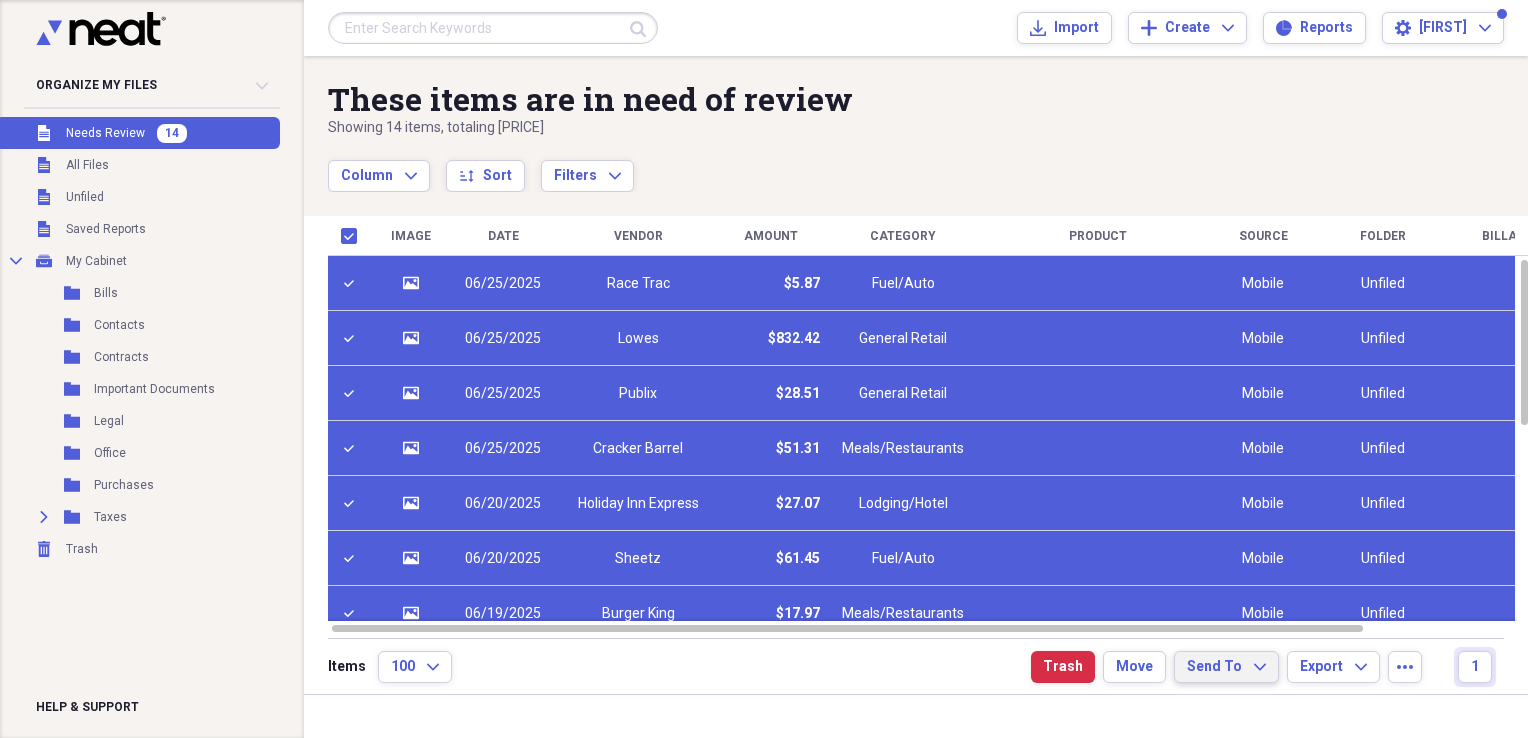 click on "Send To" at bounding box center [1214, 667] 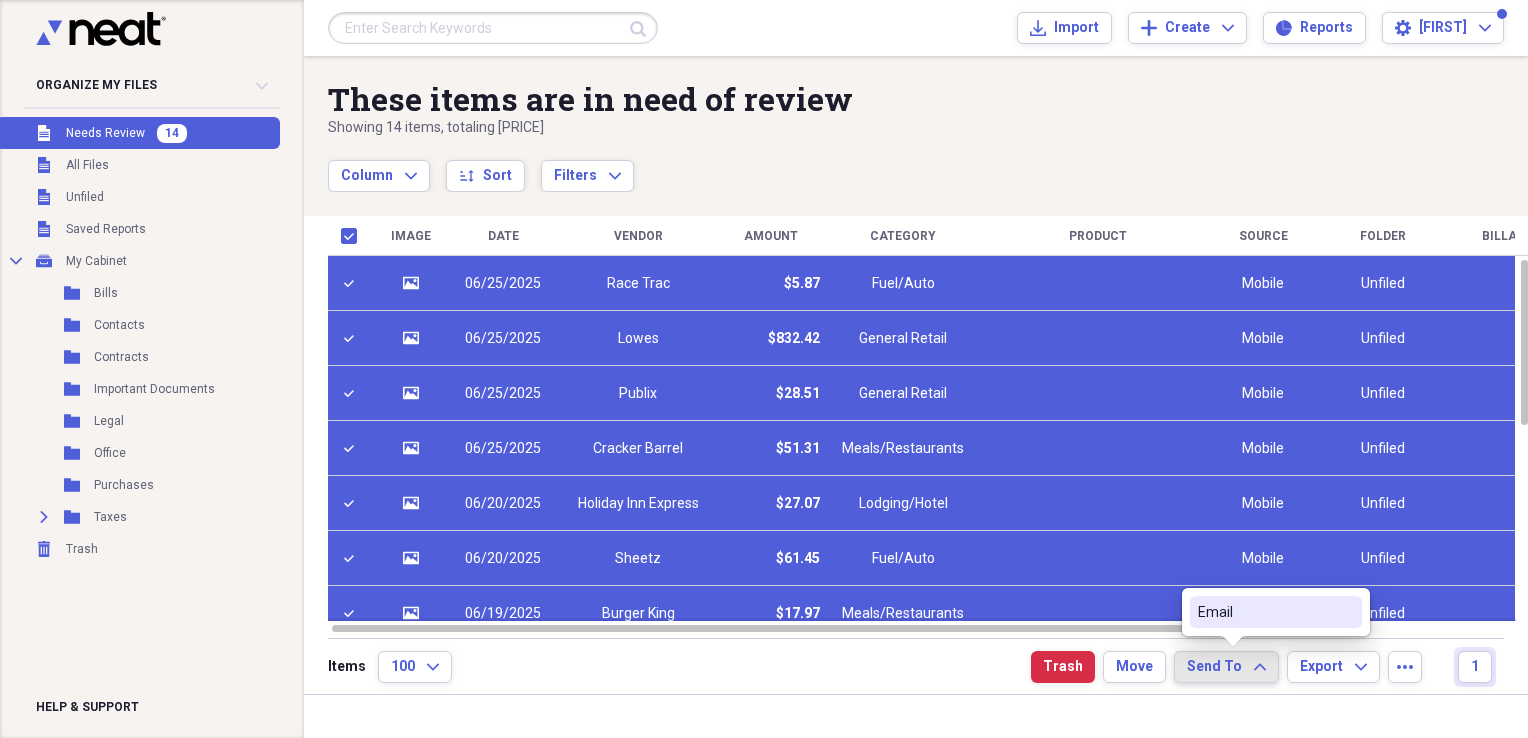 click on "Email" at bounding box center [1264, 612] 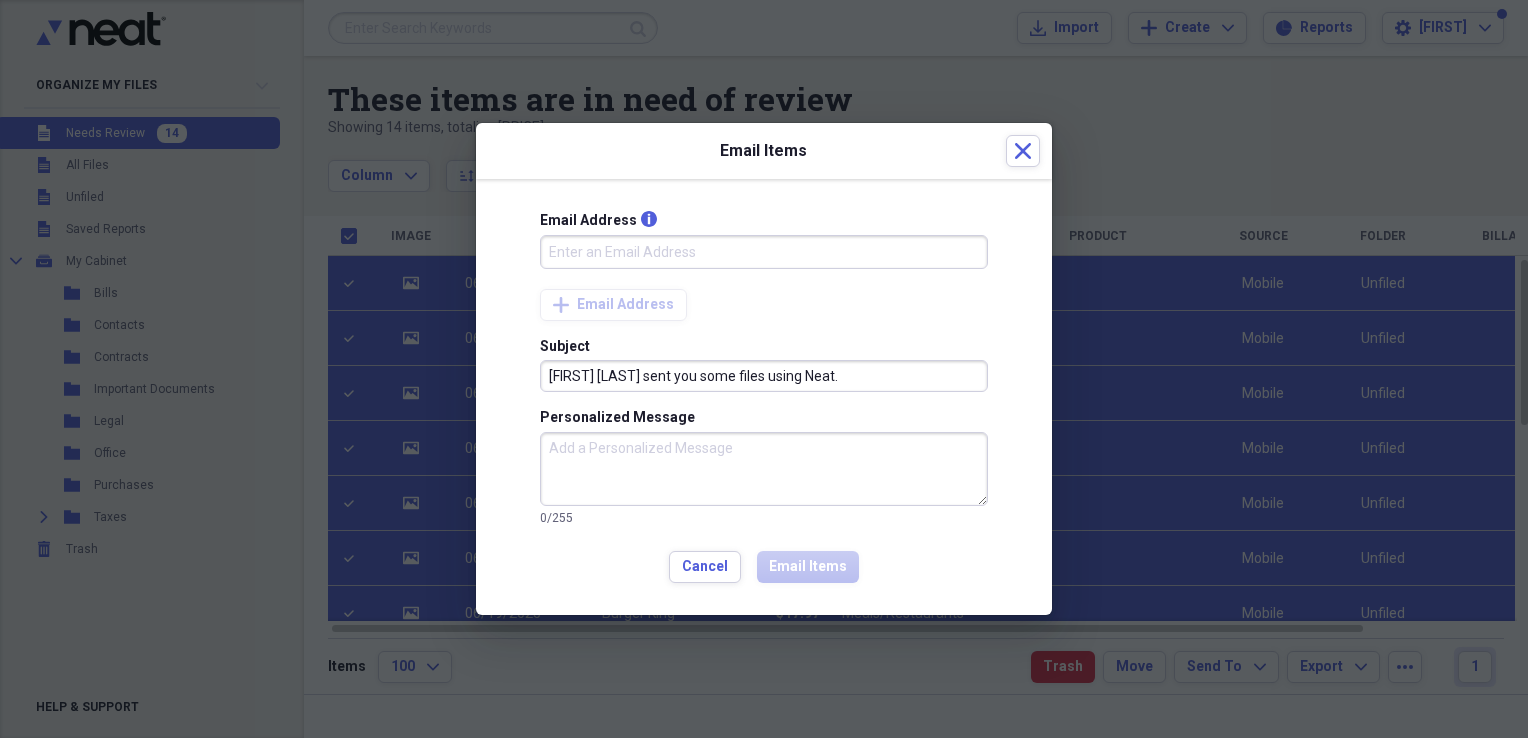 click on "Email Address info" at bounding box center [764, 252] 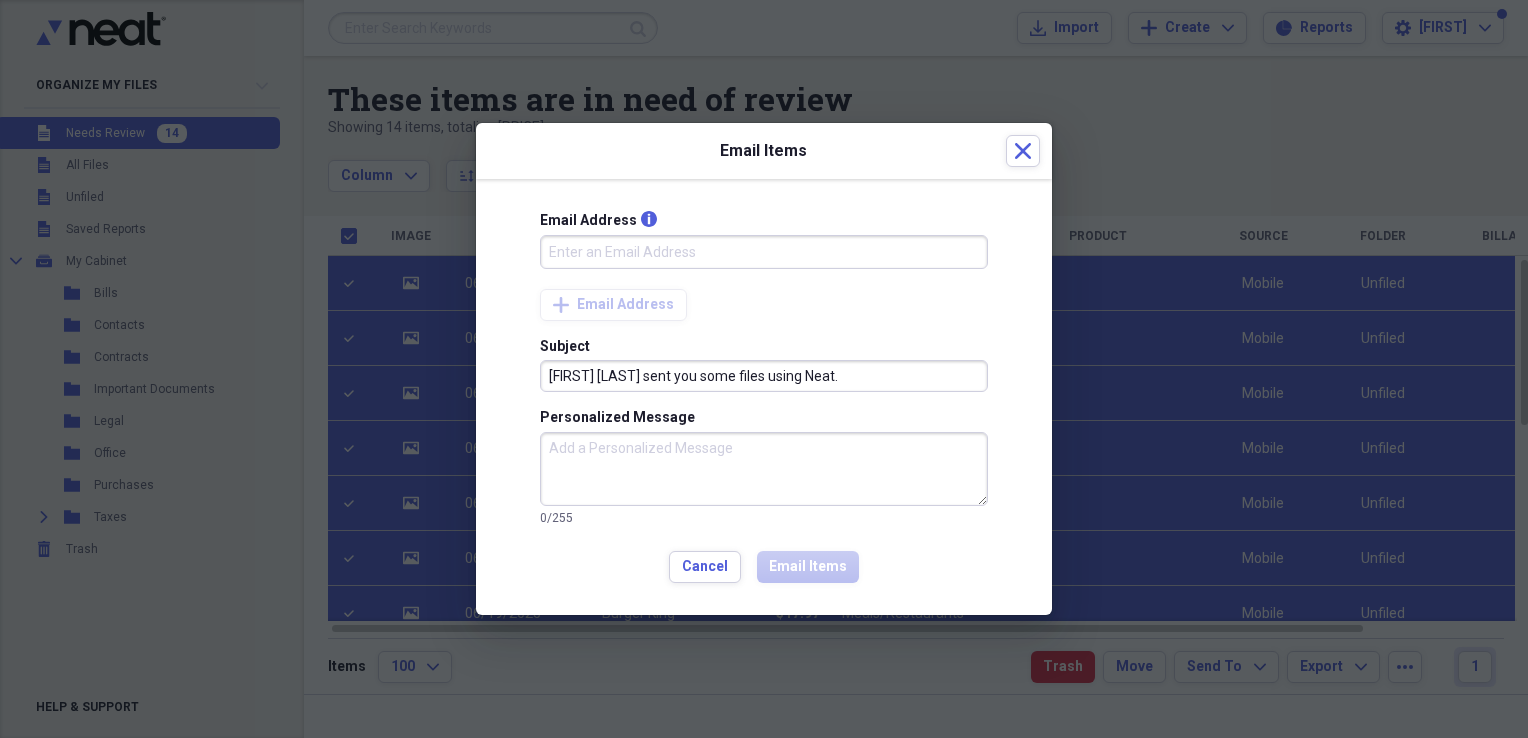 type on "[EMAIL]" 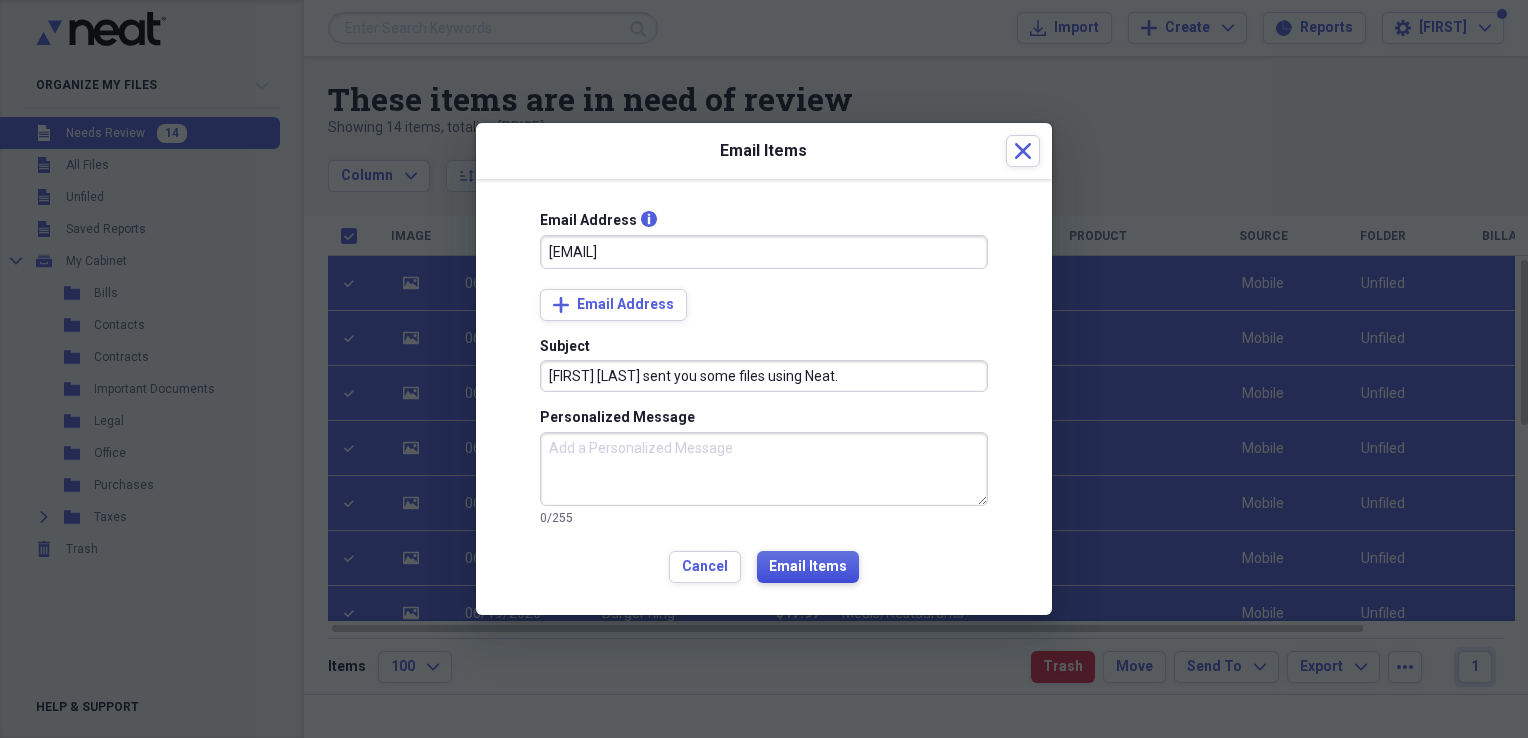 click on "Email Items" at bounding box center (808, 567) 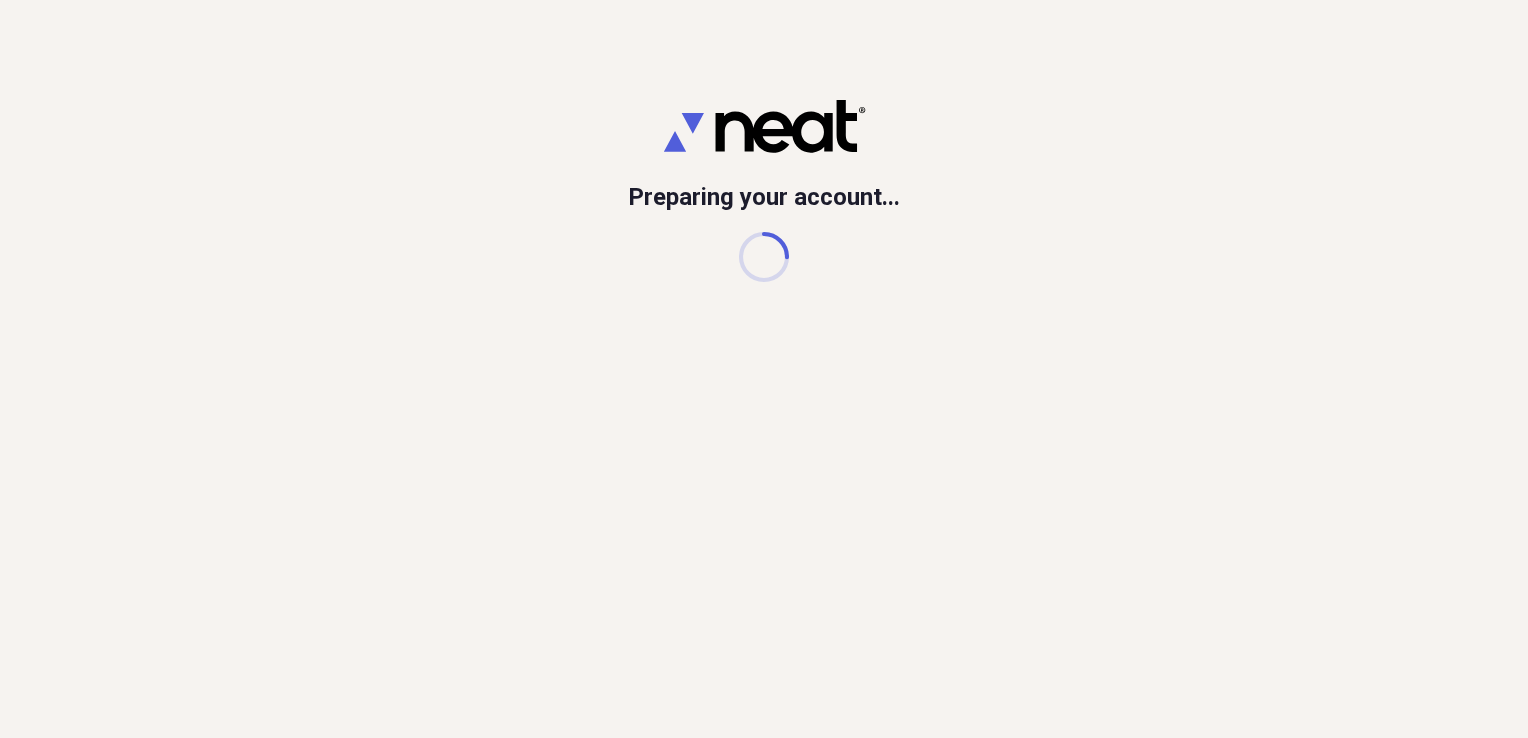 scroll, scrollTop: 0, scrollLeft: 0, axis: both 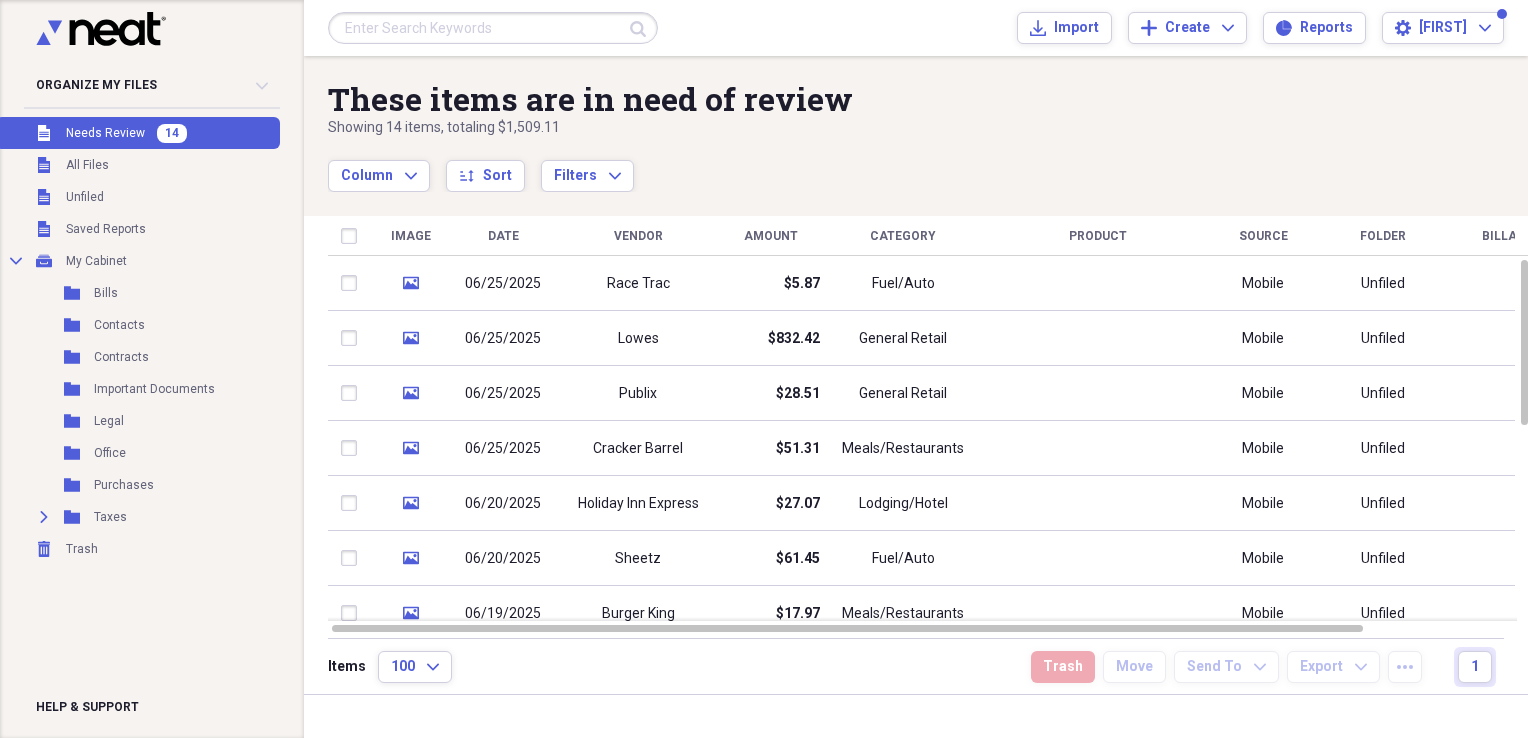 click 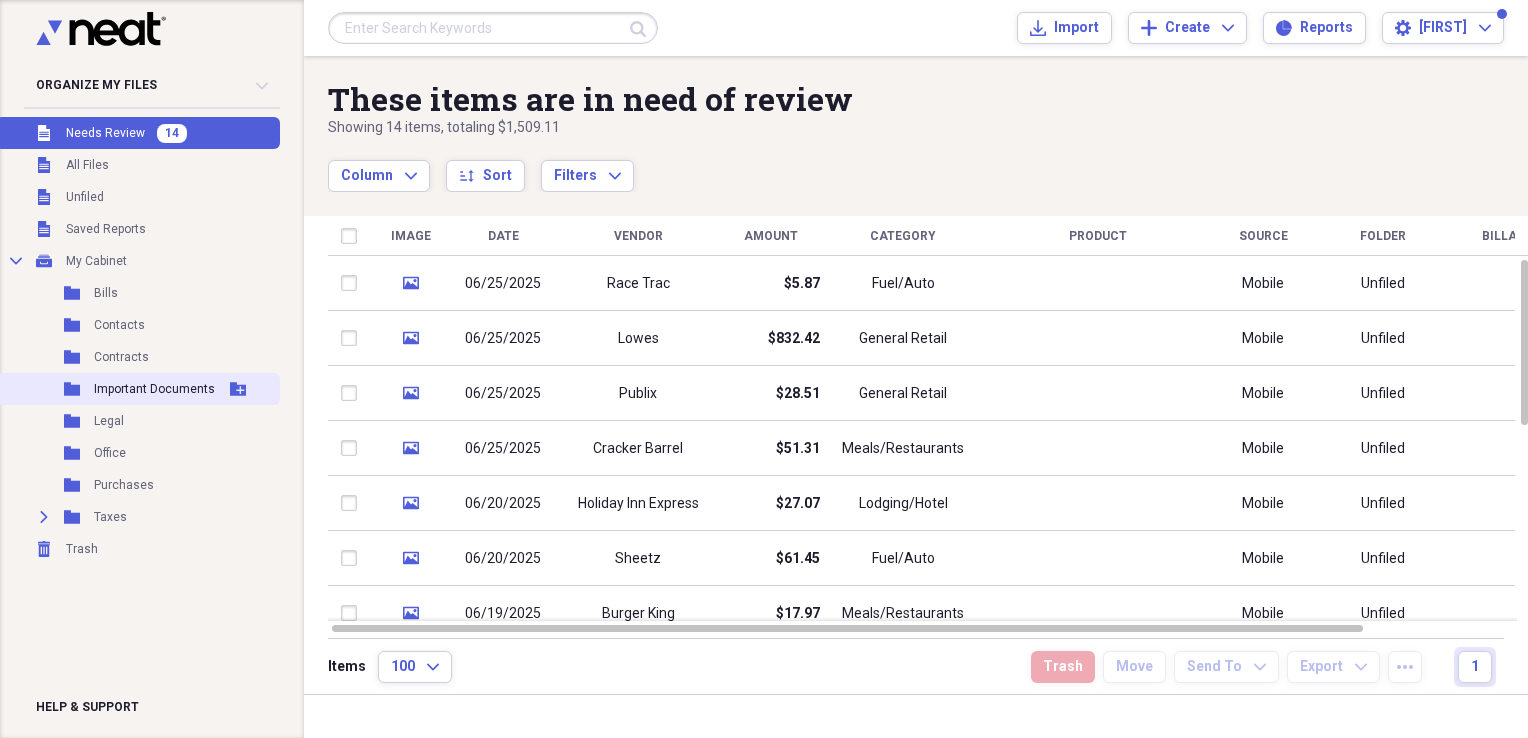 click on "Important Documents" at bounding box center [154, 389] 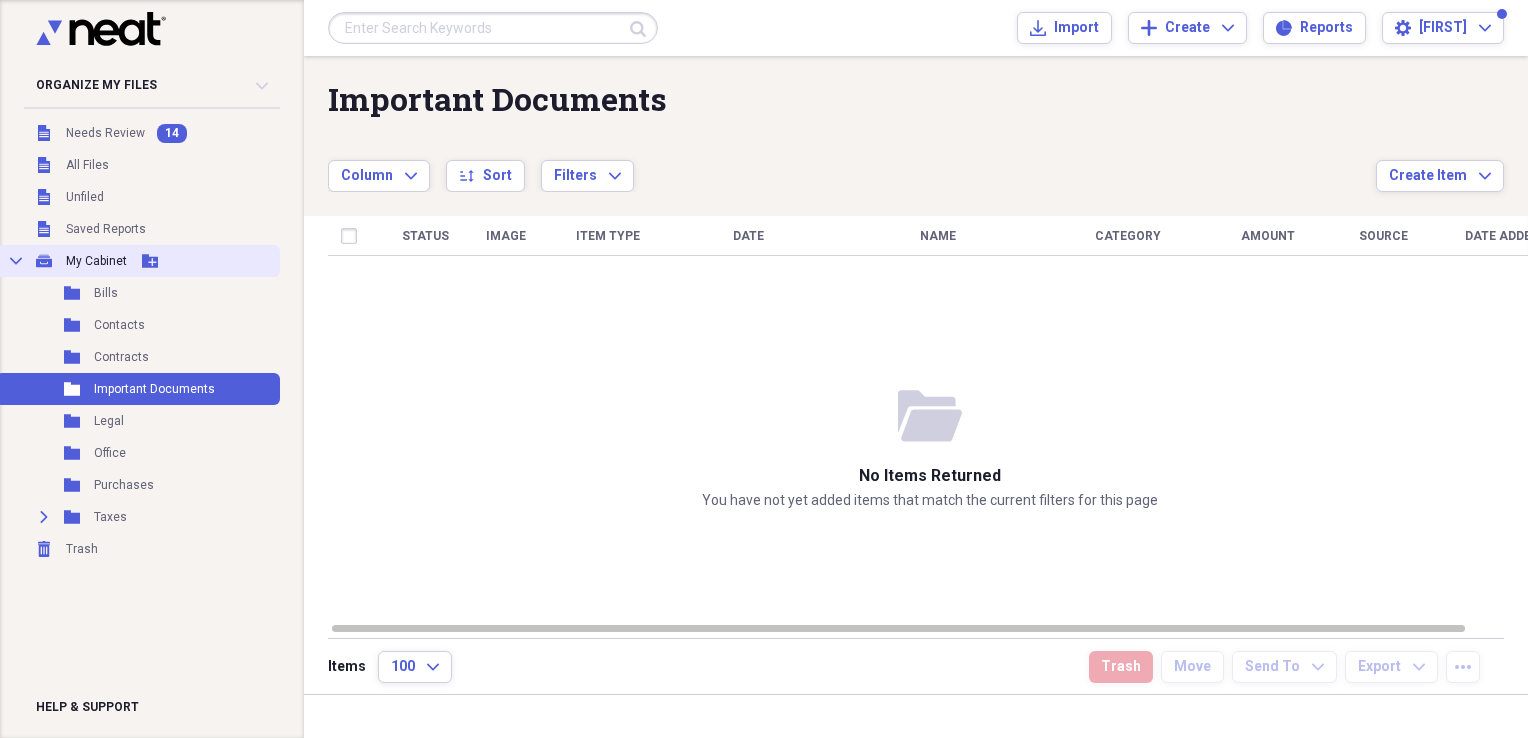 click on "My Cabinet" at bounding box center (96, 261) 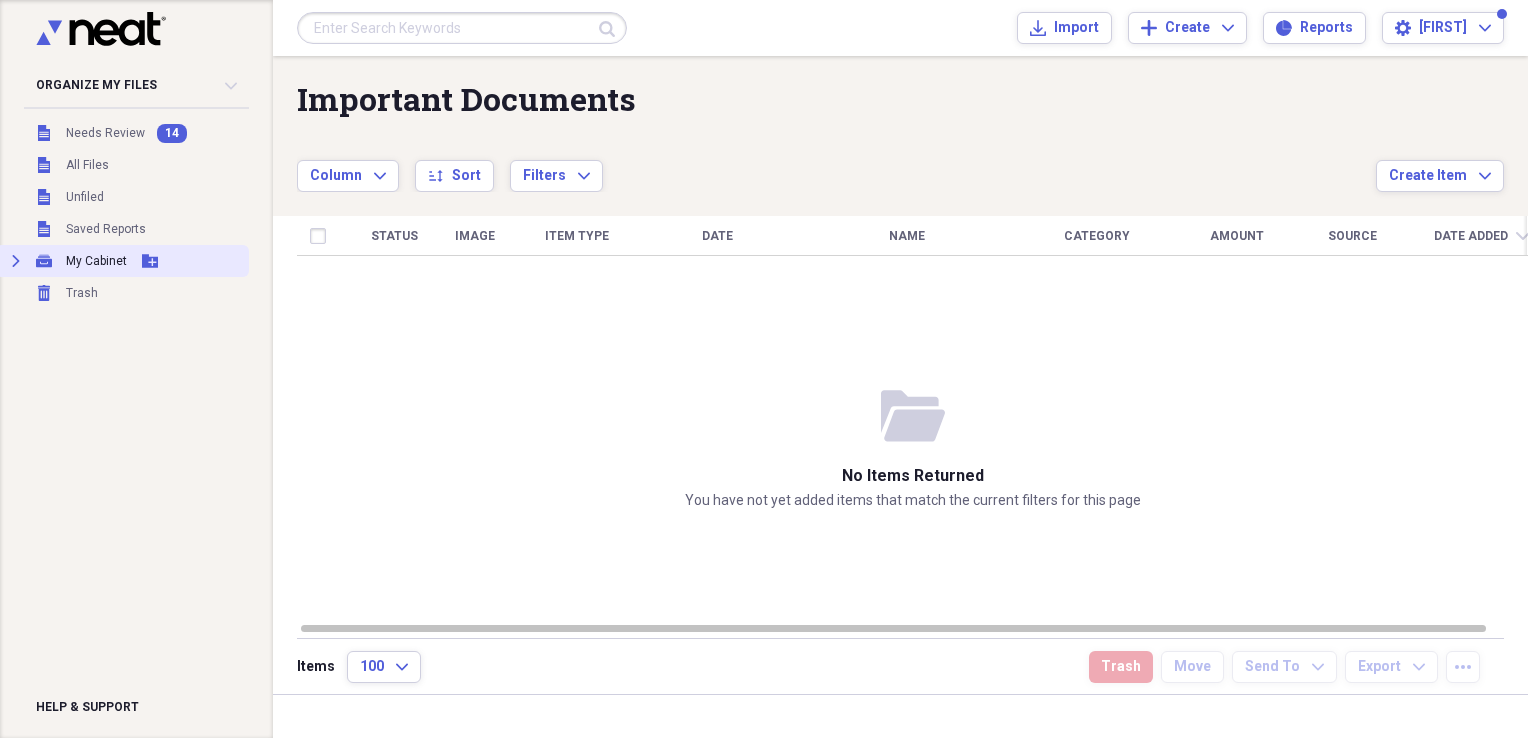 click on "My Cabinet" at bounding box center (96, 261) 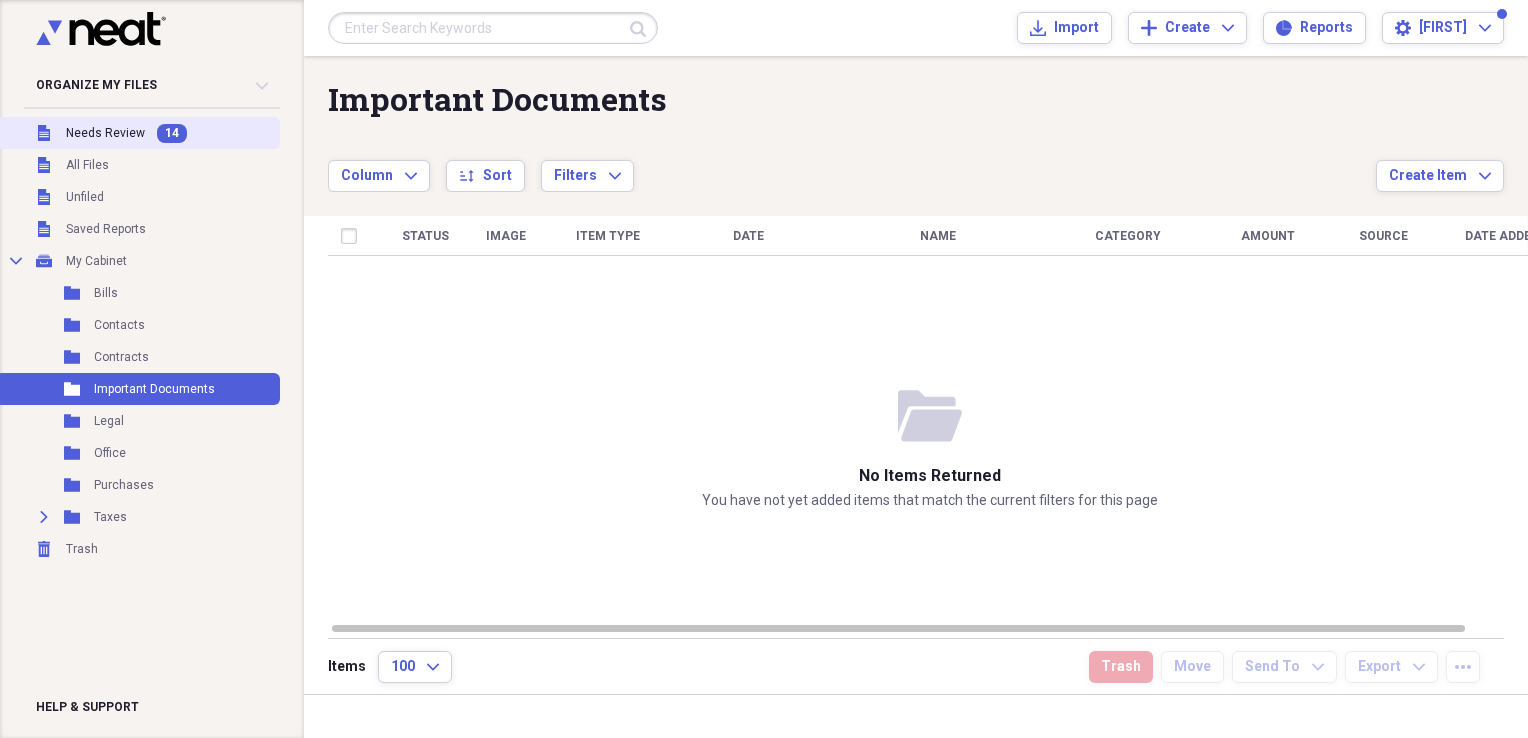 click on "Needs Review" at bounding box center [105, 133] 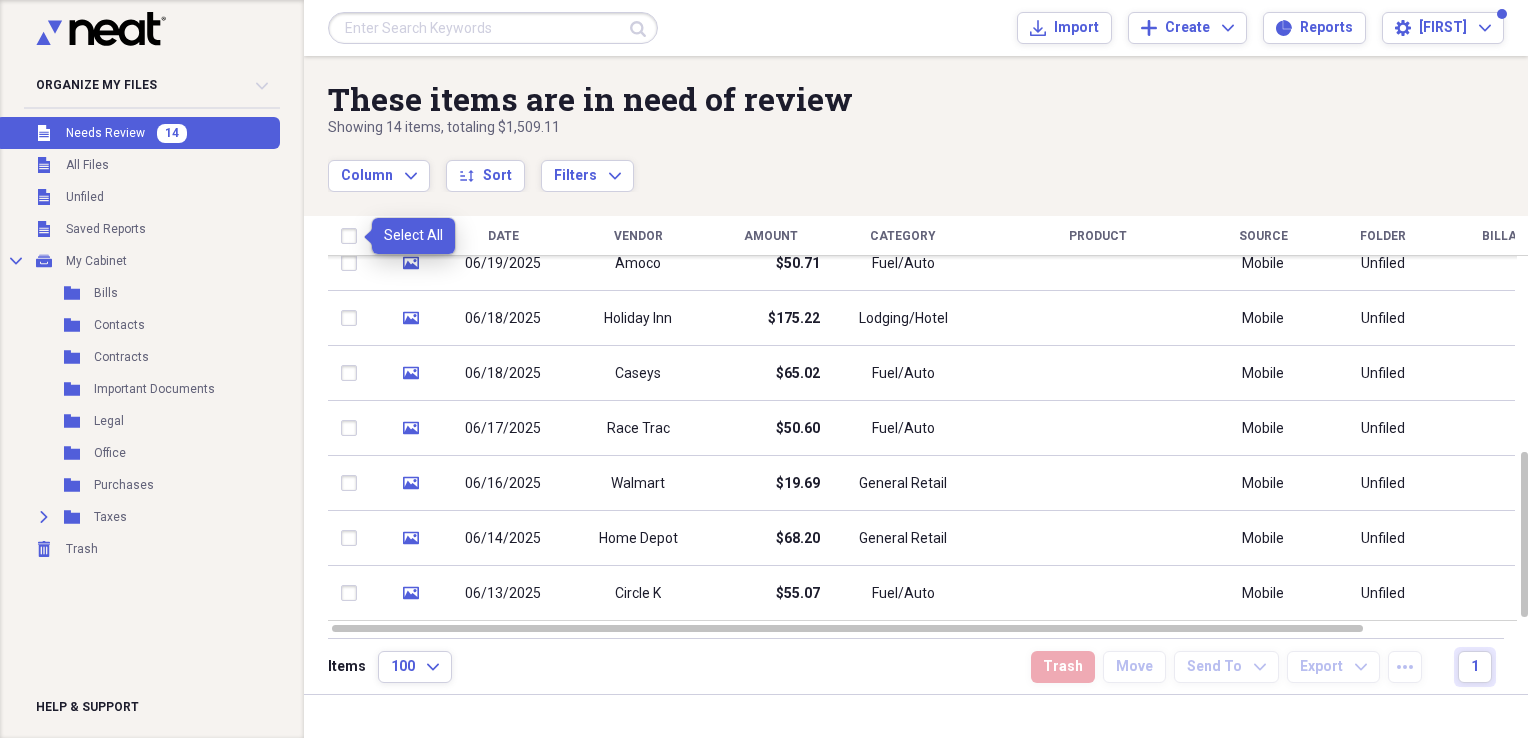 click at bounding box center (353, 236) 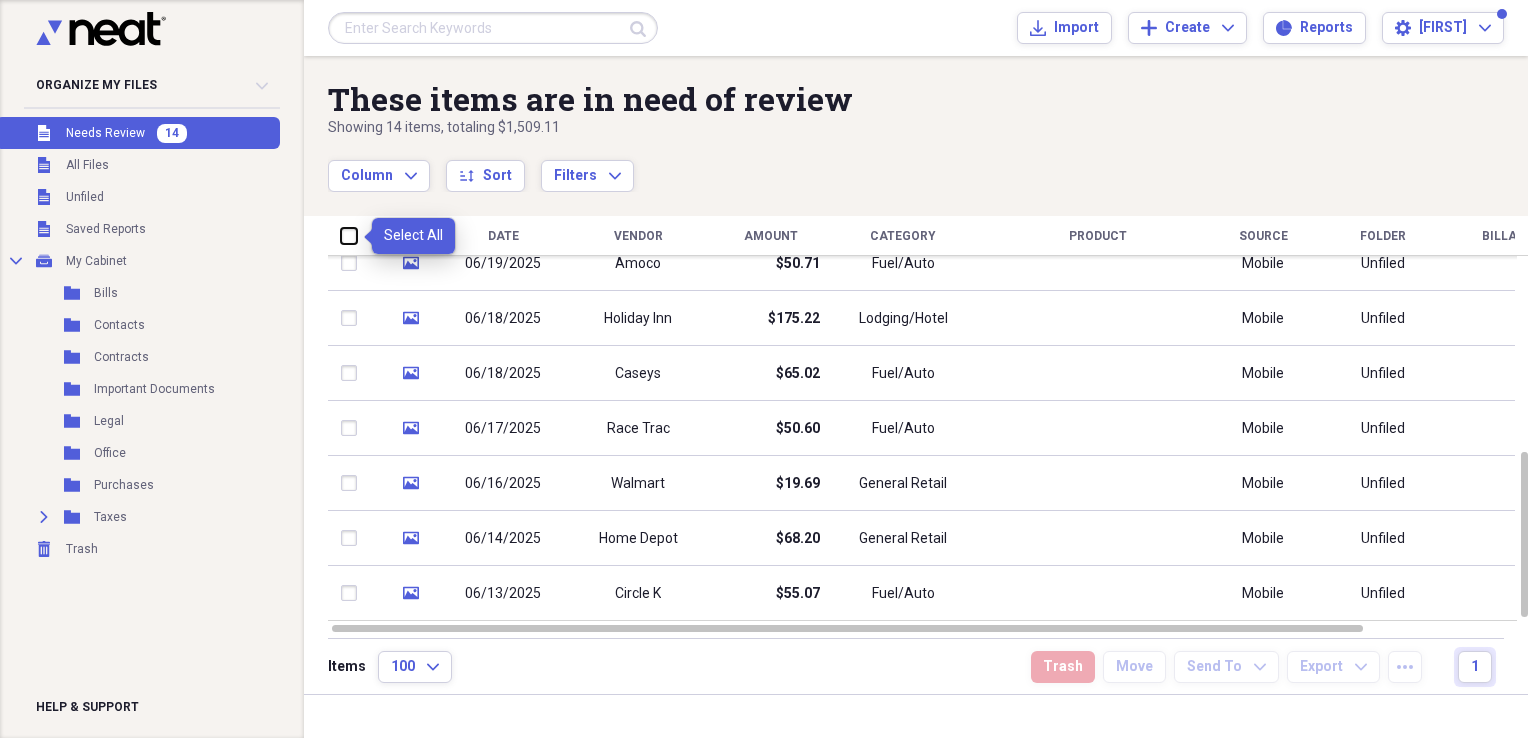 click at bounding box center (341, 235) 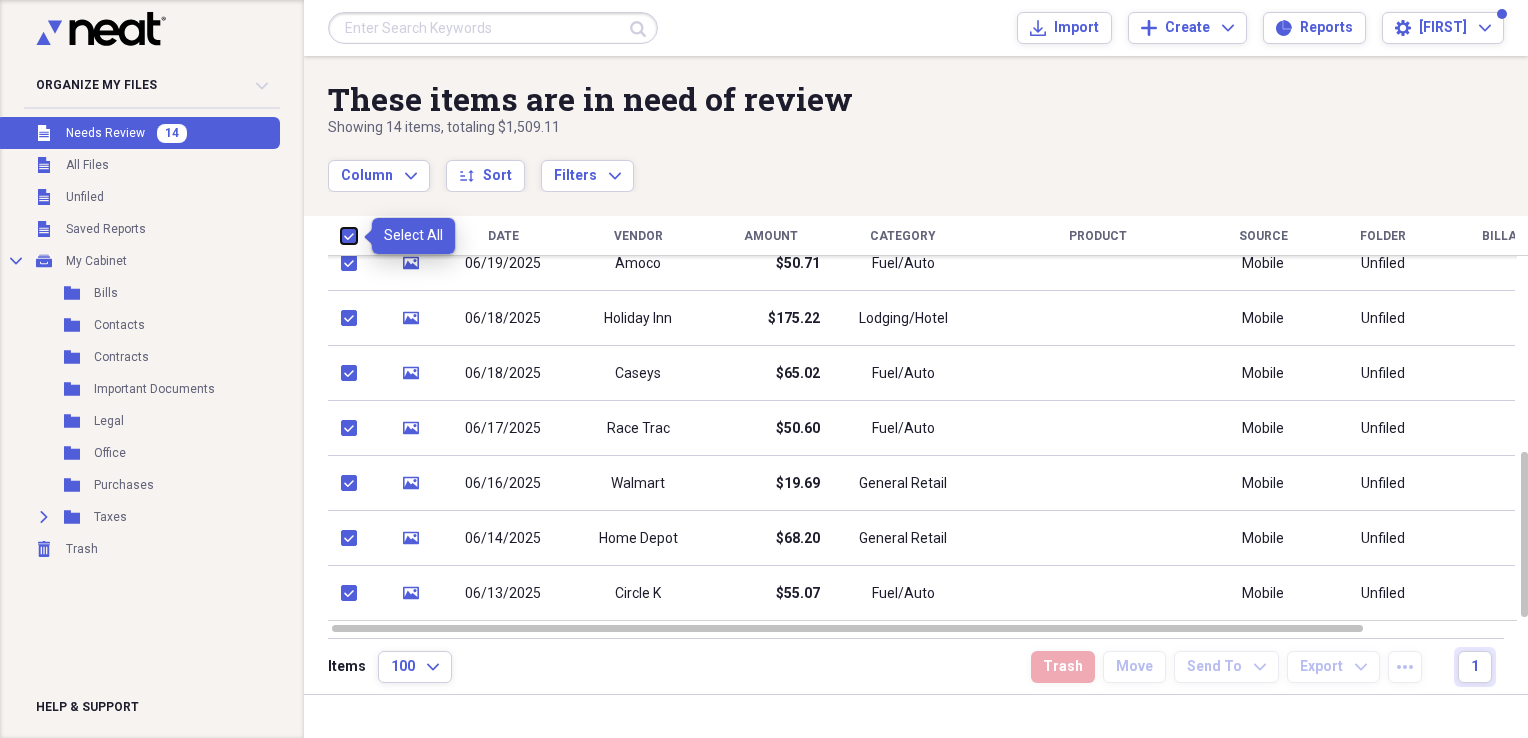 checkbox on "true" 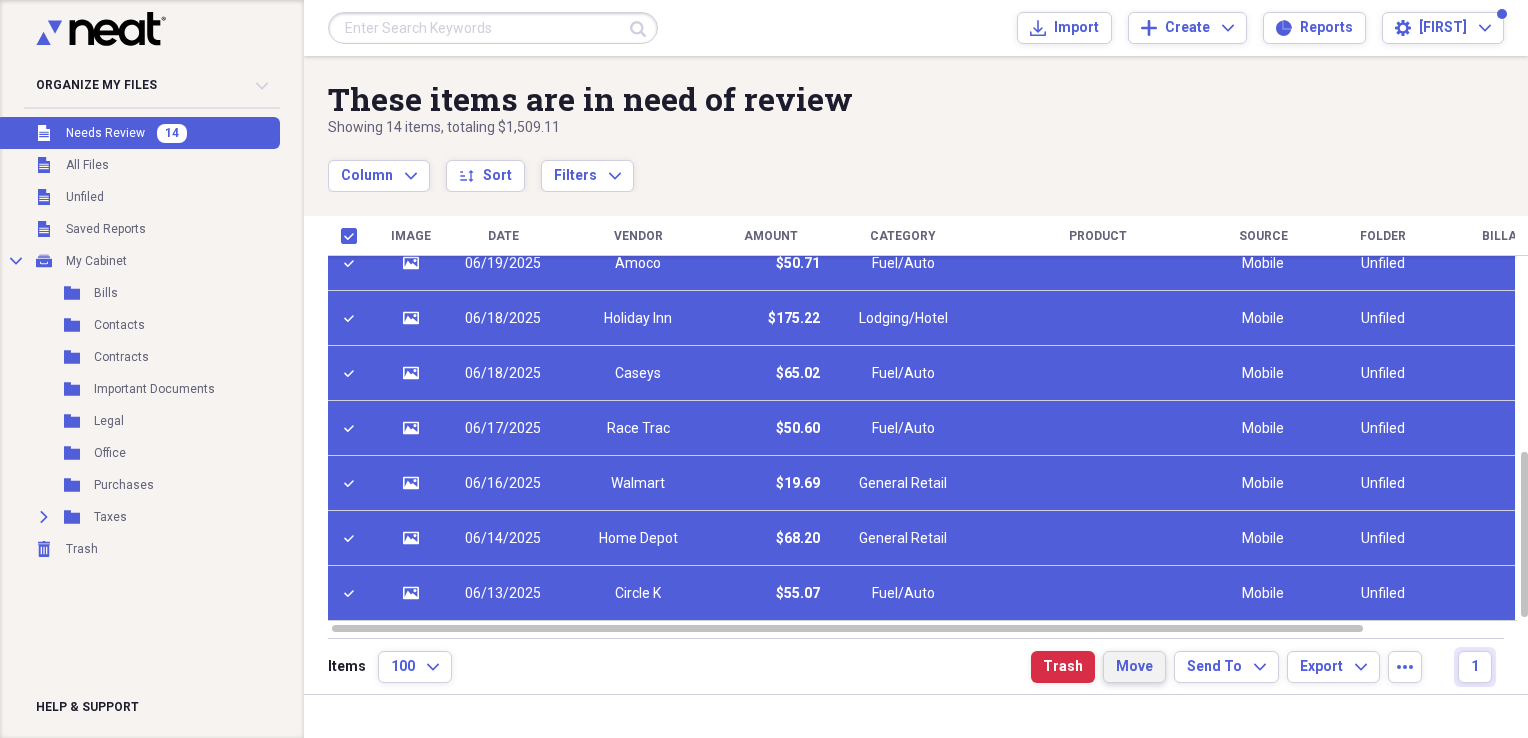 click on "Move" at bounding box center [1134, 667] 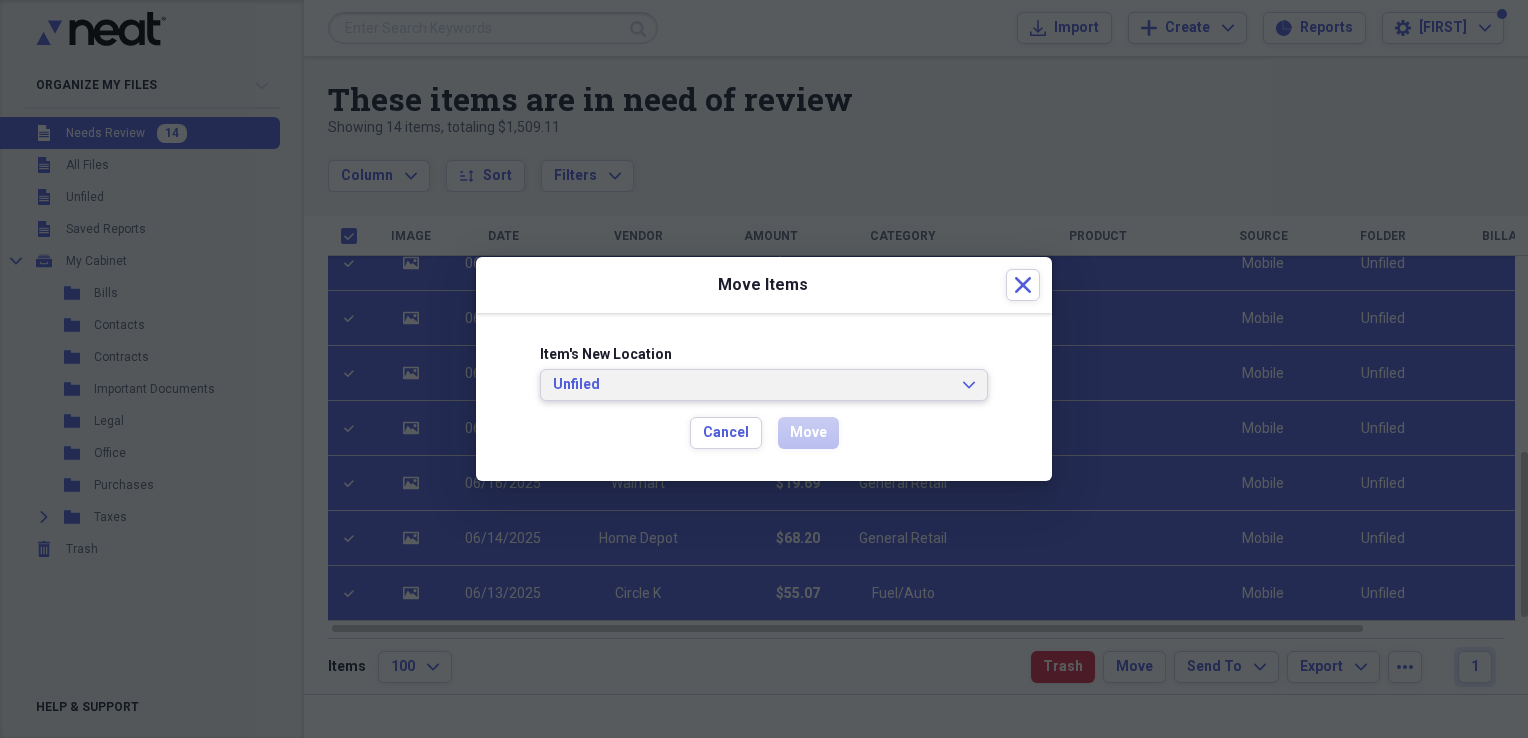 click on "Unfiled" at bounding box center (752, 385) 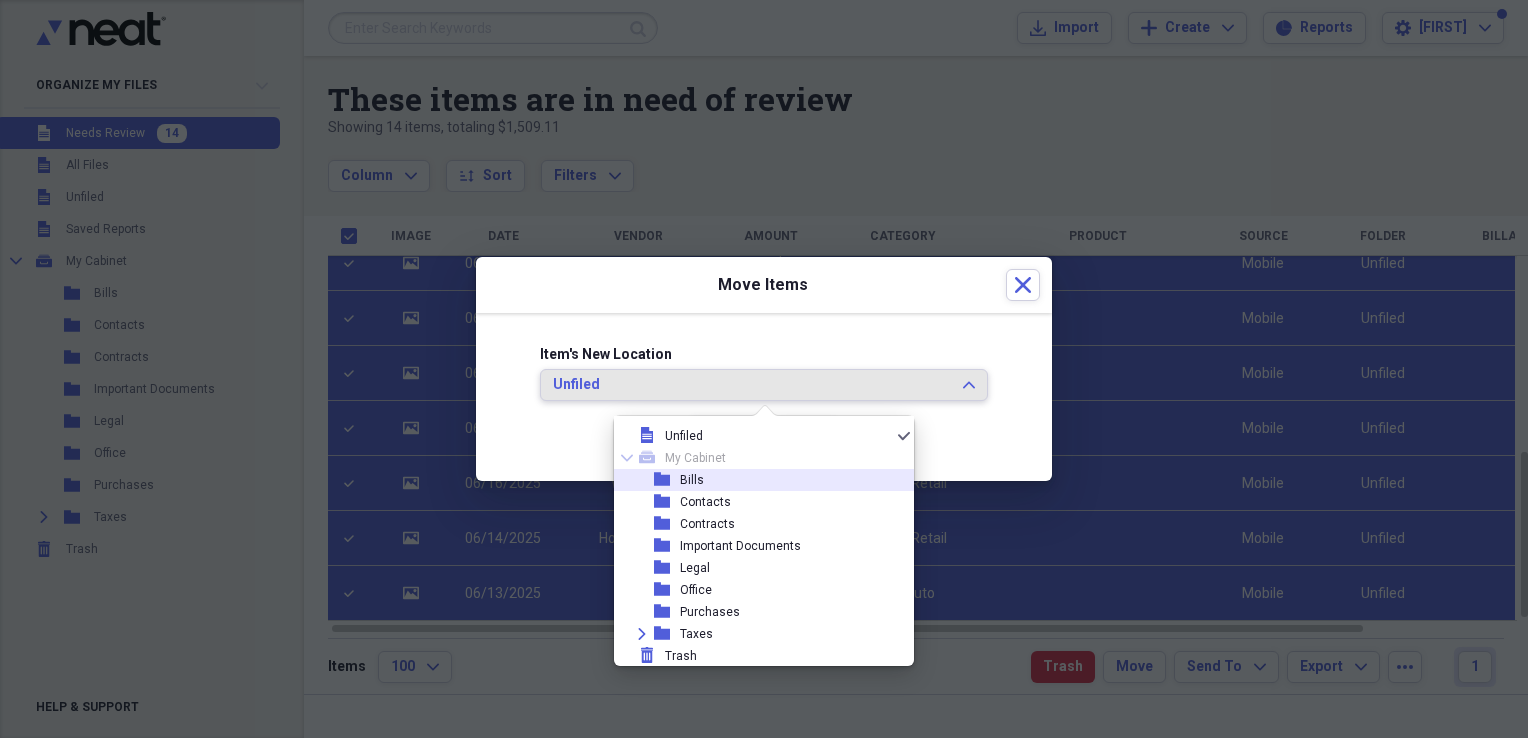 scroll, scrollTop: 0, scrollLeft: 0, axis: both 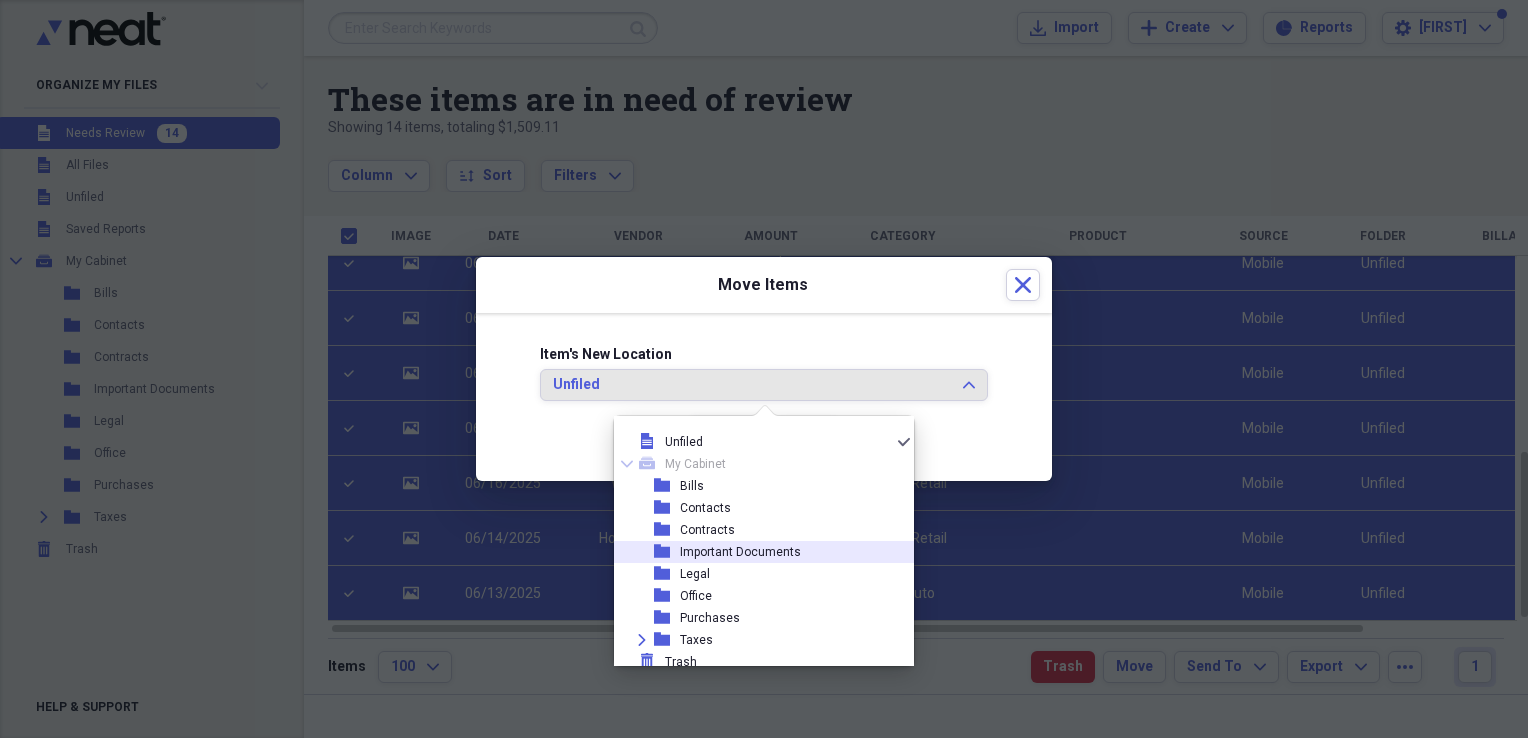 click at bounding box center (764, 369) 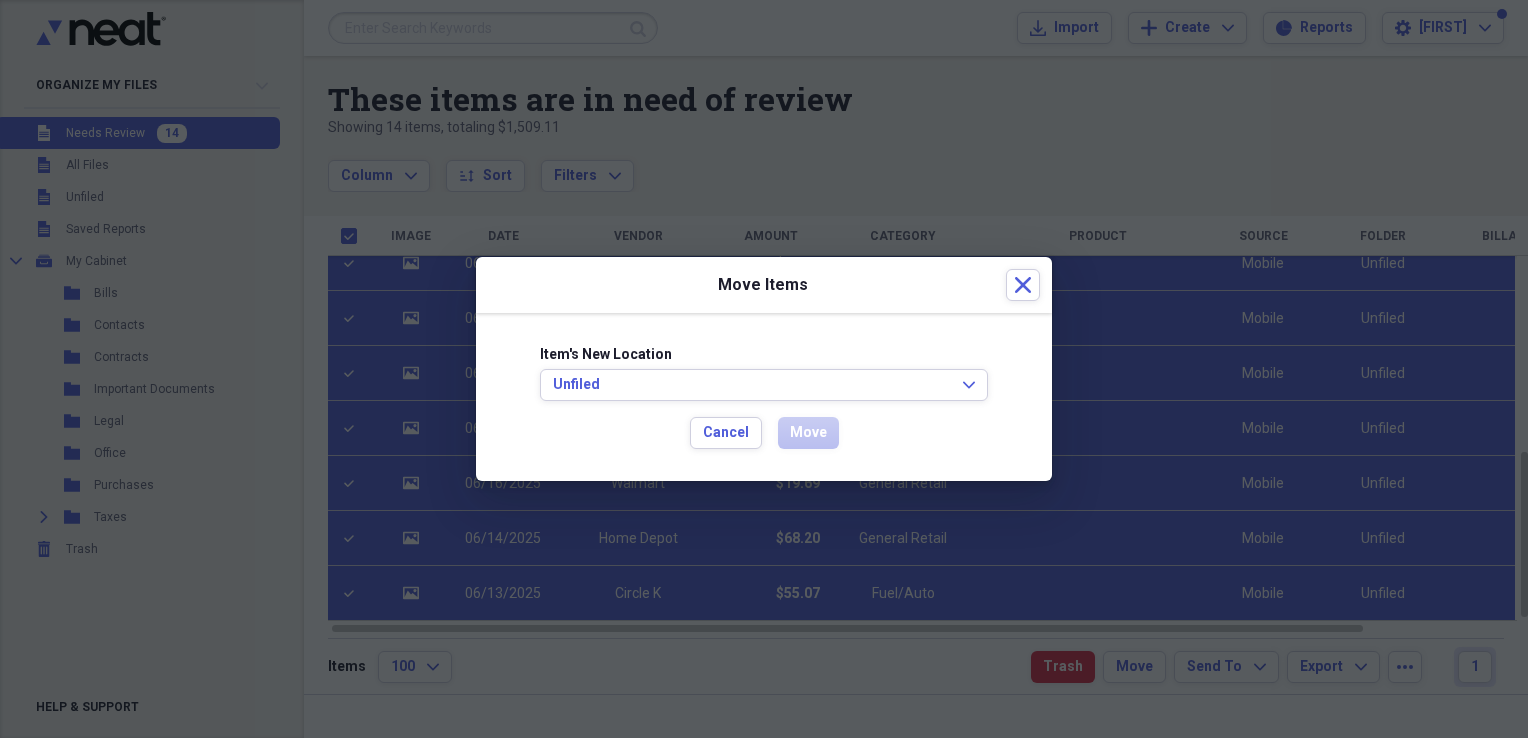 click at bounding box center (764, 369) 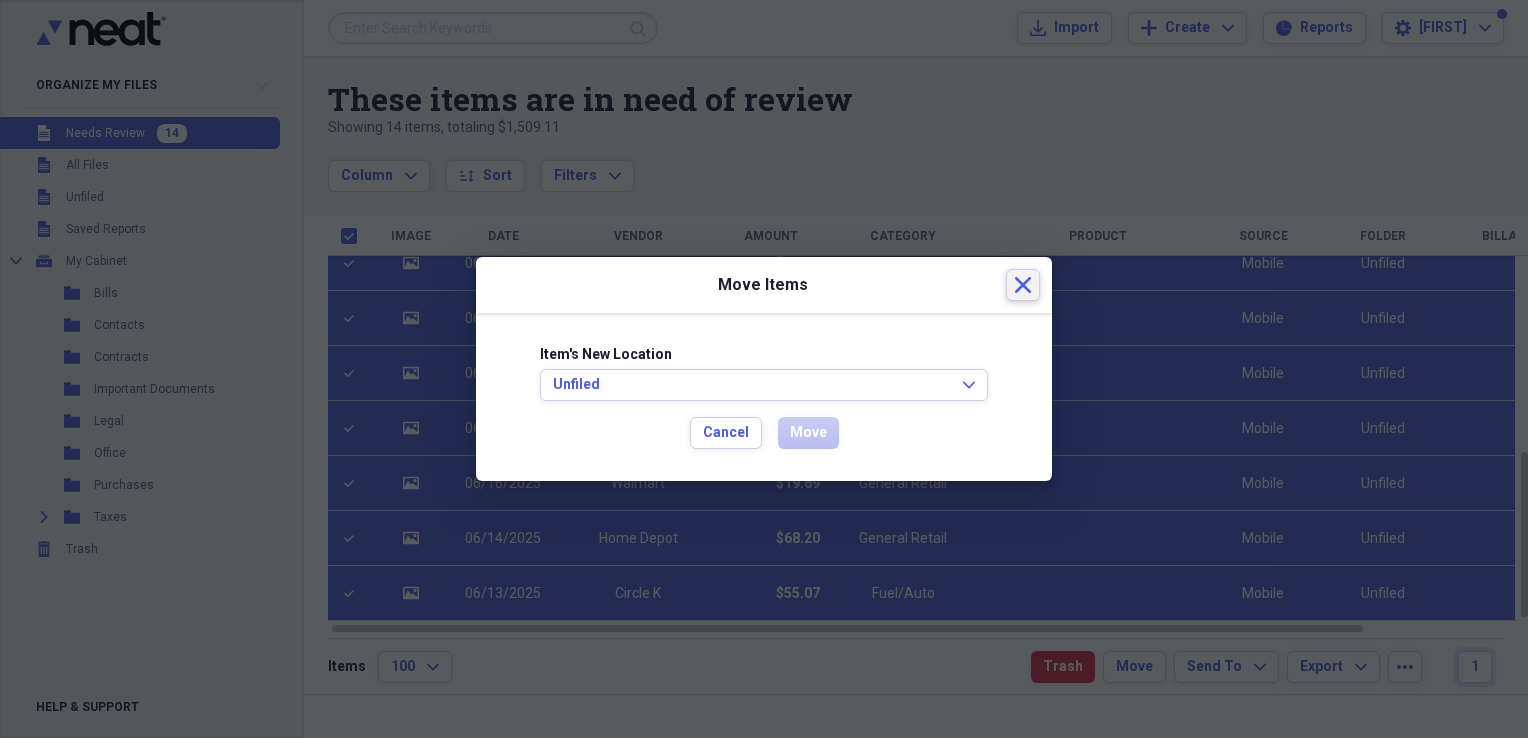 click 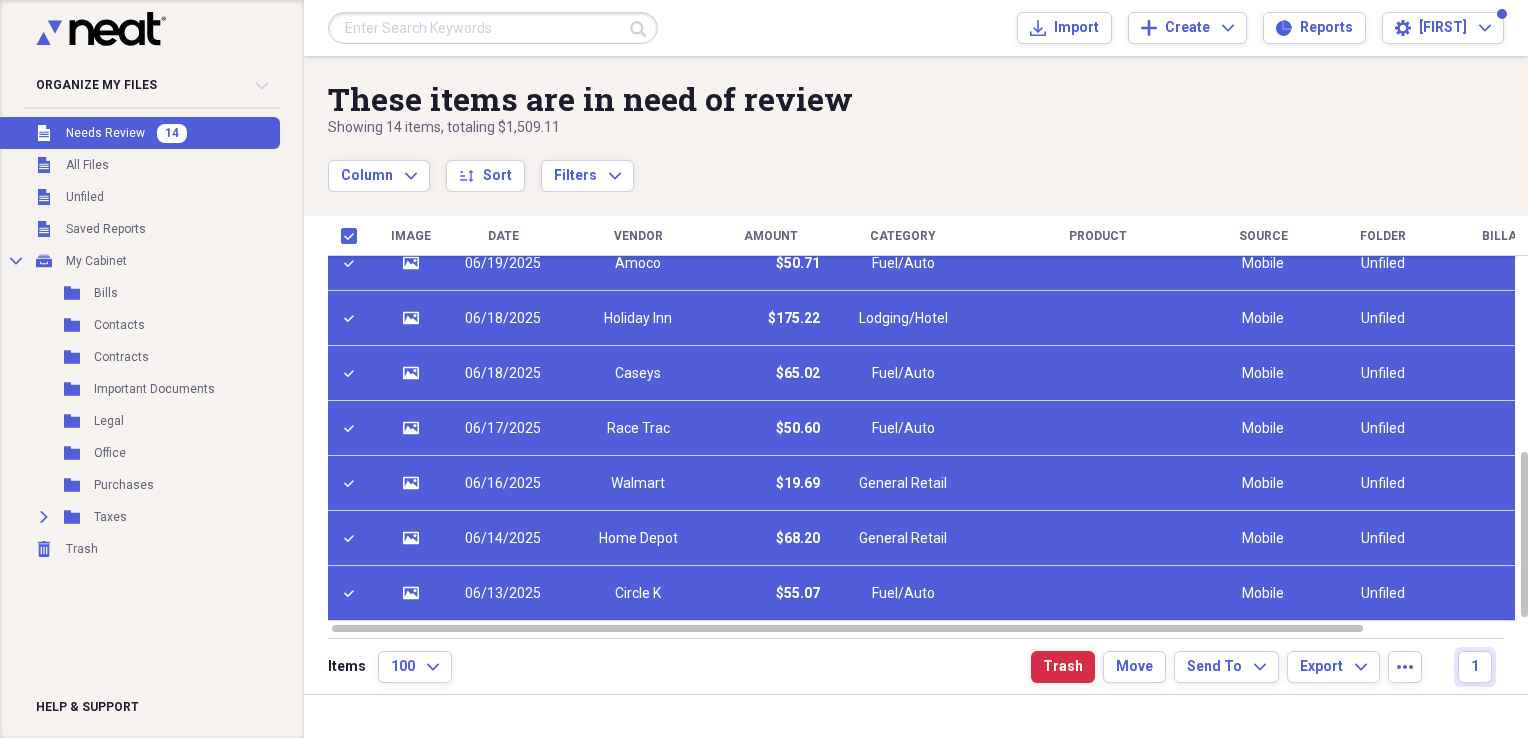 click on "Needs Review" at bounding box center (105, 133) 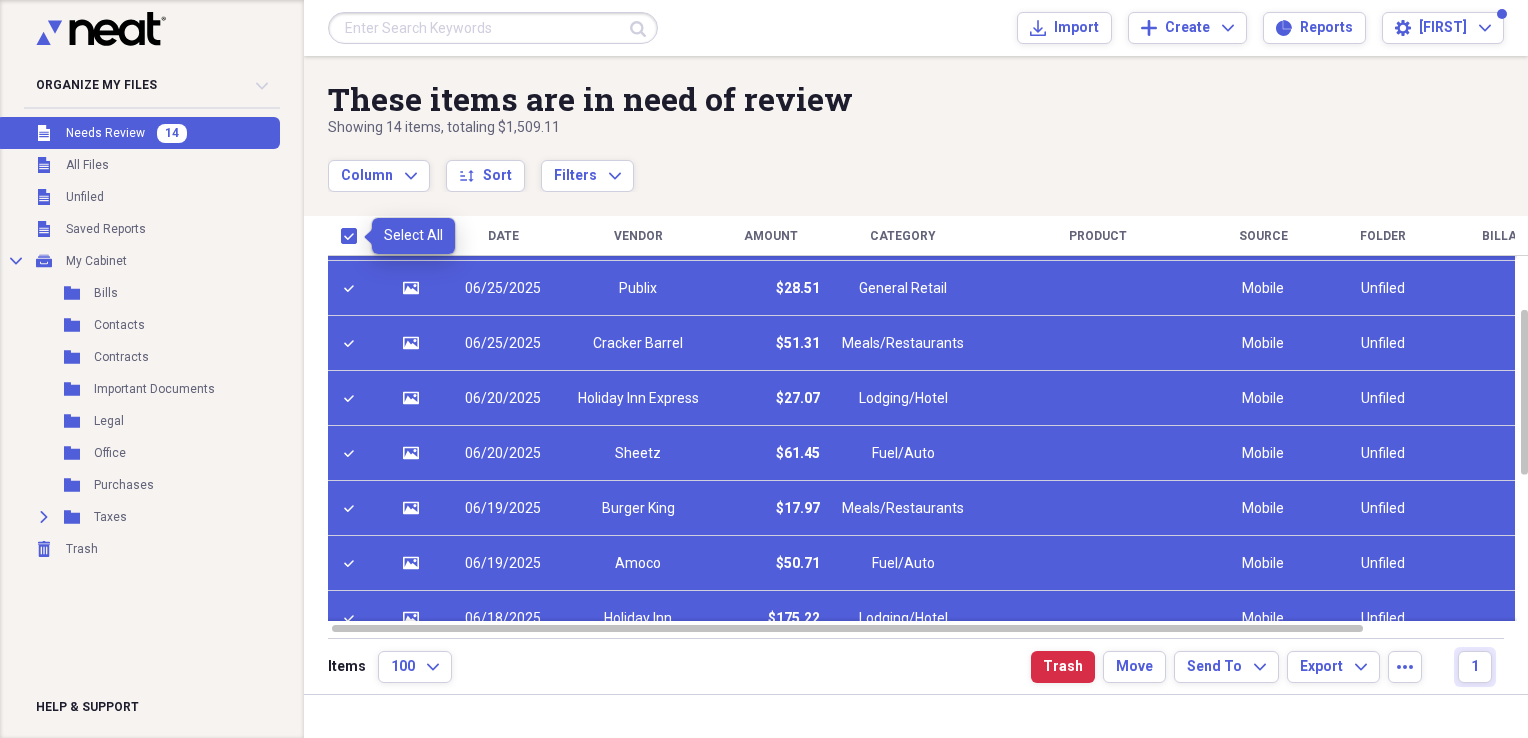 click at bounding box center [353, 236] 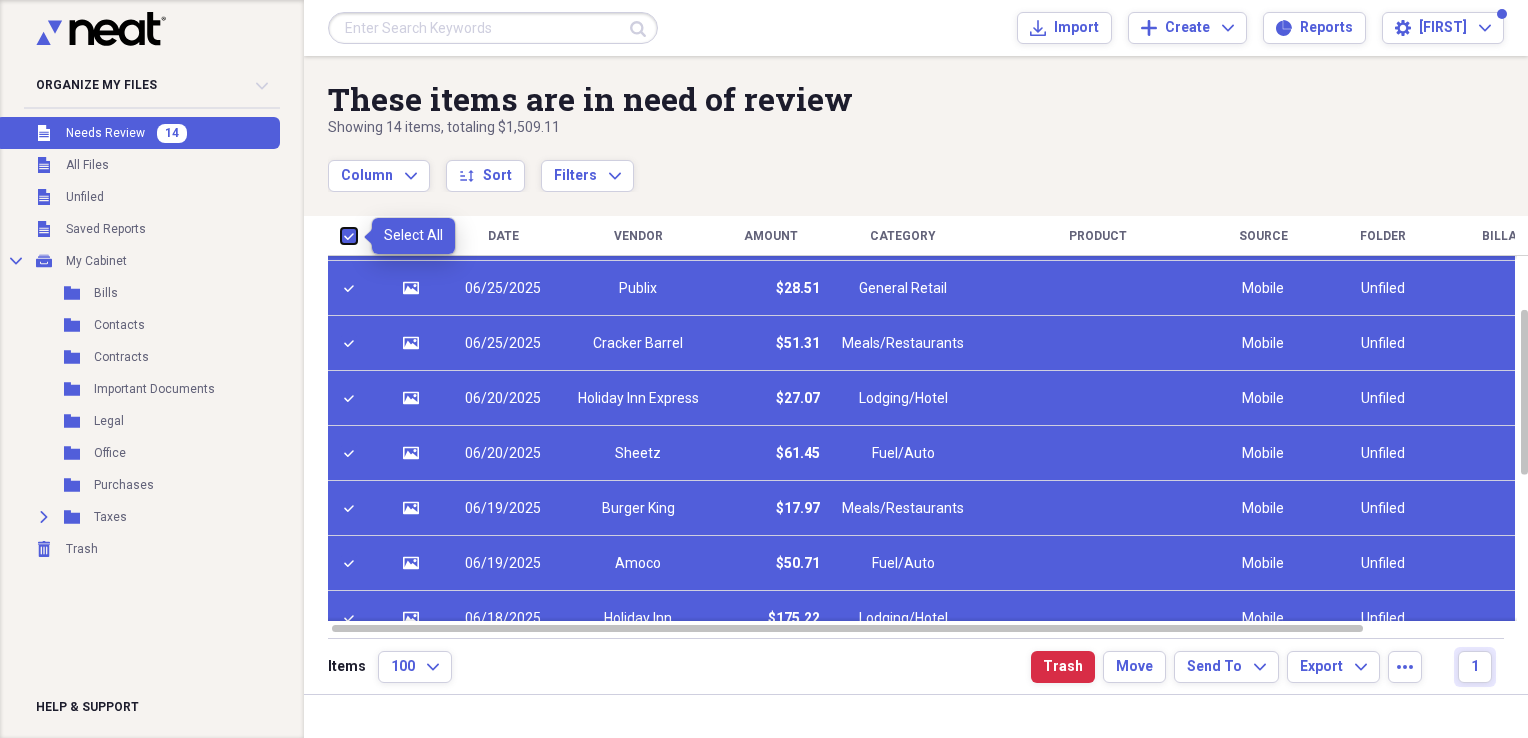 click at bounding box center [341, 235] 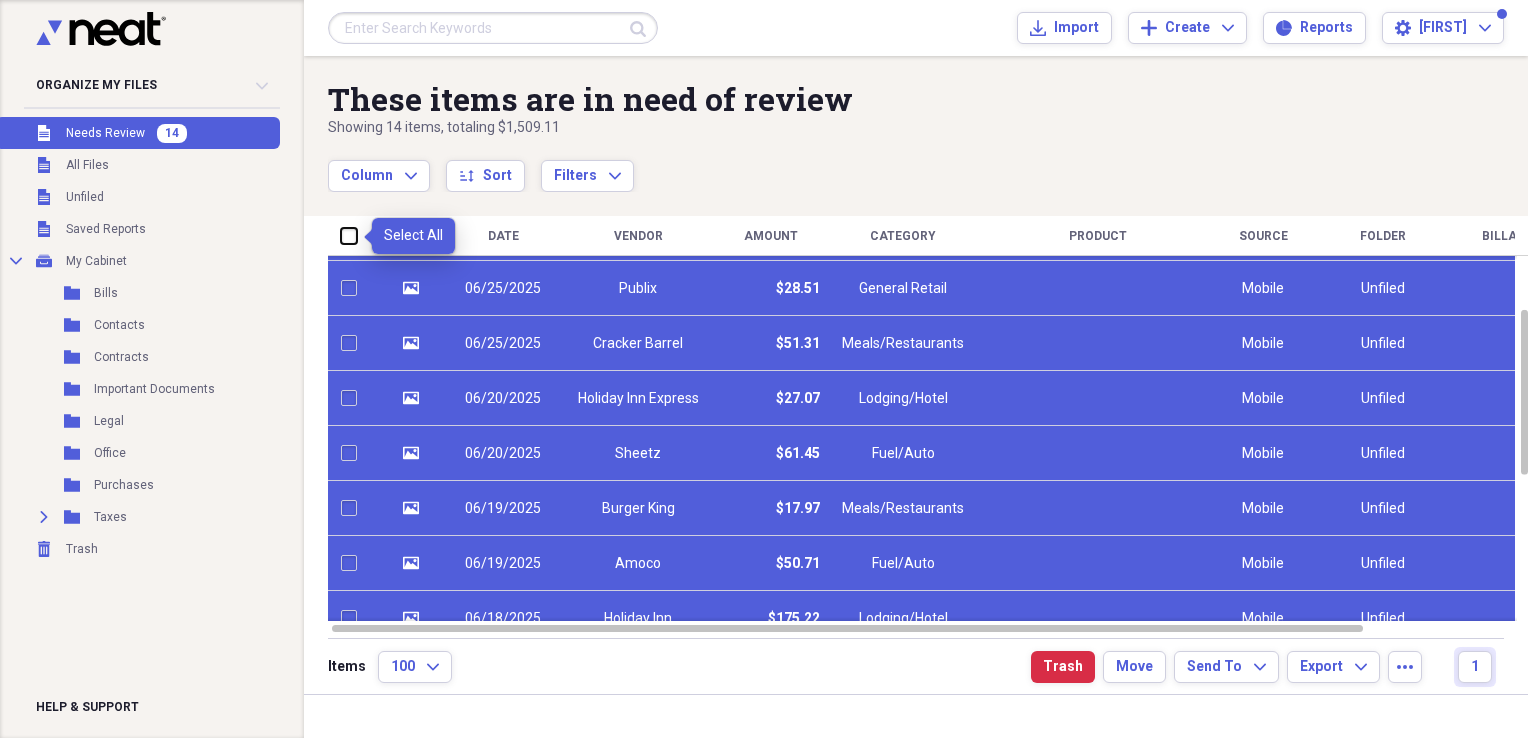 checkbox on "false" 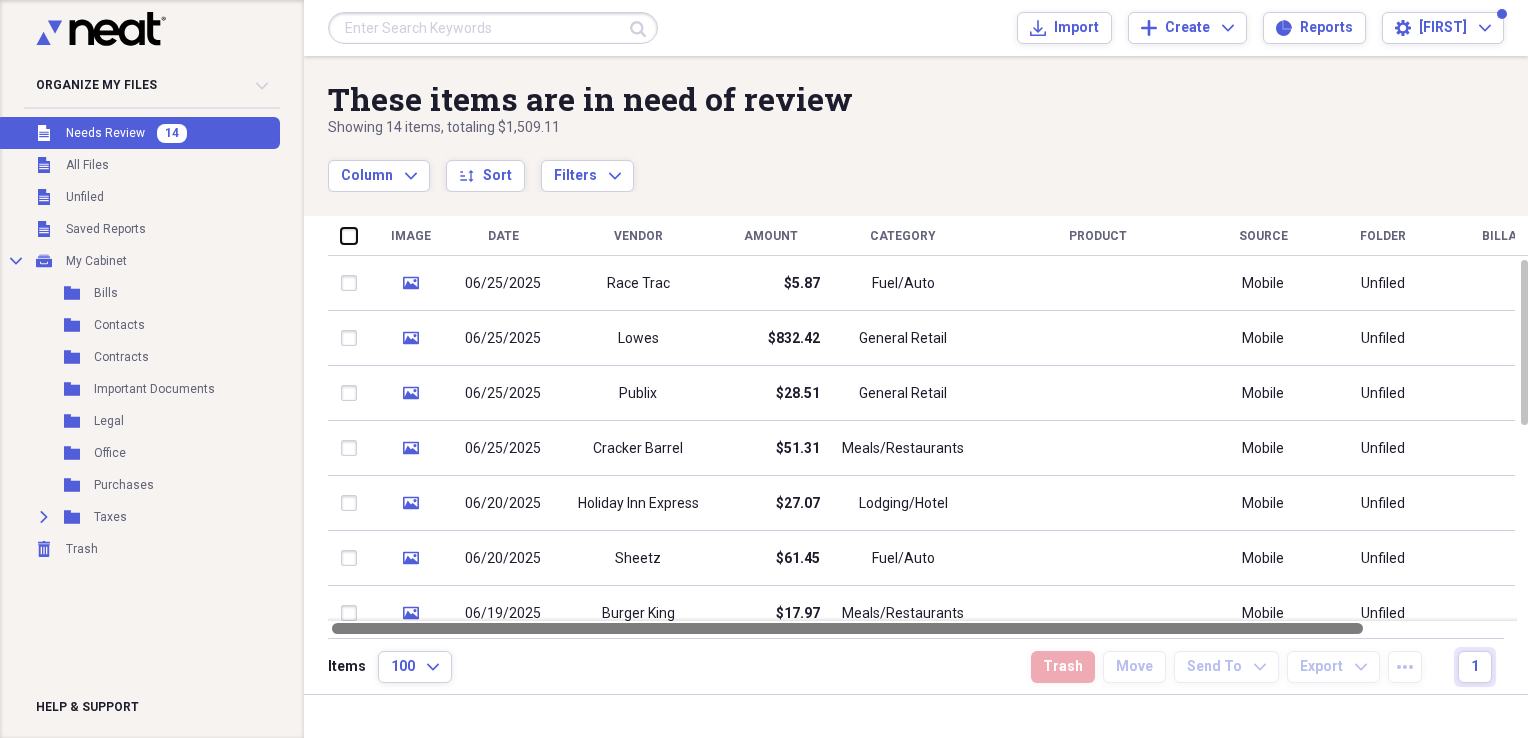drag, startPoint x: 657, startPoint y: 624, endPoint x: 662, endPoint y: 638, distance: 14.866069 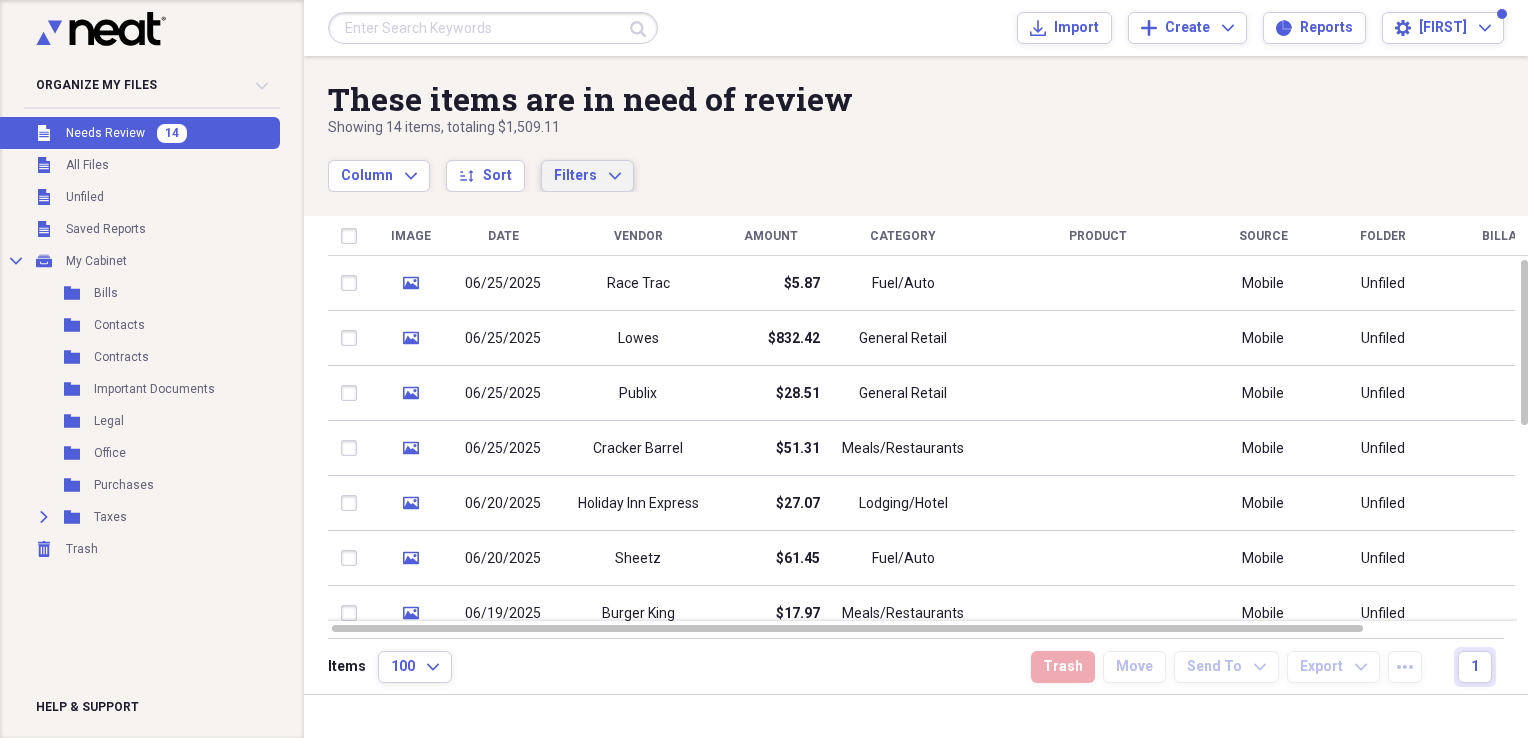 click on "Expand" 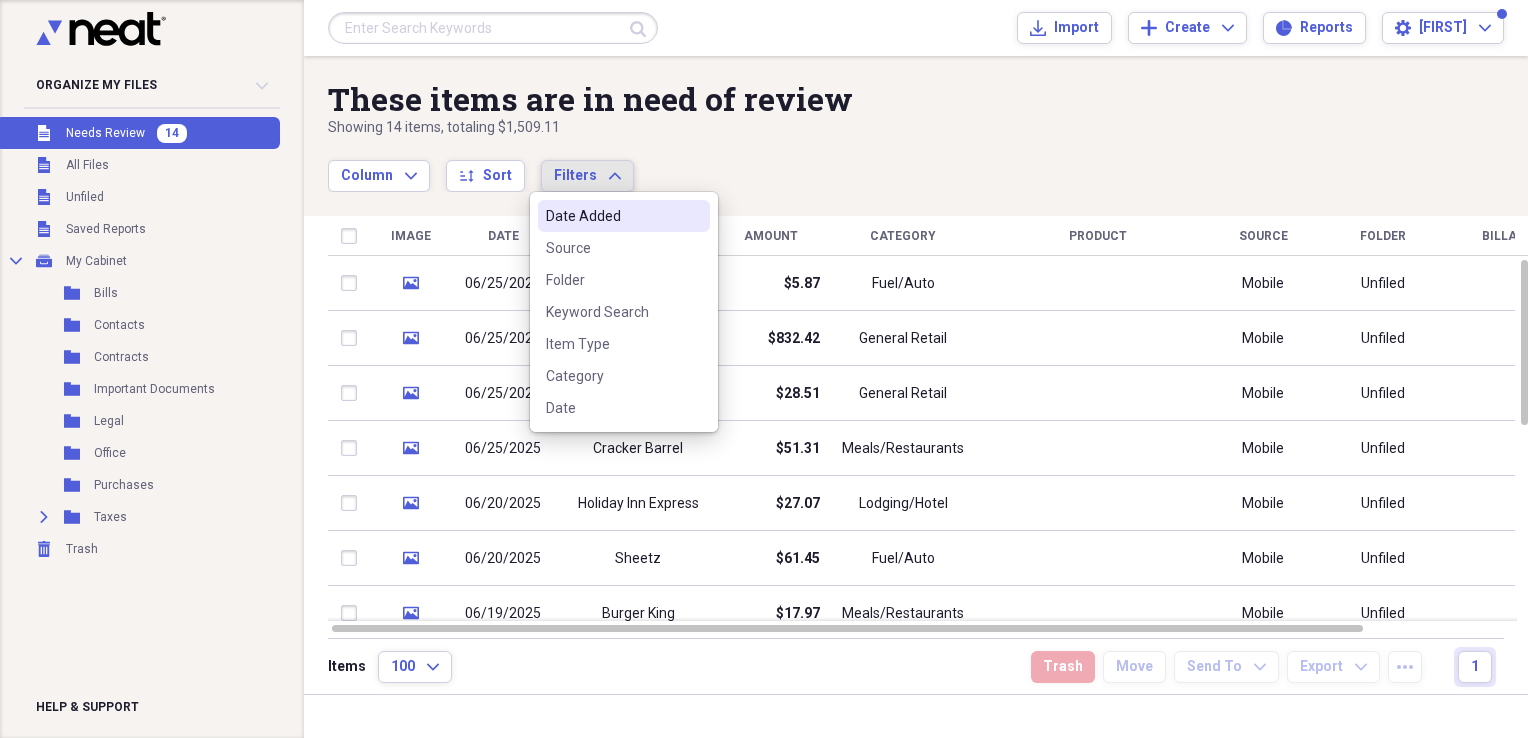 click 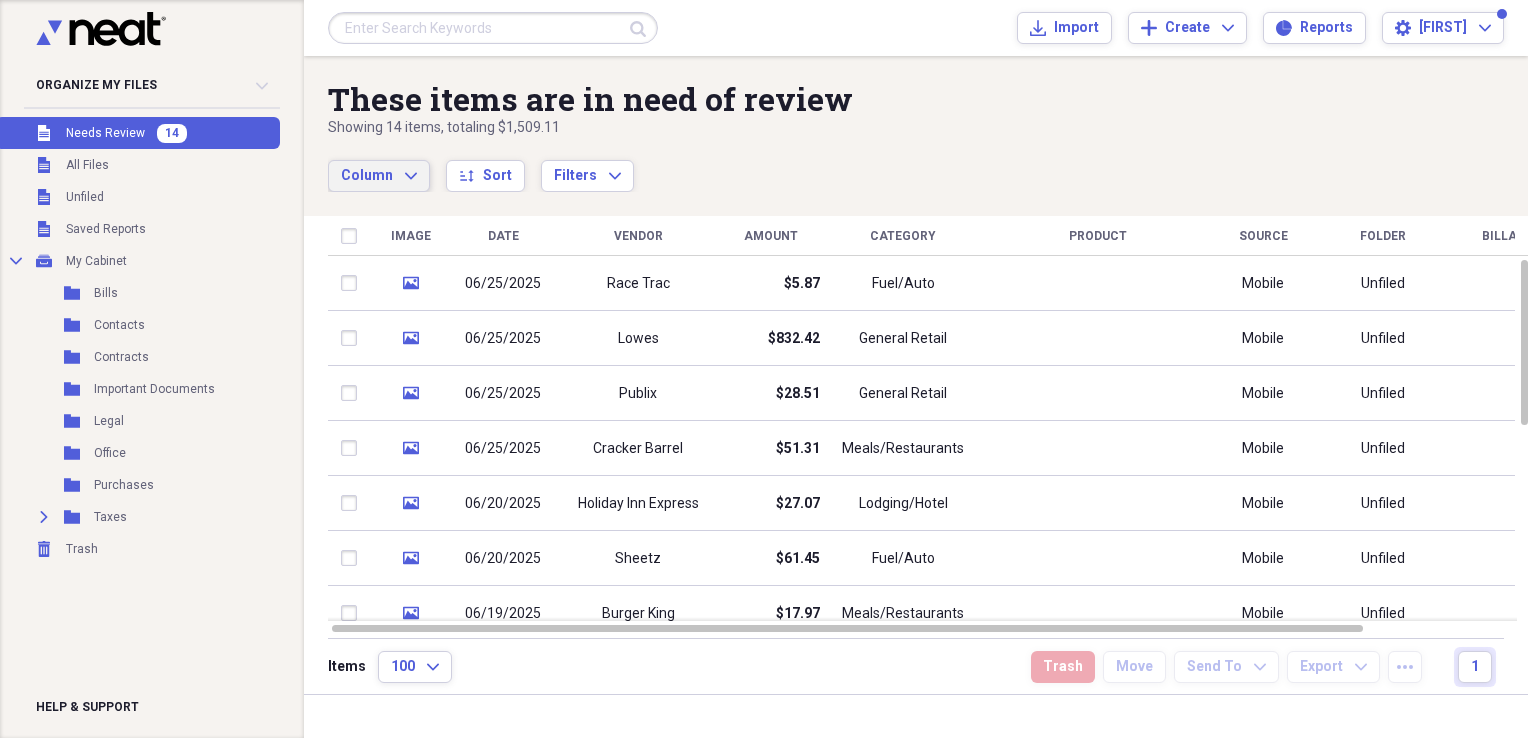 click on "Column Expand" at bounding box center (379, 176) 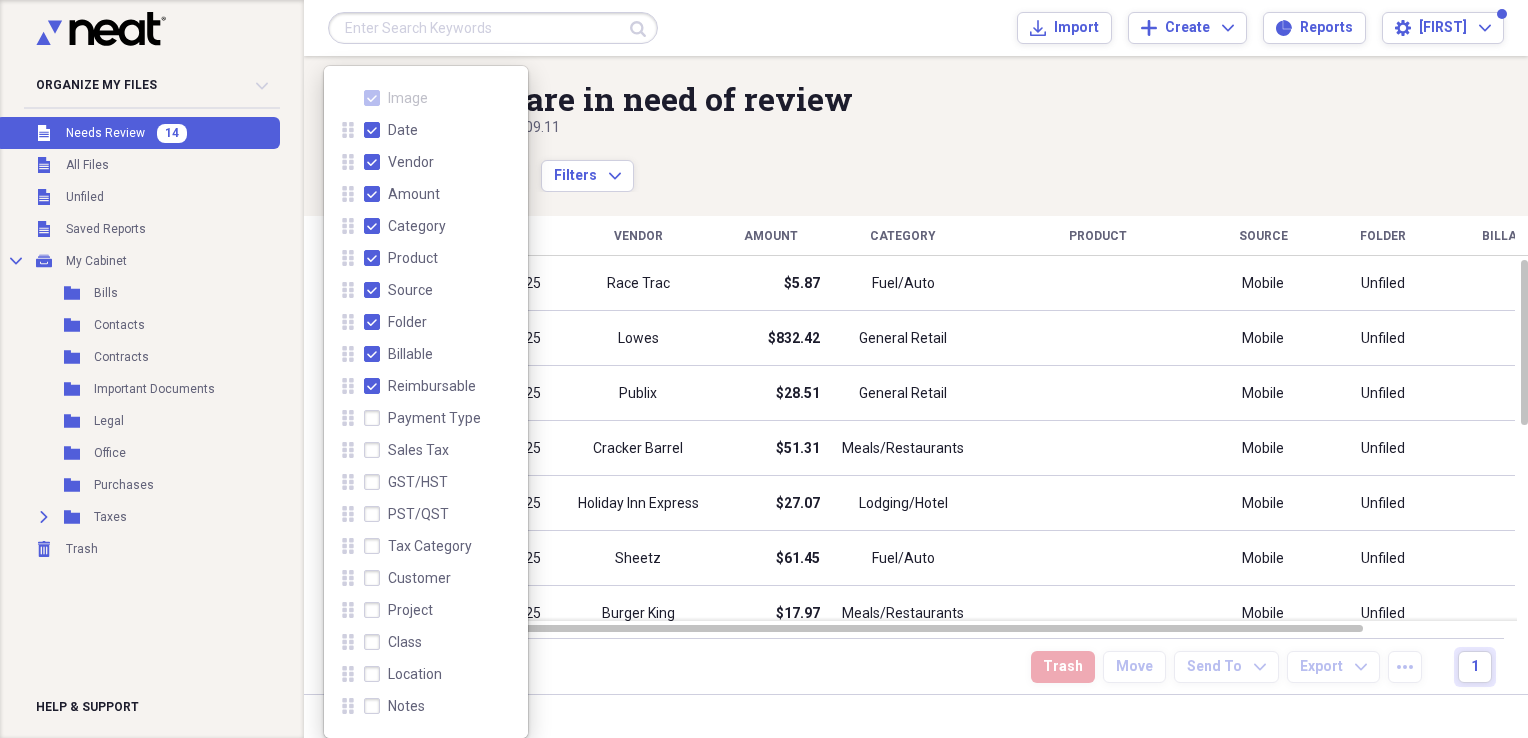 click on "Source" at bounding box center (398, 290) 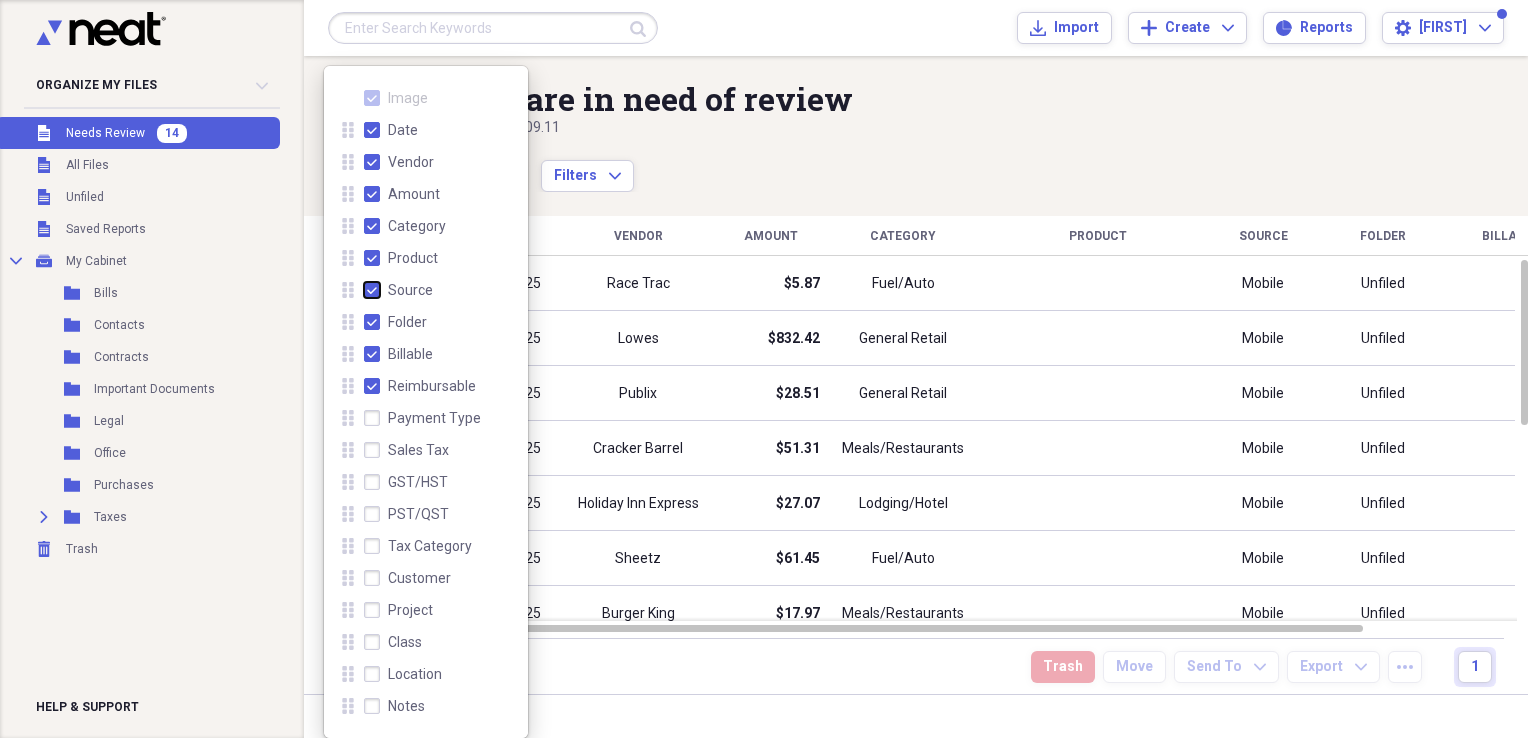 click on "Source" at bounding box center (364, 290) 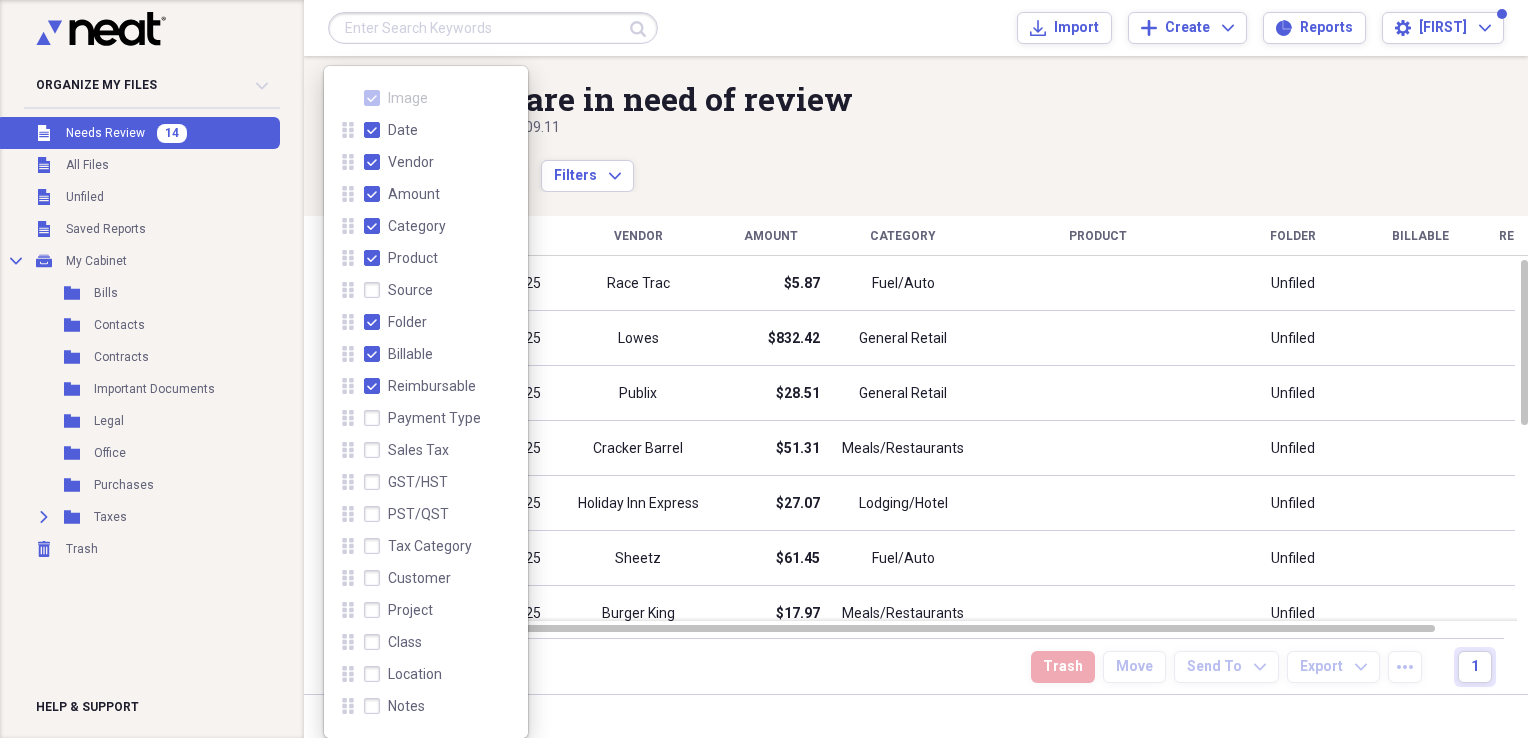 click on "Billable" at bounding box center [398, 354] 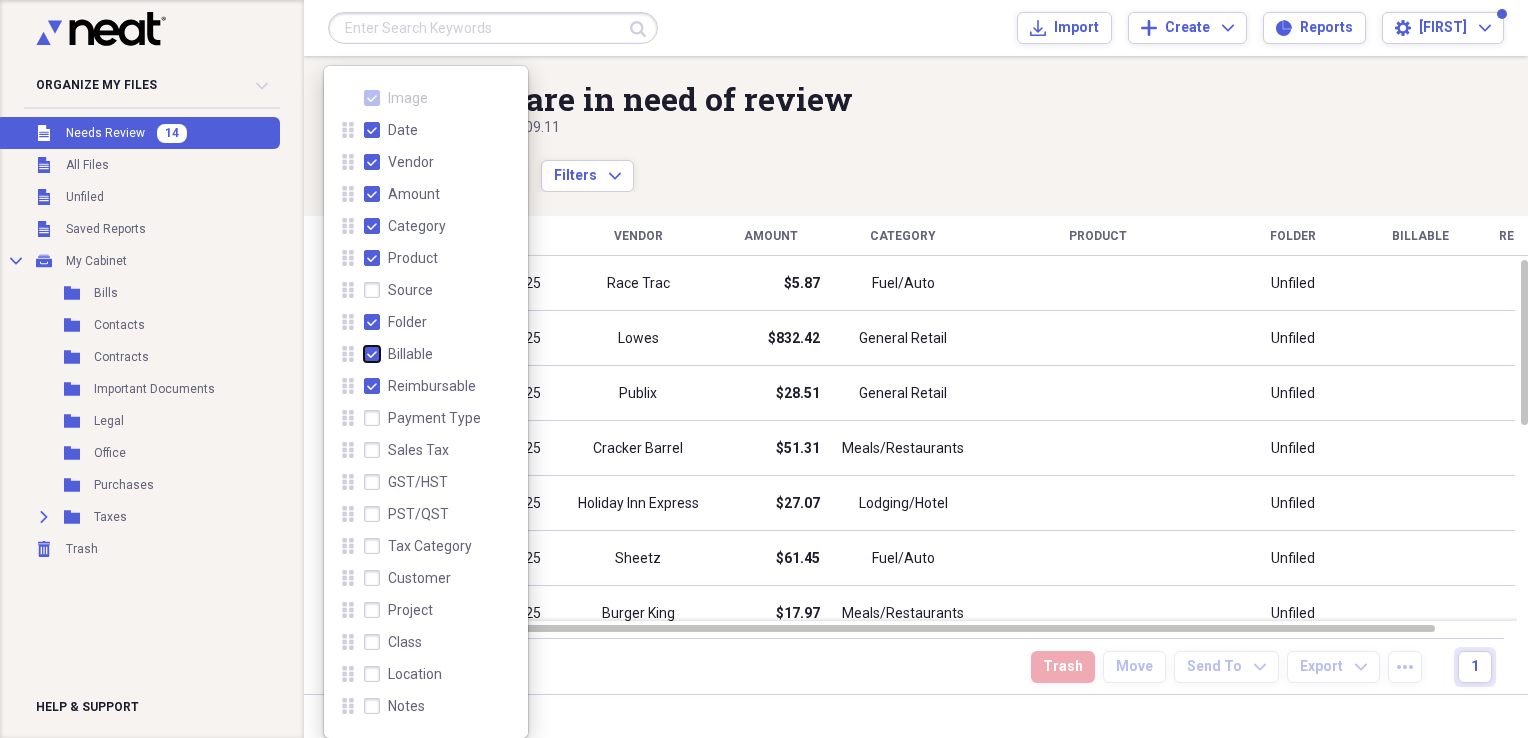 click on "Billable" at bounding box center (364, 354) 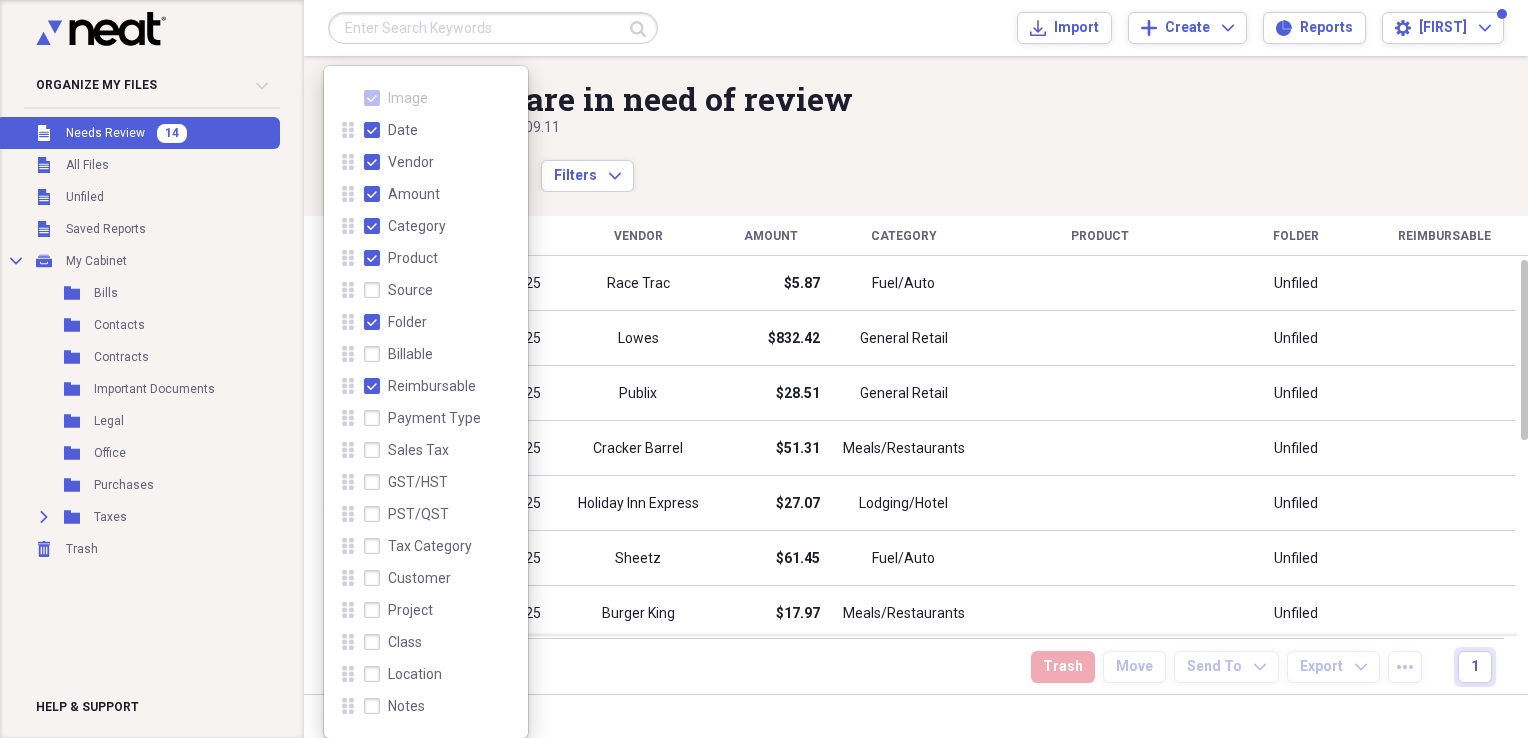 click on "Reimbursable" at bounding box center [420, 386] 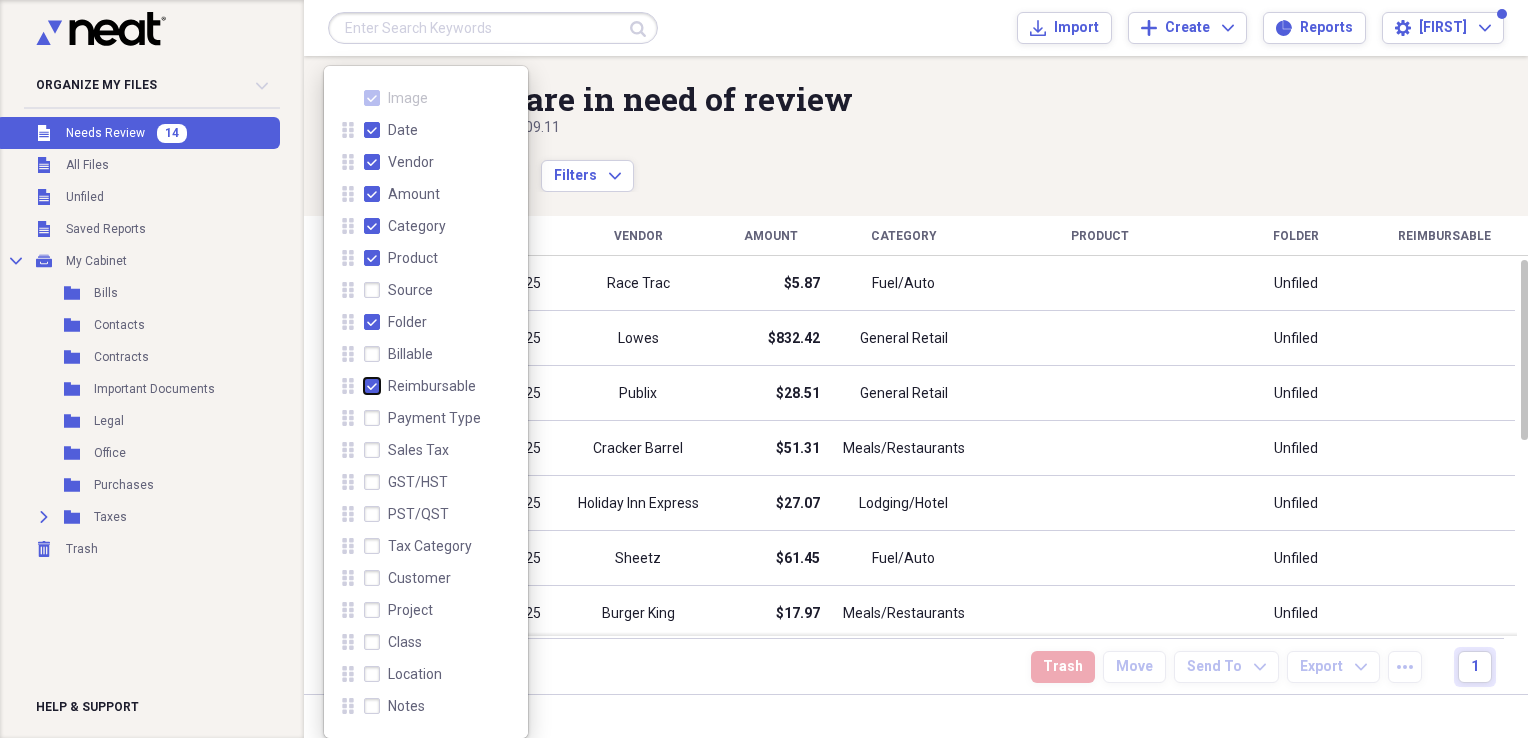 click on "Reimbursable" at bounding box center [364, 386] 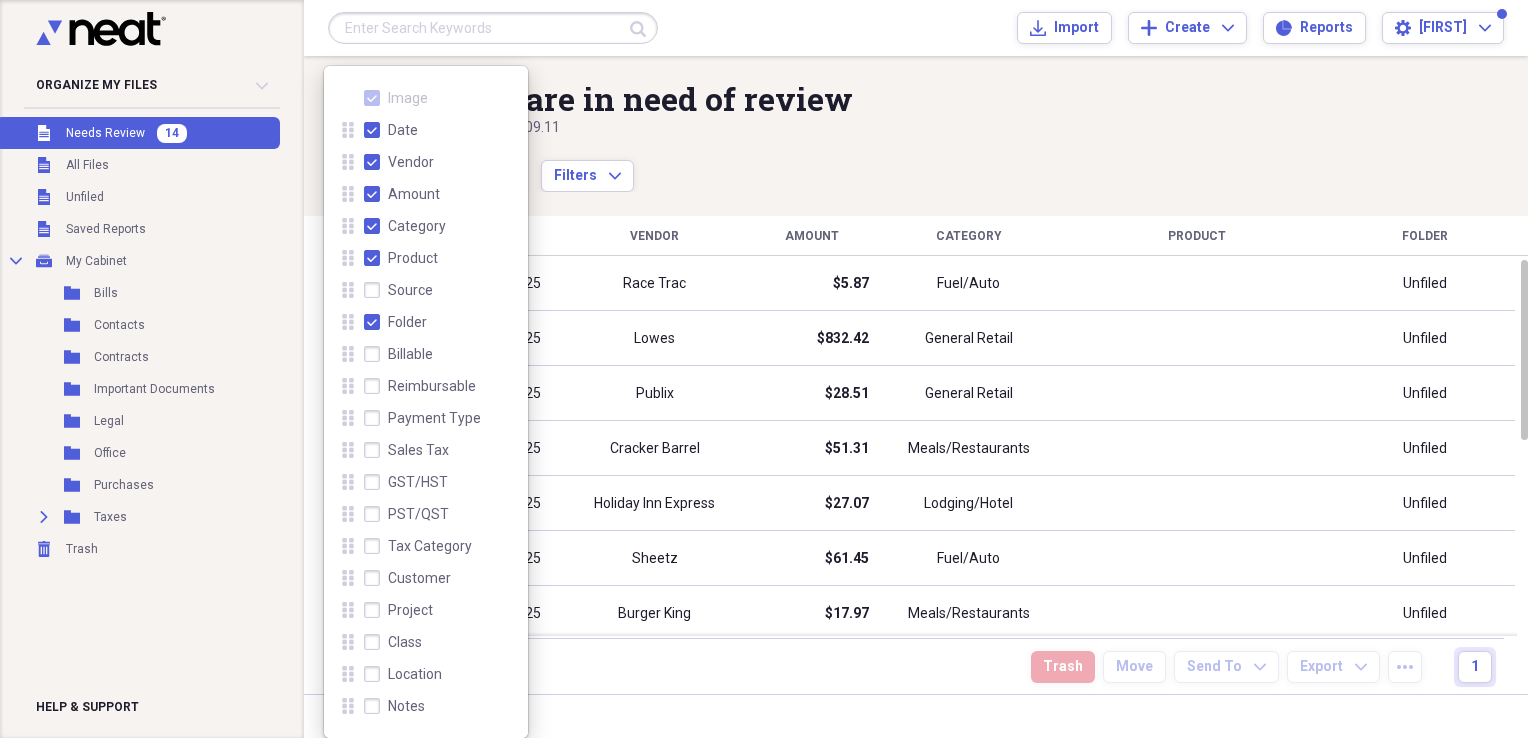 click on "Folder" at bounding box center [395, 322] 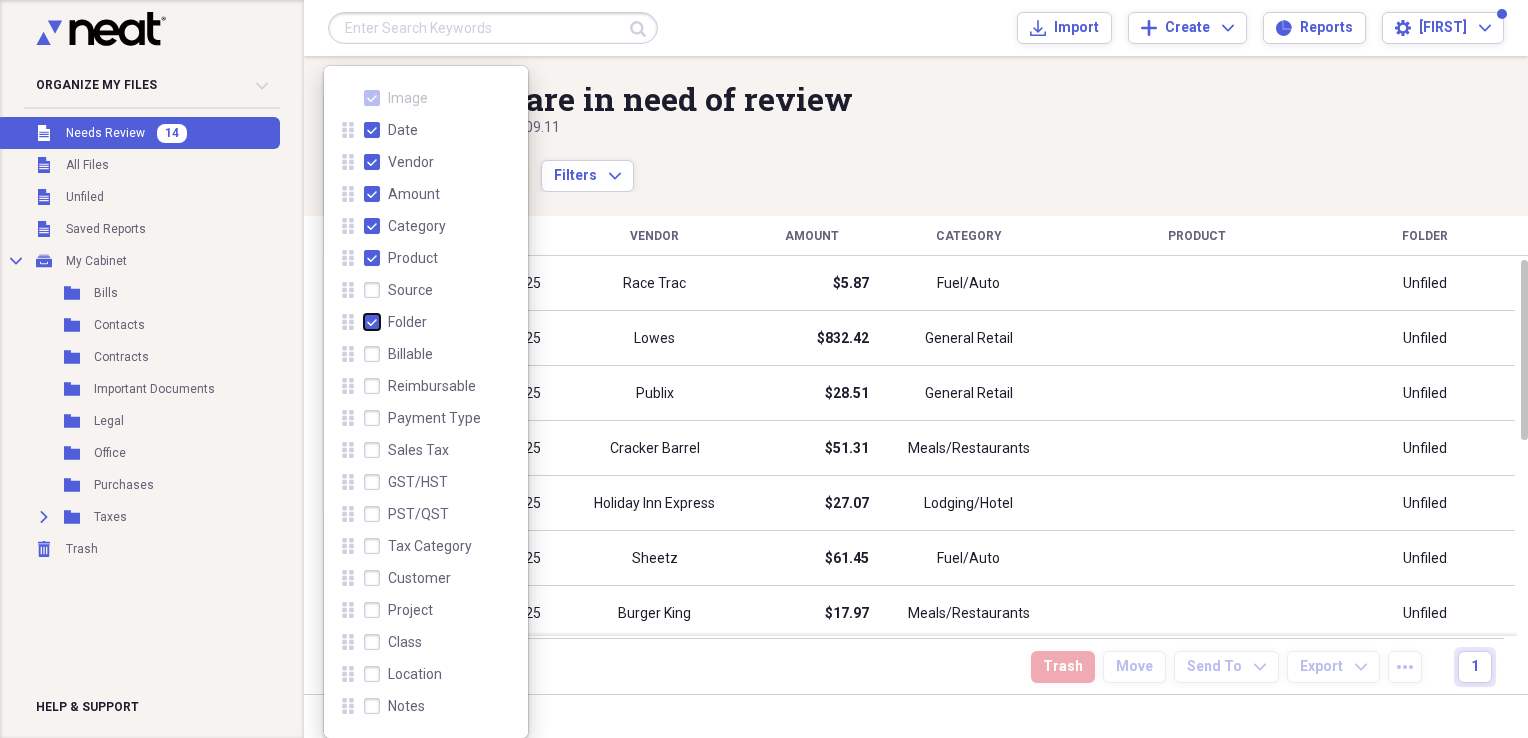 click on "Folder" at bounding box center [364, 322] 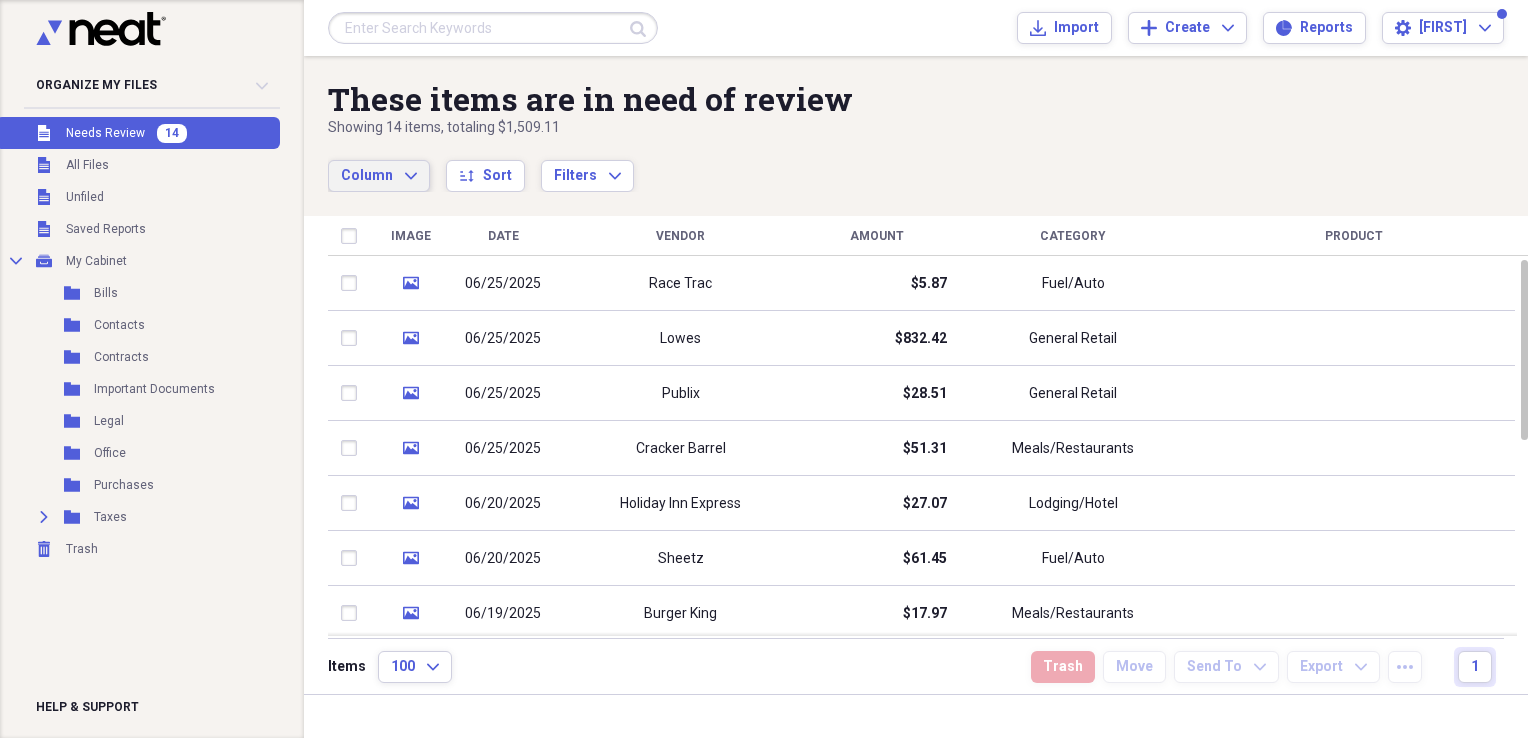 click on "Column Expand sort Sort Filters  Expand" at bounding box center (852, 165) 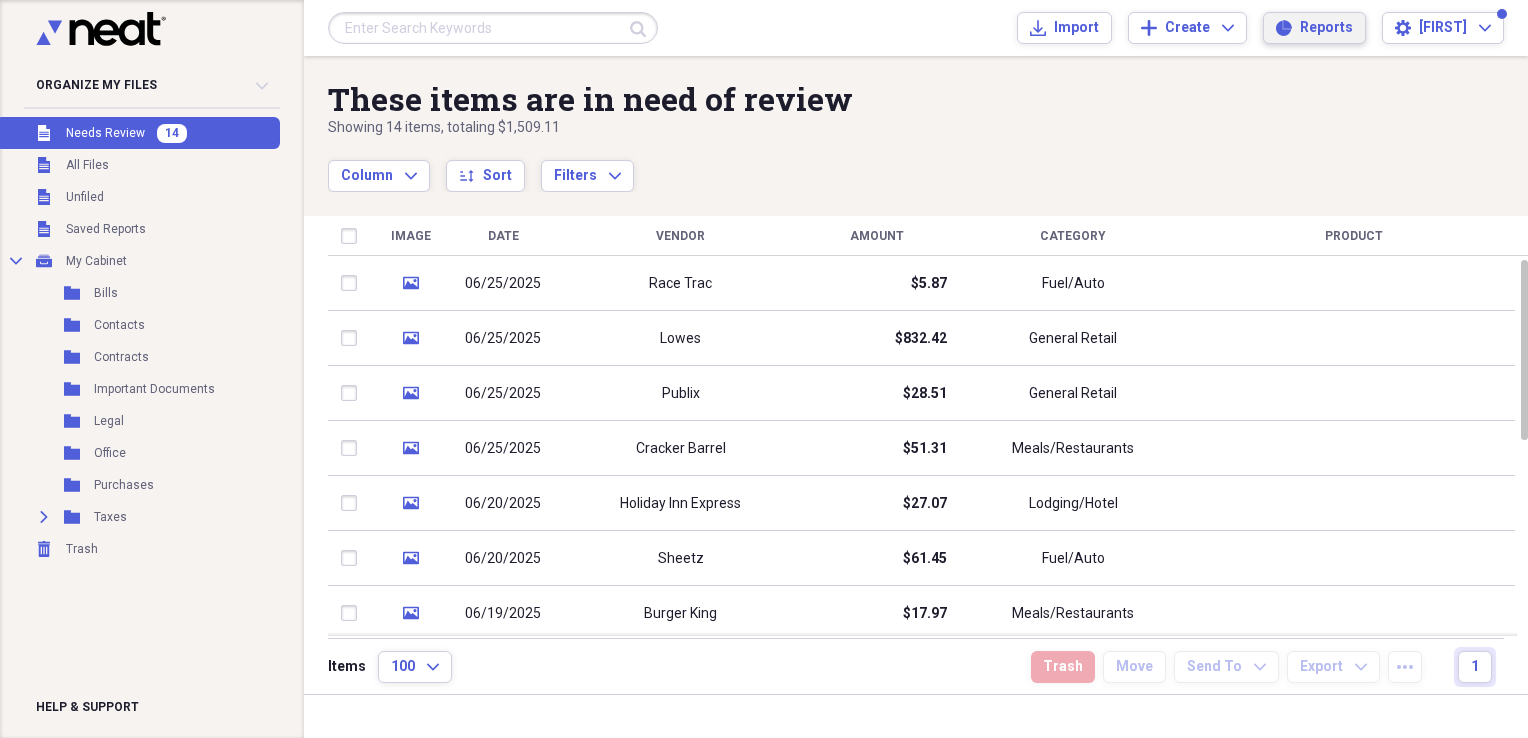 click on "Reports" at bounding box center (1326, 28) 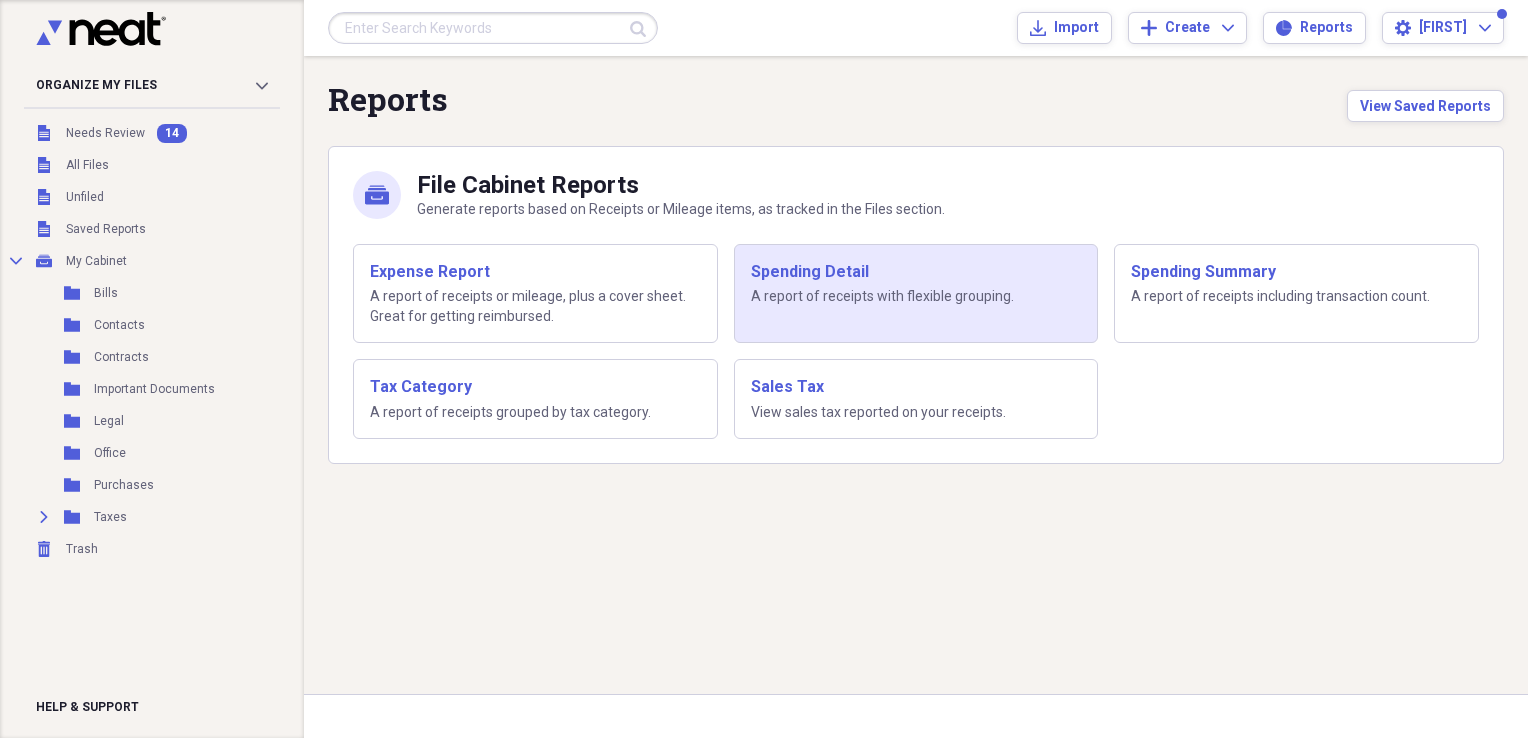 click on "Spending Detail" at bounding box center [916, 272] 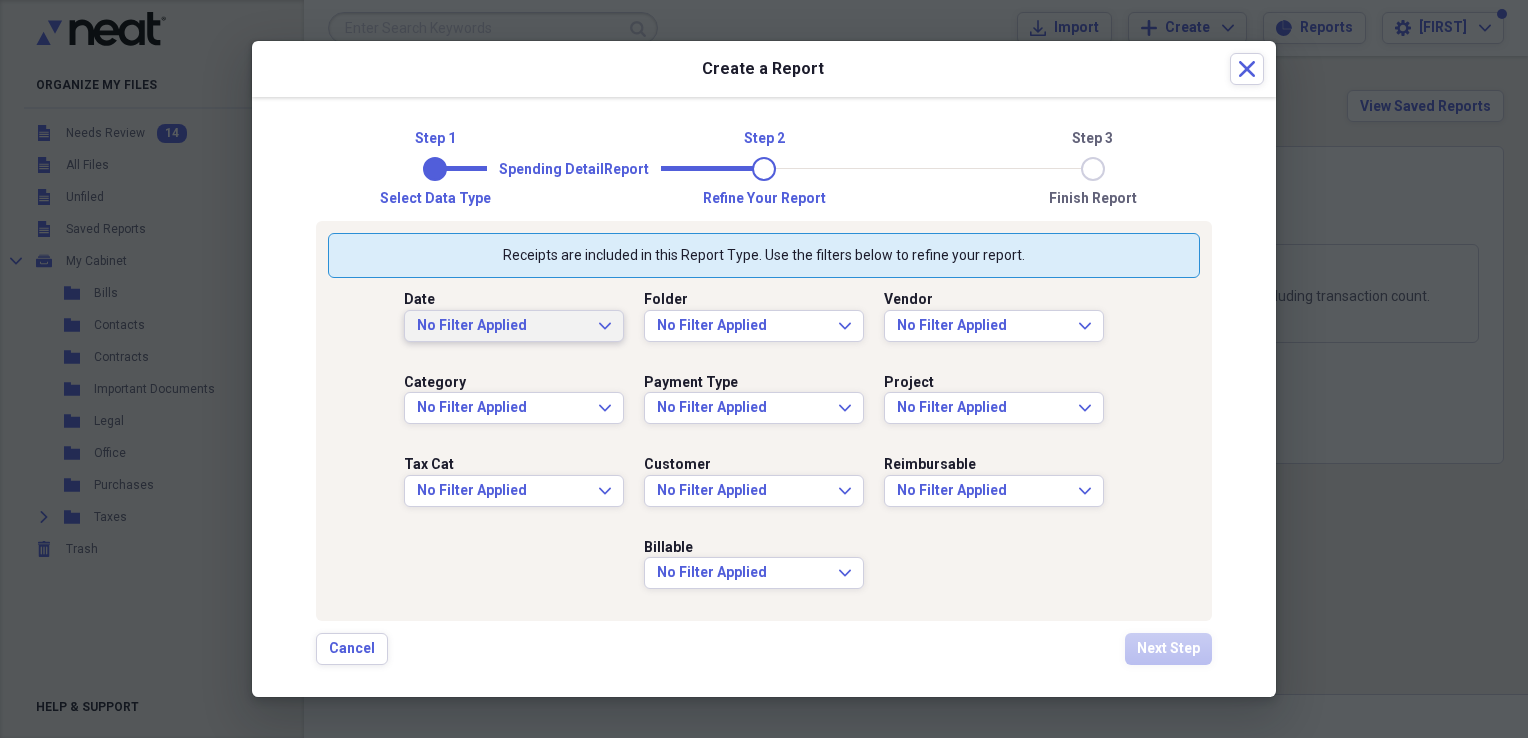 click on "No Filter Applied Expand" at bounding box center [514, 326] 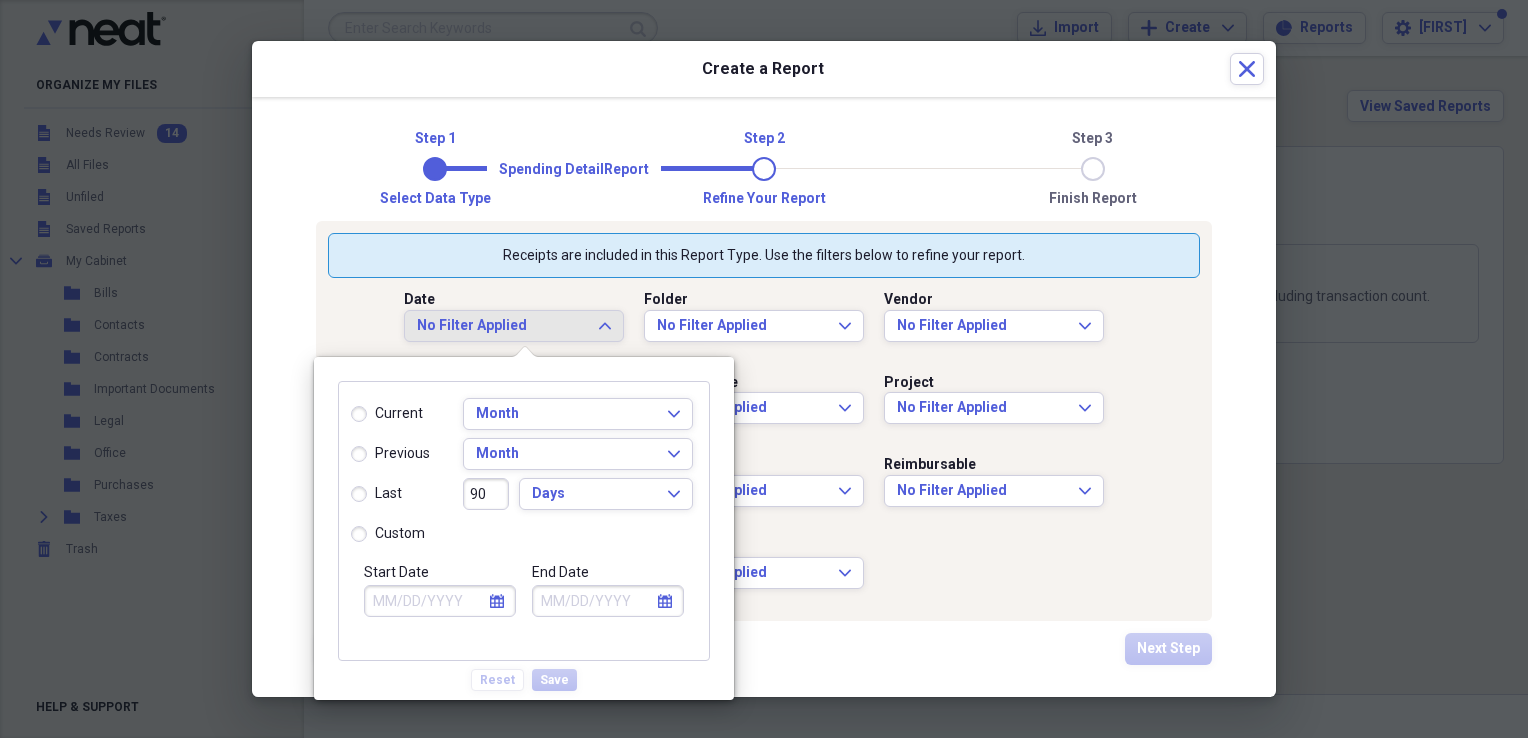 click on "last" at bounding box center [376, 494] 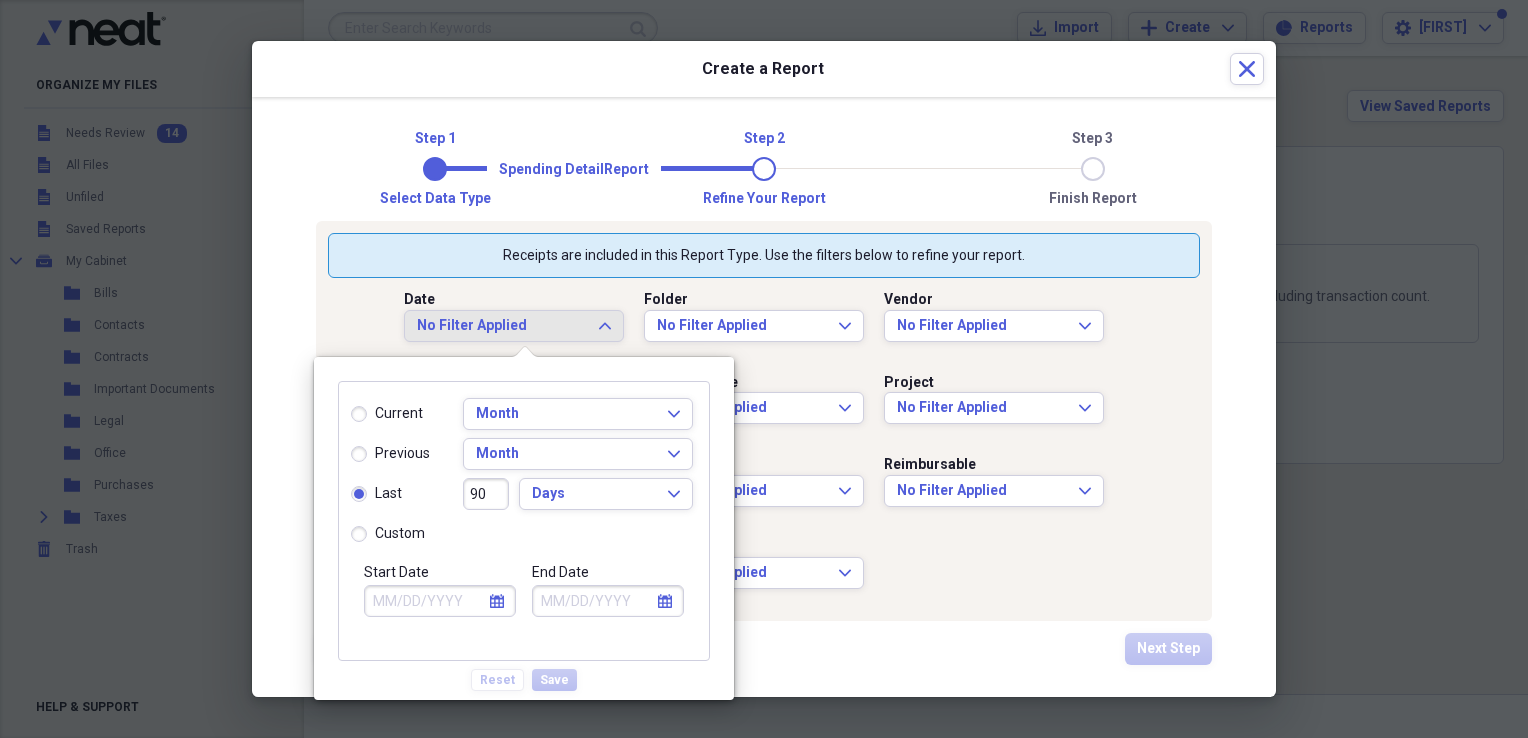 type on "05/06/2025" 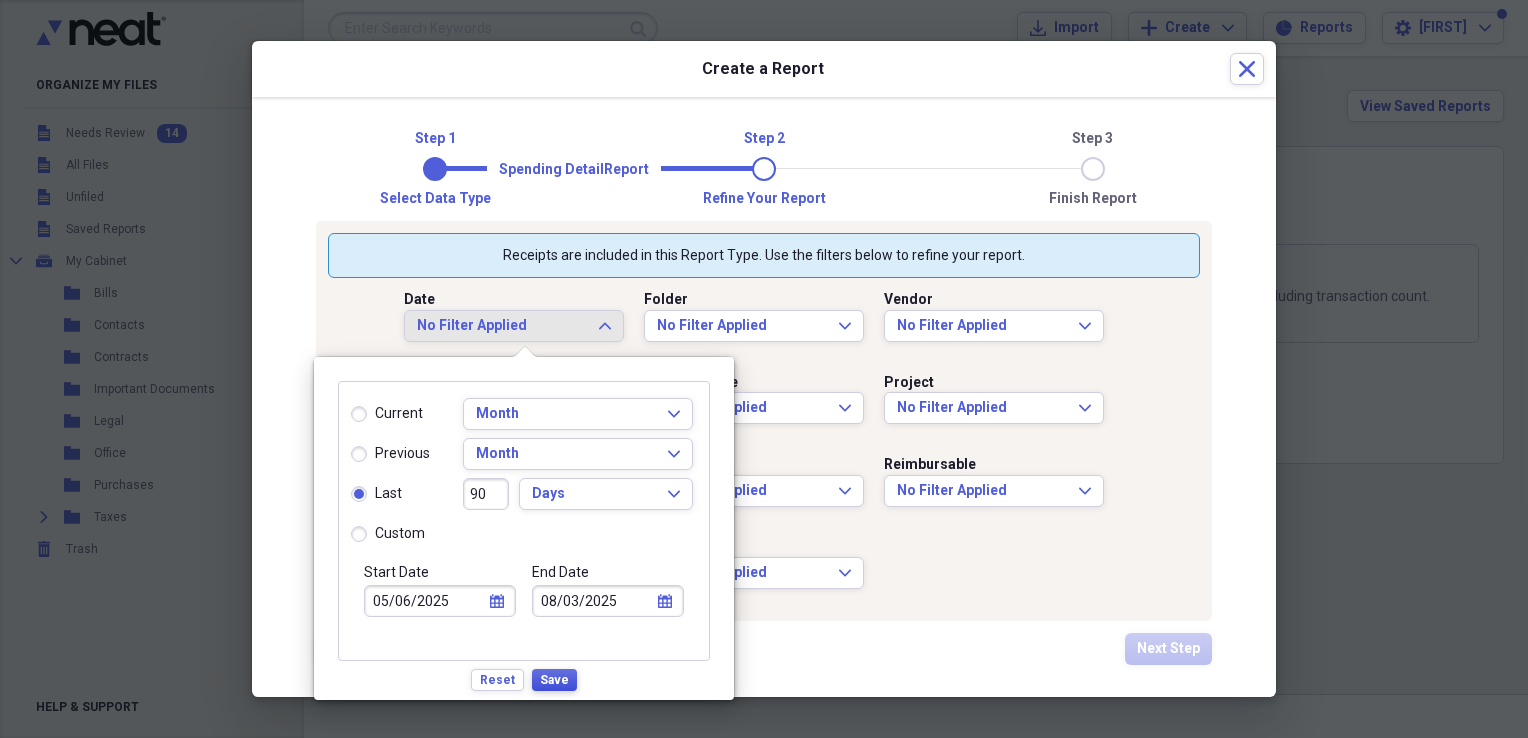 click on "Save" at bounding box center (554, 680) 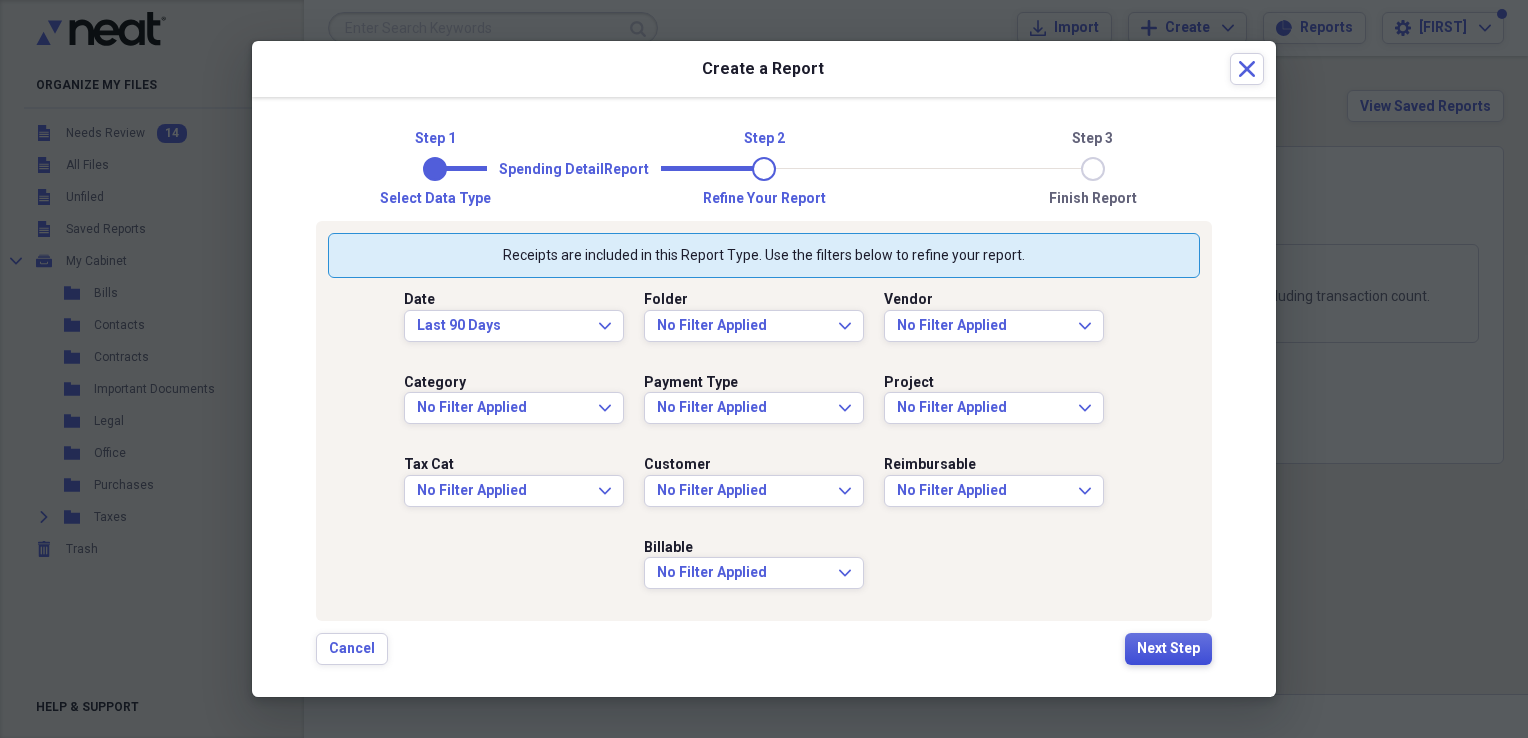 click on "Next Step" at bounding box center (1168, 649) 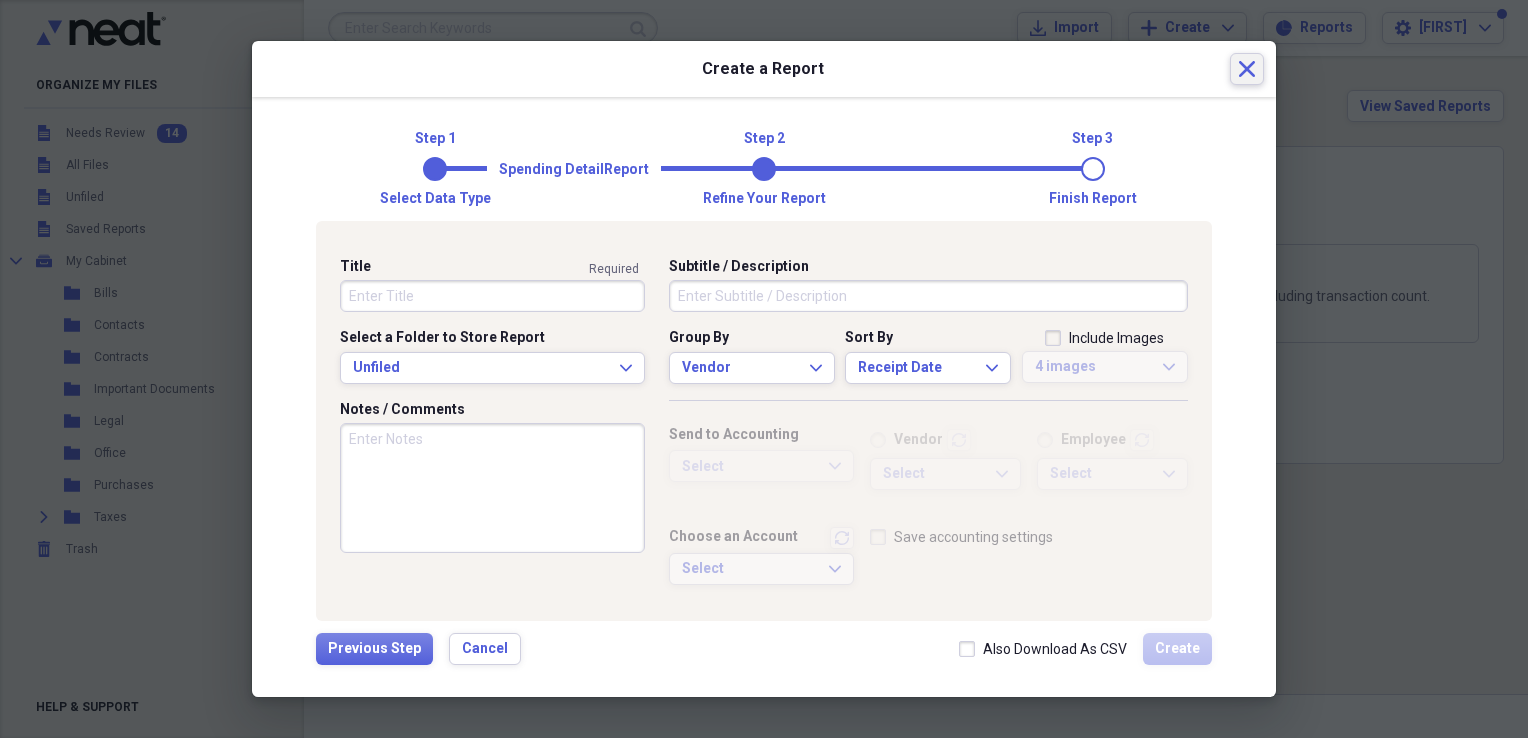 click on "Close" 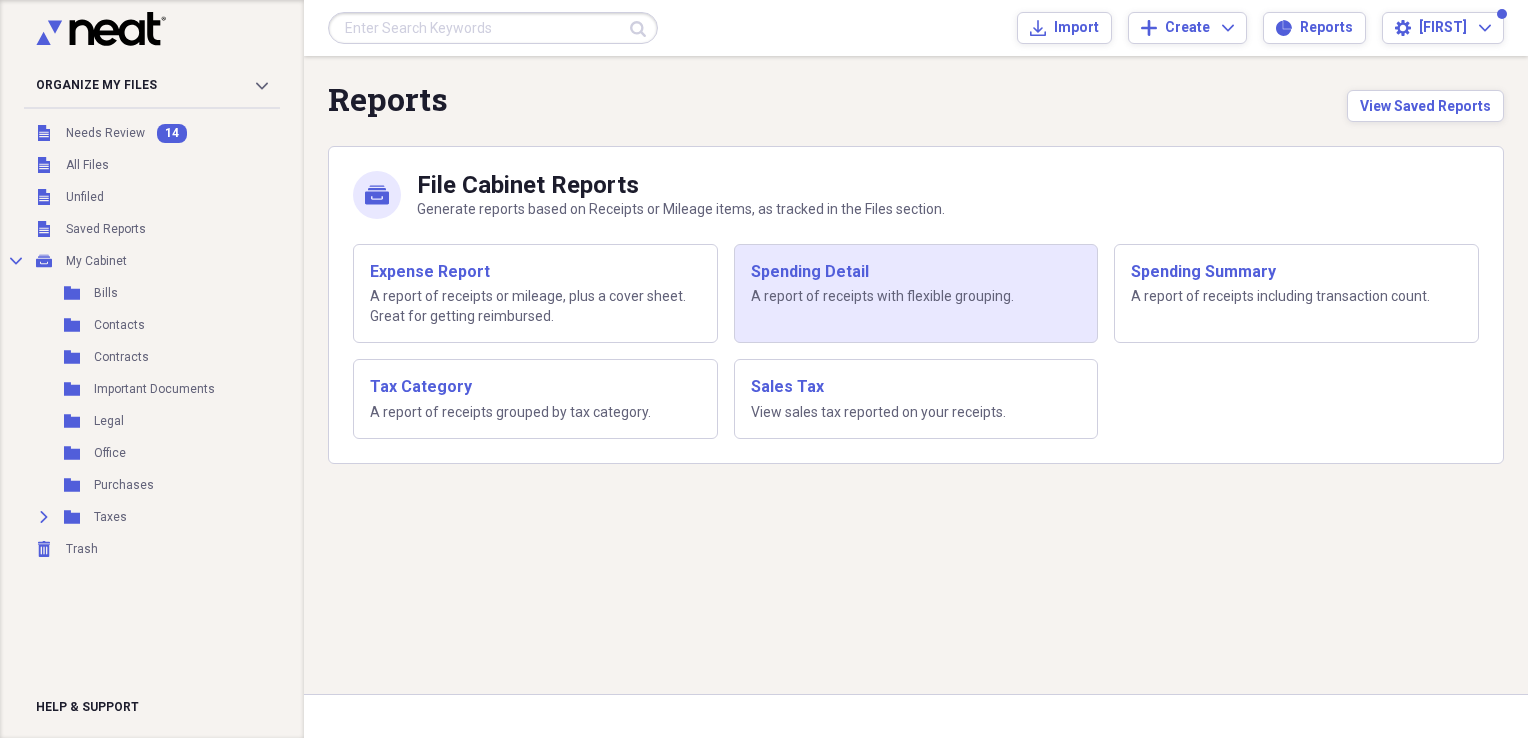click on "Spending Detail A report of receipts with flexible grouping." at bounding box center [916, 294] 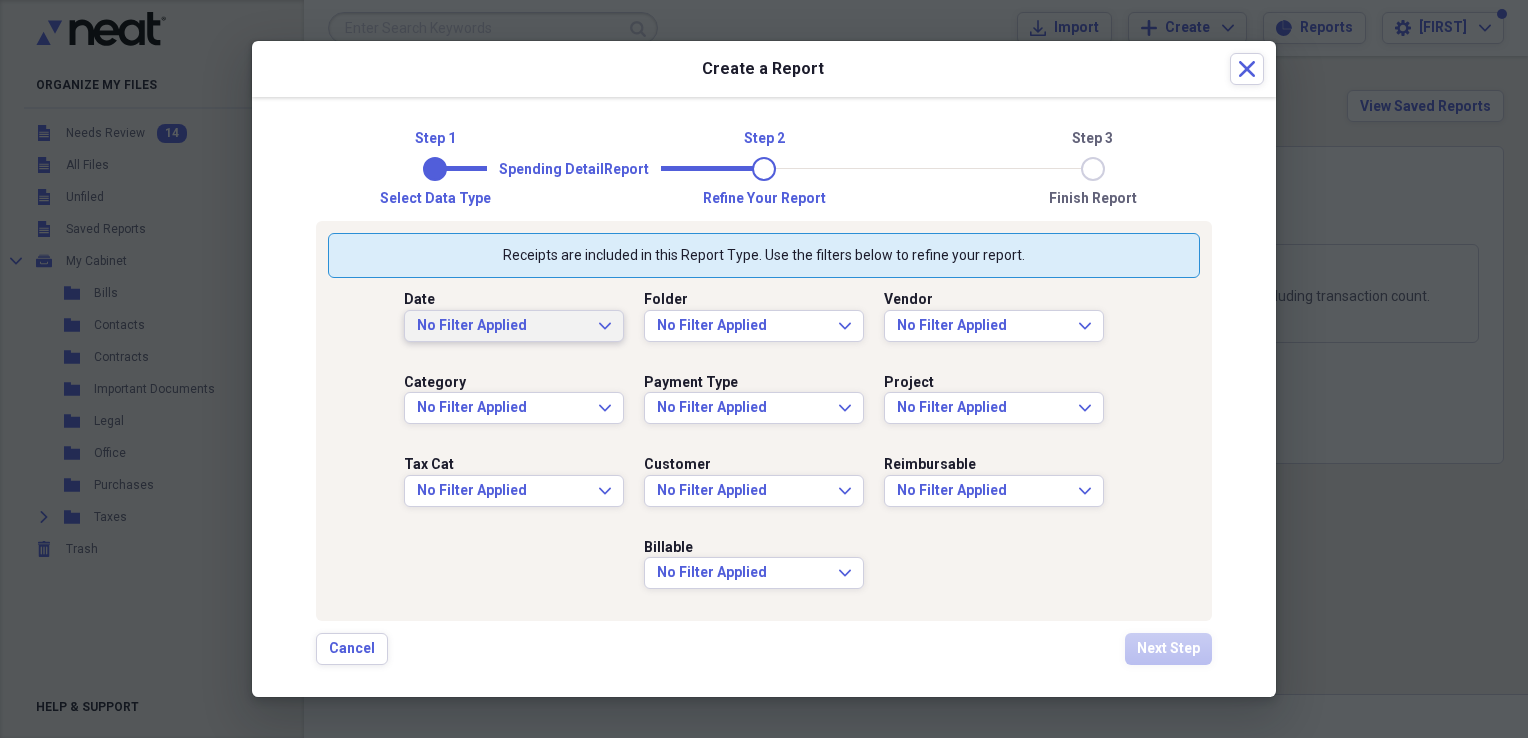 click on "Expand" 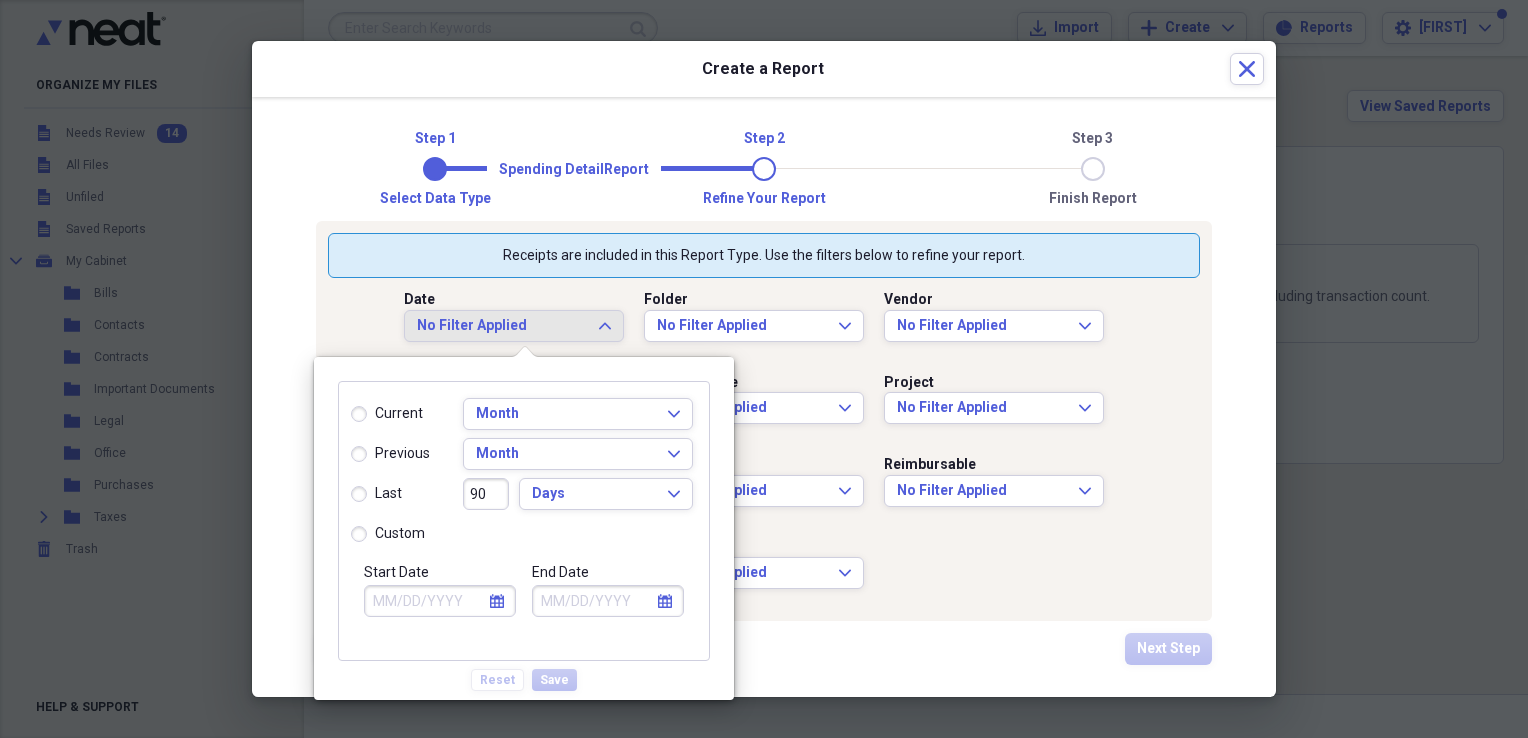 click on "last" at bounding box center (376, 494) 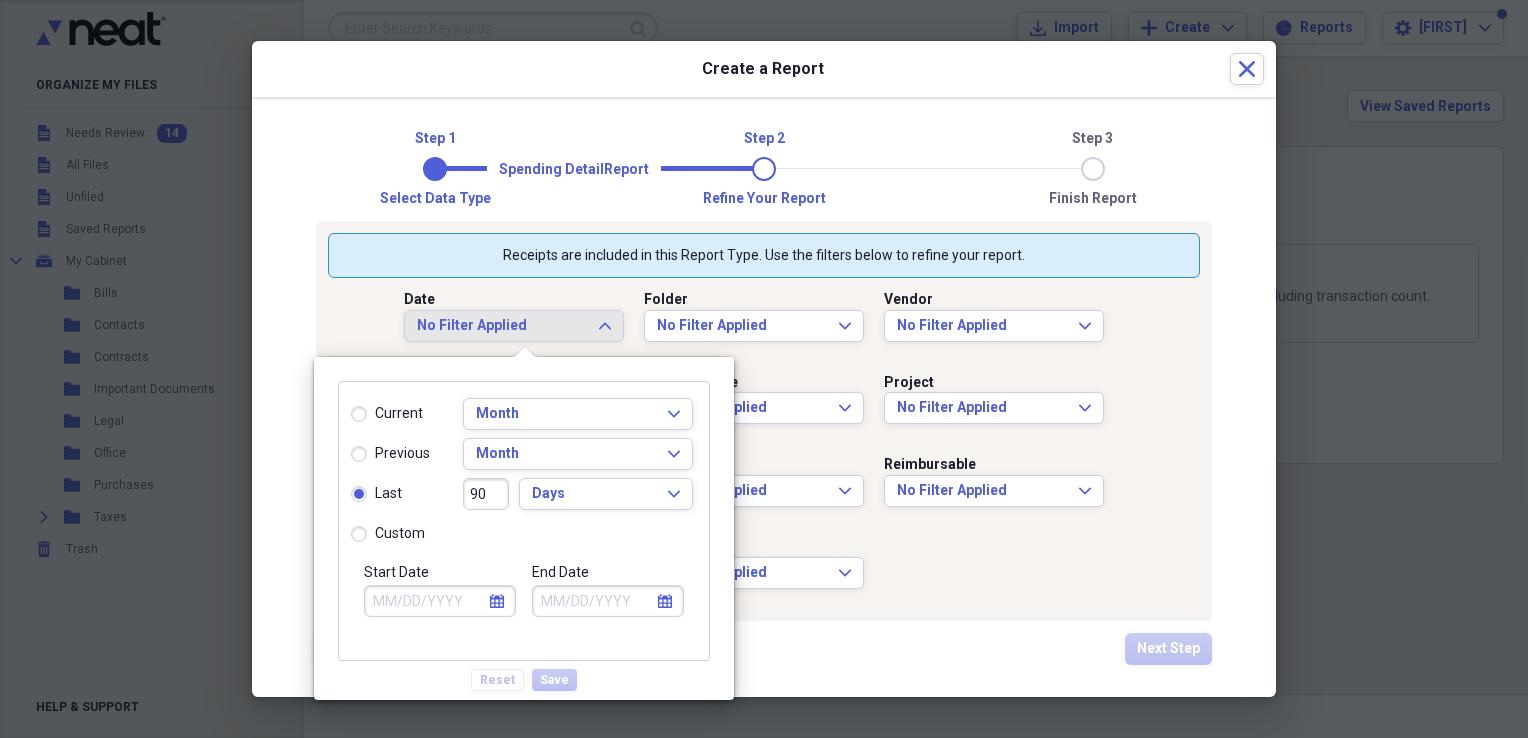 type on "05/06/2025" 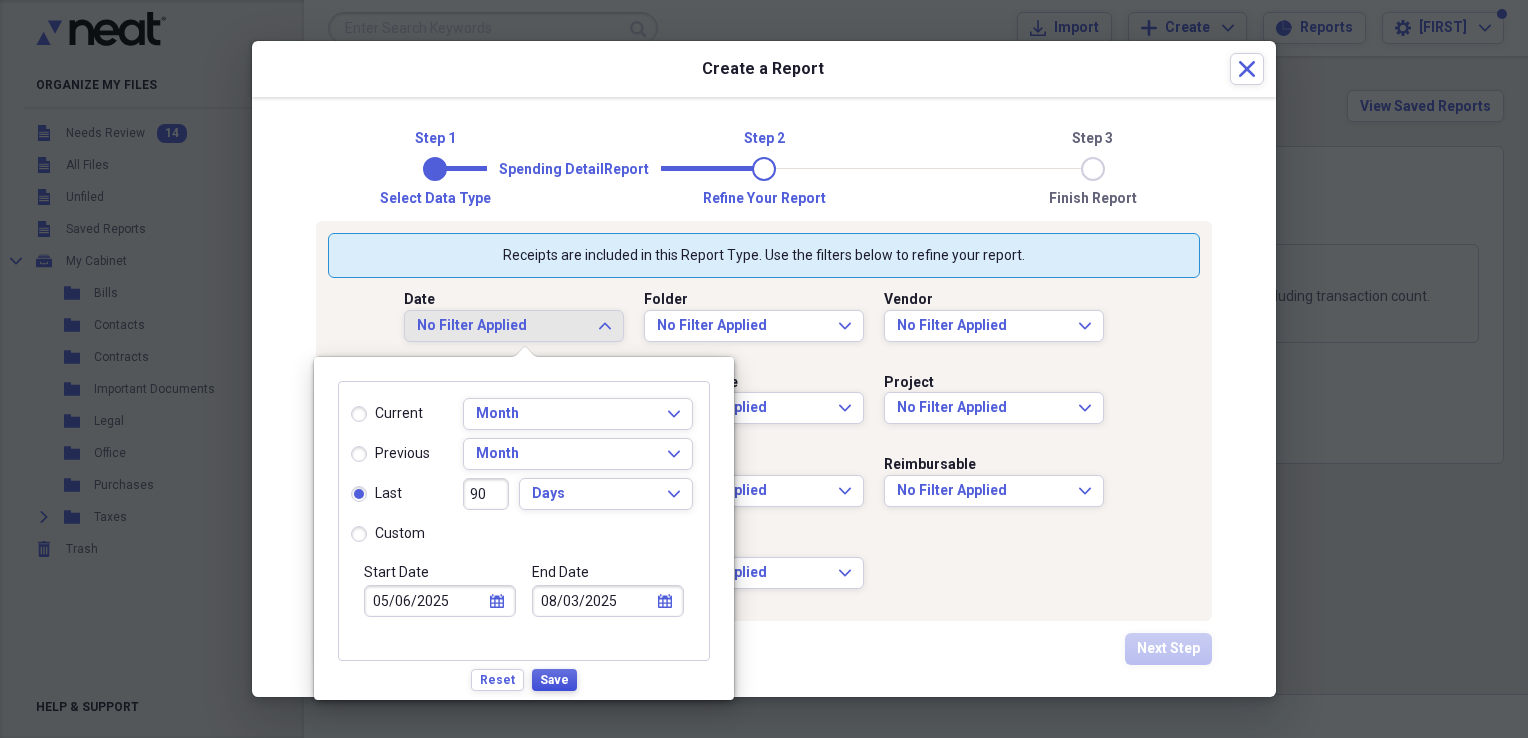 click on "Save" at bounding box center (554, 680) 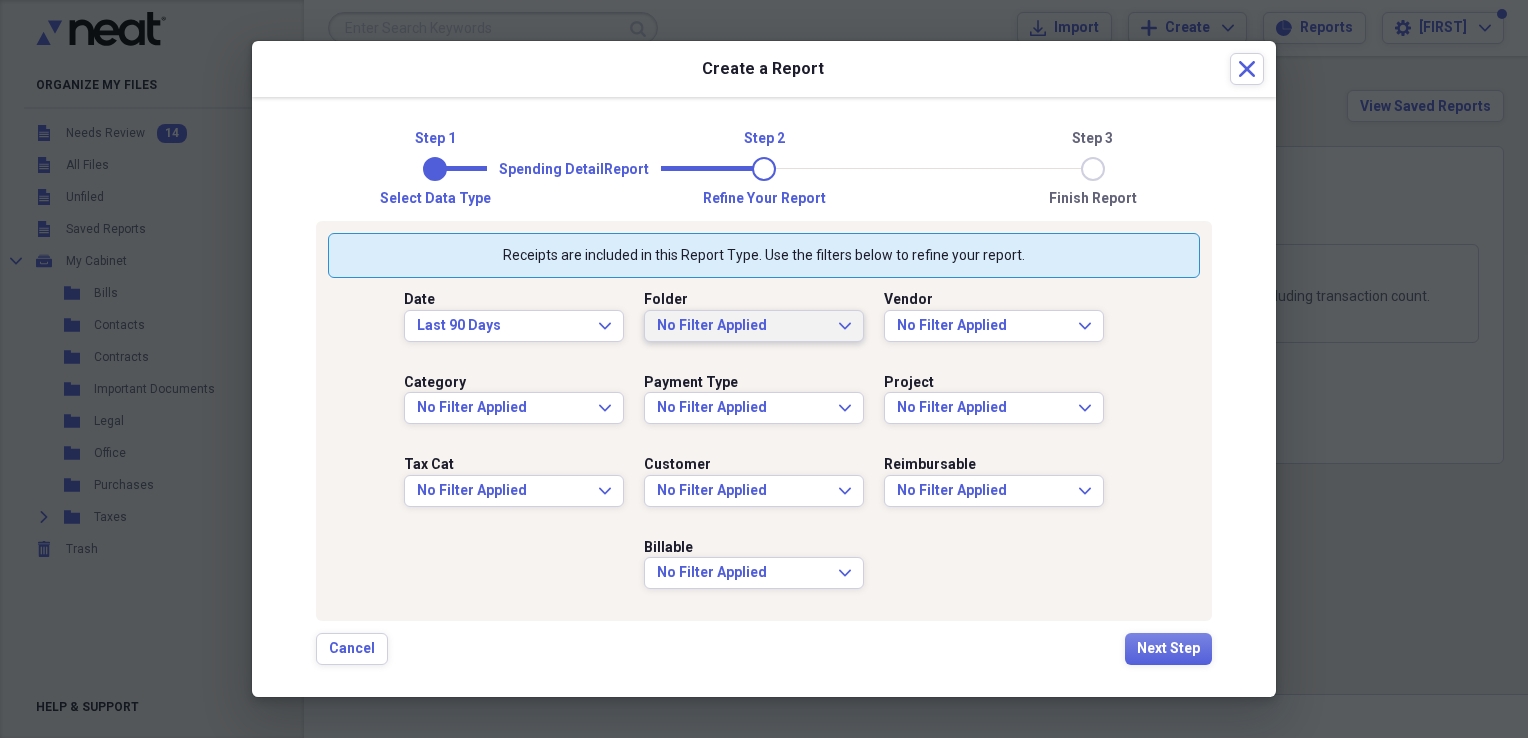 click on "Expand" 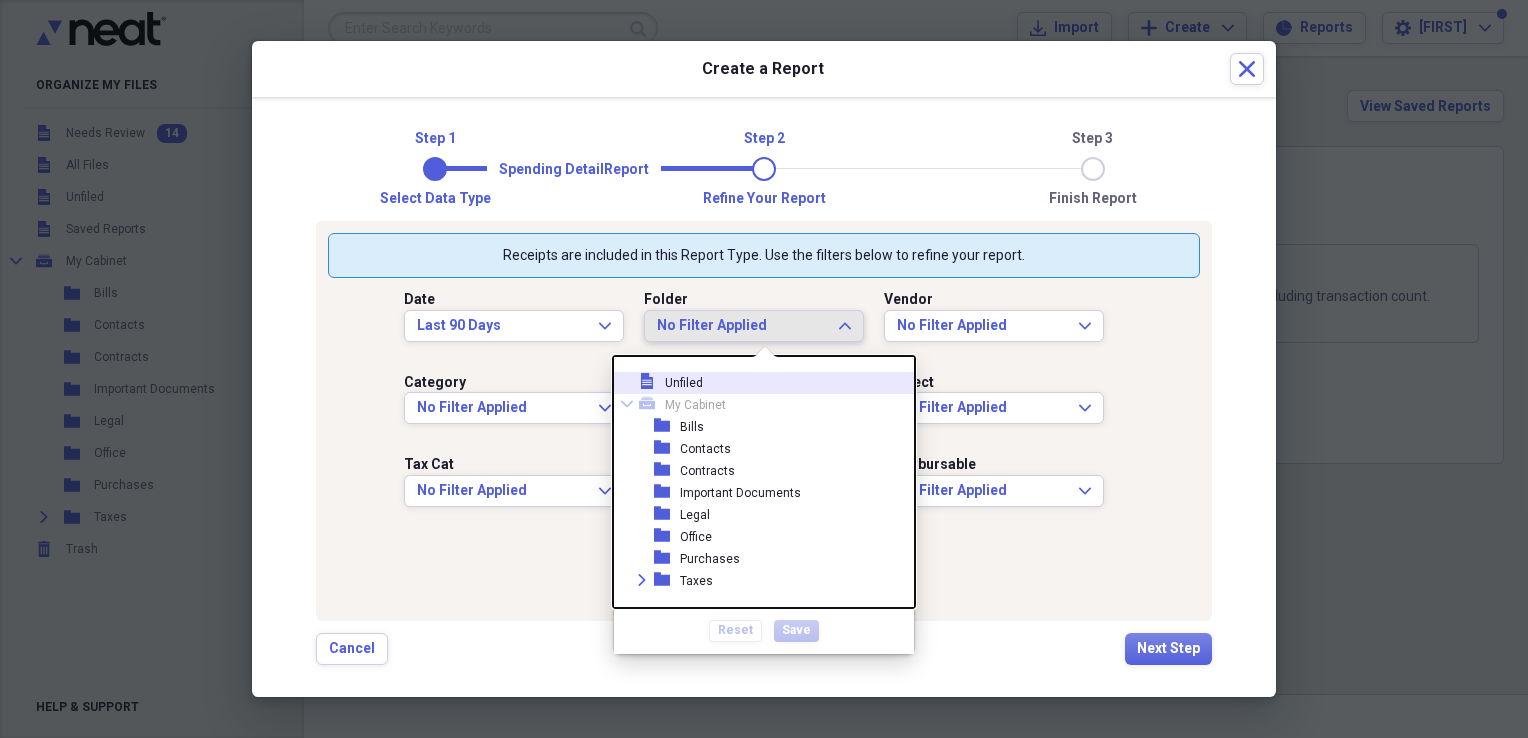 click on "Expand" 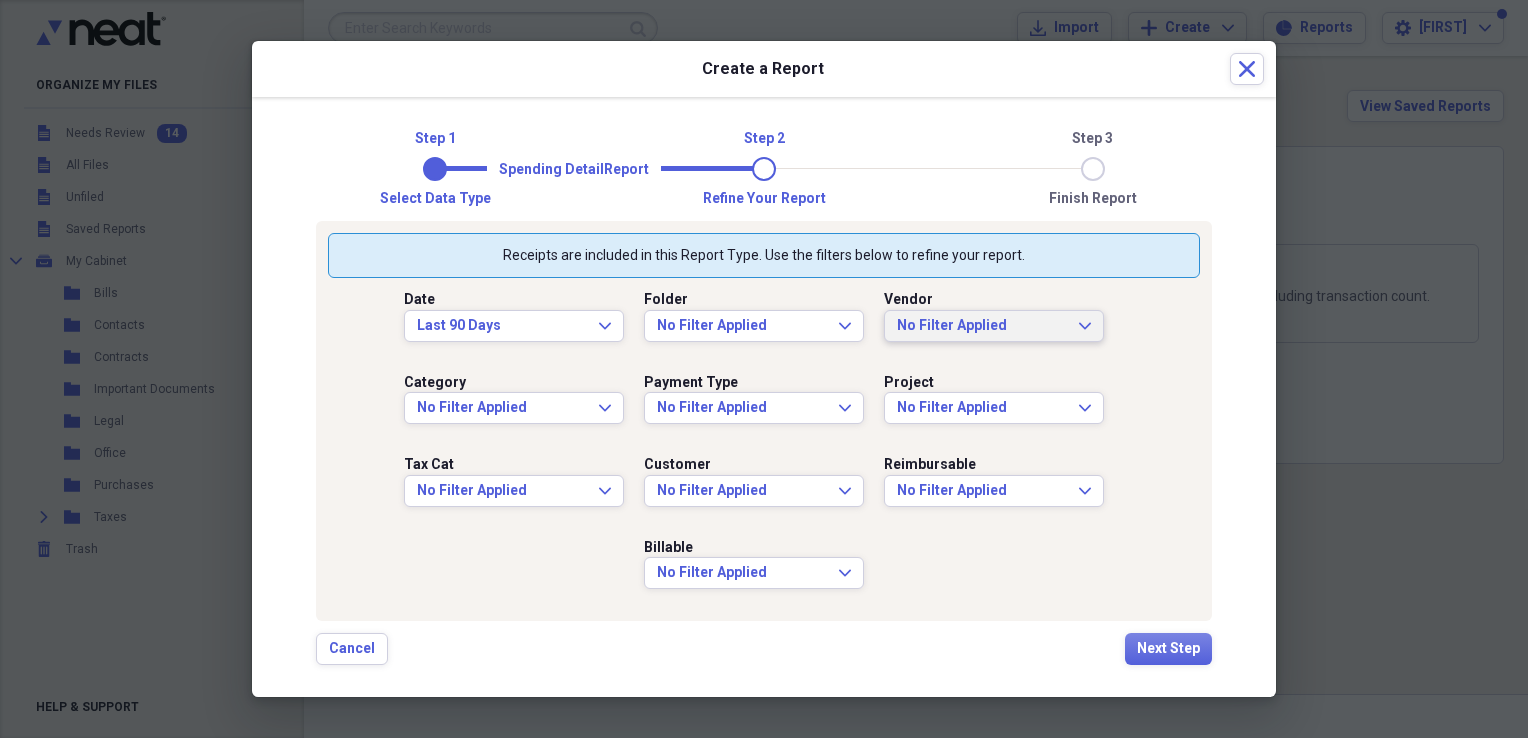 click on "No Filter Applied Expand" at bounding box center (994, 326) 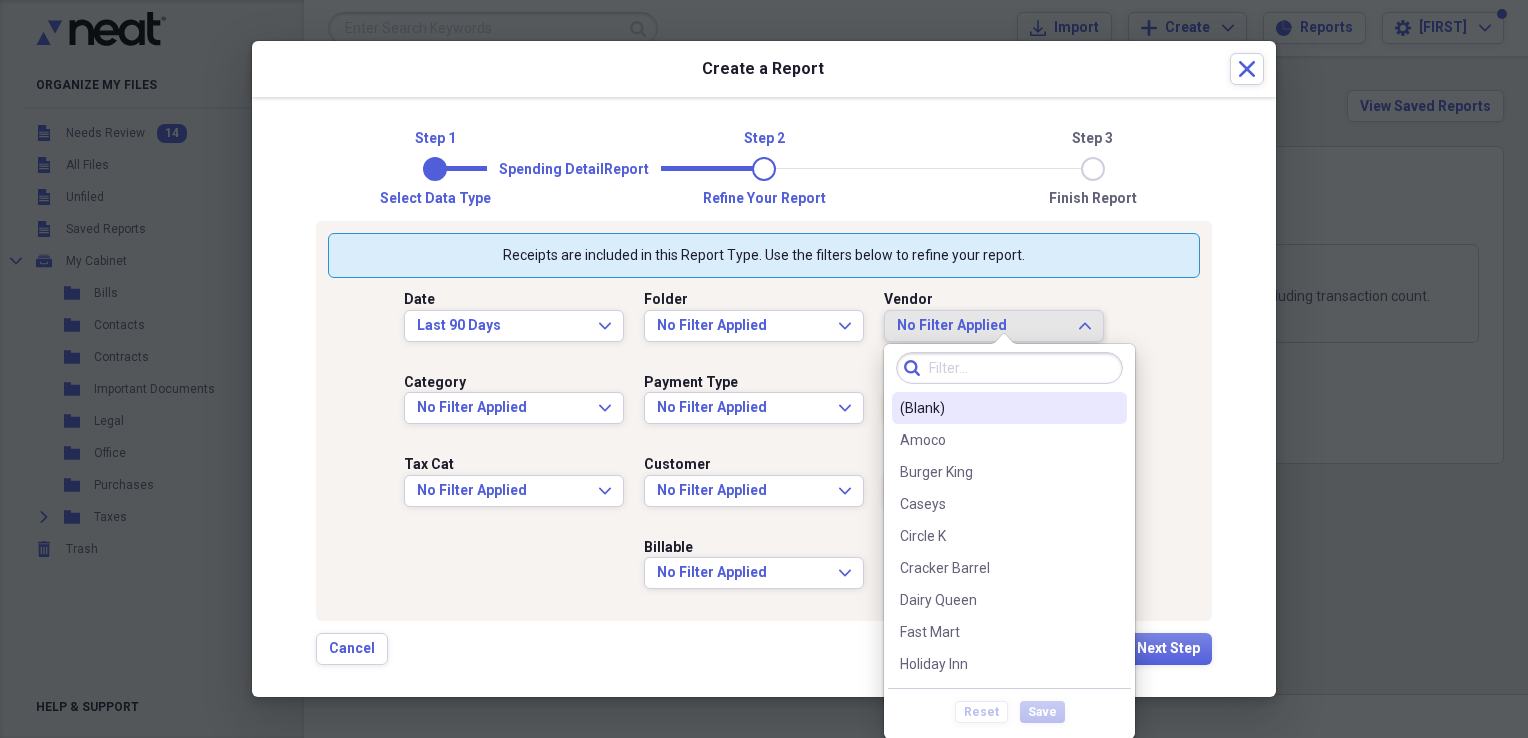 click on "No Filter Applied Expand" at bounding box center (994, 326) 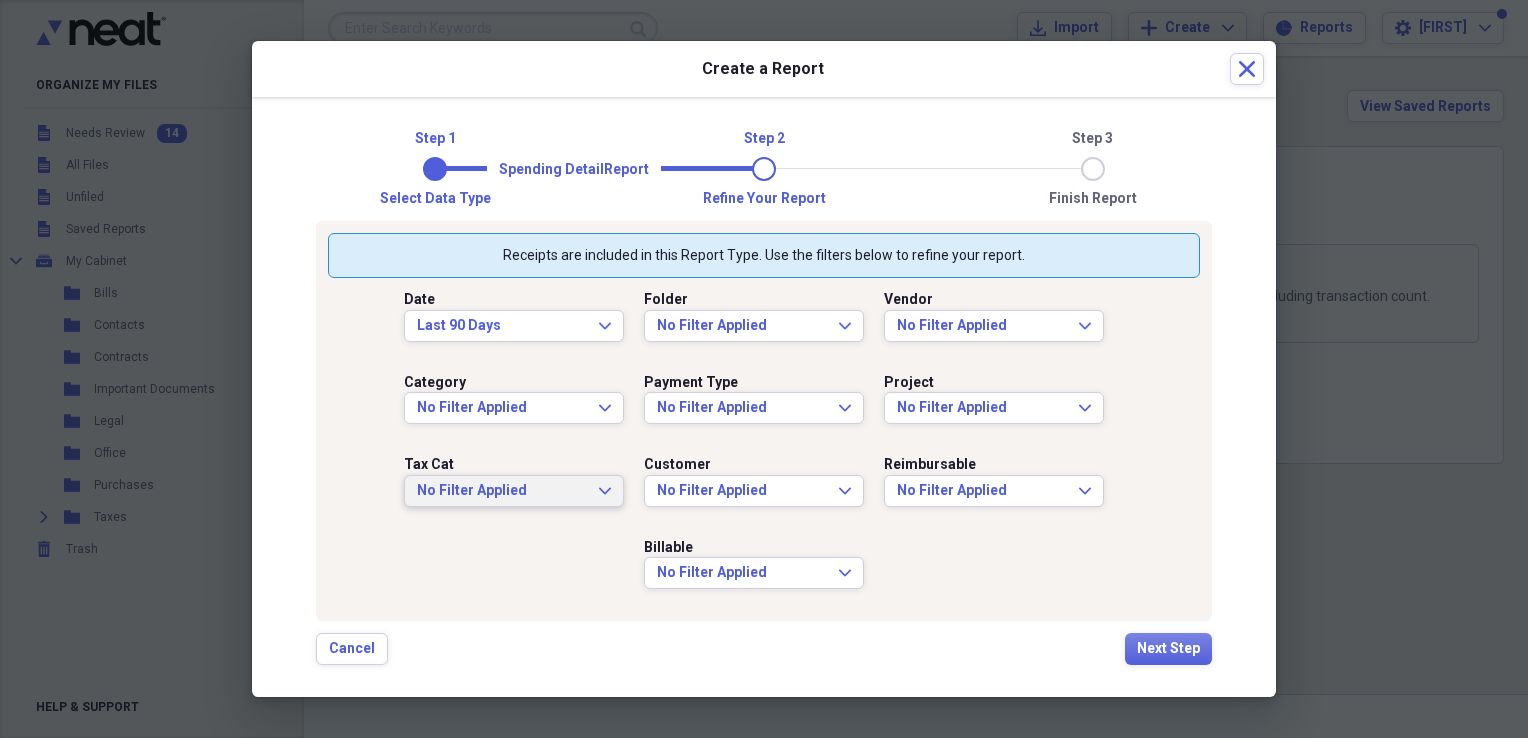 click on "Expand" 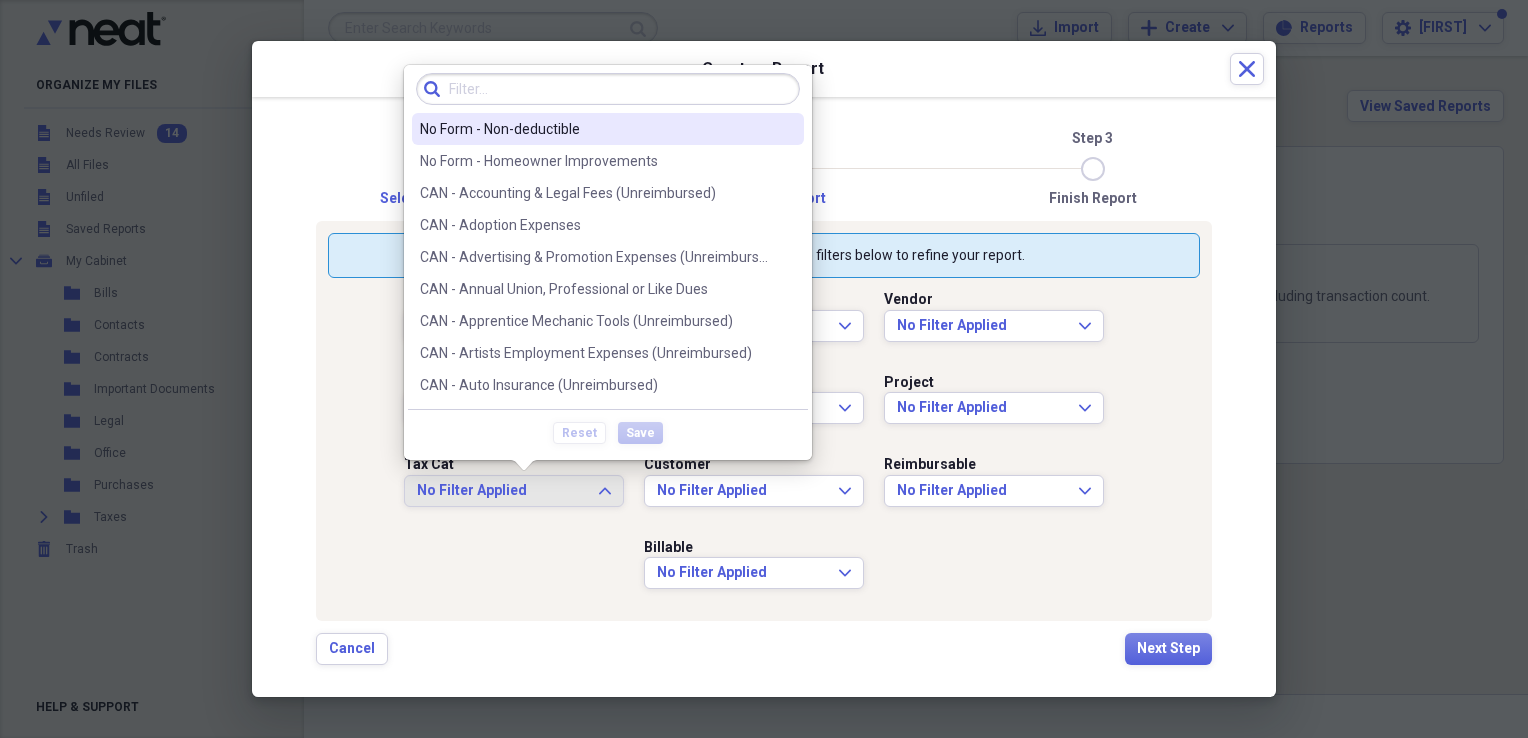click on "No Form - Non-deductible" at bounding box center (596, 129) 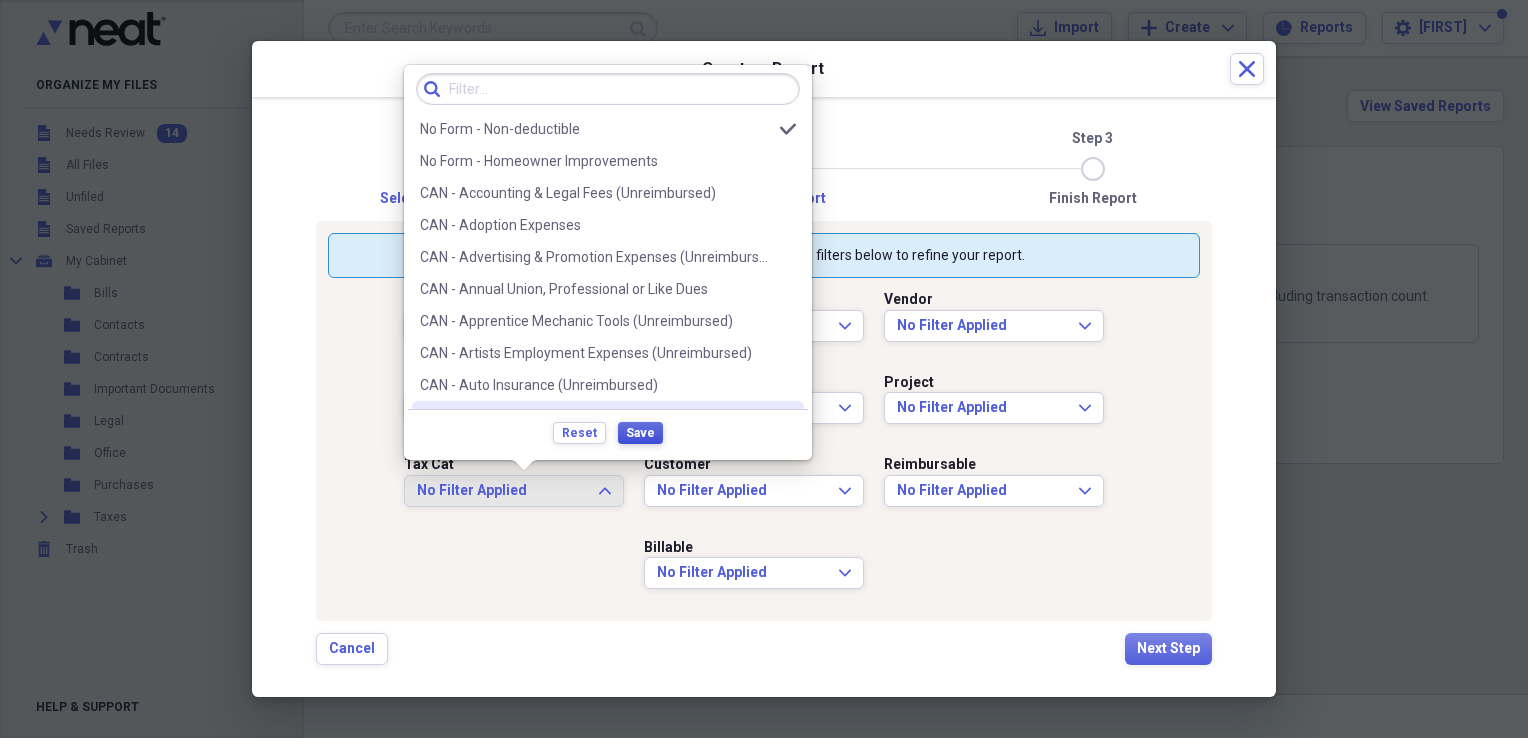 click on "Save" at bounding box center (640, 433) 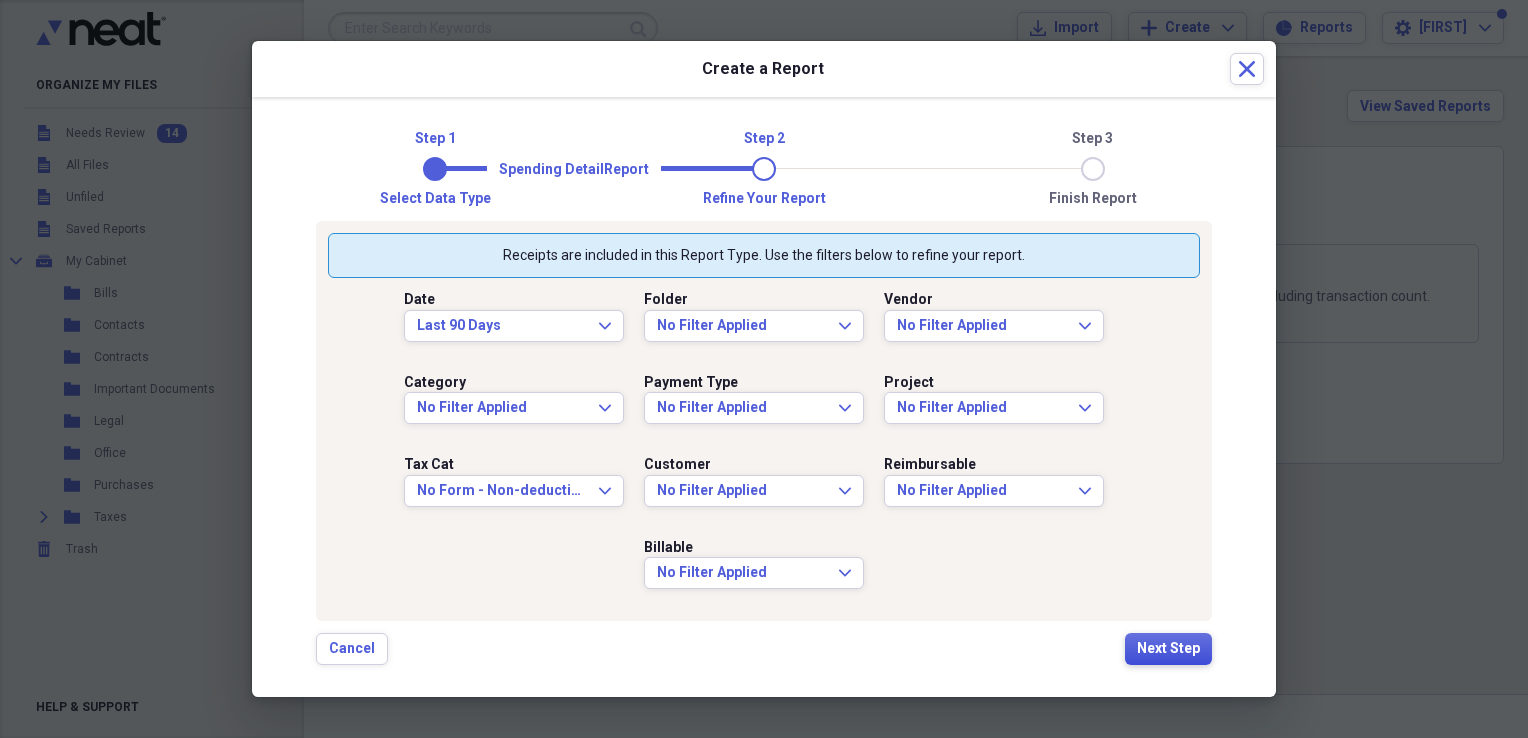 click on "Next Step" at bounding box center [1168, 649] 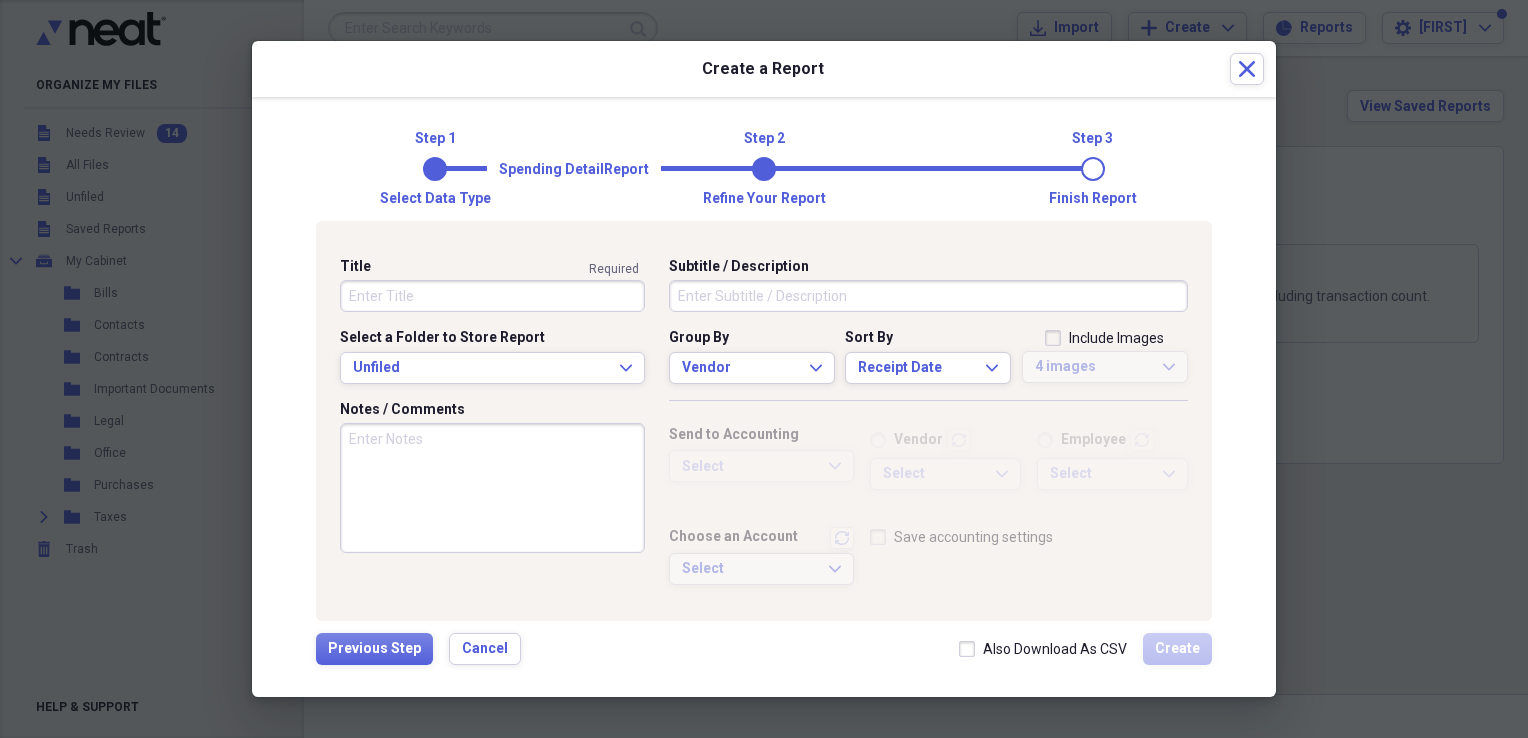 click on "Title" at bounding box center (492, 296) 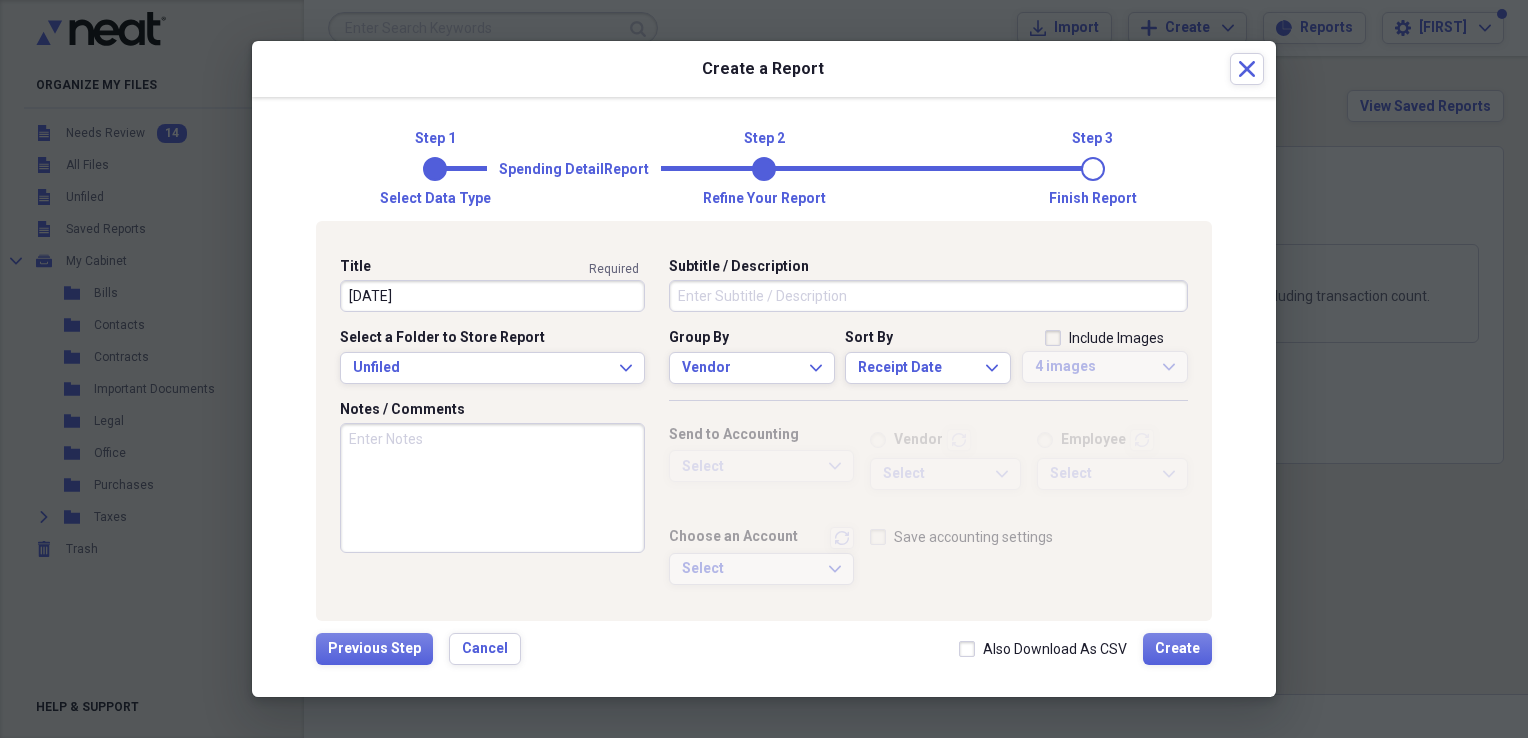 type on "[MONTH][YEAR]" 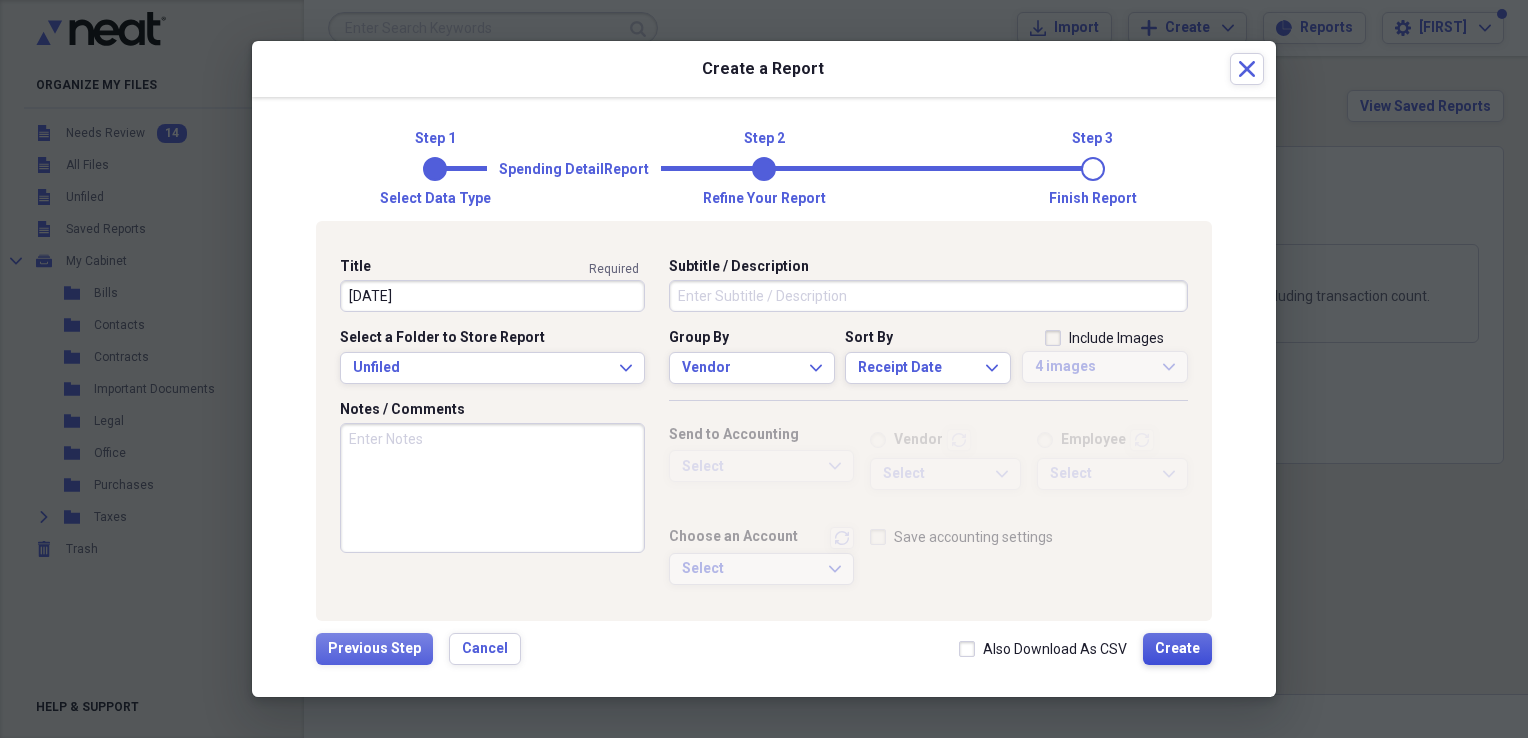 click on "Create" at bounding box center [1177, 649] 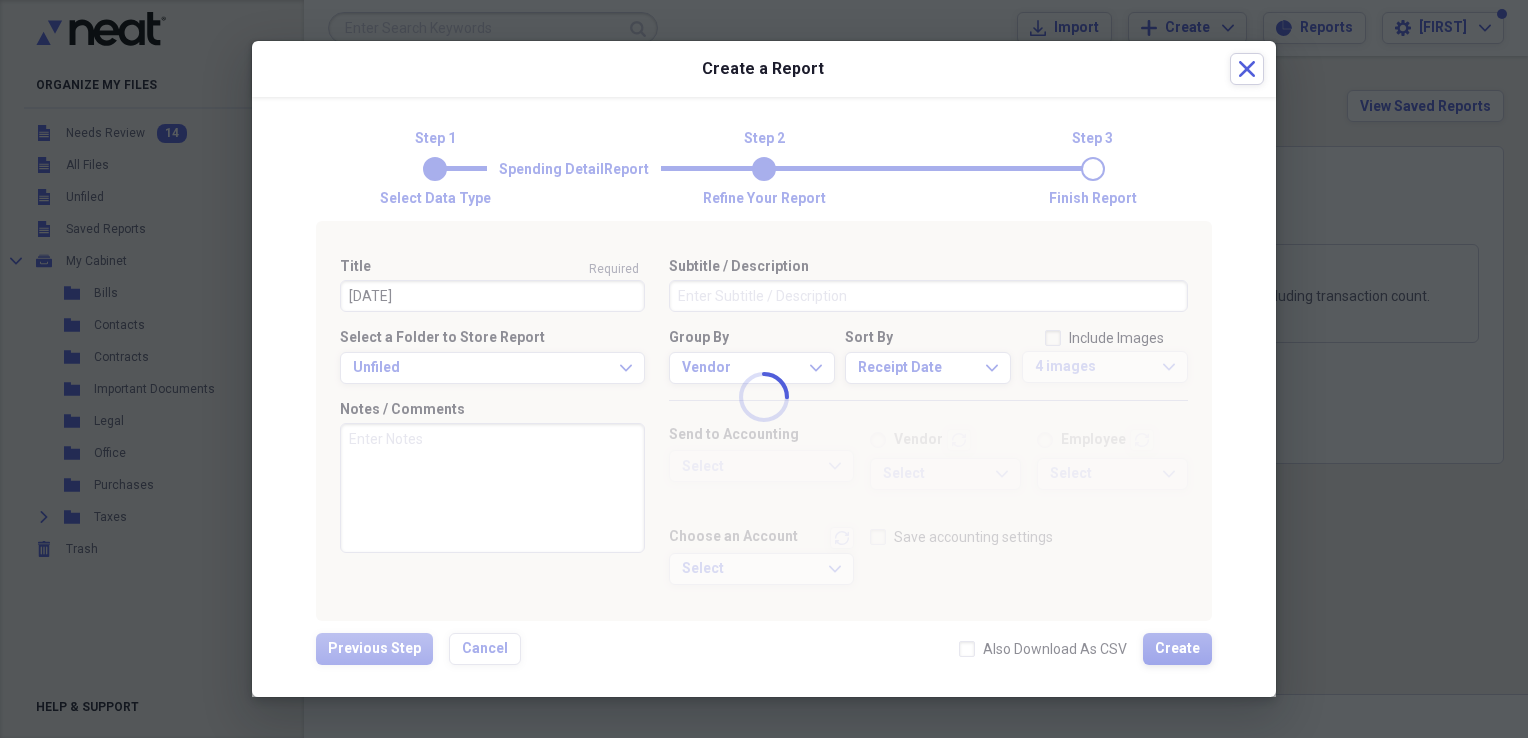type 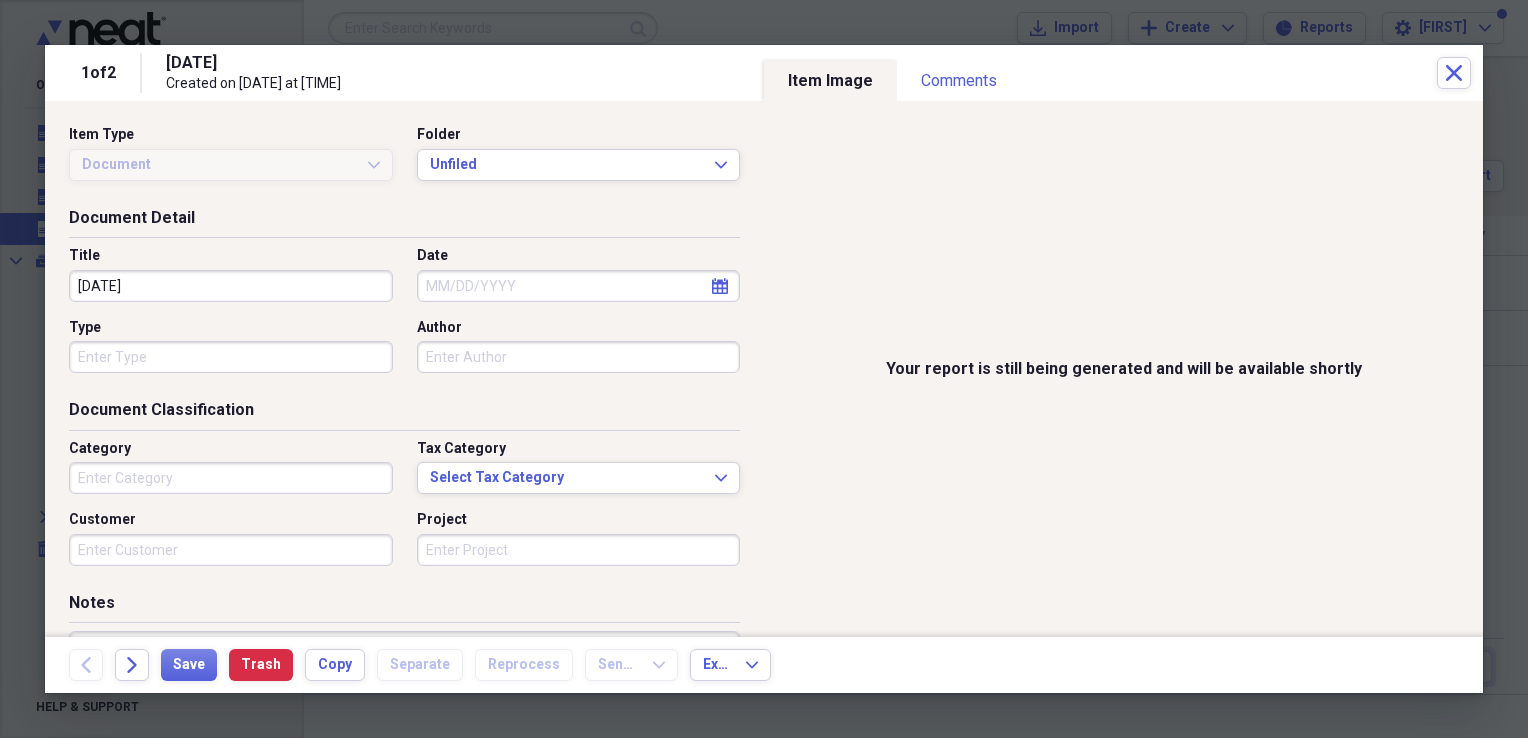 type on "Entertainment" 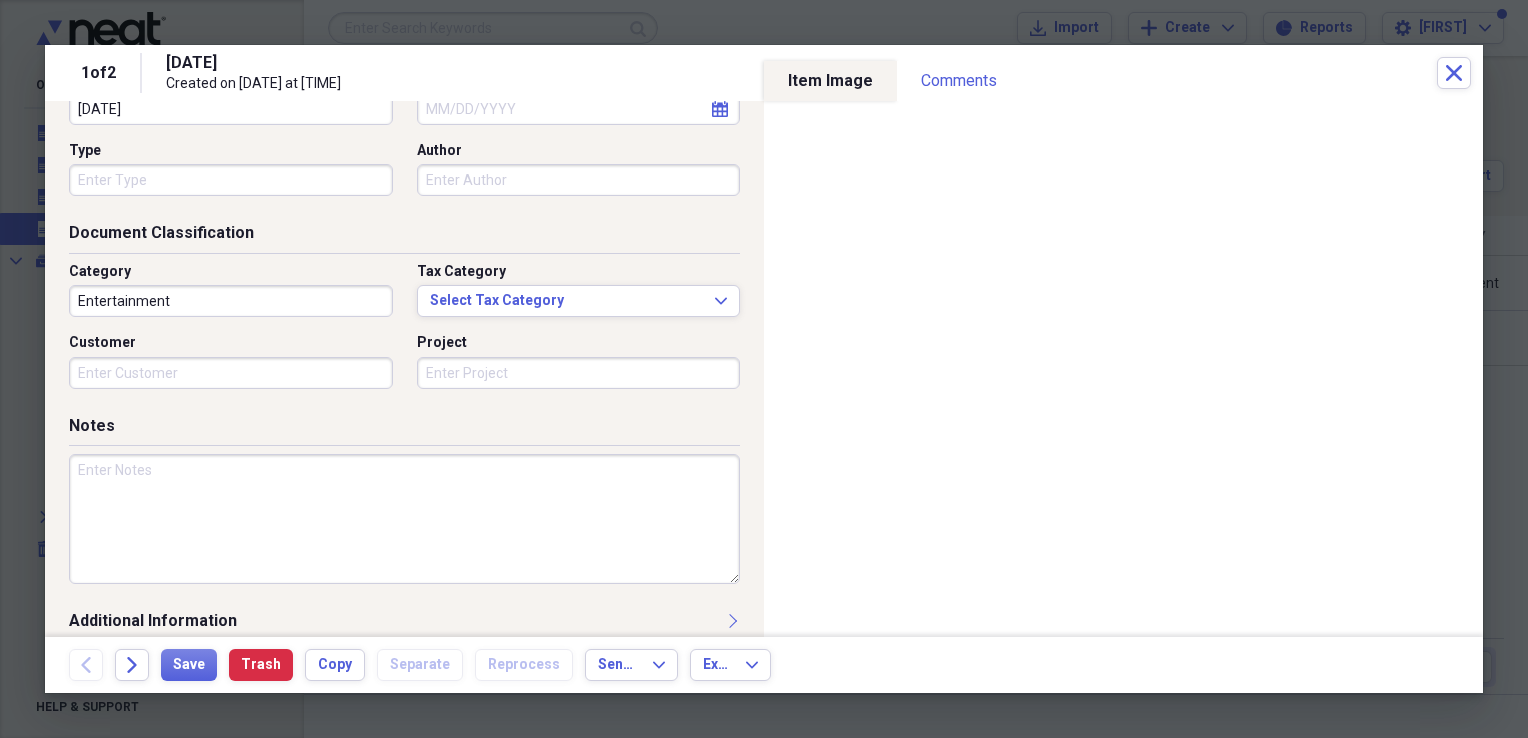 scroll, scrollTop: 197, scrollLeft: 0, axis: vertical 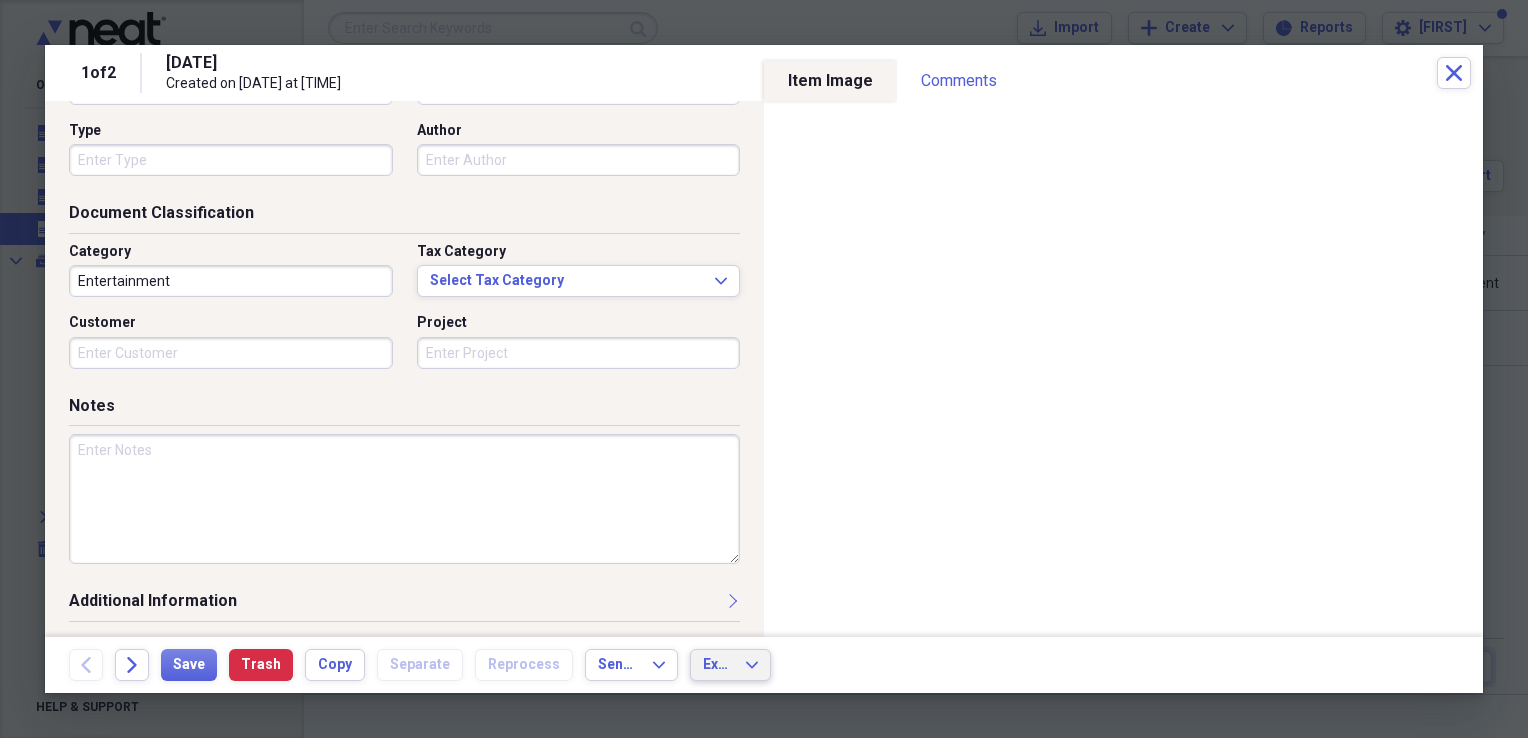 click on "Export Expand" at bounding box center [730, 665] 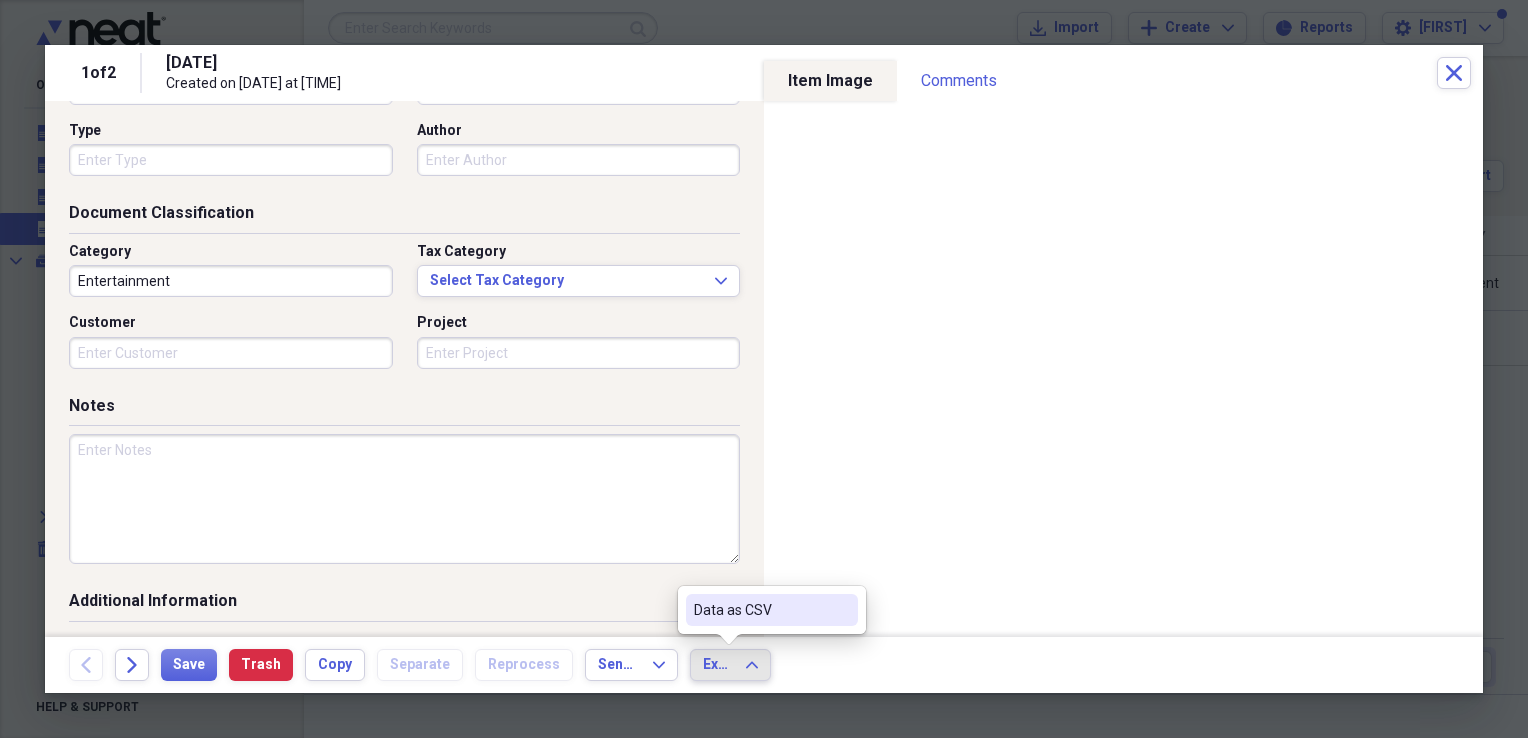 click on "Export Expand" at bounding box center [730, 665] 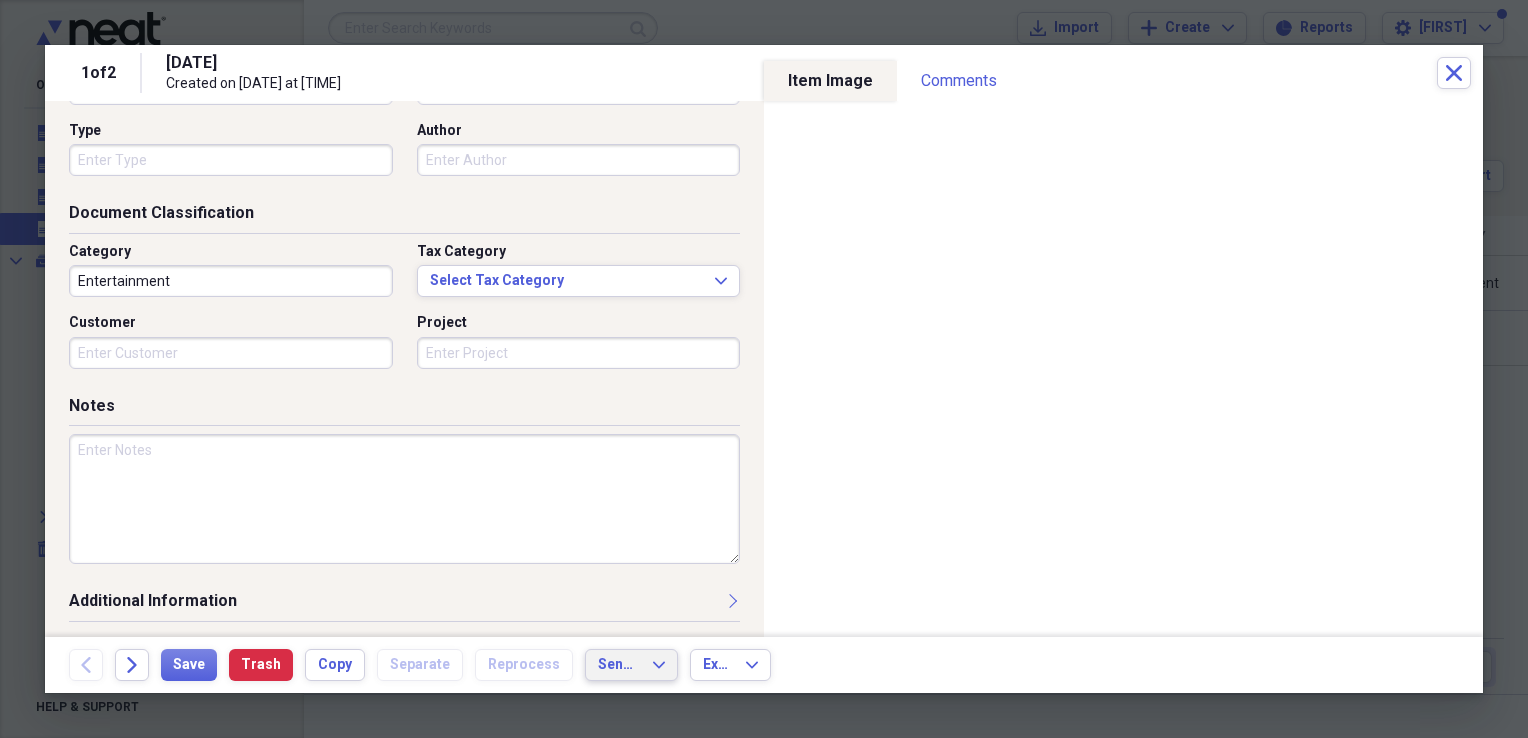 click on "Send To Expand" at bounding box center (631, 665) 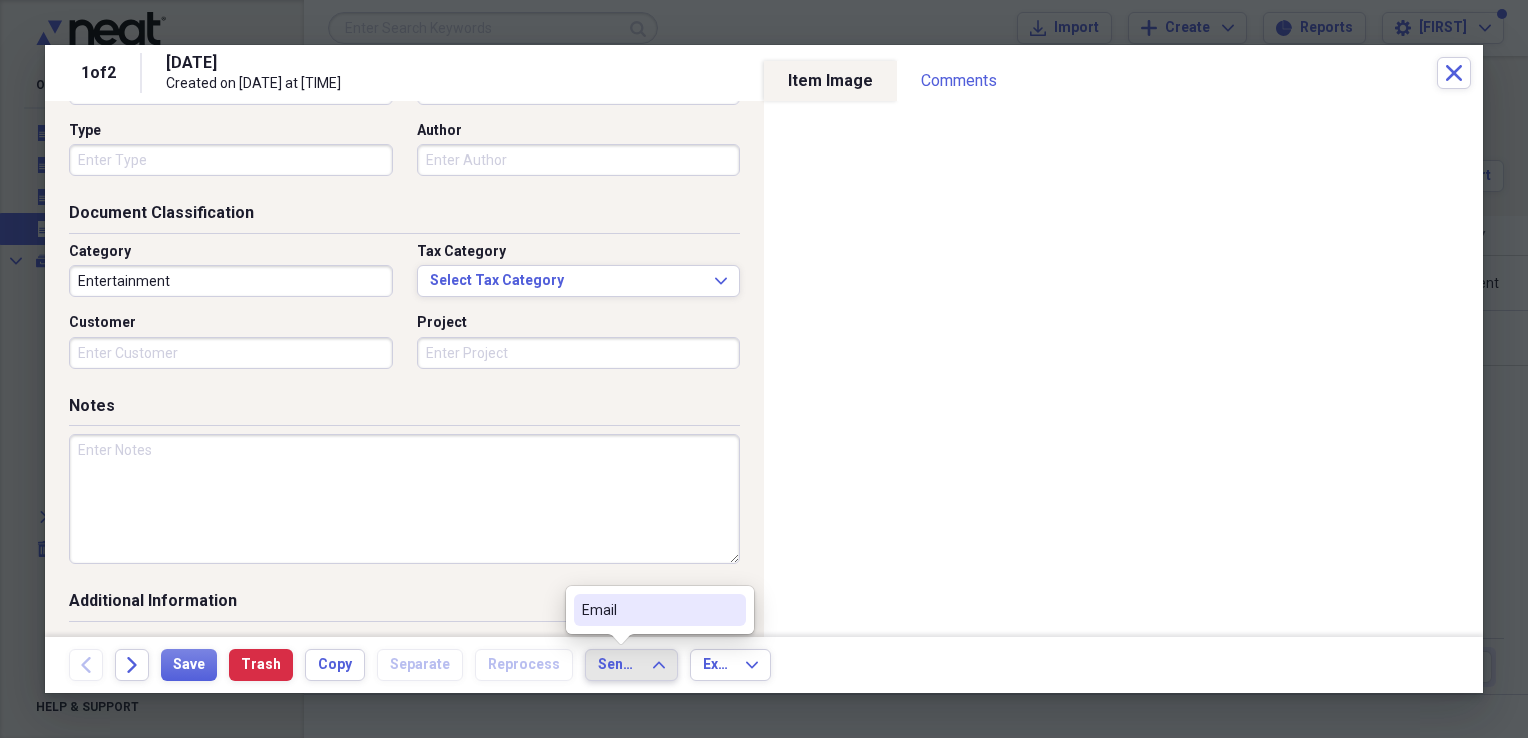 click on "Email" at bounding box center (648, 610) 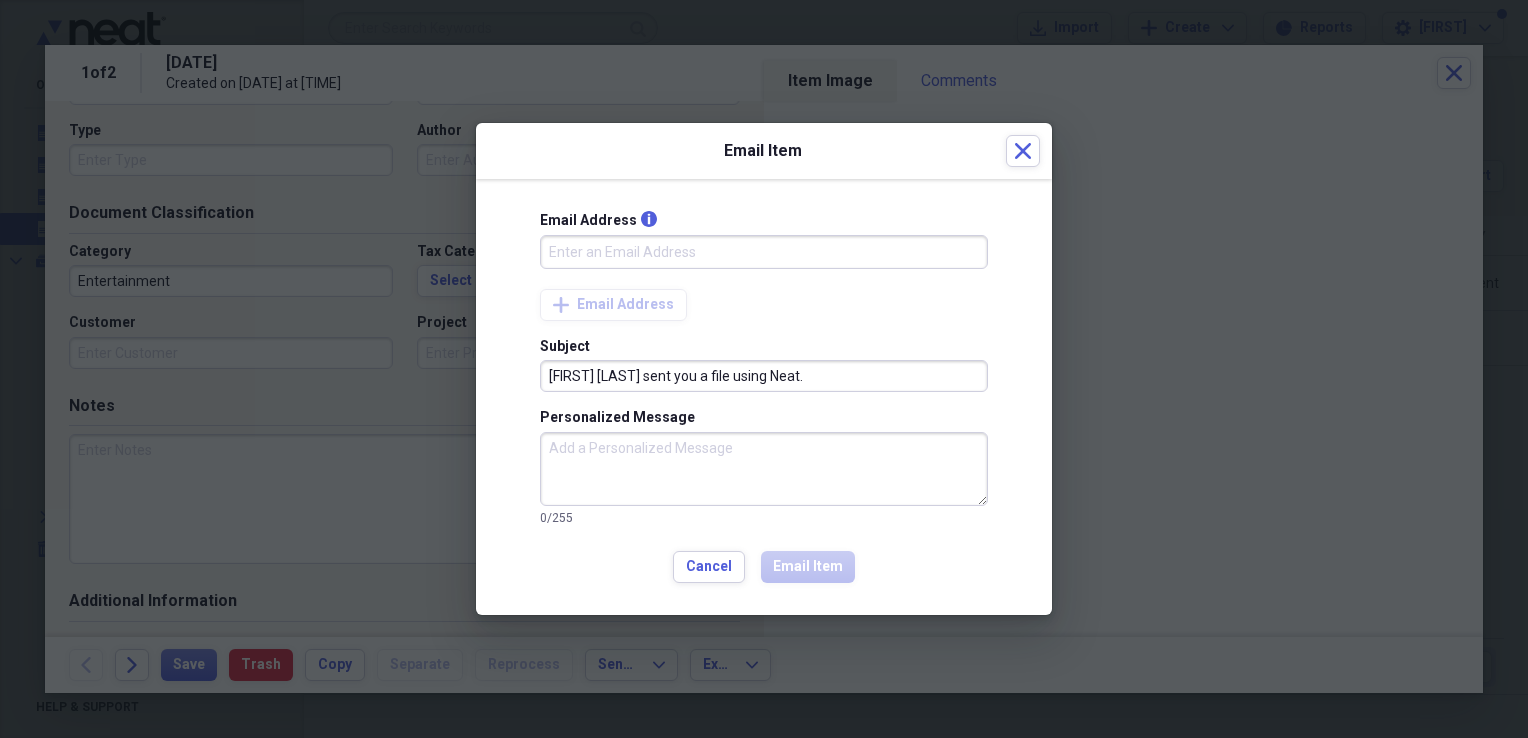 click on "Email Address info" at bounding box center [764, 252] 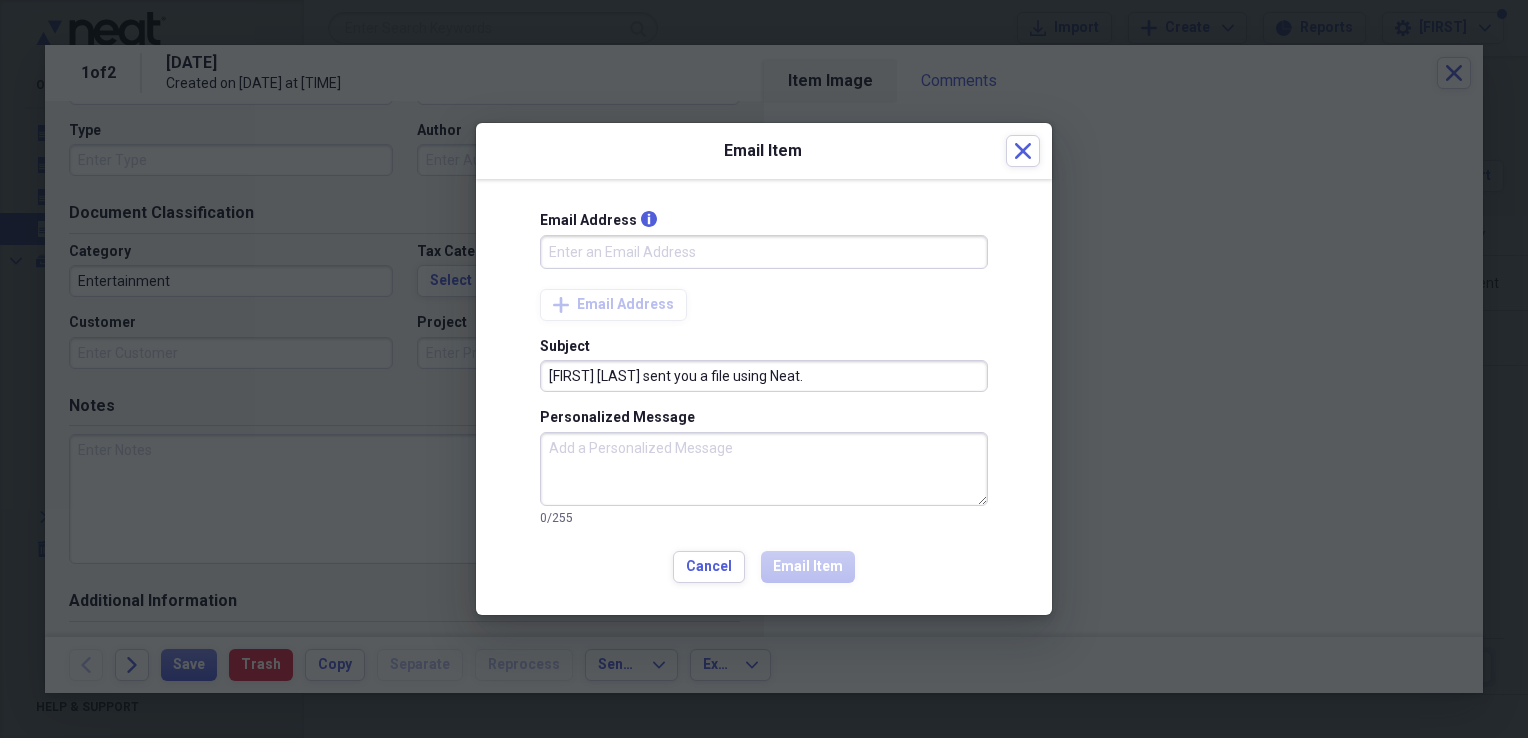 type on "[EMAIL]" 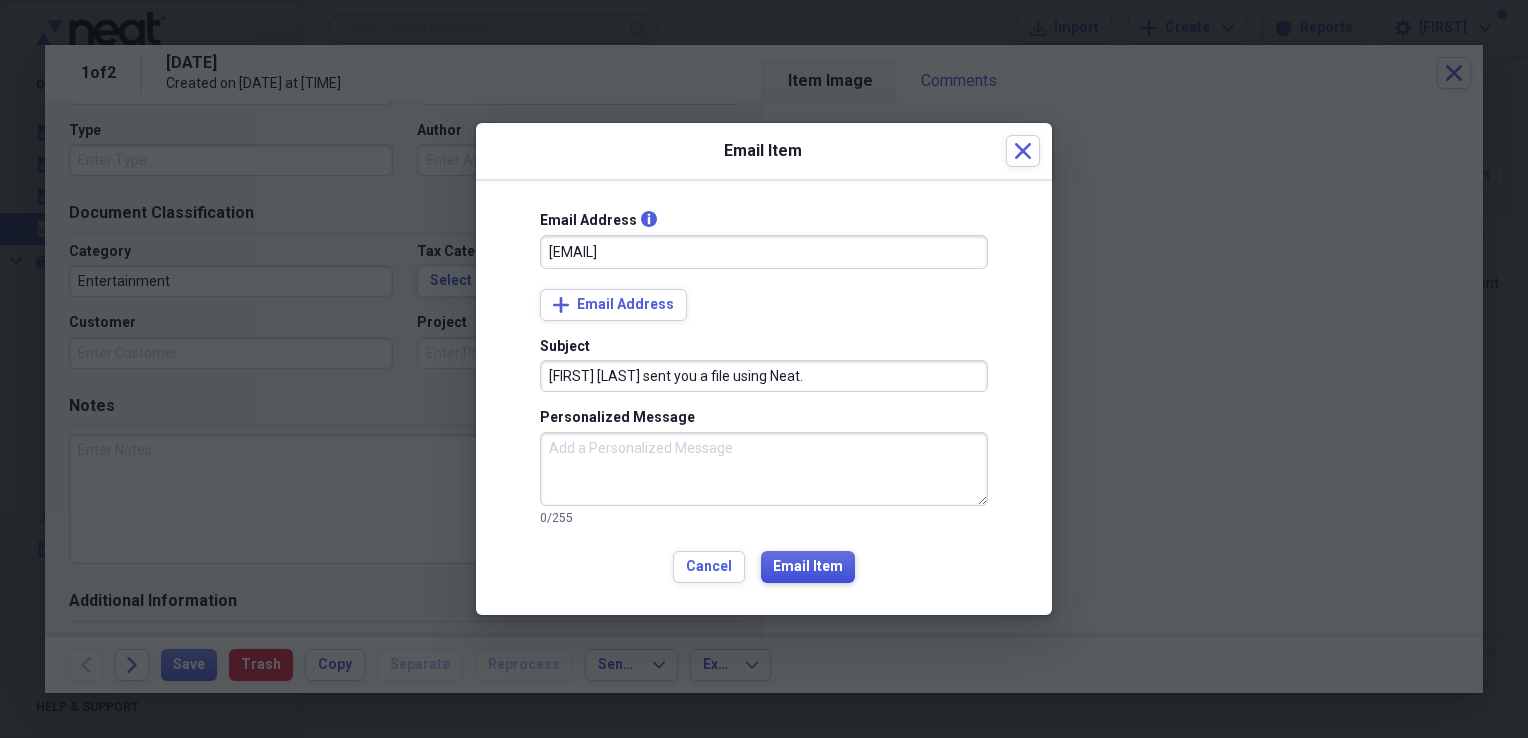 click on "Email Item" at bounding box center [808, 567] 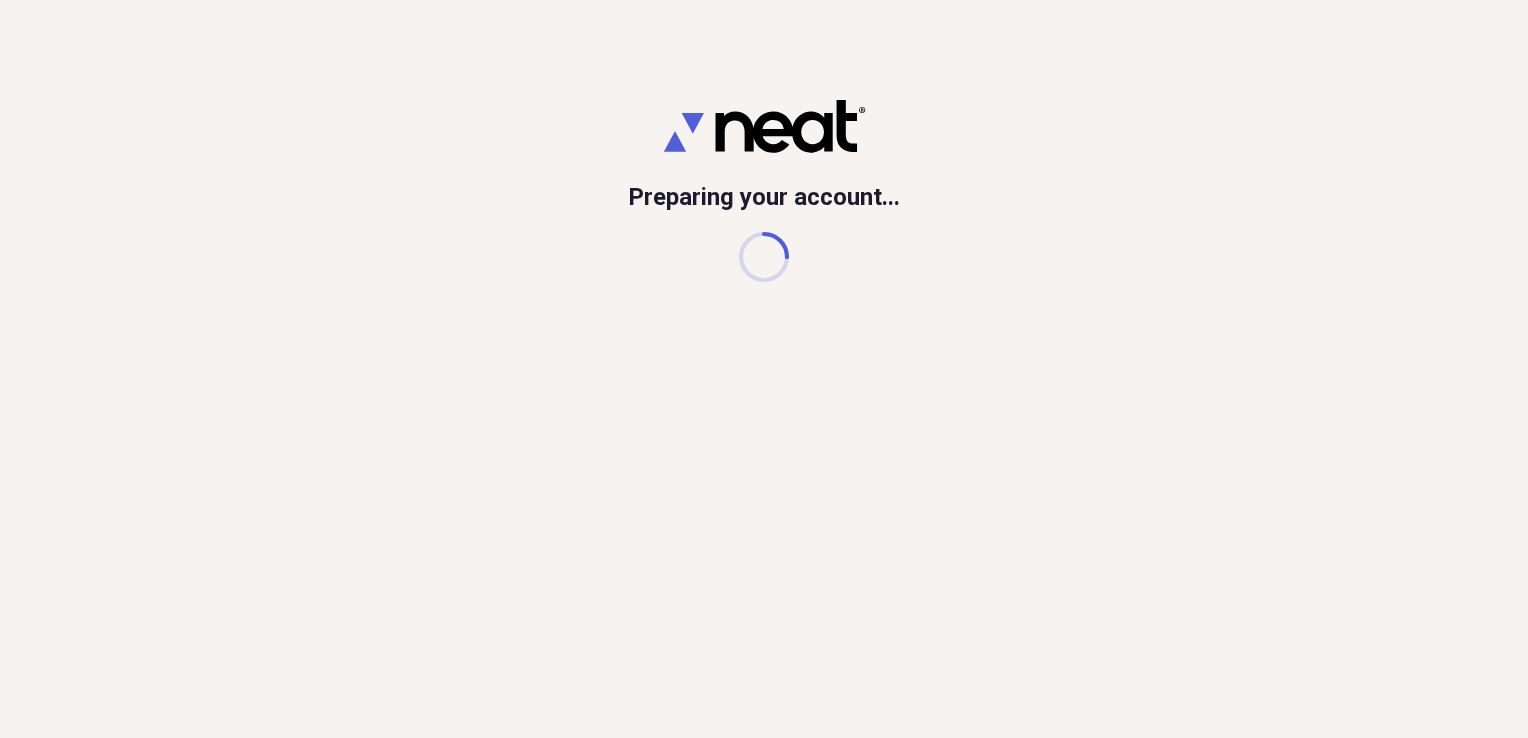 scroll, scrollTop: 0, scrollLeft: 0, axis: both 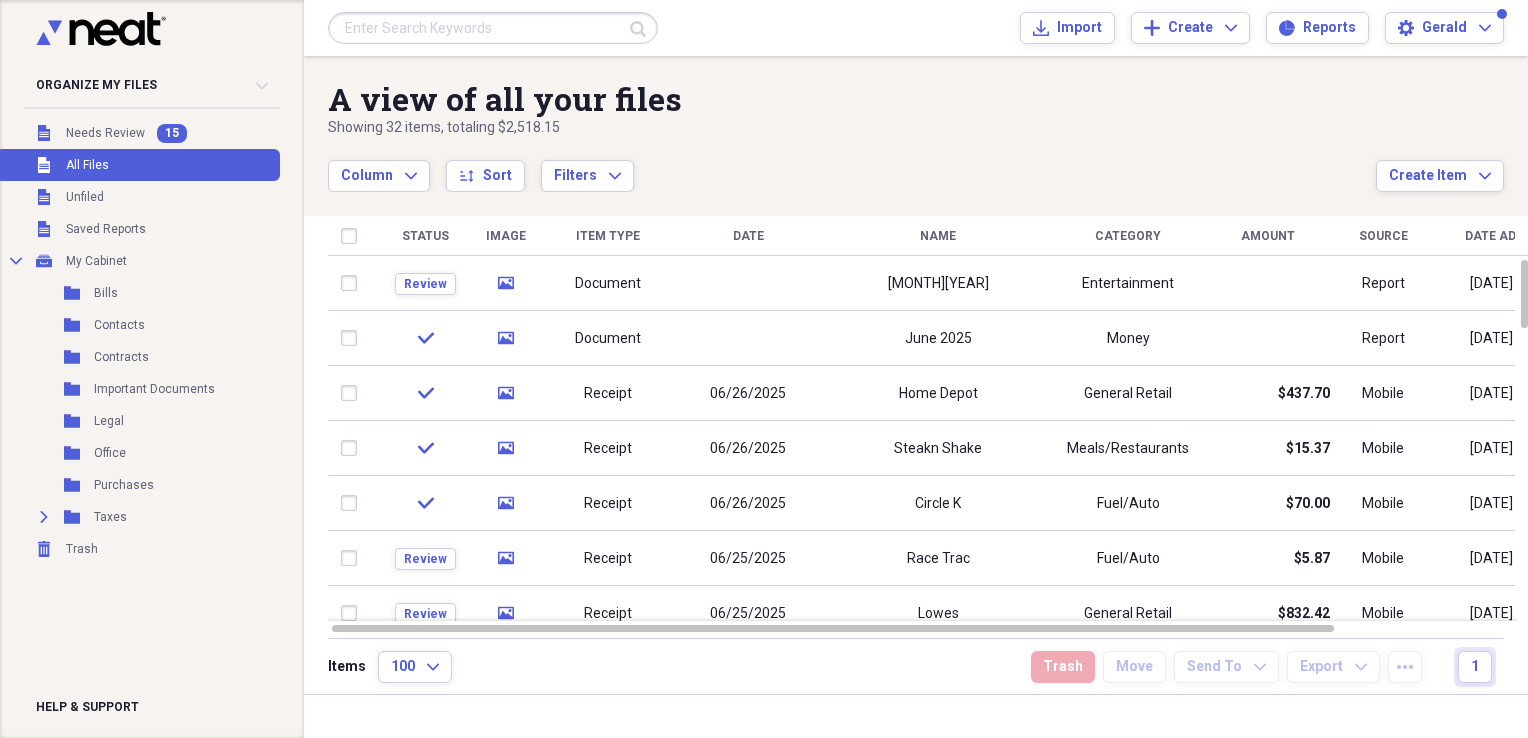 click on "Image" at bounding box center (506, 236) 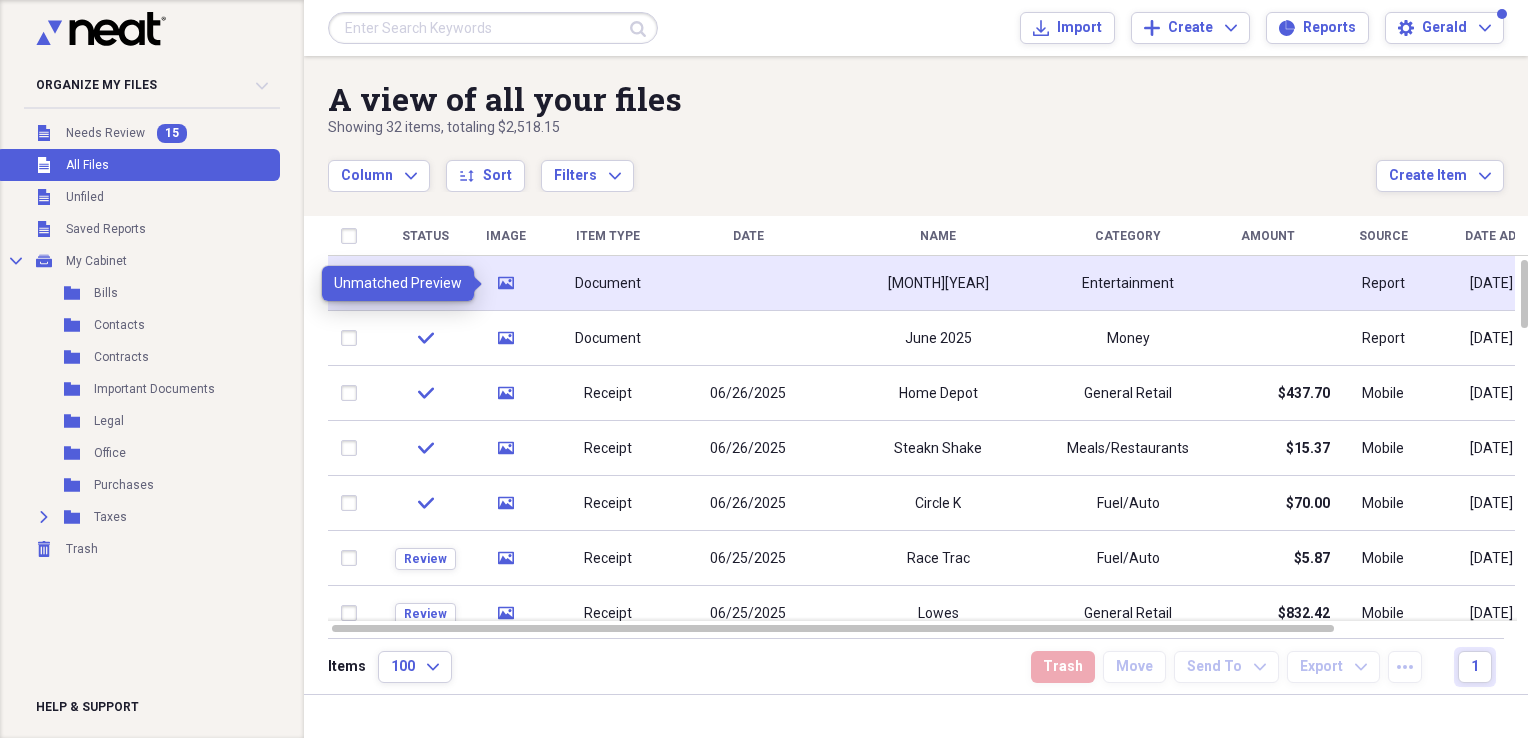 click 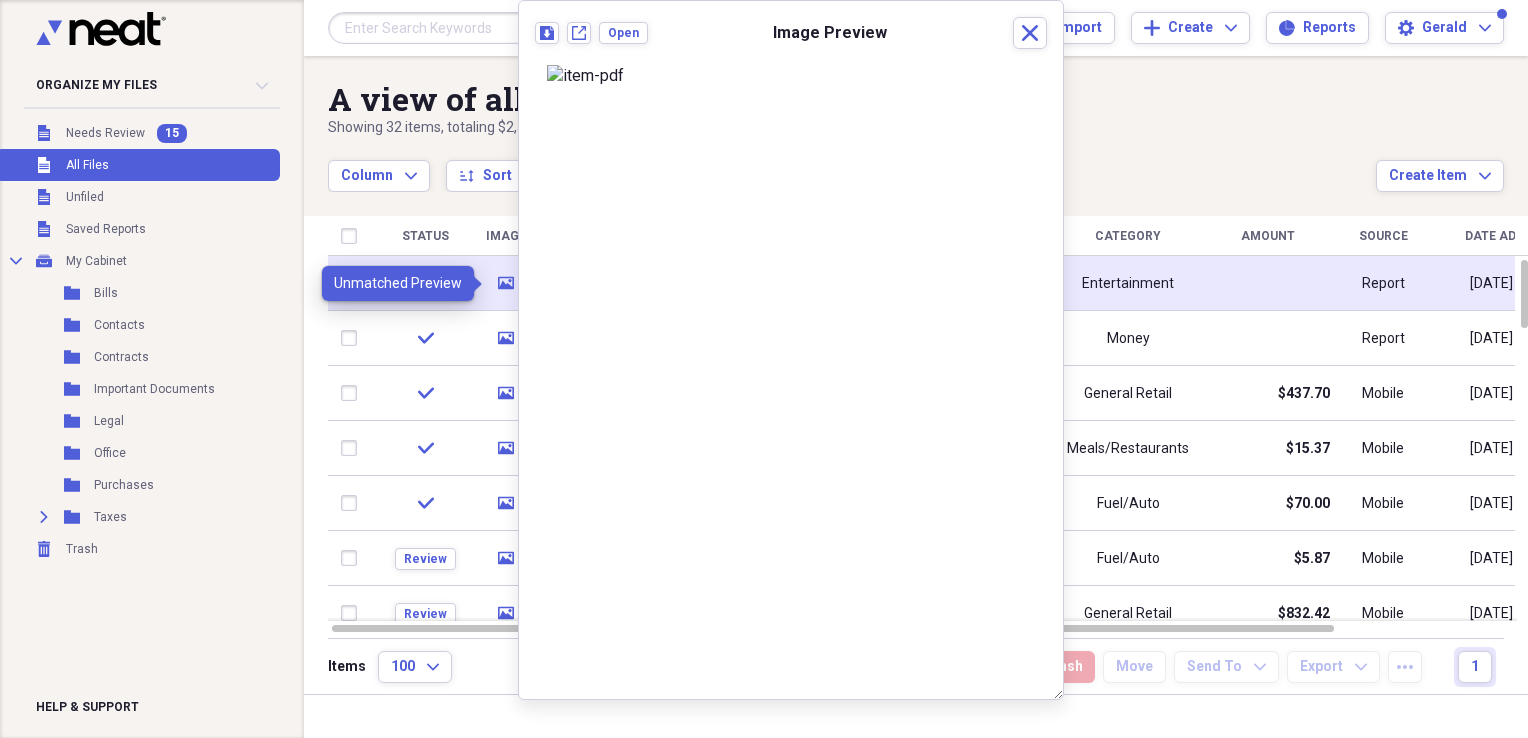 click 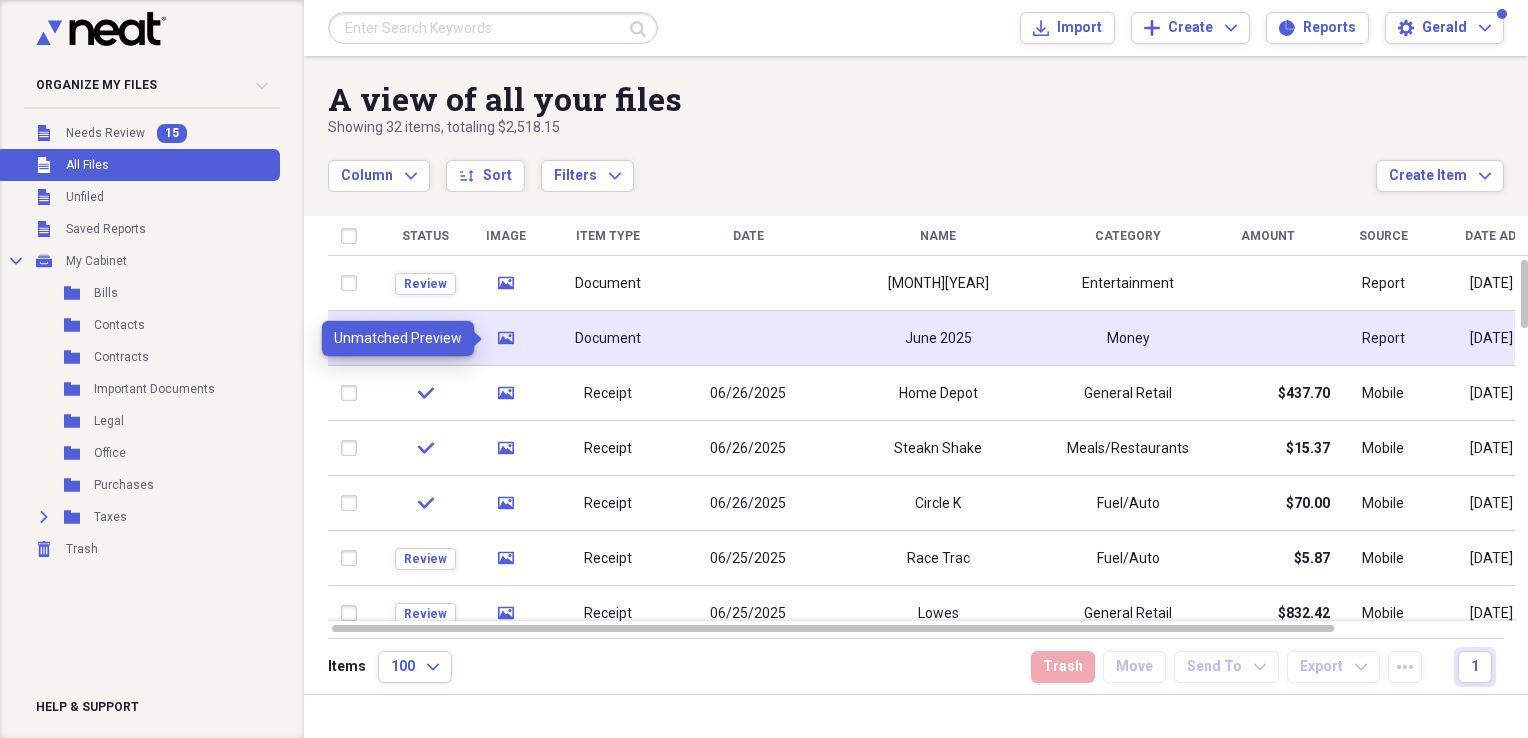 click on "media" 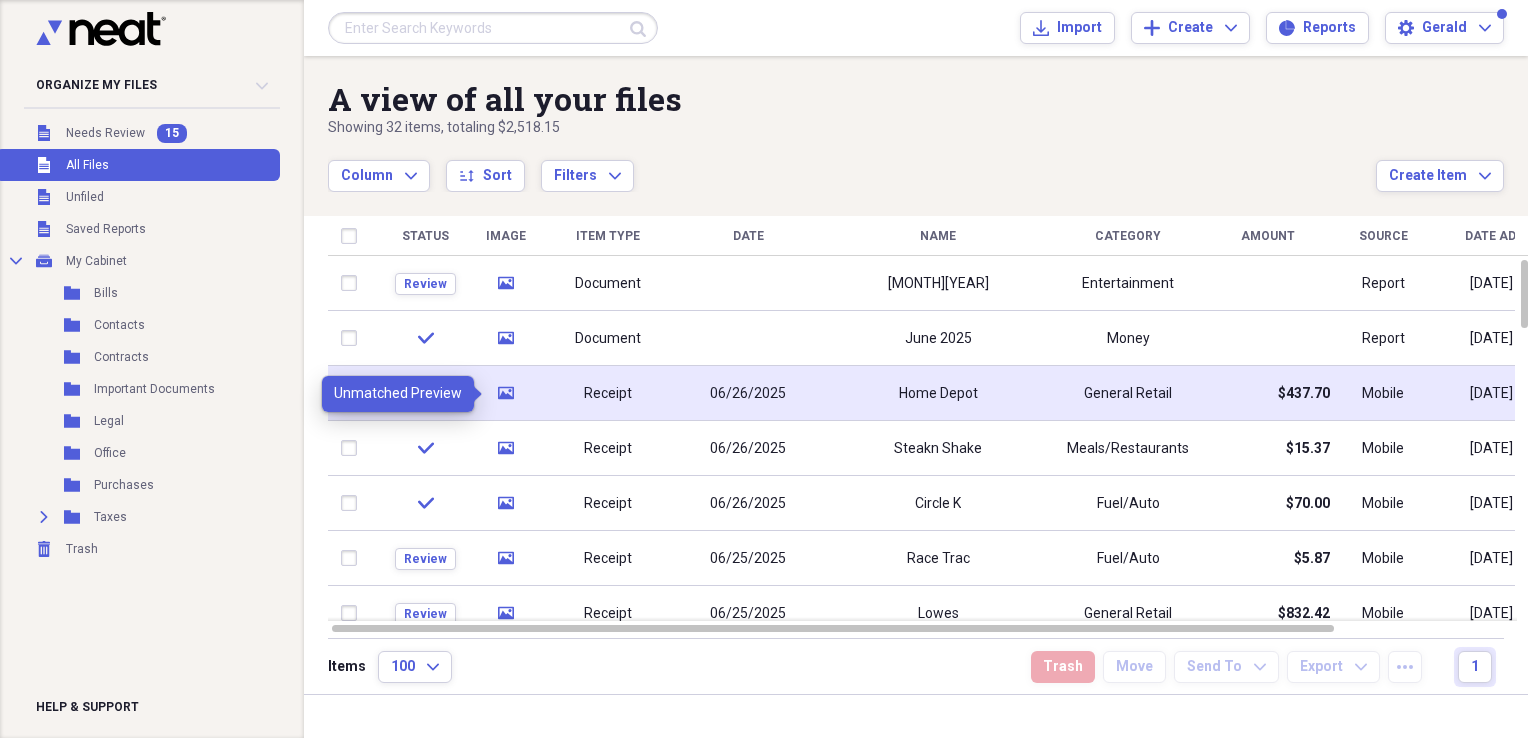 click 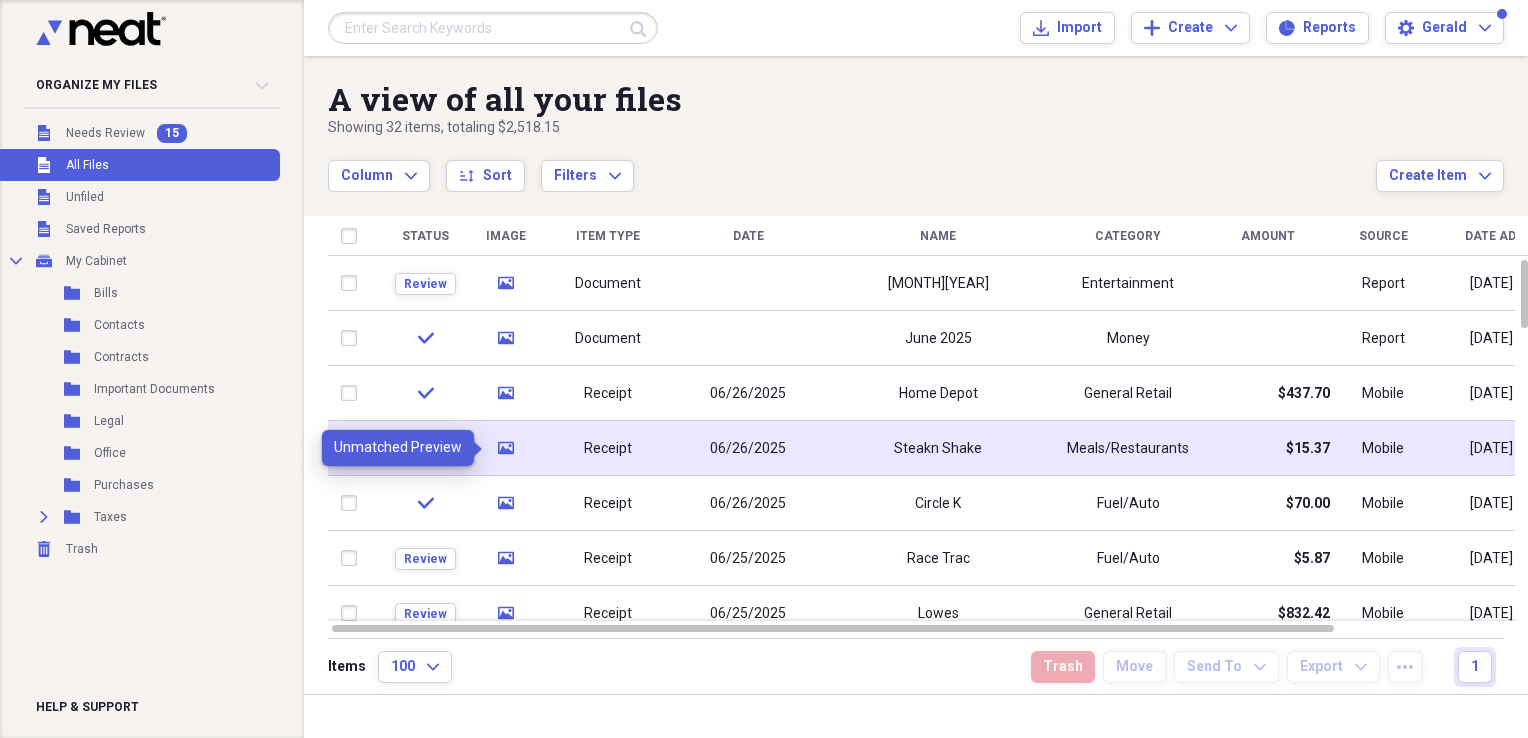 click on "media" 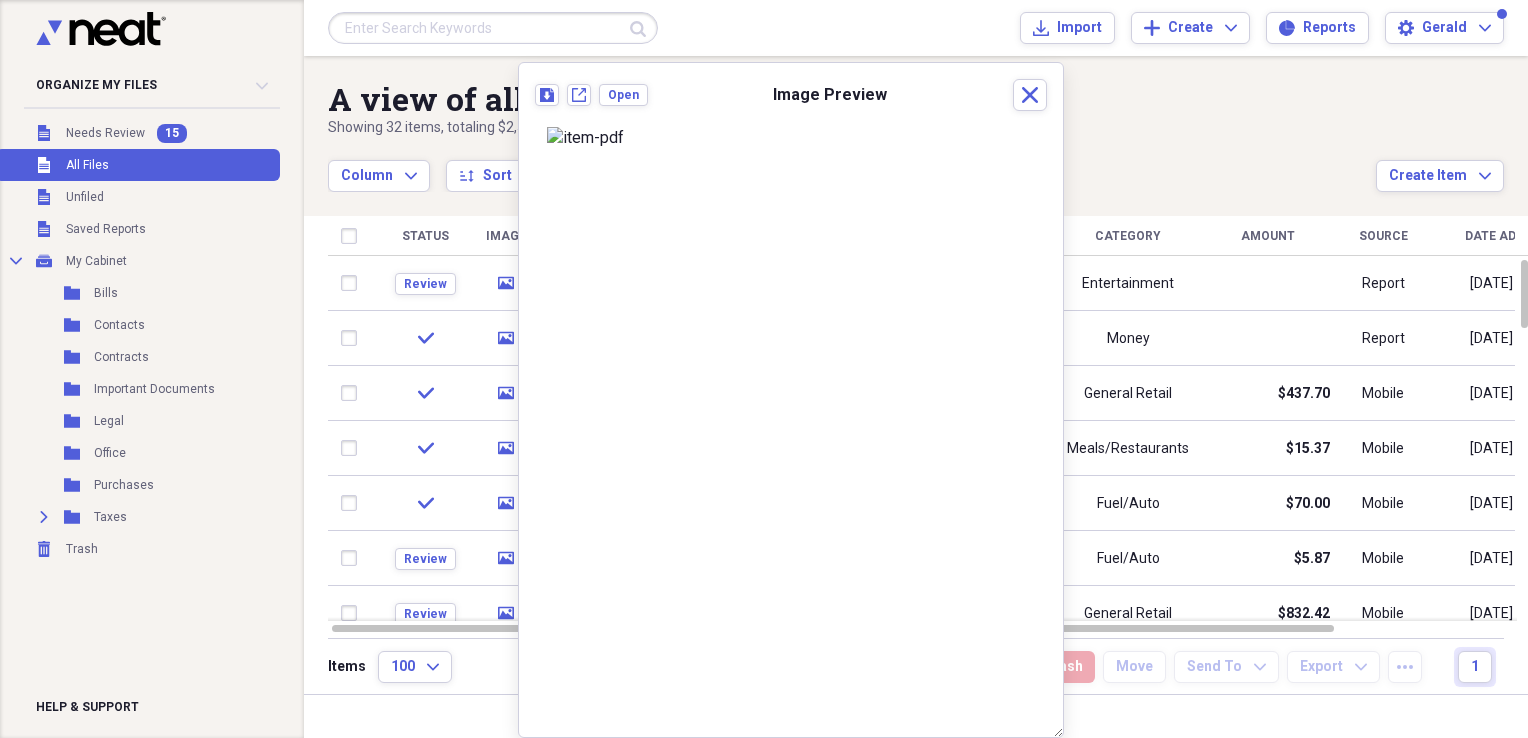 click on "A view of all your files" at bounding box center (852, 99) 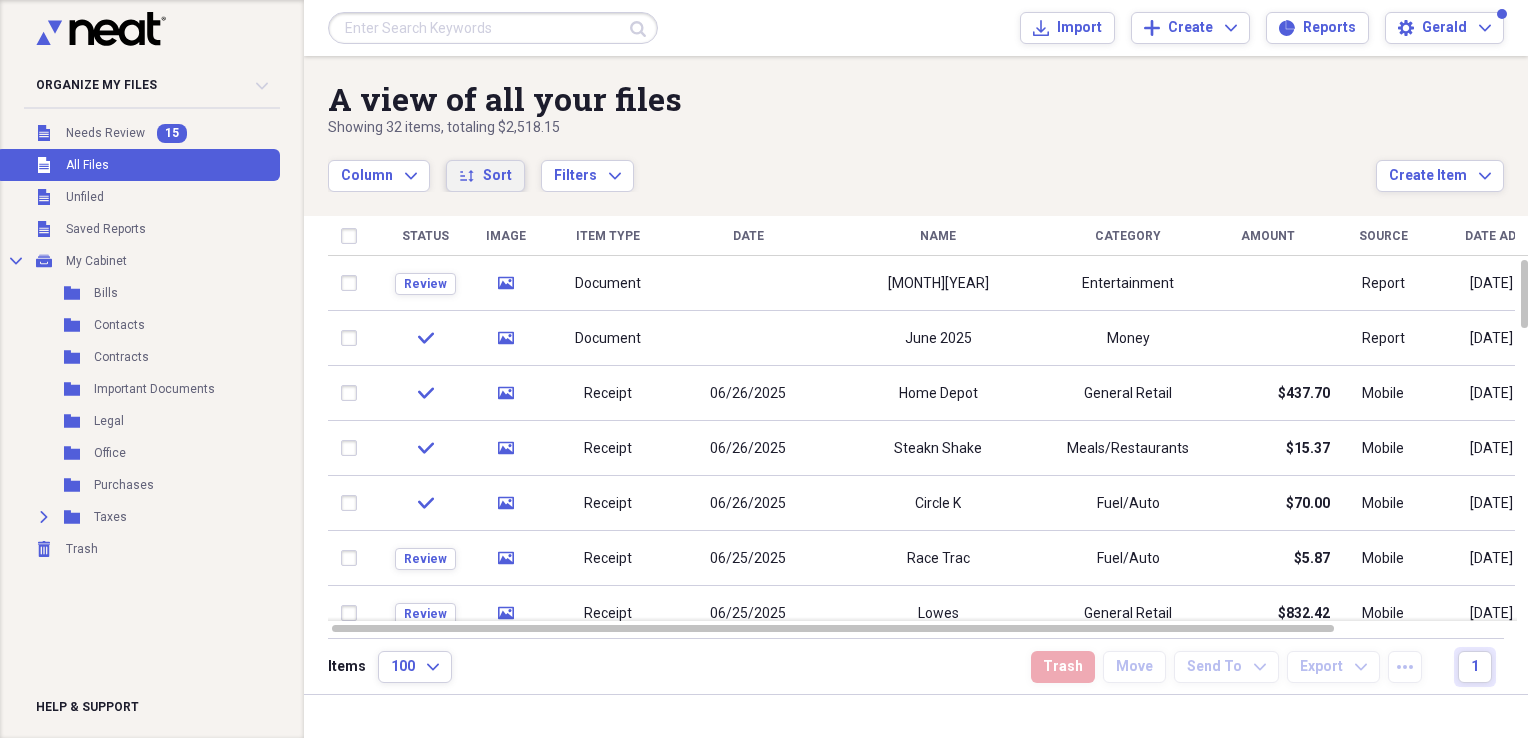 click on "Sort" at bounding box center [497, 176] 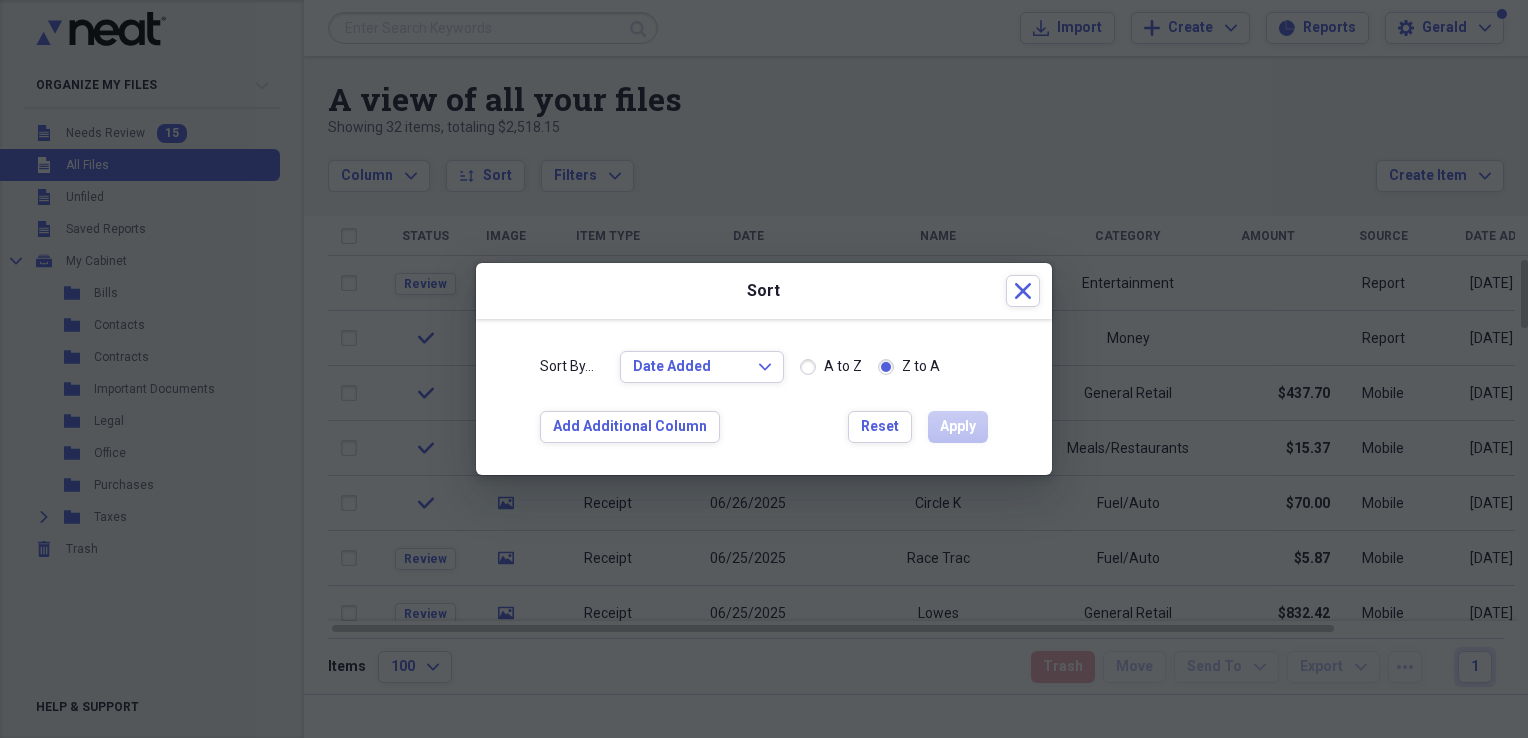 click on "A to Z" at bounding box center [831, 367] 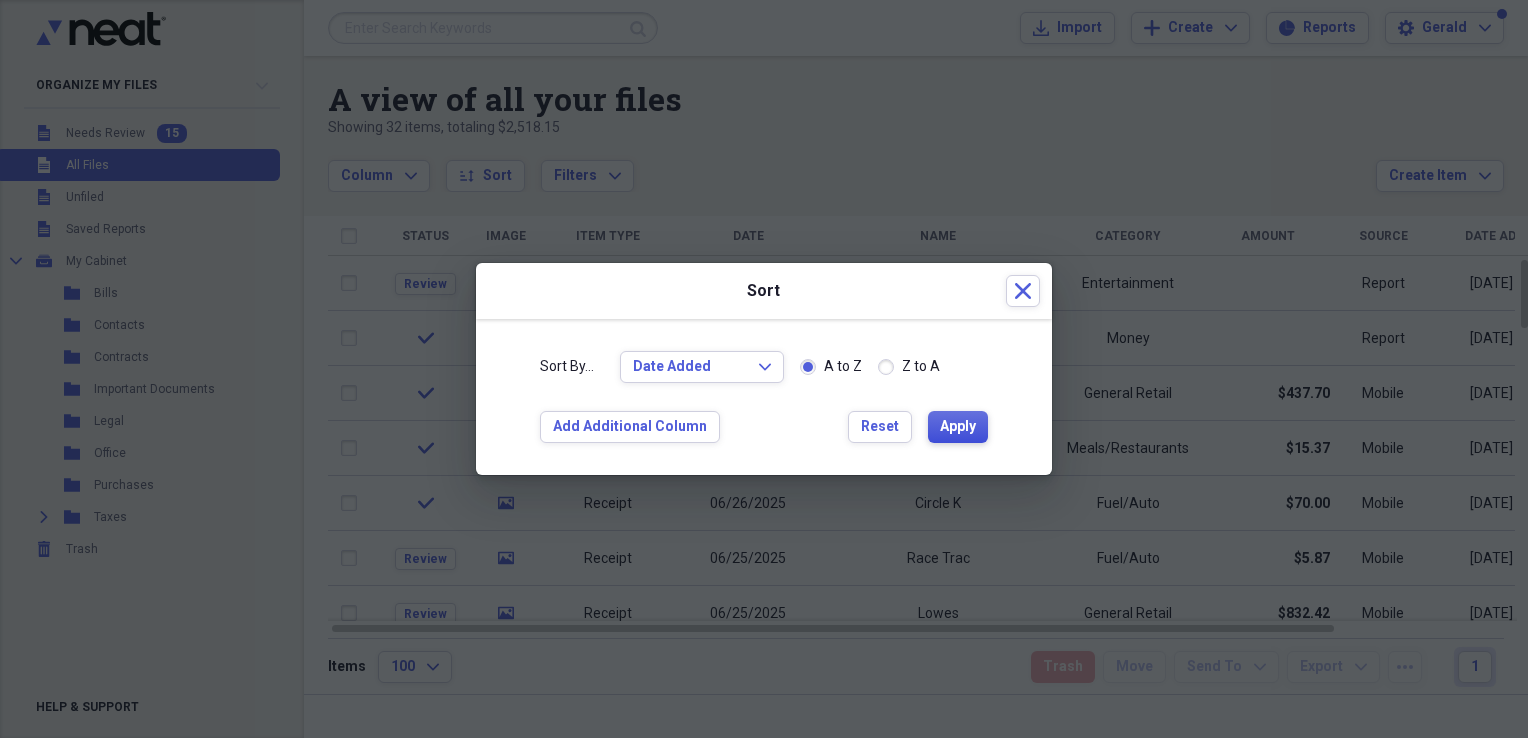 click on "Apply" at bounding box center [958, 427] 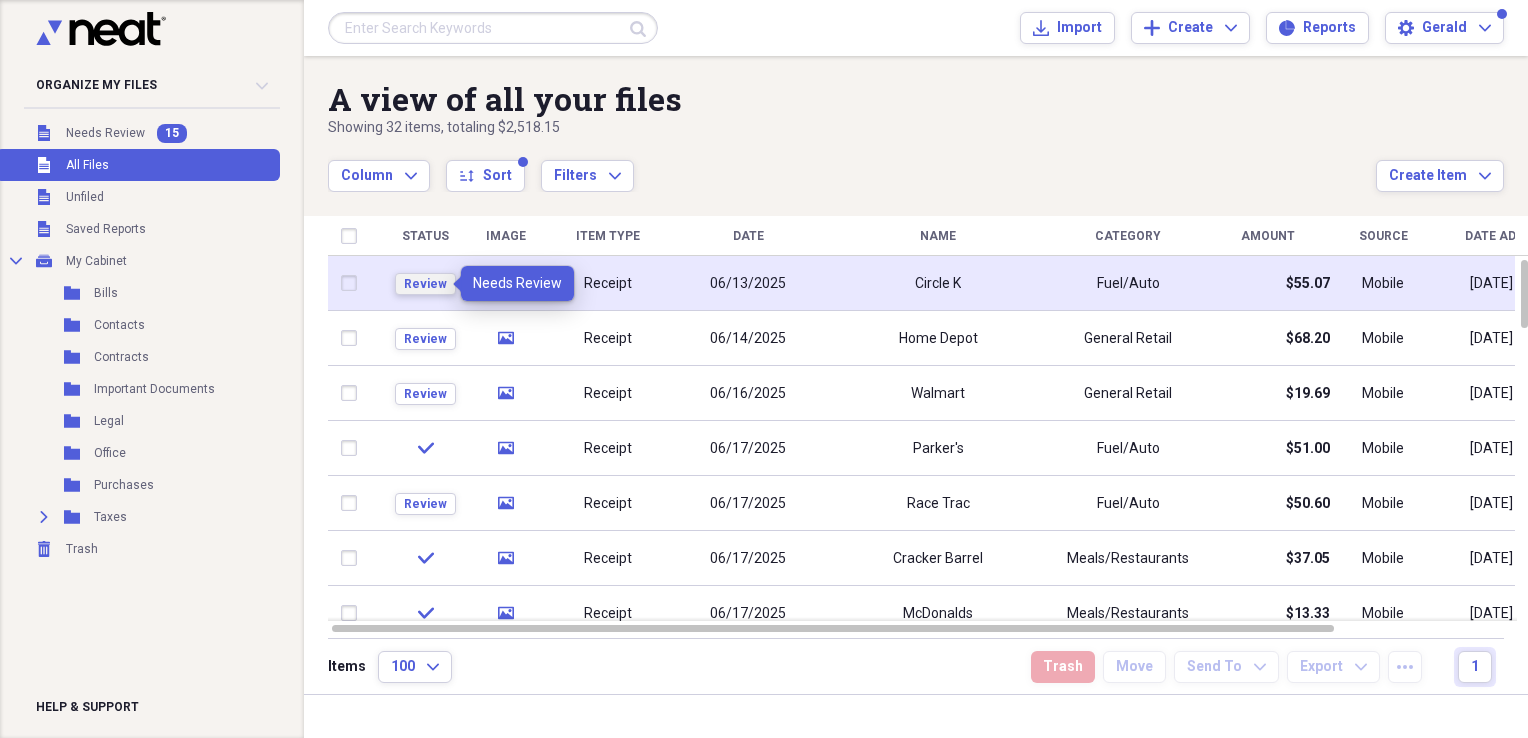 click on "Review" at bounding box center (425, 284) 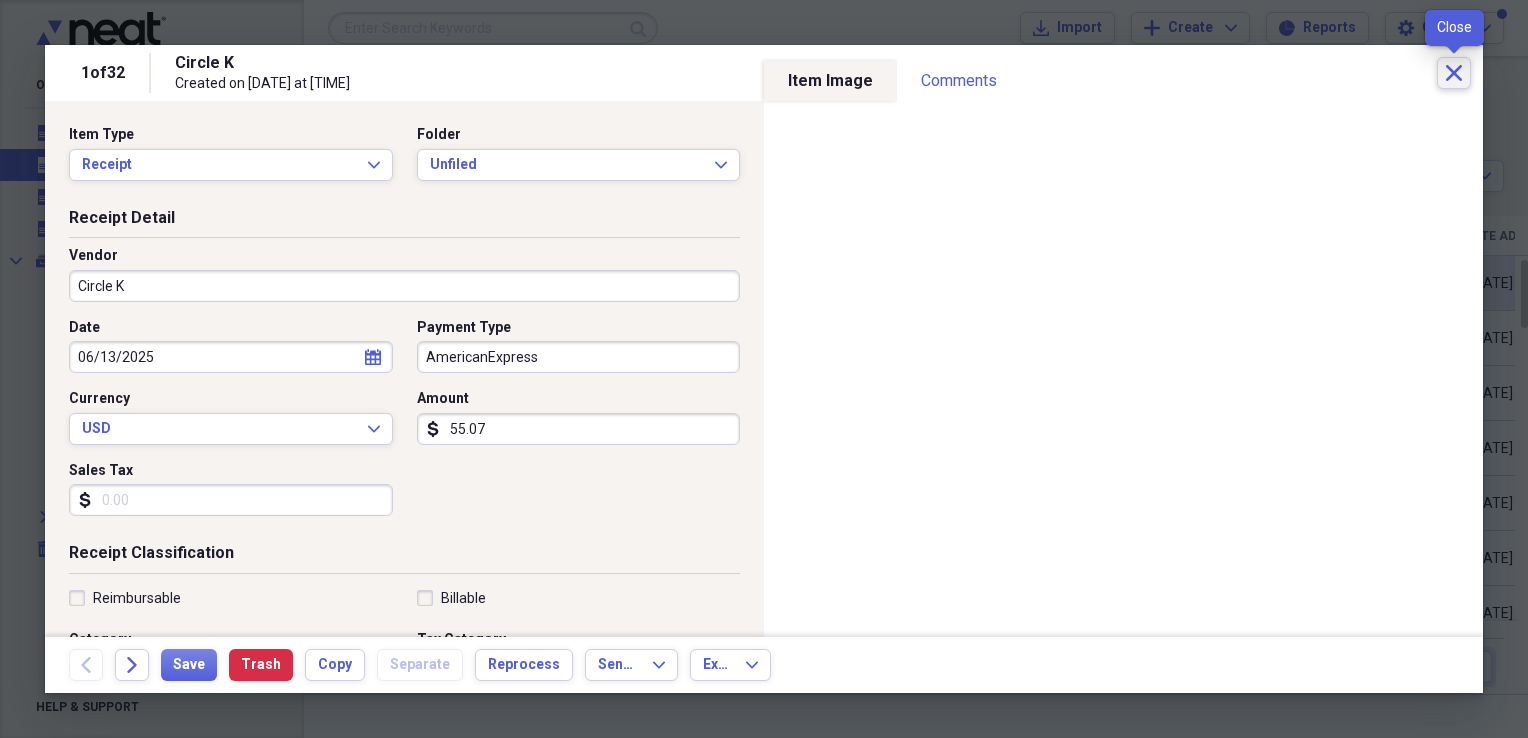 click on "Close" 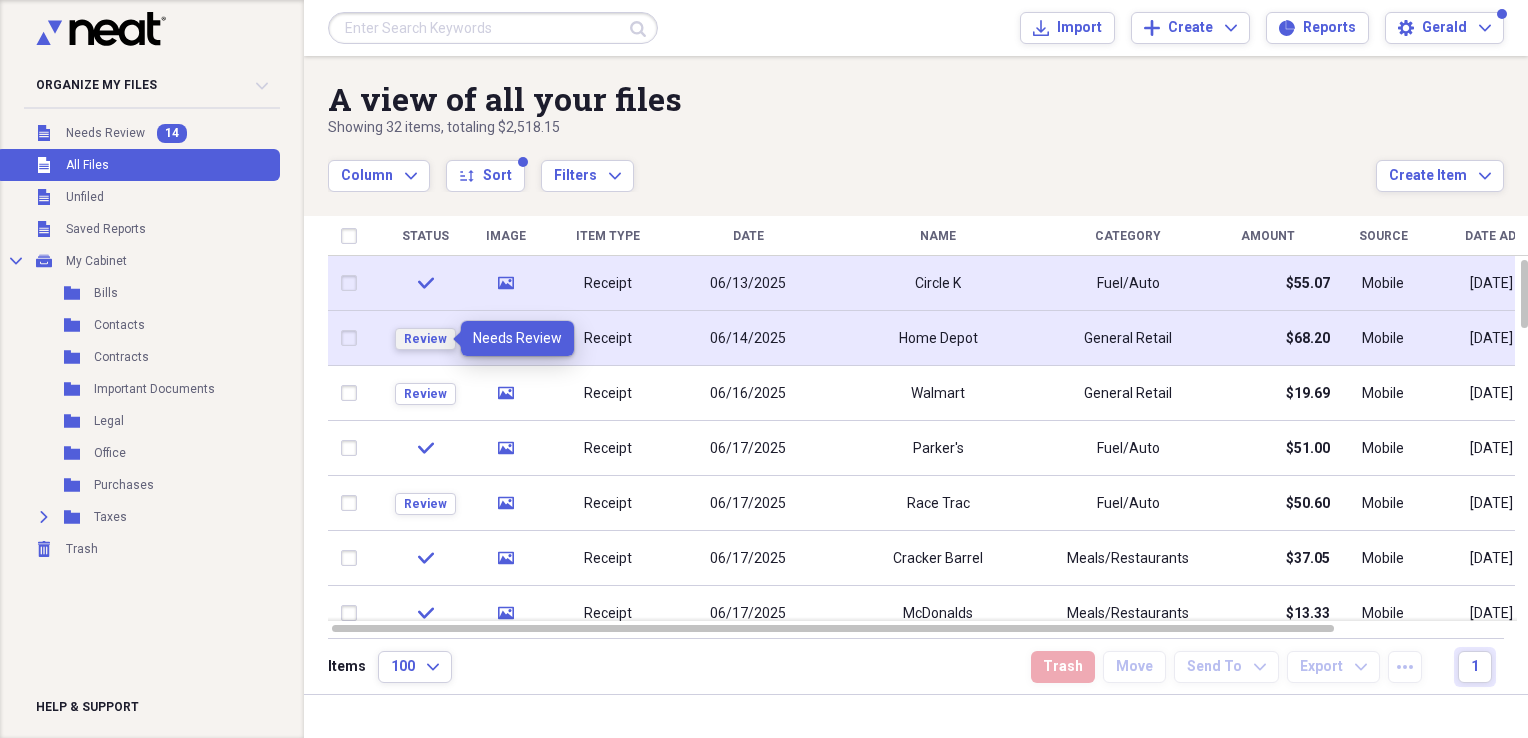 click on "Review" at bounding box center (425, 339) 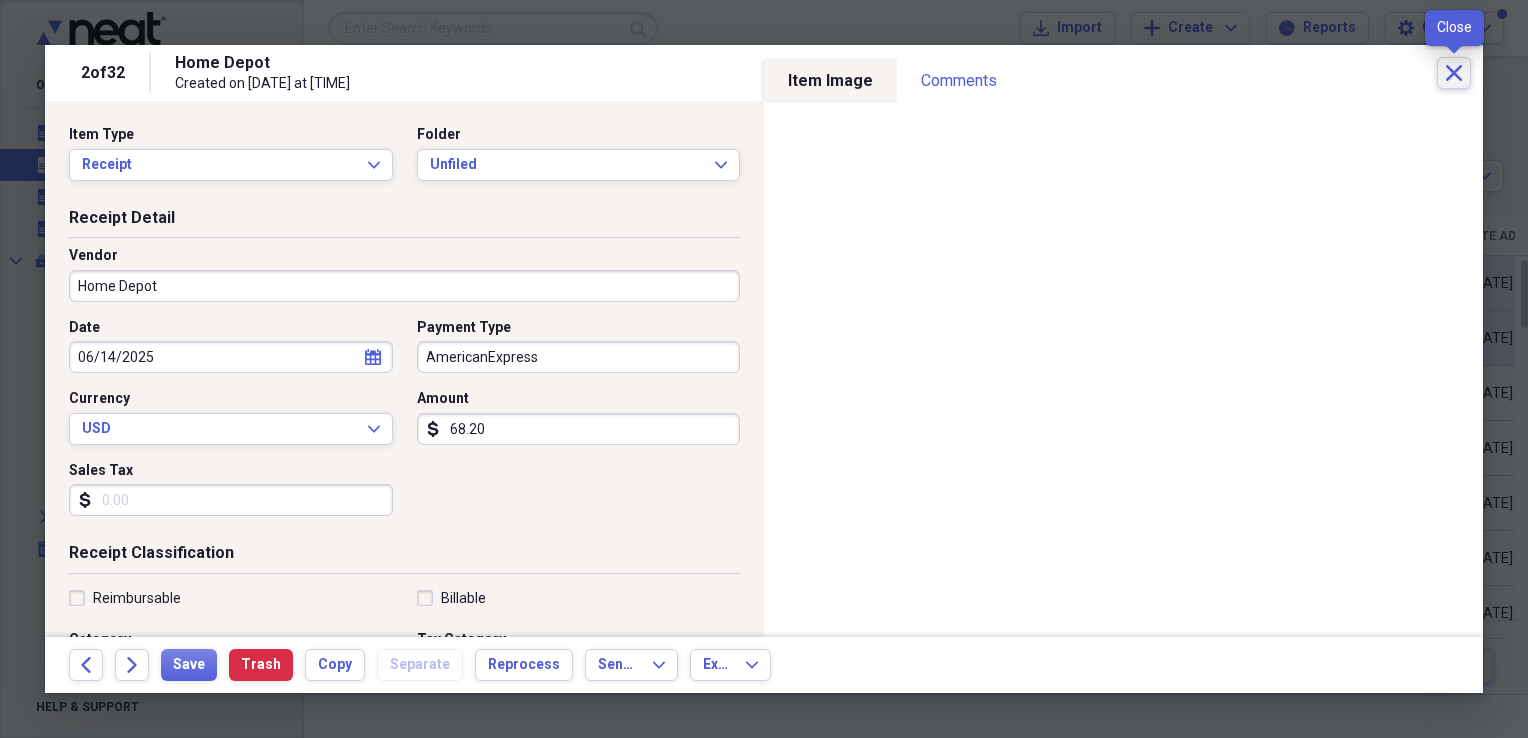 click on "Close" at bounding box center (1454, 73) 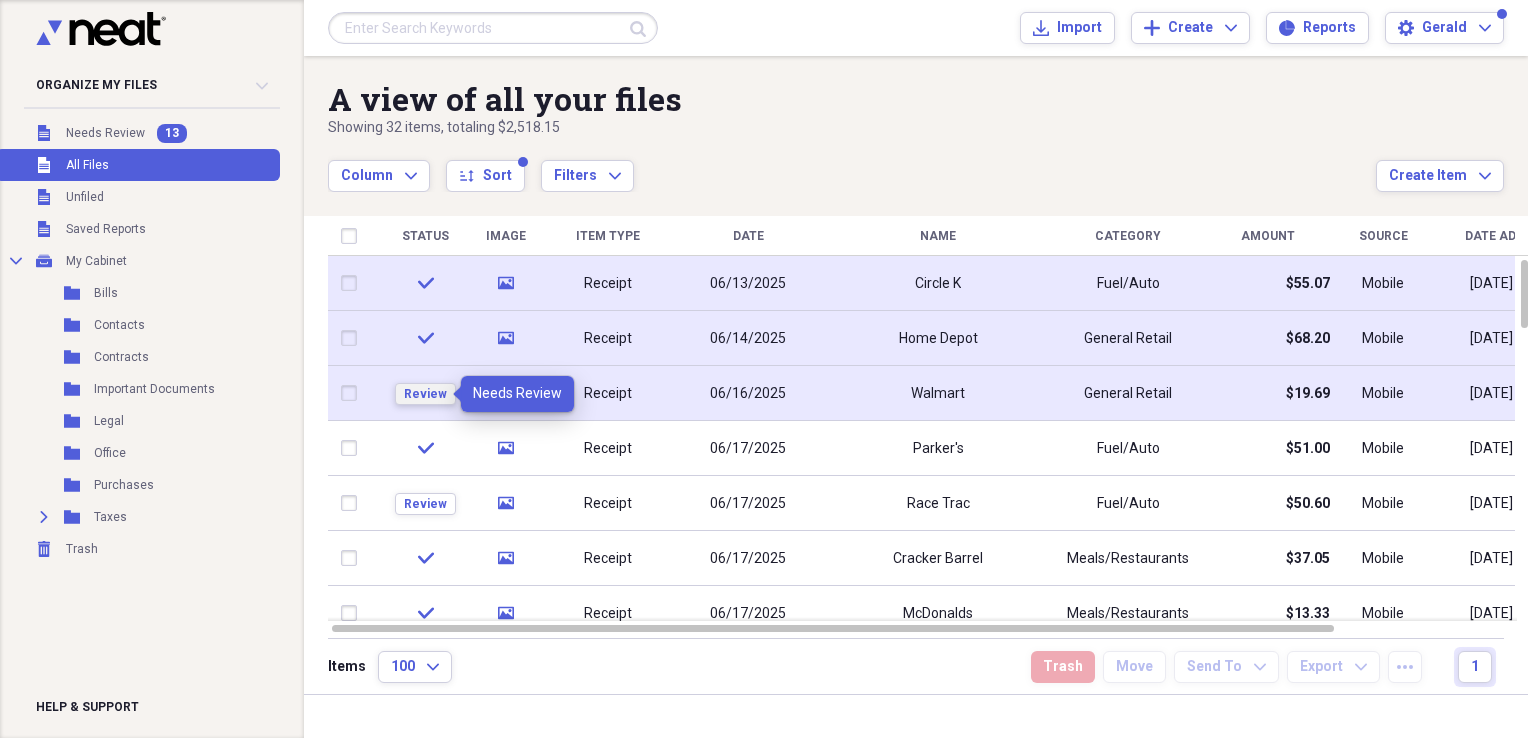 click on "Review" at bounding box center [425, 394] 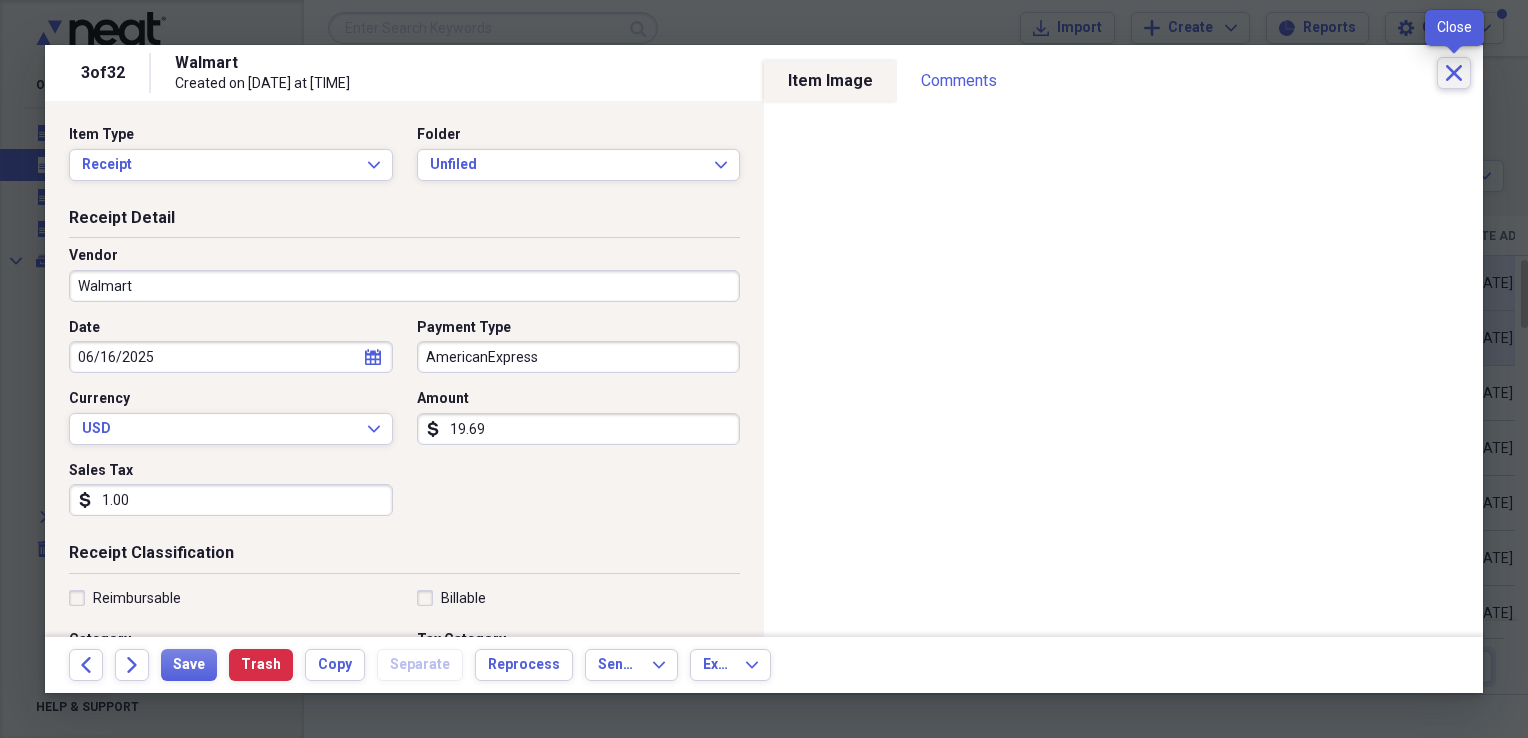 click on "Close" 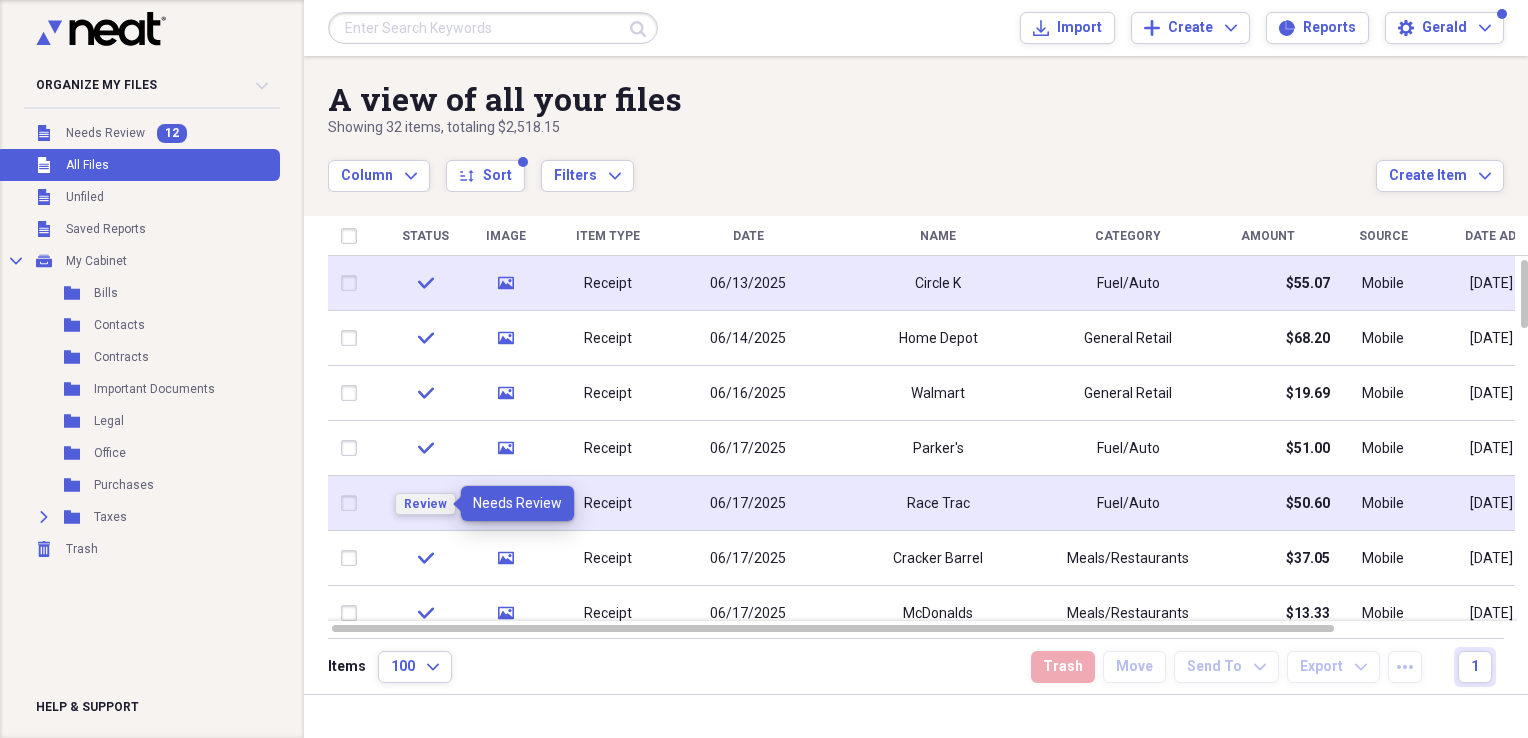 click on "Review" at bounding box center [425, 504] 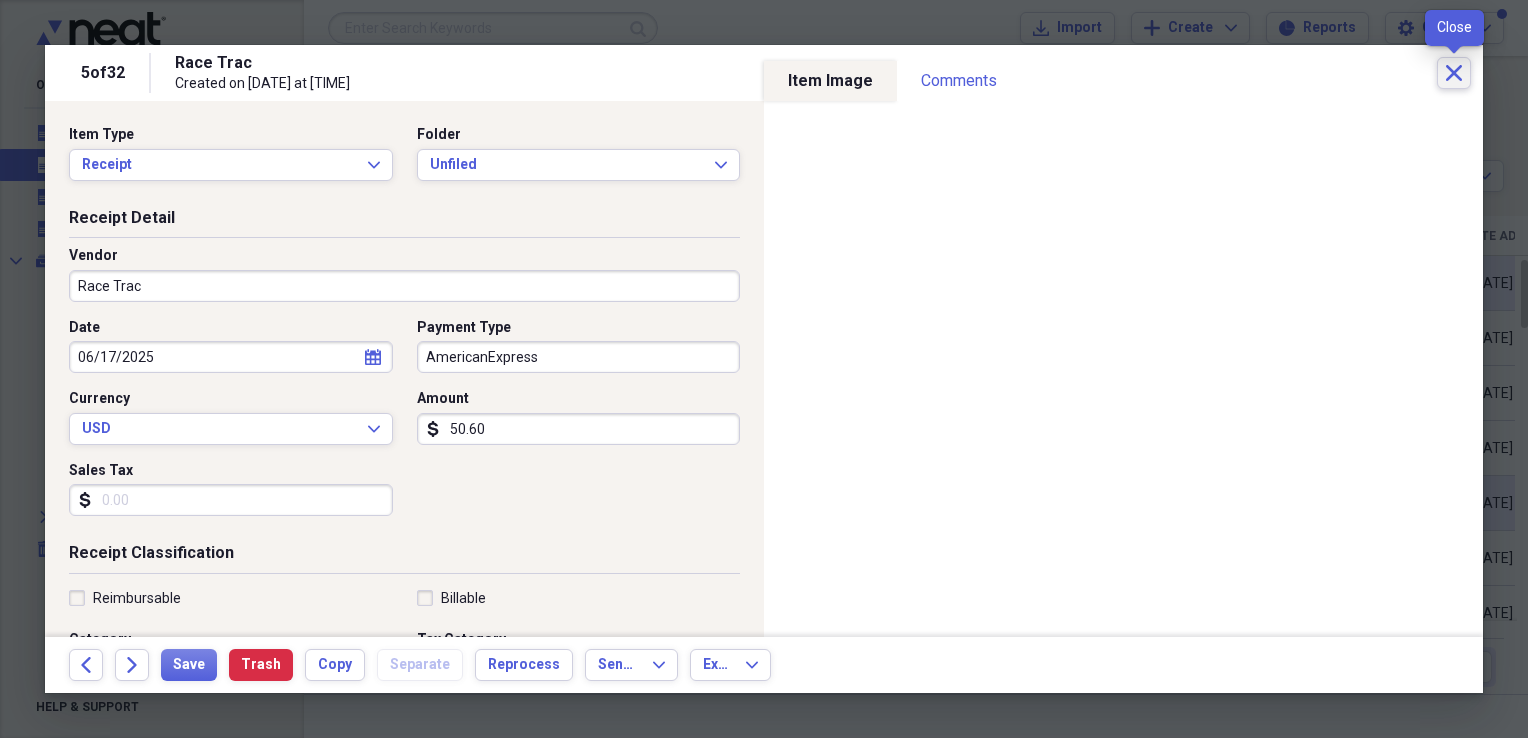 click 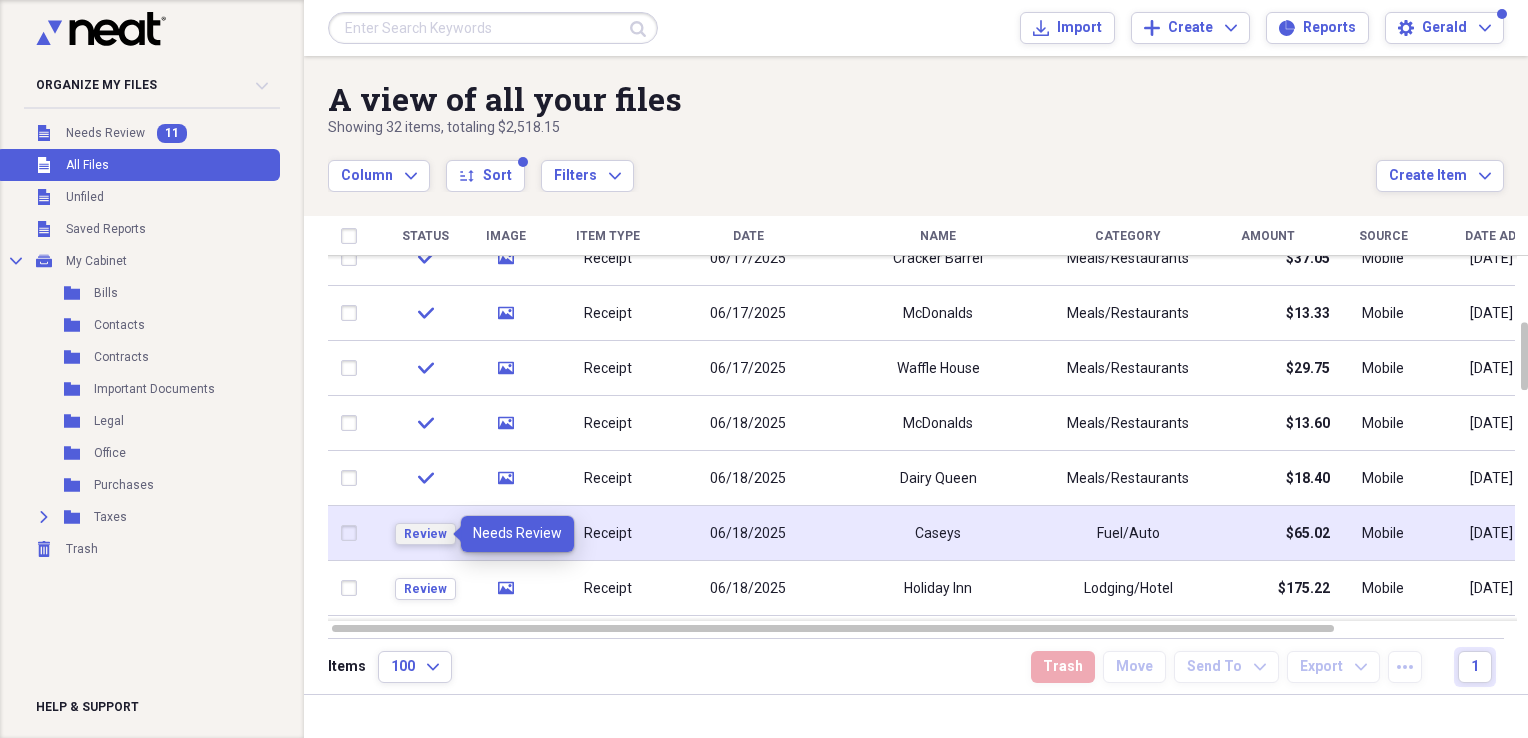 click on "Review" at bounding box center (425, 534) 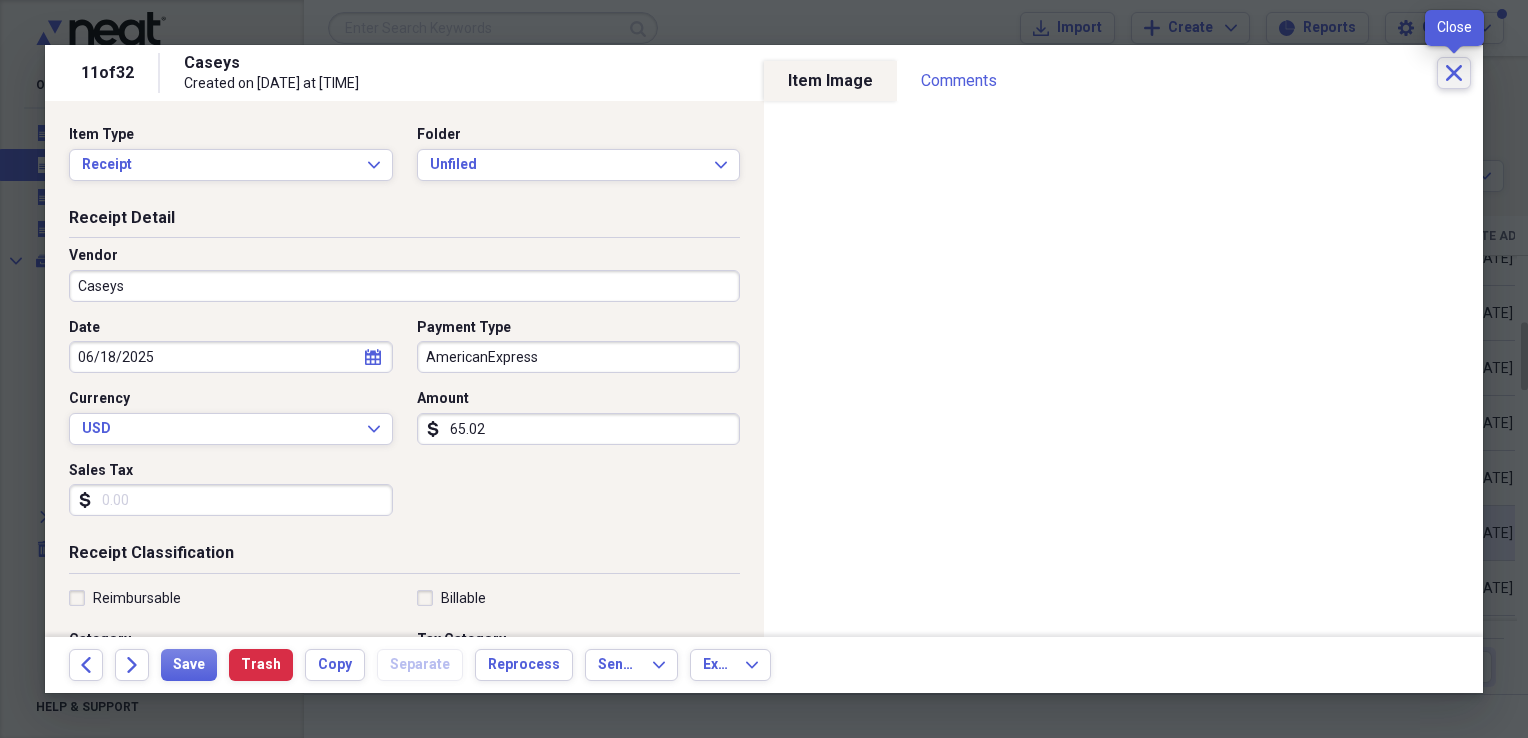 click 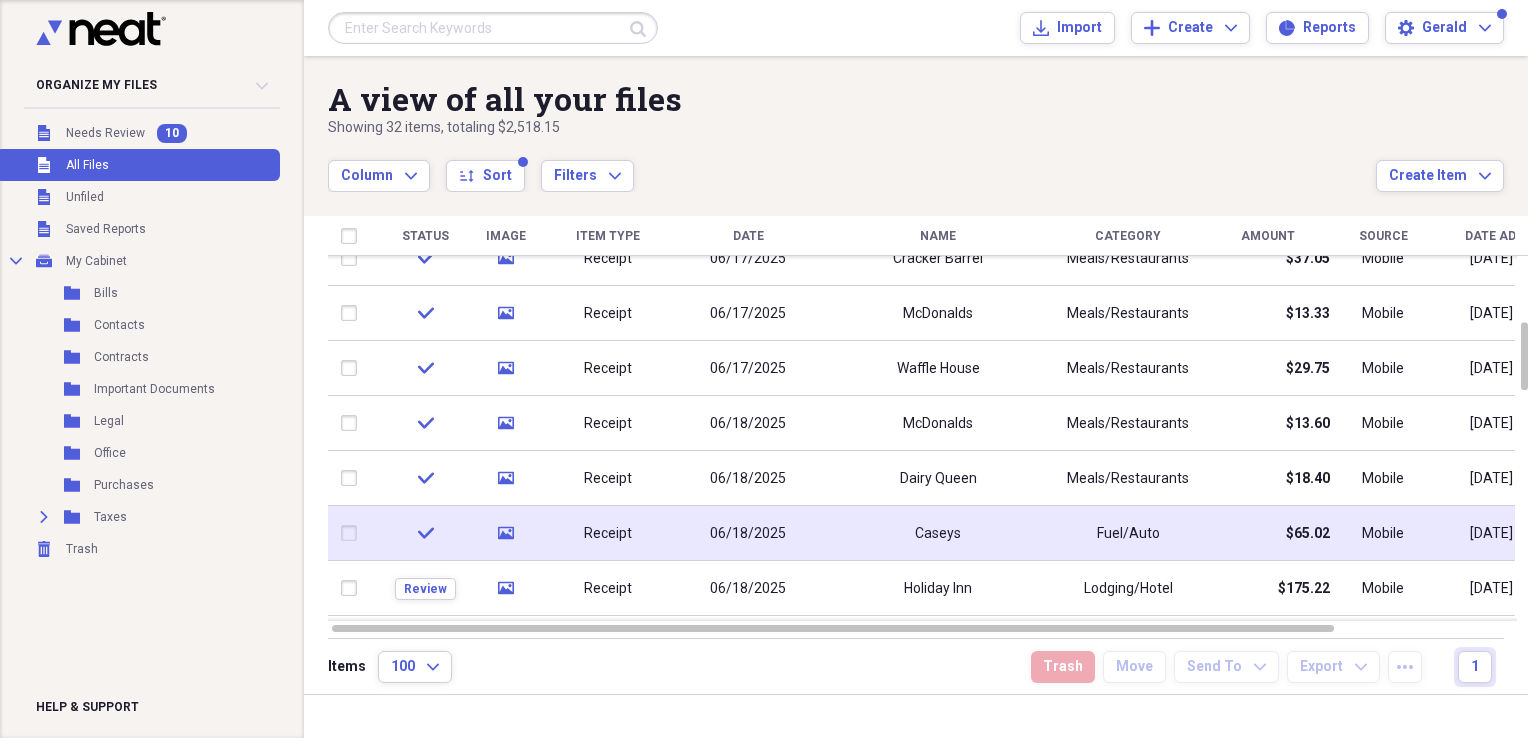 click at bounding box center (493, 28) 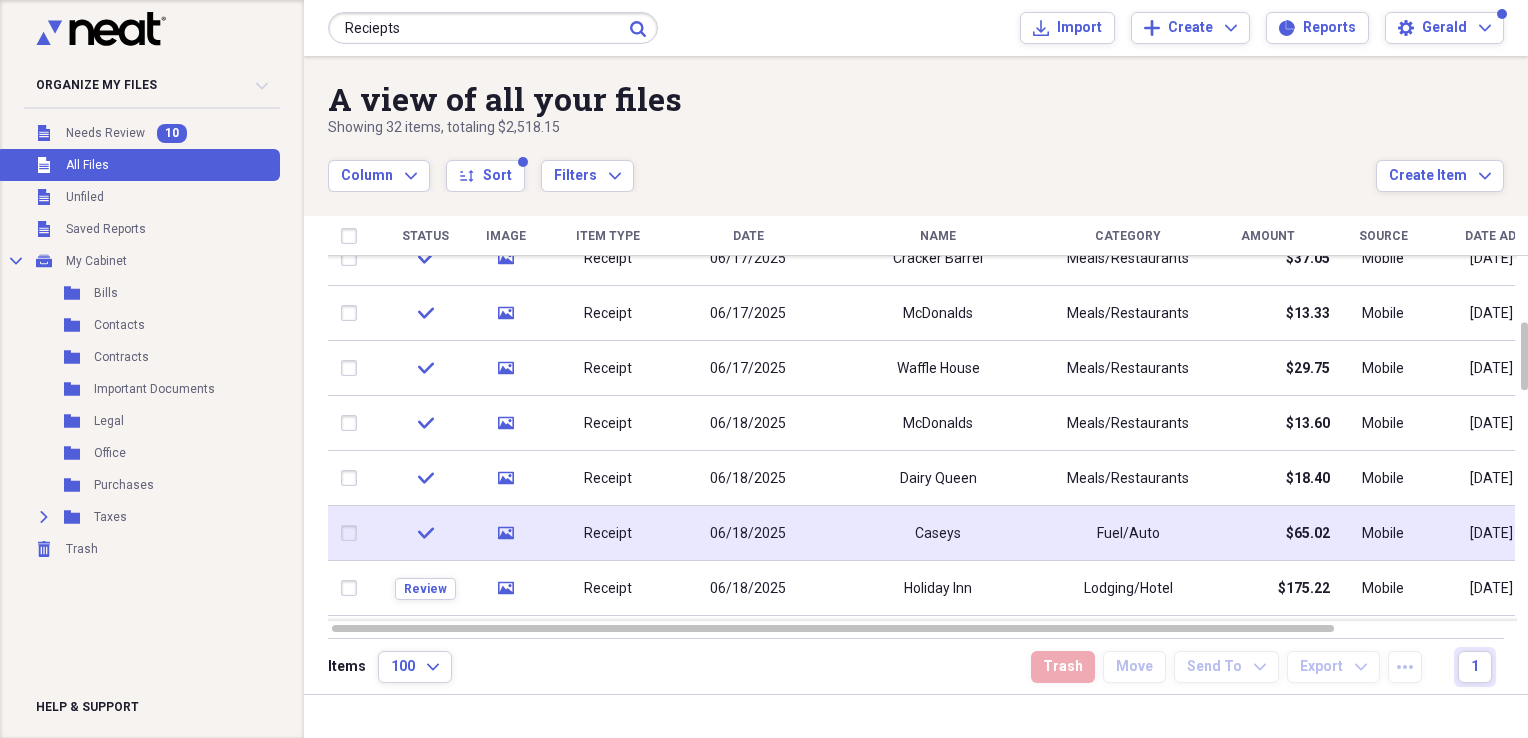 type on "Reciepts" 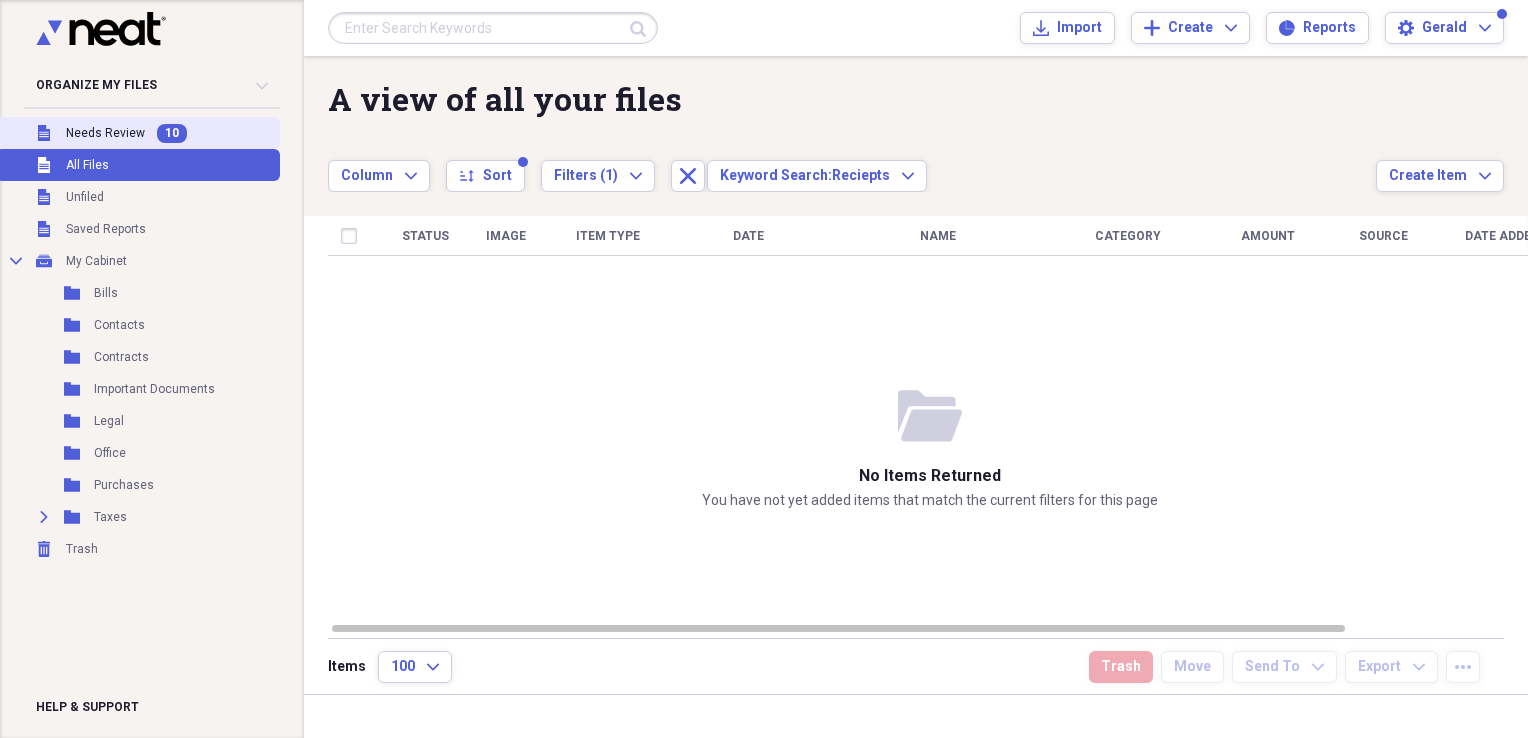 click on "Unfiled Needs Review 10" at bounding box center (138, 133) 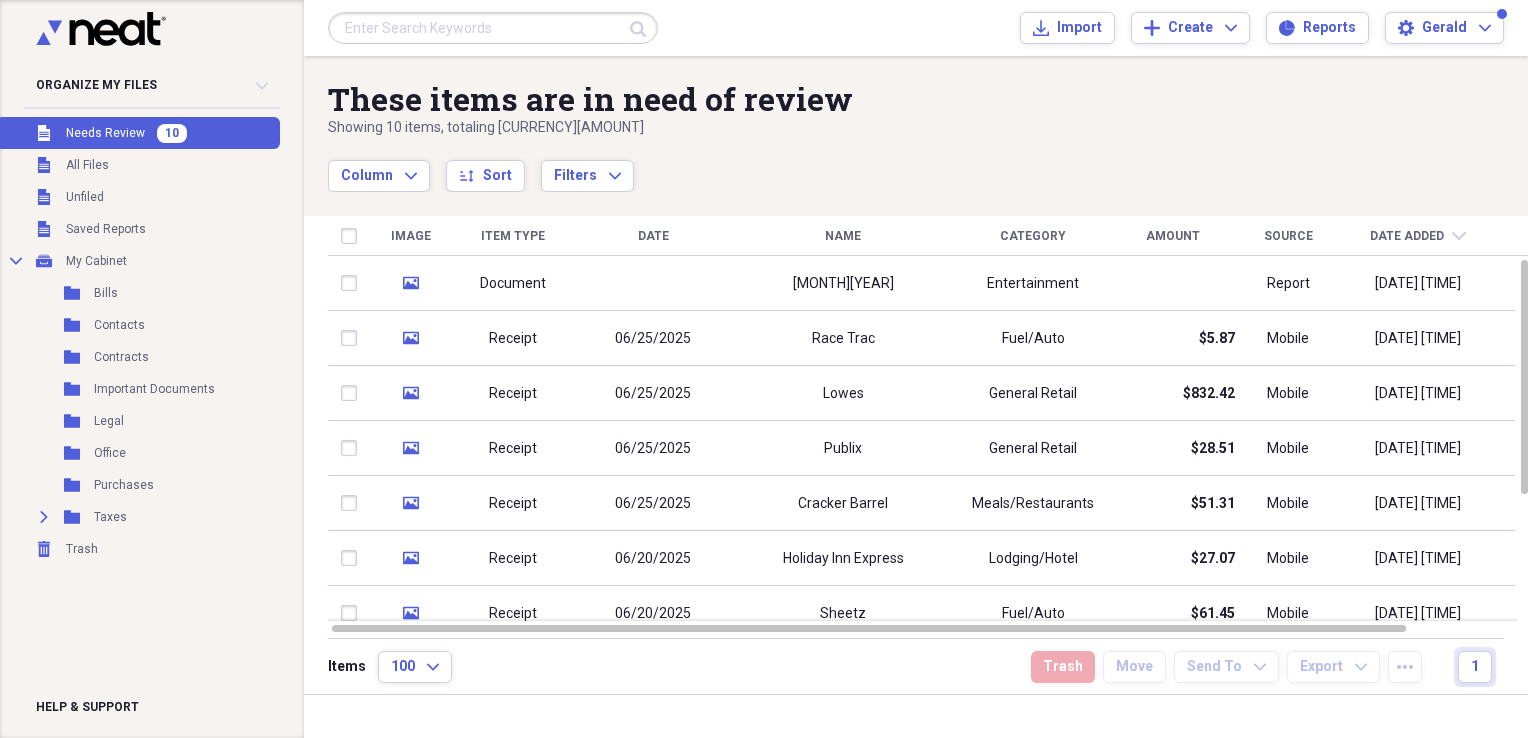 click on "Needs Review" at bounding box center (105, 133) 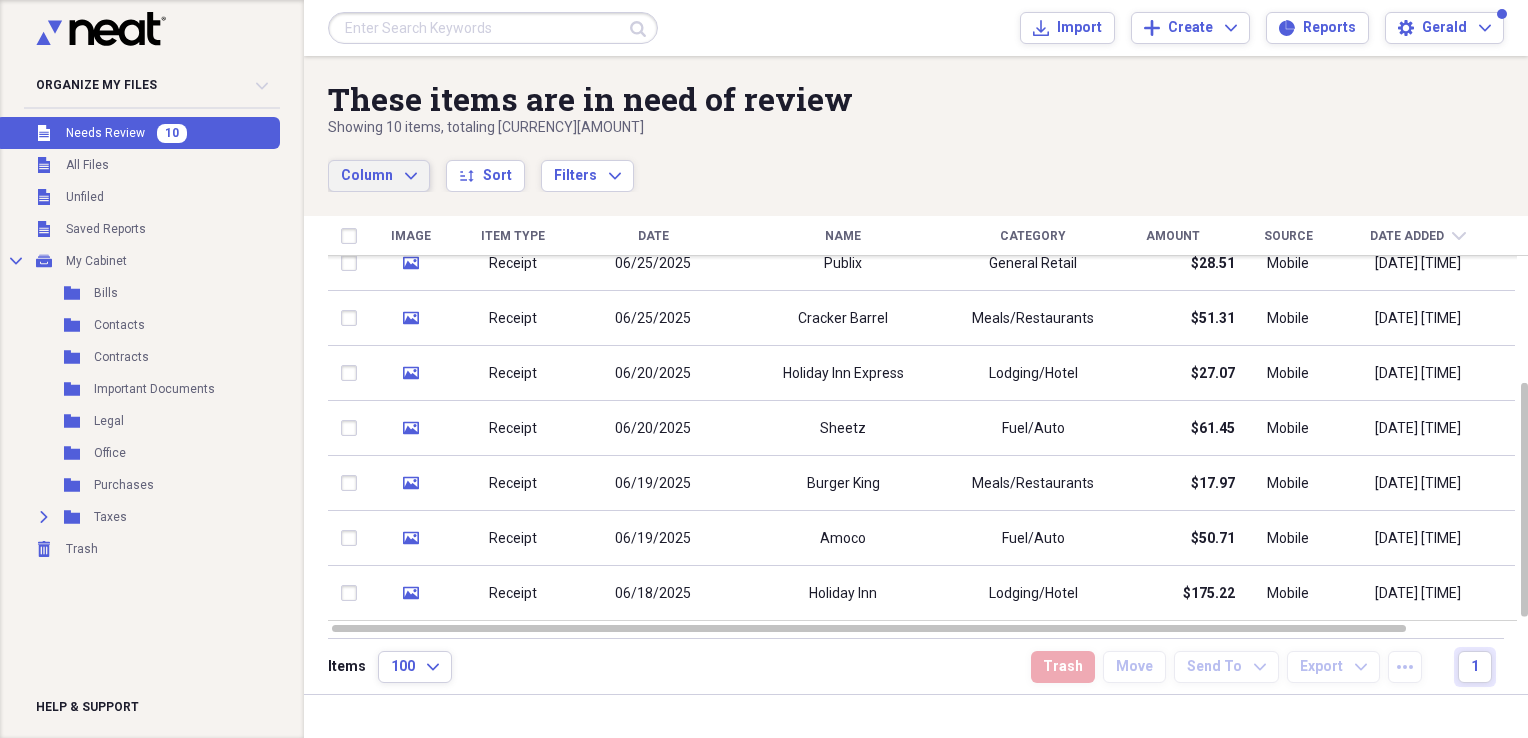 click on "Expand" 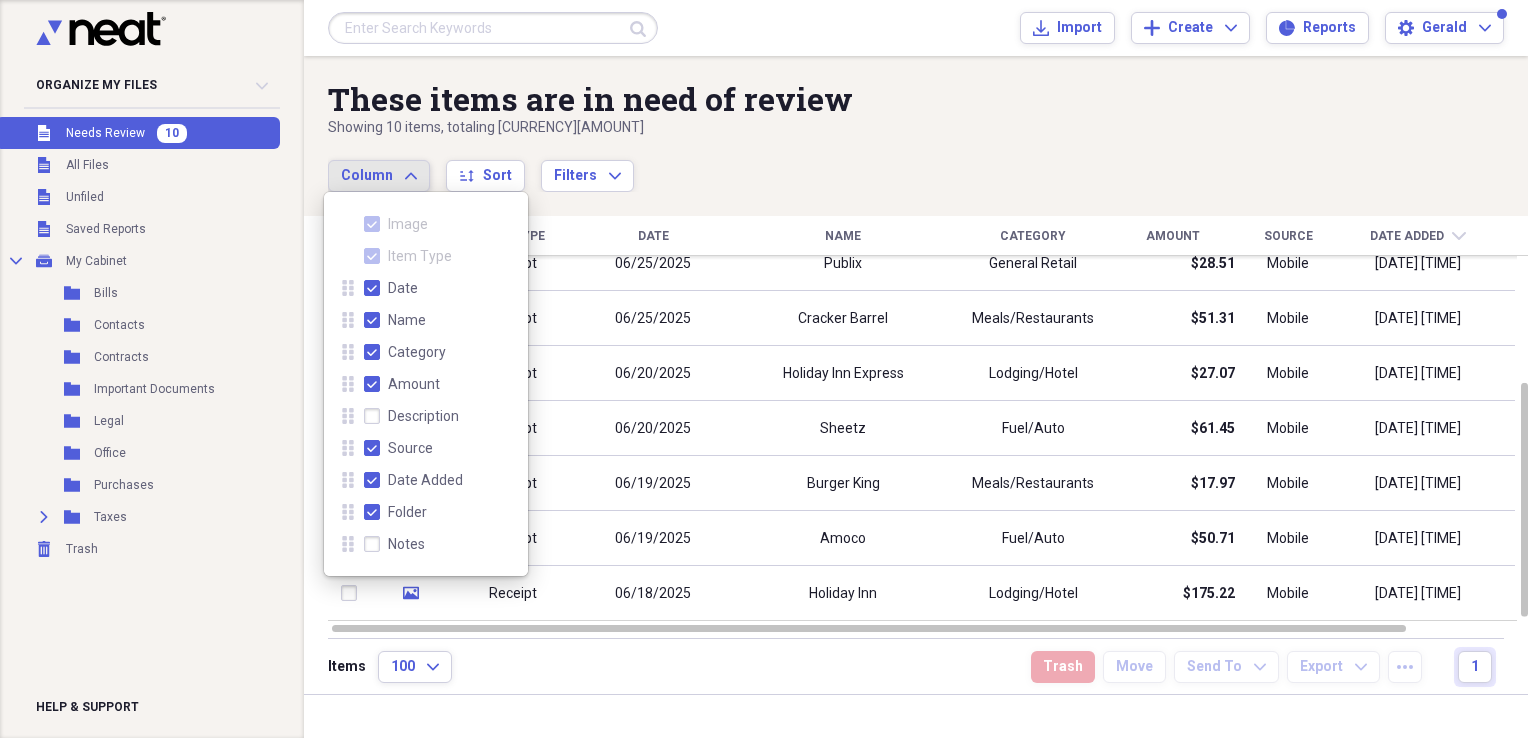 click on "Expand" 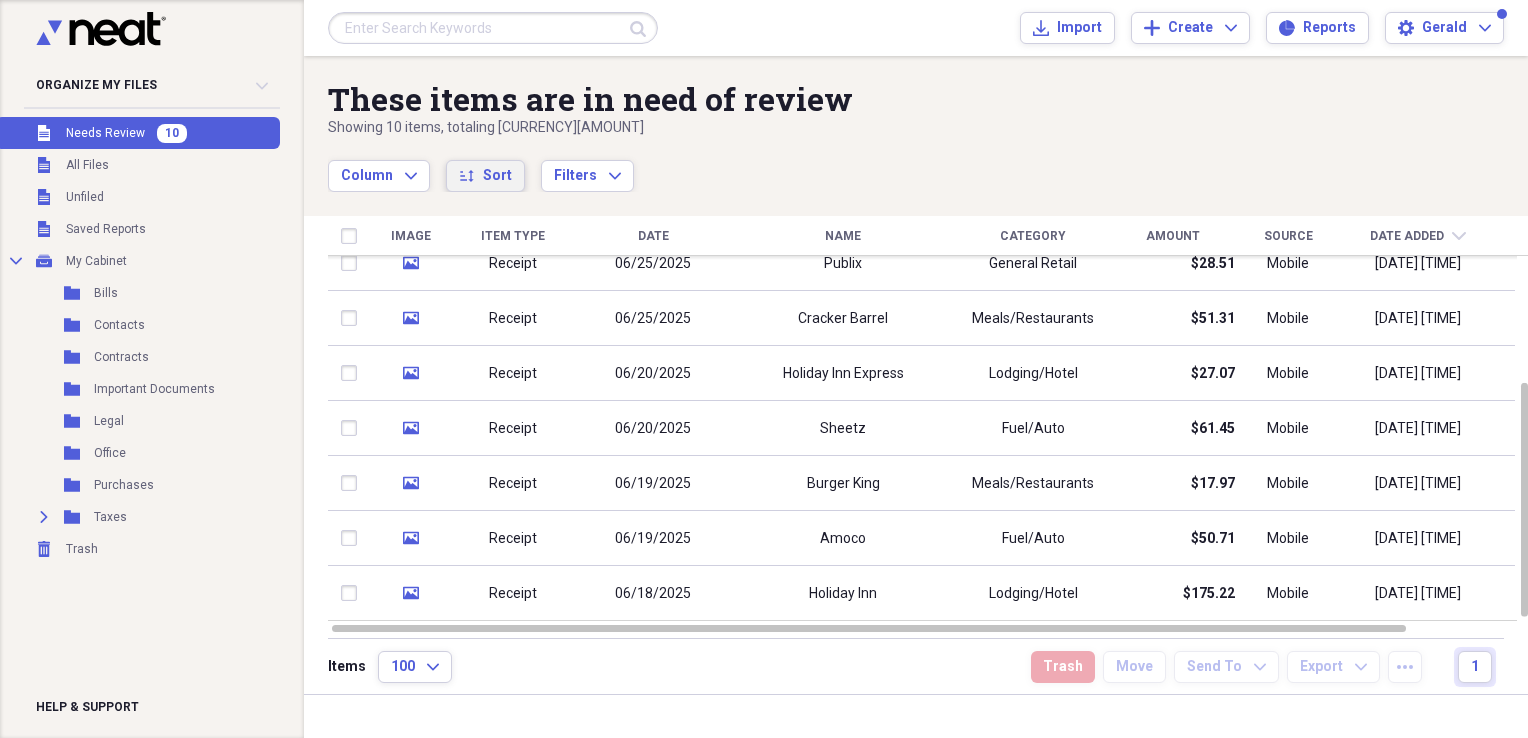 click on "sort Sort" at bounding box center (485, 176) 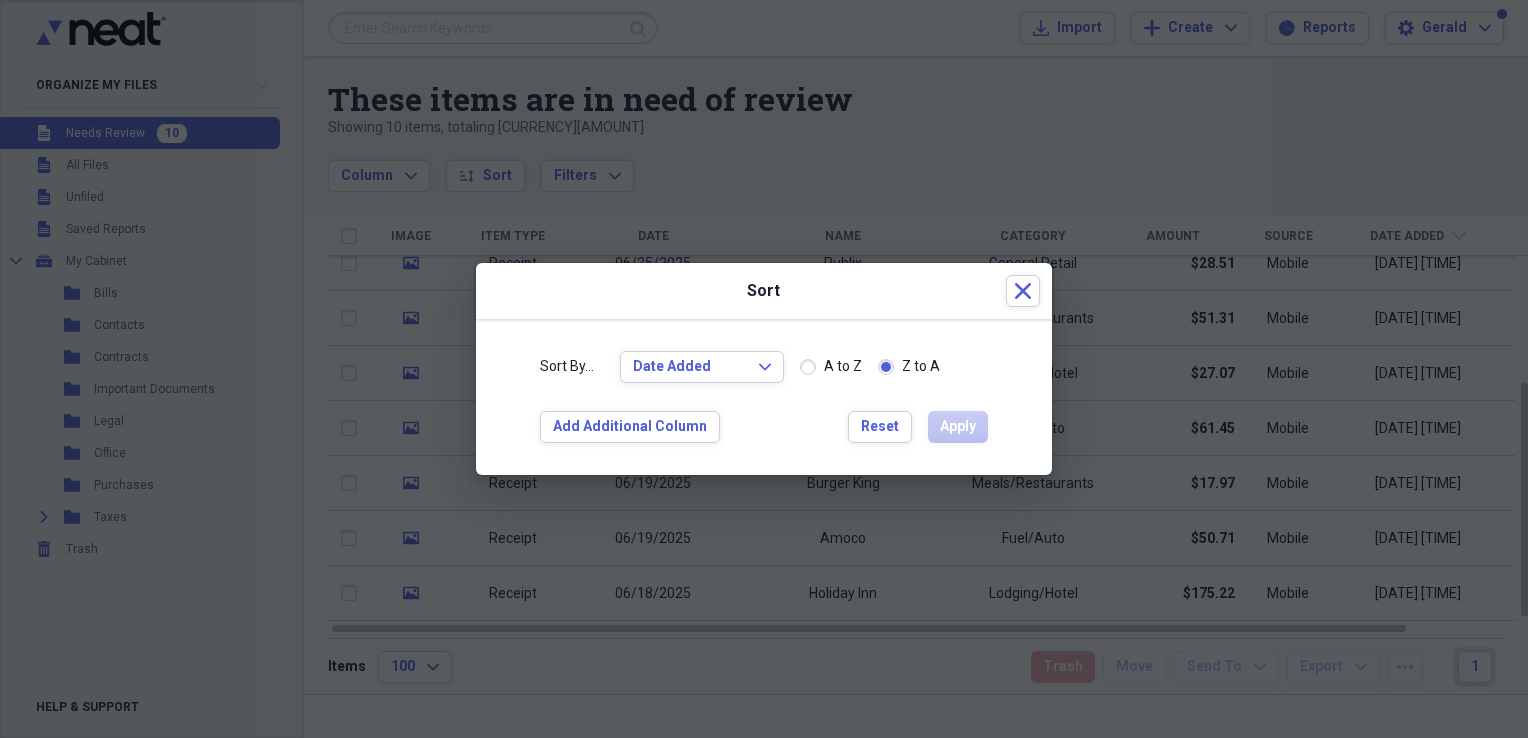click on "A to Z" at bounding box center (831, 367) 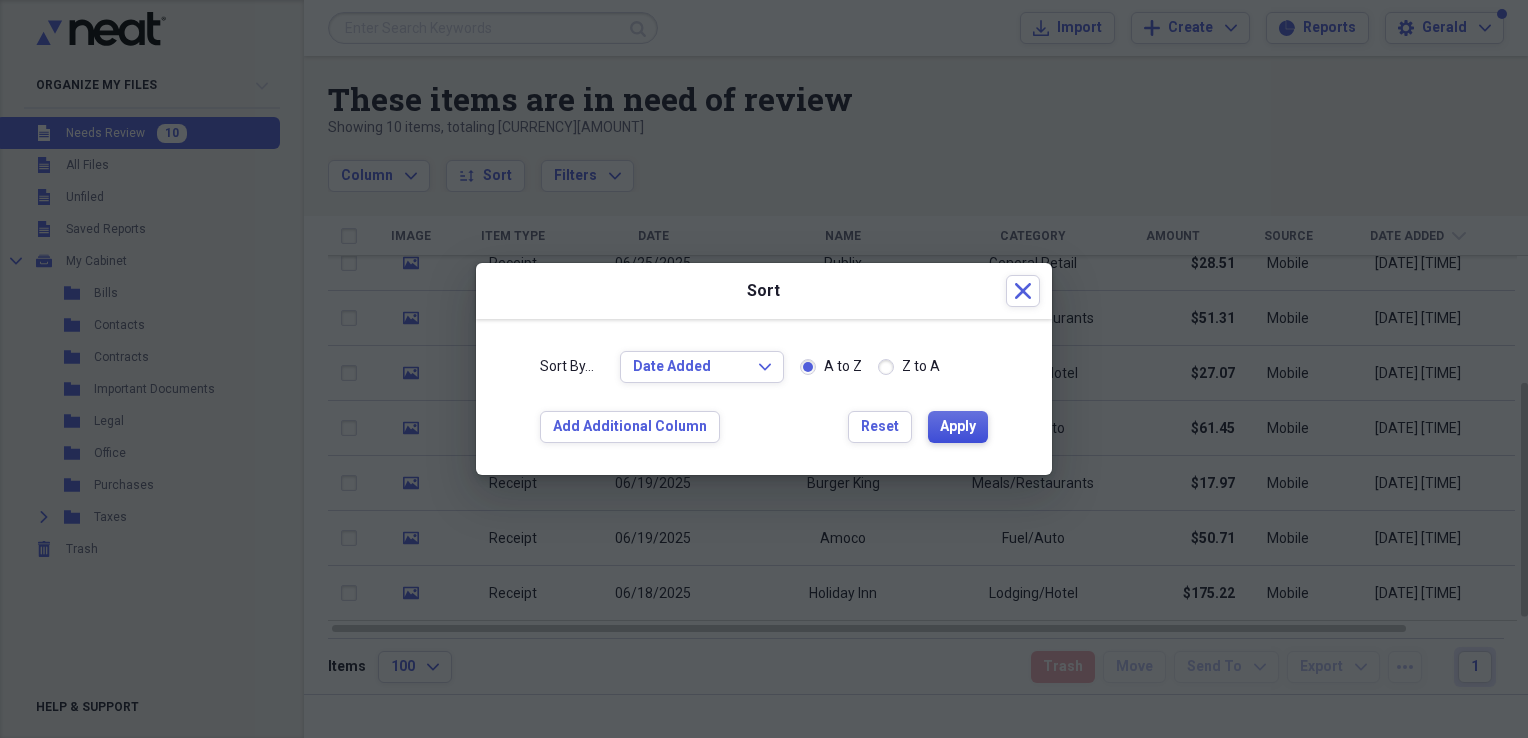 click on "Apply" at bounding box center [958, 427] 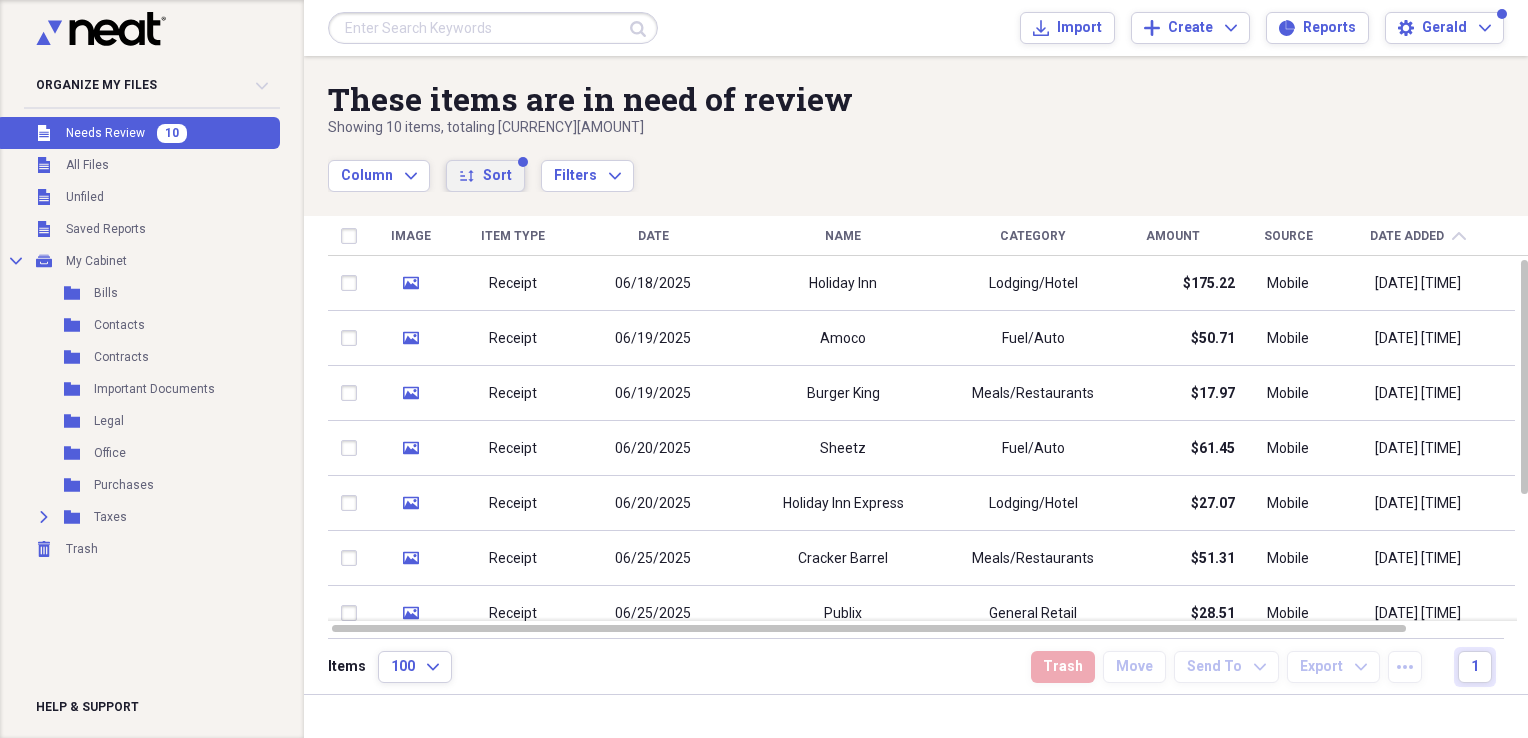 click on "Sort" at bounding box center [497, 176] 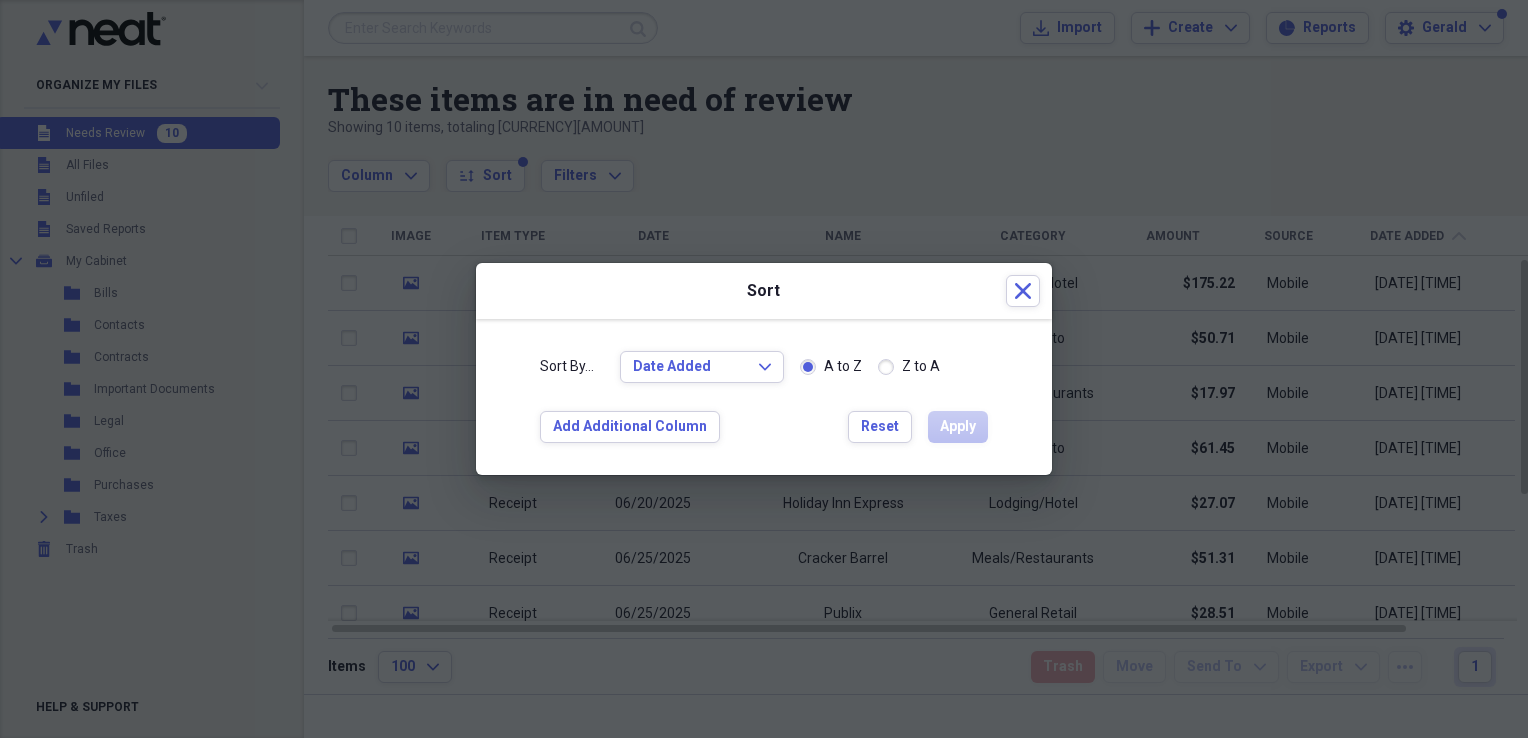 click on "Z to A" at bounding box center [909, 367] 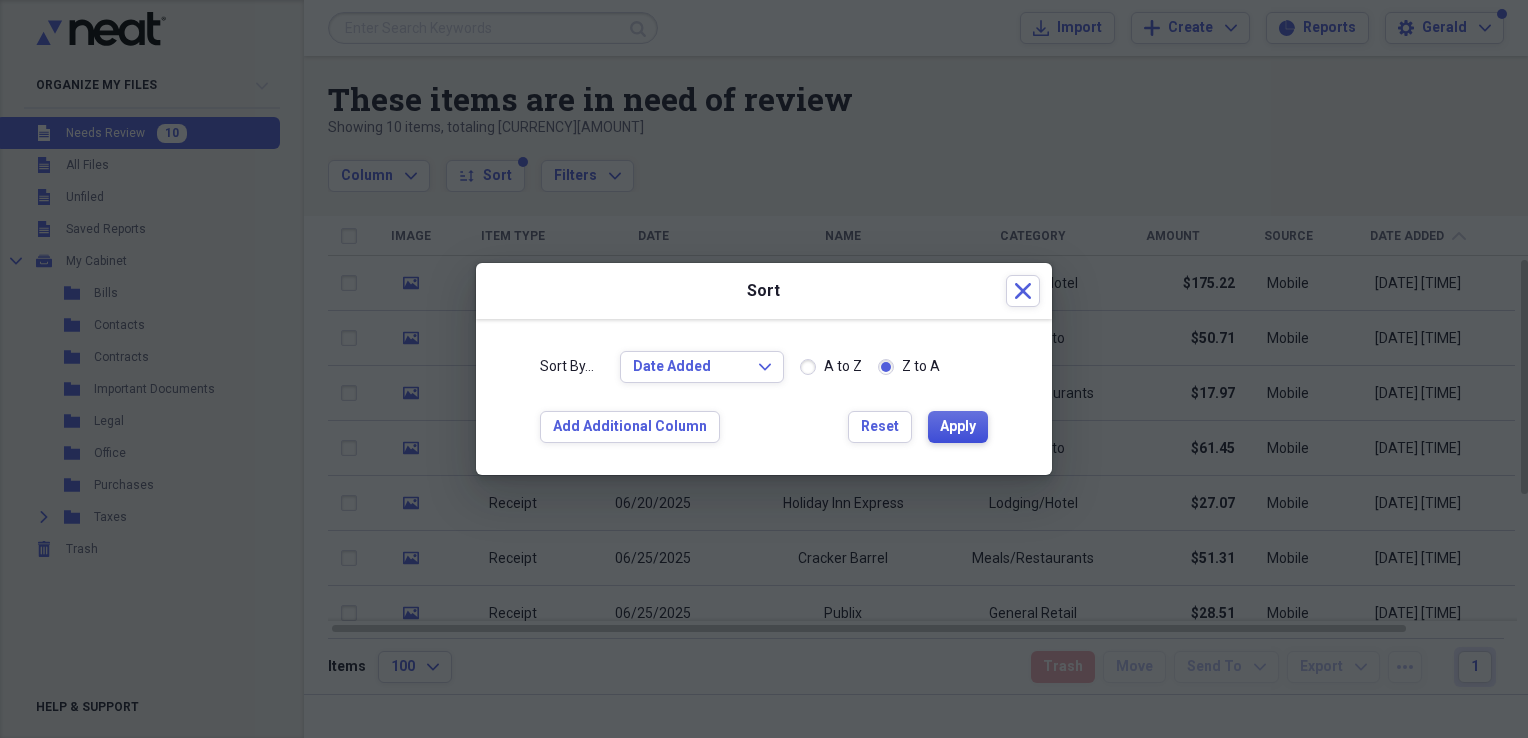 click on "Apply" at bounding box center [958, 427] 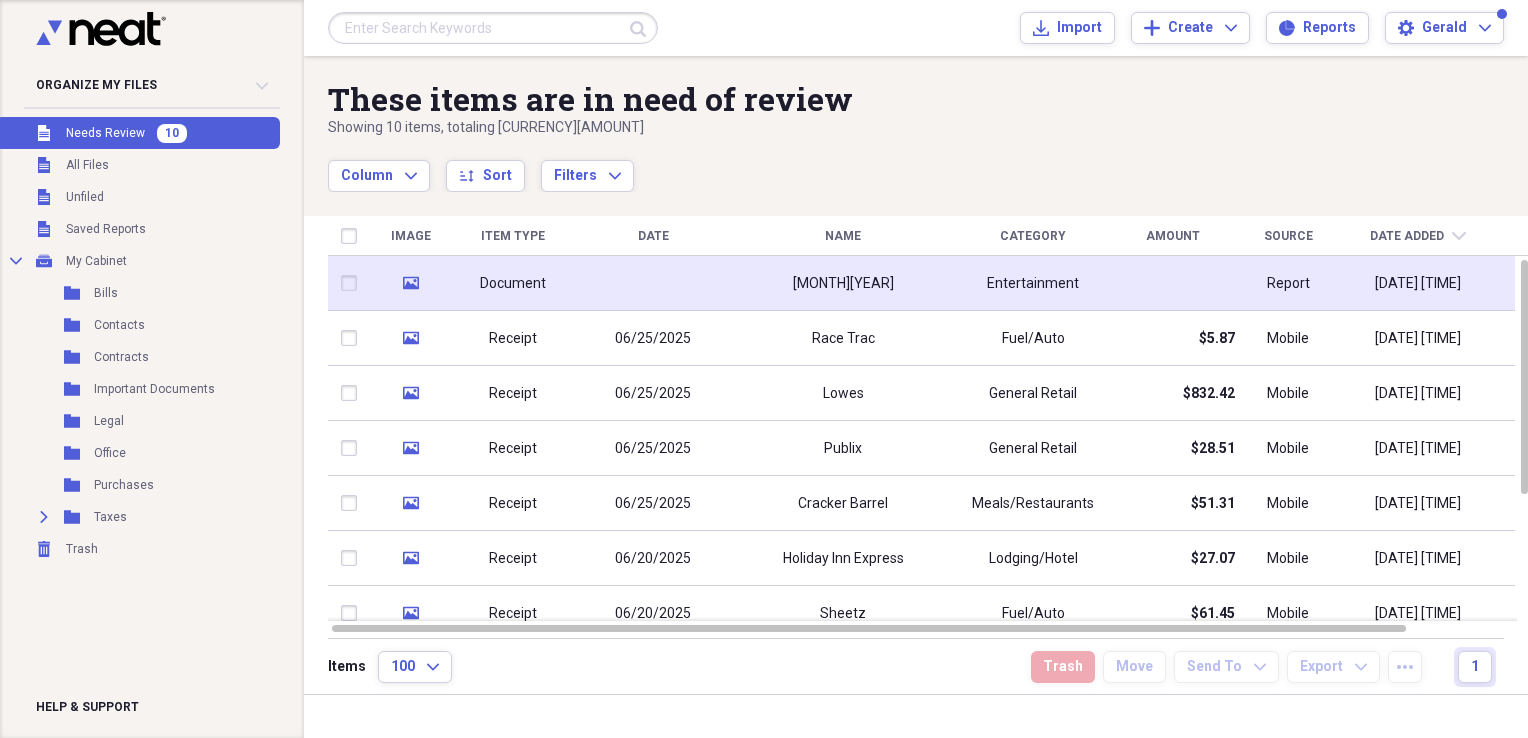 click 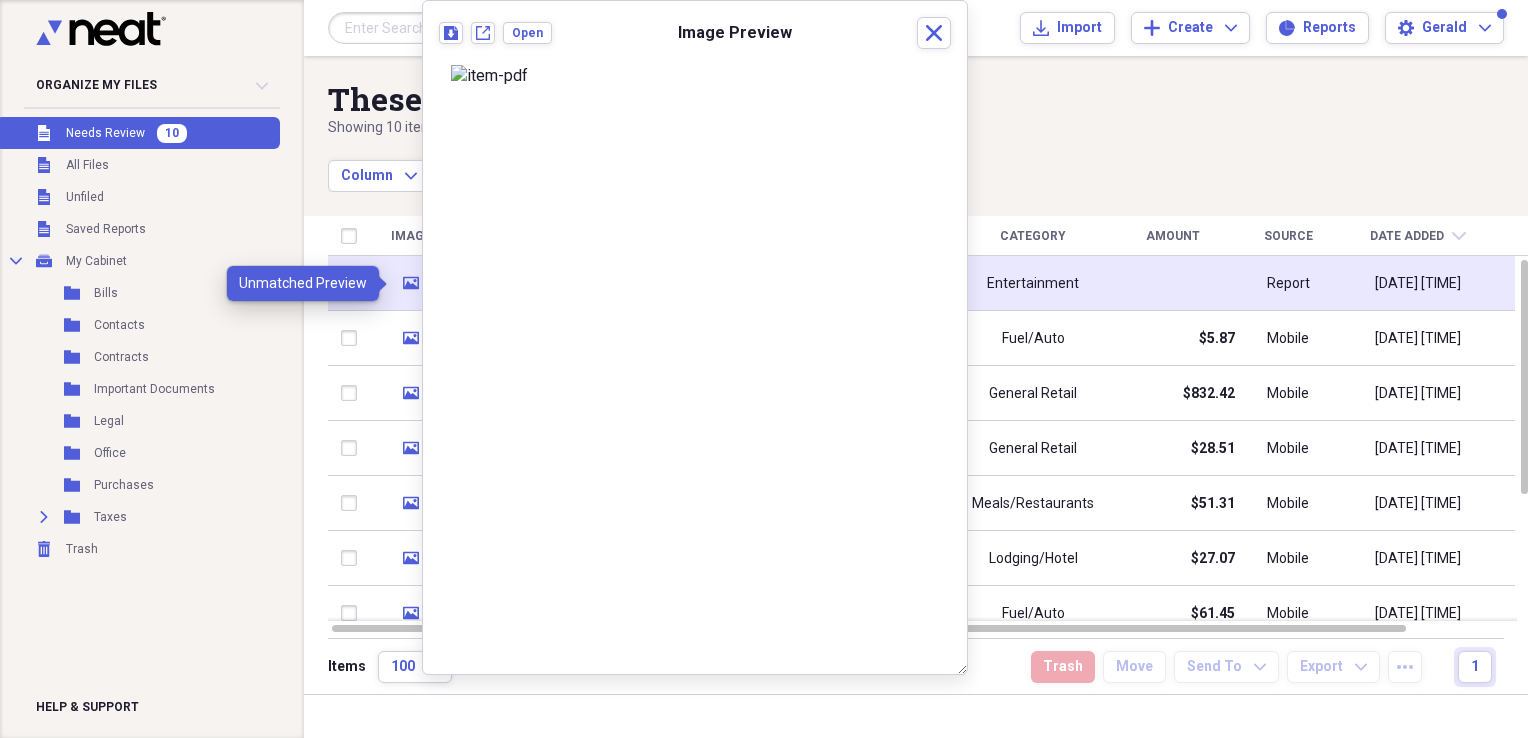 click 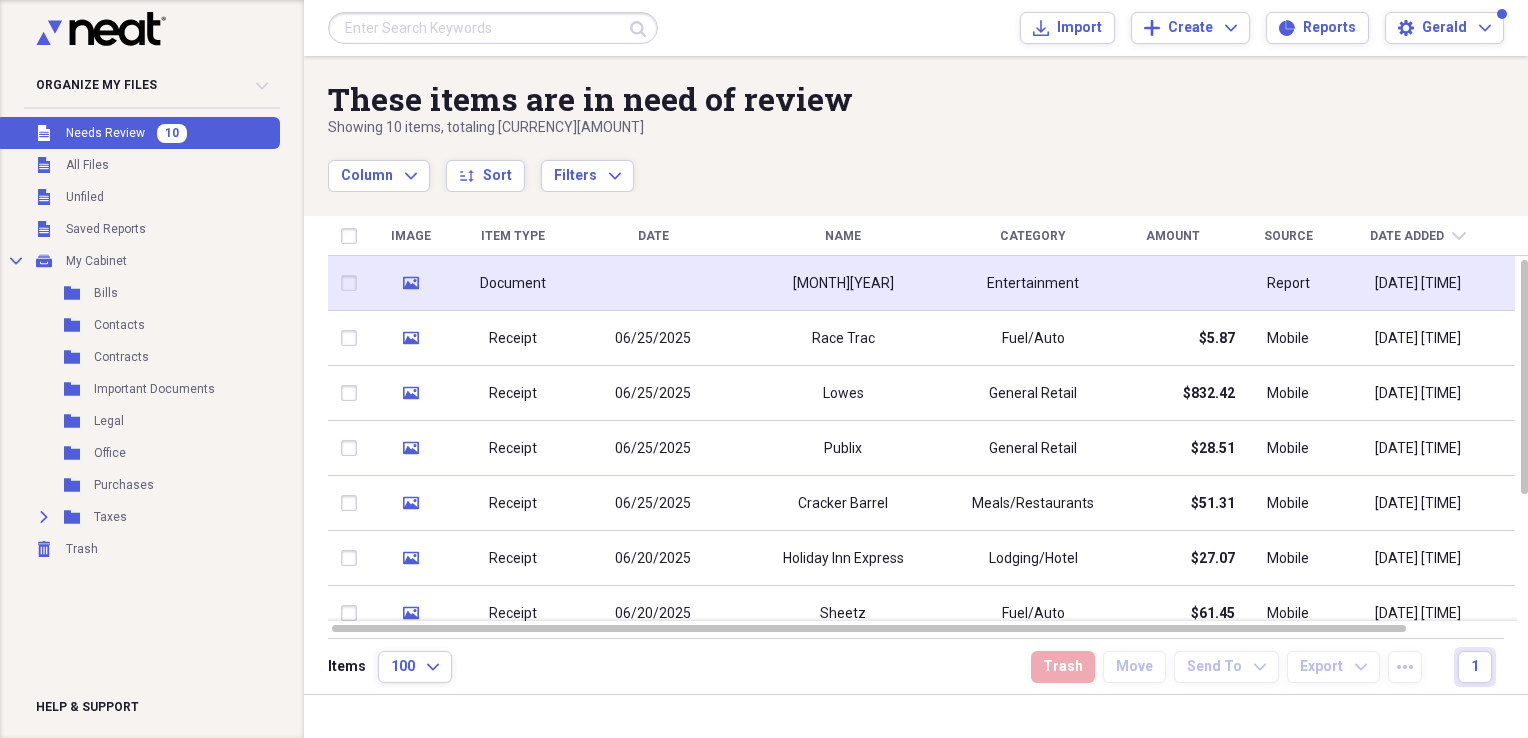 click at bounding box center (353, 283) 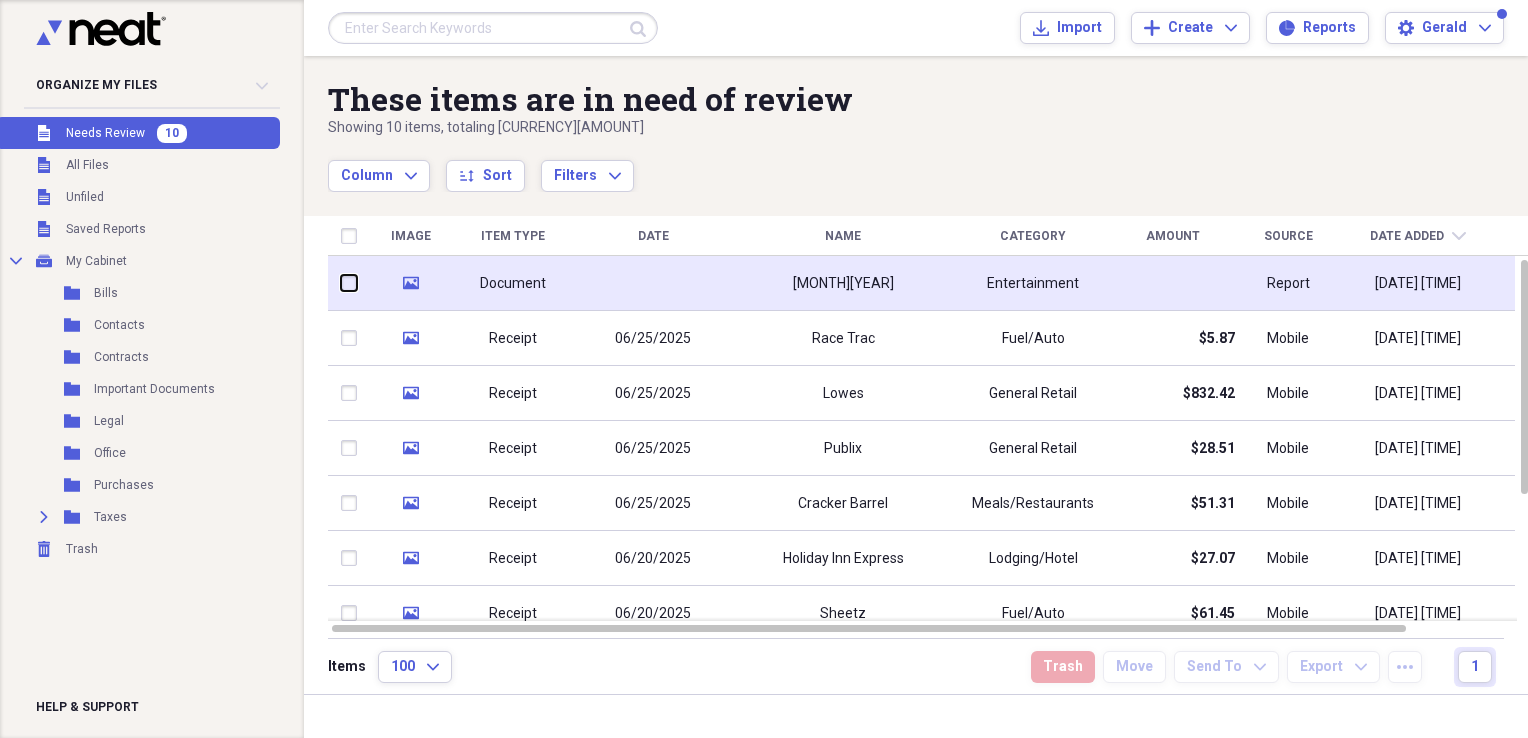 click at bounding box center (341, 283) 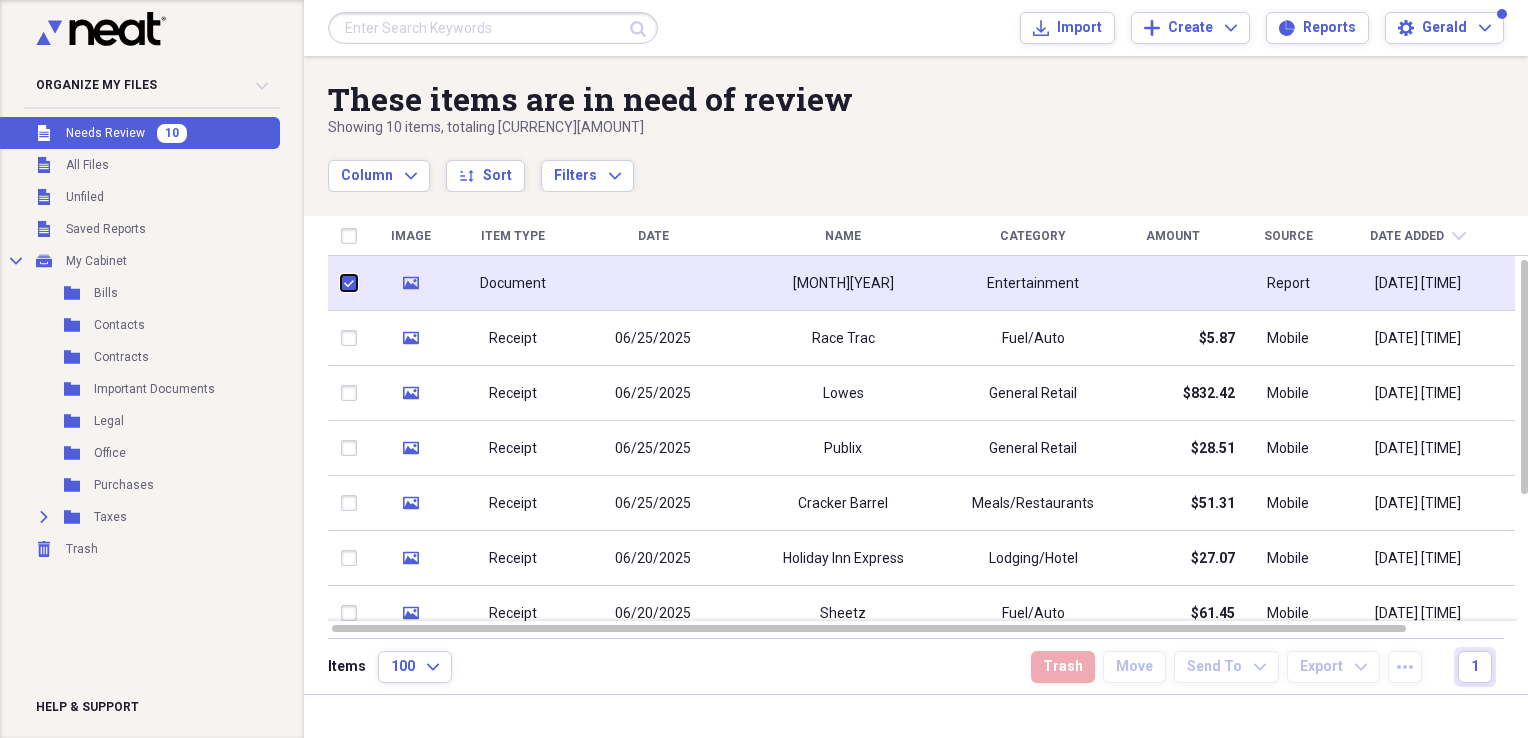checkbox on "true" 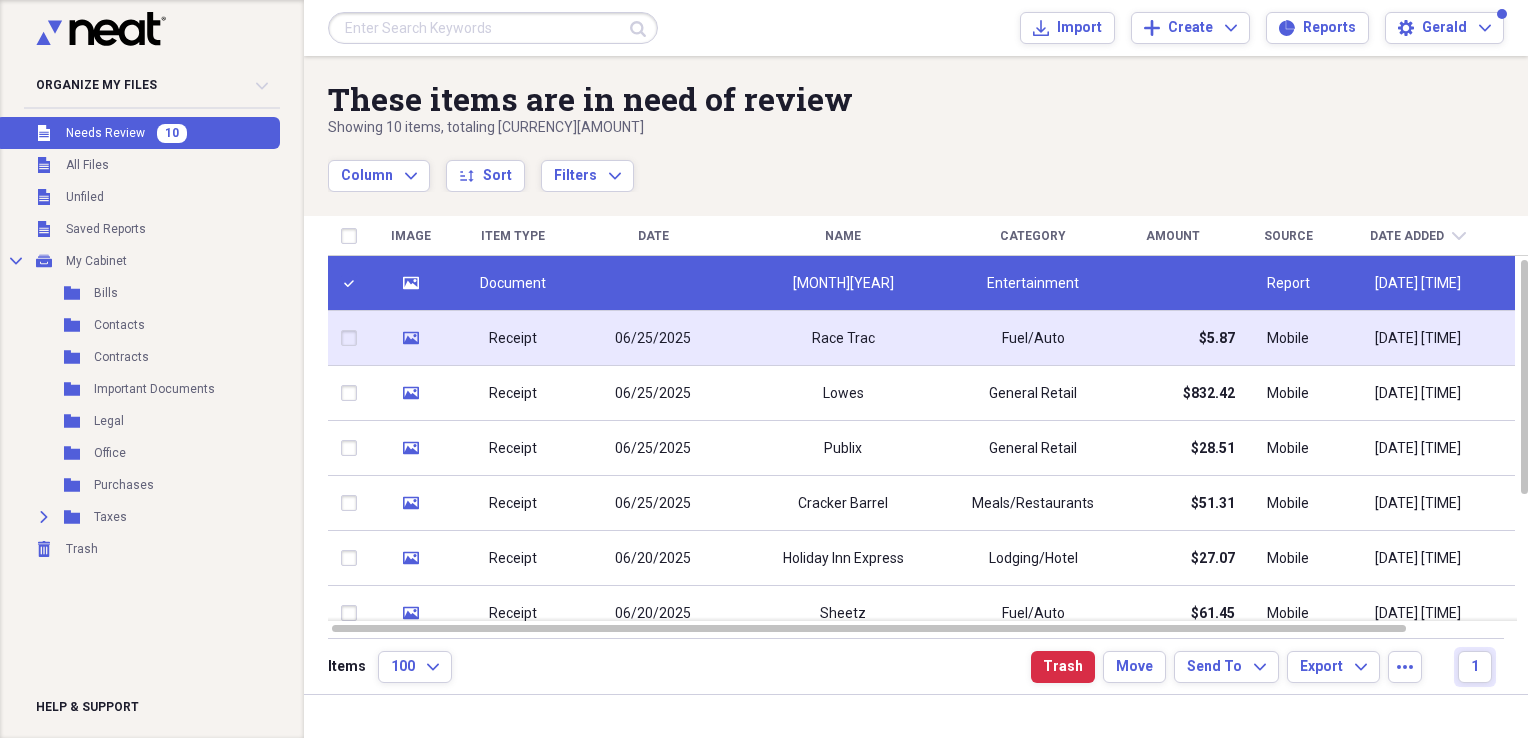 click 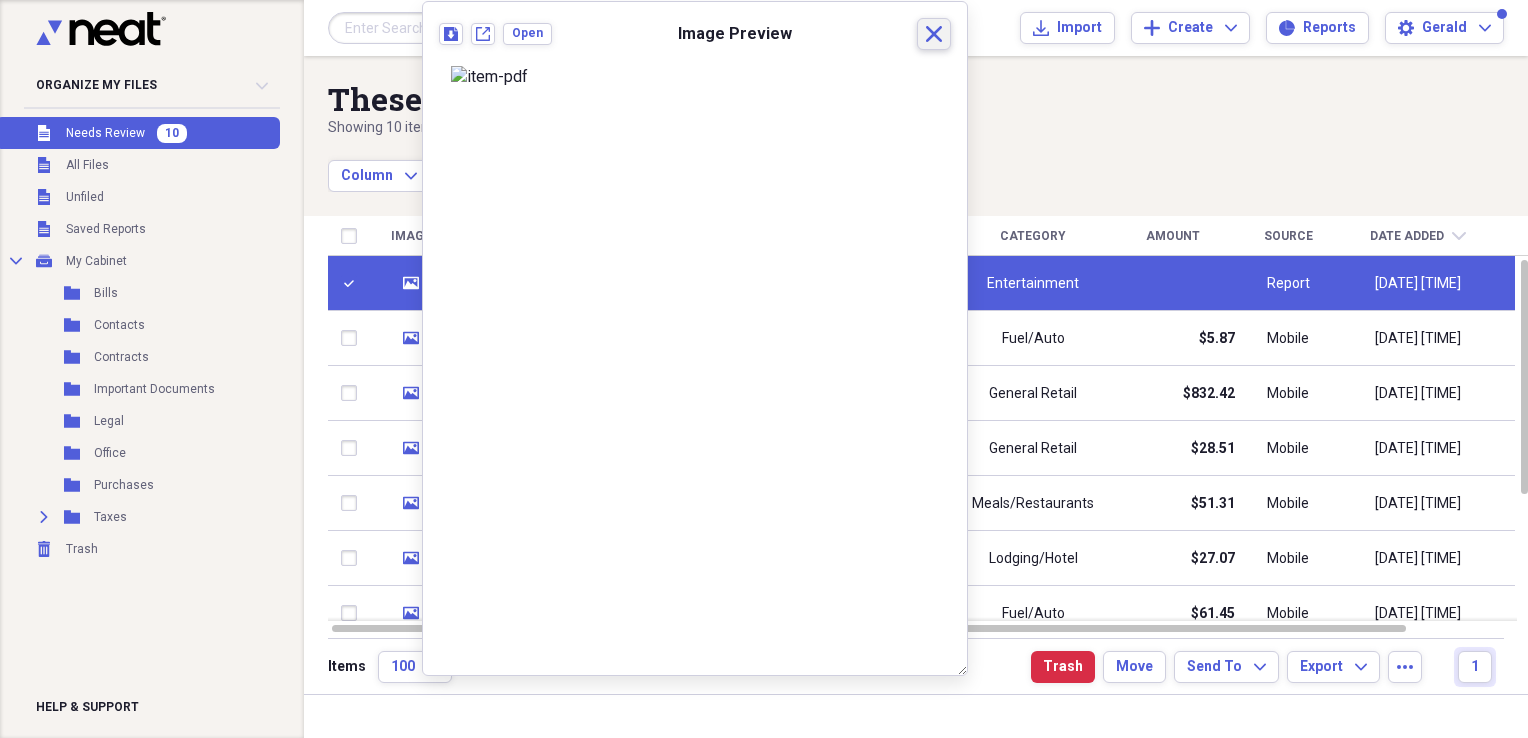 click on "Close" at bounding box center (934, 34) 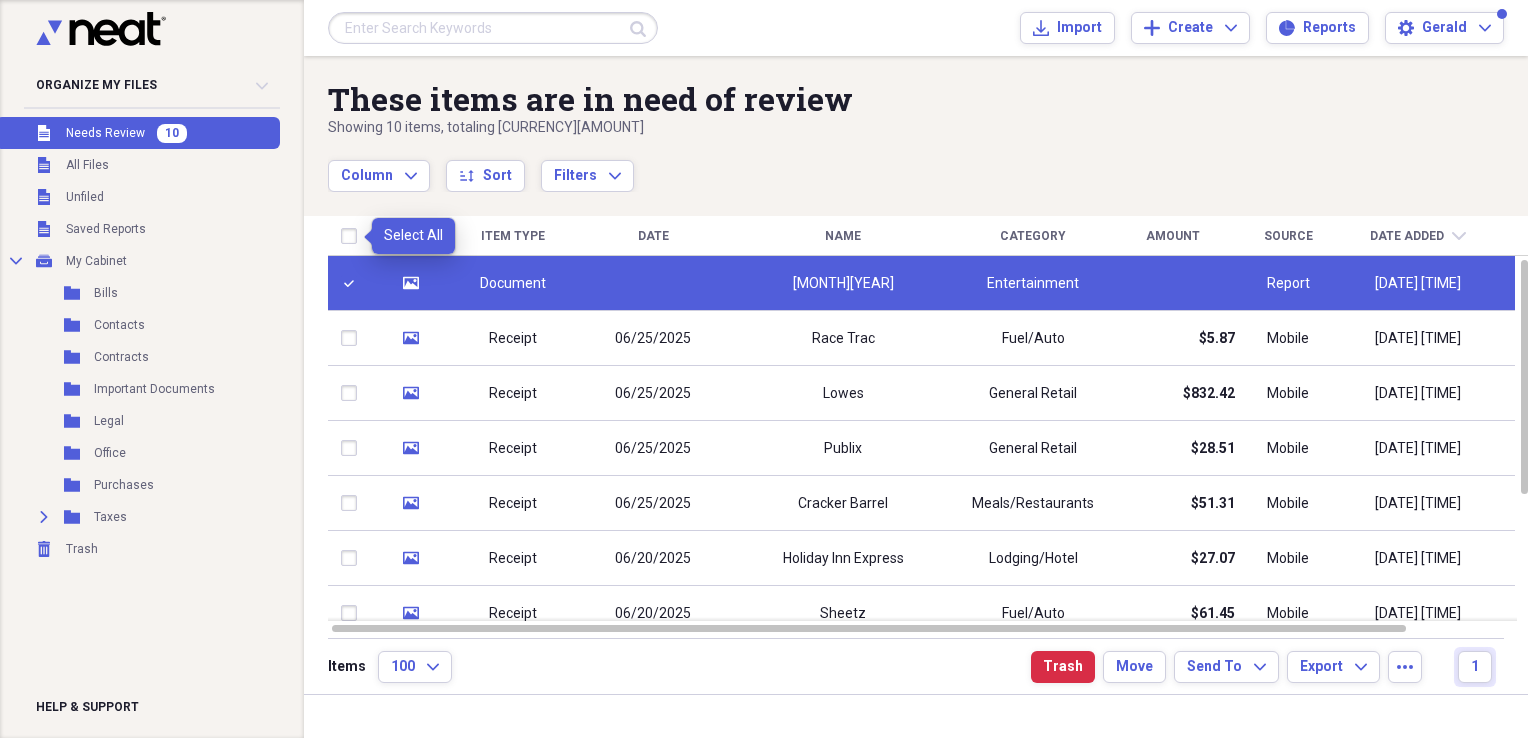 click at bounding box center (353, 236) 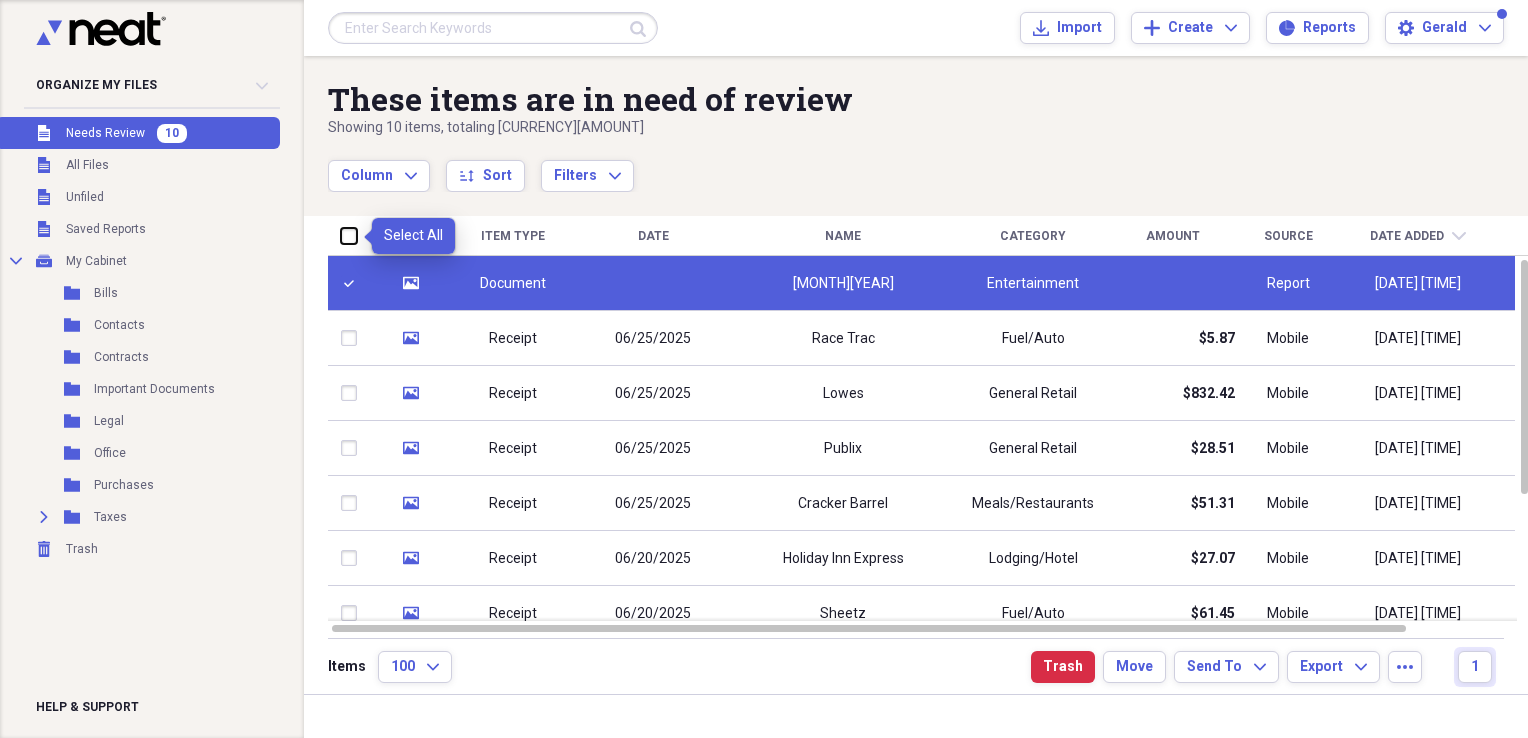 click at bounding box center (341, 235) 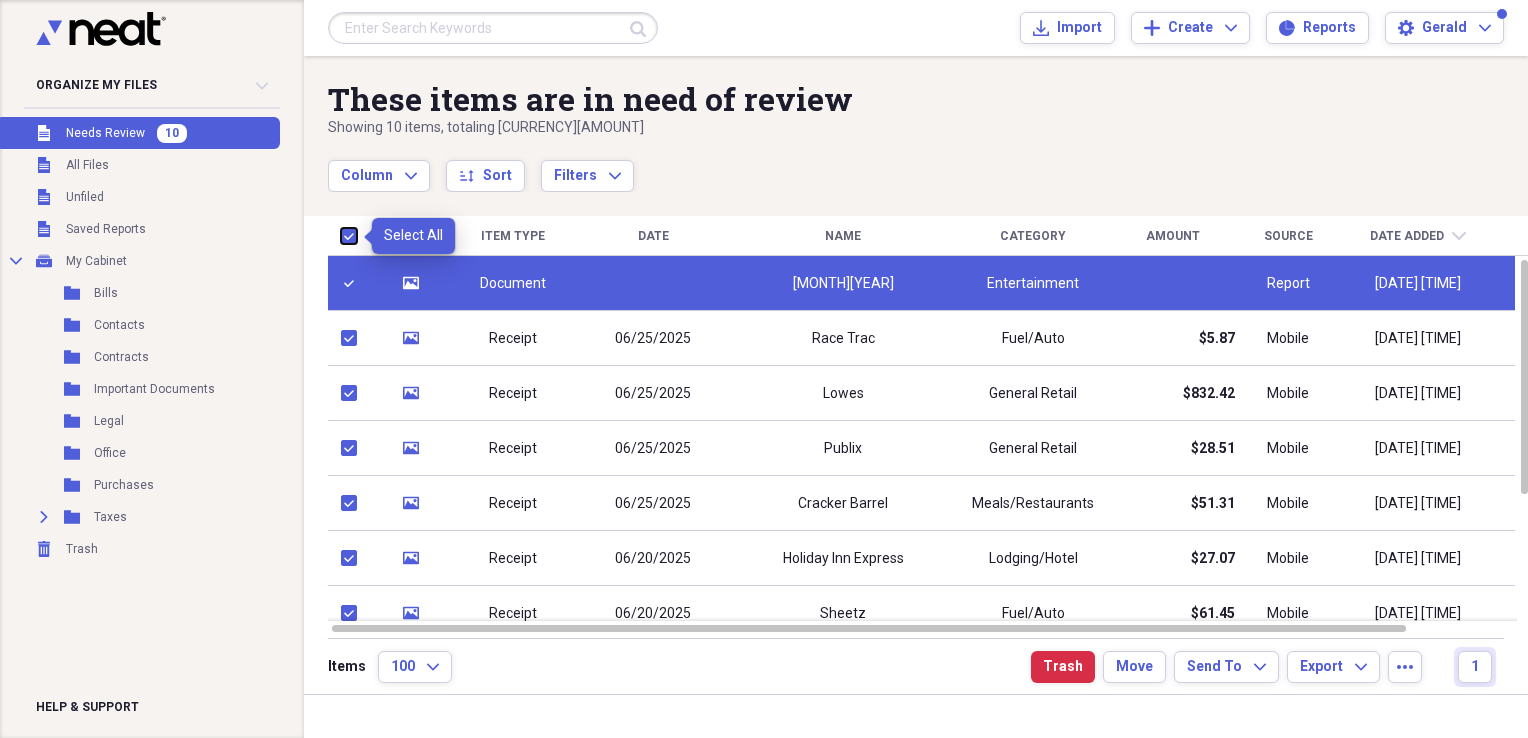 checkbox on "true" 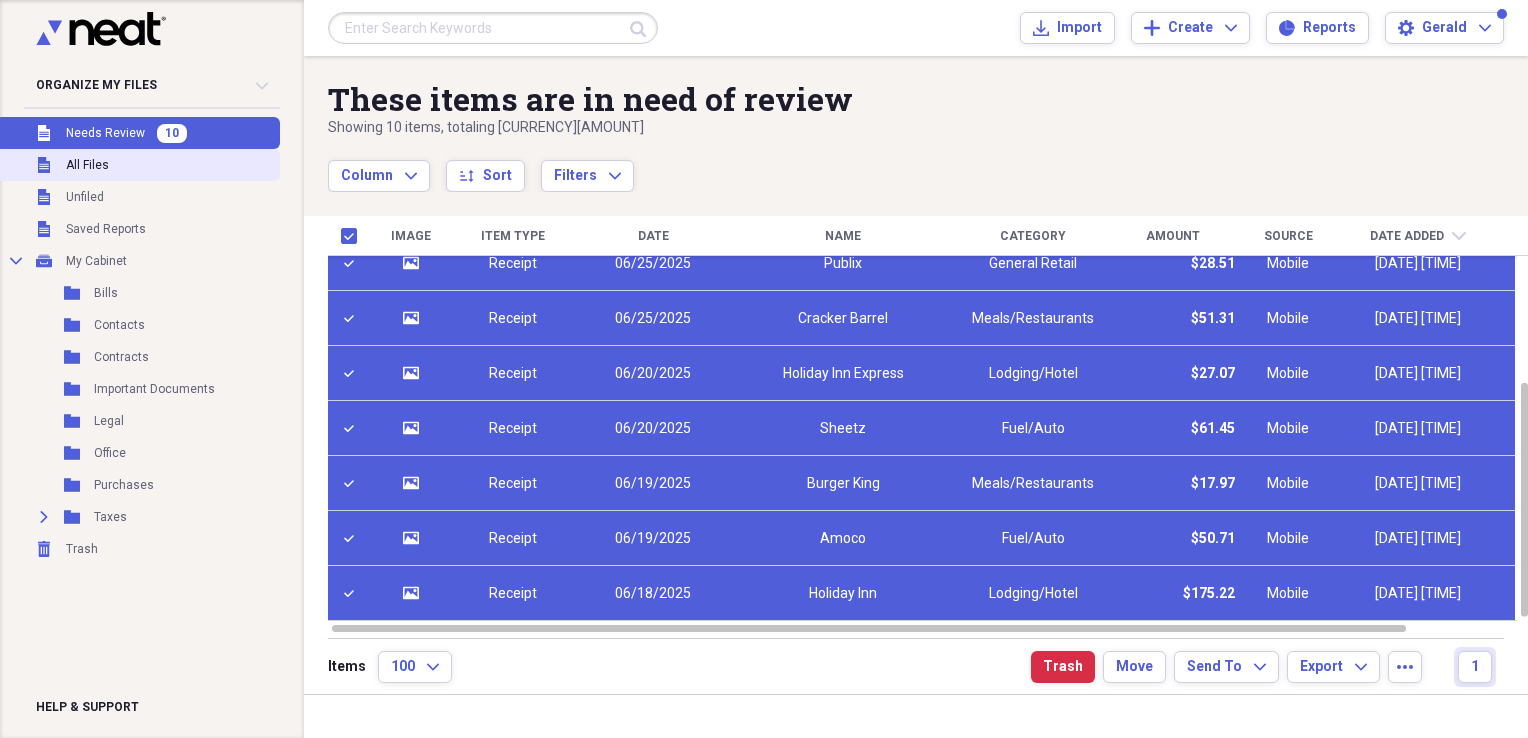 click on "All Files" at bounding box center [87, 165] 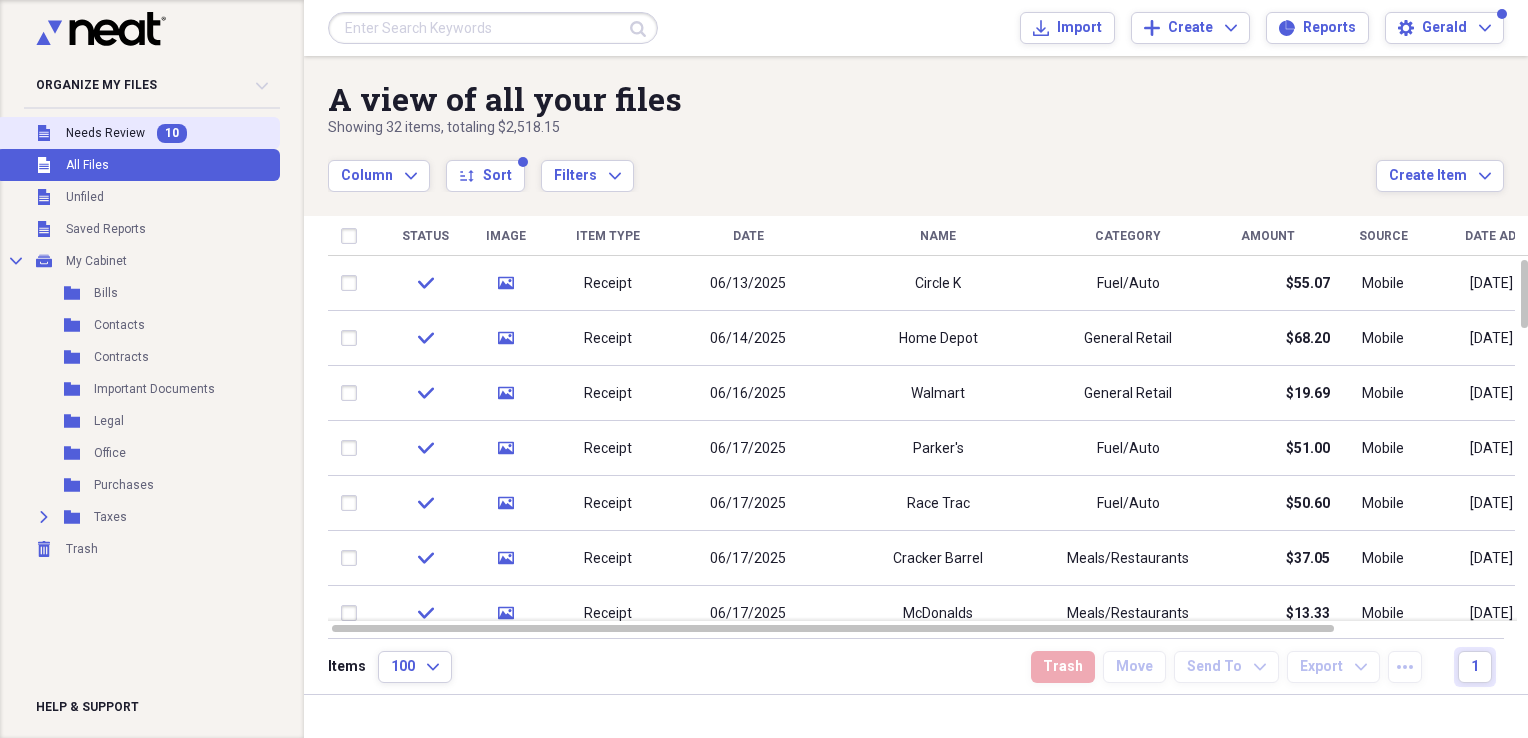 click on "Needs Review" at bounding box center [105, 133] 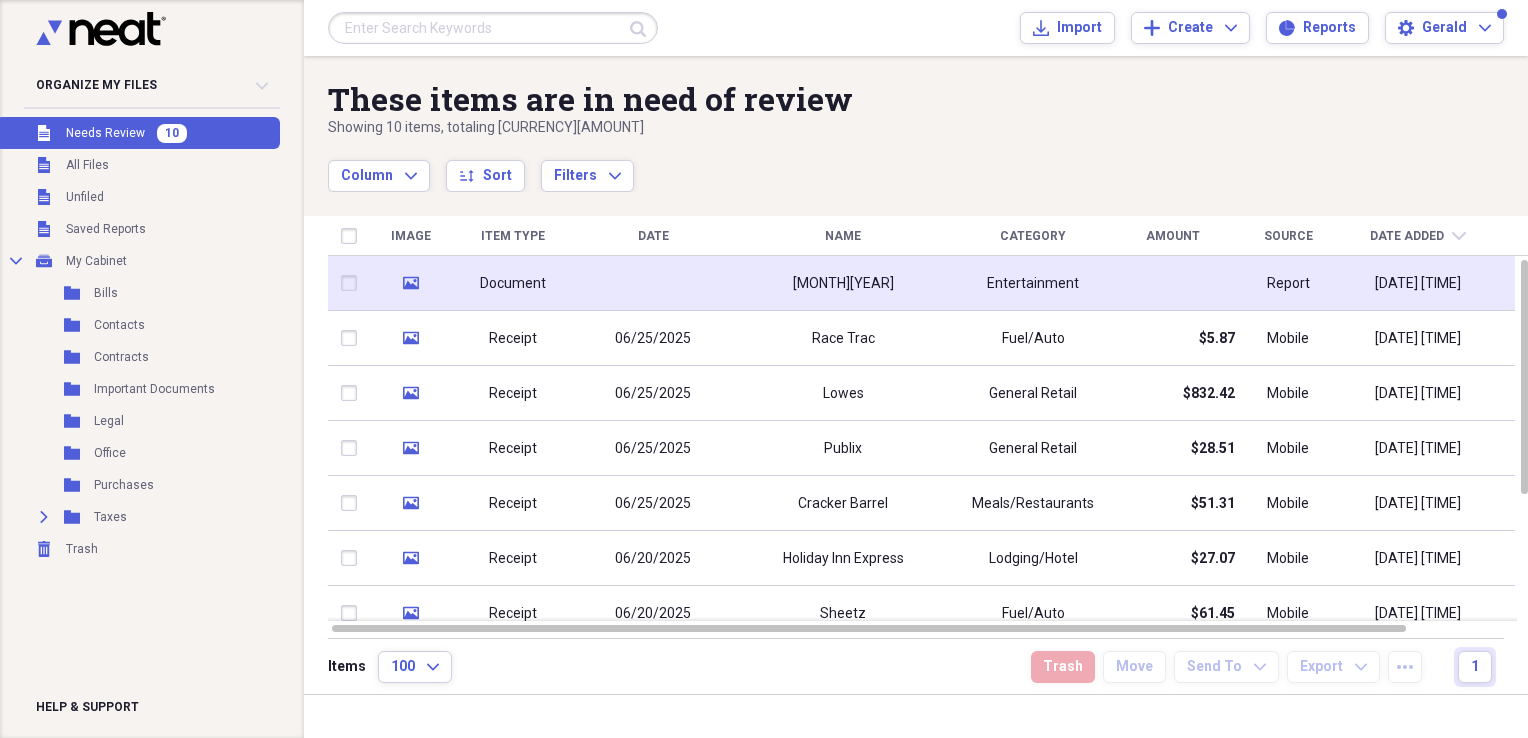 click 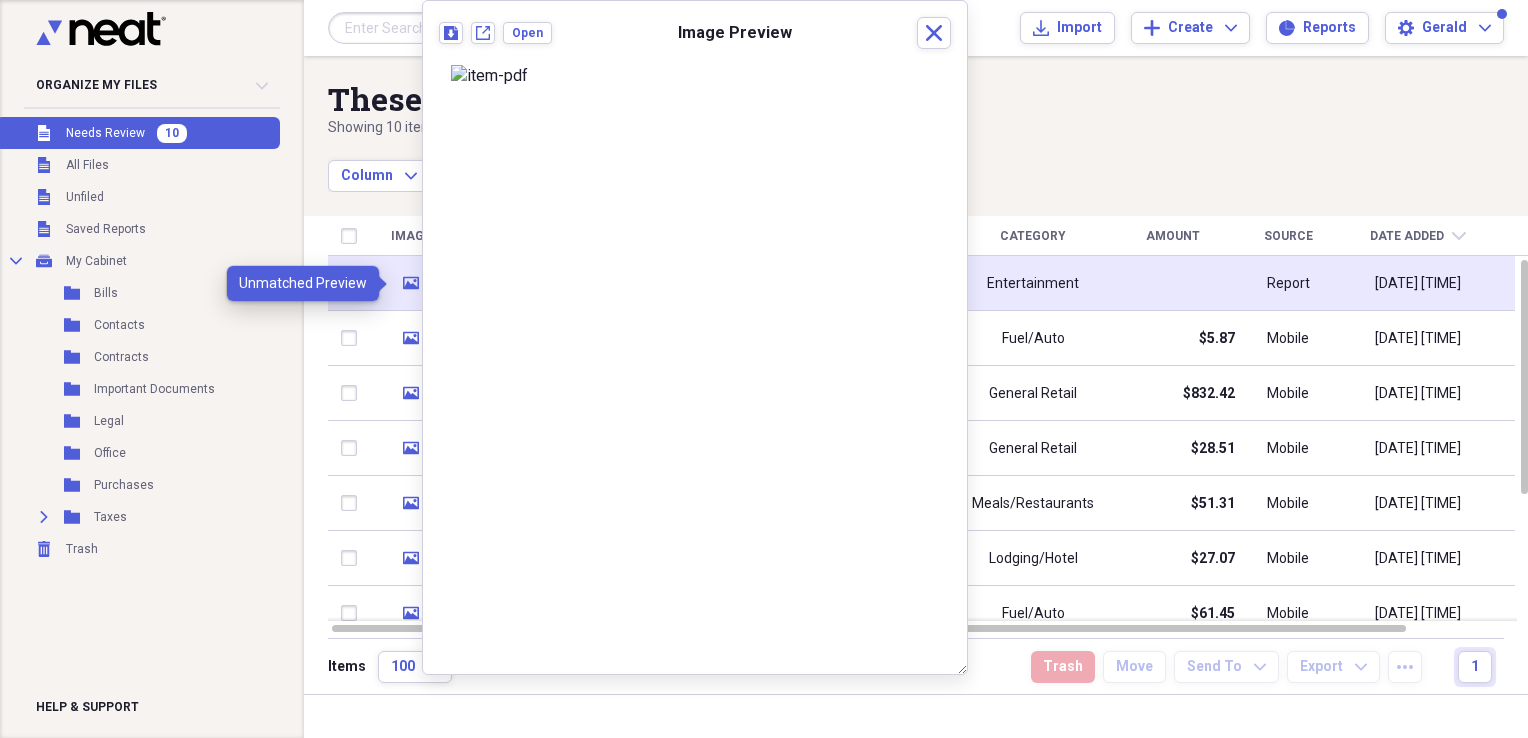 click 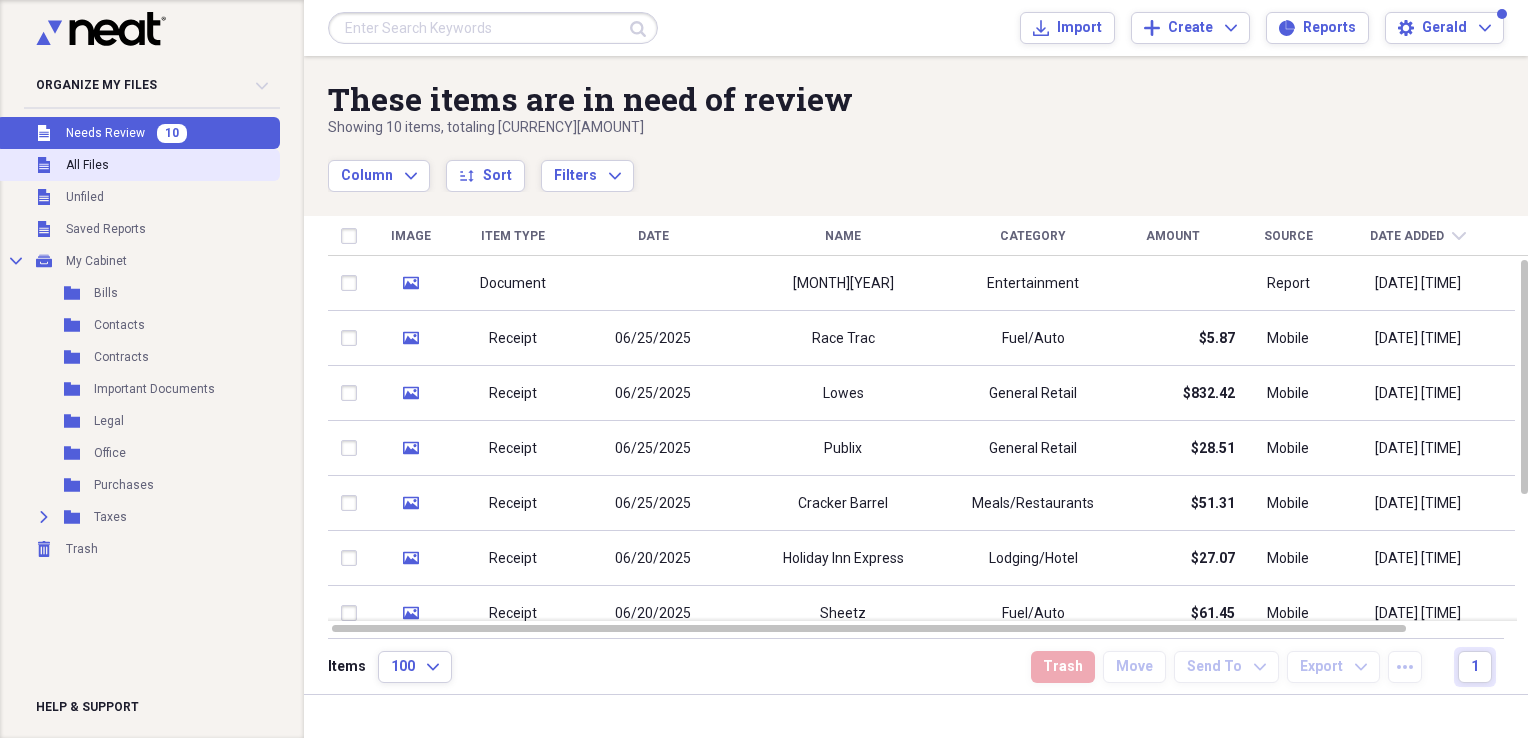 click on "All Files" at bounding box center [87, 165] 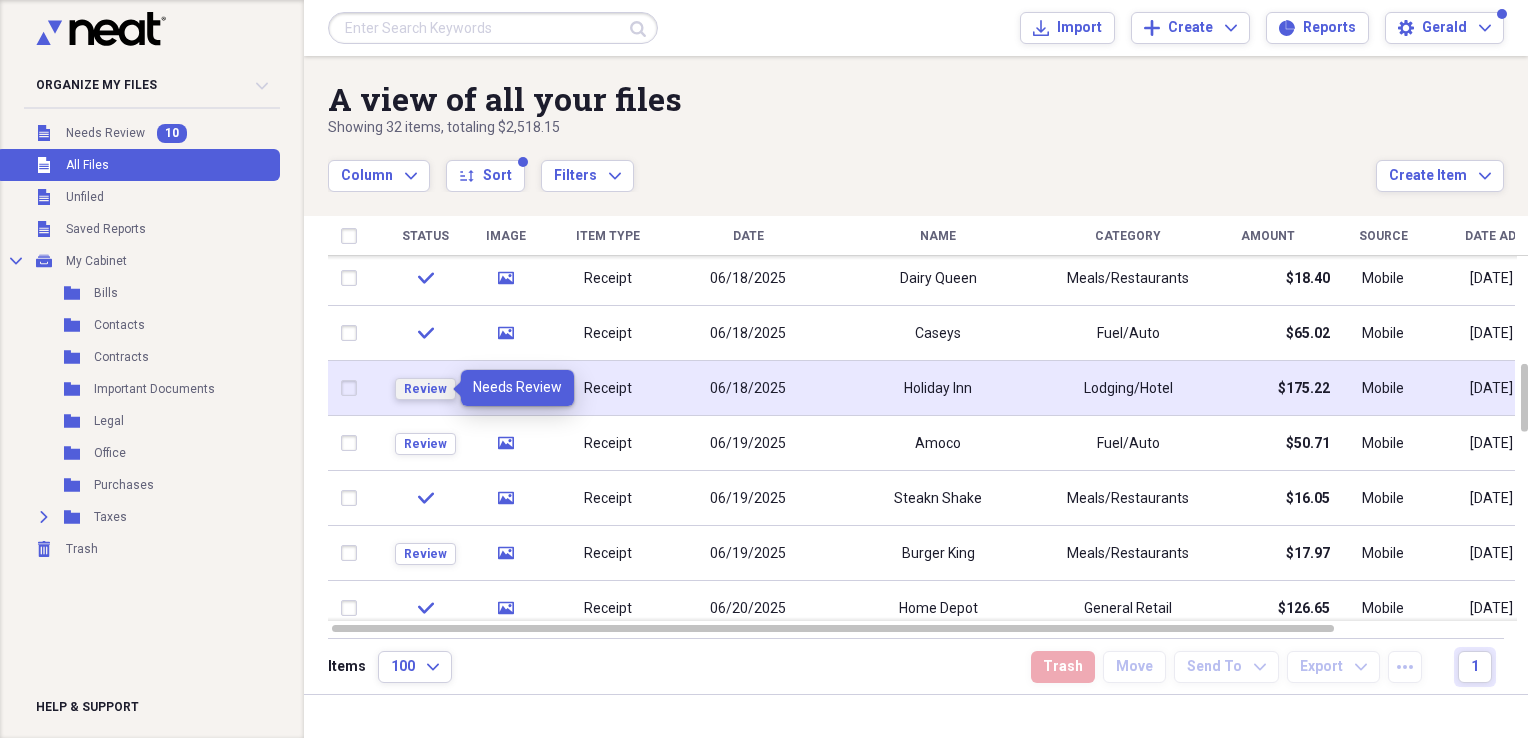 click on "Review" at bounding box center (425, 389) 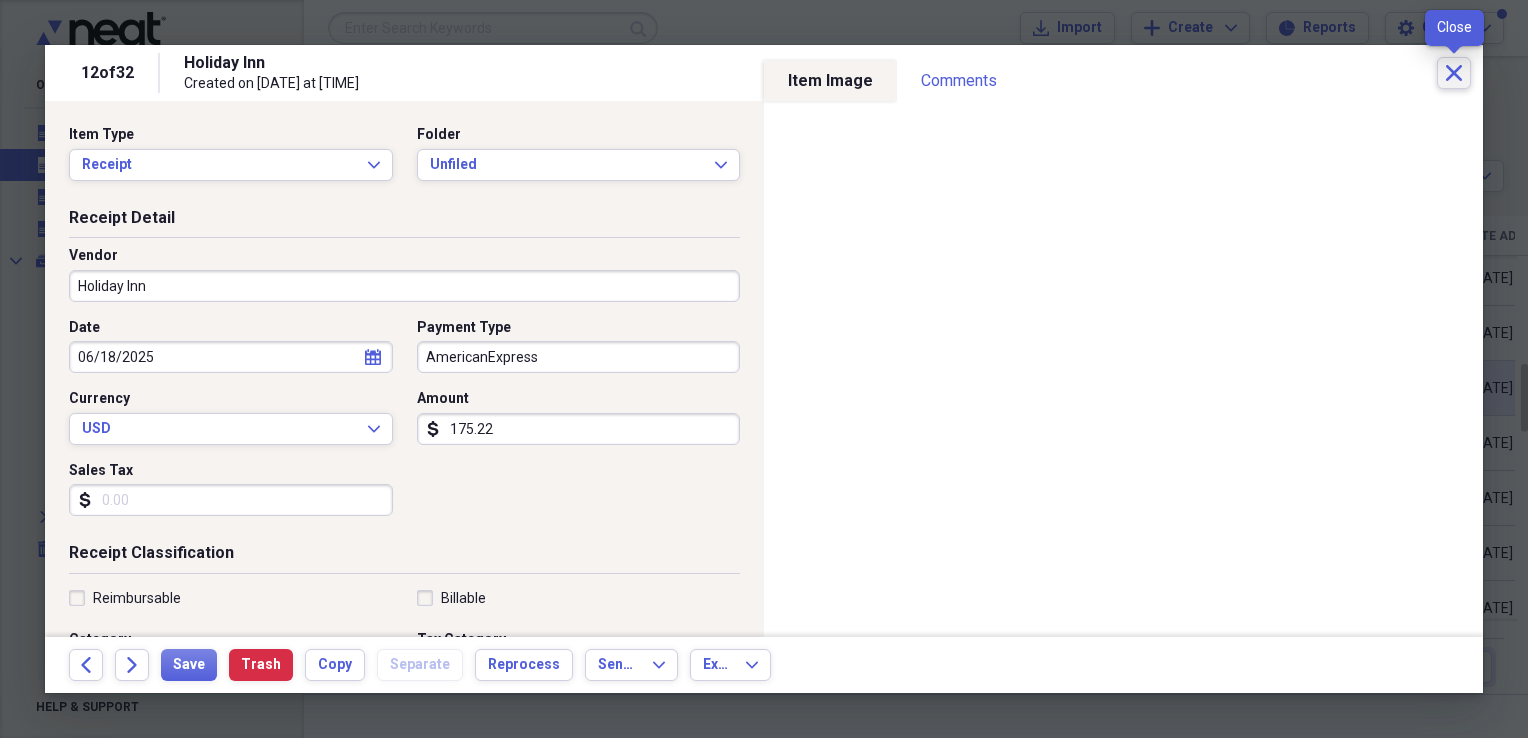 click on "Close" 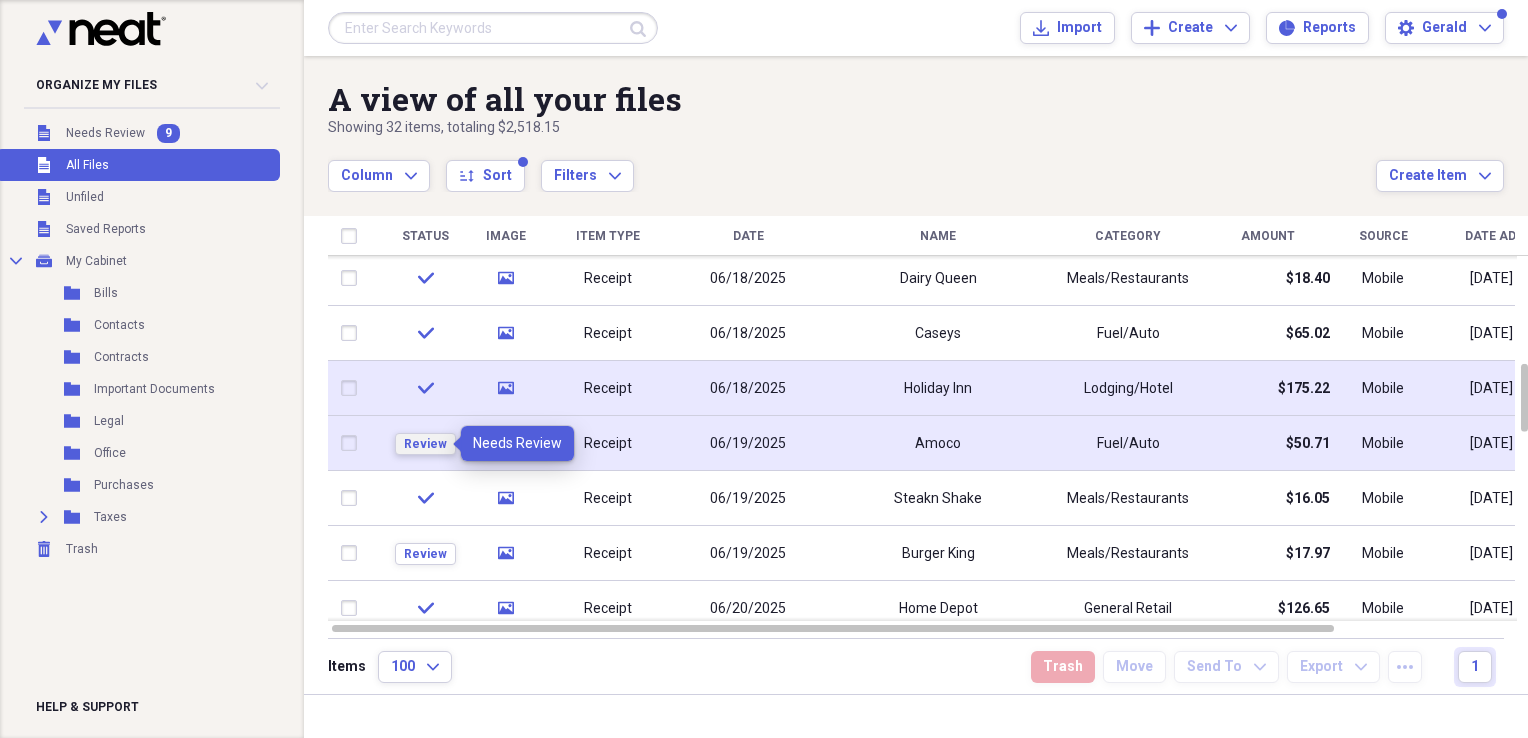 click on "Review" at bounding box center (425, 444) 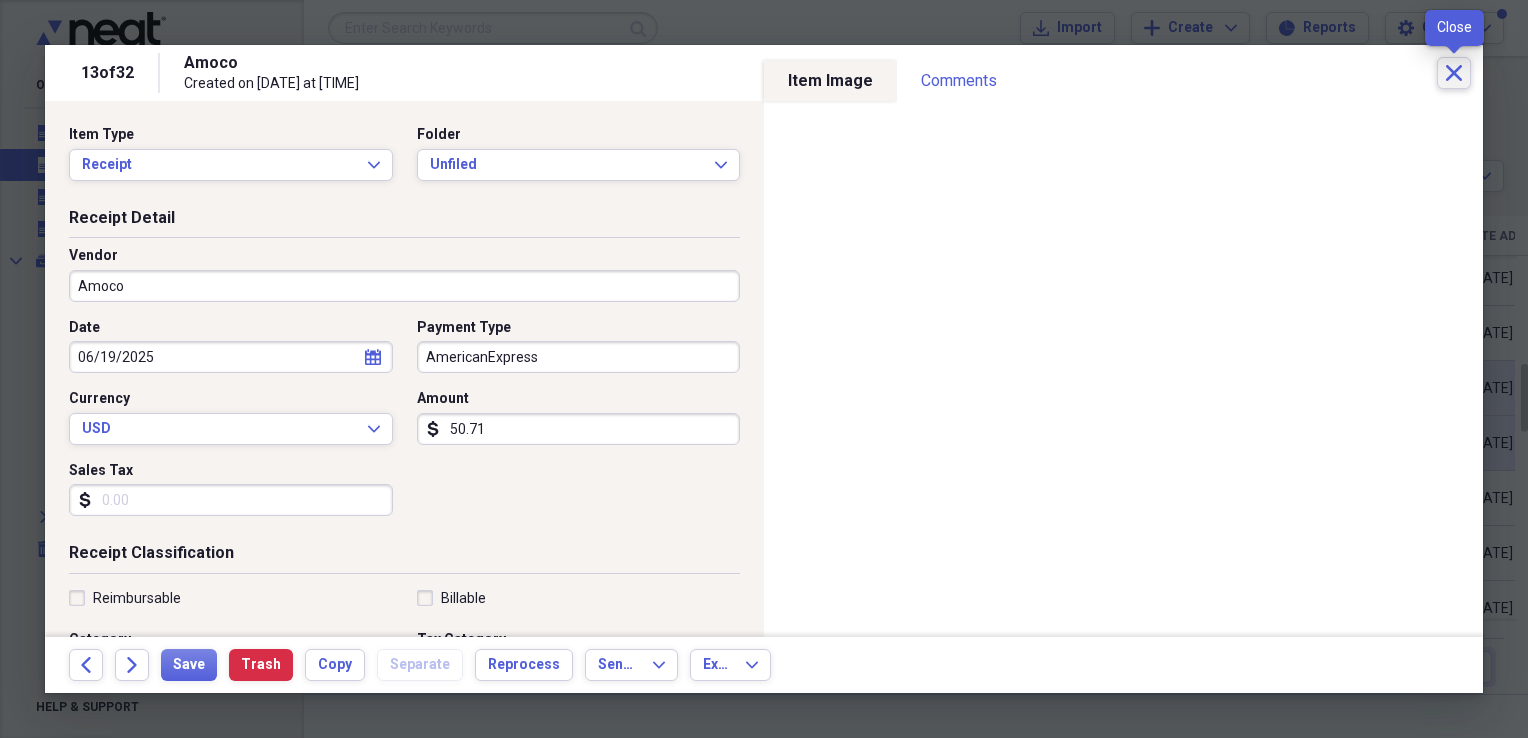 click 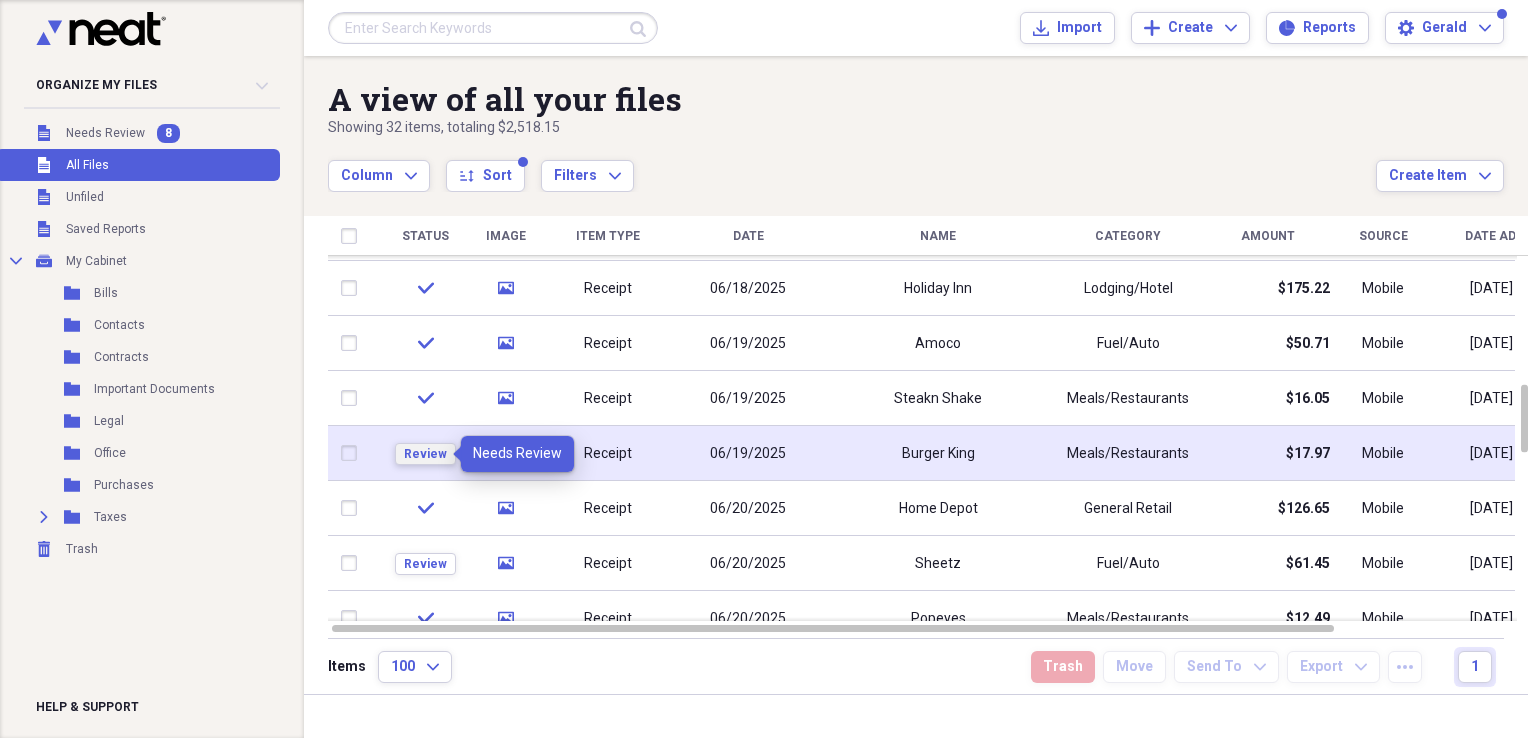click on "Review" at bounding box center [425, 454] 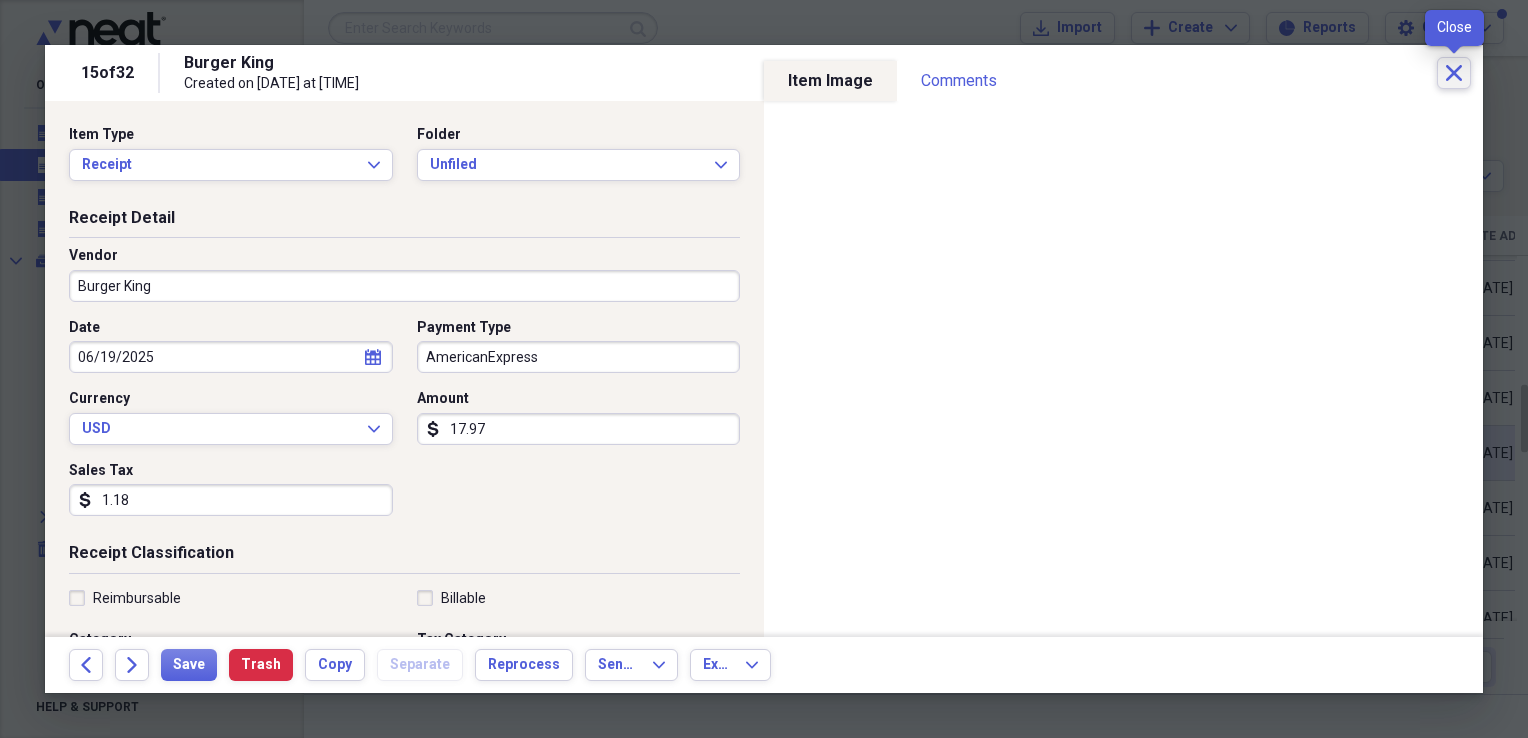 click on "Close" 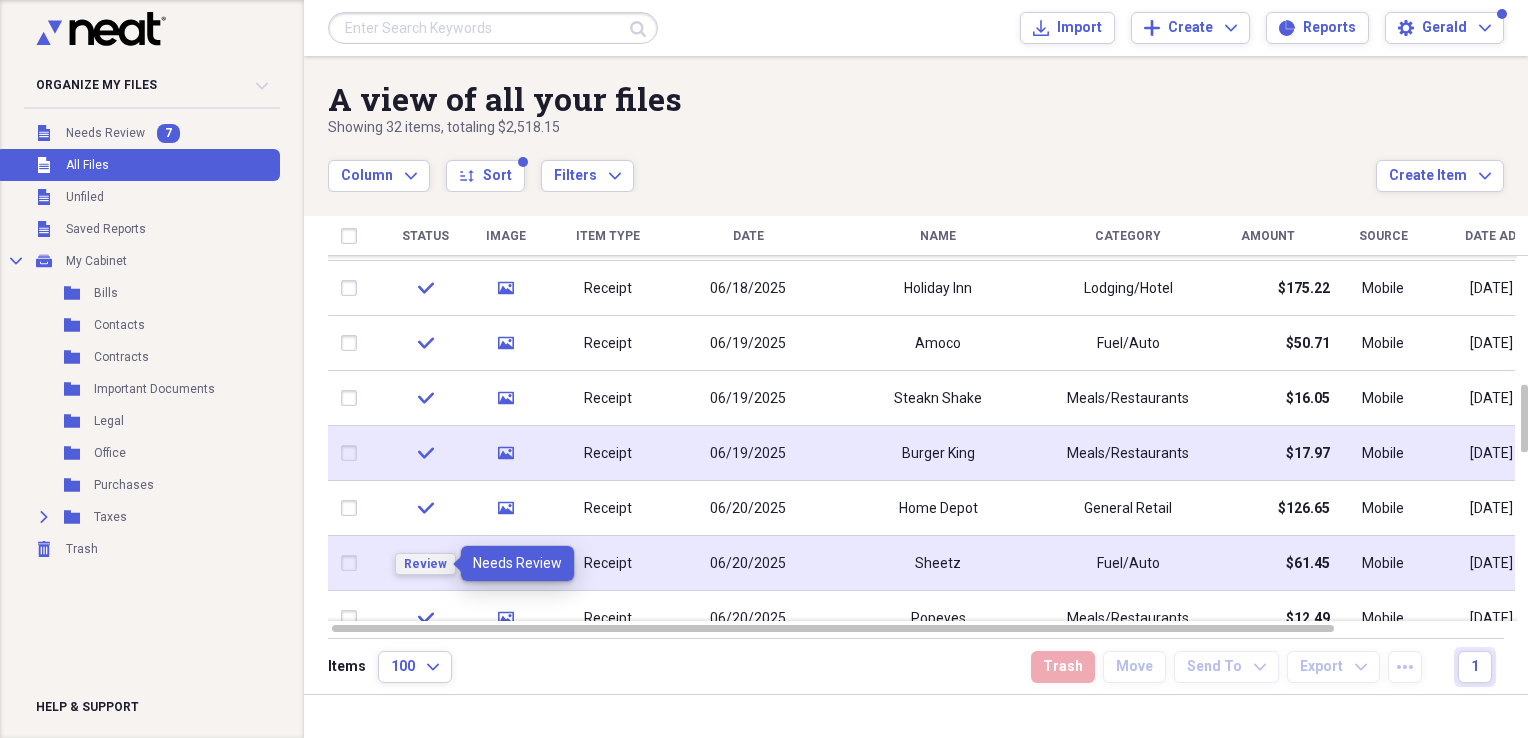 click on "Review" at bounding box center [425, 564] 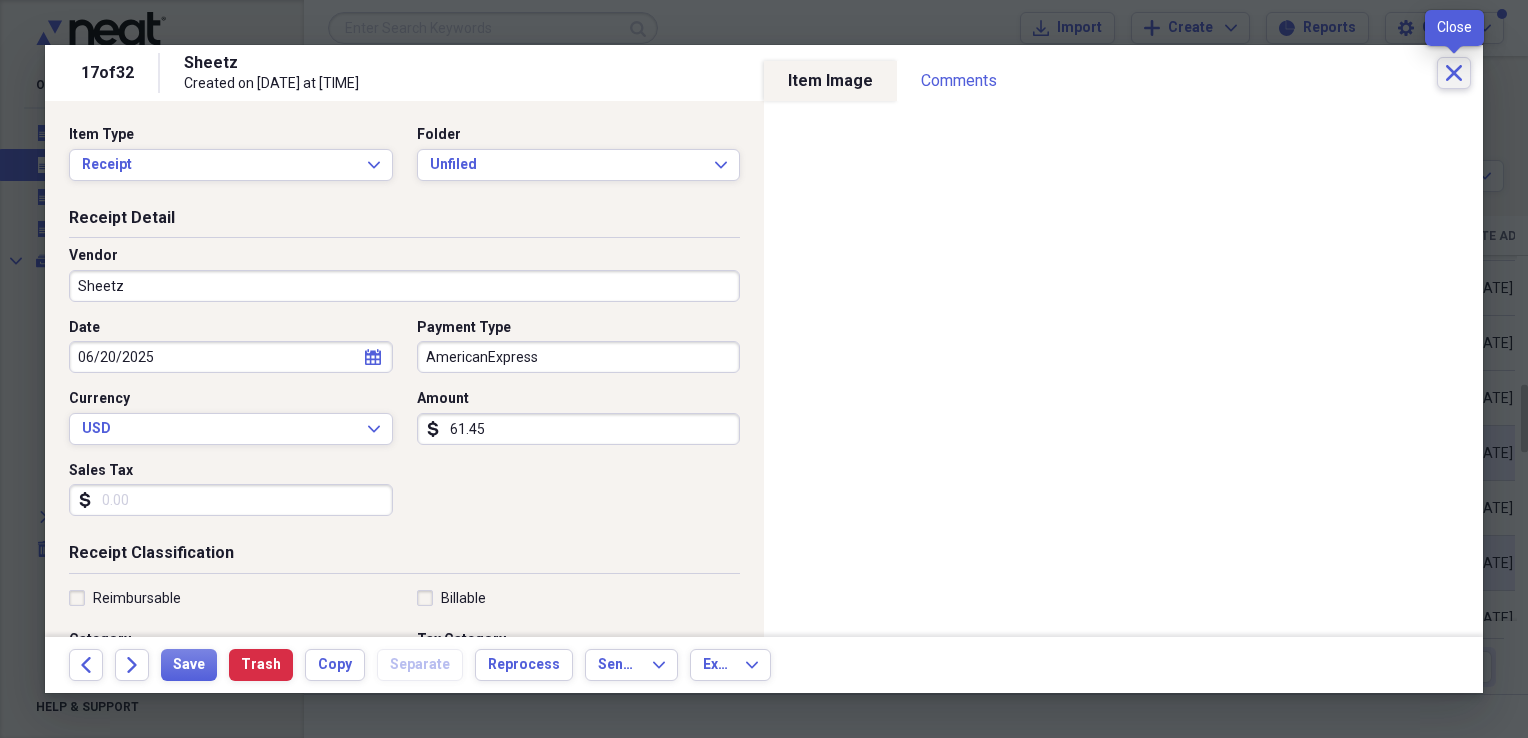 click on "Close" at bounding box center (1454, 73) 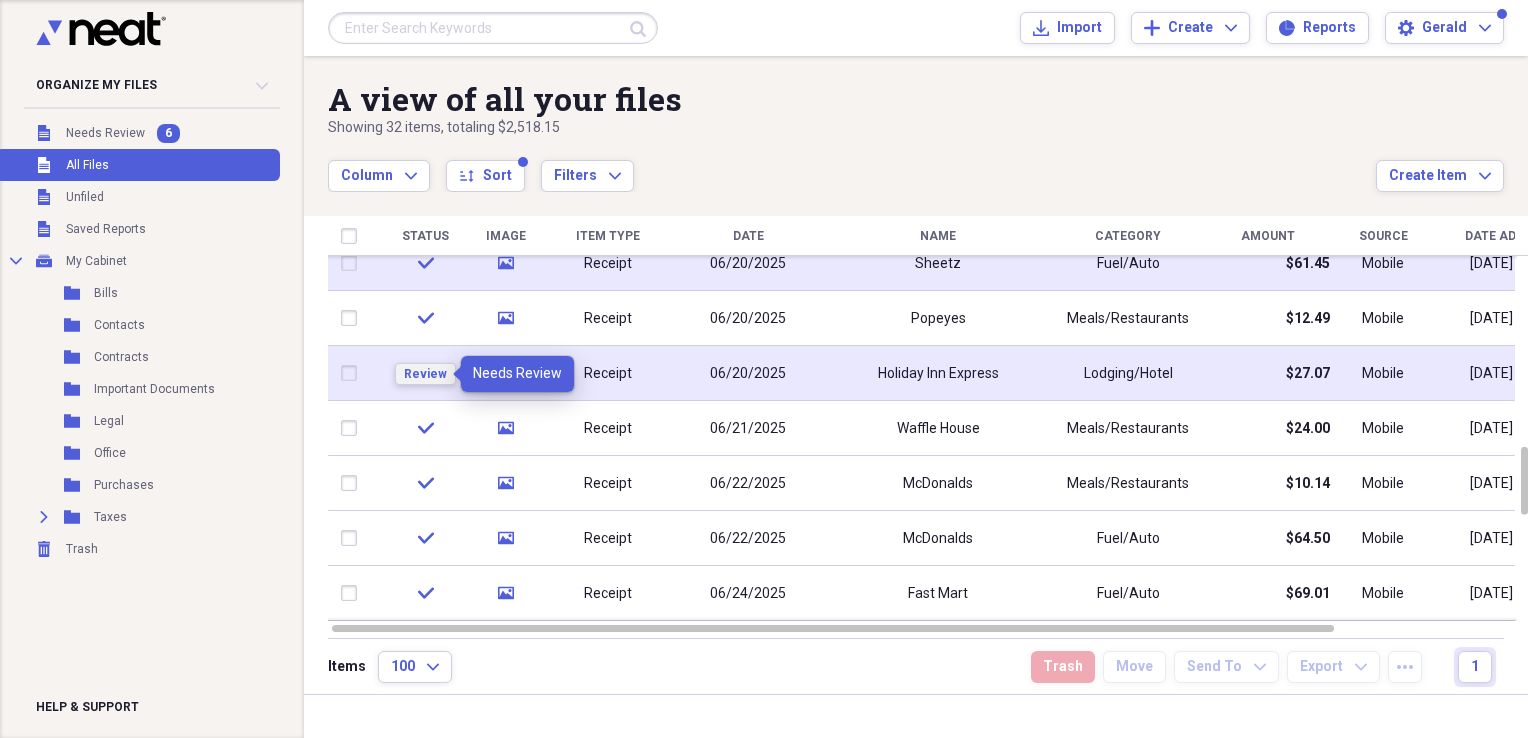 click on "Review" at bounding box center (425, 374) 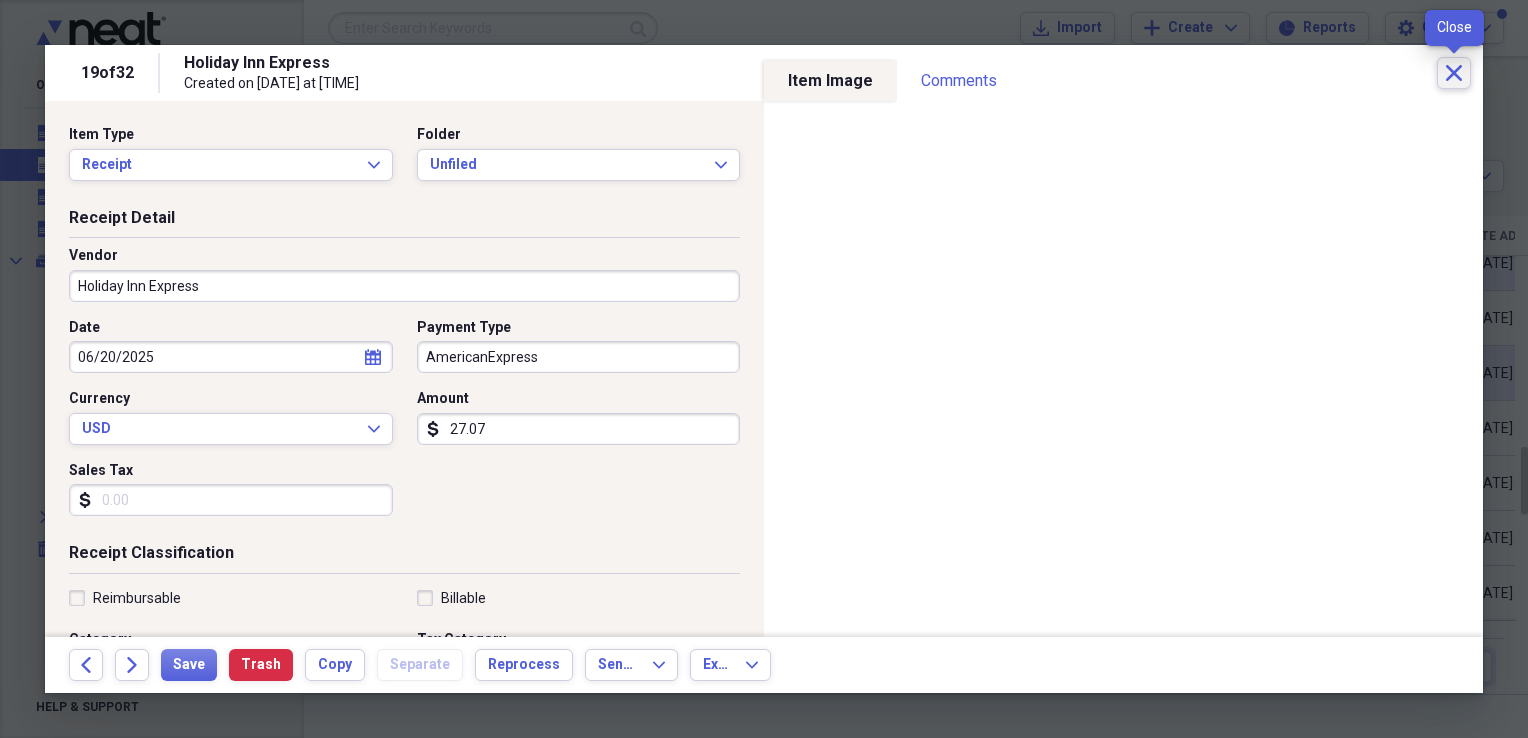 click on "Close" 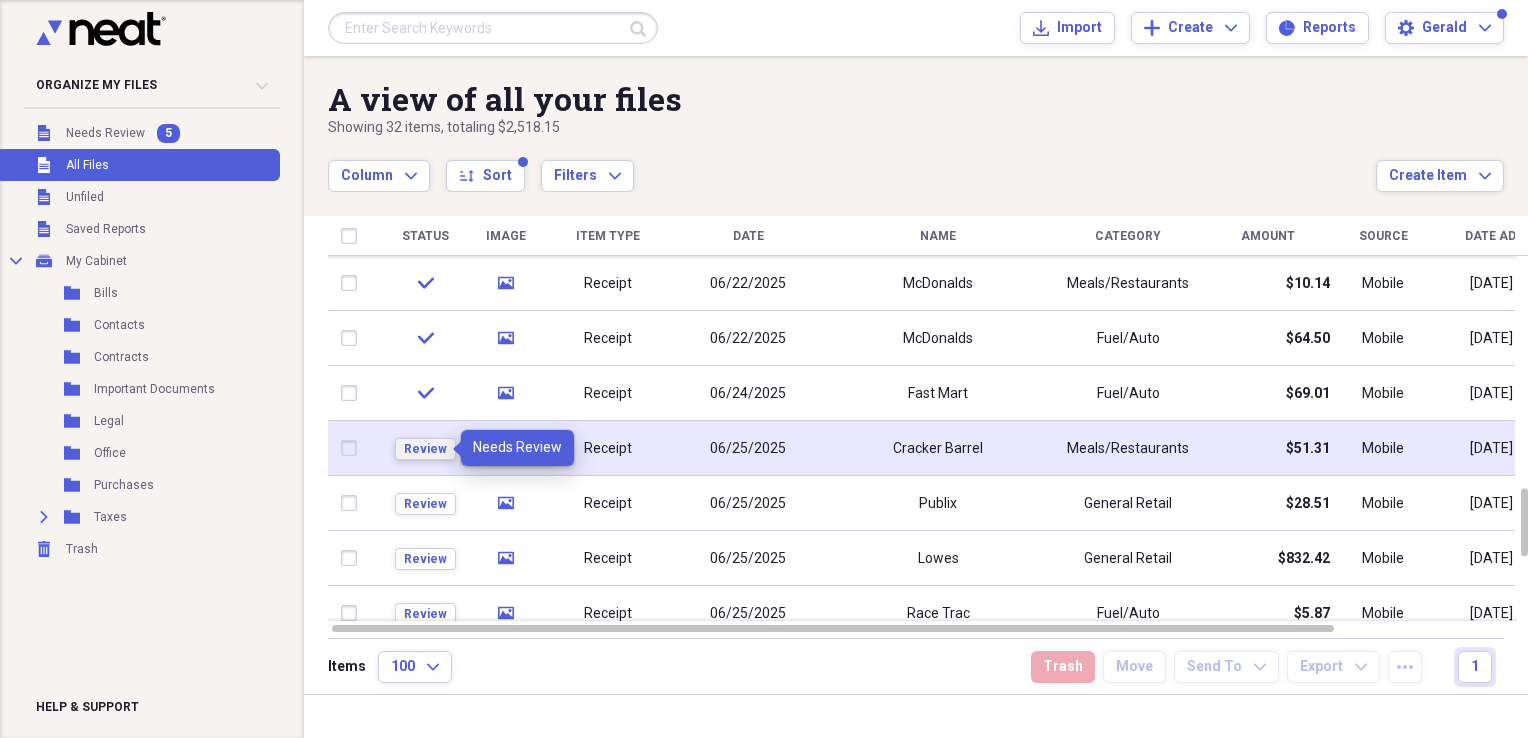 click on "Review" at bounding box center [425, 449] 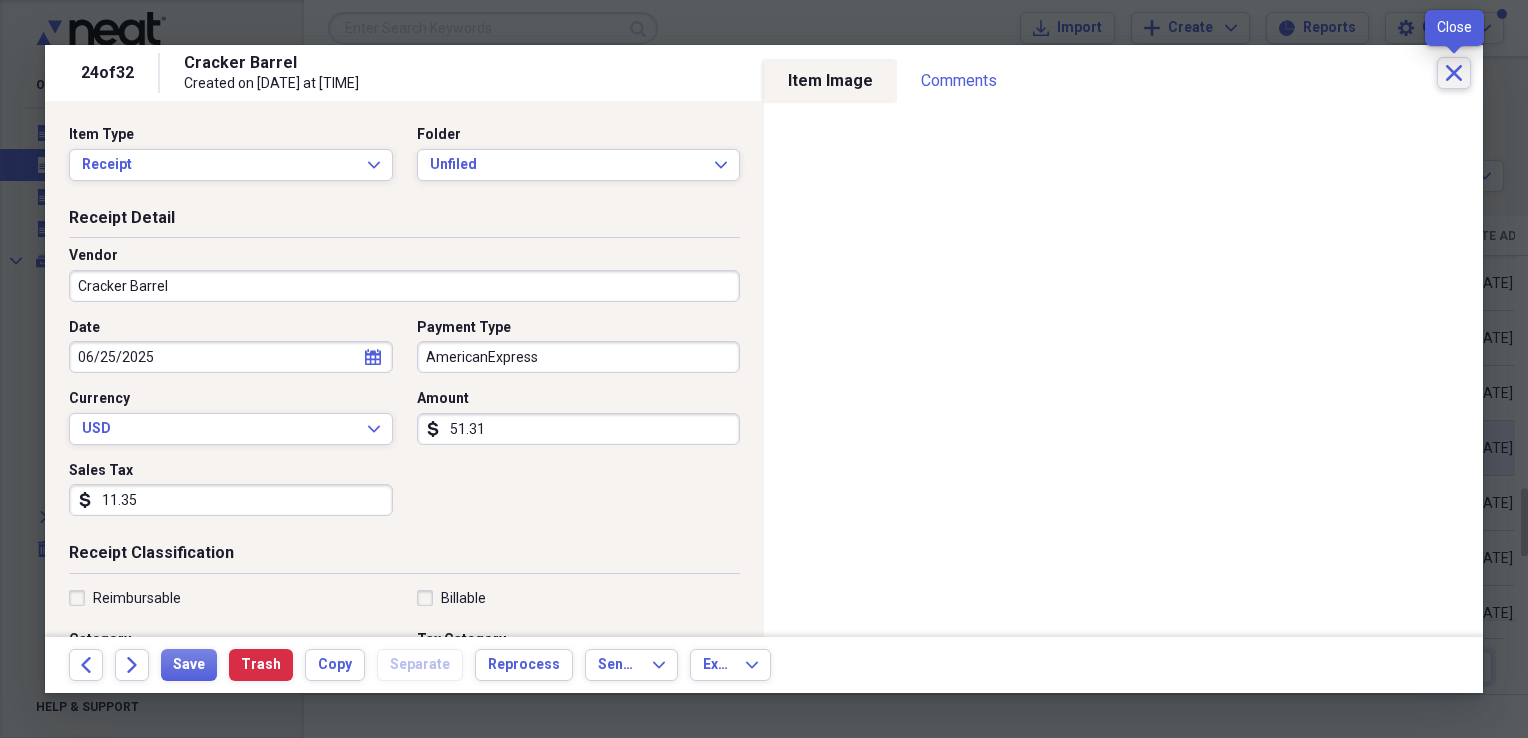 click on "Close" at bounding box center [1454, 73] 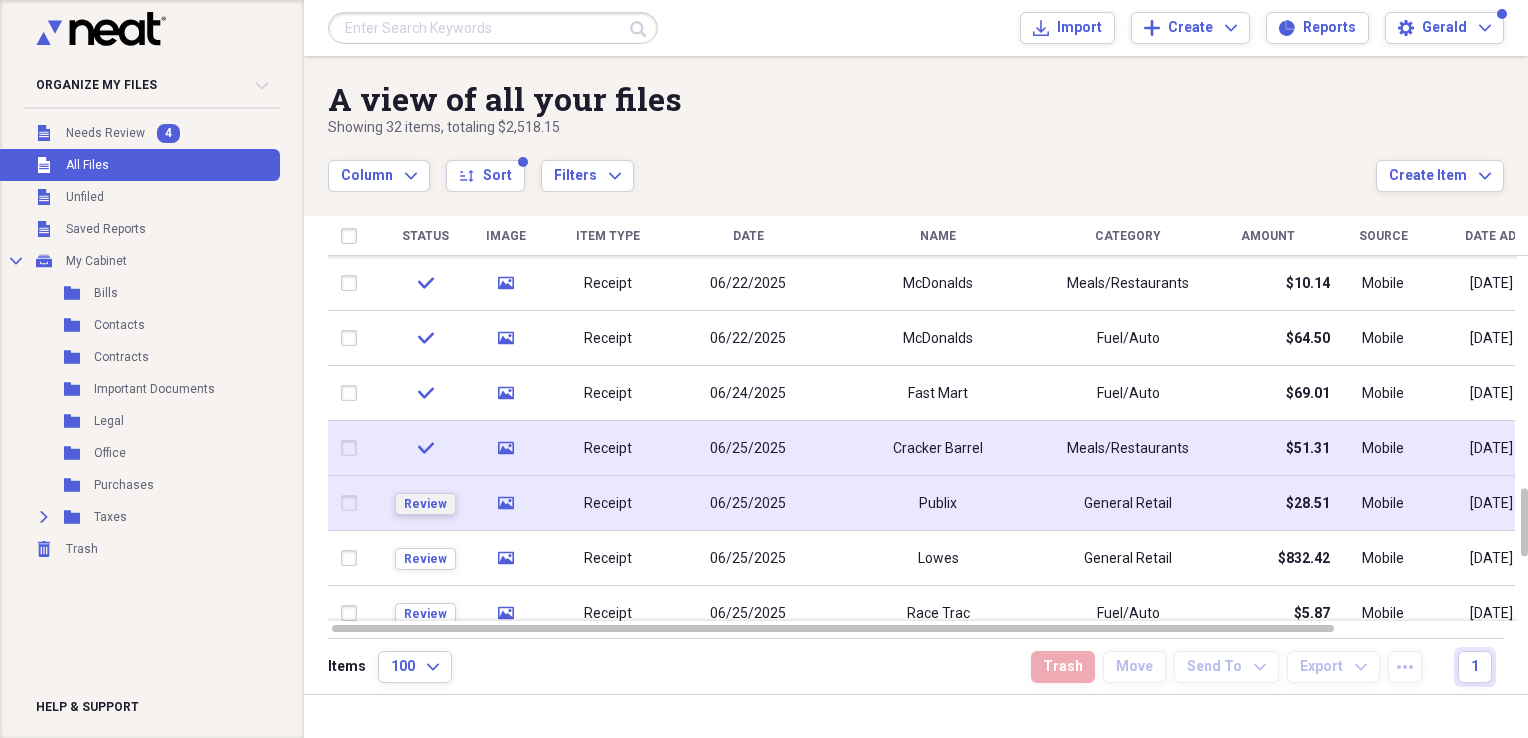 click on "Review" at bounding box center (425, 504) 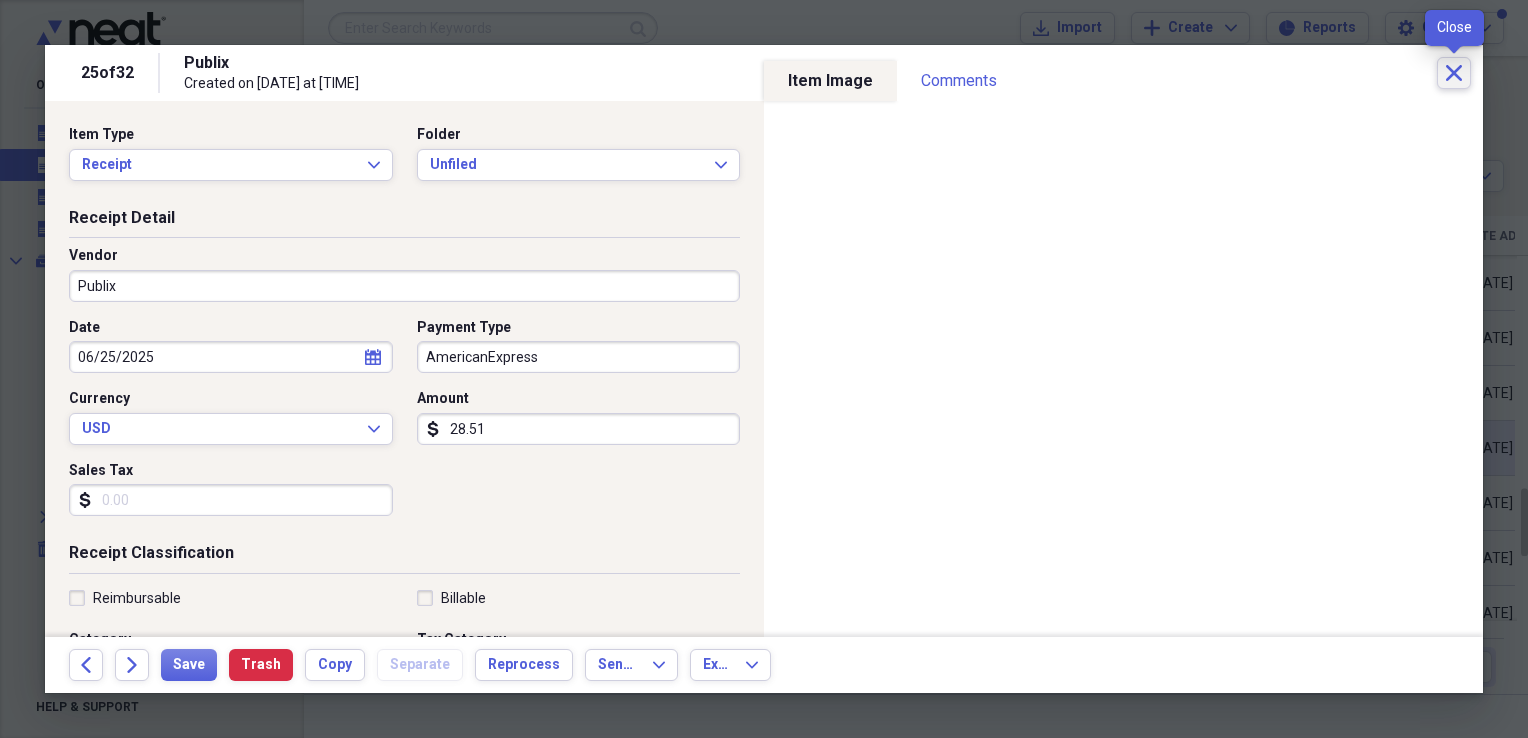 click on "Close" 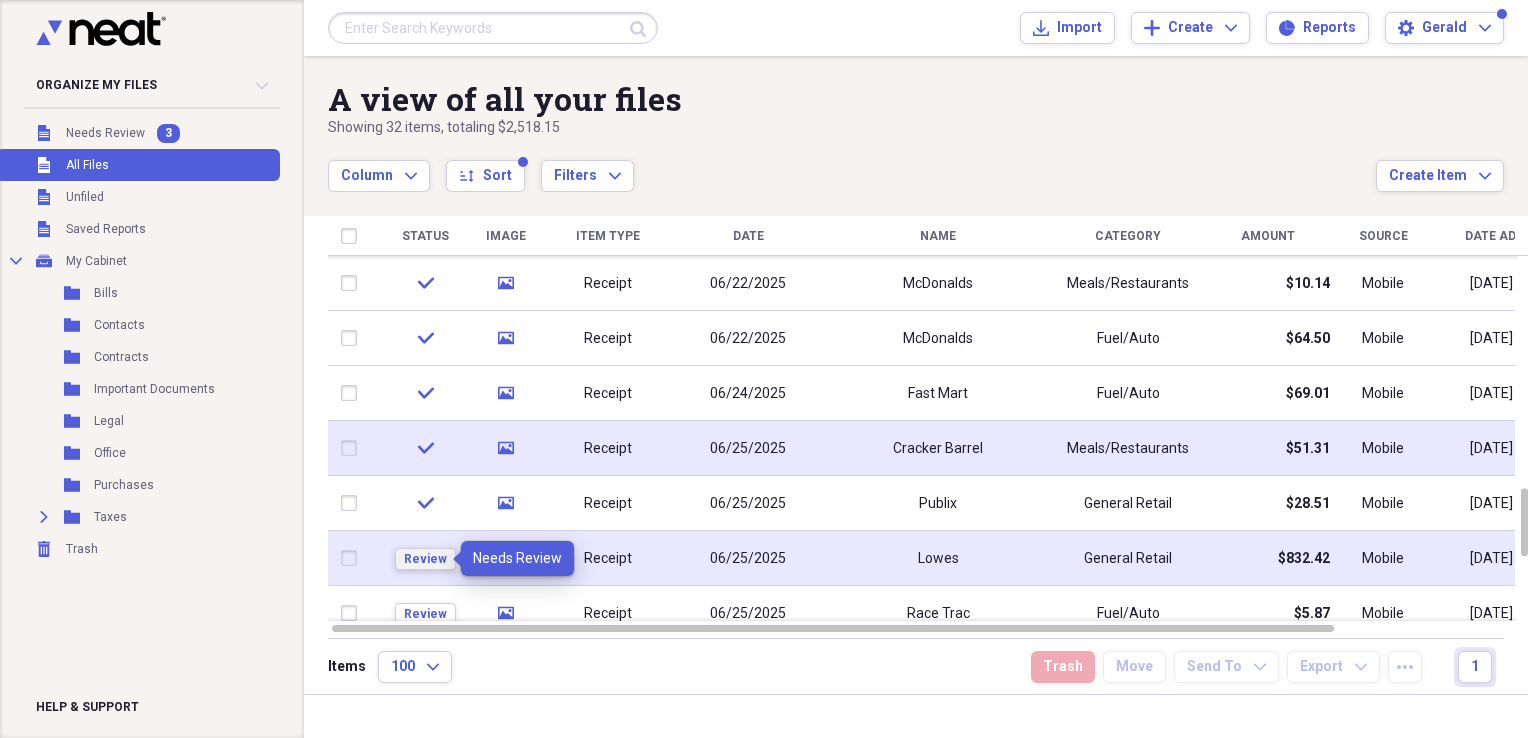 click on "Review" at bounding box center [425, 559] 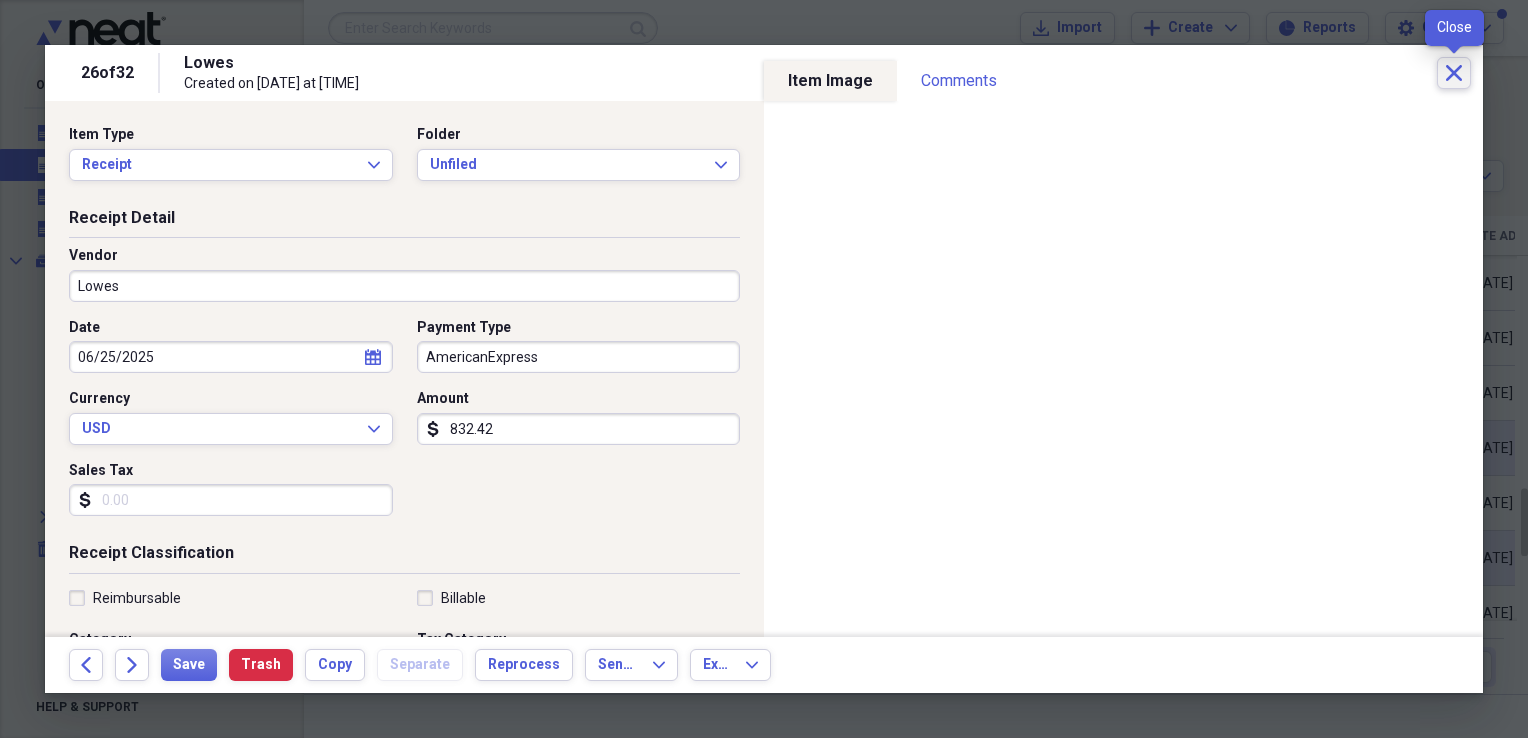 click on "Close" 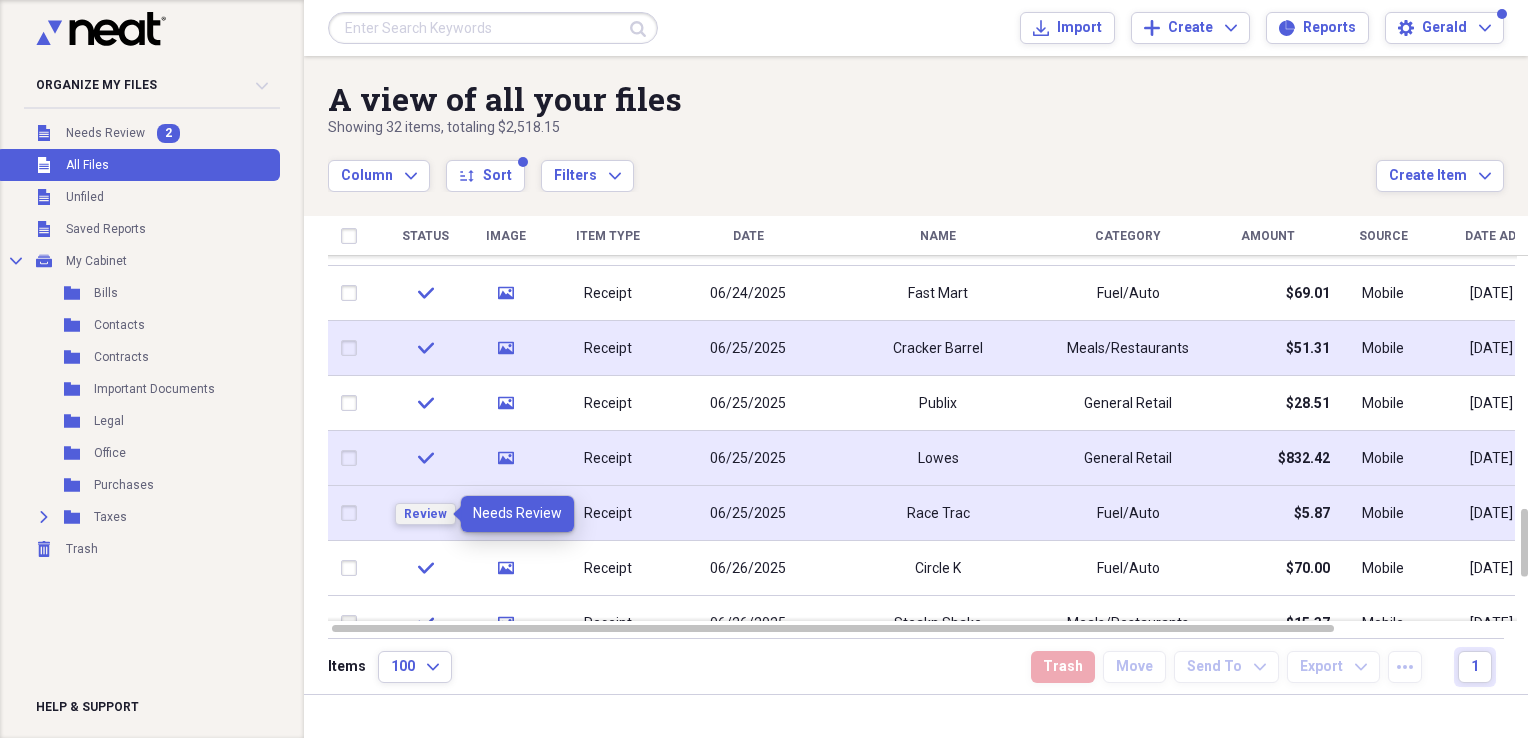 click on "Review" at bounding box center [425, 514] 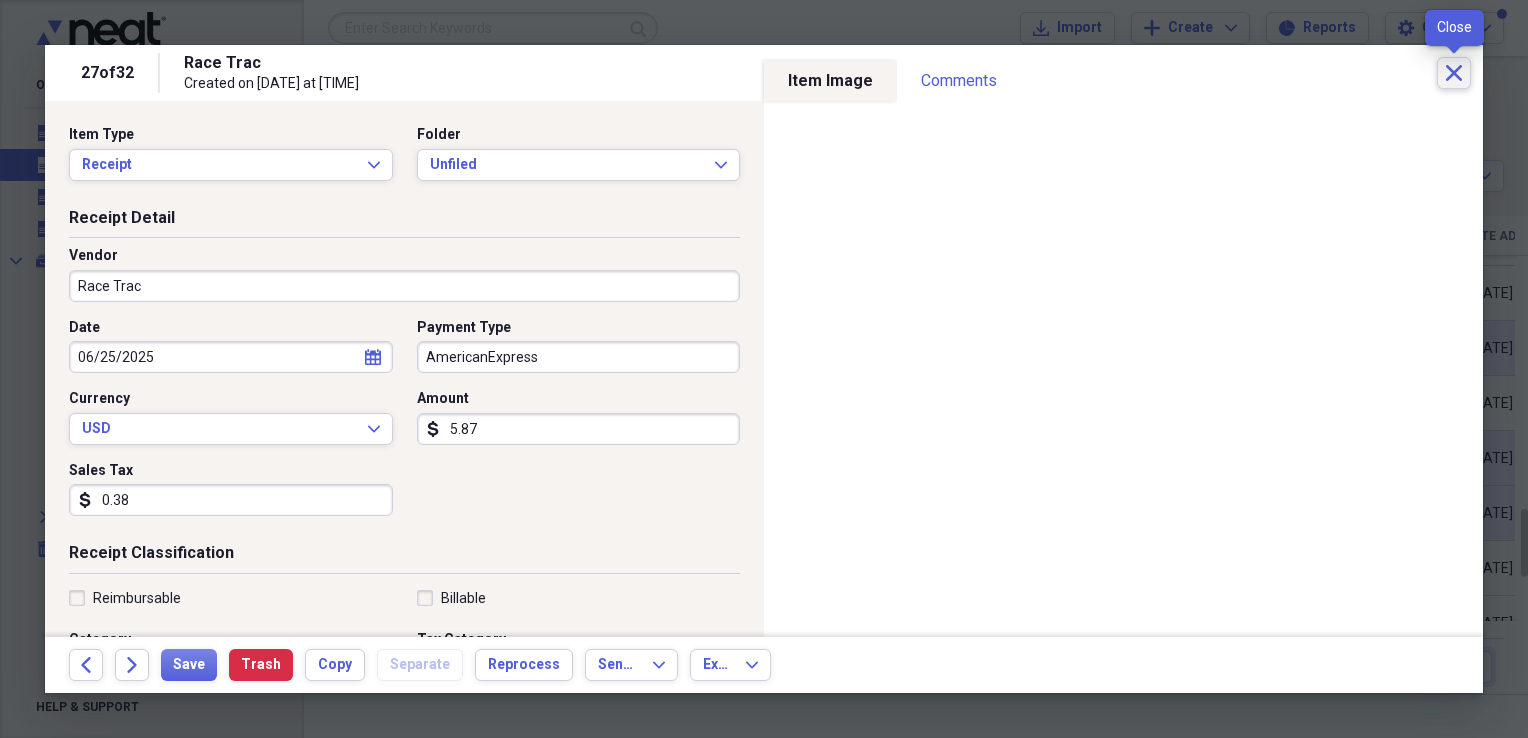 click on "Close" 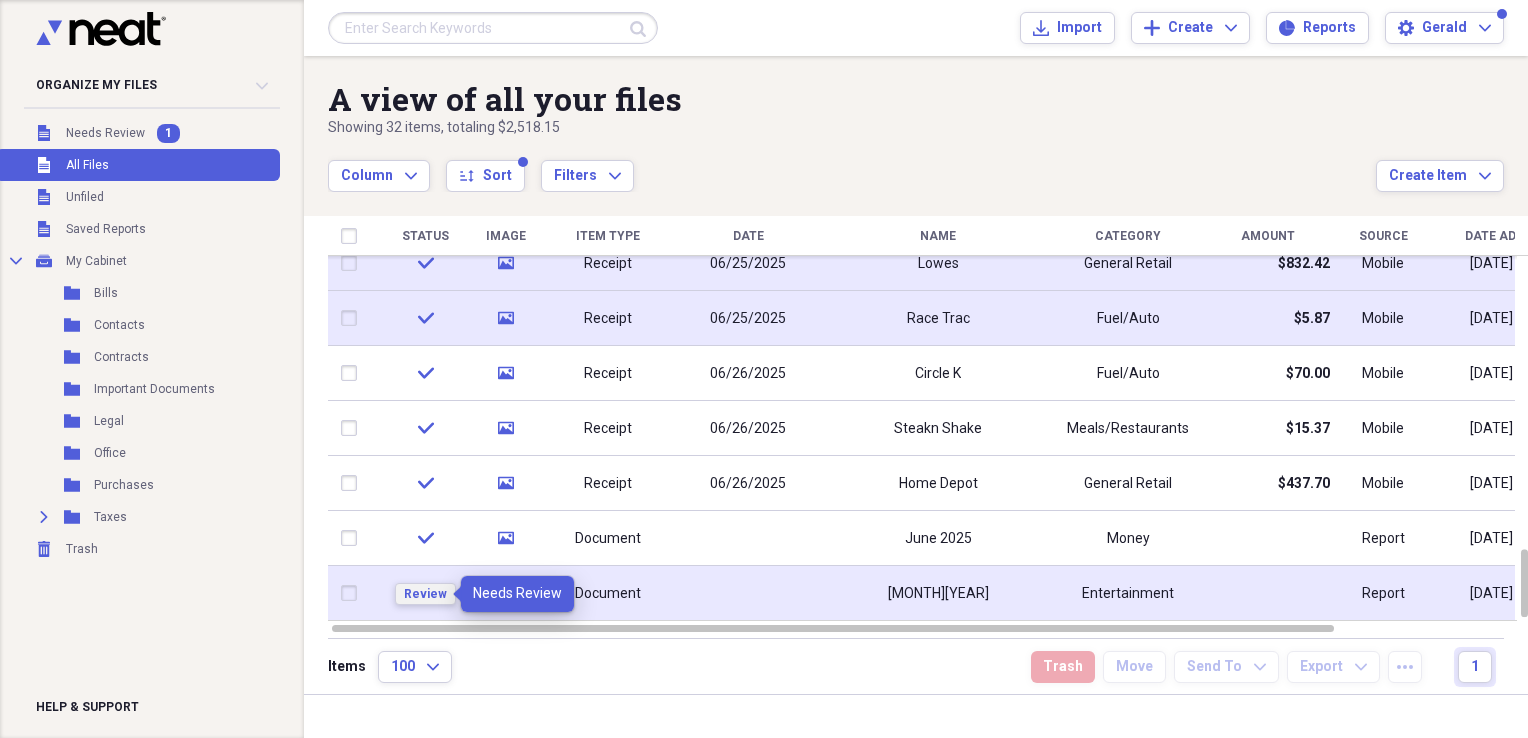 click on "Review" at bounding box center [425, 594] 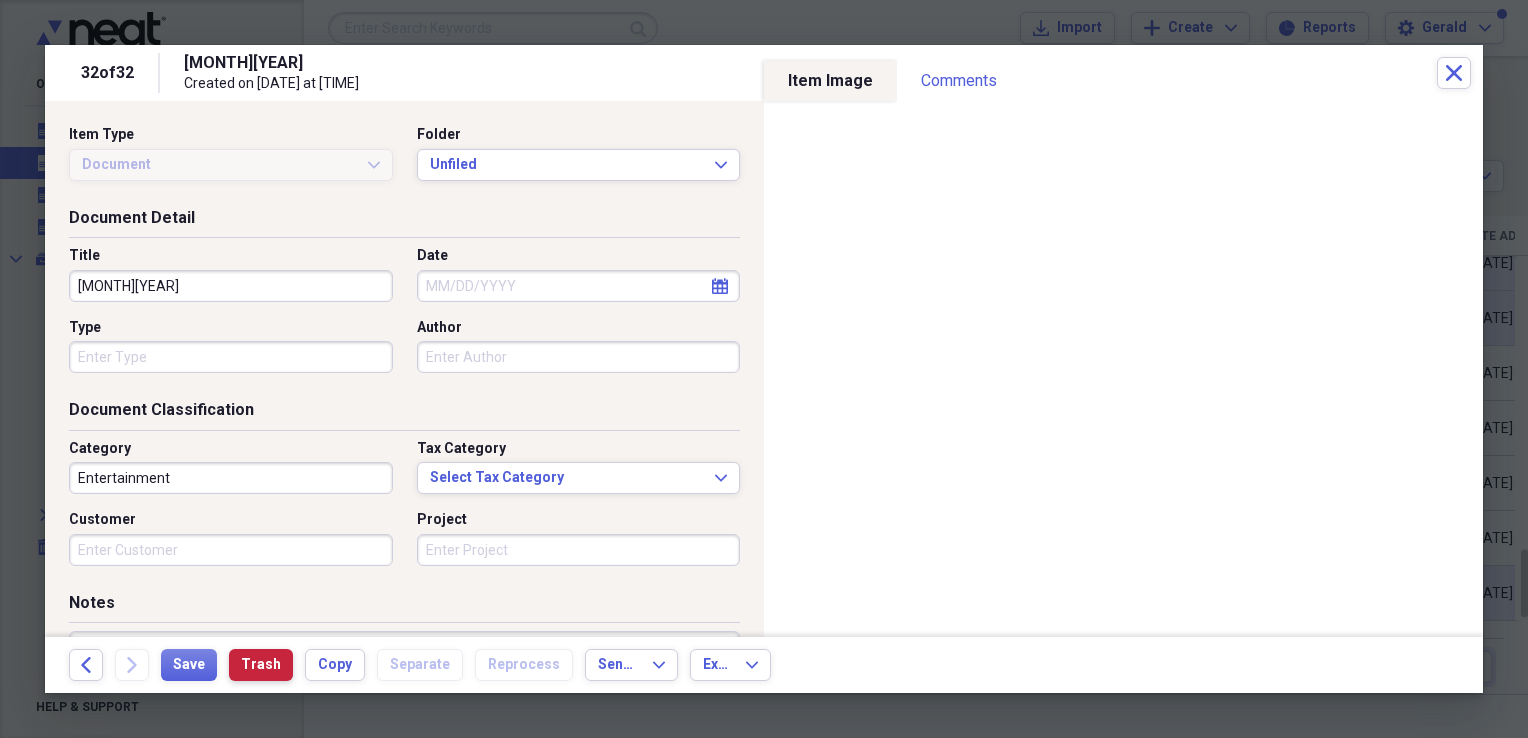 click on "Trash" at bounding box center (261, 665) 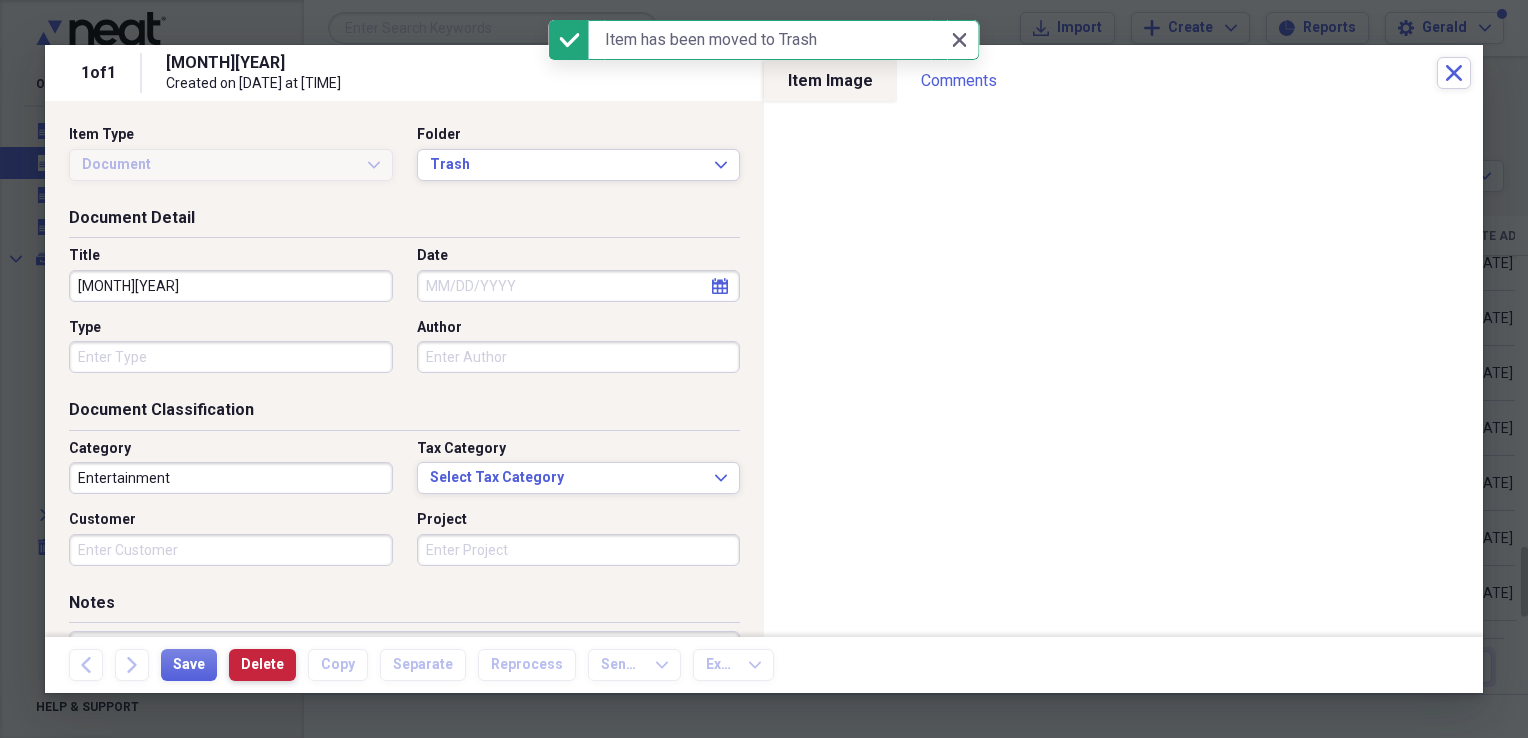 click on "Delete" at bounding box center [262, 665] 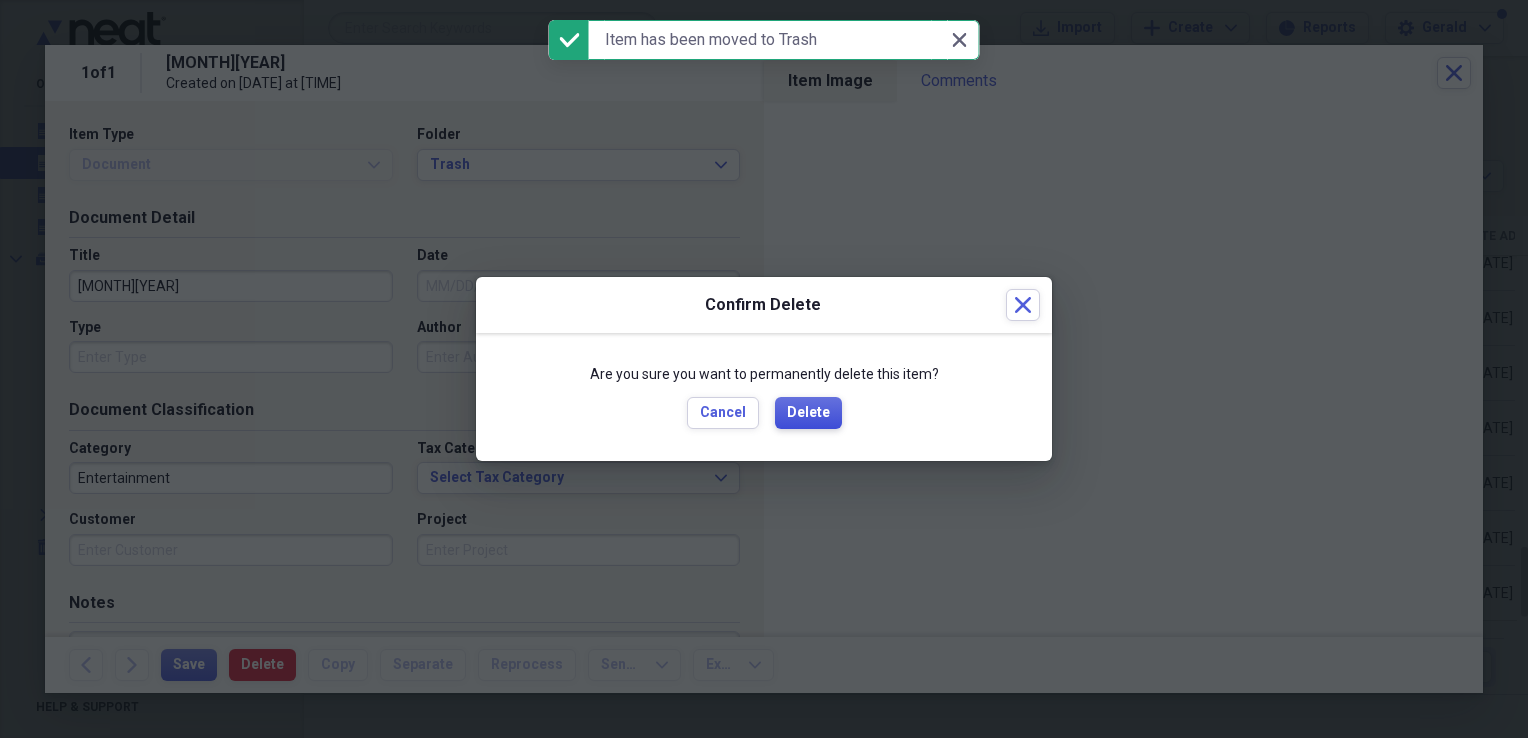 click on "Delete" at bounding box center (808, 413) 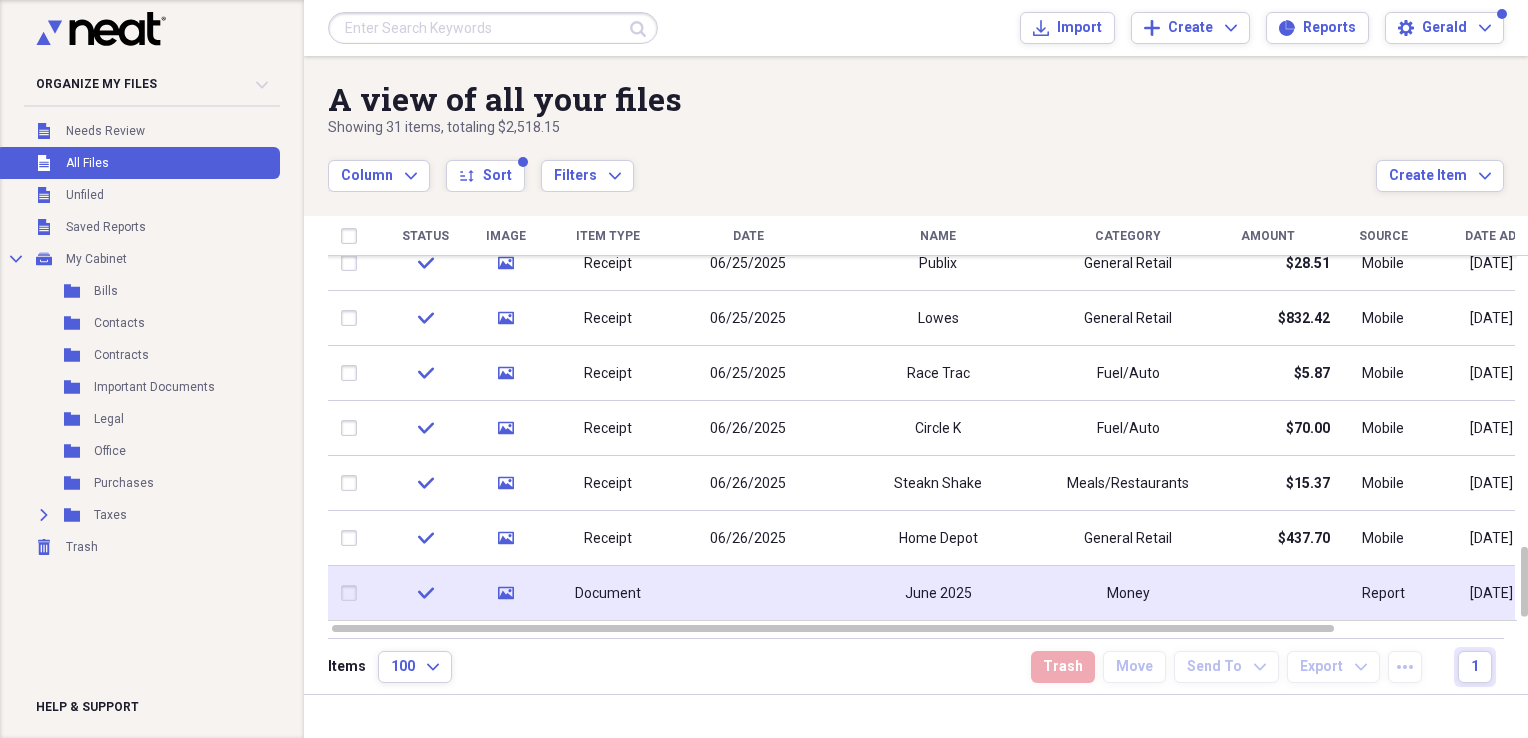 click on "media" 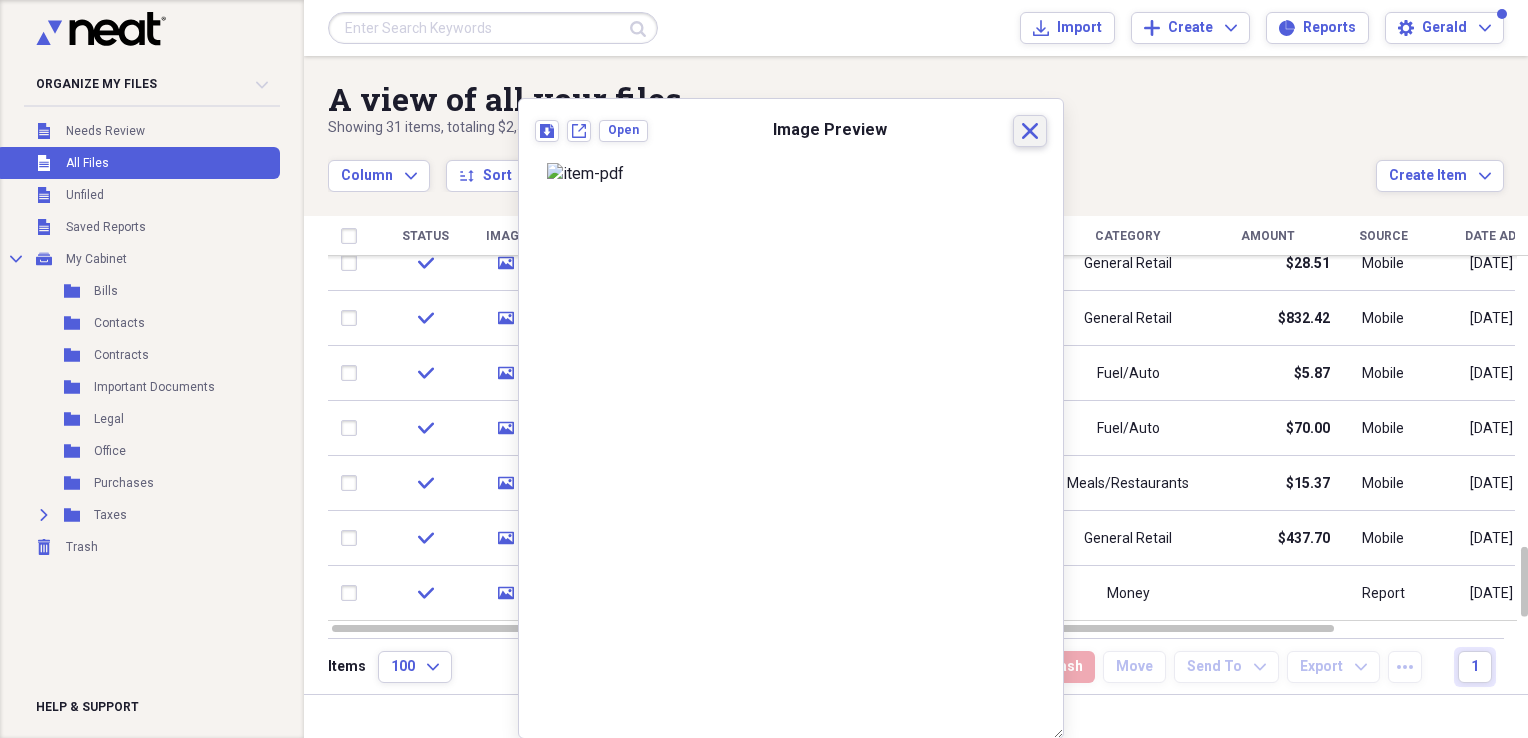 click on "Close" at bounding box center [1030, 131] 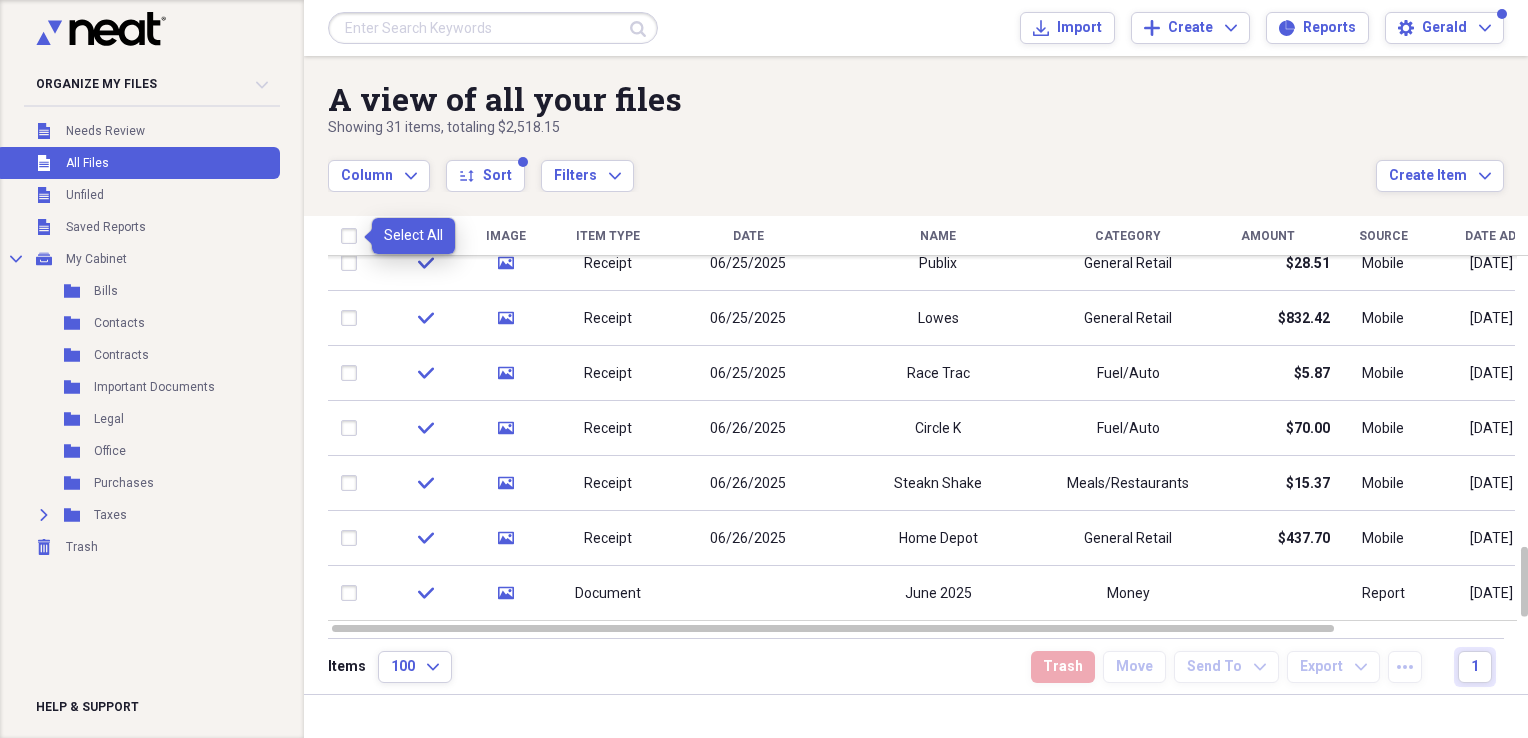 click at bounding box center [353, 236] 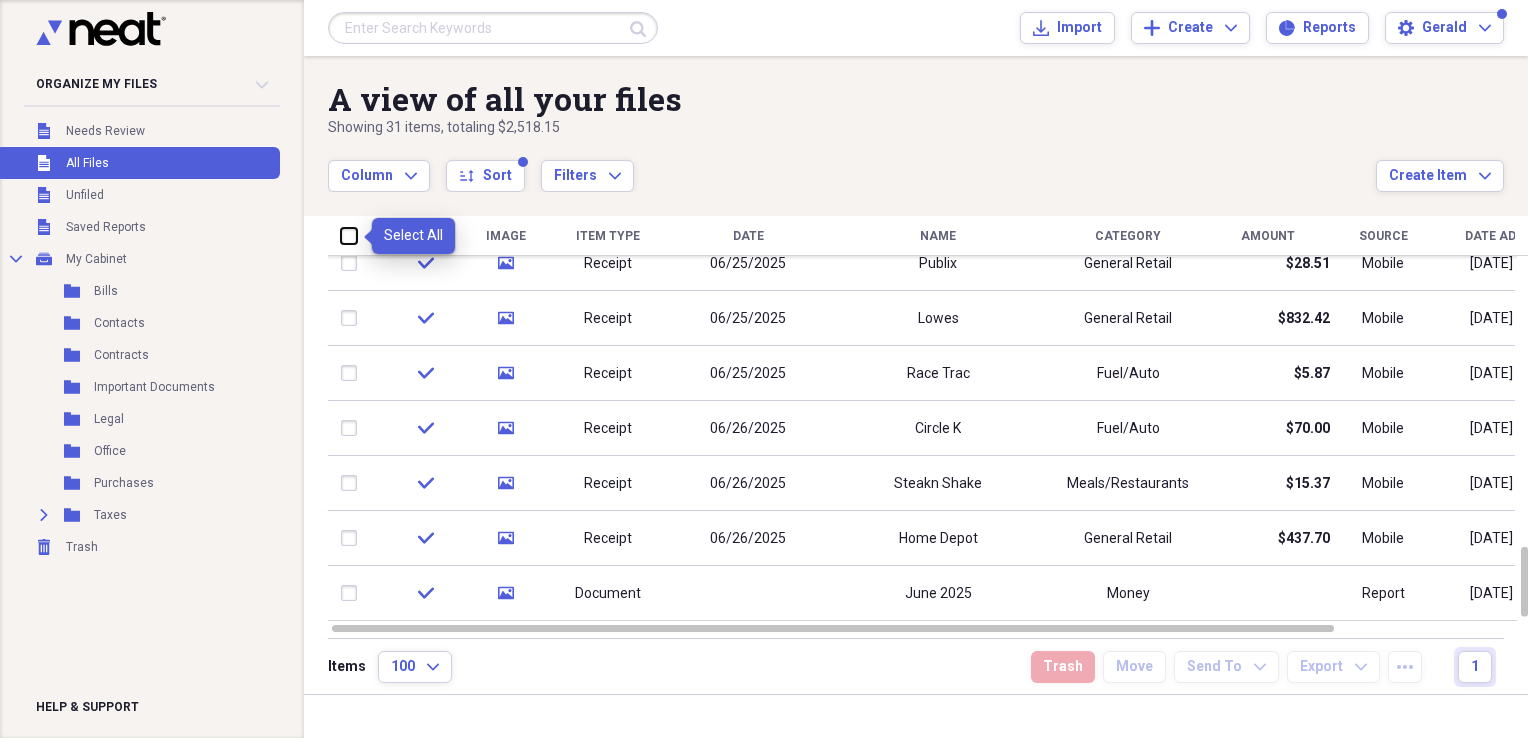 click at bounding box center [341, 235] 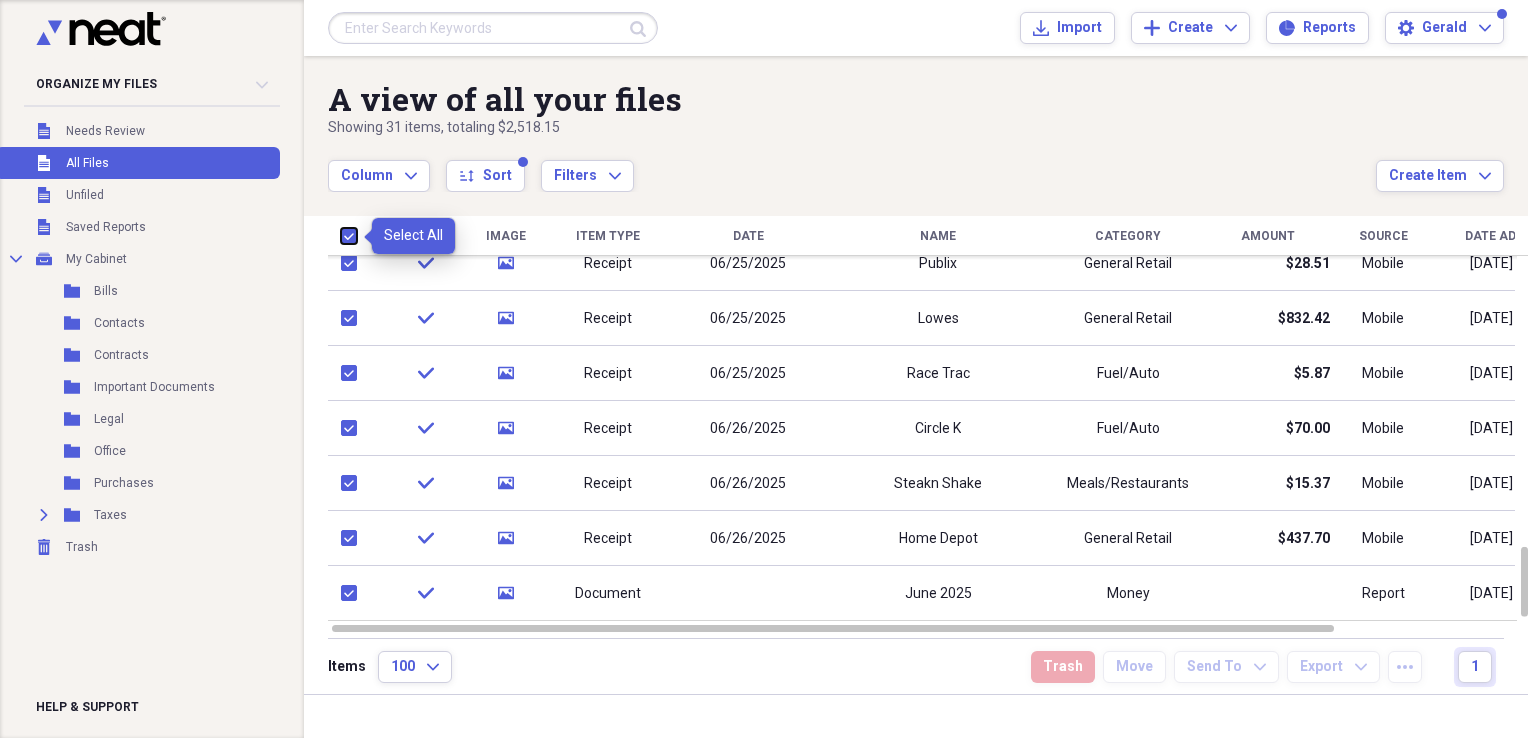 checkbox on "true" 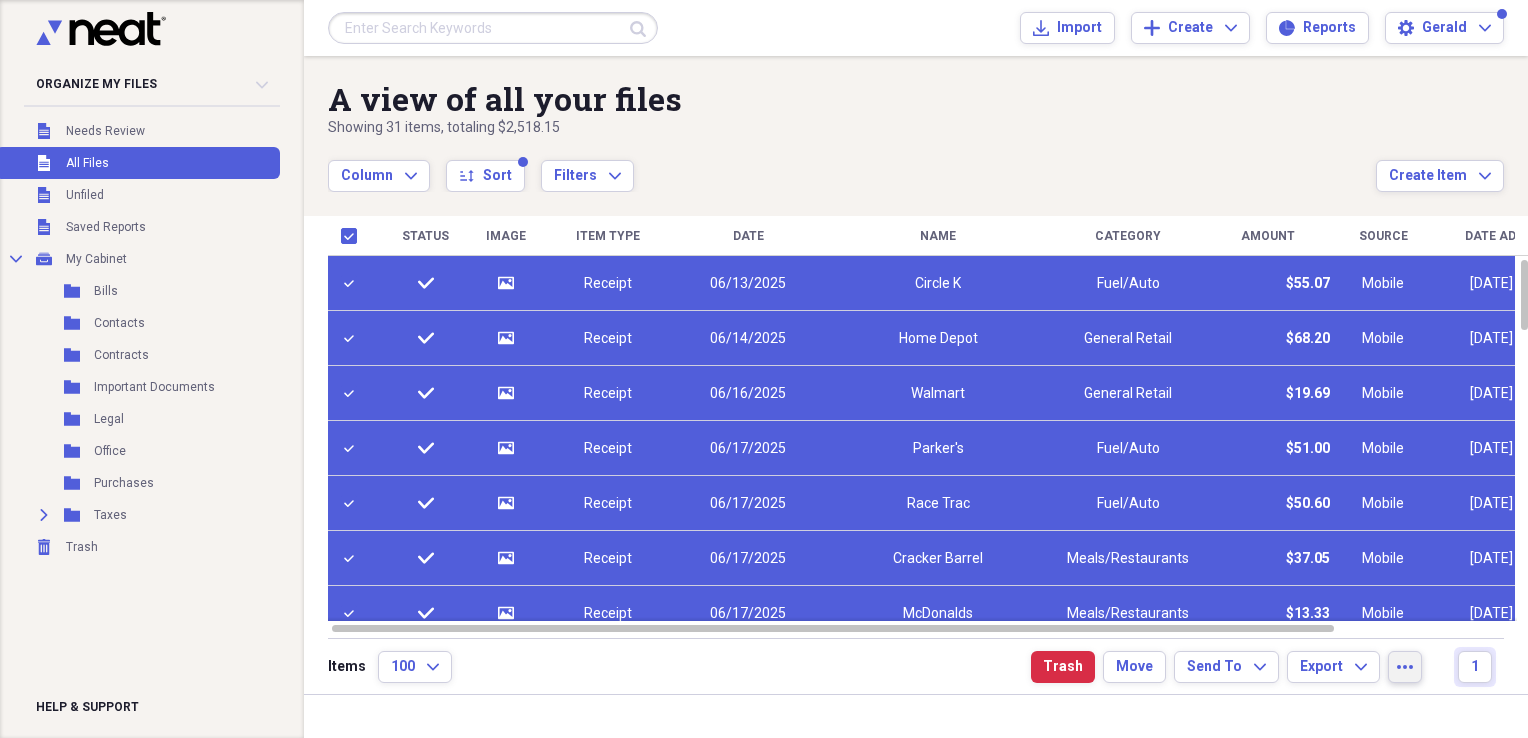 click on "more" 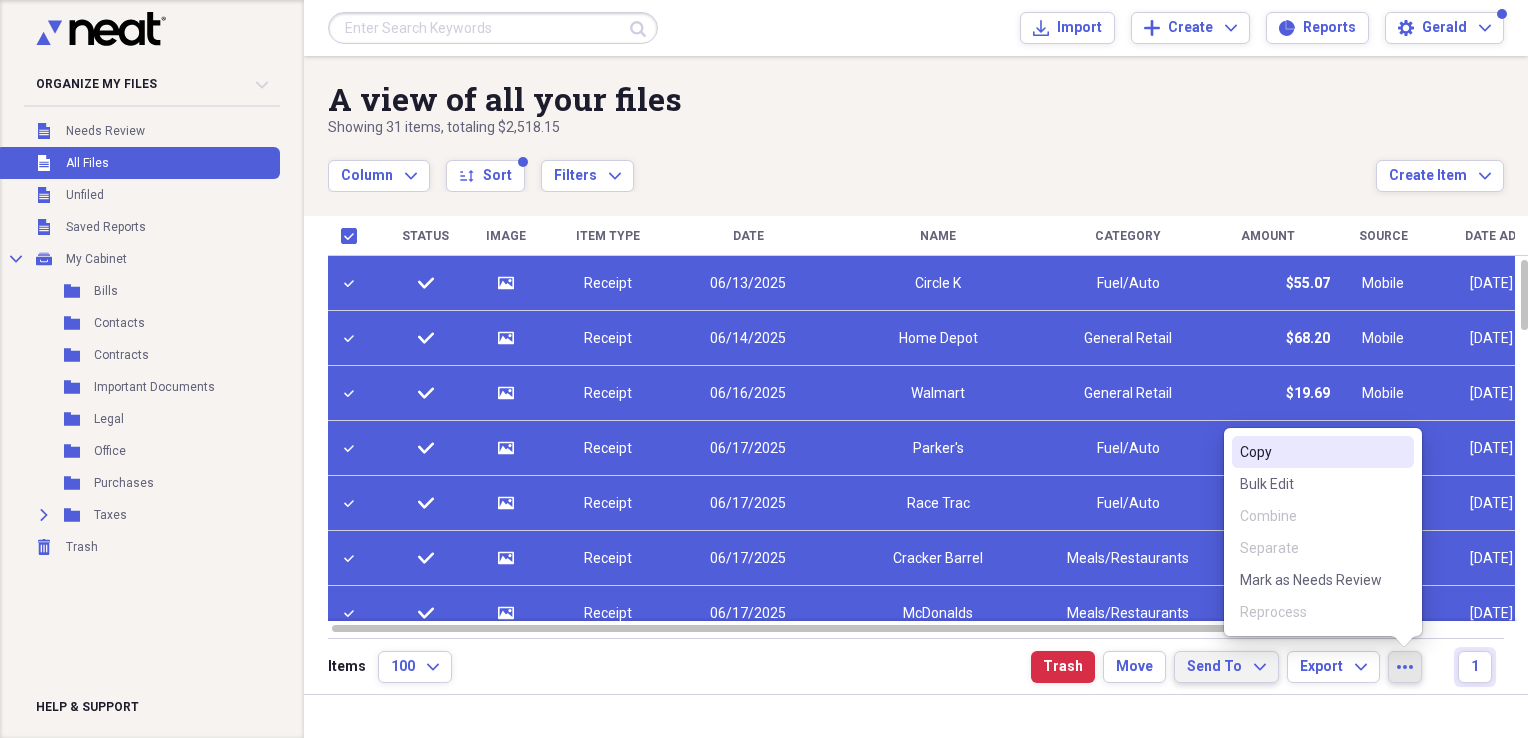 click on "Send To Expand" at bounding box center (1226, 667) 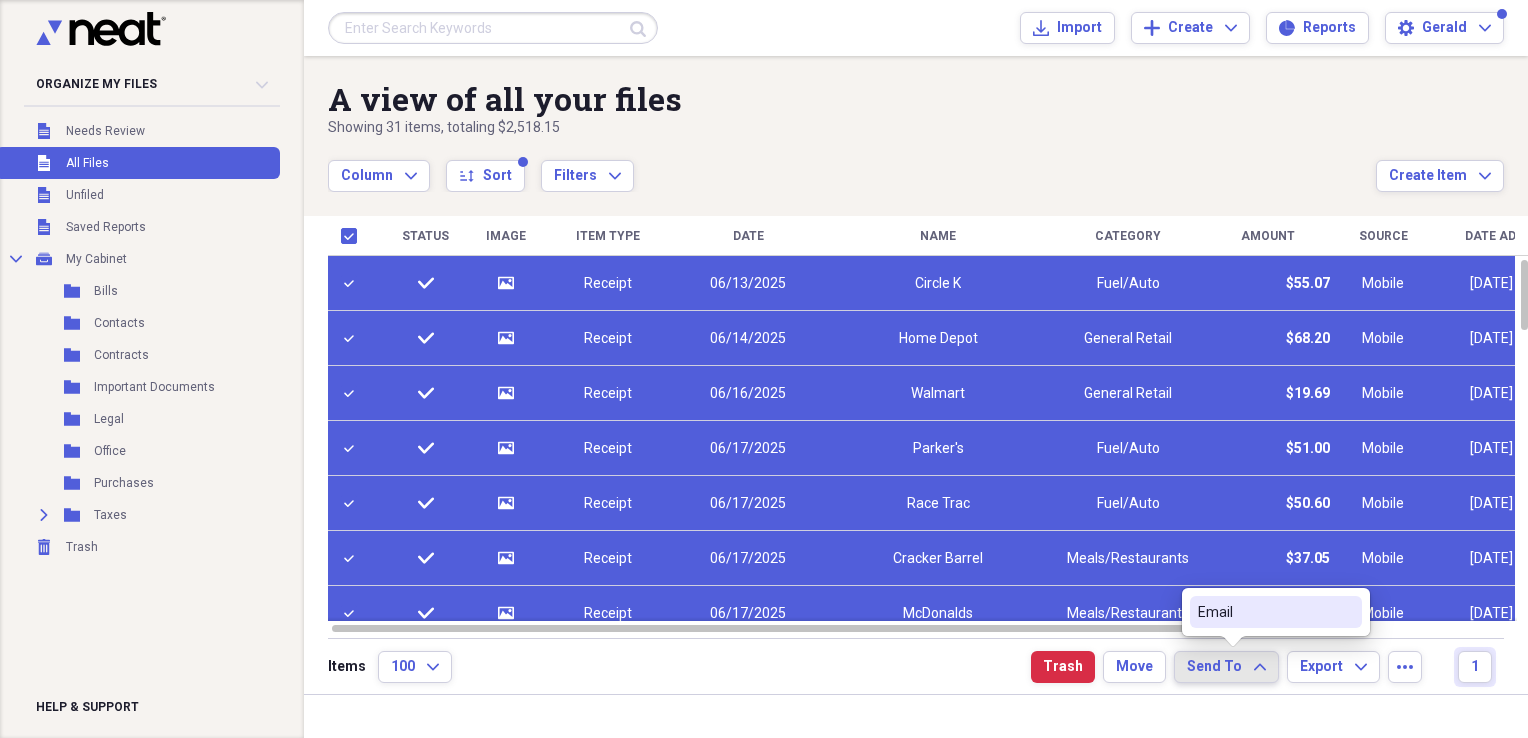 click on "Email" at bounding box center [1264, 612] 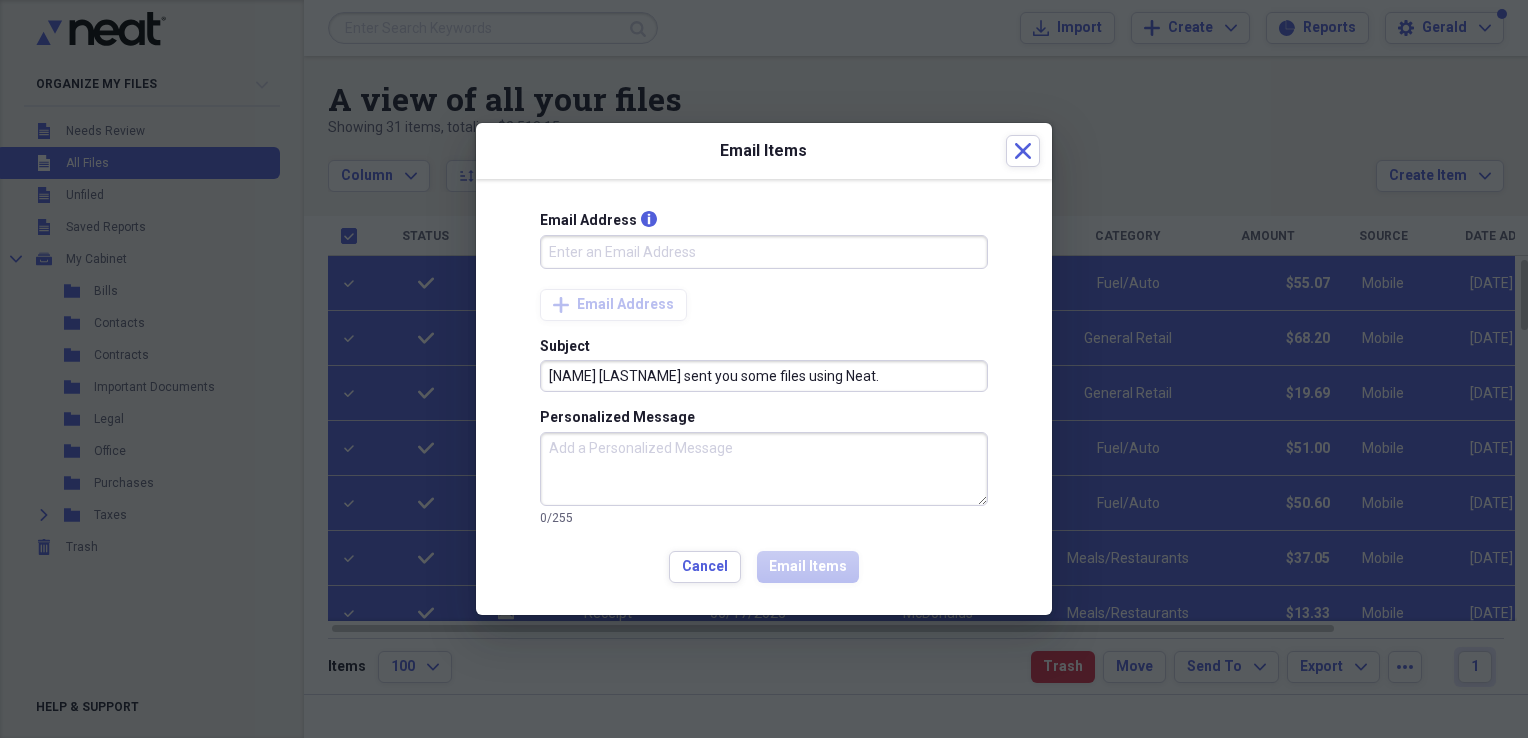click on "Email Address info" at bounding box center [764, 252] 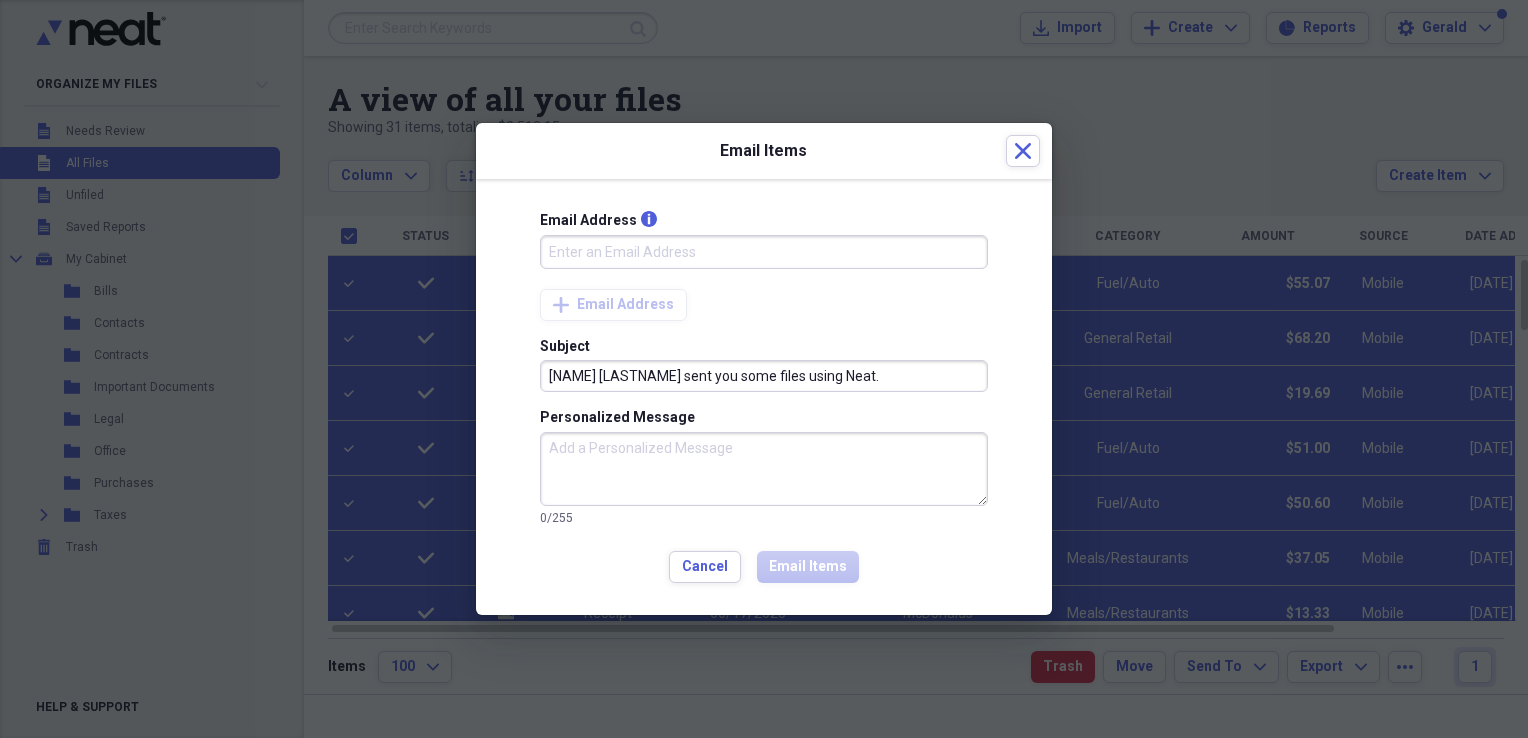 type on "[INITIAL][LAST]@prolinkrs.com" 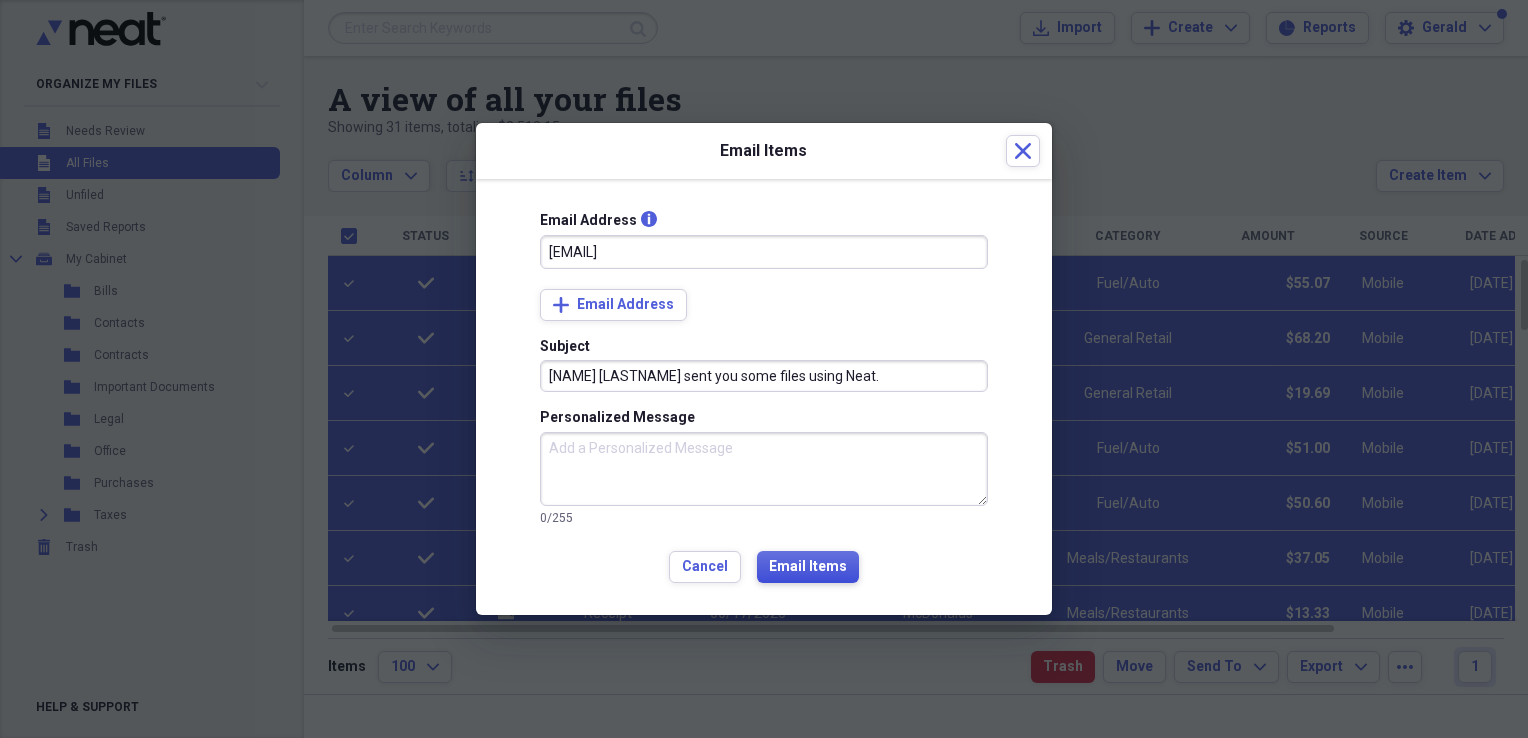 click on "Email Items" at bounding box center (808, 567) 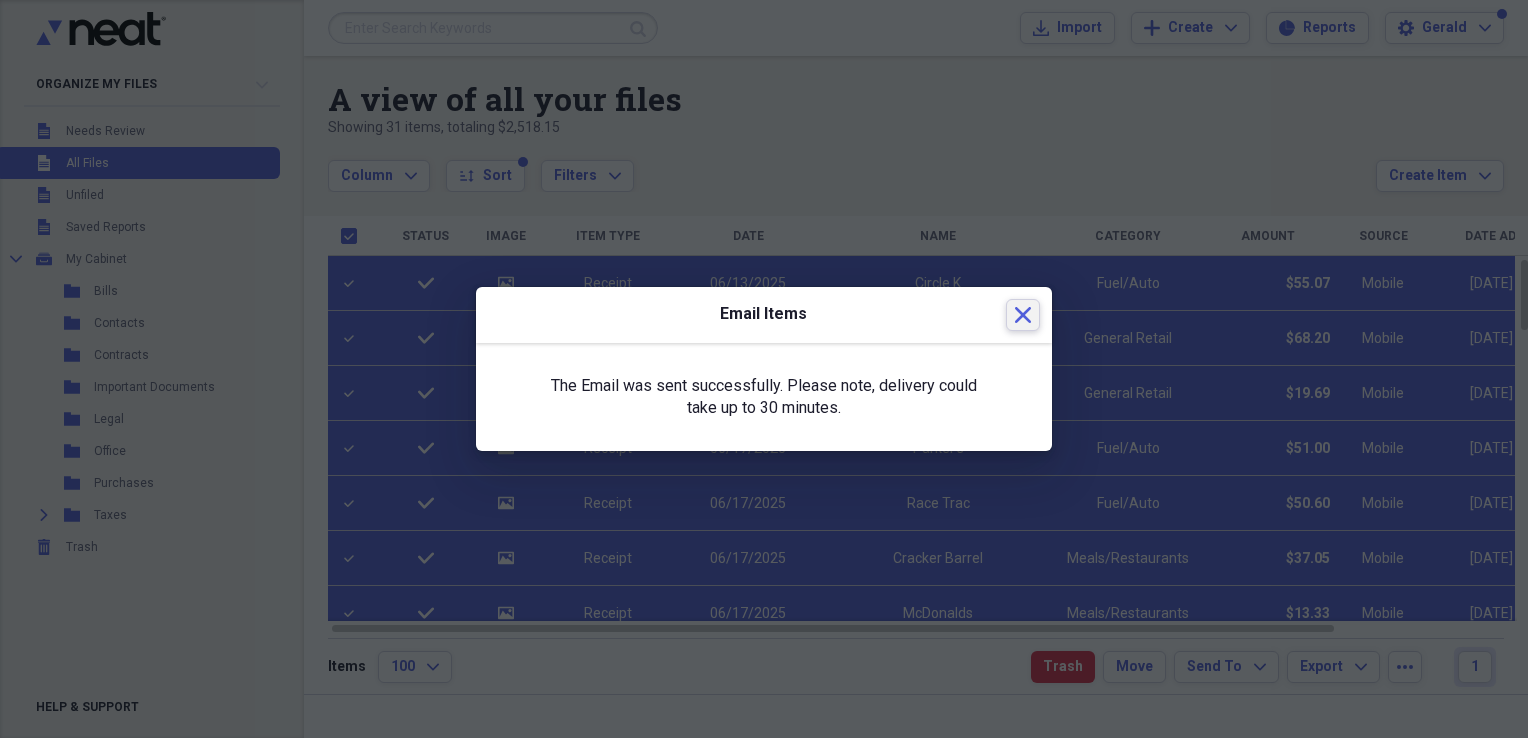 click on "Close" at bounding box center (1023, 315) 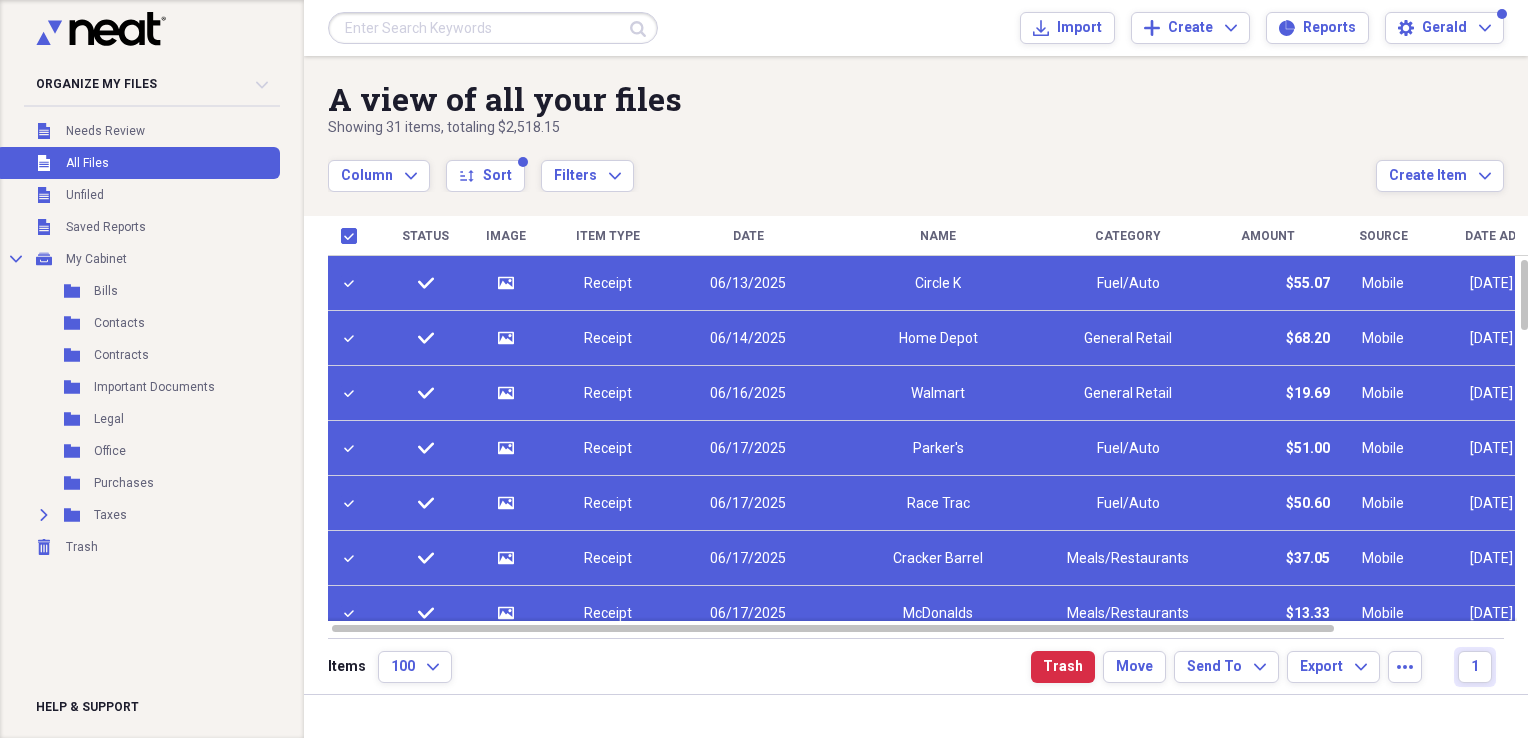 click at bounding box center (493, 28) 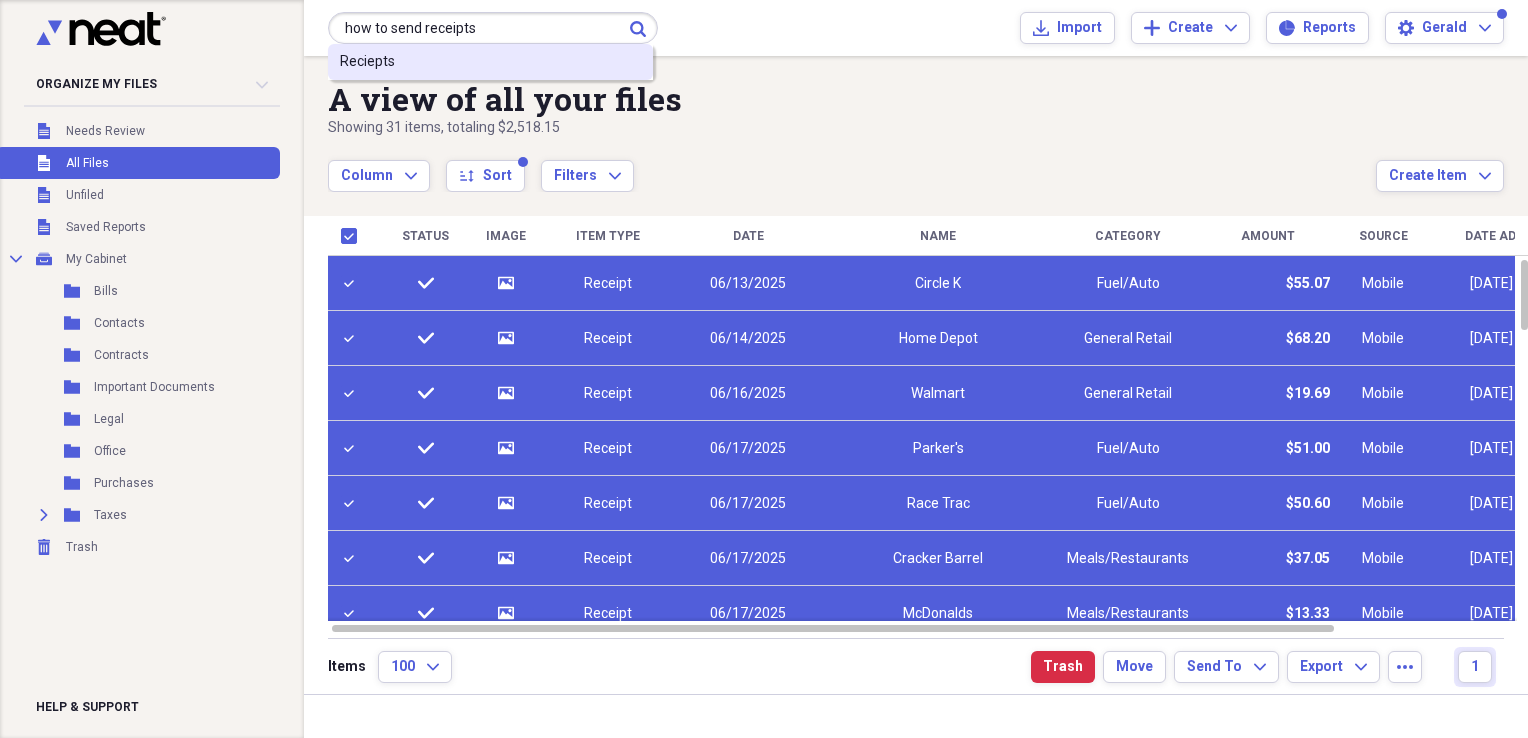 type on "how to send receipts" 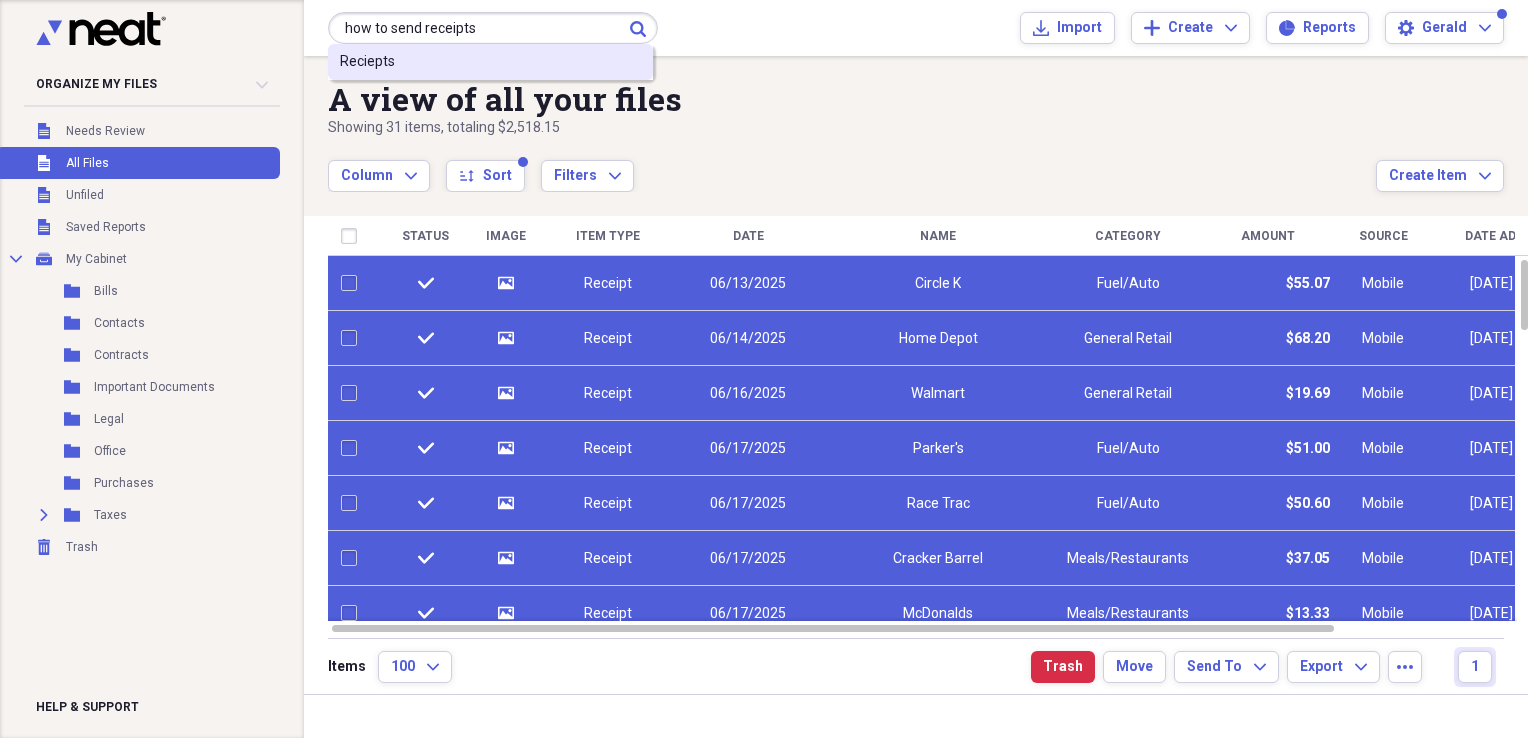 type 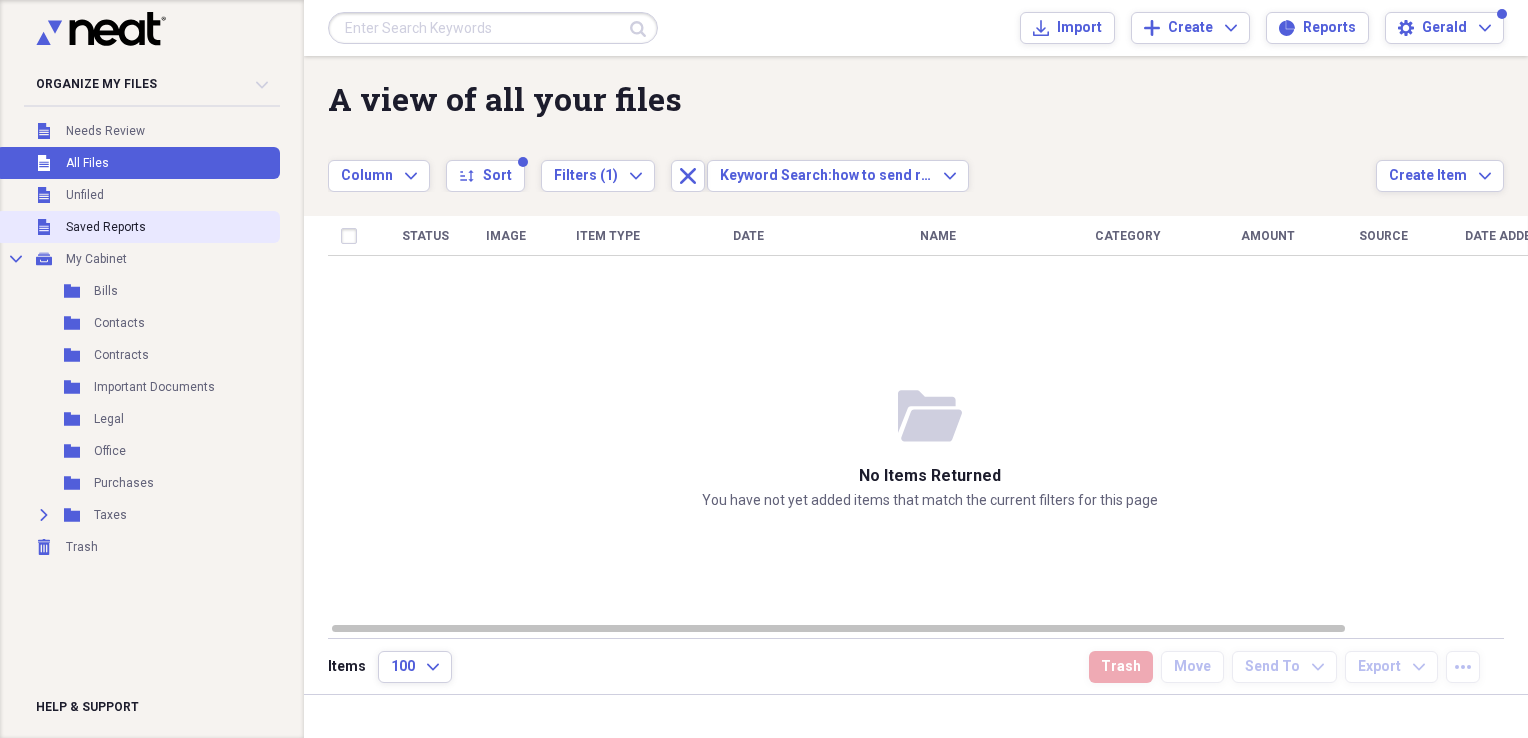 click on "Saved Reports" at bounding box center (106, 227) 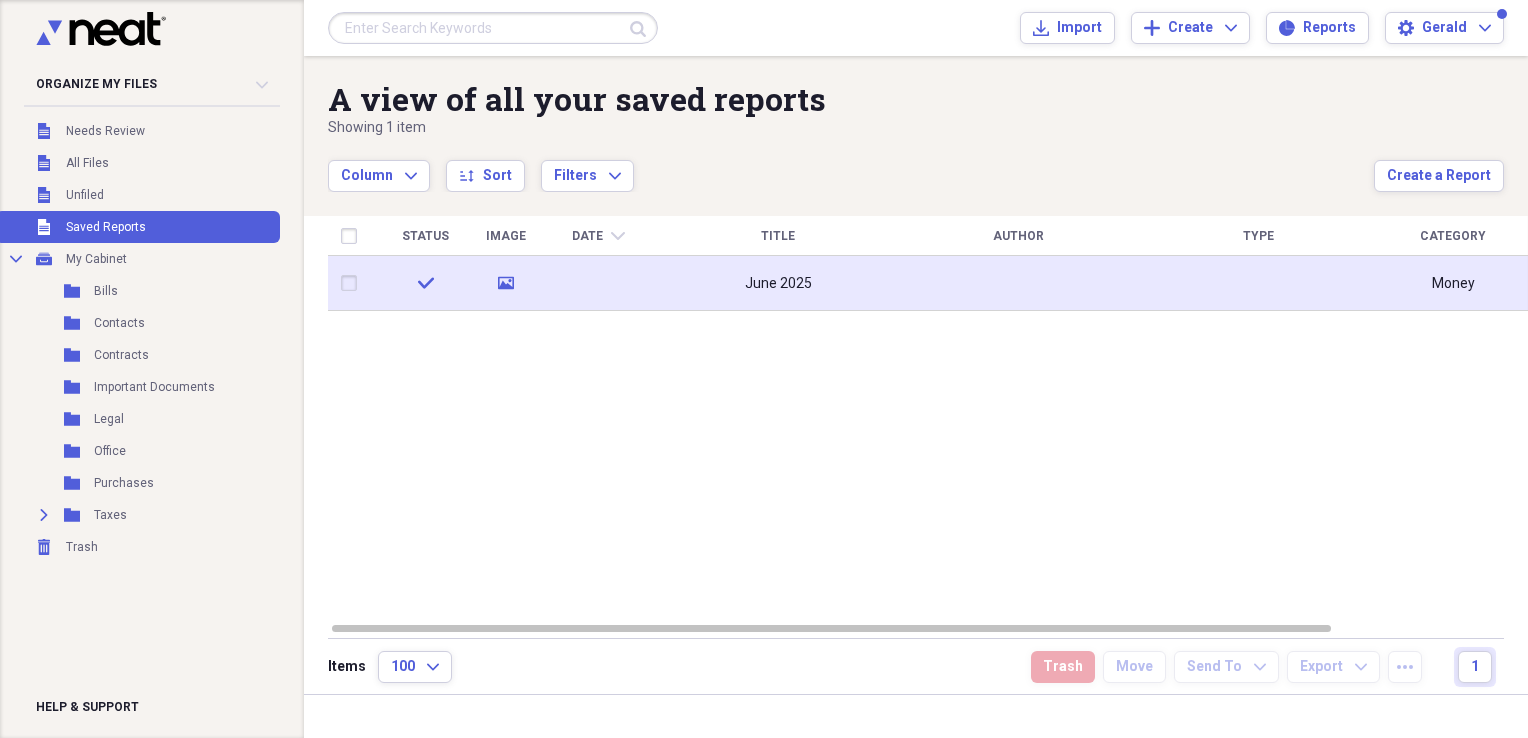 click on "media" 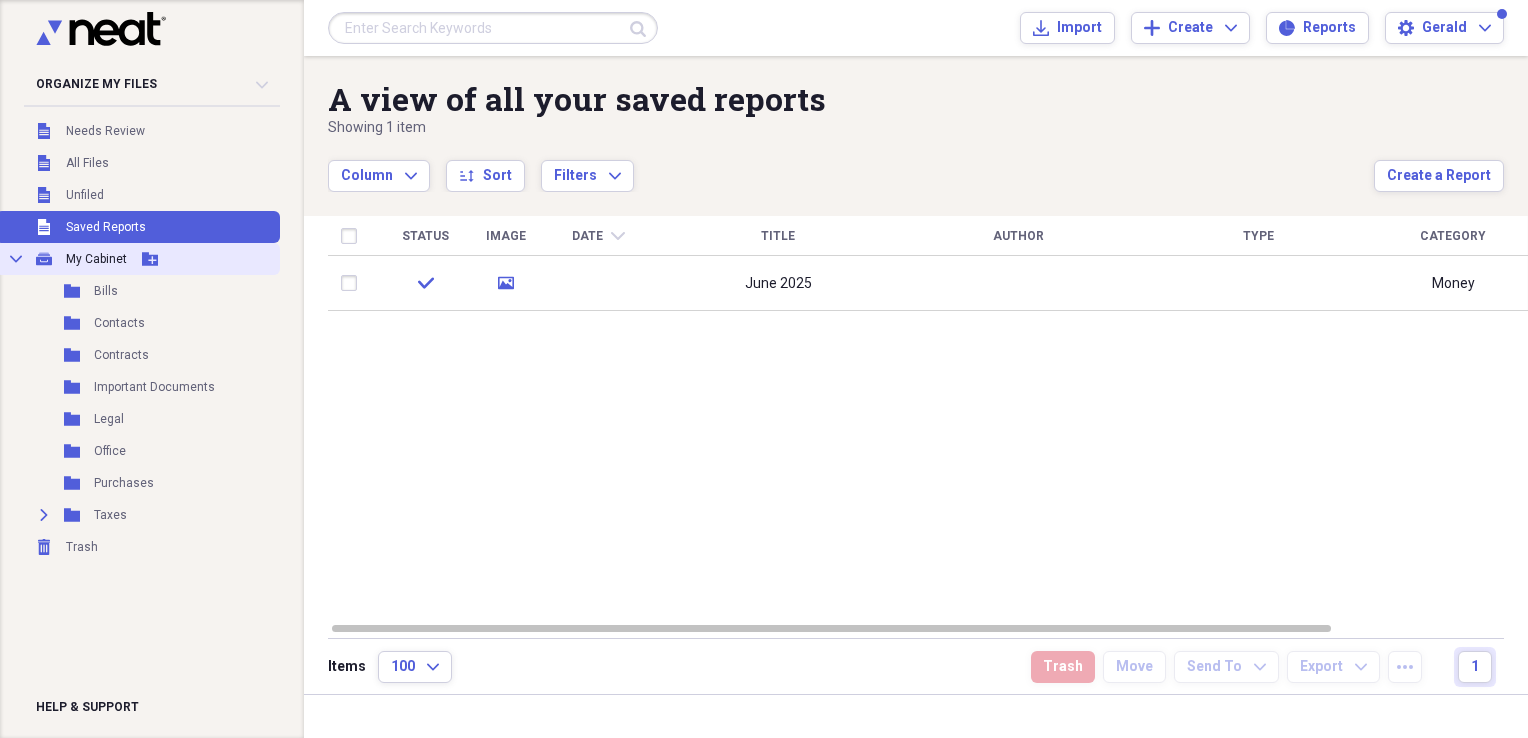 click on "My Cabinet" at bounding box center (96, 259) 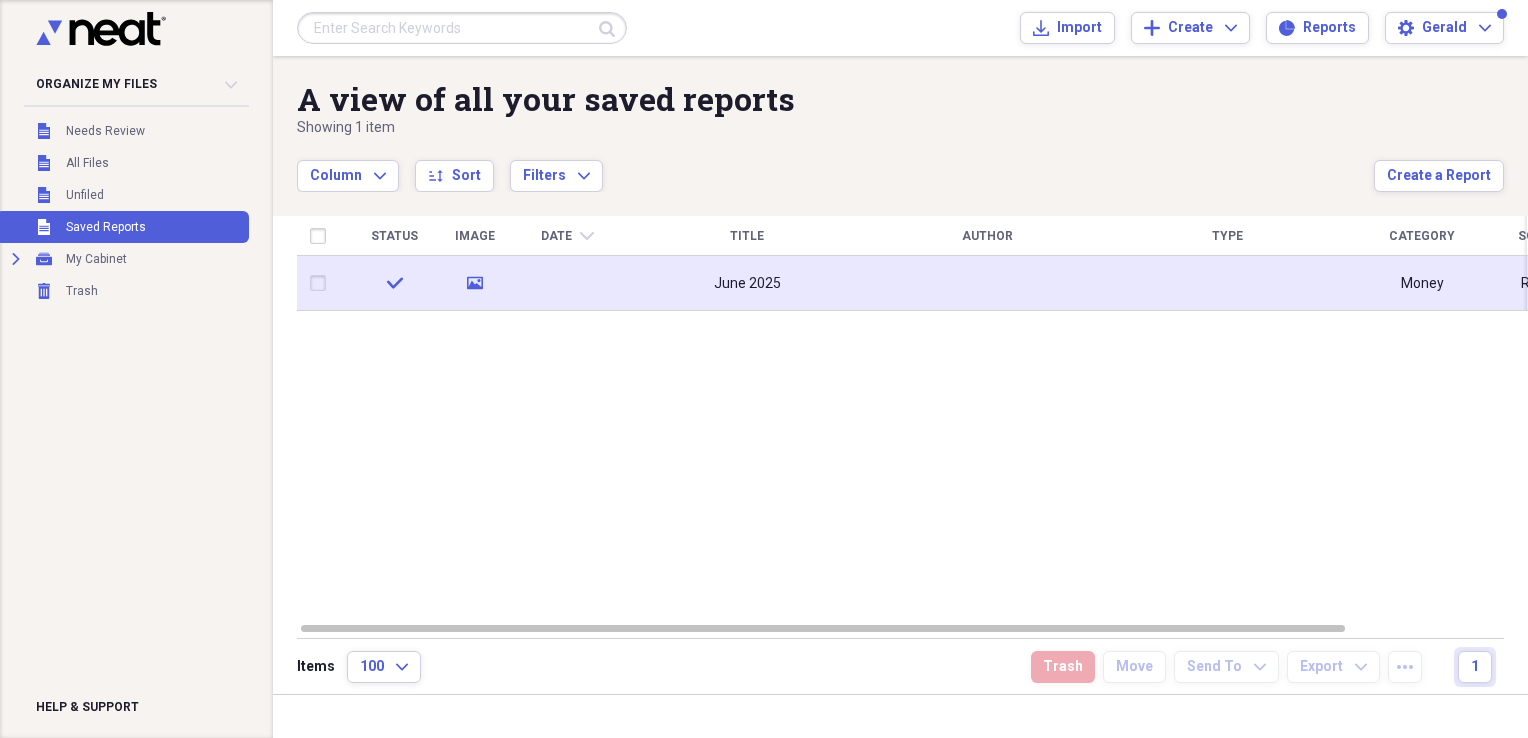 click on "media" at bounding box center (474, 283) 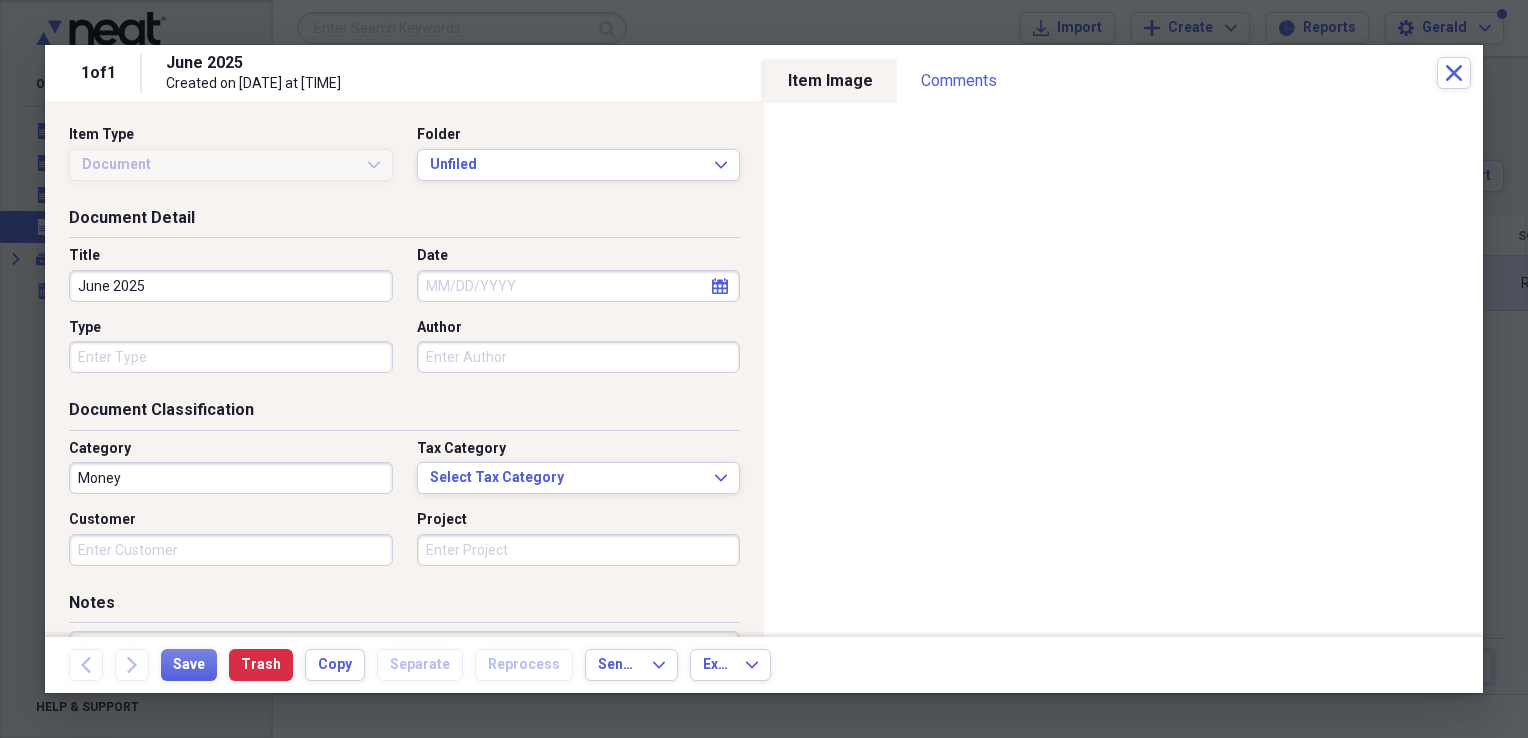 click on "Date" at bounding box center (579, 286) 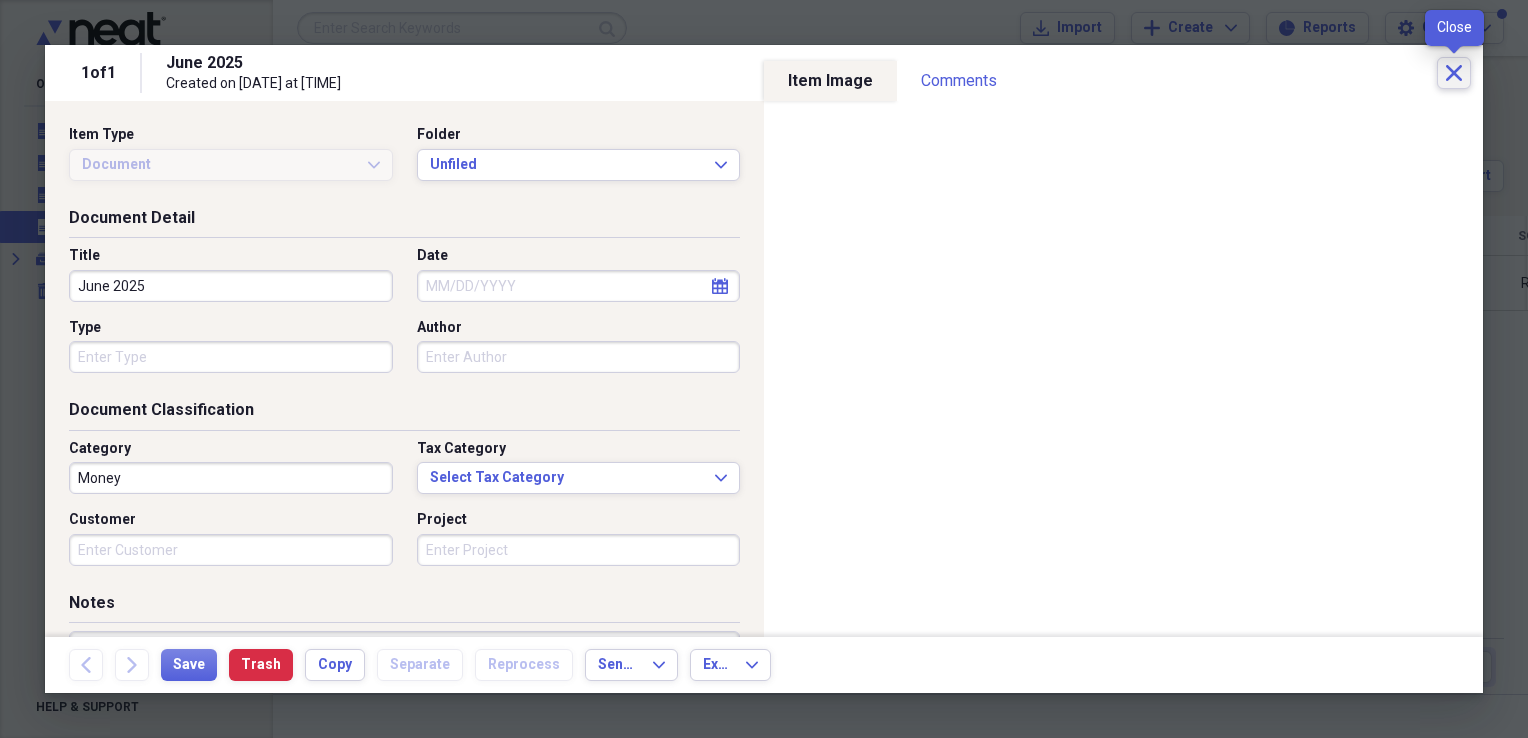 click on "Close" at bounding box center (1454, 73) 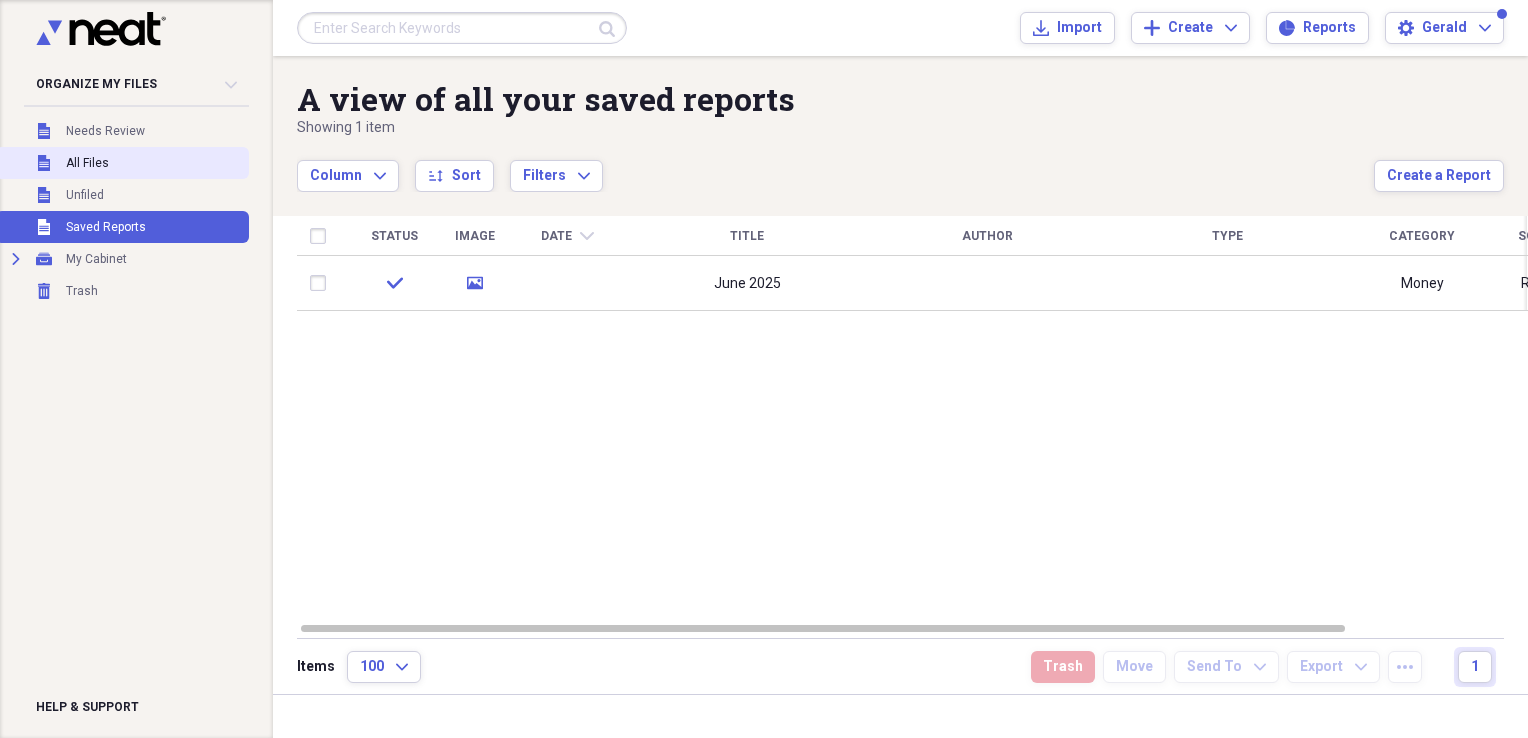 click on "All Files" at bounding box center [87, 163] 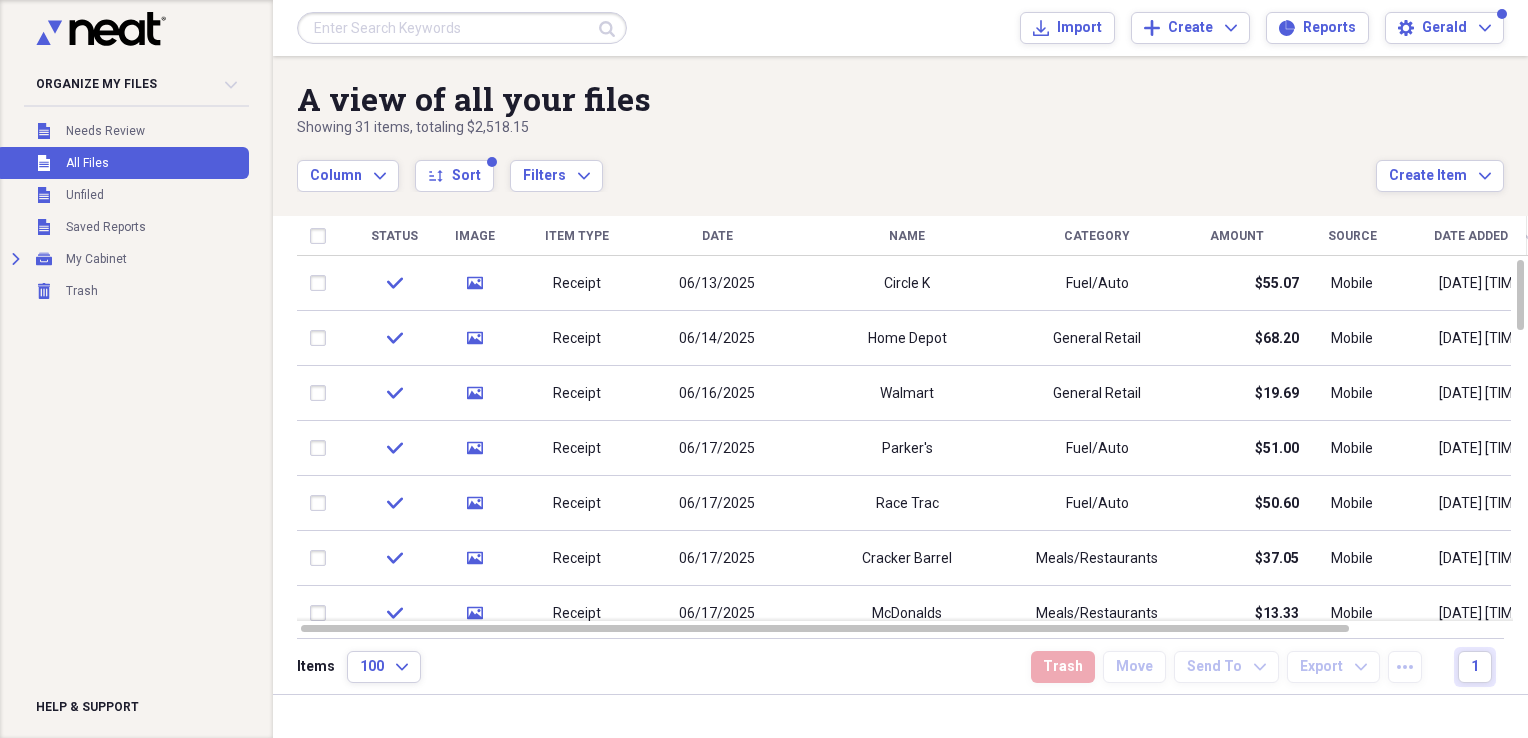 click on "Image" at bounding box center (475, 236) 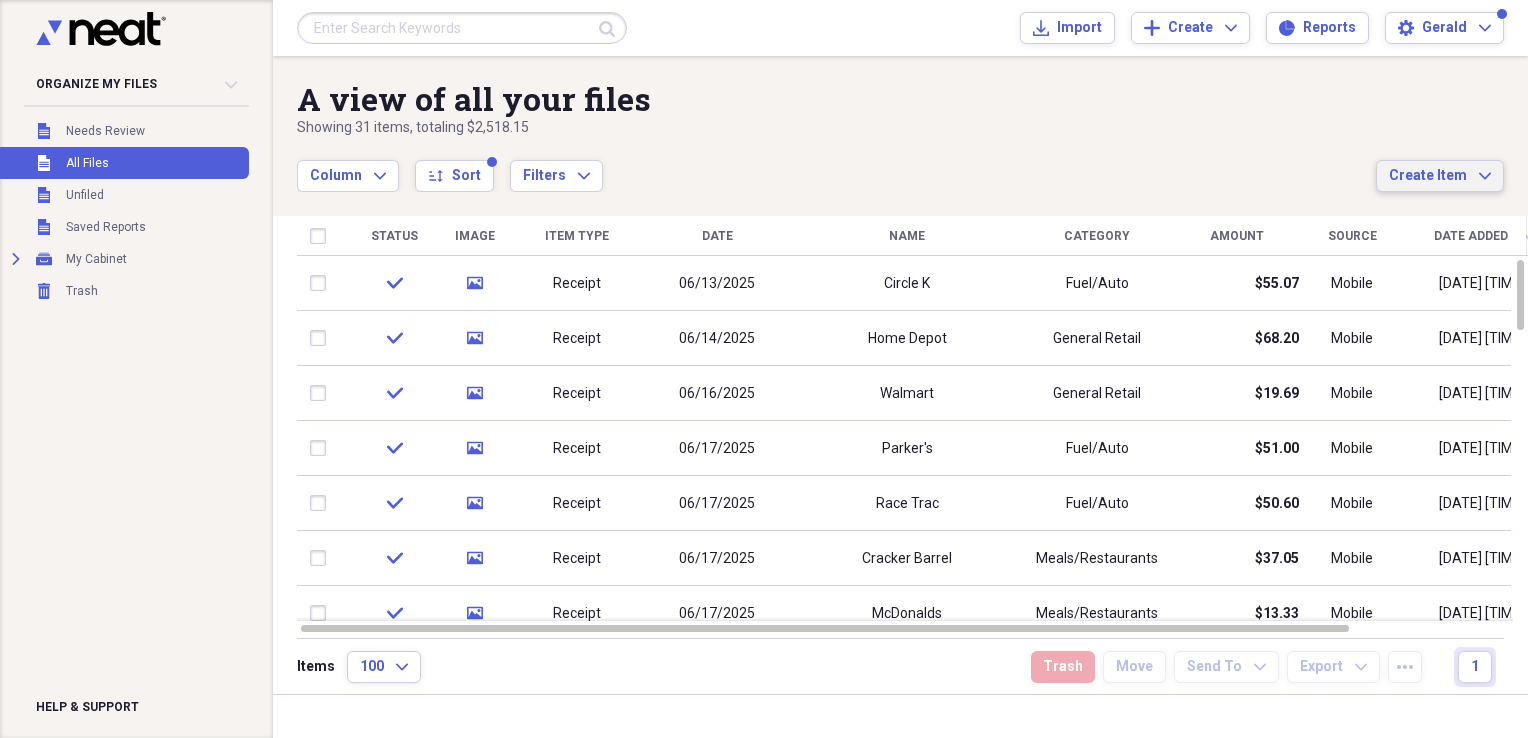 click on "Create Item Expand" at bounding box center (1440, 176) 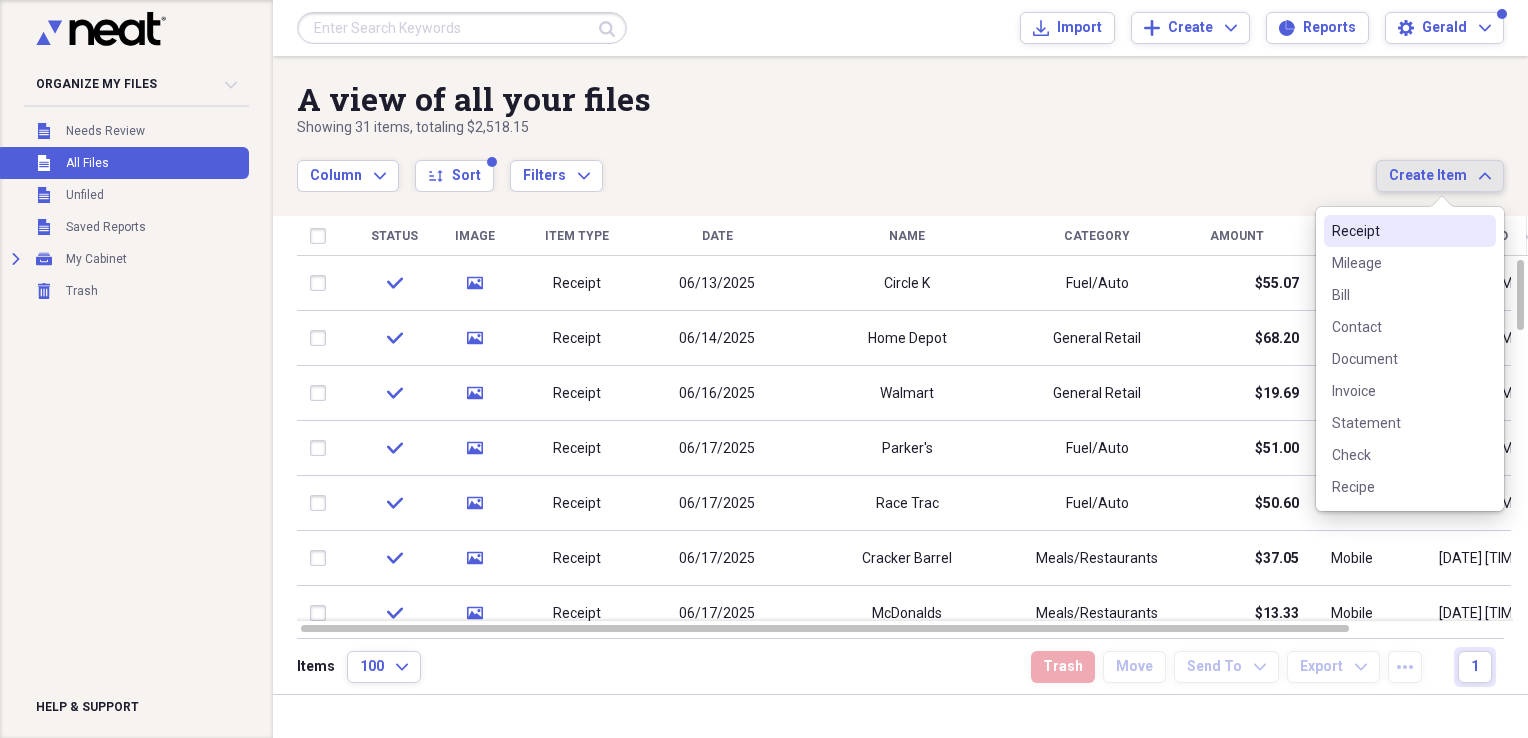 click on "Create Item Expand" at bounding box center [1440, 176] 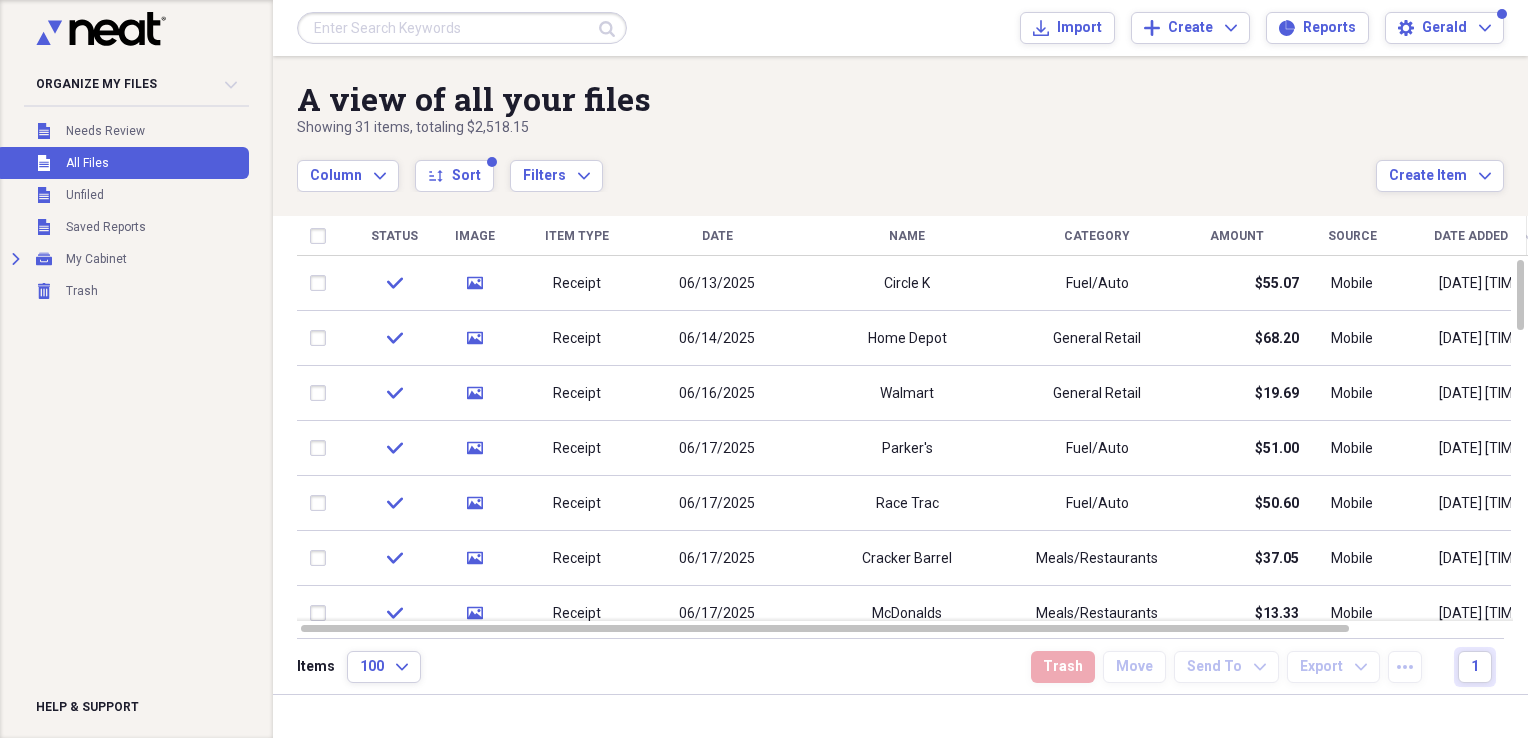 click on "Items 100 Expand Trash Move Send To Expand Export Expand more 1" at bounding box center [900, 666] 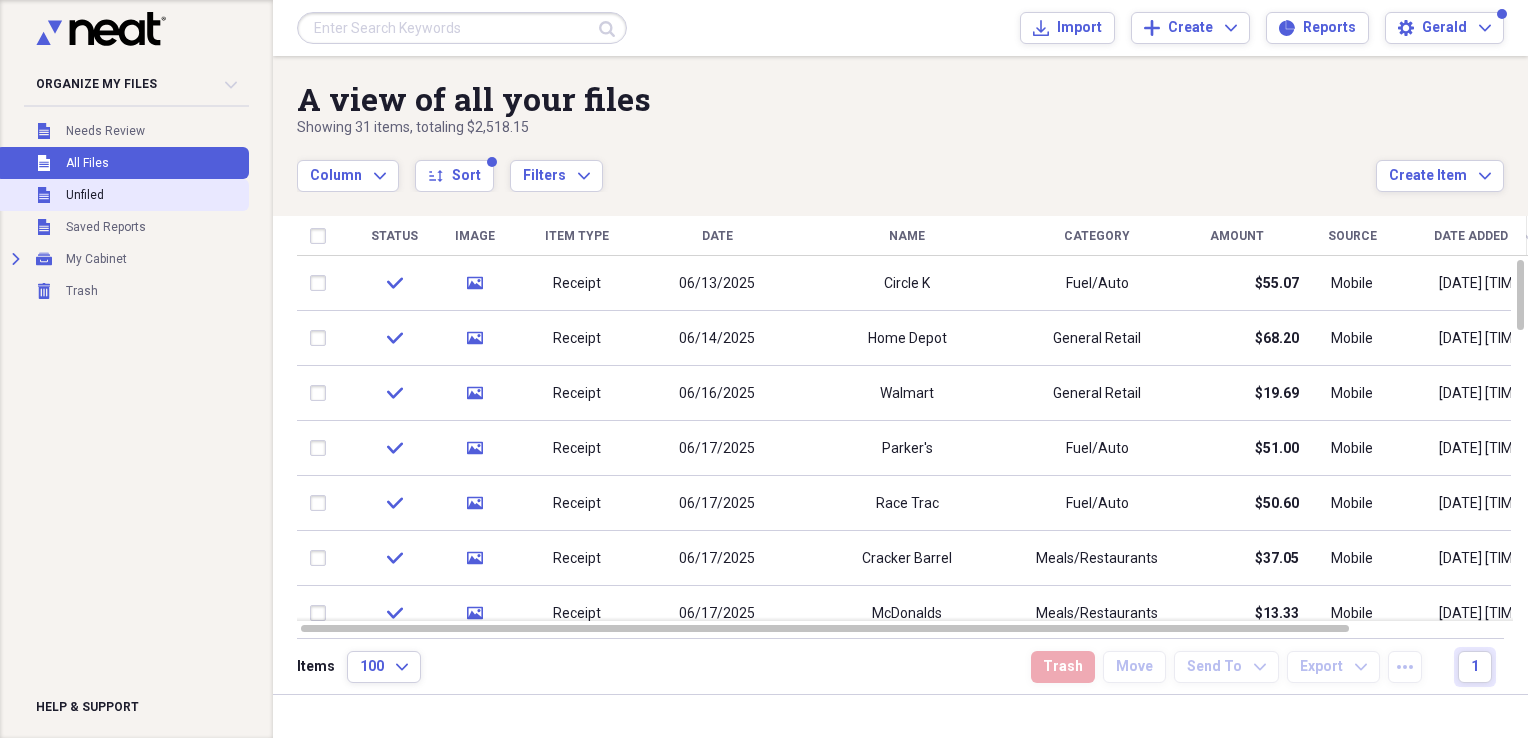click on "Unfiled" at bounding box center [85, 195] 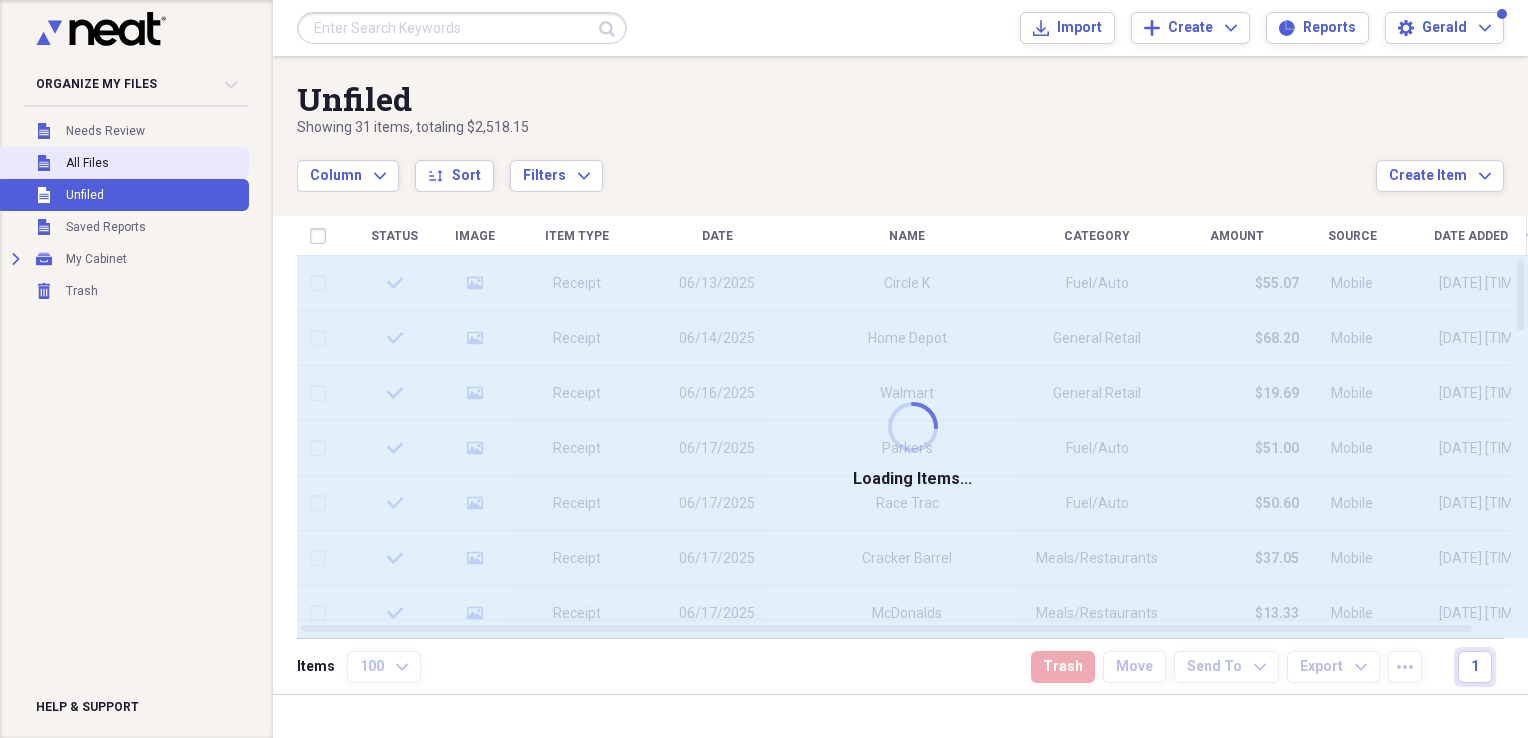 click on "All Files" at bounding box center (87, 163) 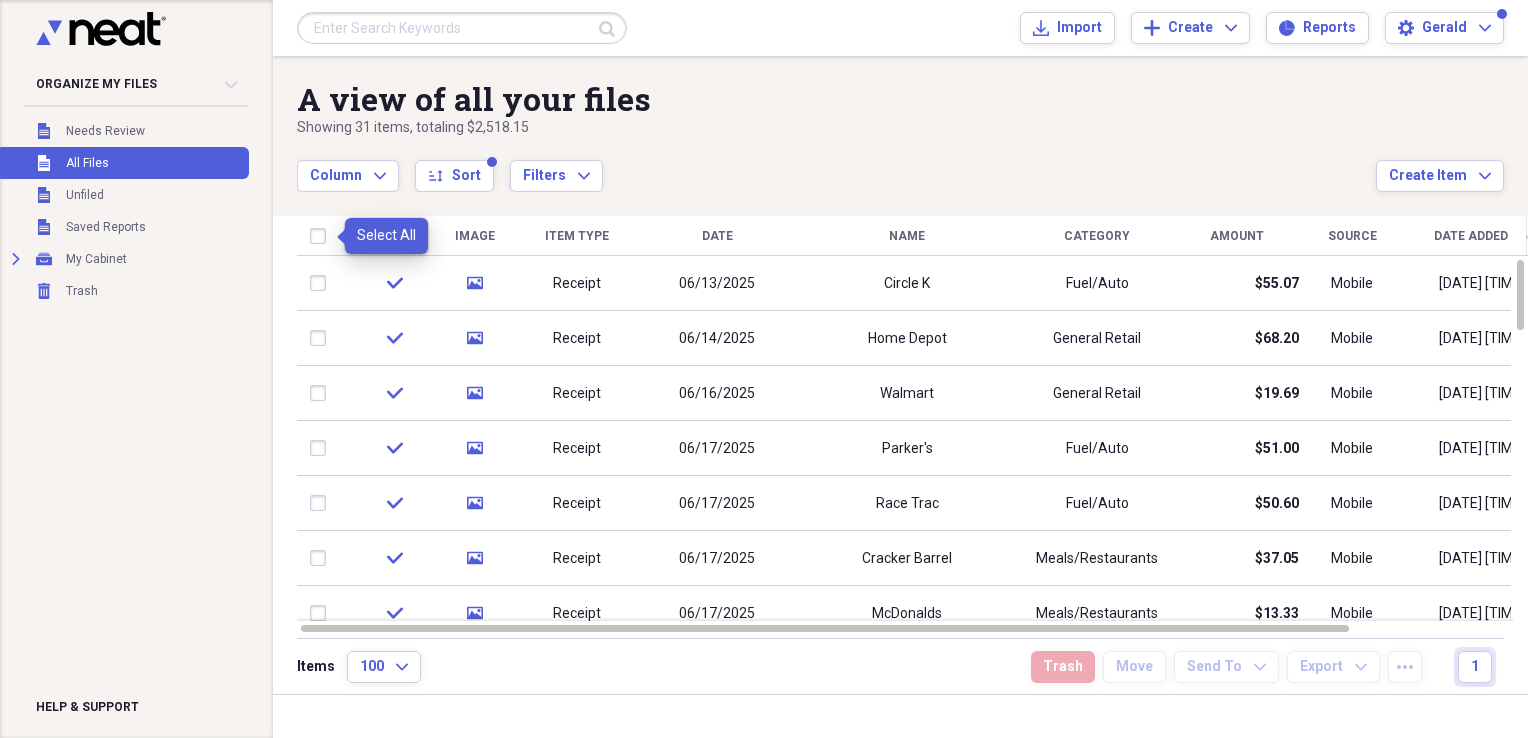 click at bounding box center [322, 236] 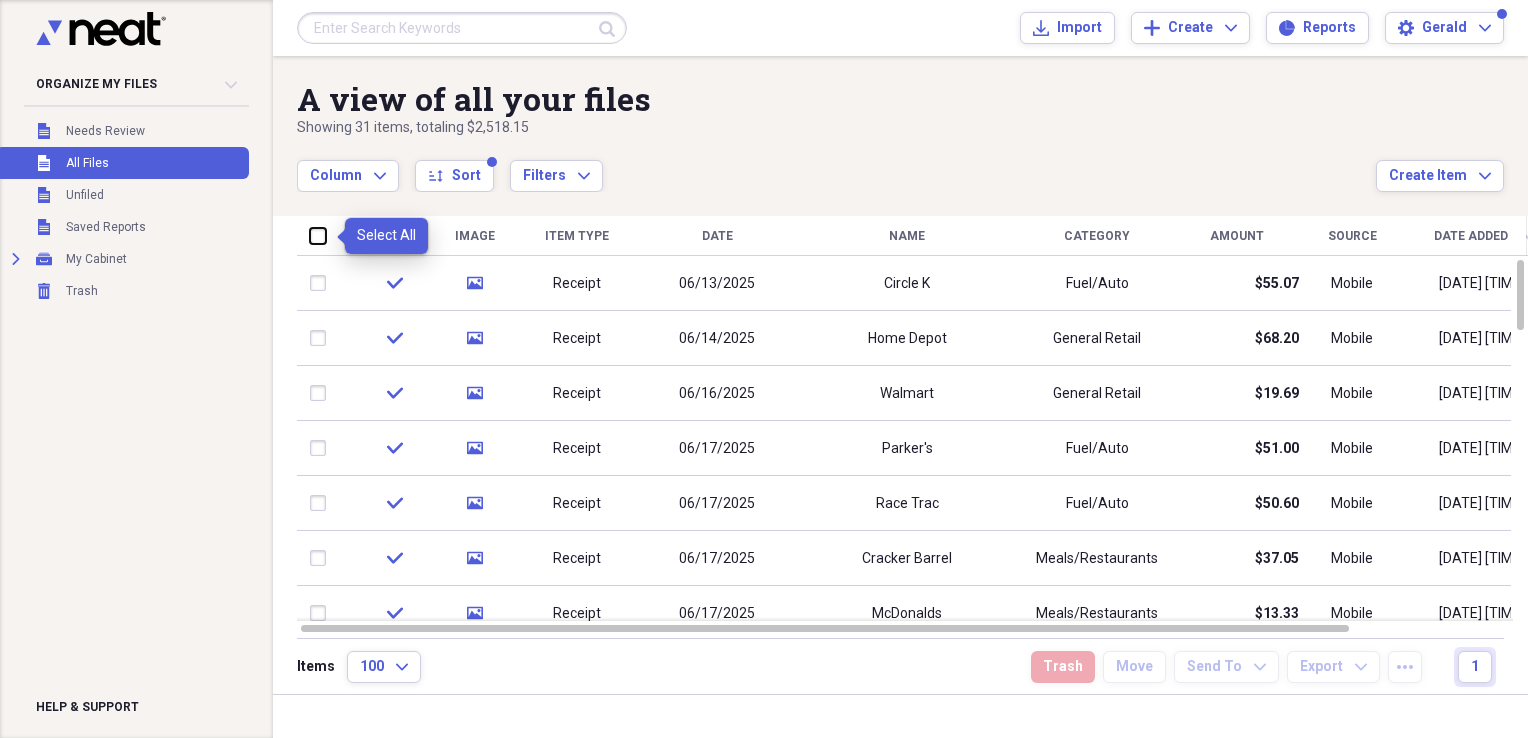 click at bounding box center [310, 235] 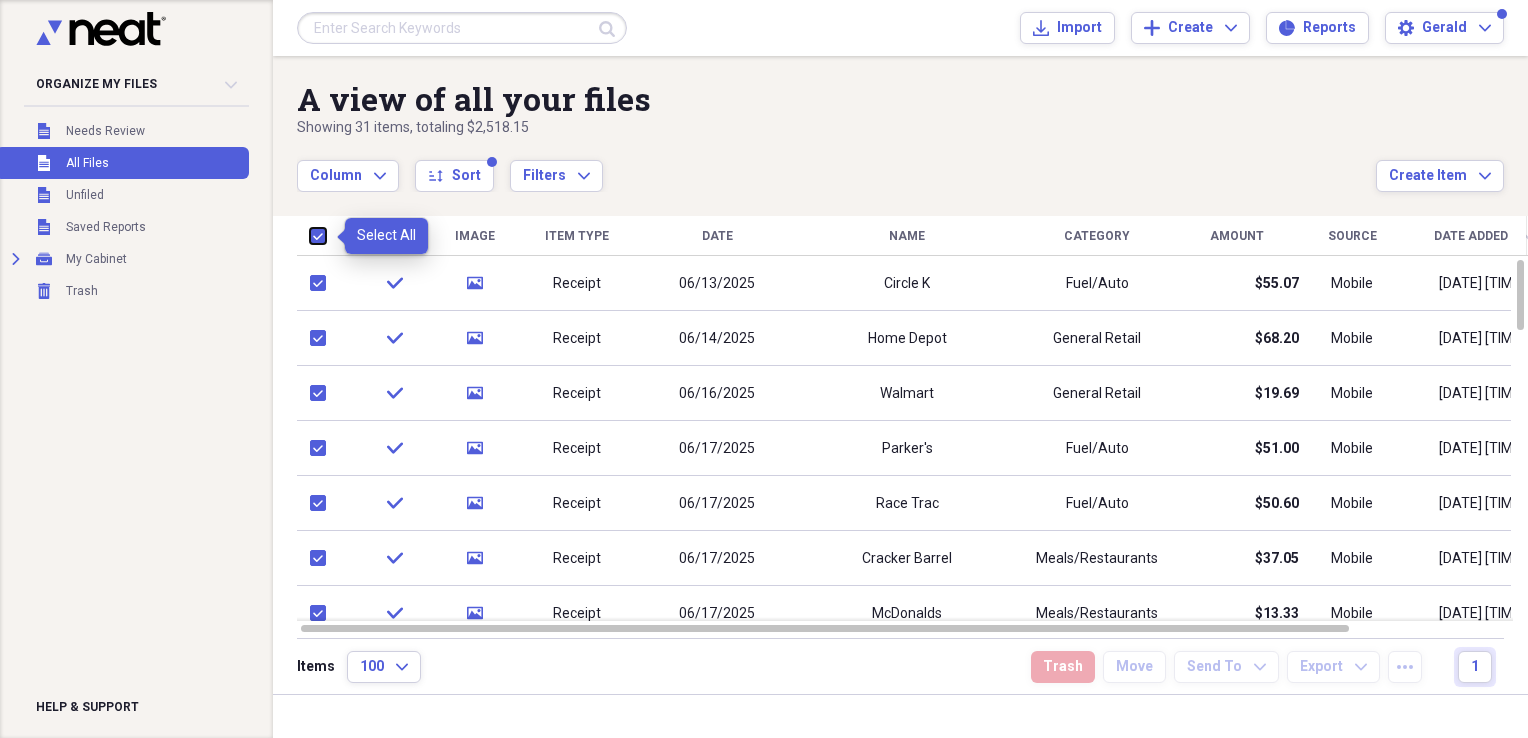 checkbox on "true" 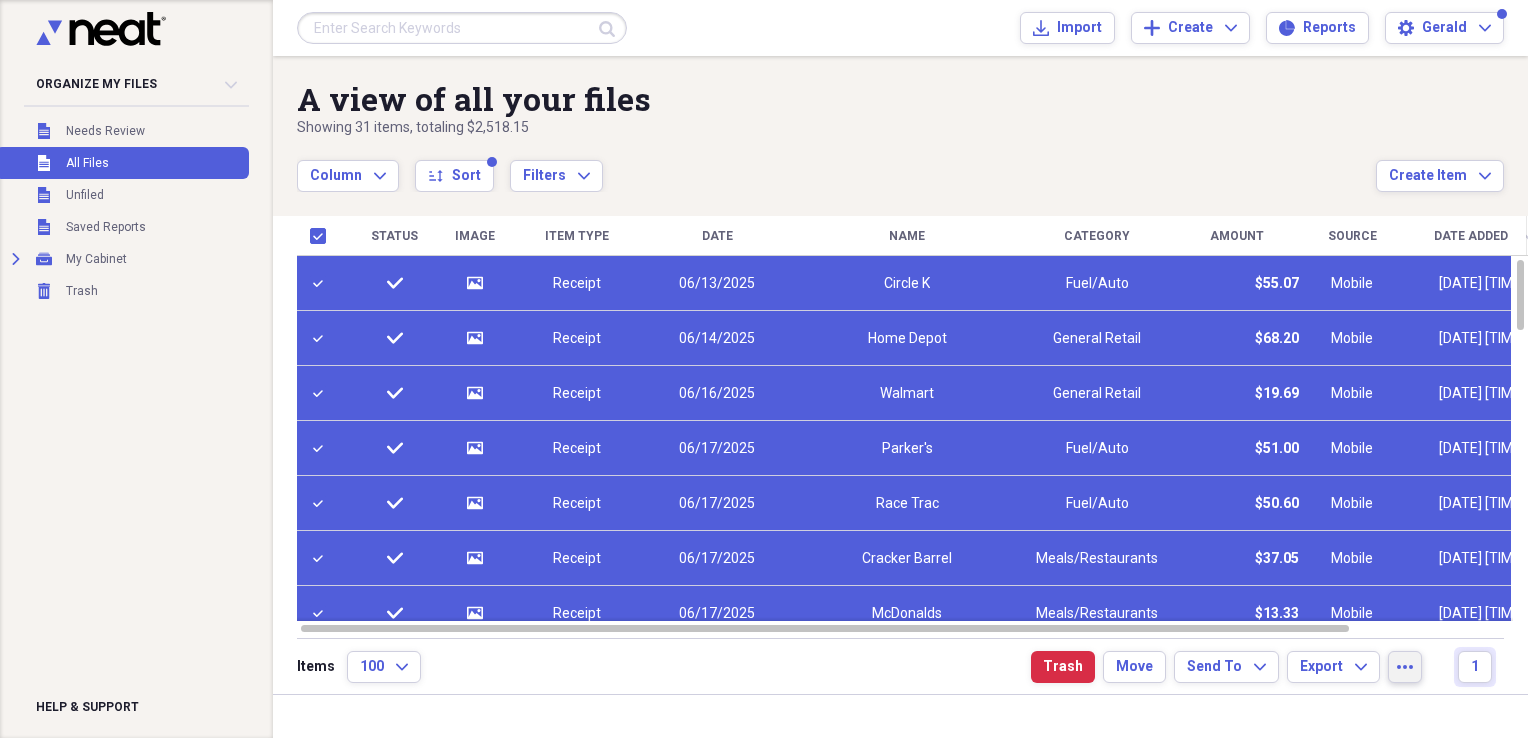 click on "more" at bounding box center (1405, 667) 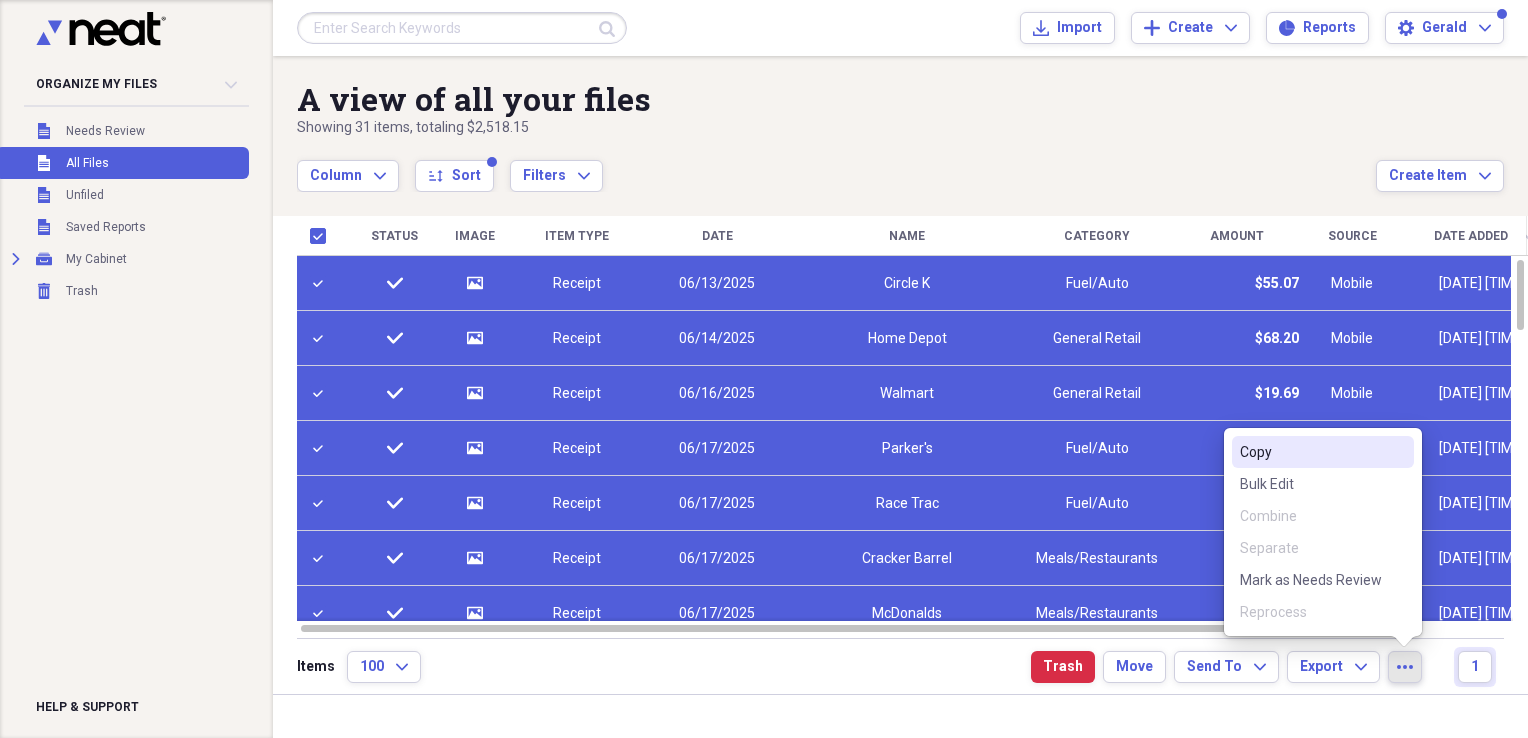 click on "more" at bounding box center [1405, 667] 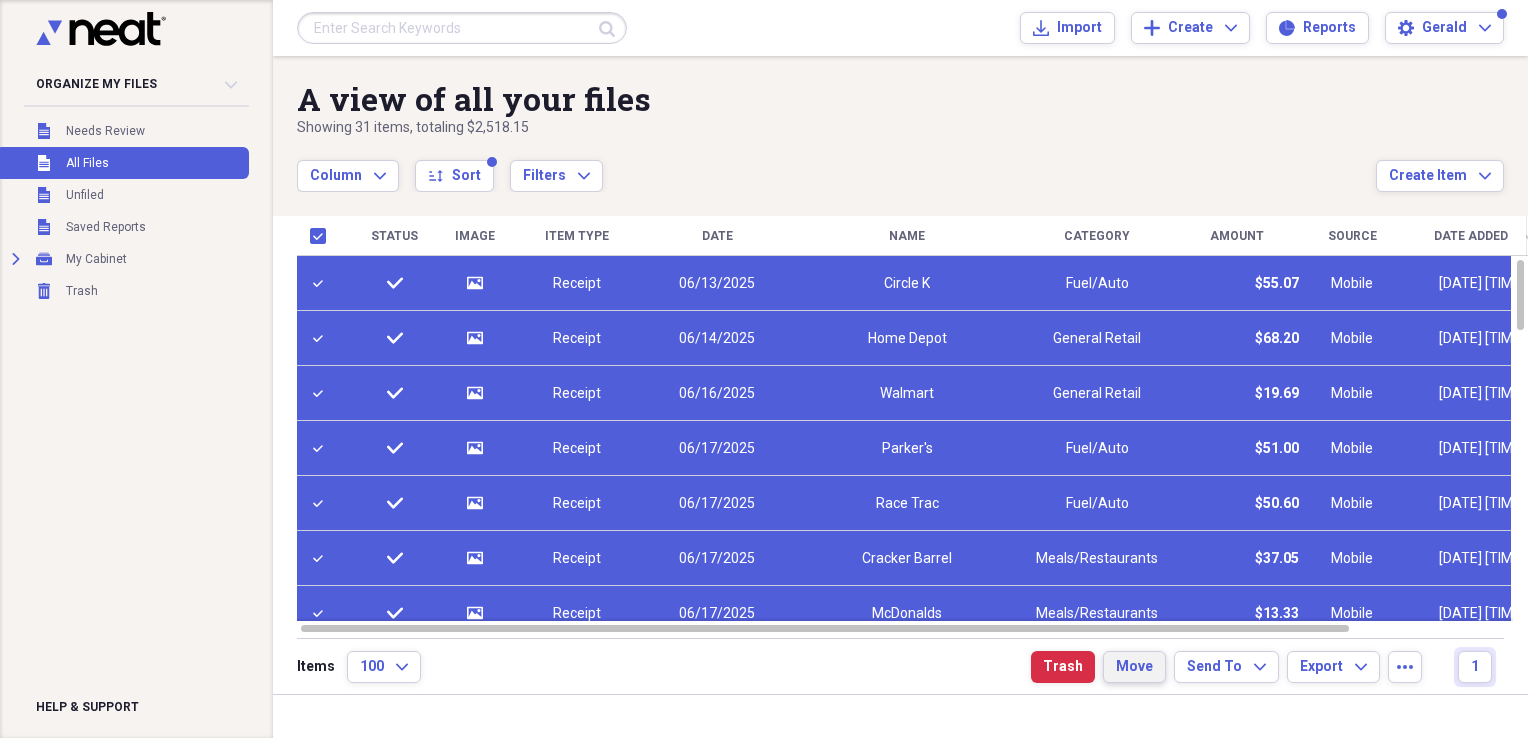 click on "Move" at bounding box center [1134, 667] 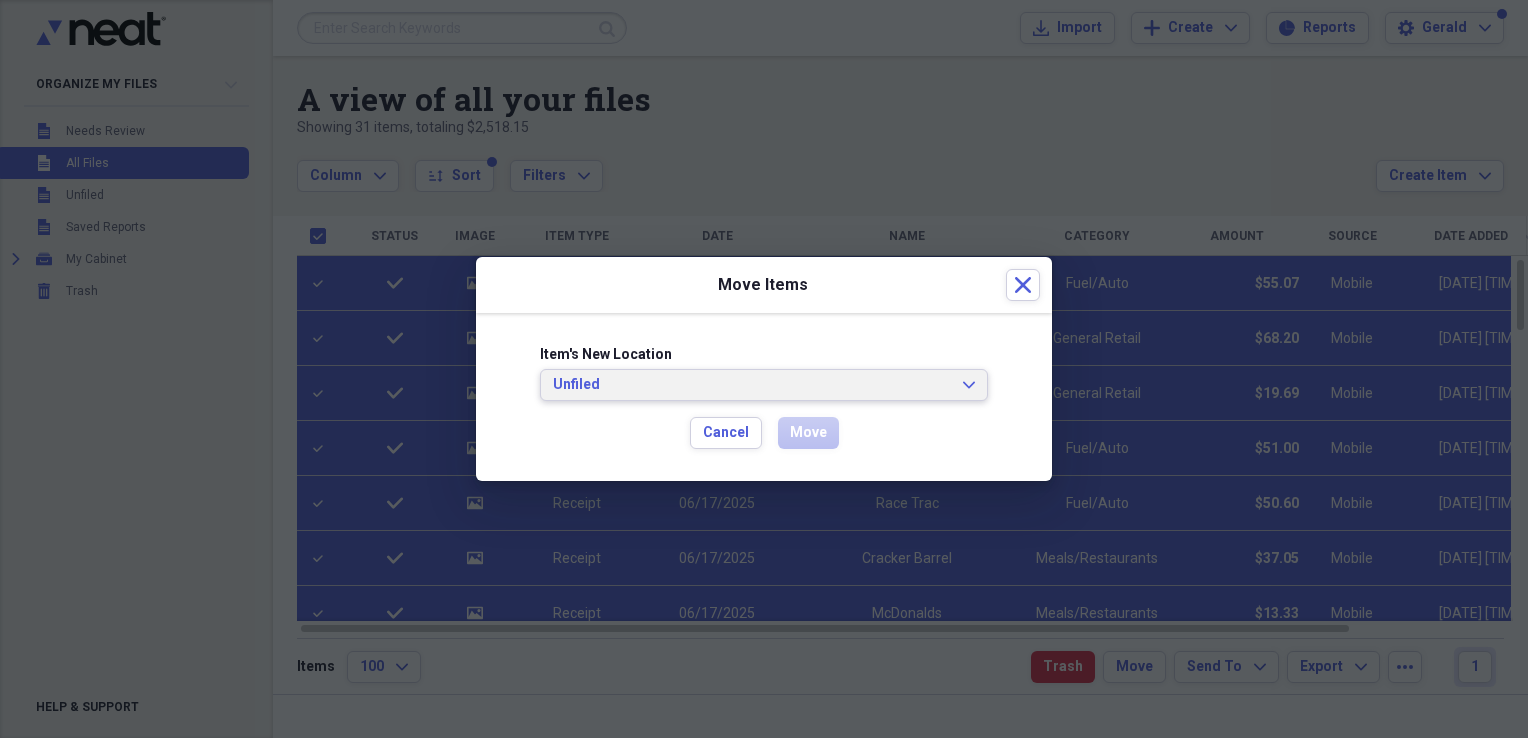 click on "Expand" 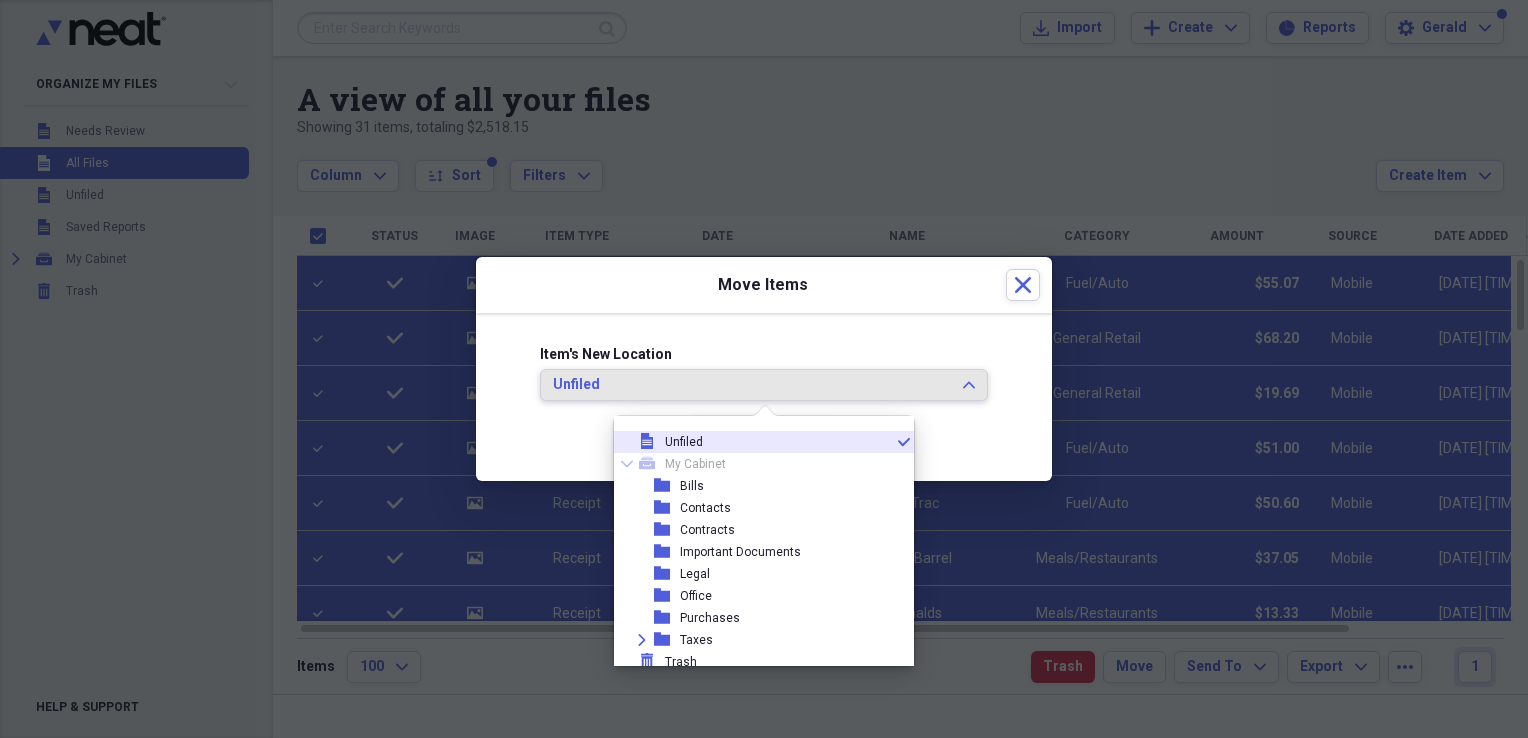scroll, scrollTop: 6, scrollLeft: 0, axis: vertical 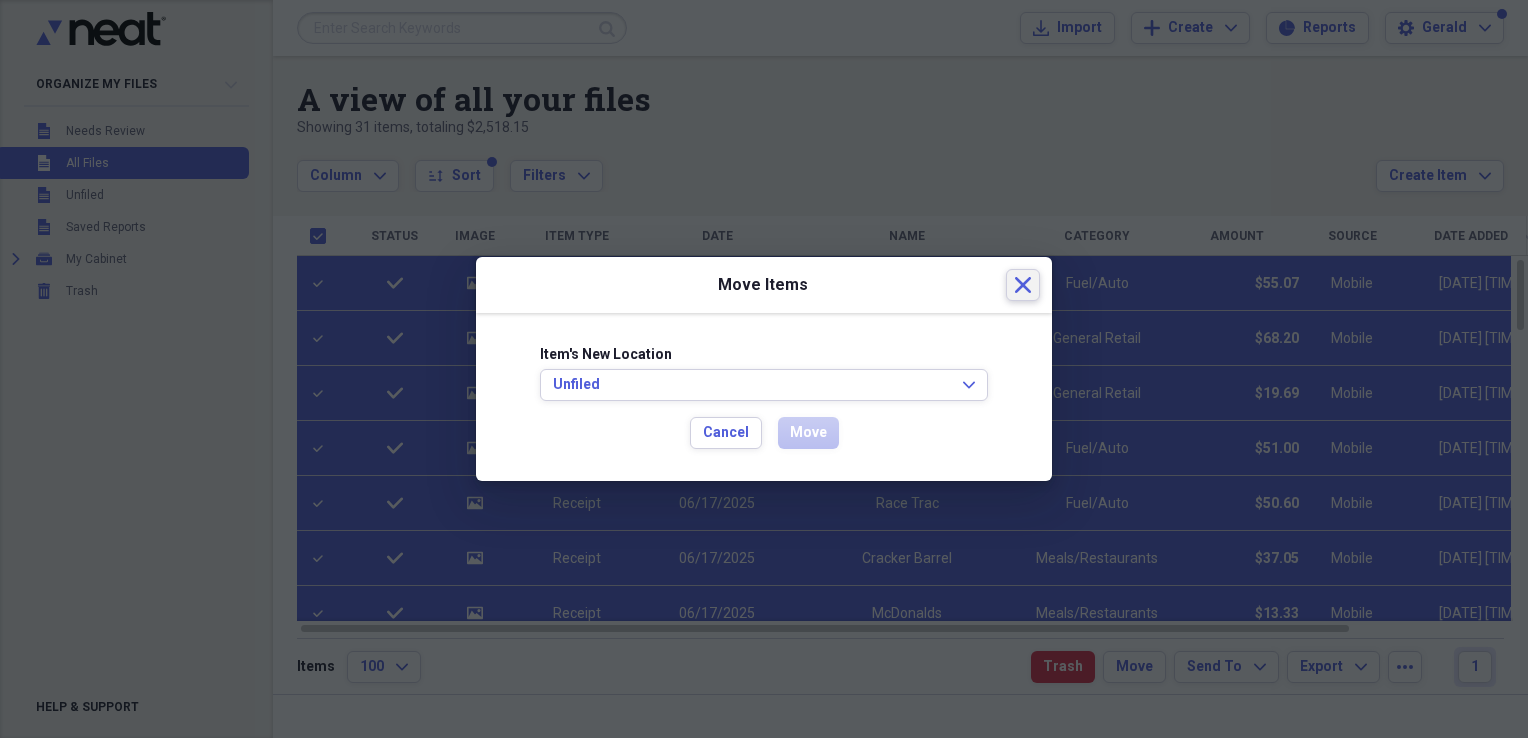 click on "Close" 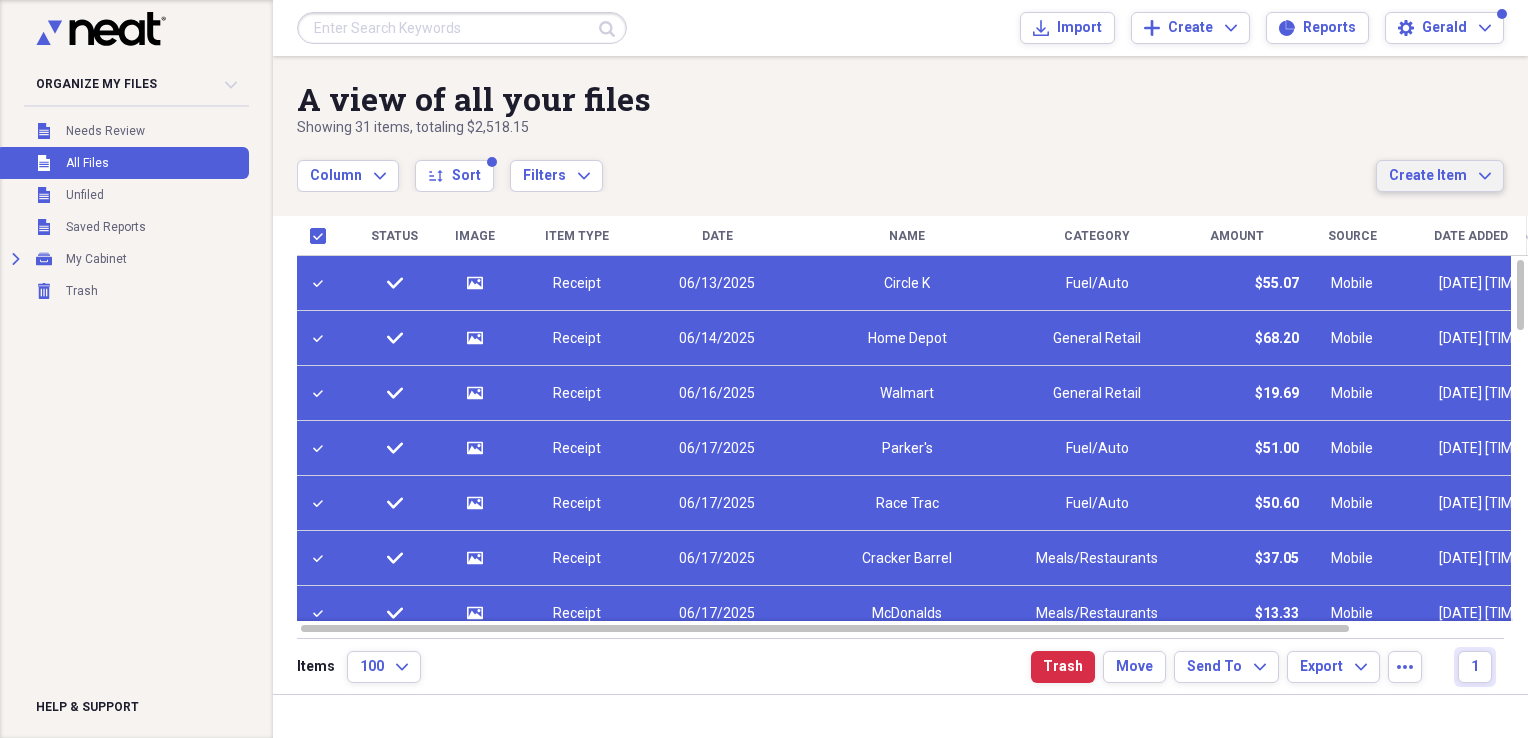 click on "Expand" 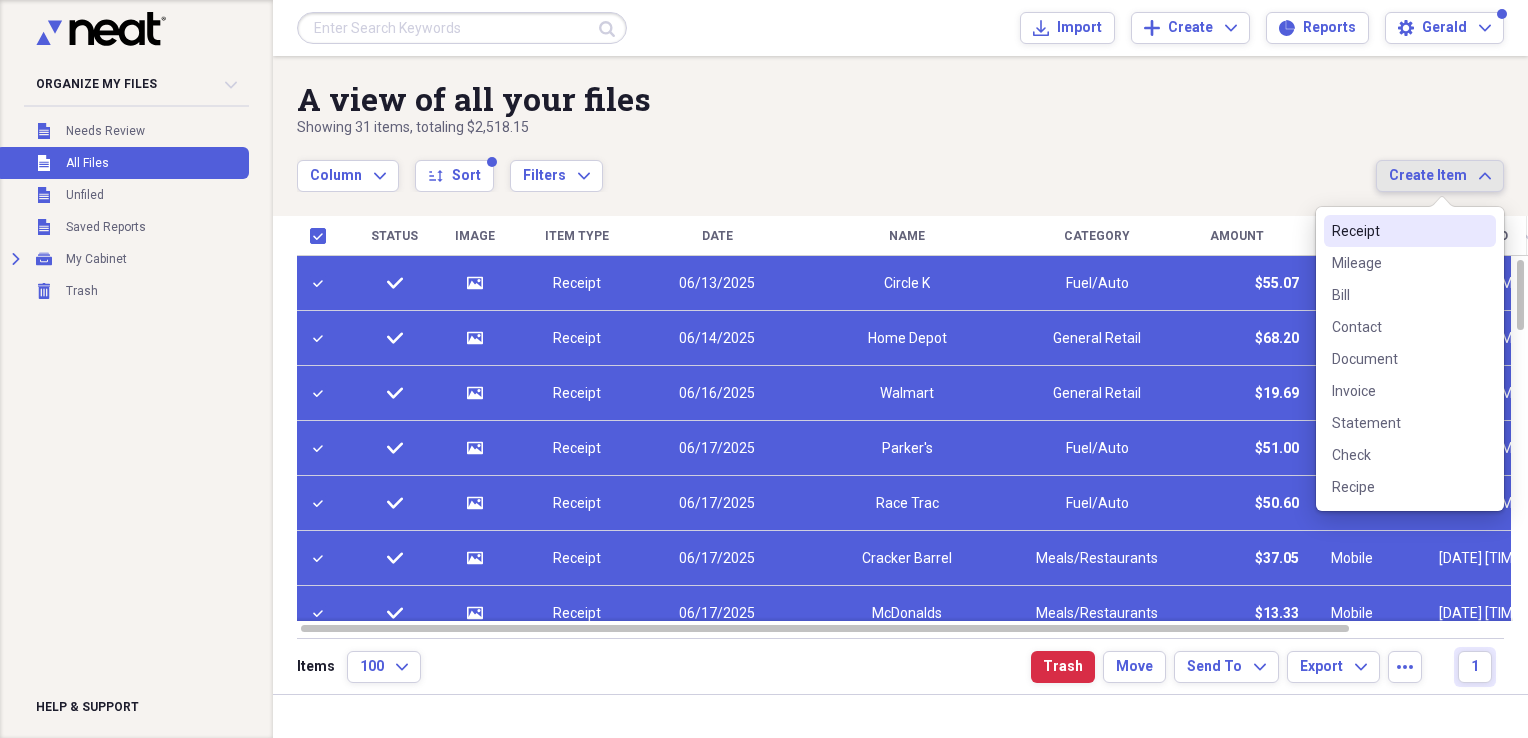 click on "Expand" 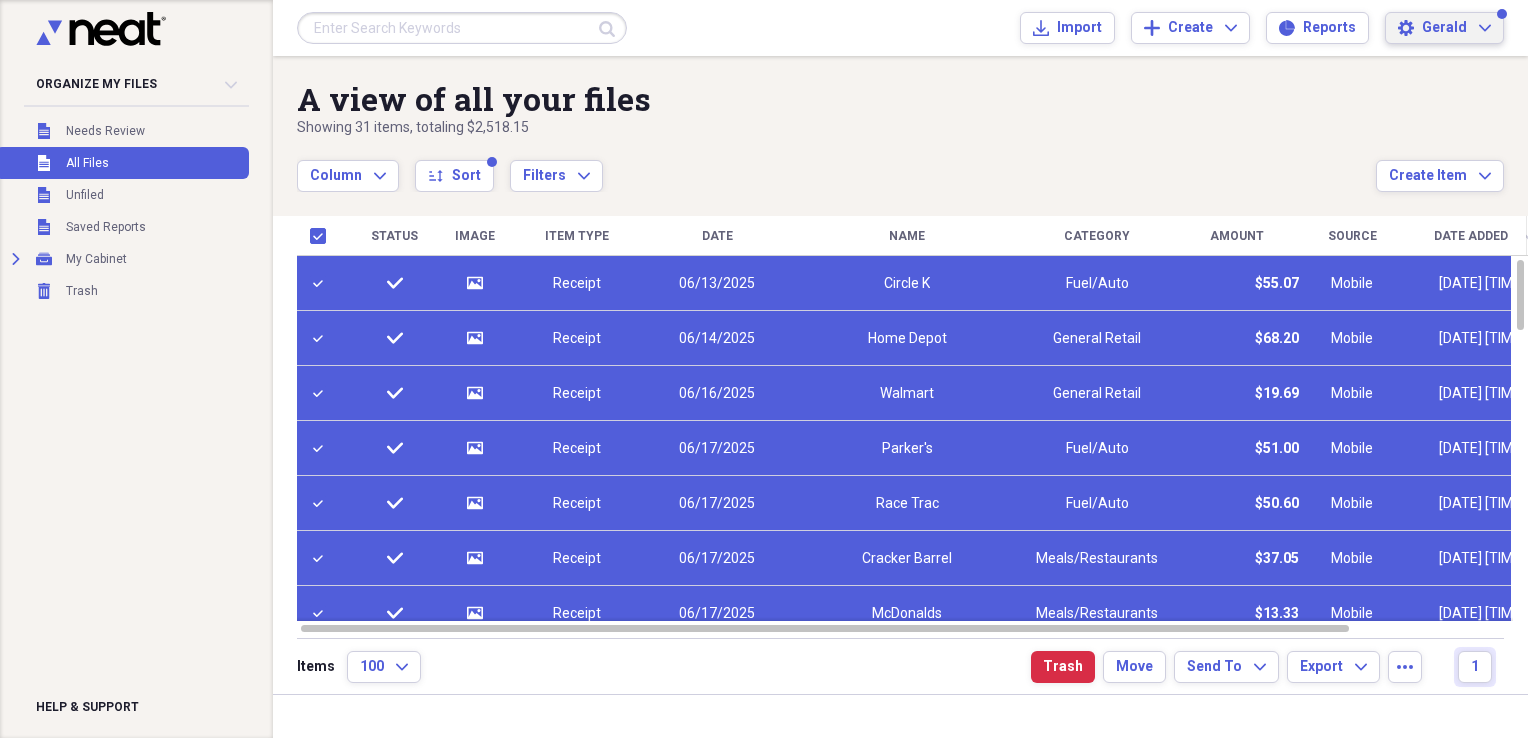 click on "Expand" 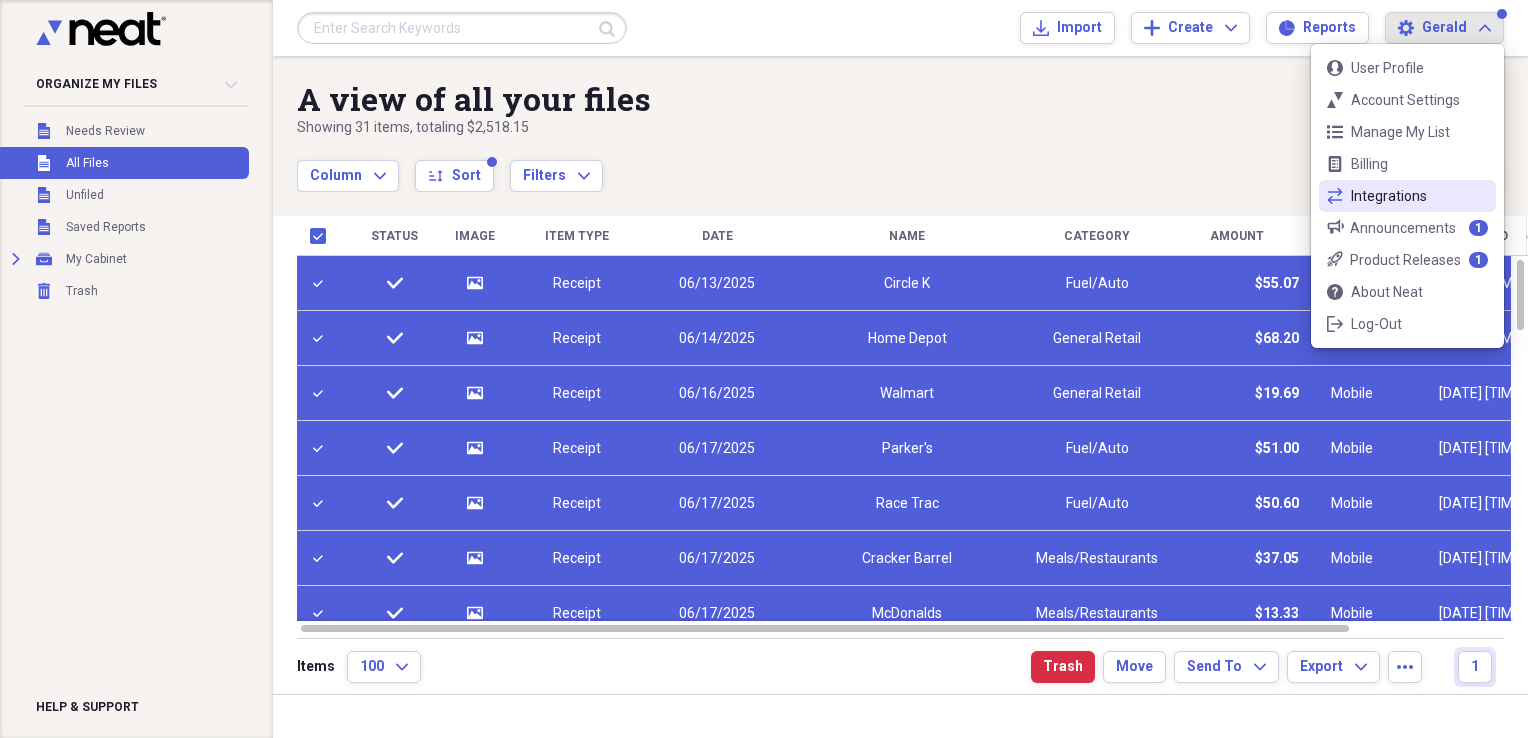 click on "Integrations" at bounding box center [1407, 196] 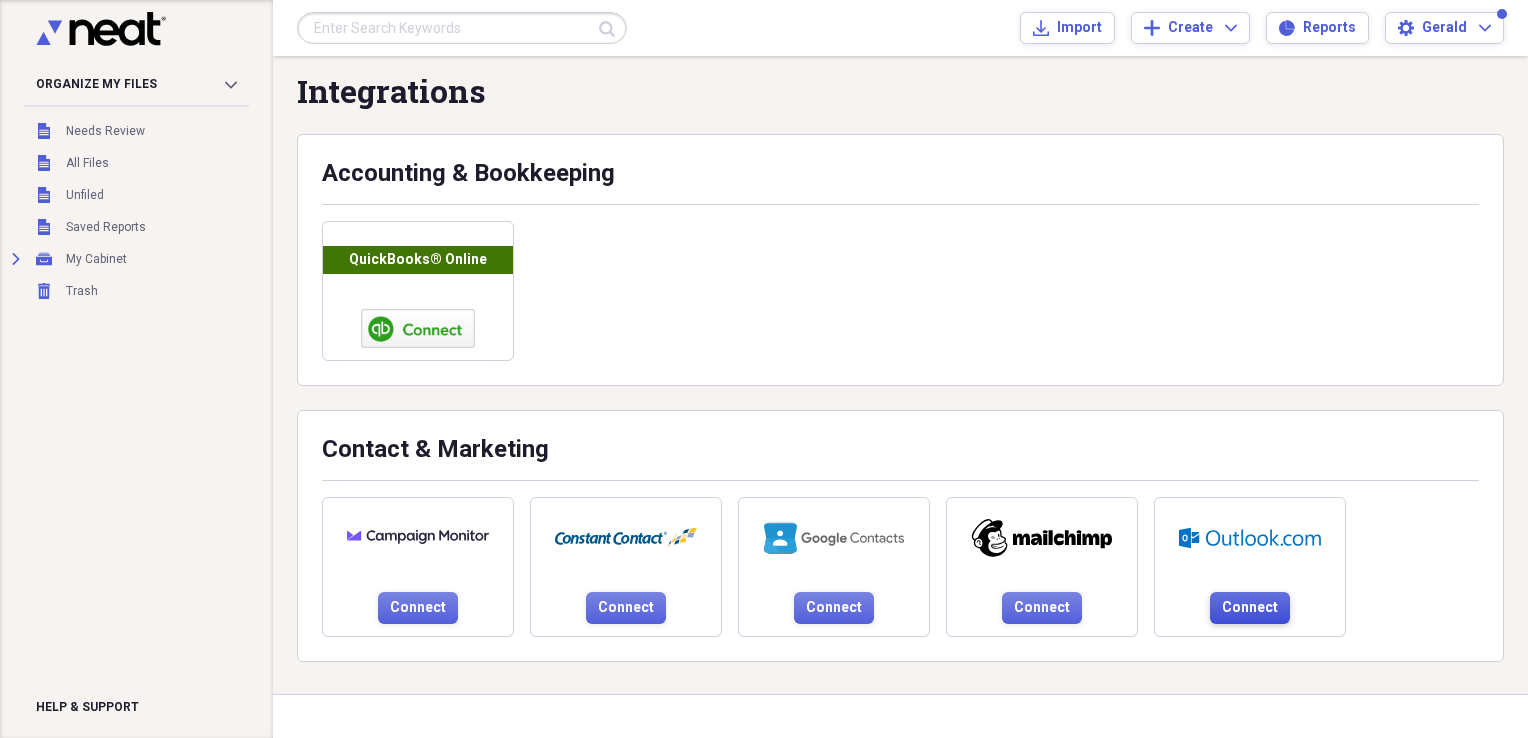 click on "Connect" at bounding box center (1250, 608) 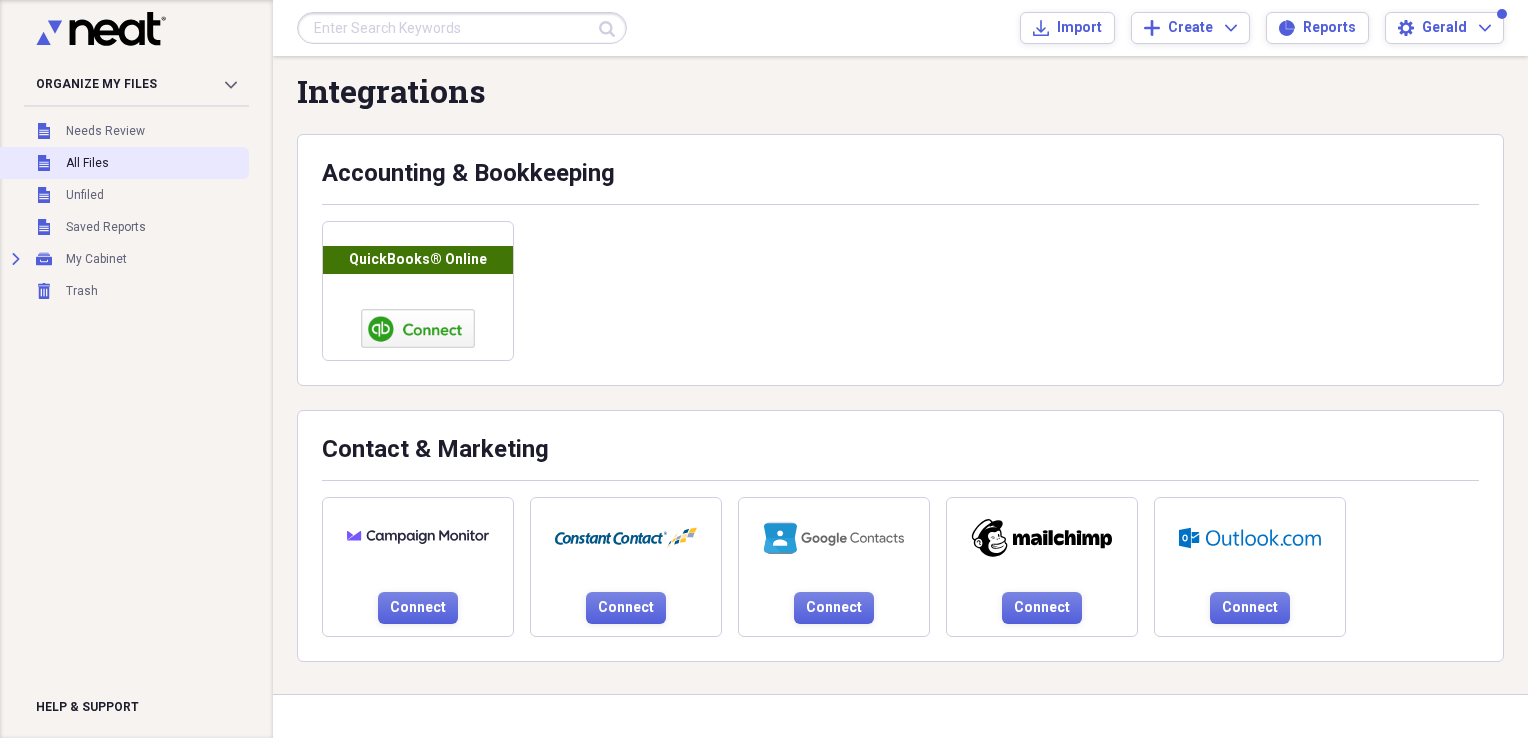 click on "All Files" at bounding box center (87, 163) 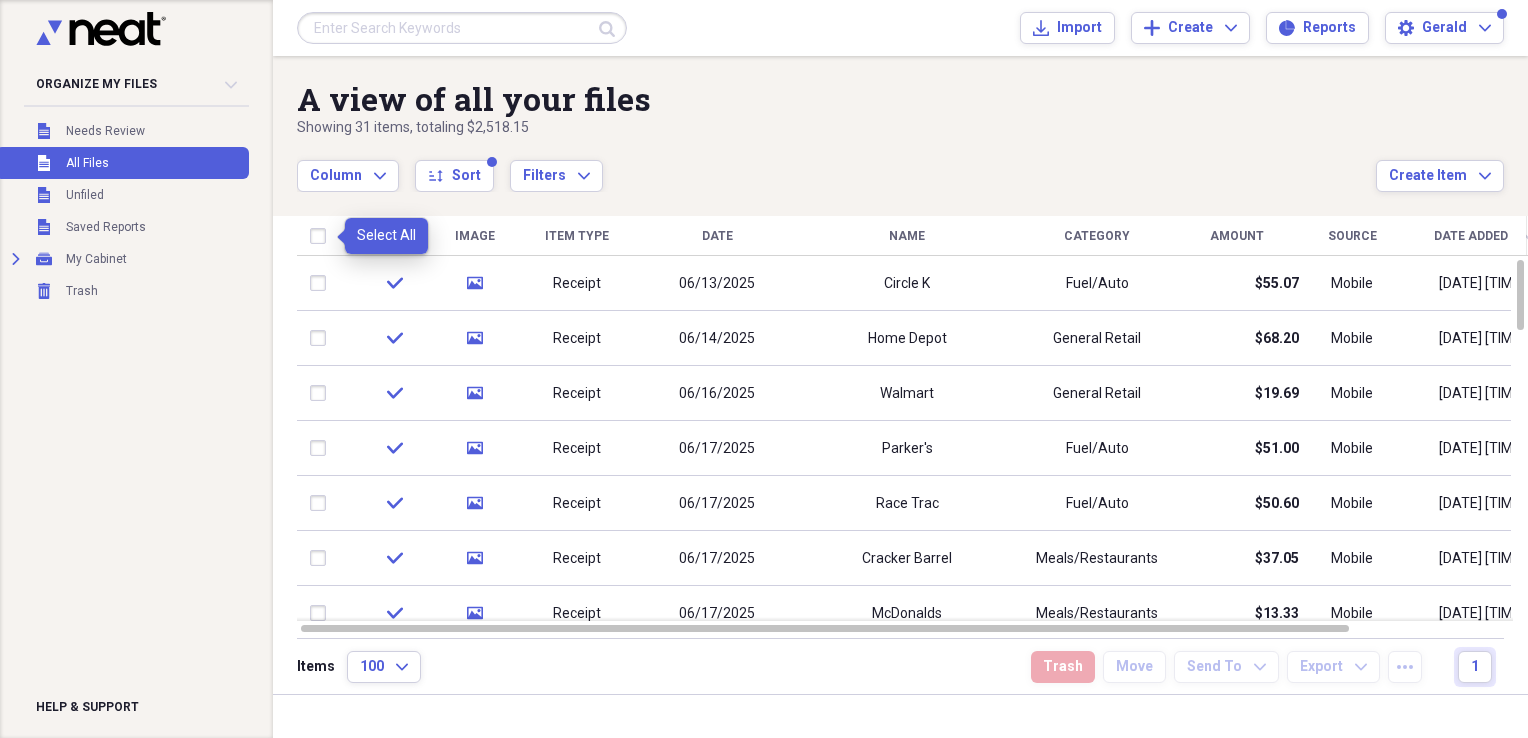click at bounding box center (322, 236) 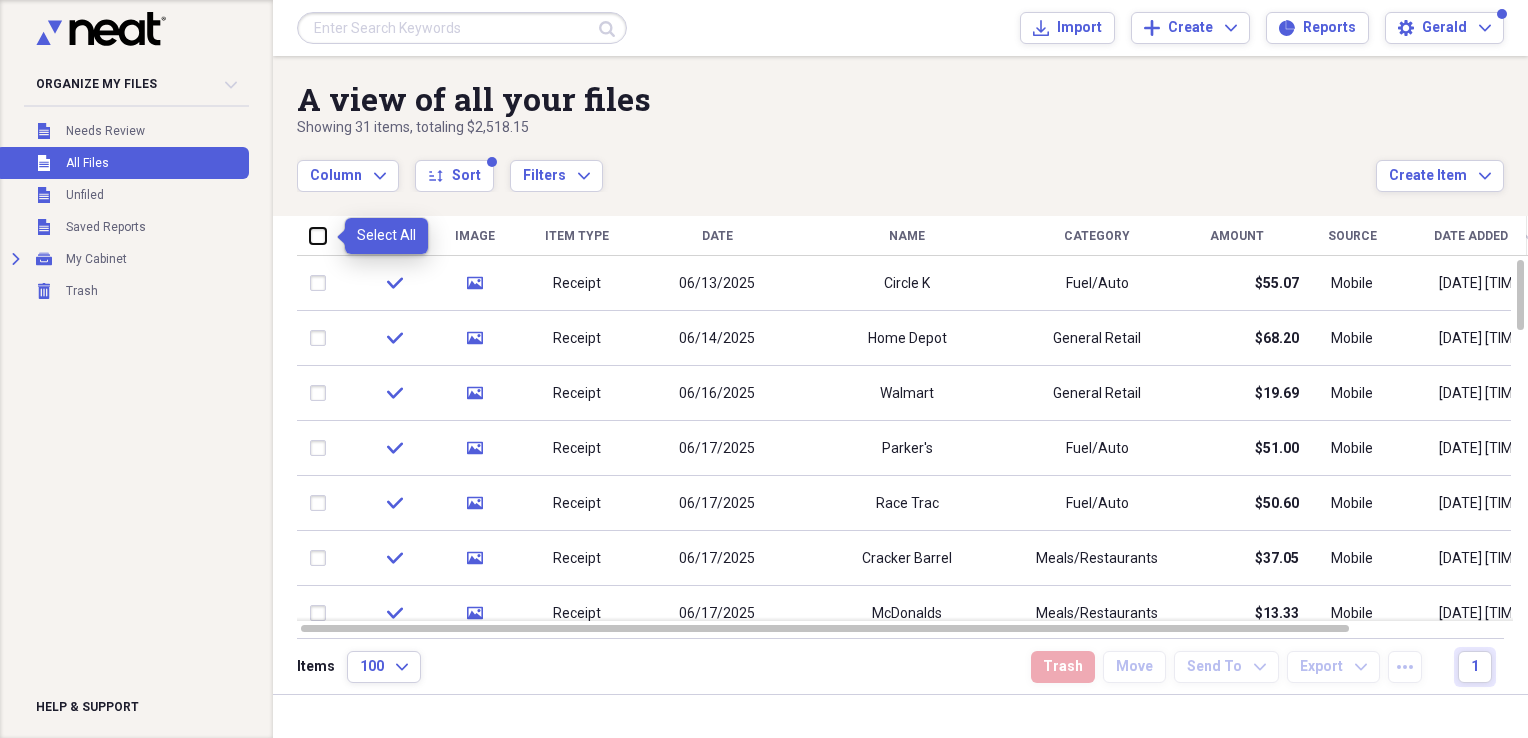 click at bounding box center [310, 235] 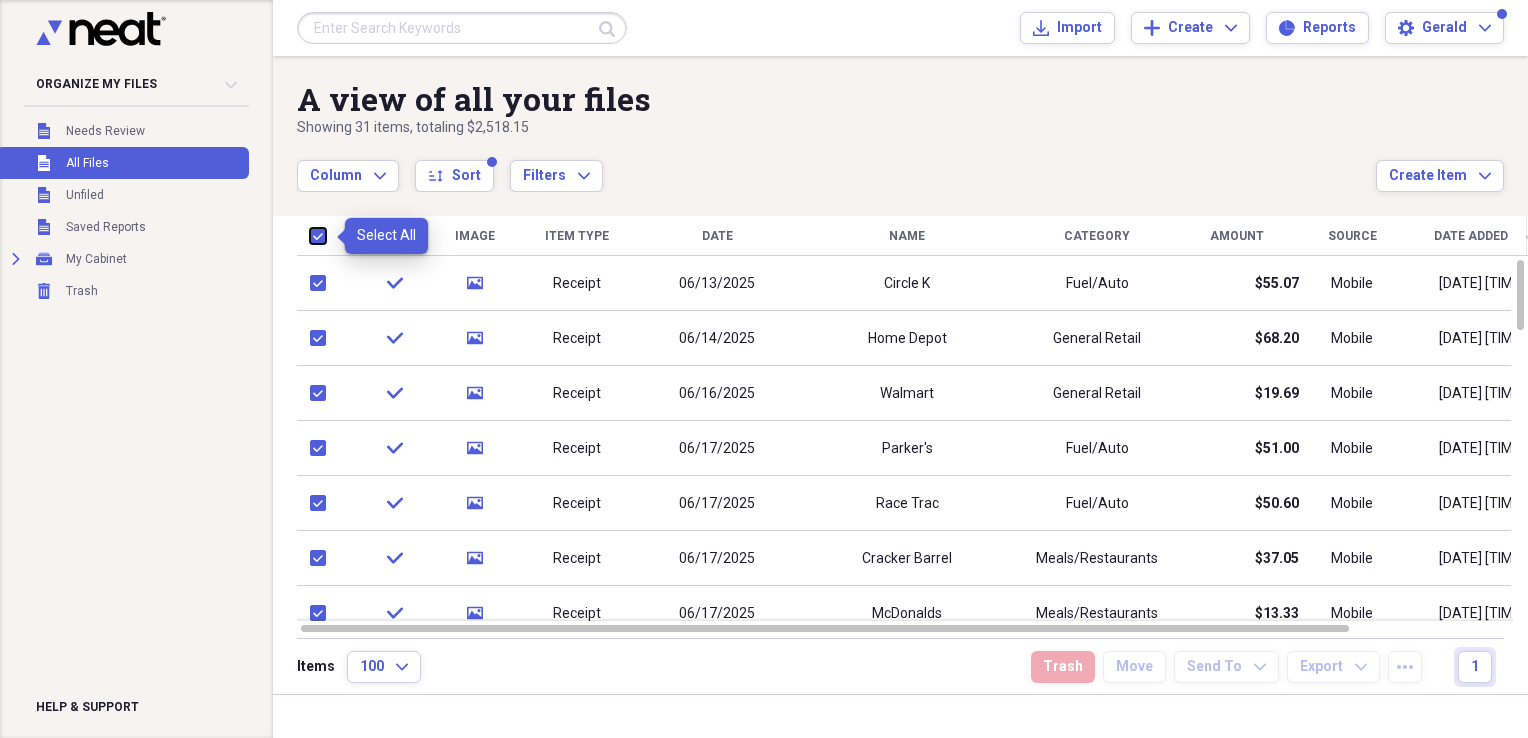 checkbox on "true" 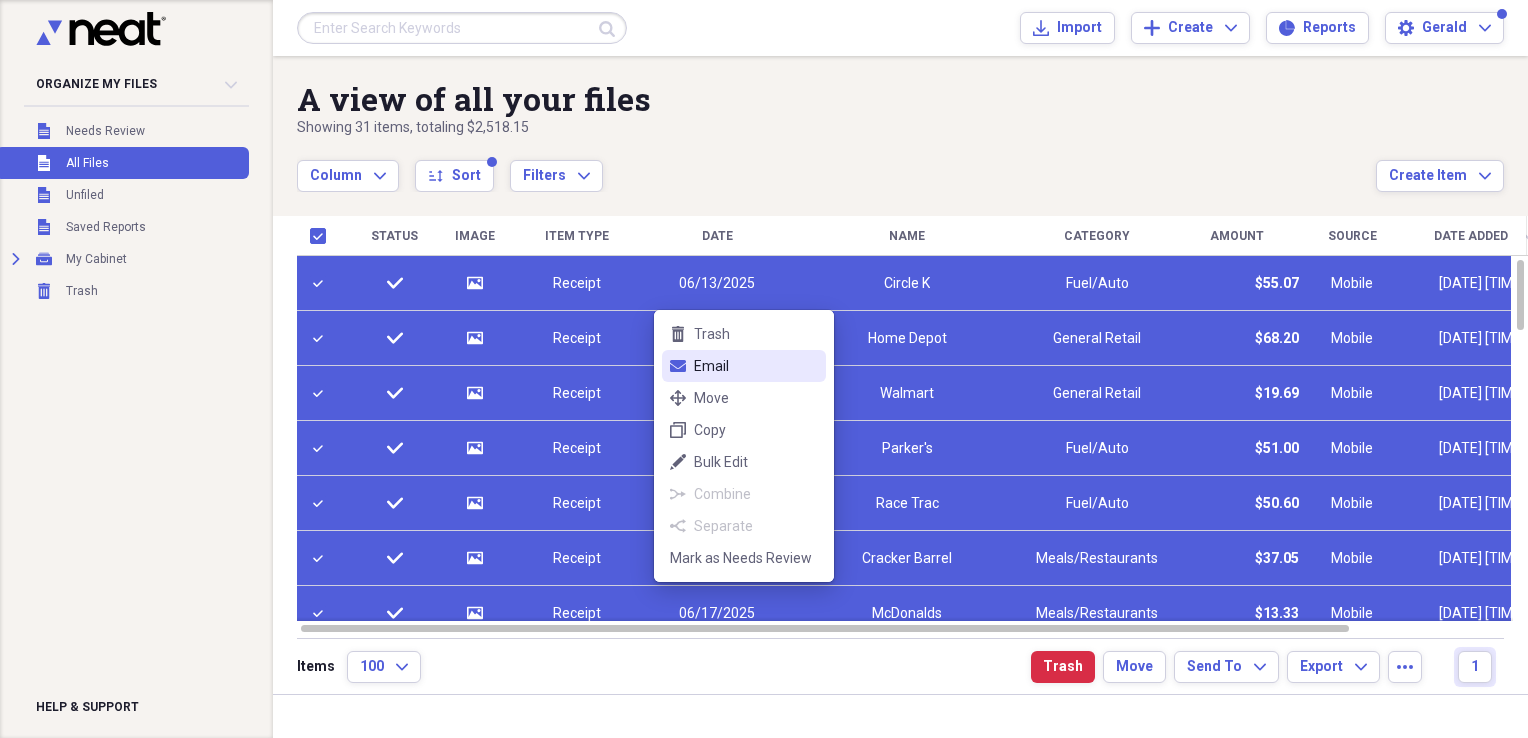 click on "Email" at bounding box center [756, 366] 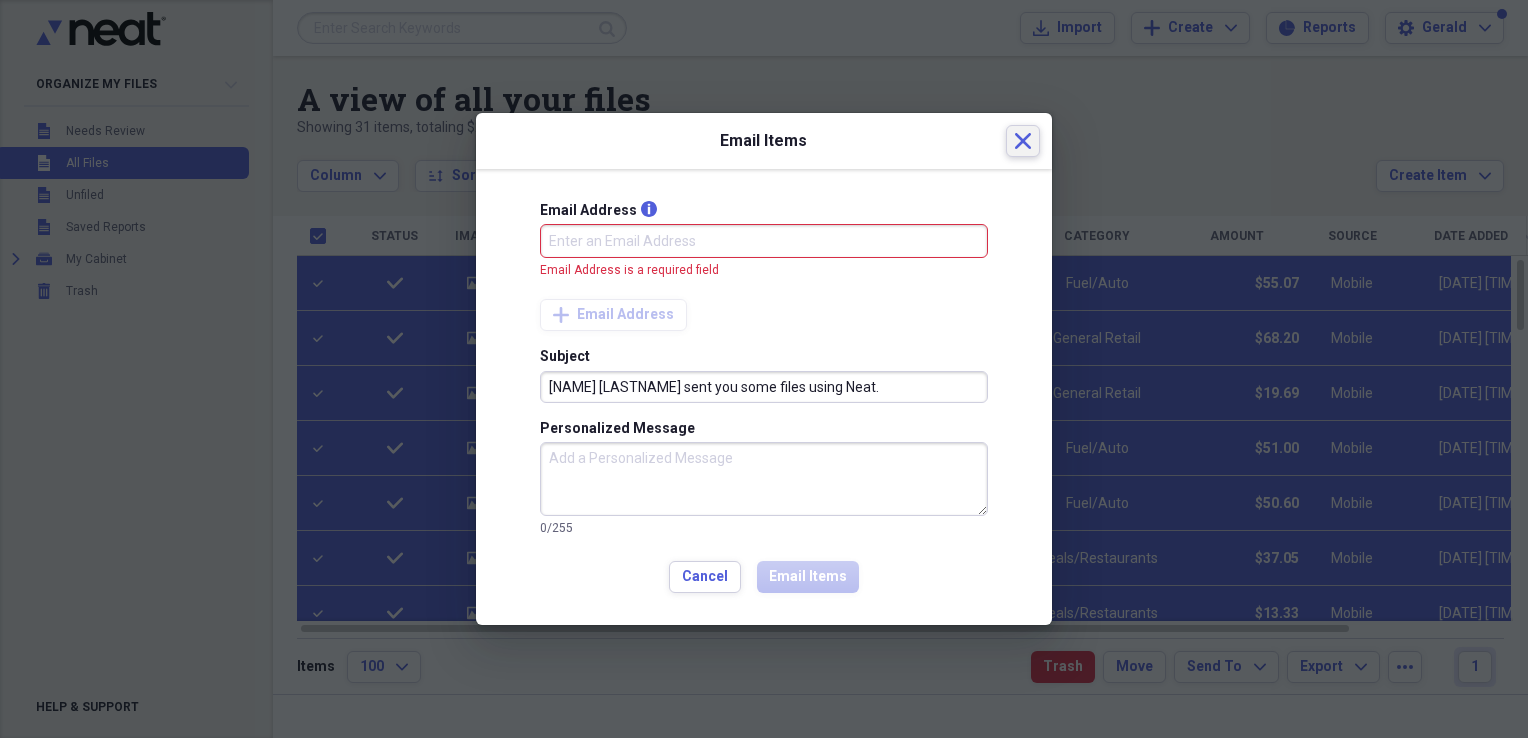 click on "Close" at bounding box center [1023, 141] 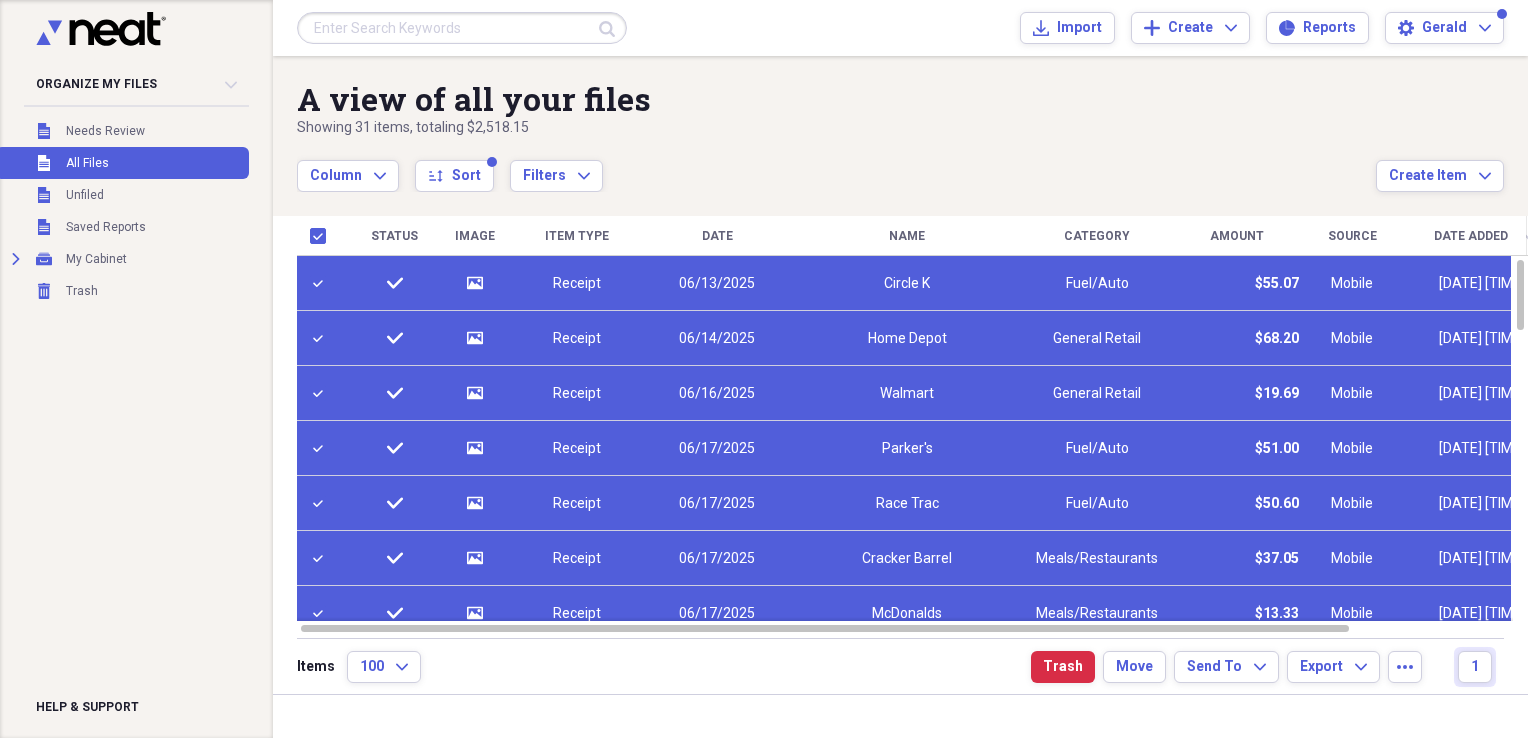 click 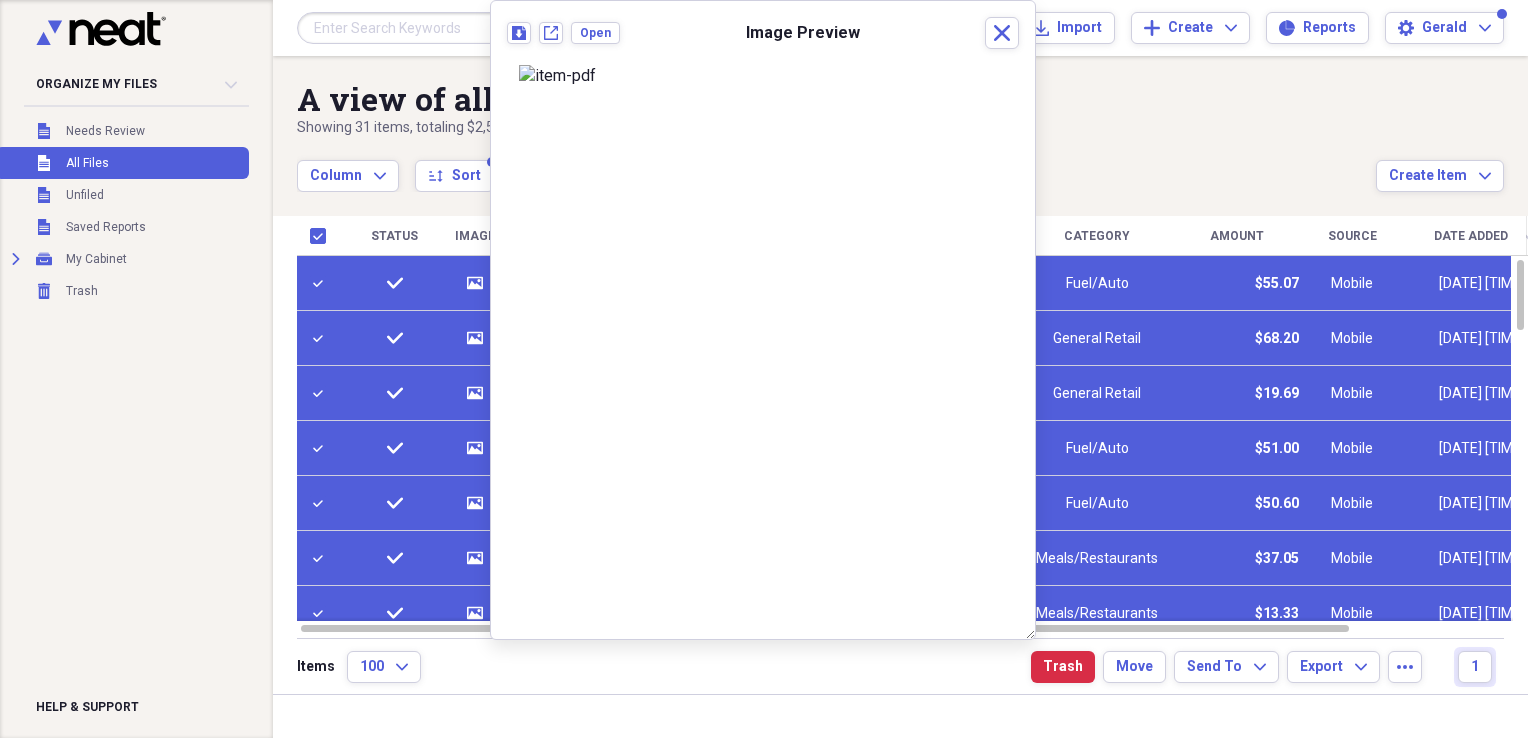 scroll, scrollTop: 0, scrollLeft: 0, axis: both 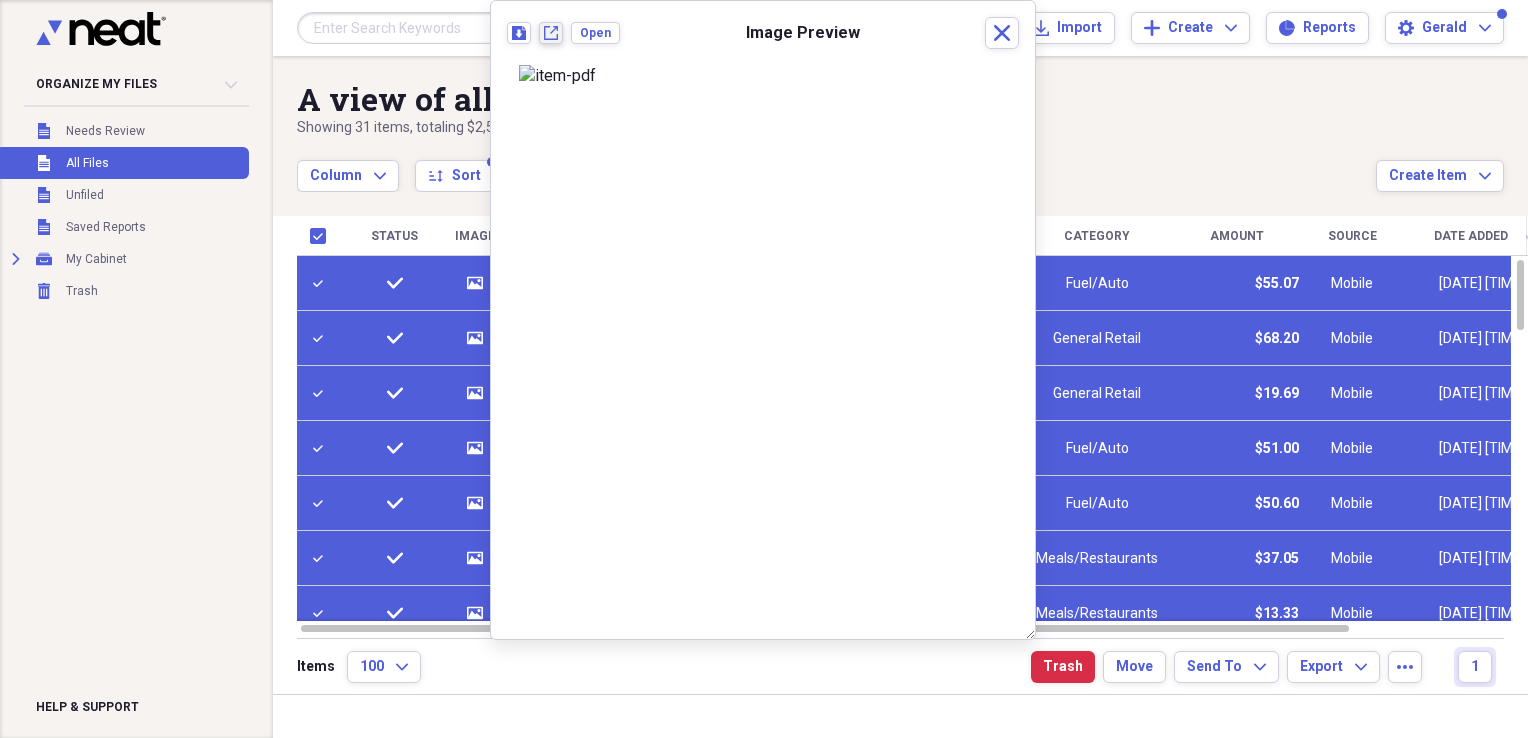 click 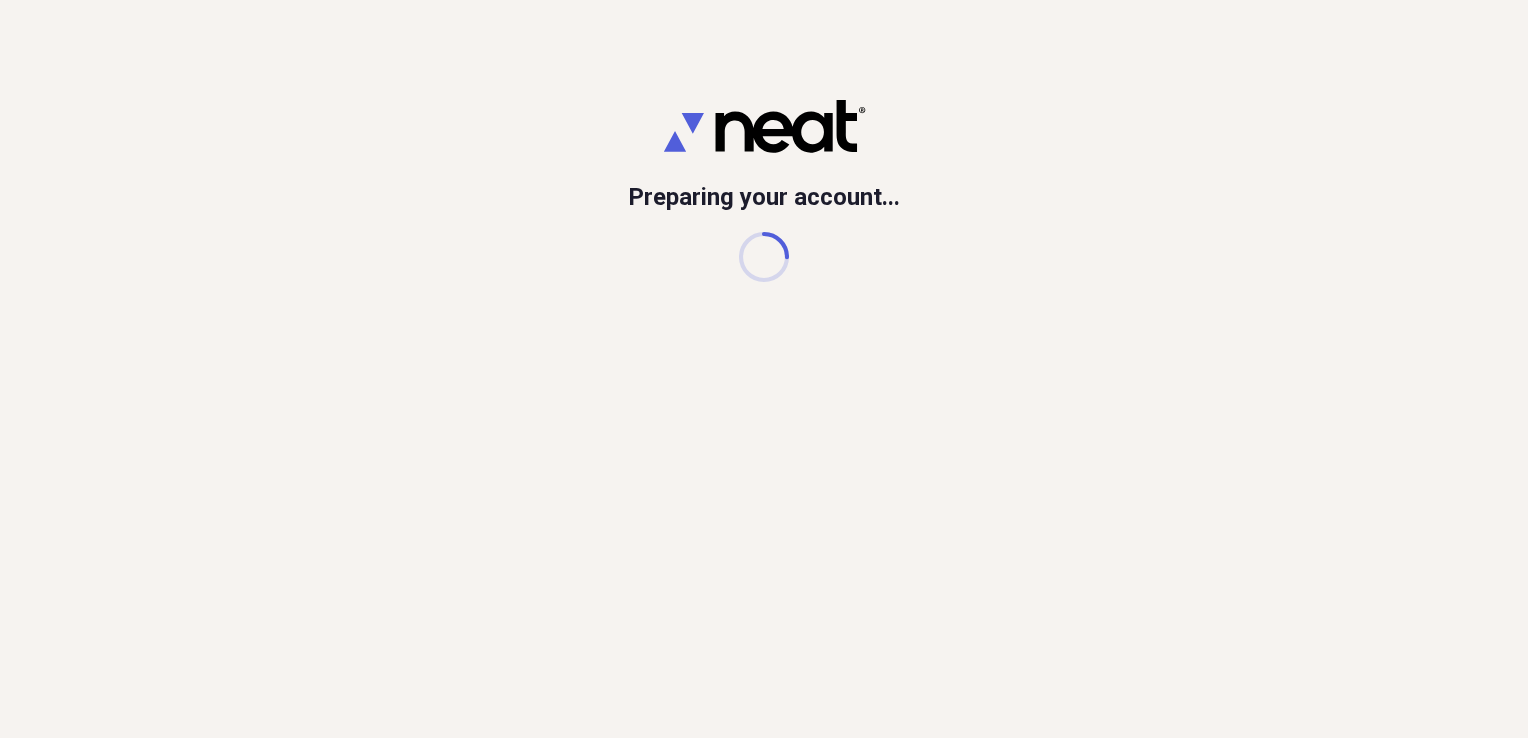 scroll, scrollTop: 0, scrollLeft: 0, axis: both 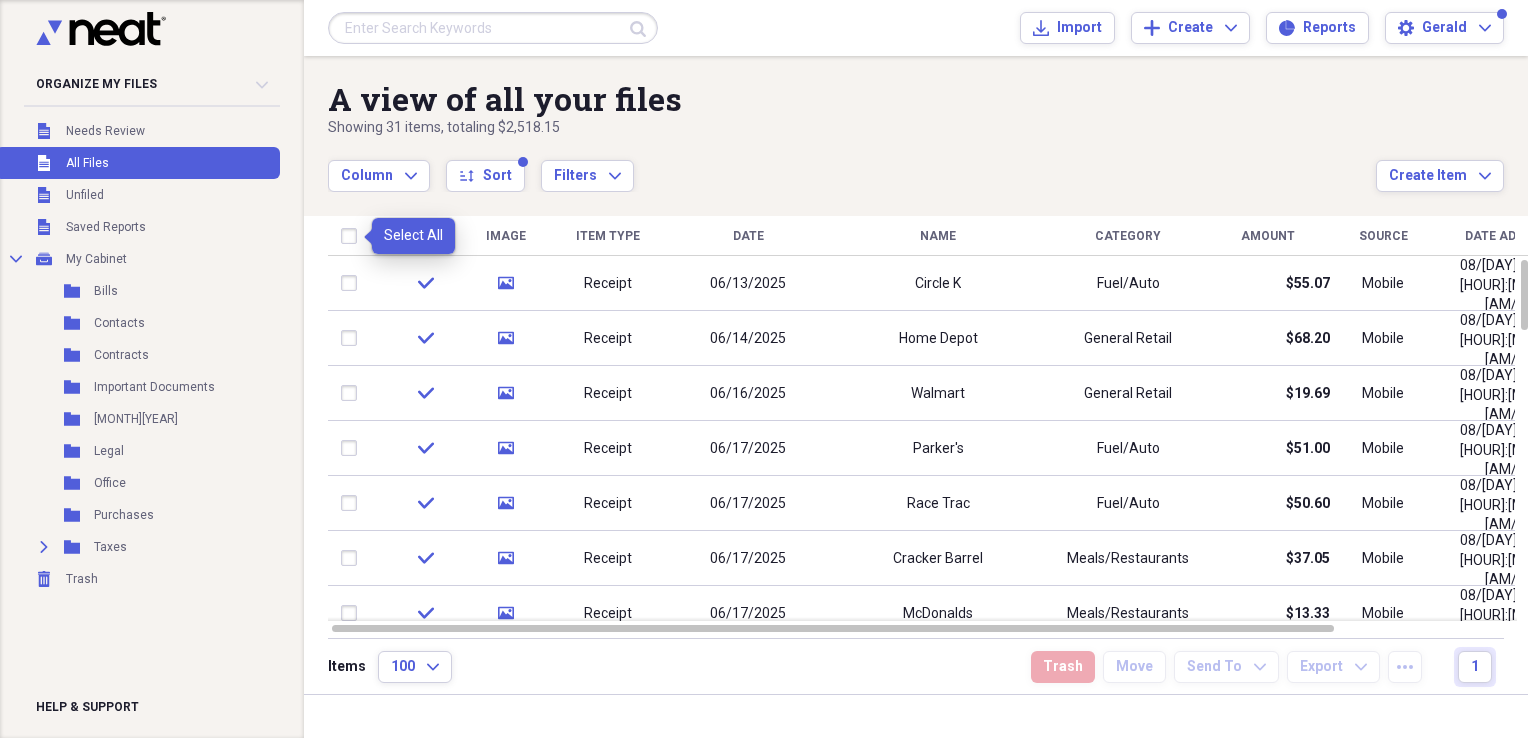 click at bounding box center [353, 236] 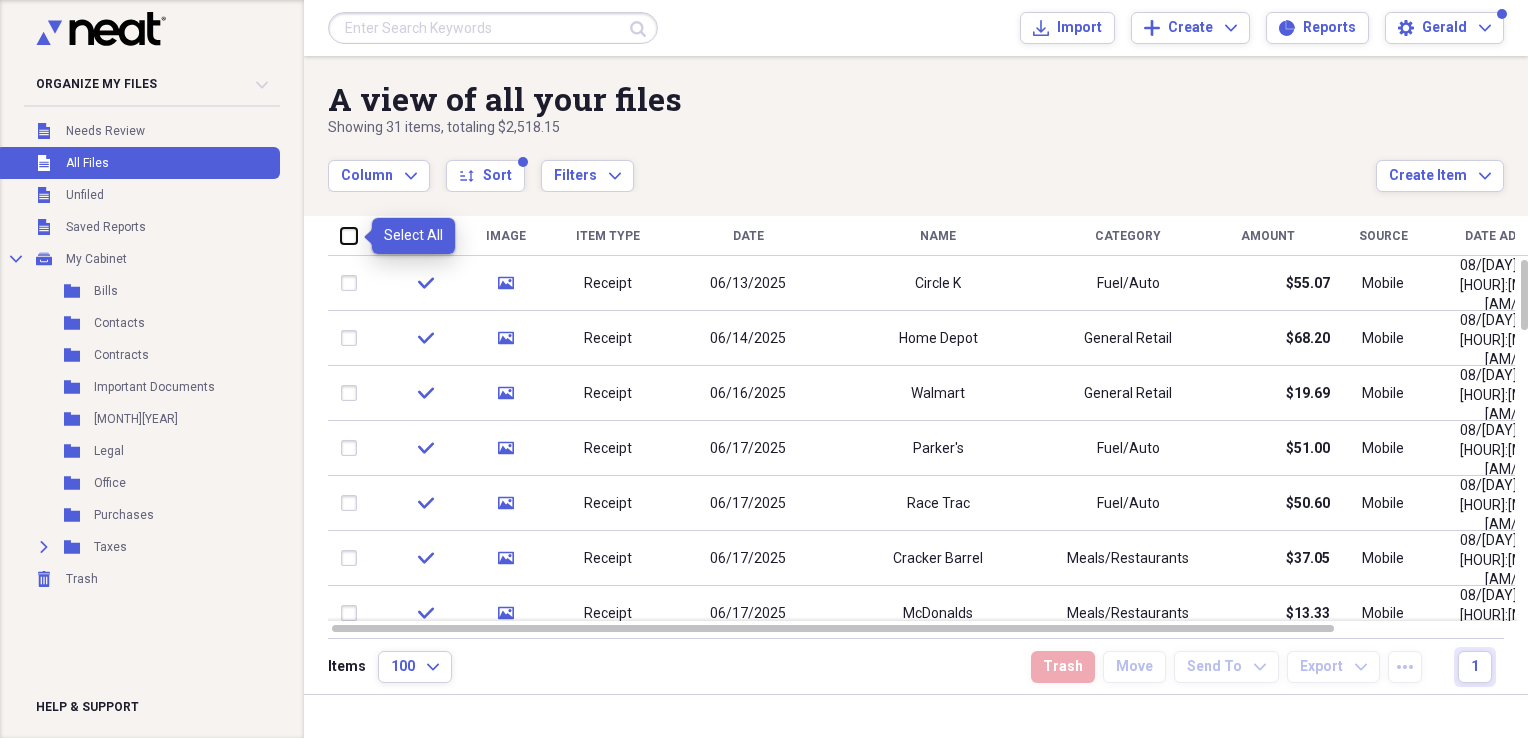 click at bounding box center (341, 235) 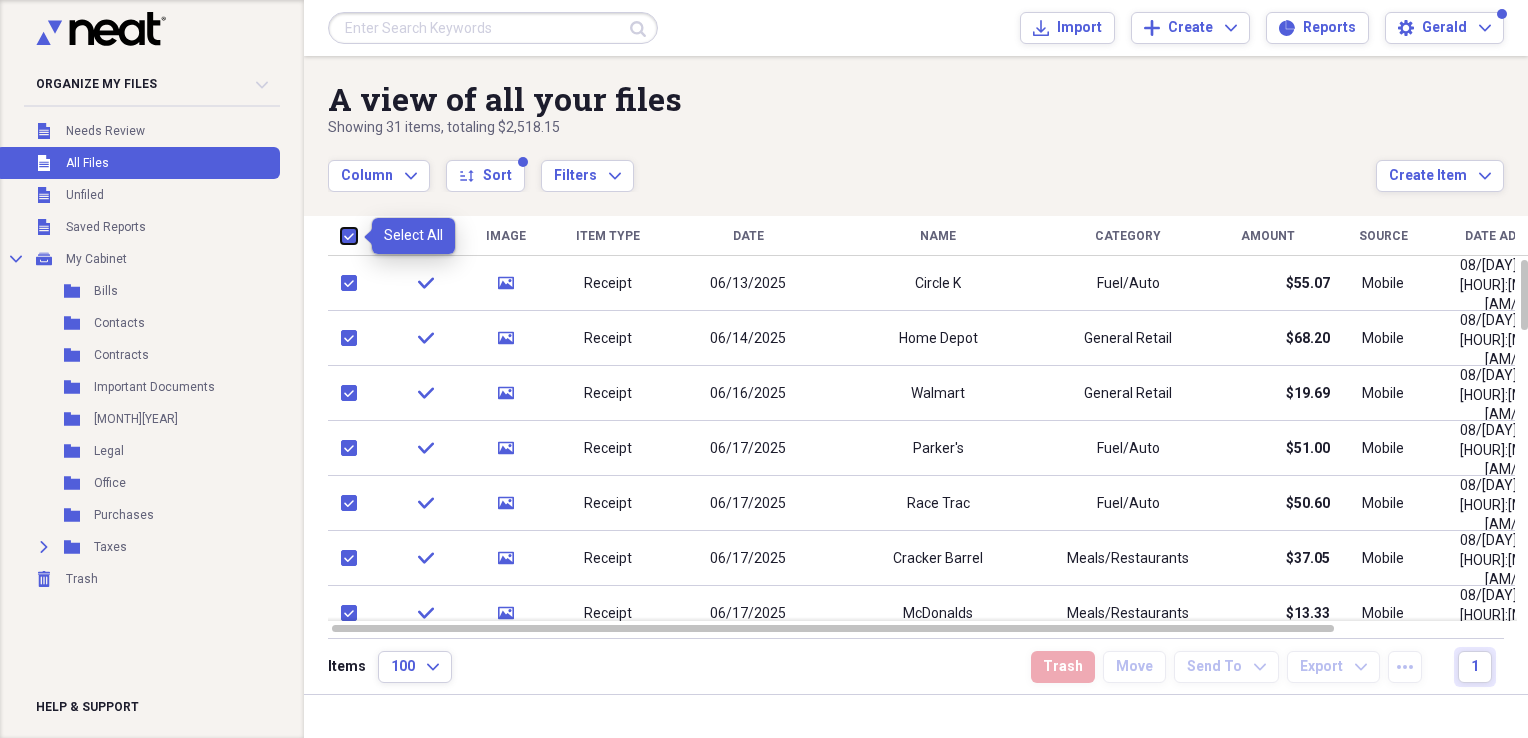 checkbox on "true" 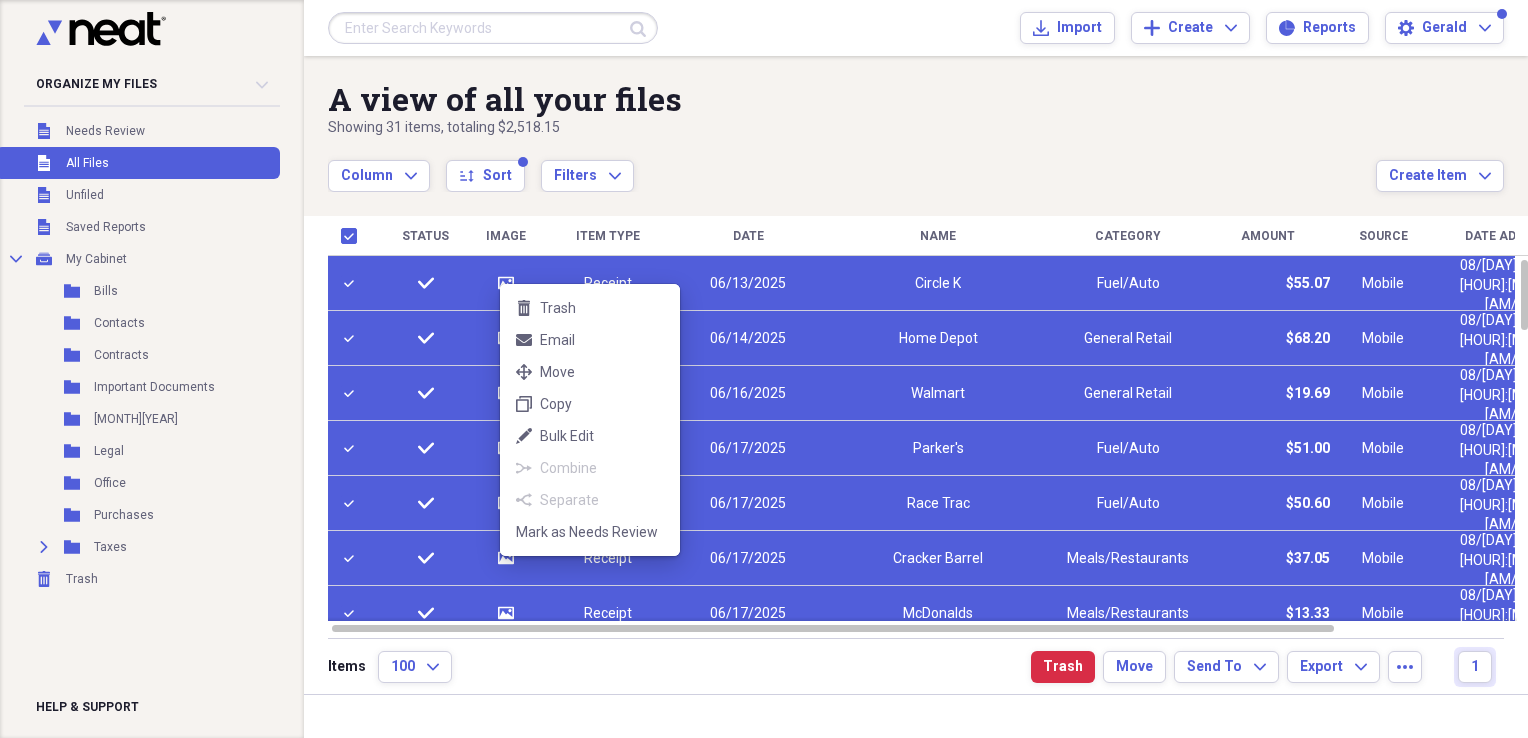 click on "Organize My Files Collapse Unfiled Needs Review Unfiled All Files Unfiled Unfiled Unfiled Saved Reports Collapse My Cabinet My Cabinet Add Folder Folder Bills Add Folder Folder Contacts Add Folder Folder Contracts Add Folder Folder Important Documents Add Folder Folder [MONTH][YEAR] Add Folder Folder Legal Add Folder Folder Office Add Folder Folder Purchases Add Folder Expand Folder Taxes Add Folder Trash Trash Help & Support Submit Import Import Add Create Expand Reports Reports Settings [FIRST] Expand A view of all your files Showing 31 items , totaling $2,518.15 Column Expand sort Sort Filters Expand Create Item Expand Status Image Item Type Date Name Category Amount Source Date Added chevron-up Folder check media Receipt 06/[DAY]/[YEAR] Circle K Fuel/Auto $55.07 Mobile 08/[DAY]/[YEAR] [HOUR]:[MINUTE] [AM/PM] Unfiled check media Receipt 06/[DAY]/[YEAR] Home Depot General Retail $68.20 Mobile 08/[DAY]/[YEAR] [HOUR]:[MINUTE] [AM/PM] Unfiled check media Receipt 06/[DAY]/[YEAR] Walmart General Retail $19.69 Mobile 08/[DAY]/[YEAR] [HOUR]:[MINUTE] [AM/PM] Unfiled check media Receipt 06/[DAY]/[YEAR]" at bounding box center (764, 369) 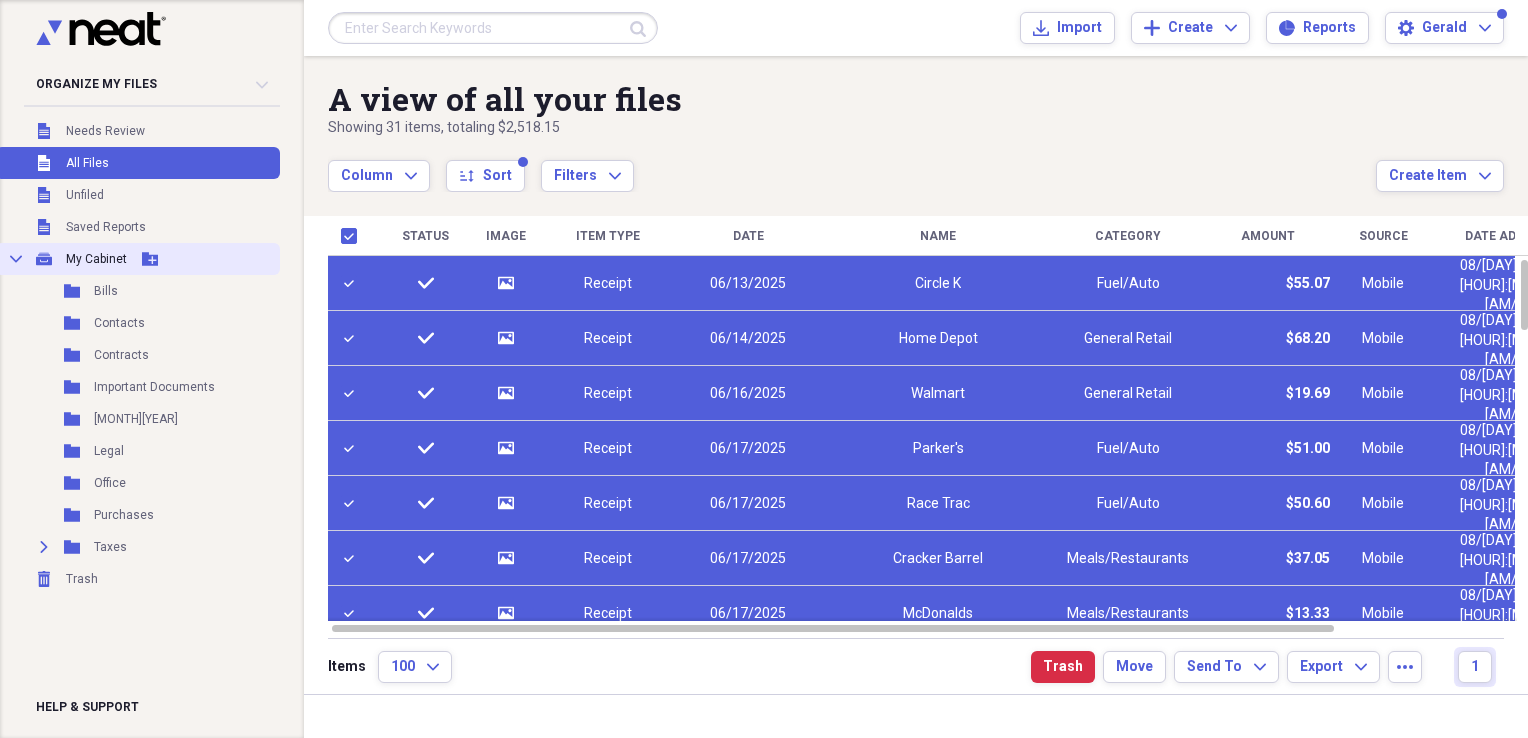 click 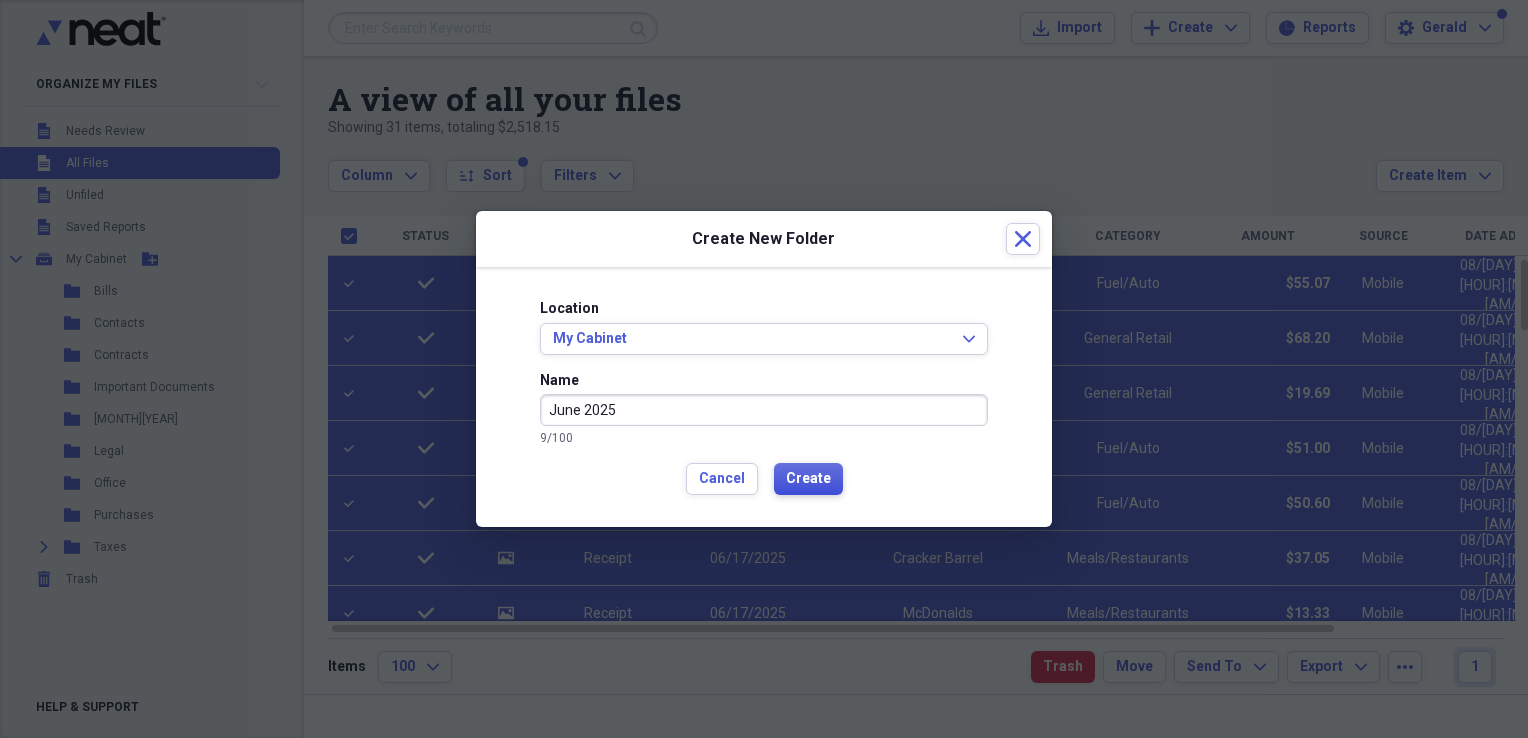 type on "June 2025" 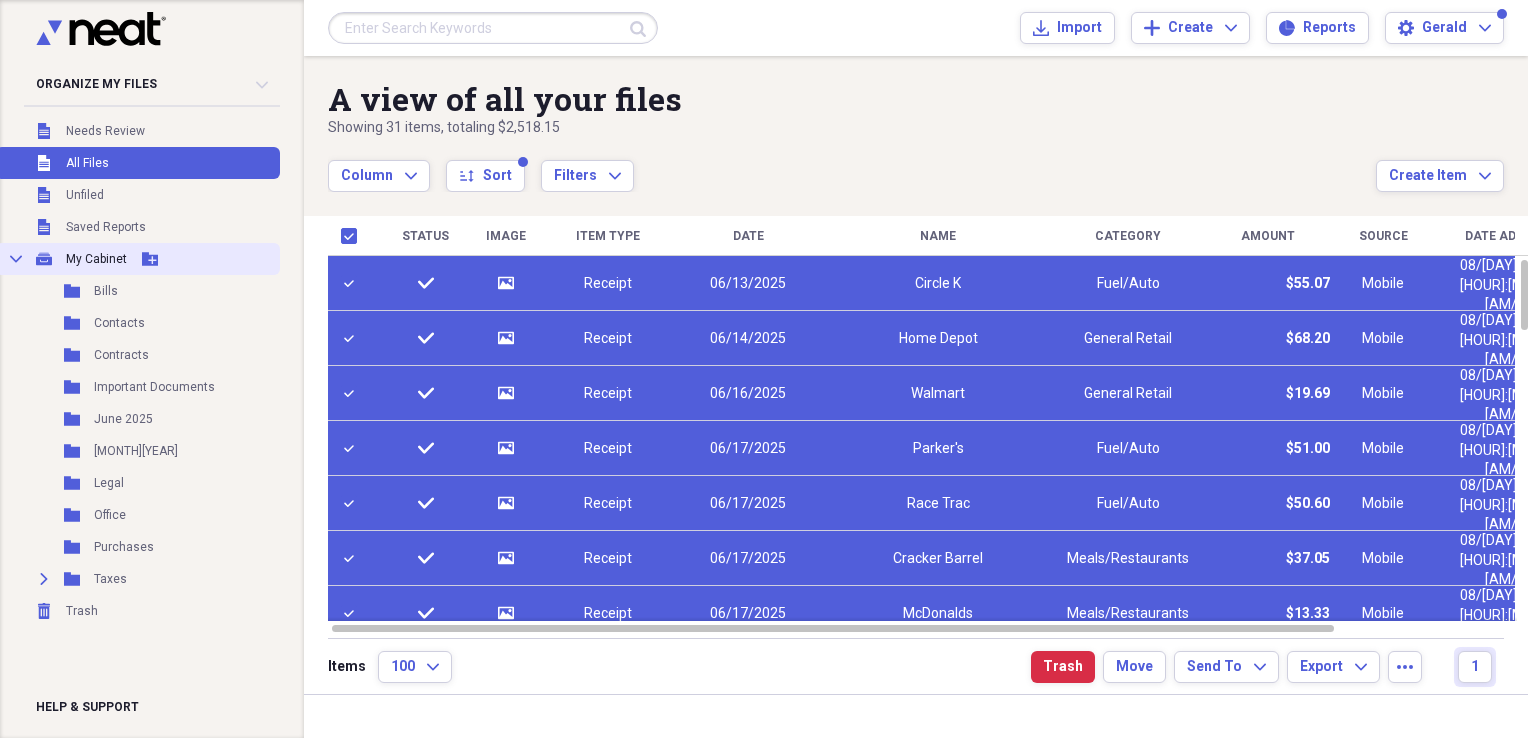 click on "My Cabinet" at bounding box center [96, 259] 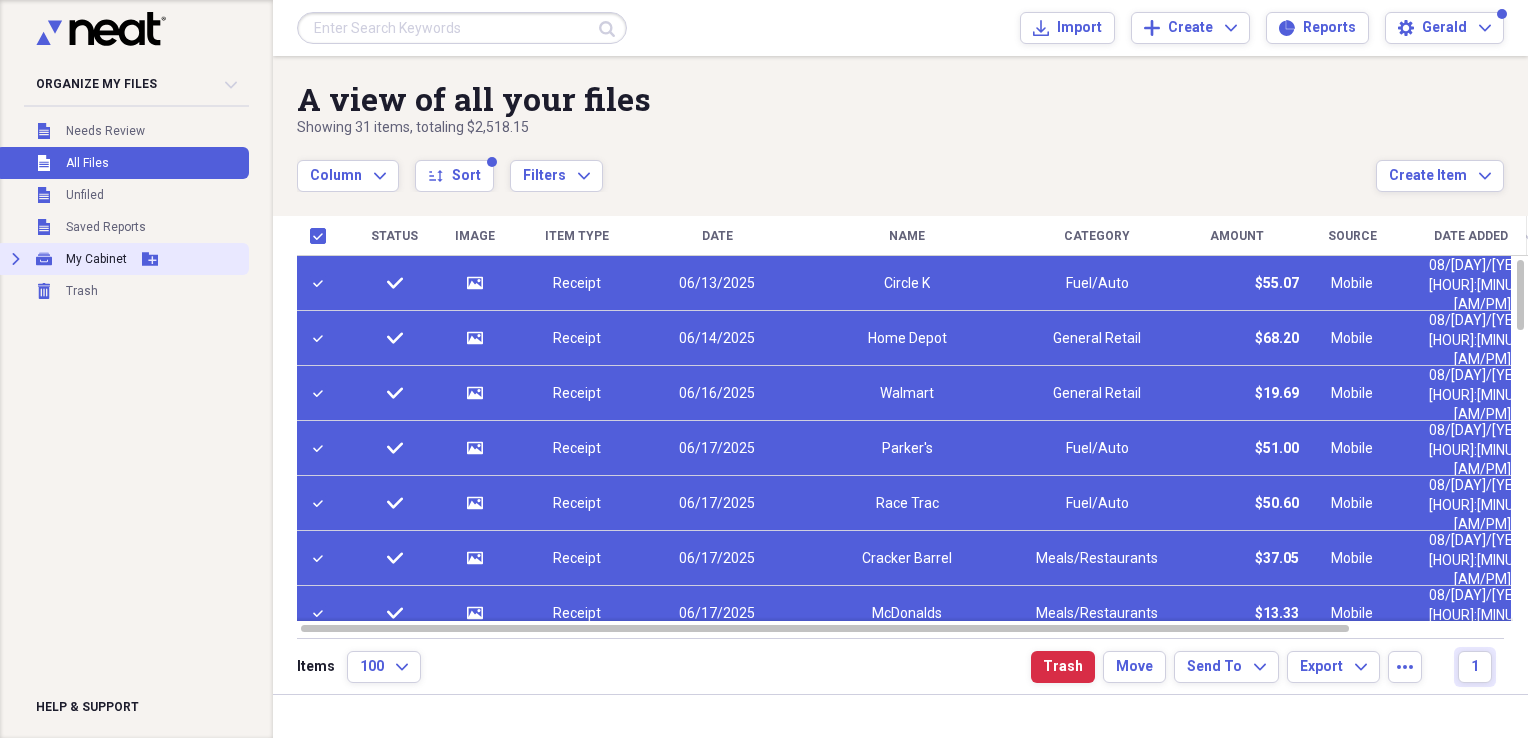 click on "My Cabinet" at bounding box center [96, 259] 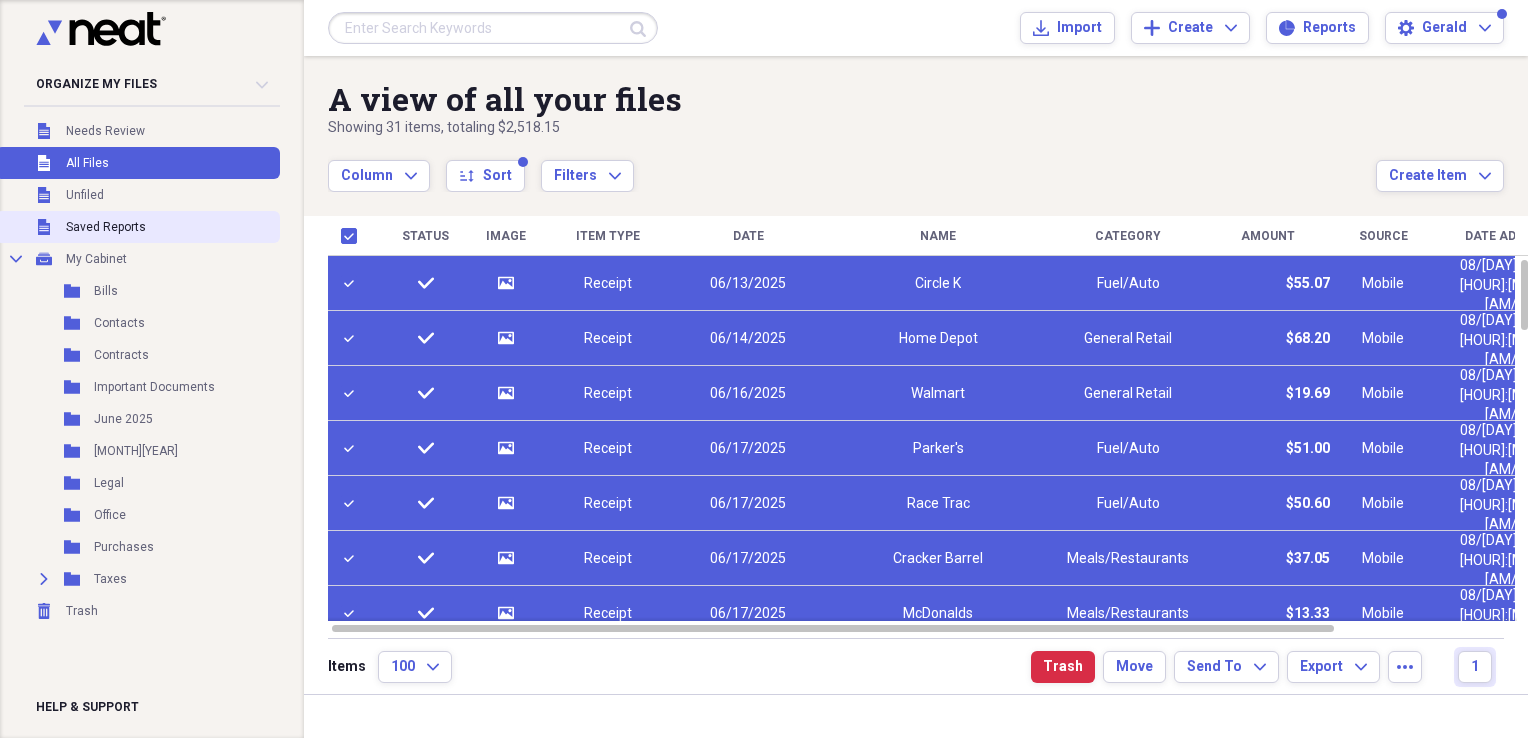 click 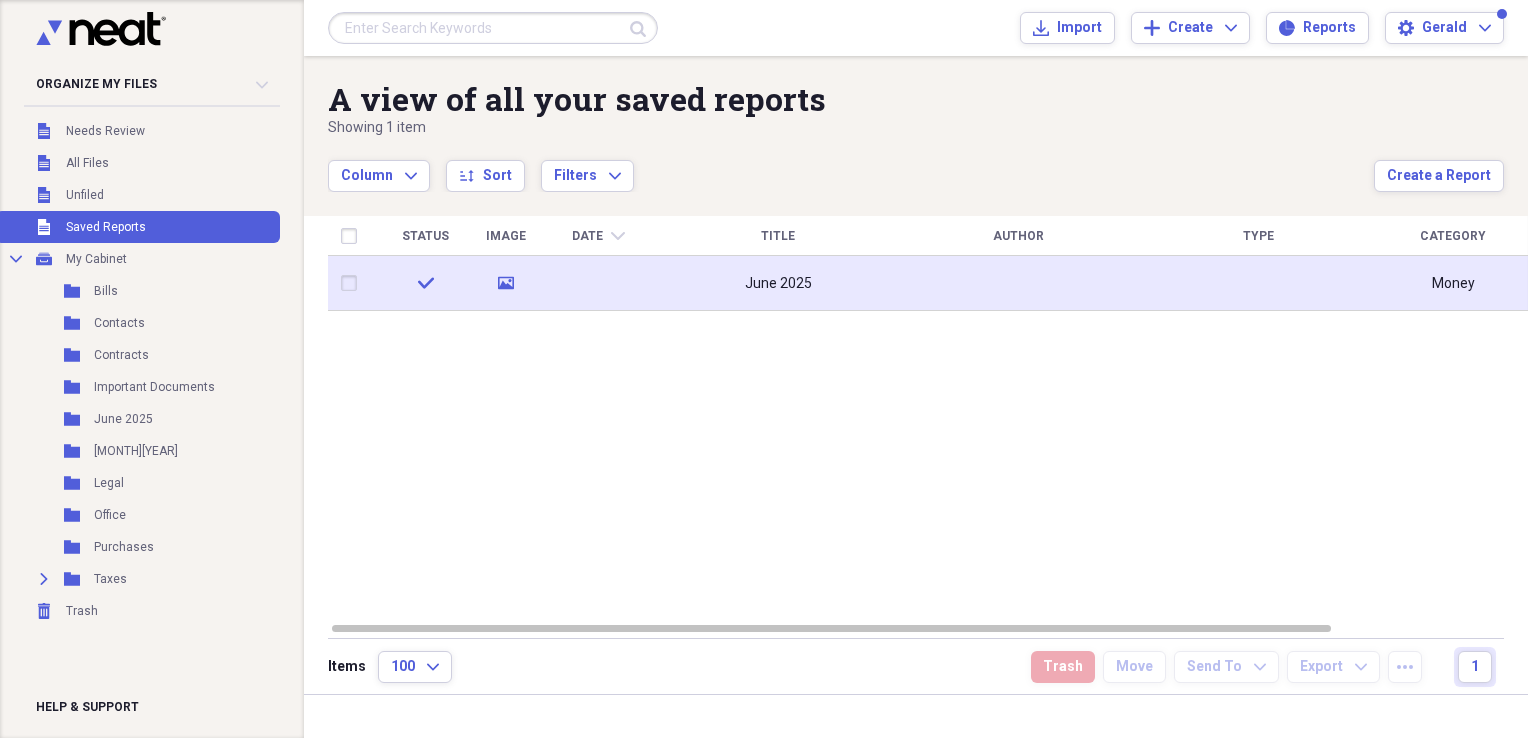 click on "June 2025" at bounding box center [778, 283] 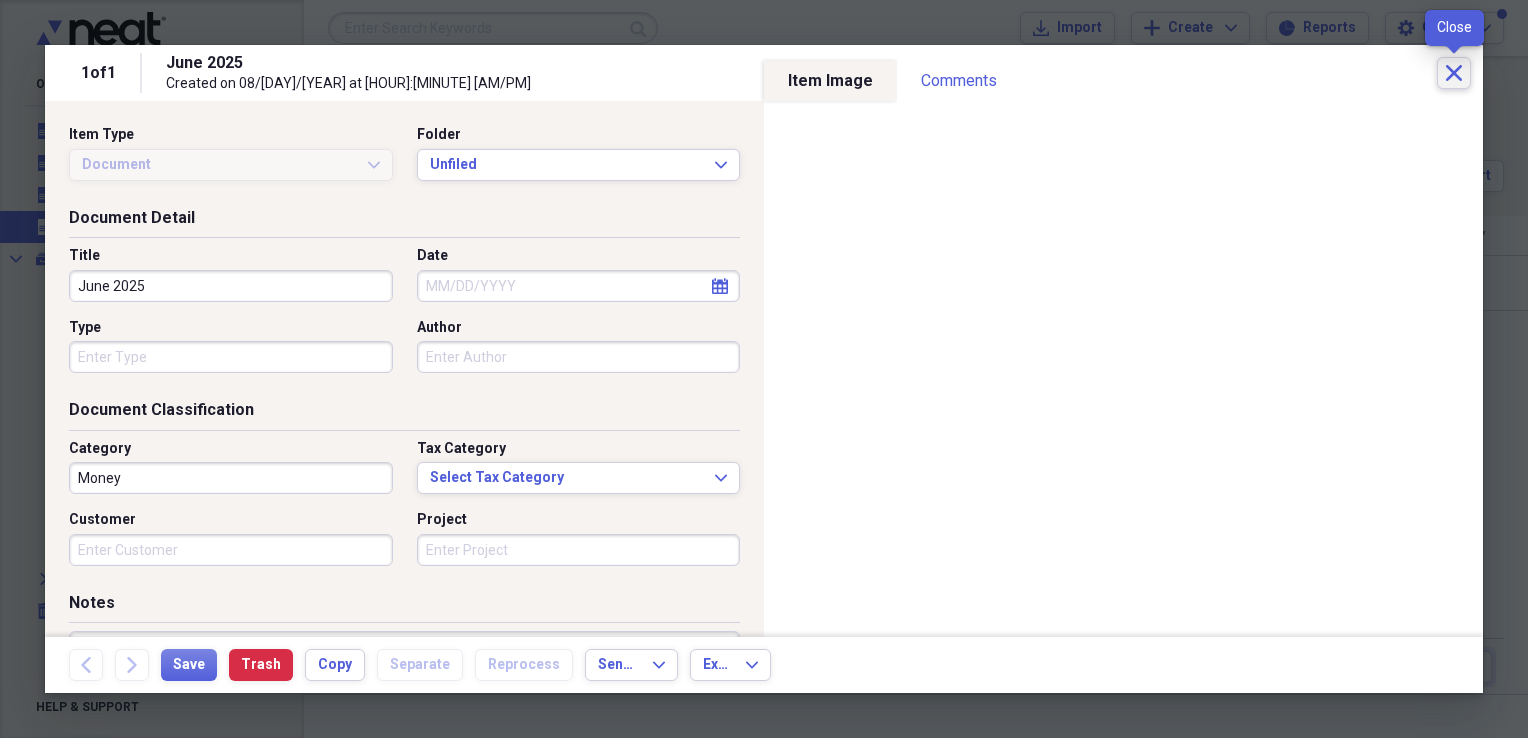 click on "Close" at bounding box center [1454, 73] 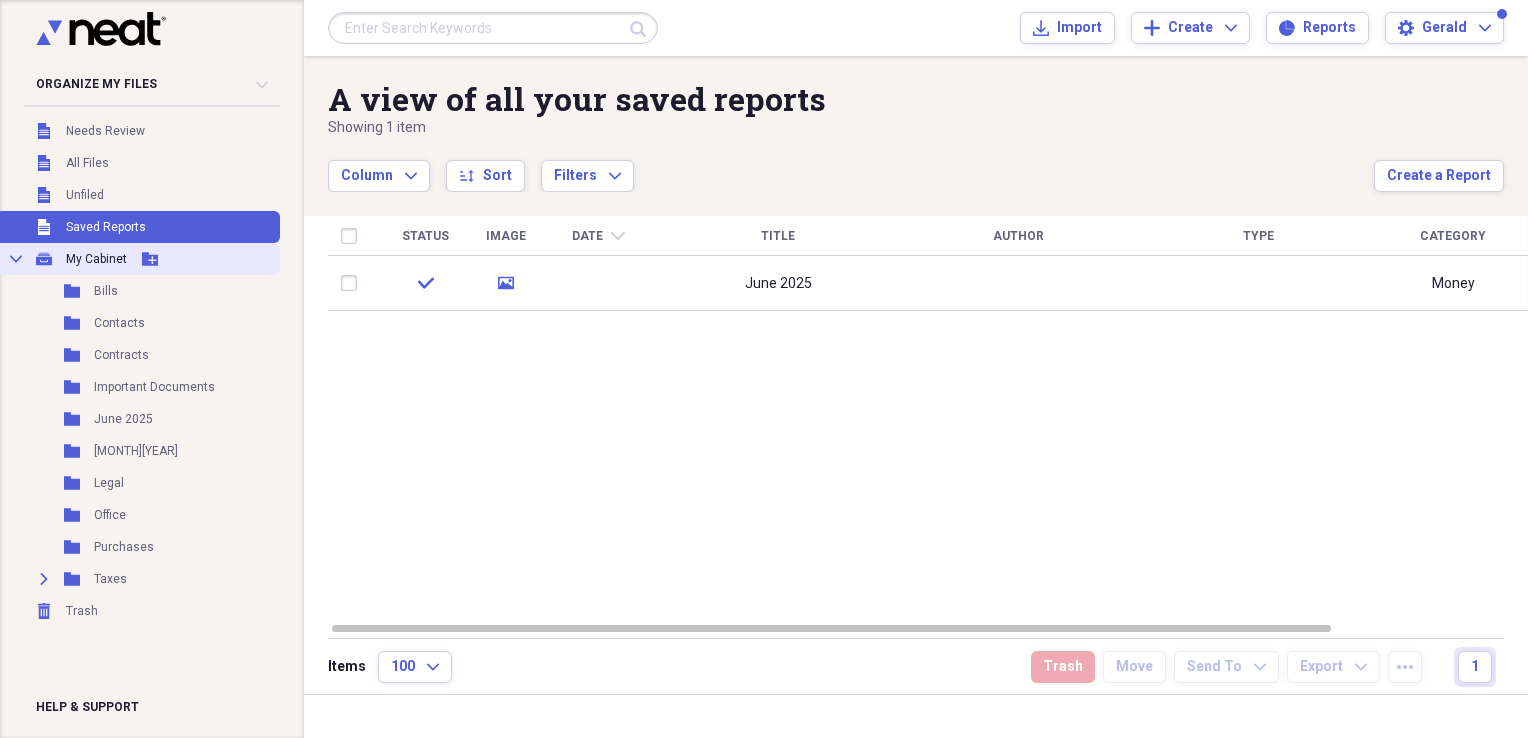 click on "Collapse My Cabinet My Cabinet Add Folder" at bounding box center [138, 259] 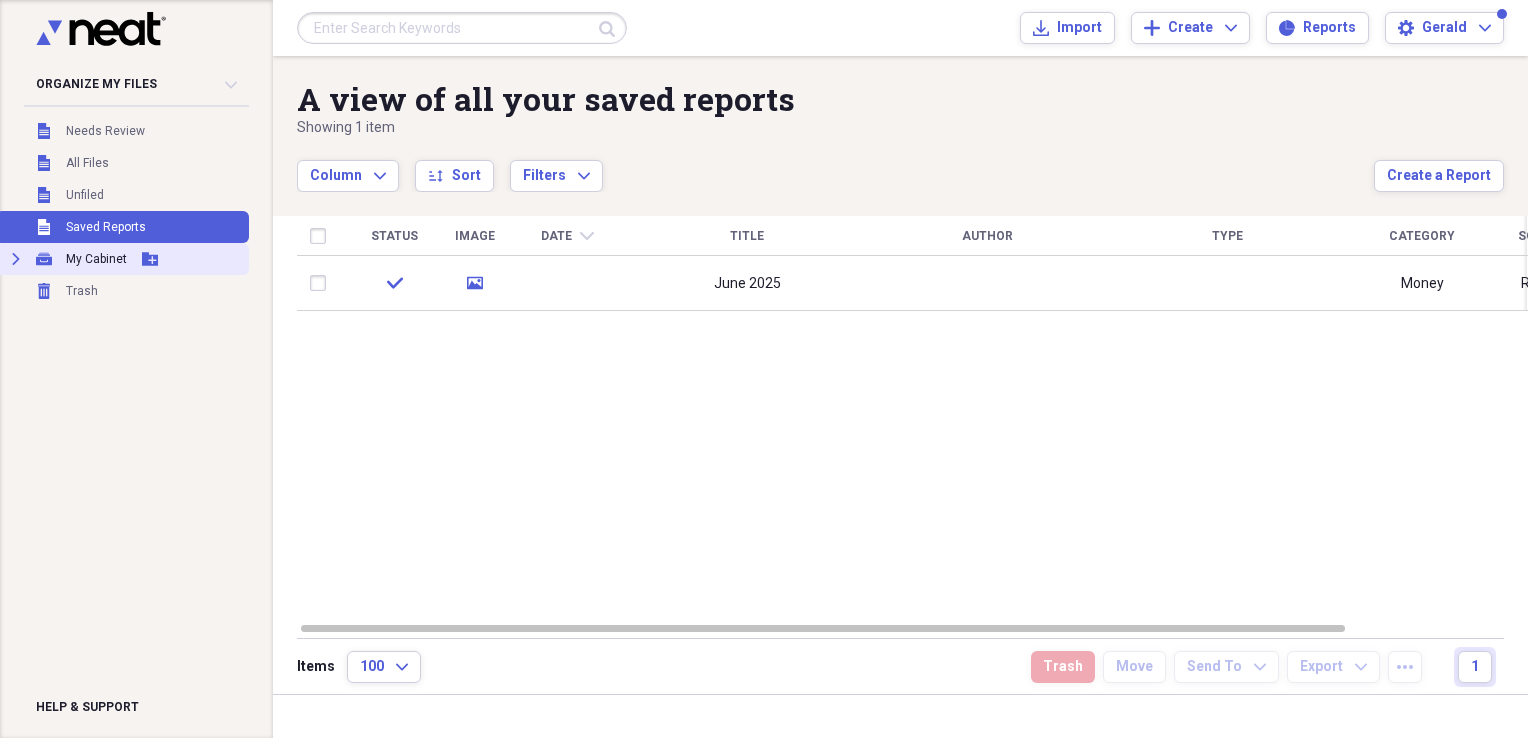 click on "My Cabinet" at bounding box center [96, 259] 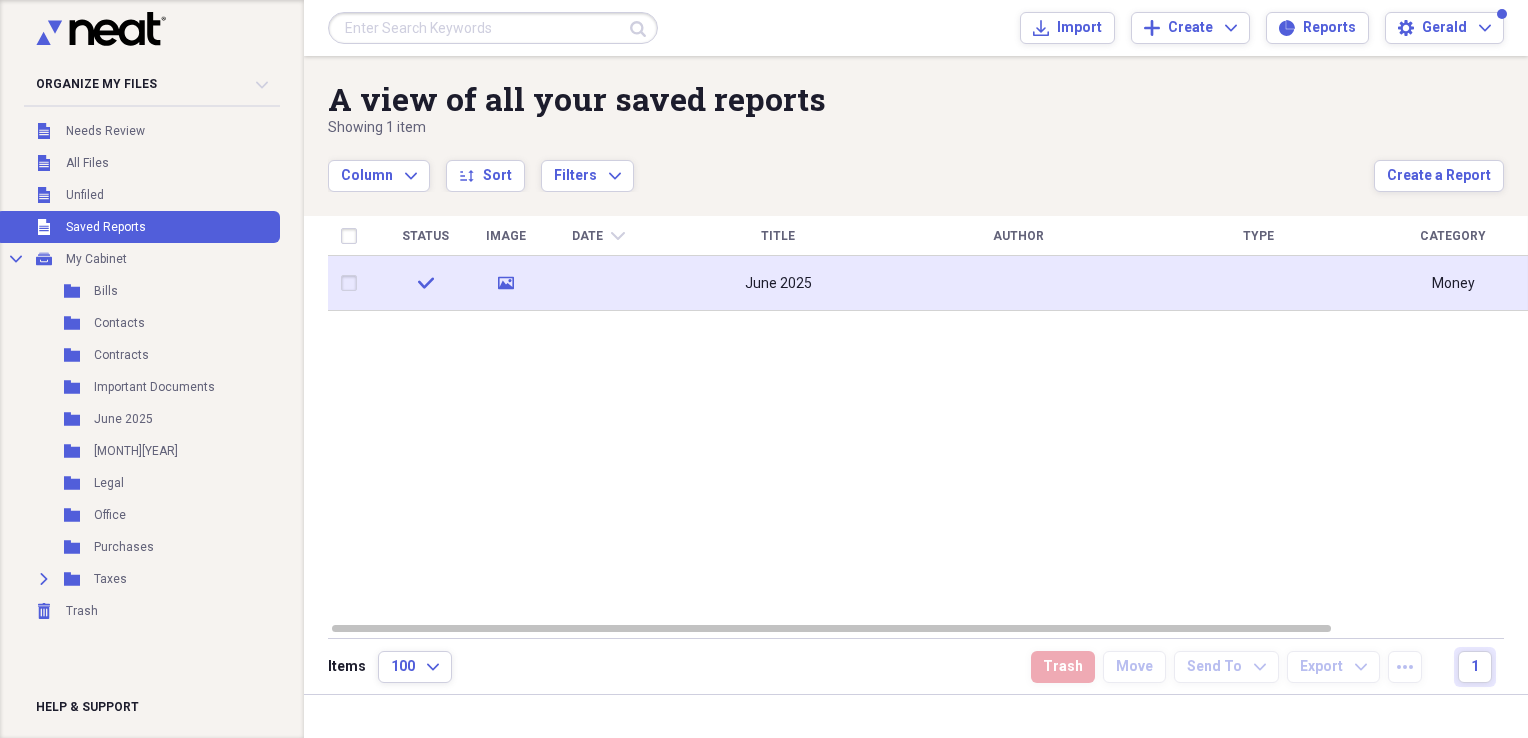 click on "June 2025" at bounding box center (778, 284) 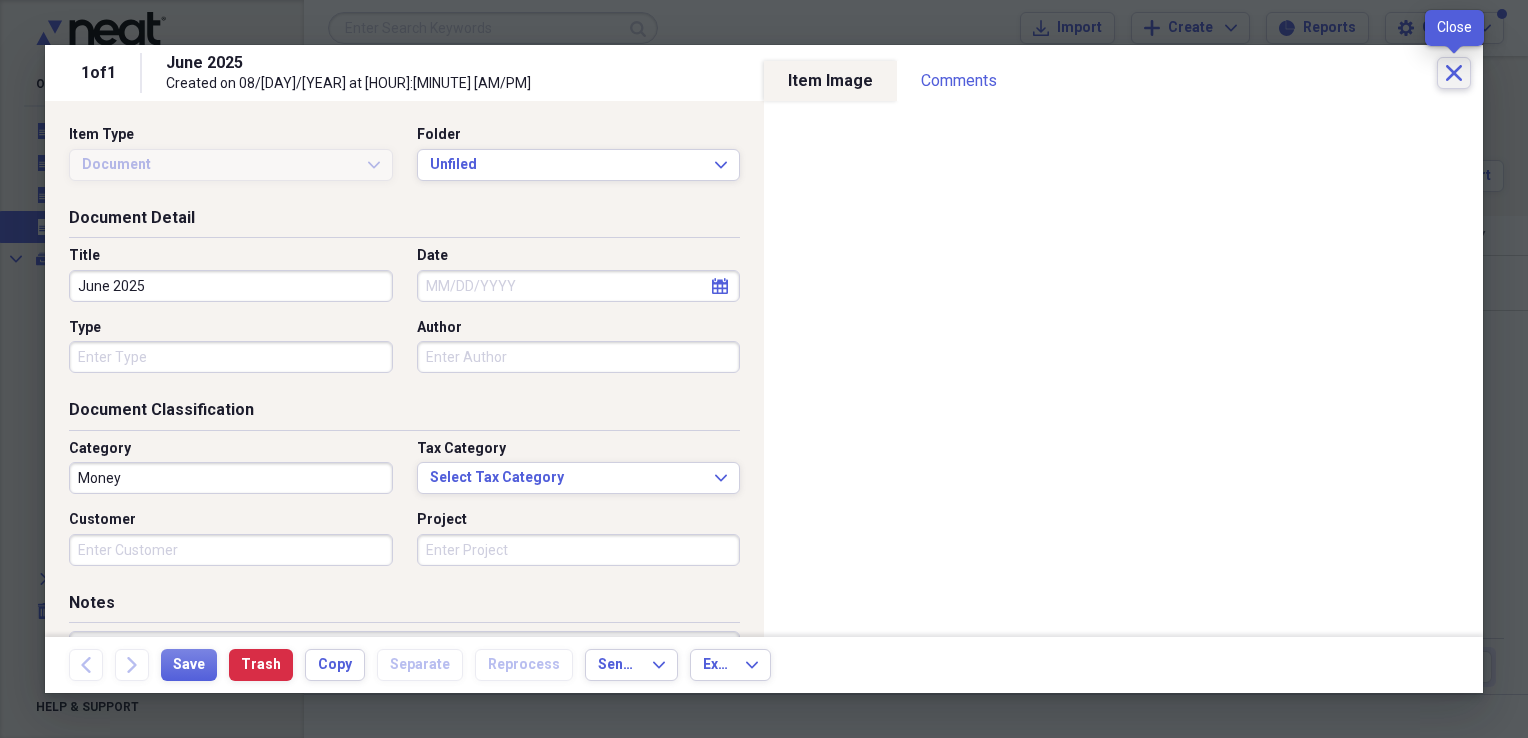 click 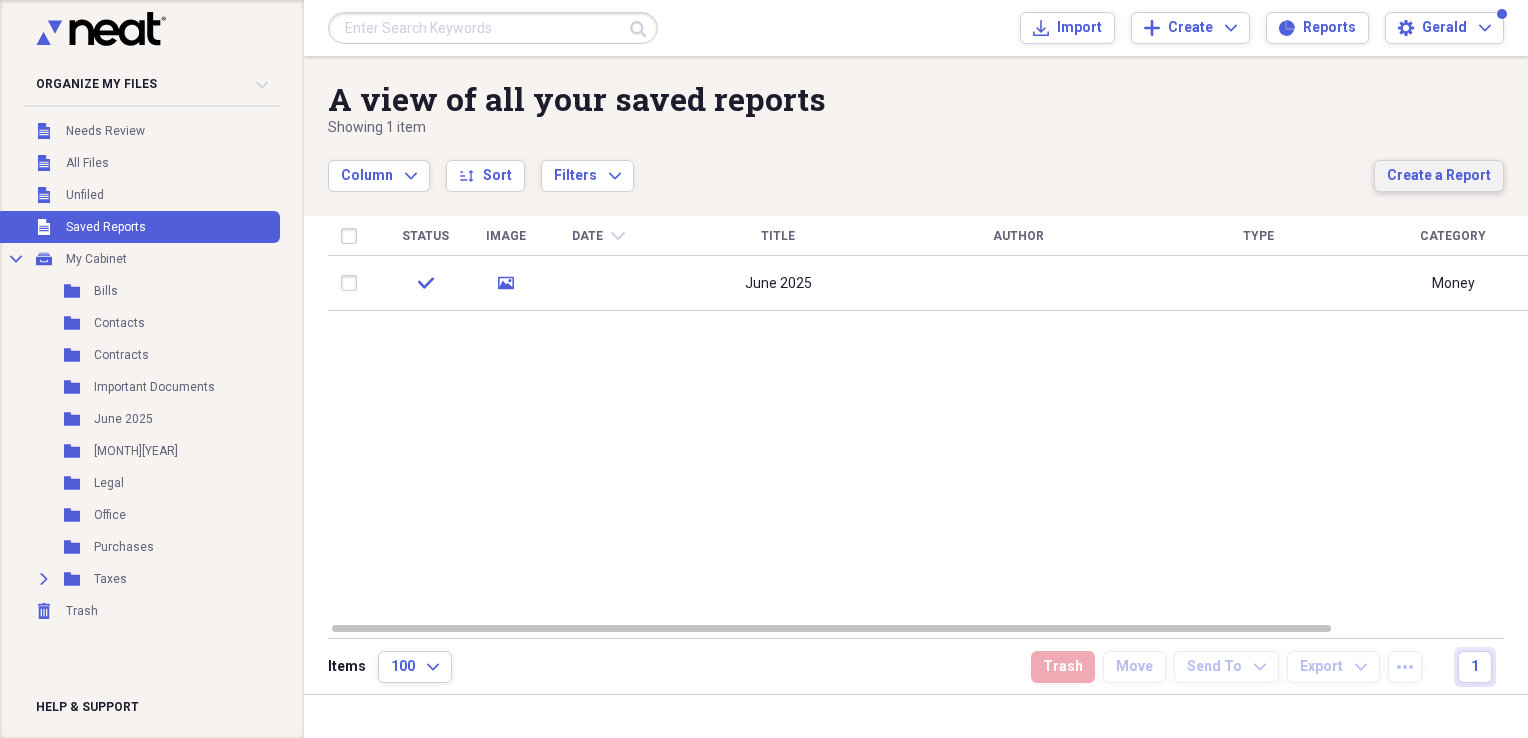 click on "Create a Report" at bounding box center [1439, 176] 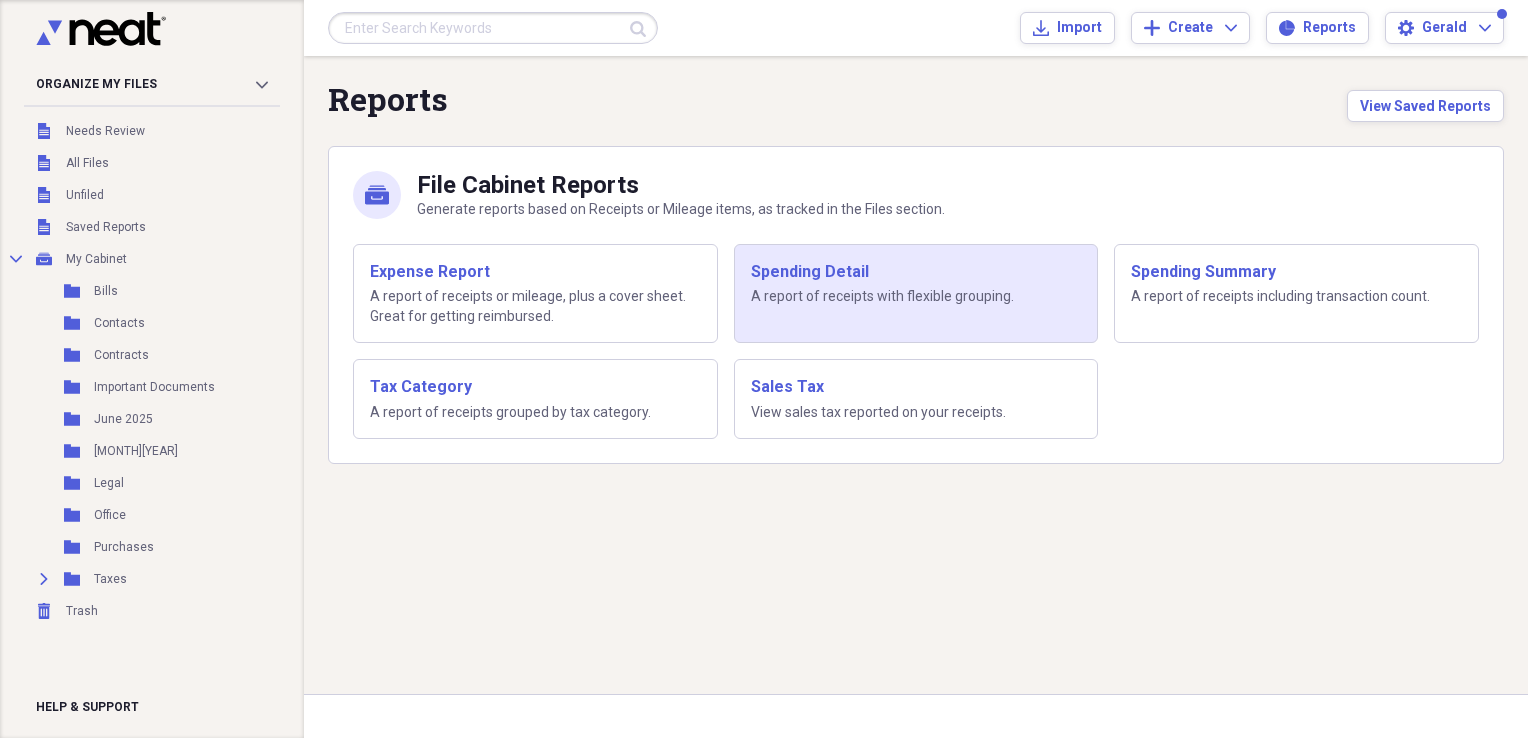 click on "Spending Detail" at bounding box center (916, 272) 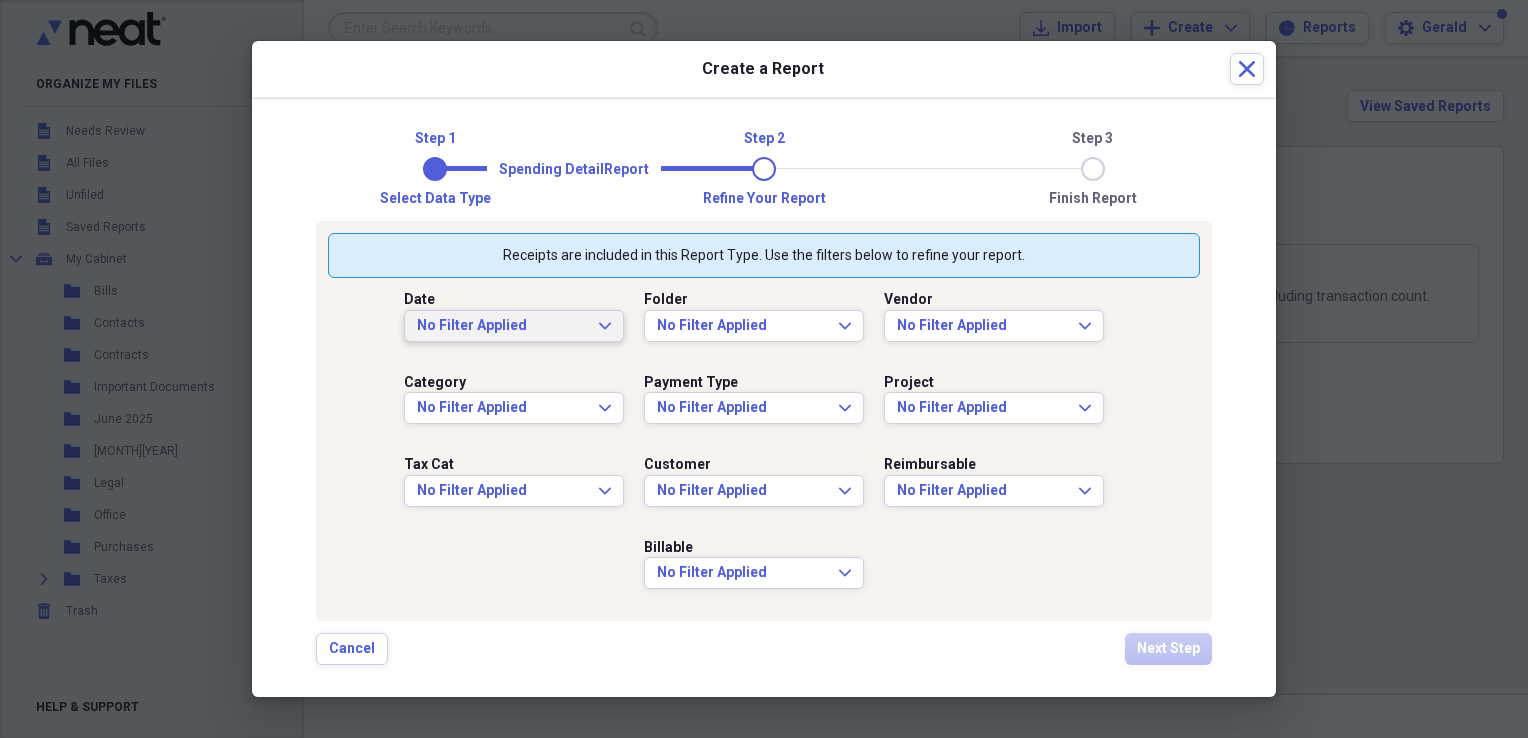 click on "Expand" 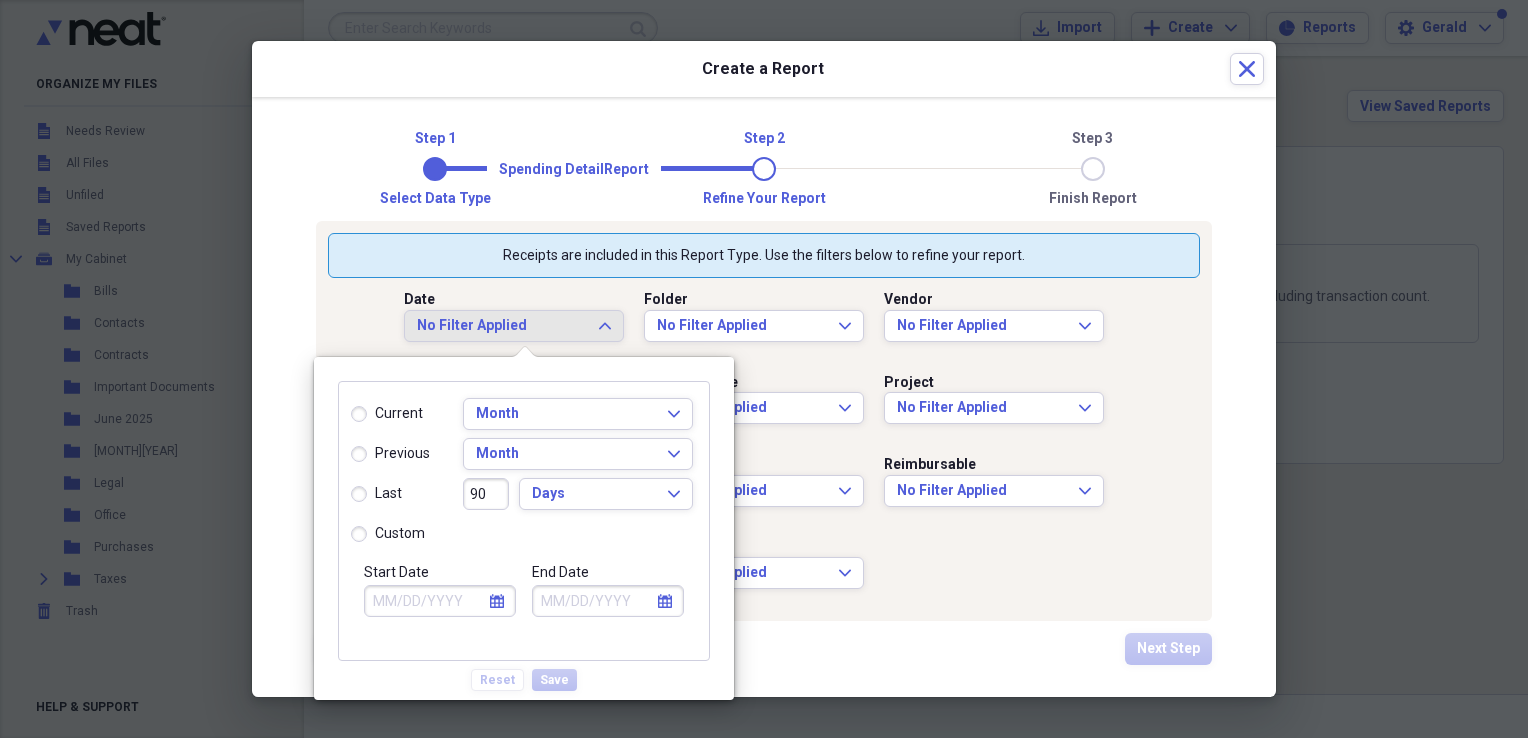 click on "last" at bounding box center [376, 494] 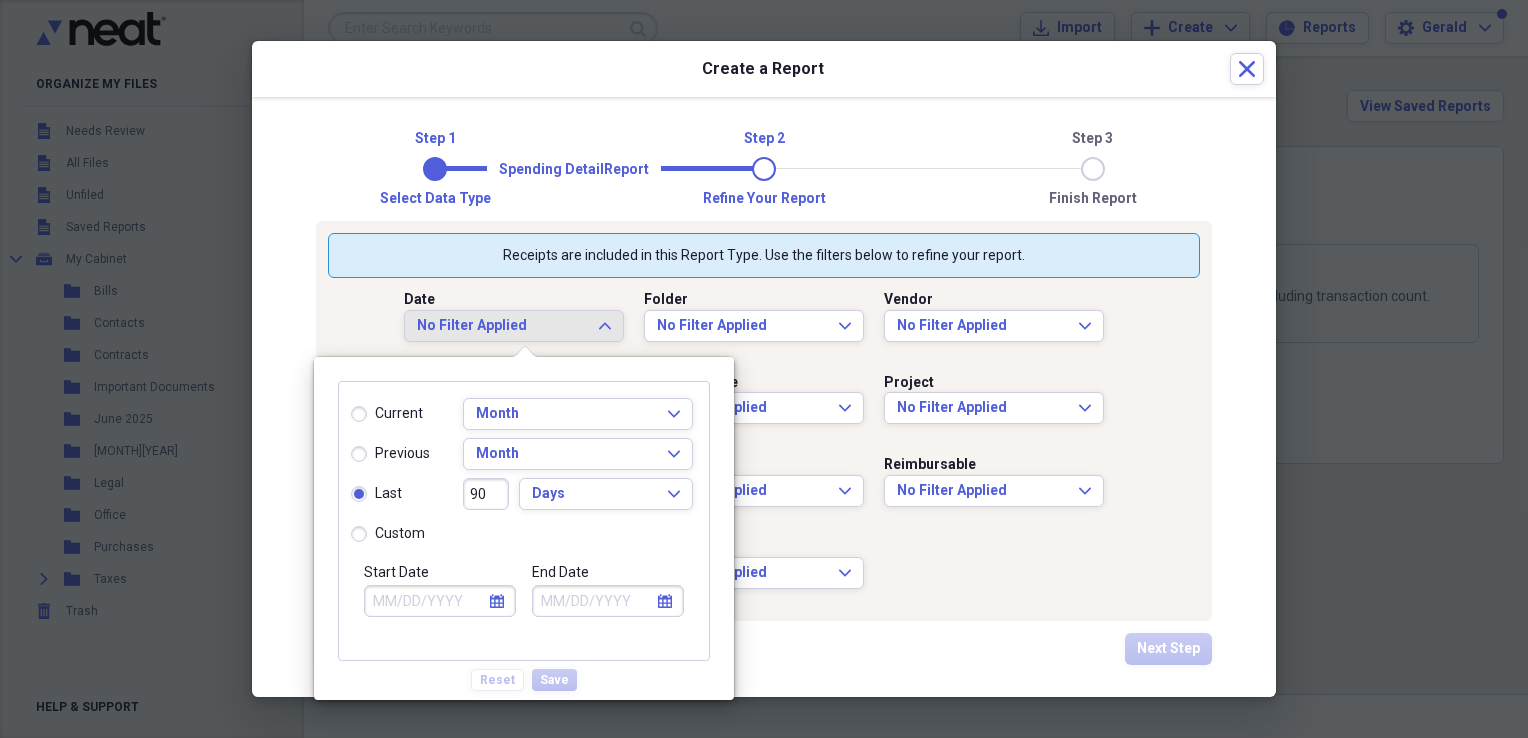 type on "05/06/2025" 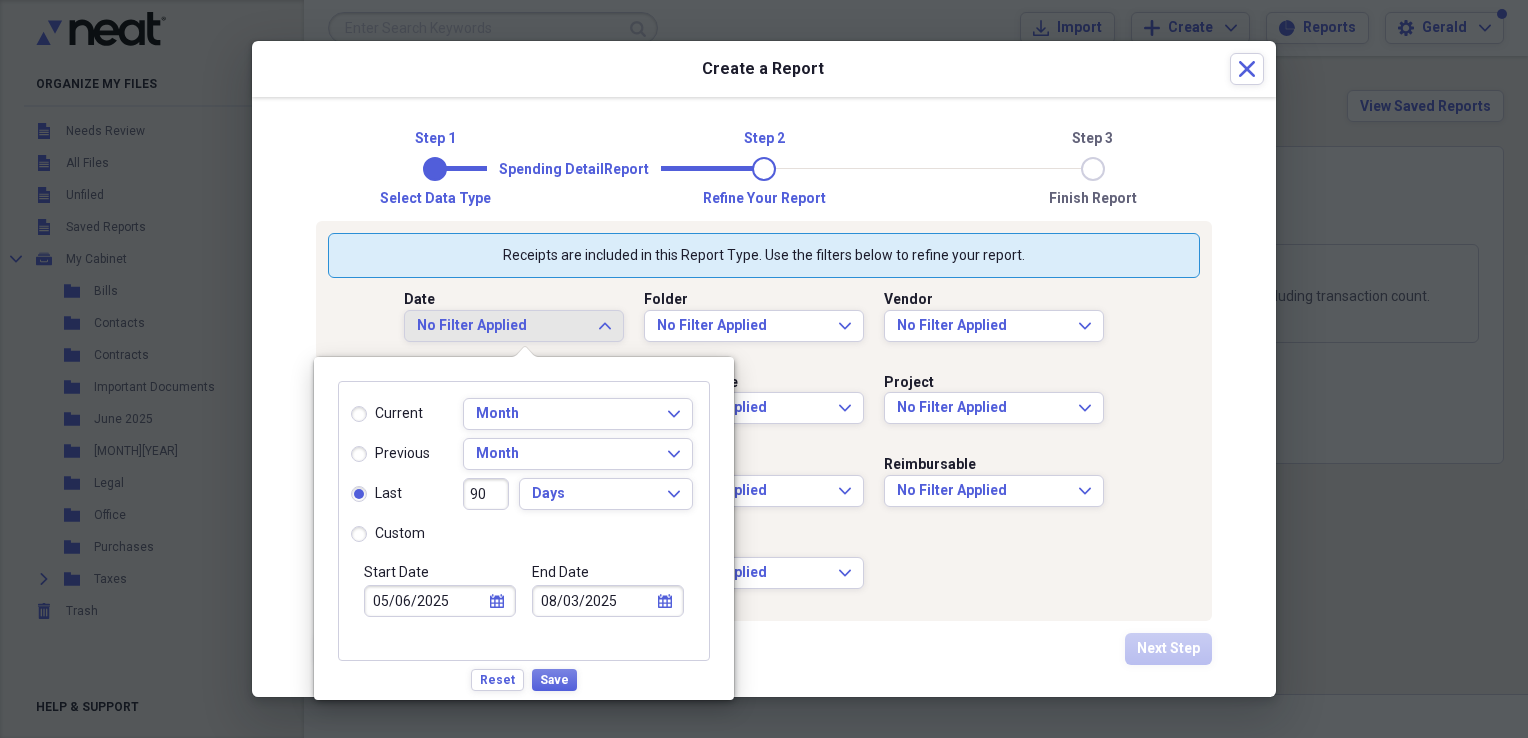 click 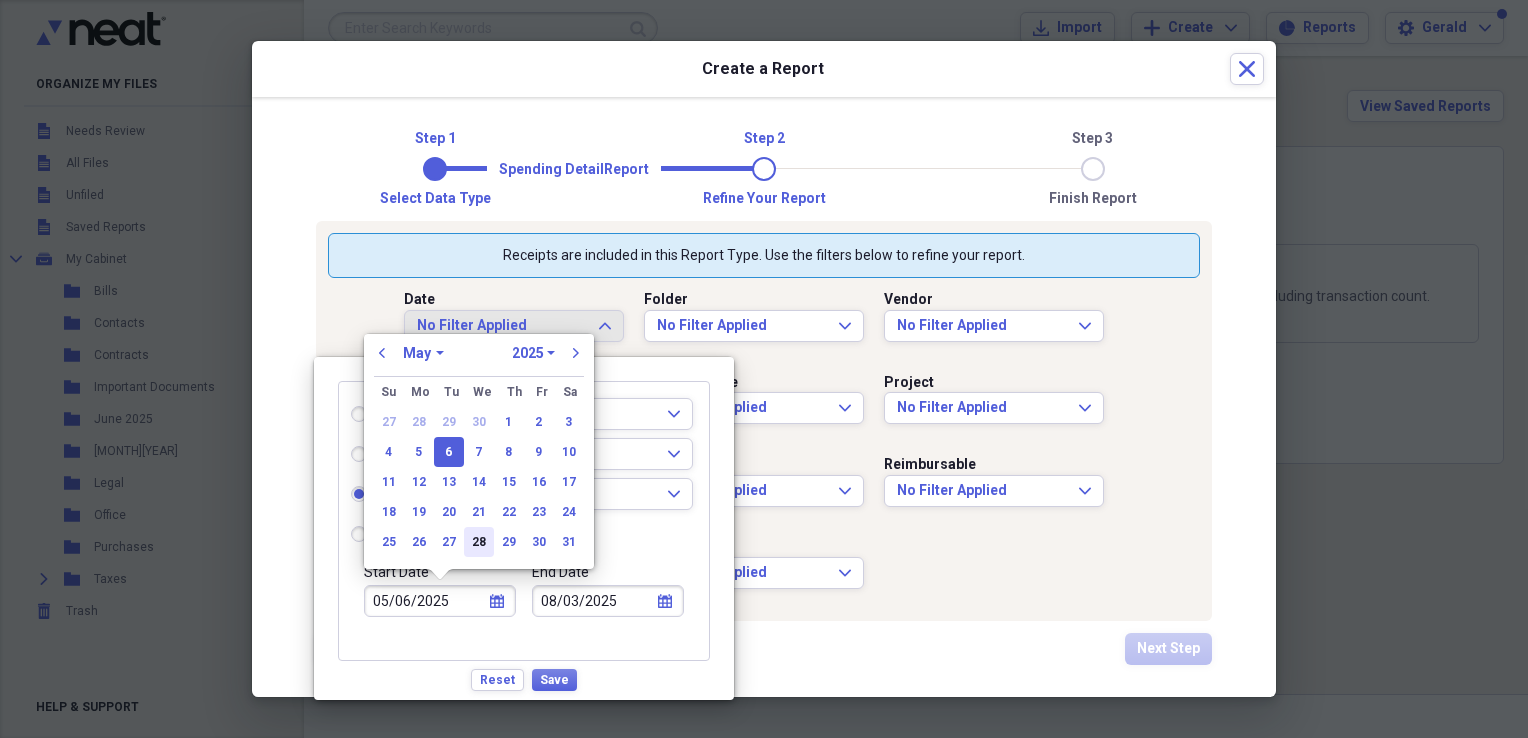 click on "28" at bounding box center (479, 542) 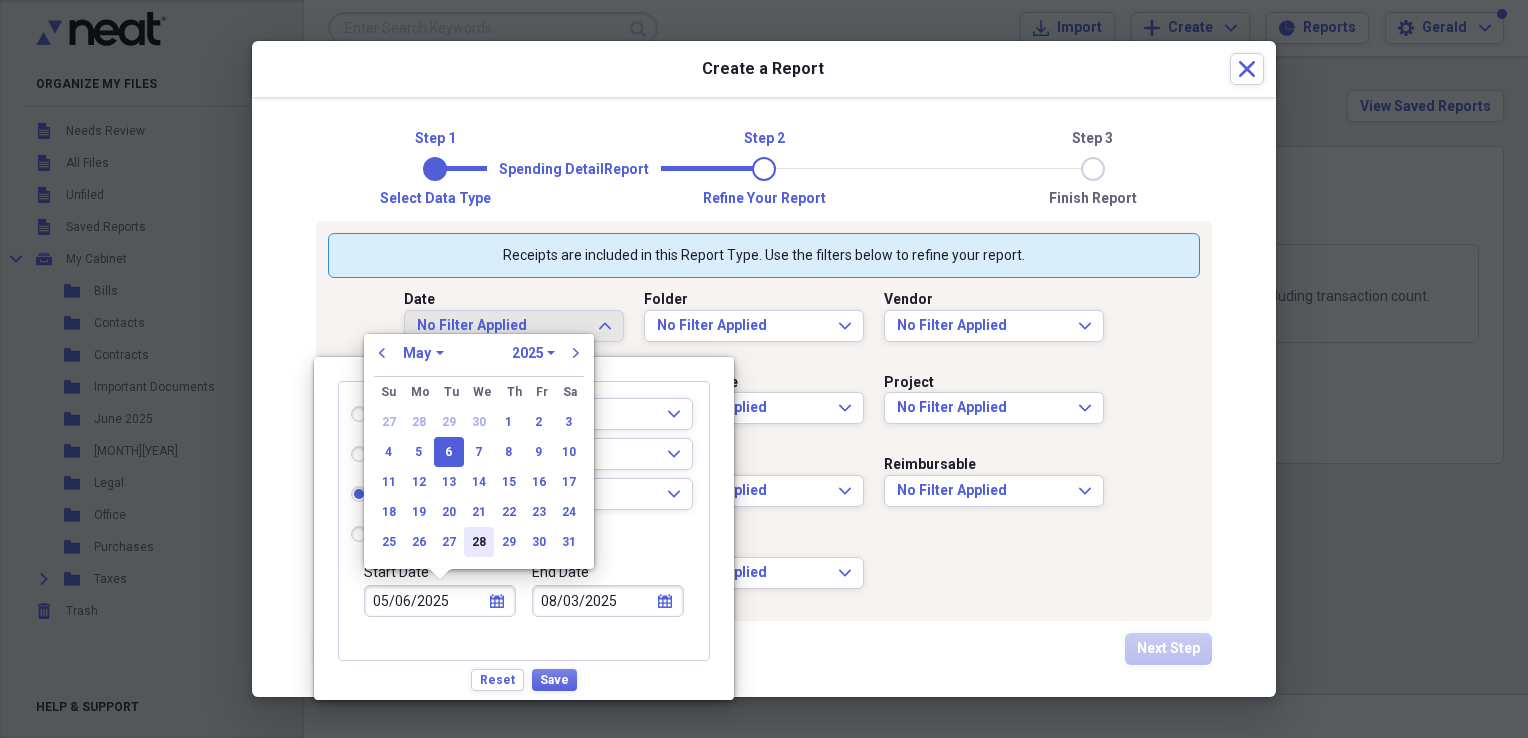 radio on "false" 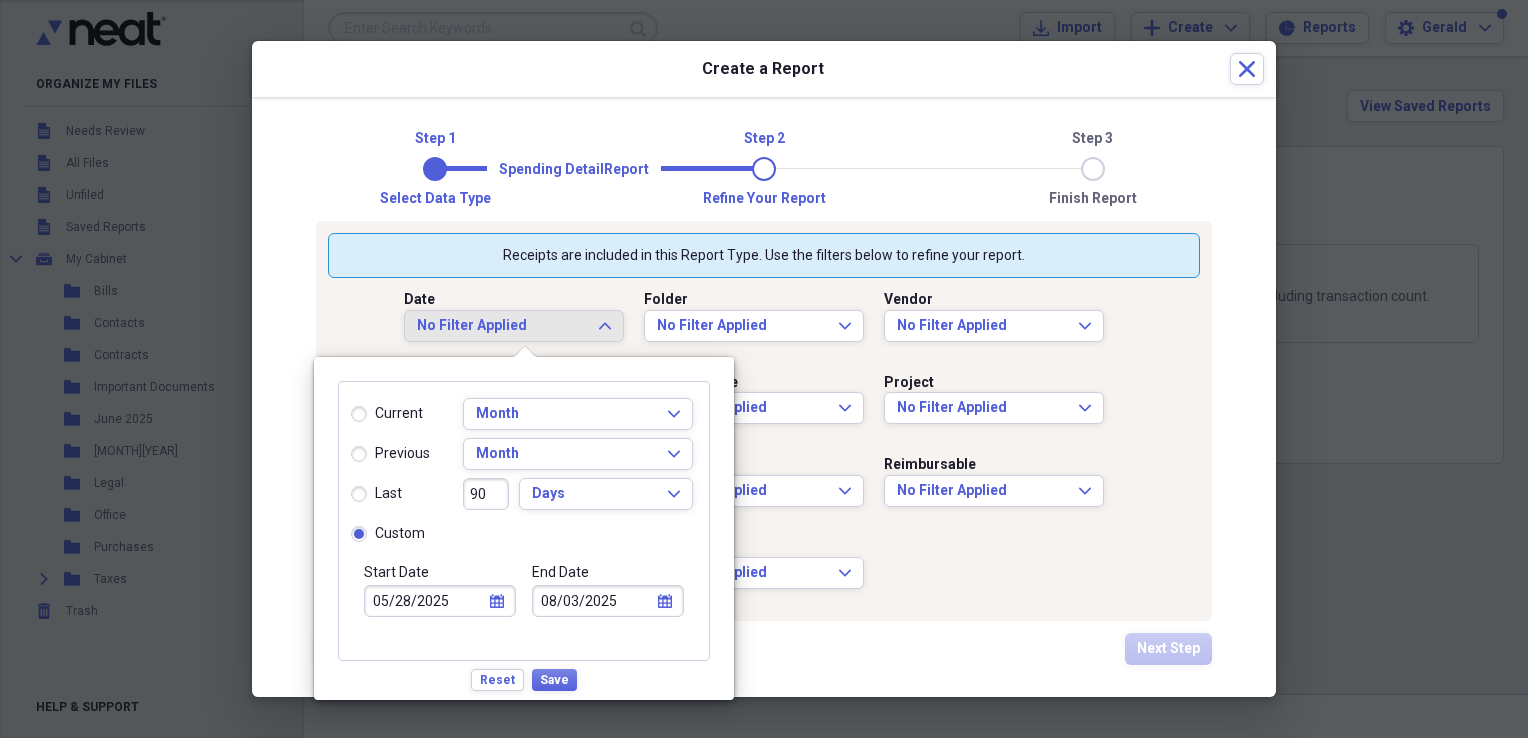 click 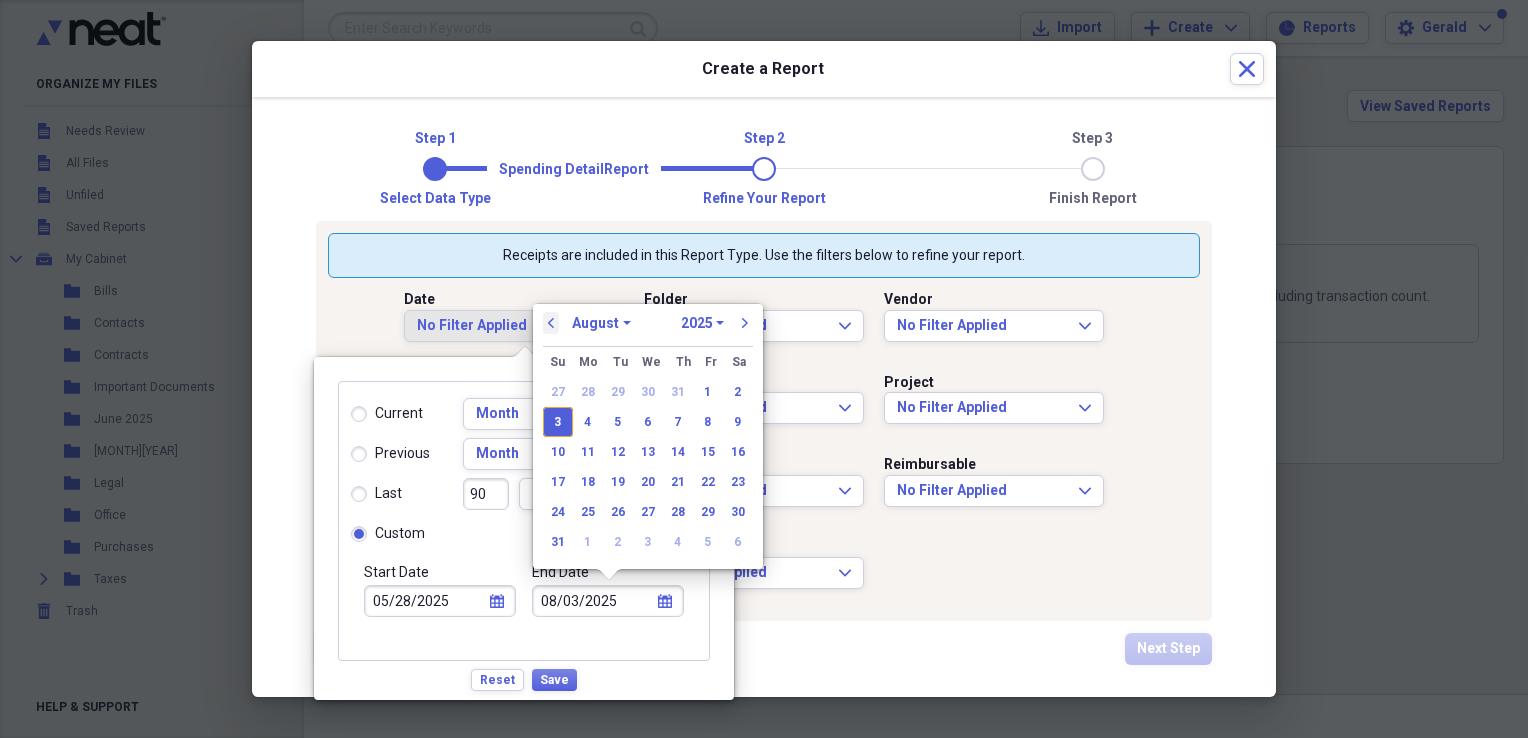 click on "previous" at bounding box center [551, 323] 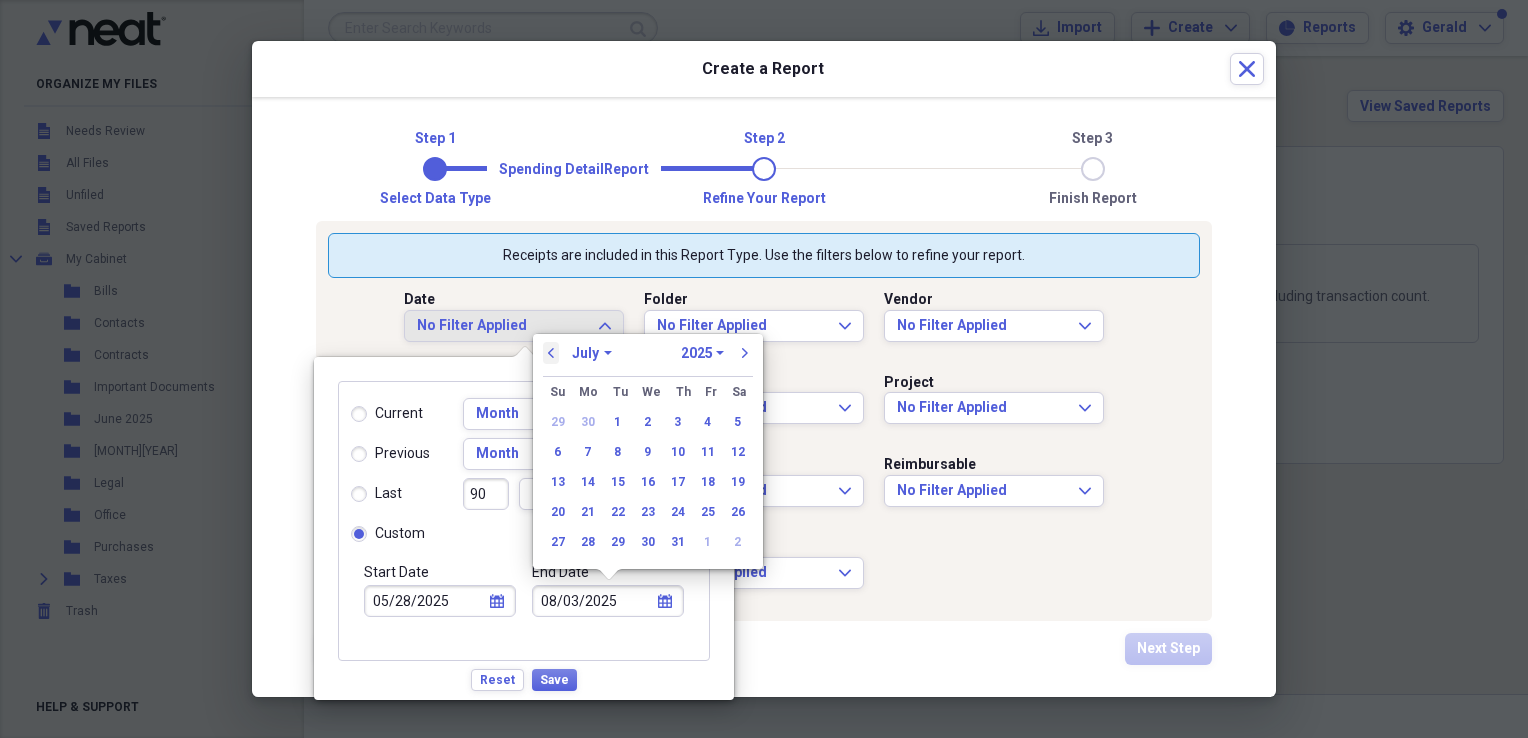click on "previous" at bounding box center [551, 353] 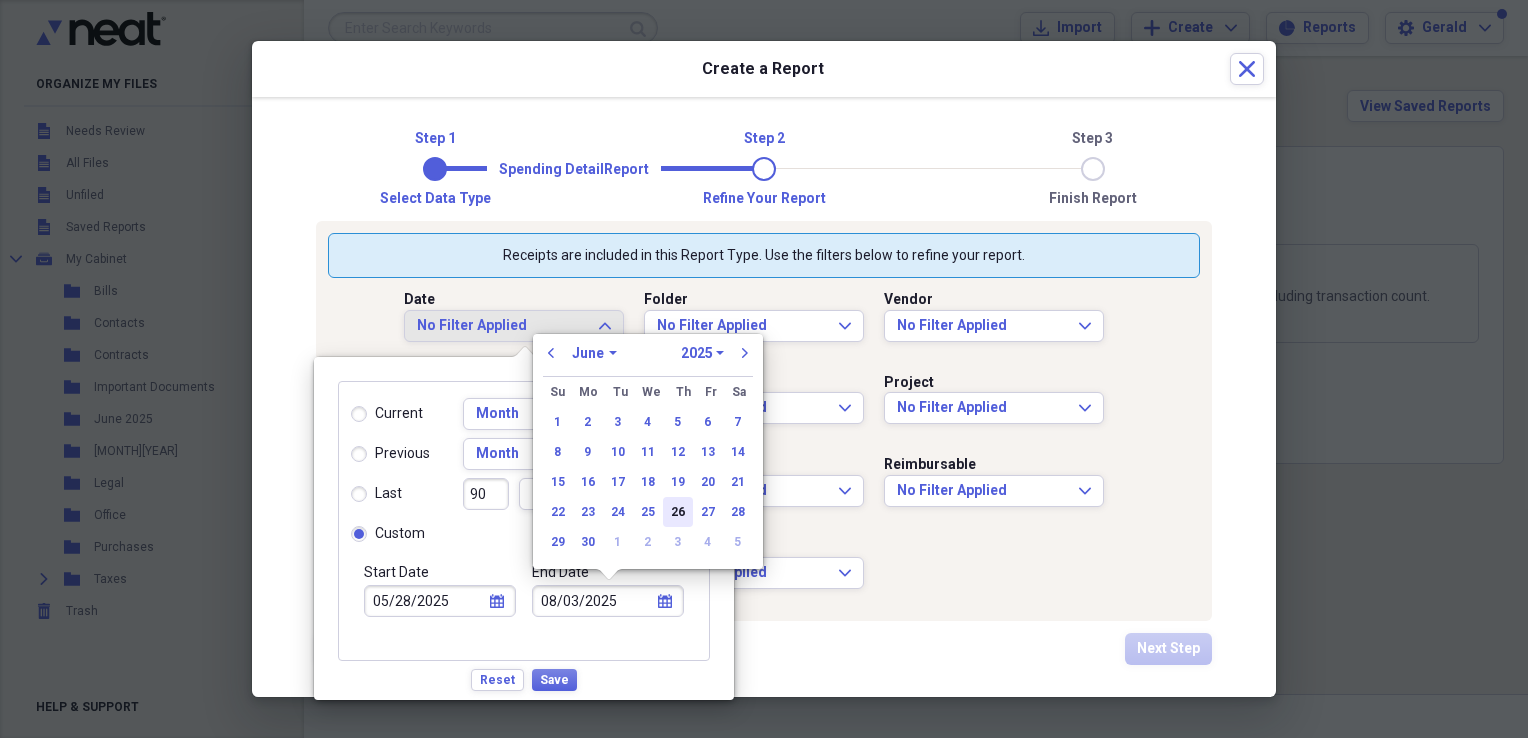 click on "26" at bounding box center [678, 512] 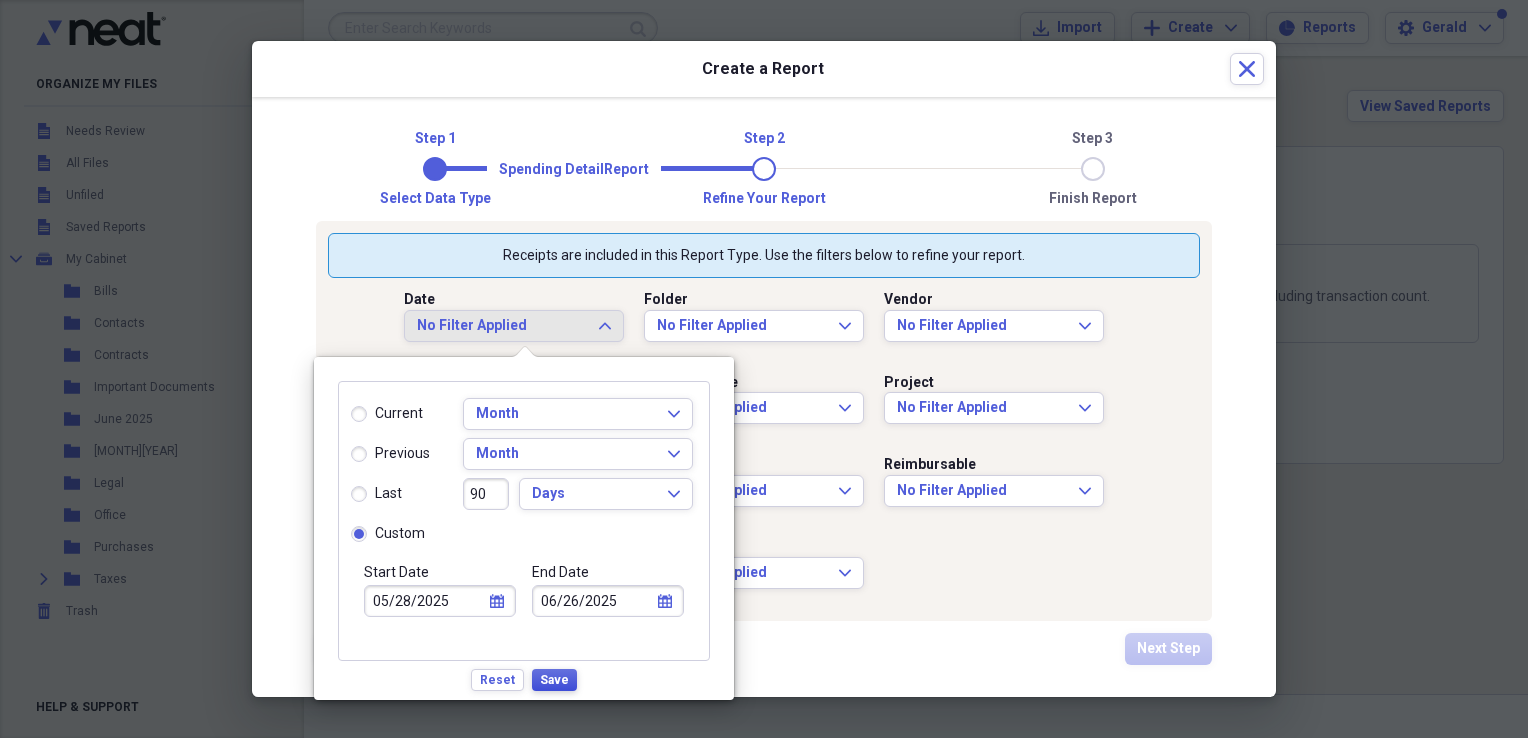 click on "Save" at bounding box center (554, 680) 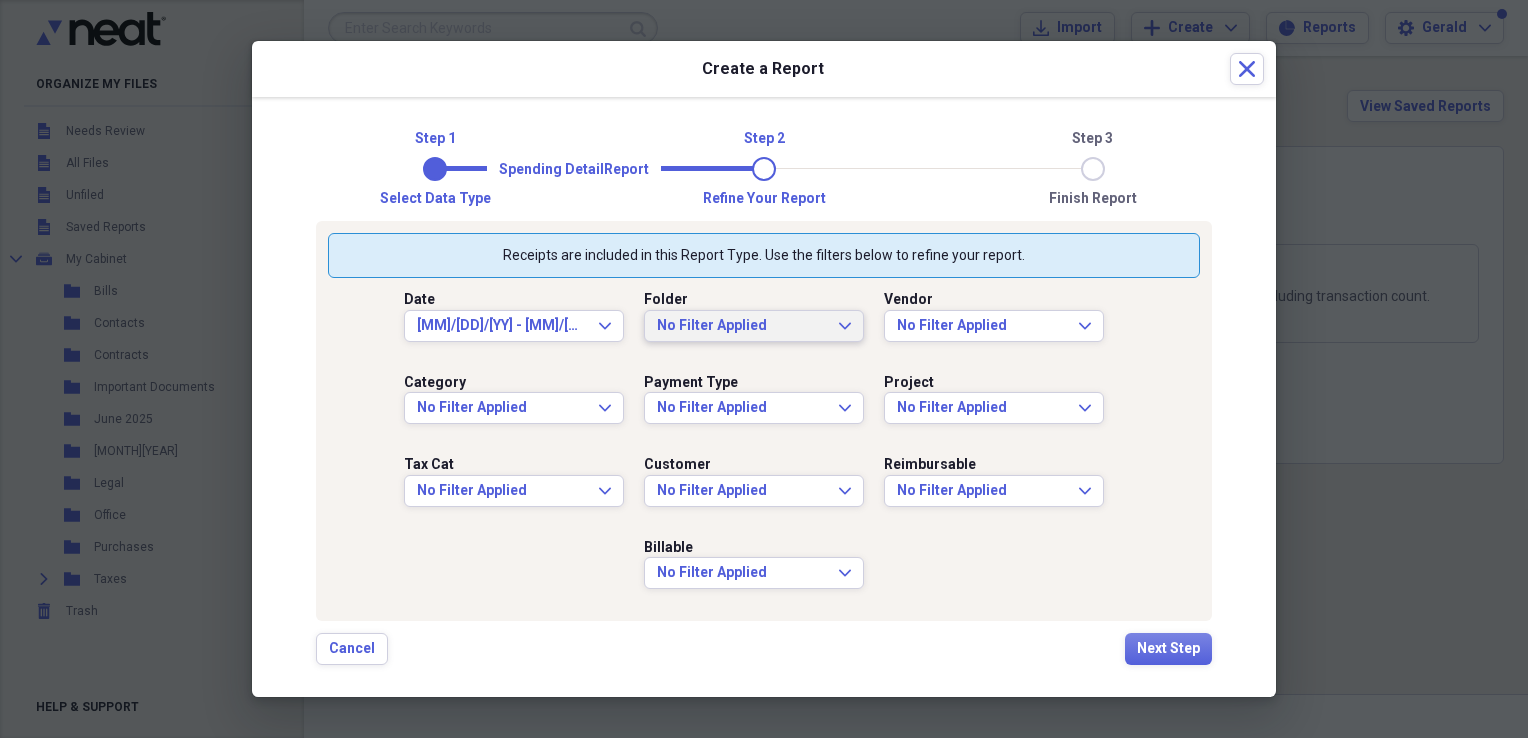 click on "No Filter Applied Expand" at bounding box center [754, 326] 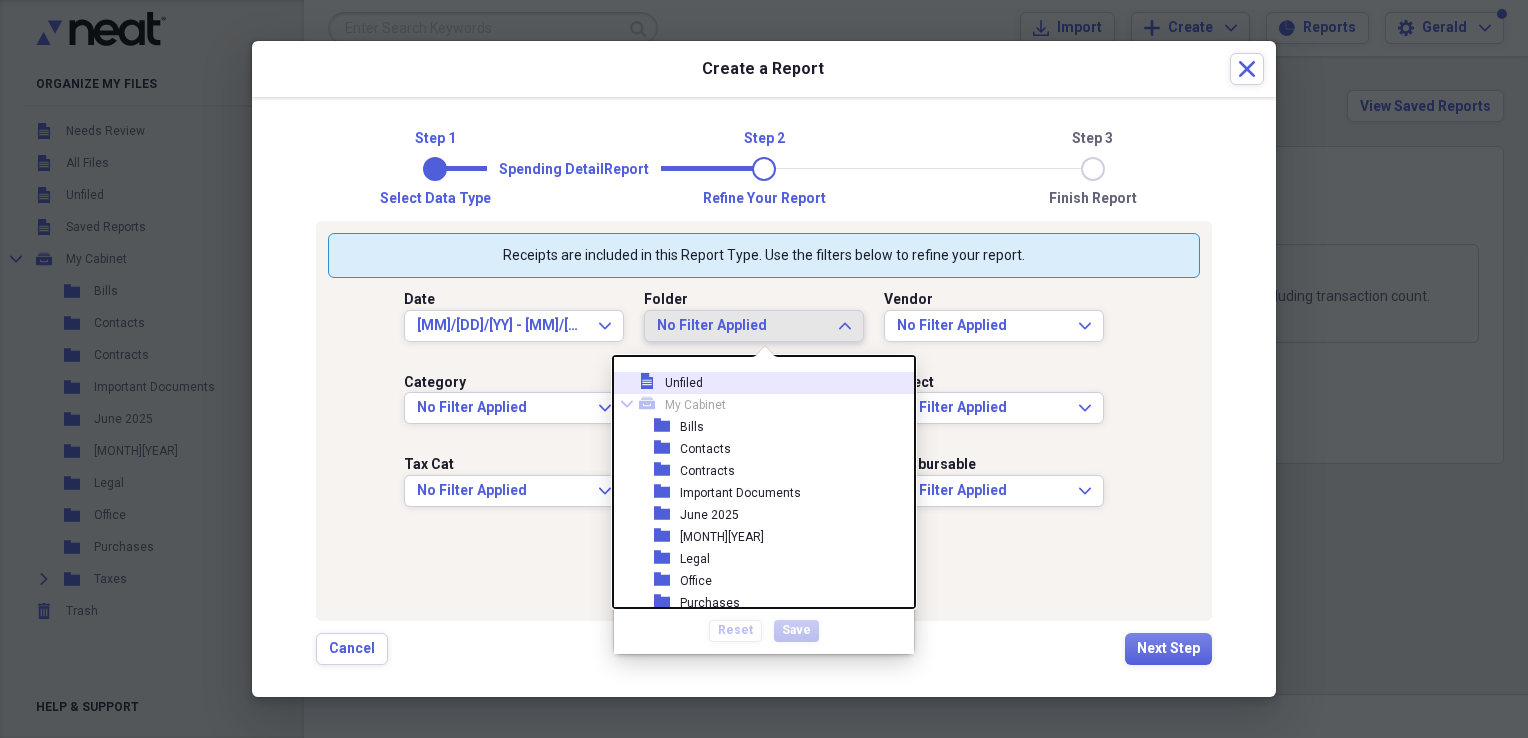 click on "No Filter Applied Expand" at bounding box center (754, 326) 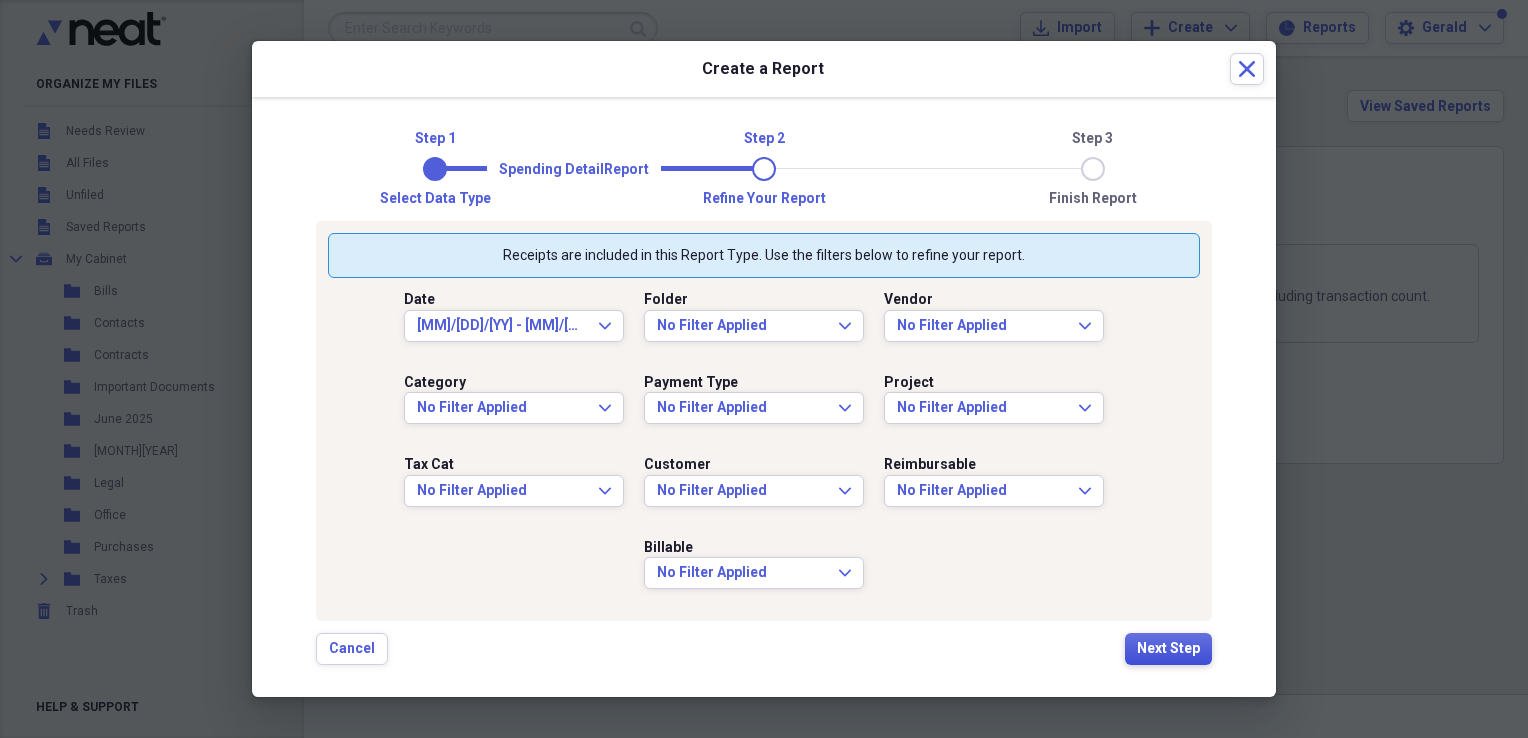 click on "Next Step" at bounding box center (1168, 649) 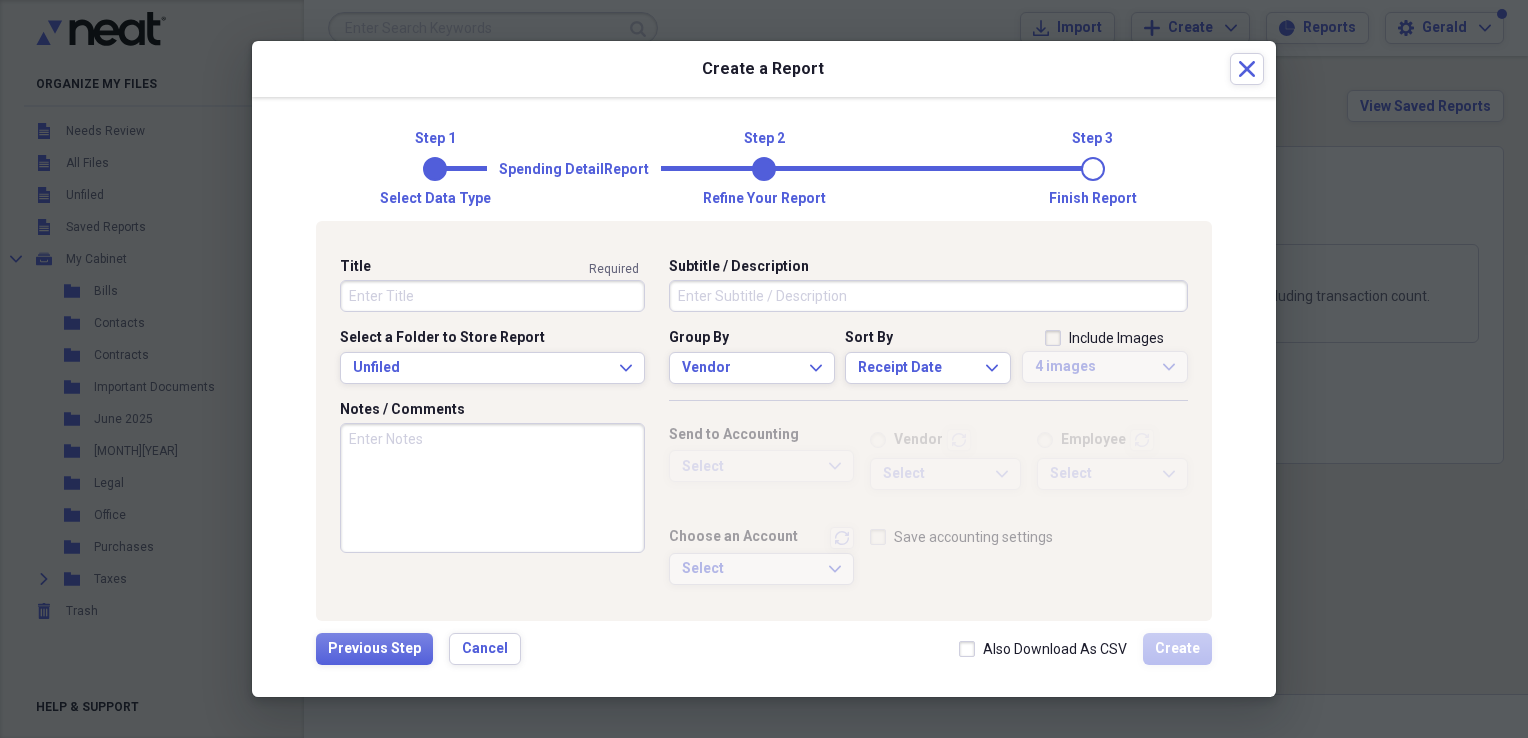 click on "Title" at bounding box center (492, 296) 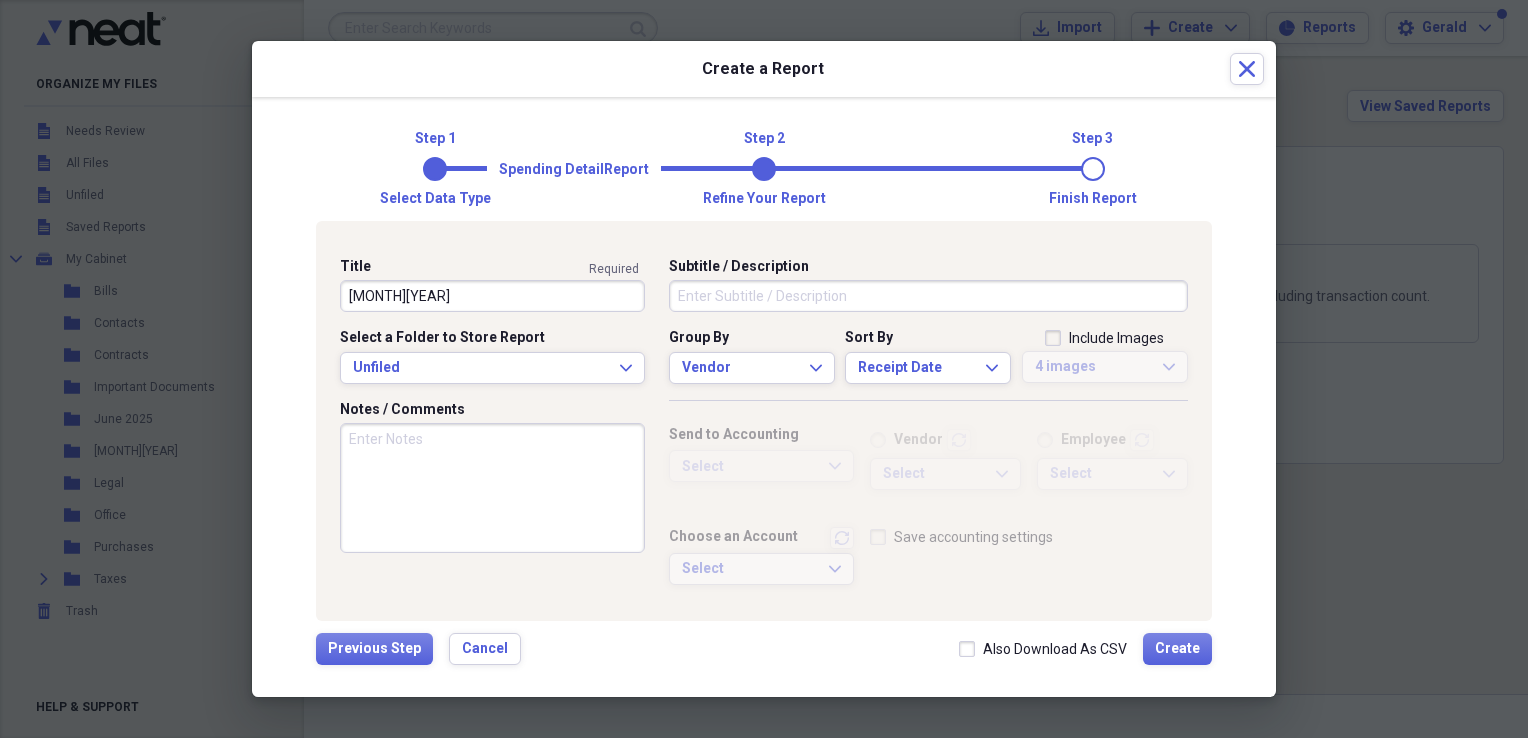type on "[MONTH][YEAR]" 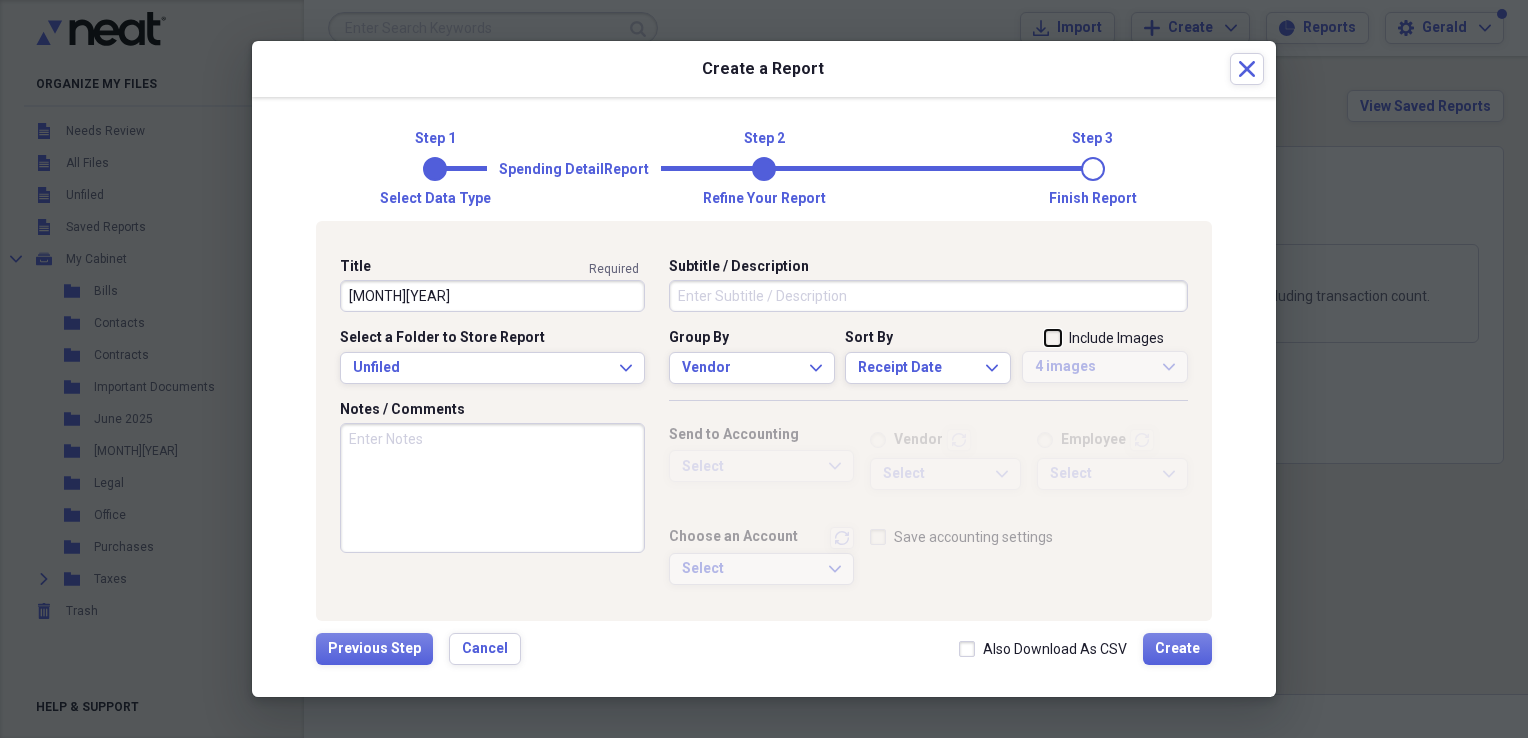 click on "Include Images" at bounding box center [1045, 339] 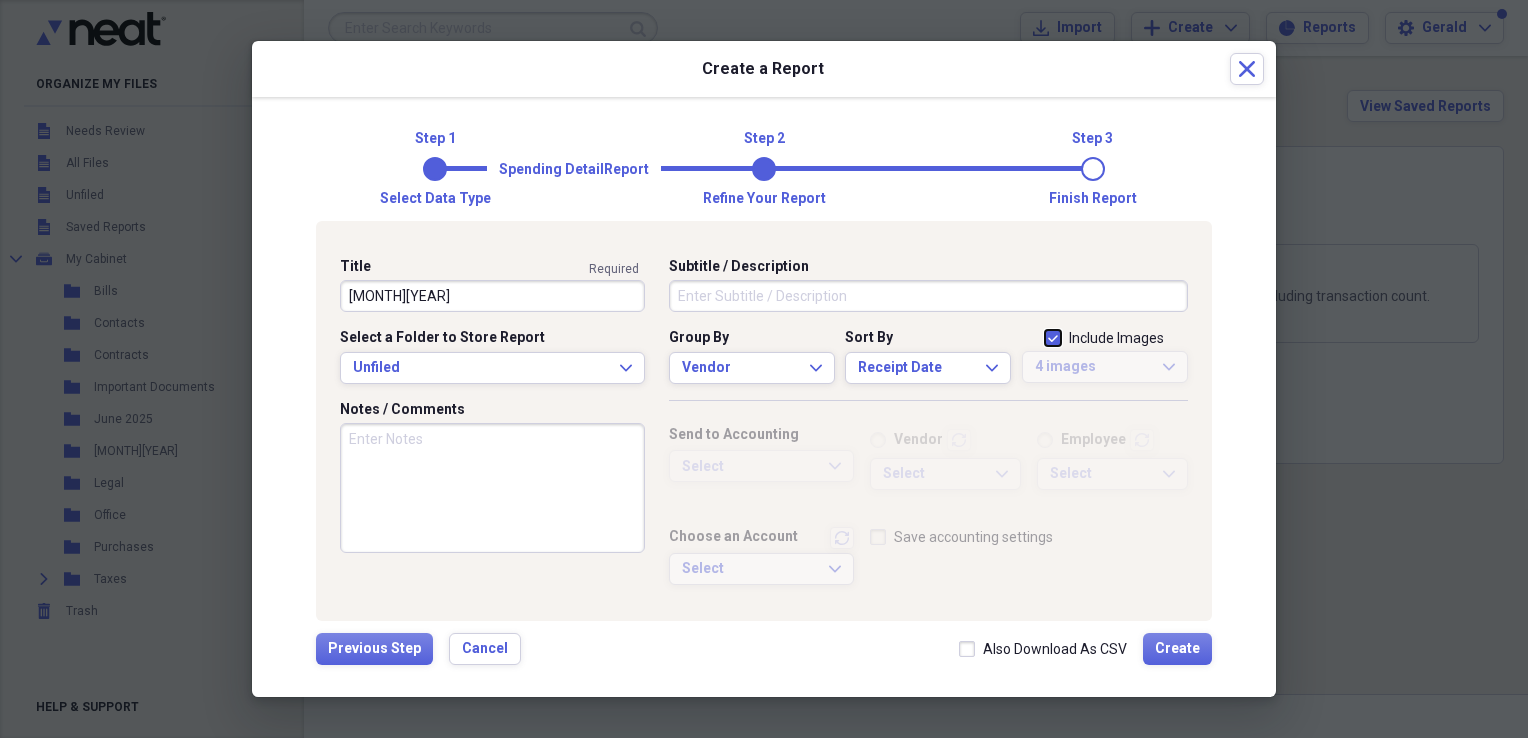 checkbox on "true" 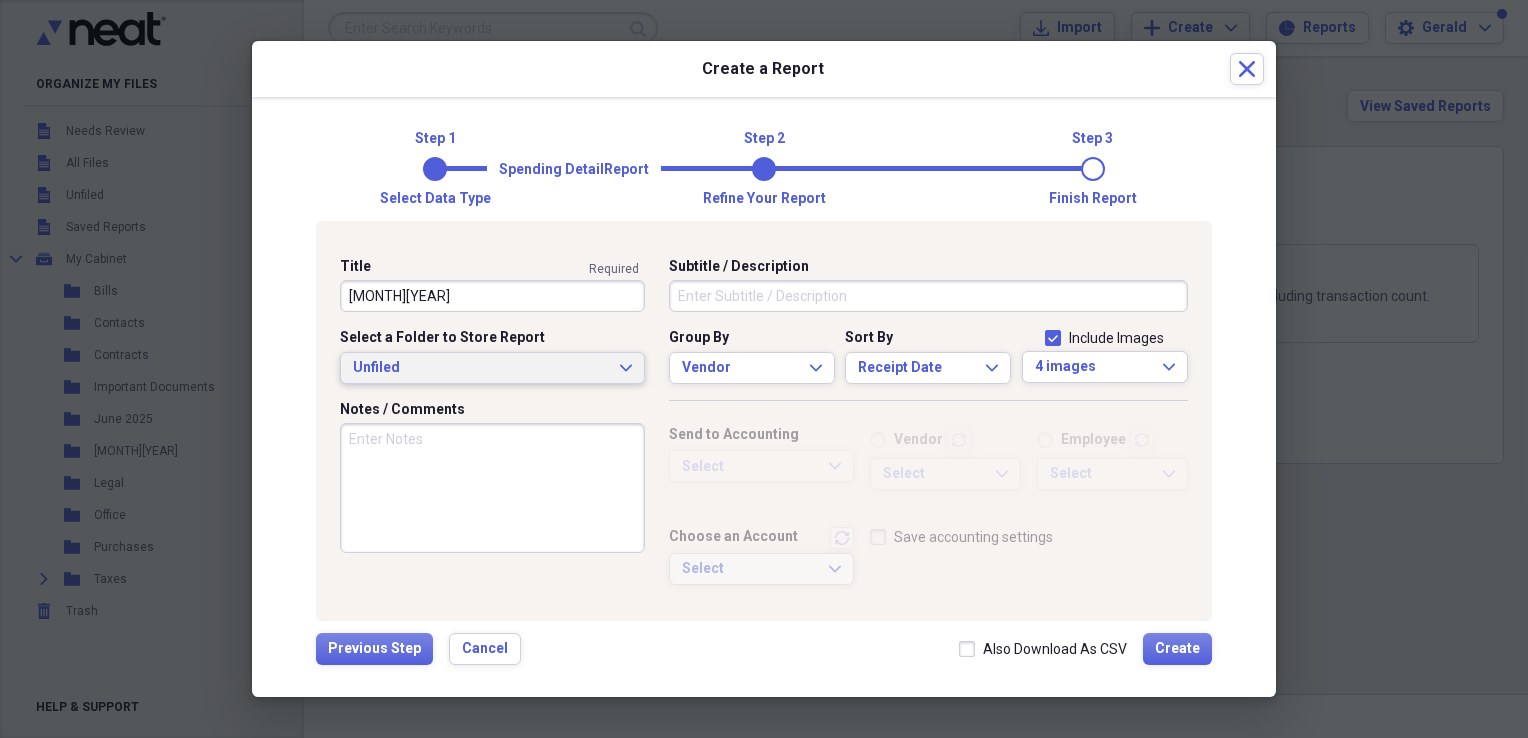 click on "Unfiled Expand" at bounding box center [492, 368] 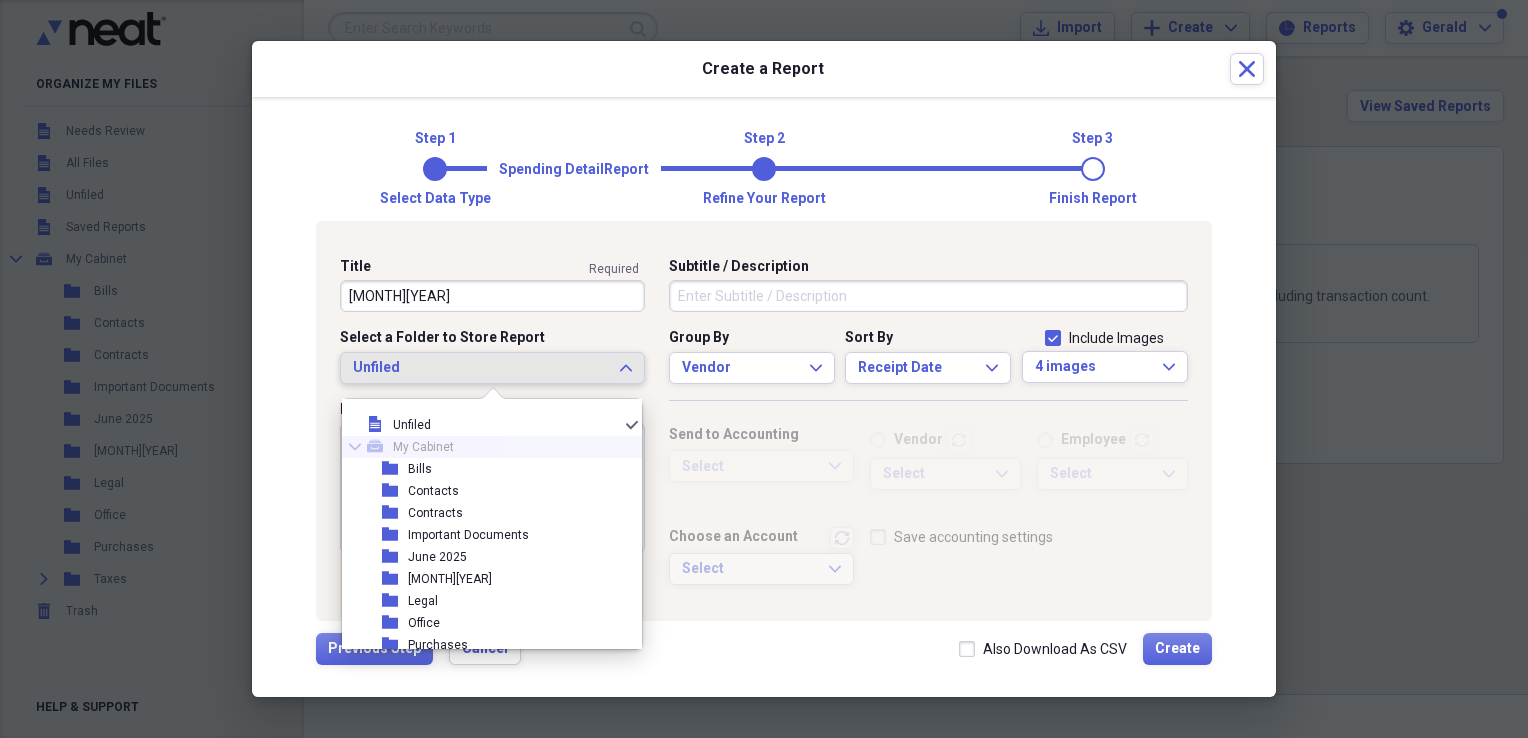 click on "My Cabinet" at bounding box center (423, 447) 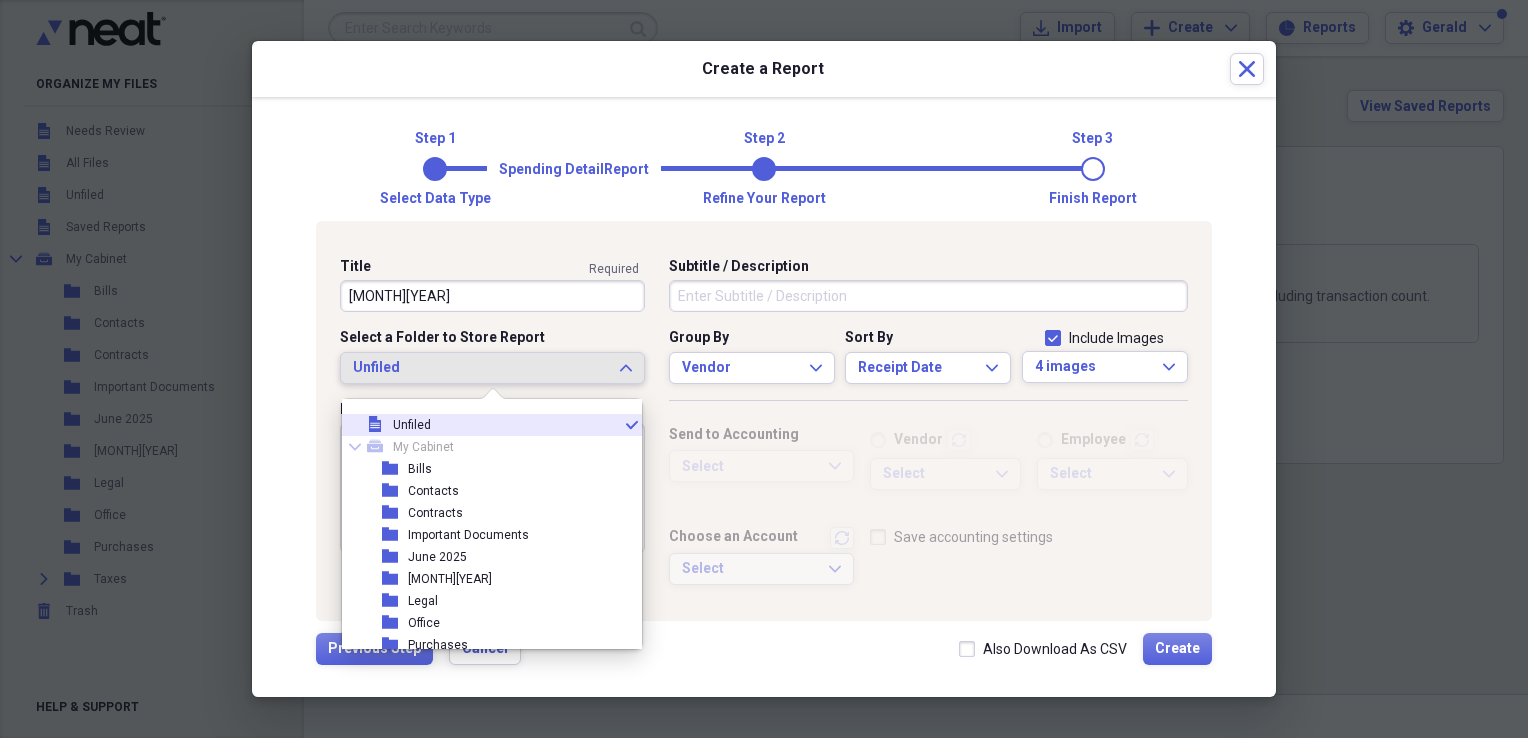 click on "Unfiled" at bounding box center [412, 425] 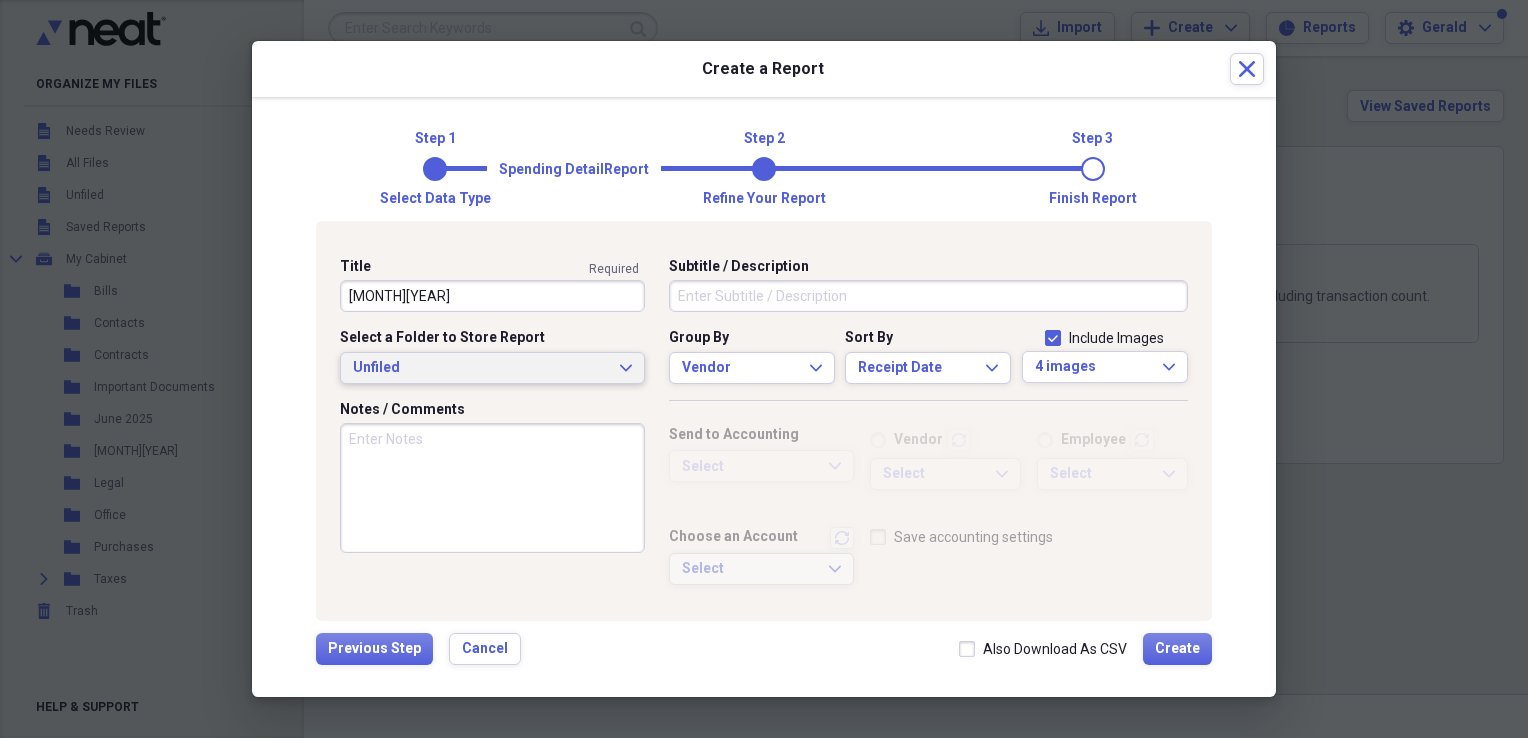 click on "Expand" 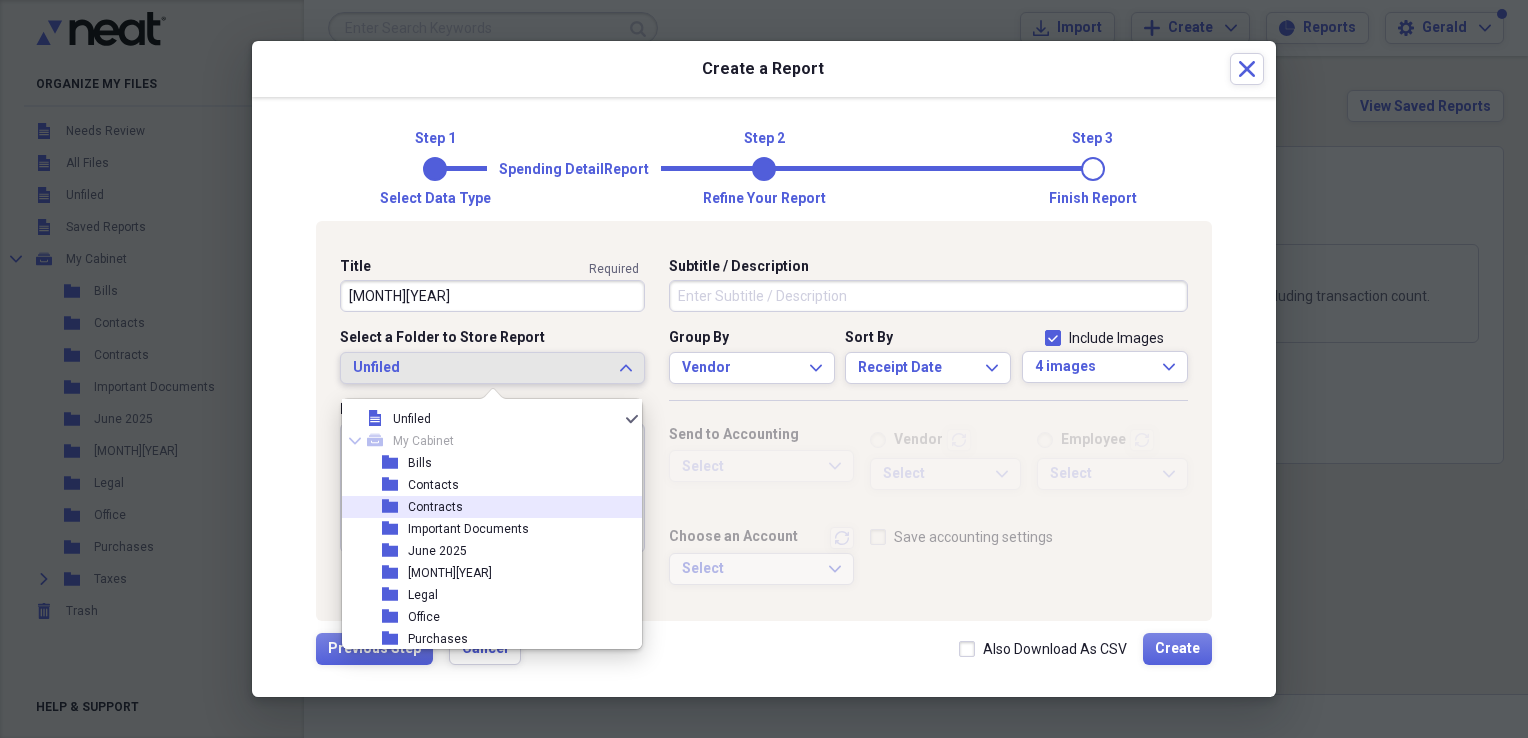scroll, scrollTop: 0, scrollLeft: 0, axis: both 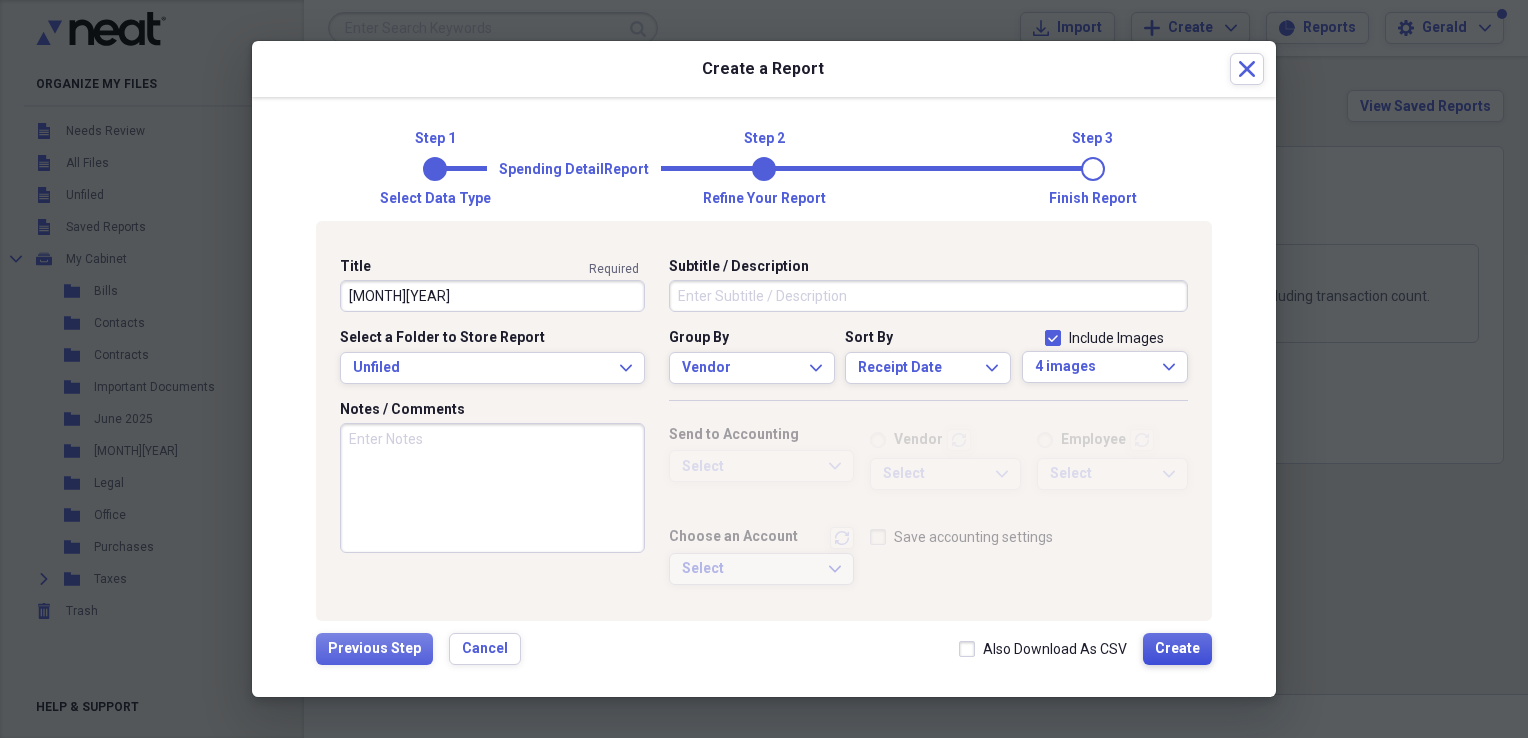 click on "Create" at bounding box center (1177, 649) 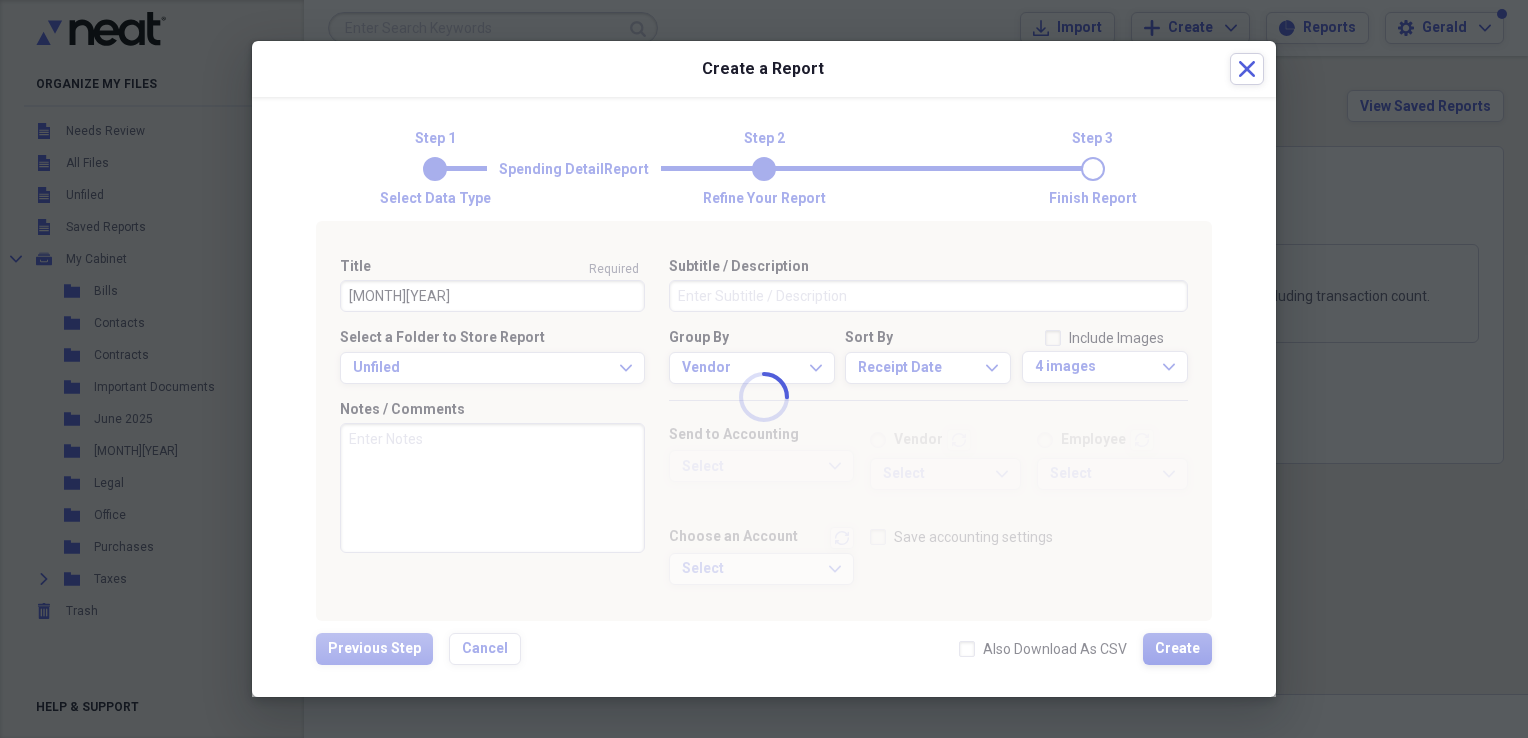 type 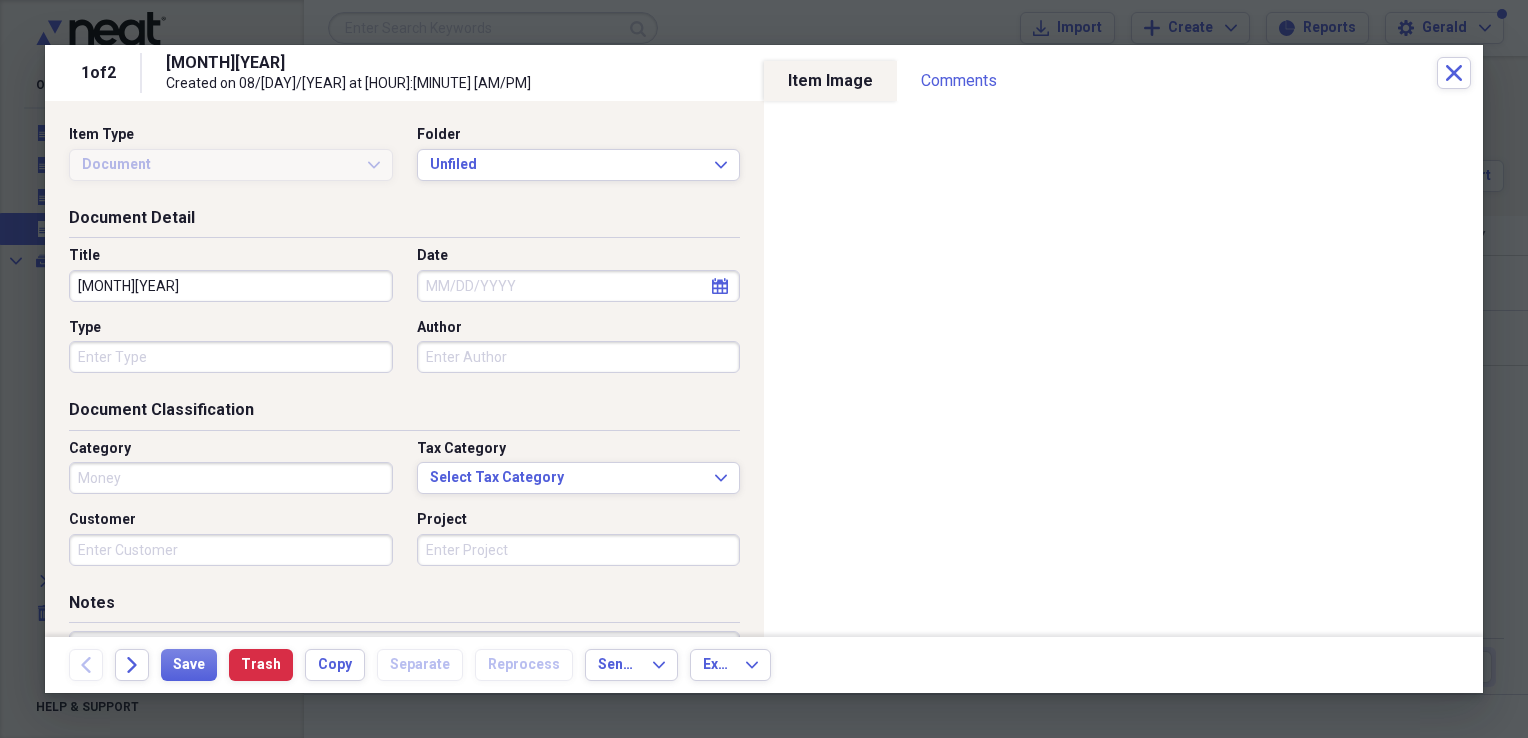 type on "Money" 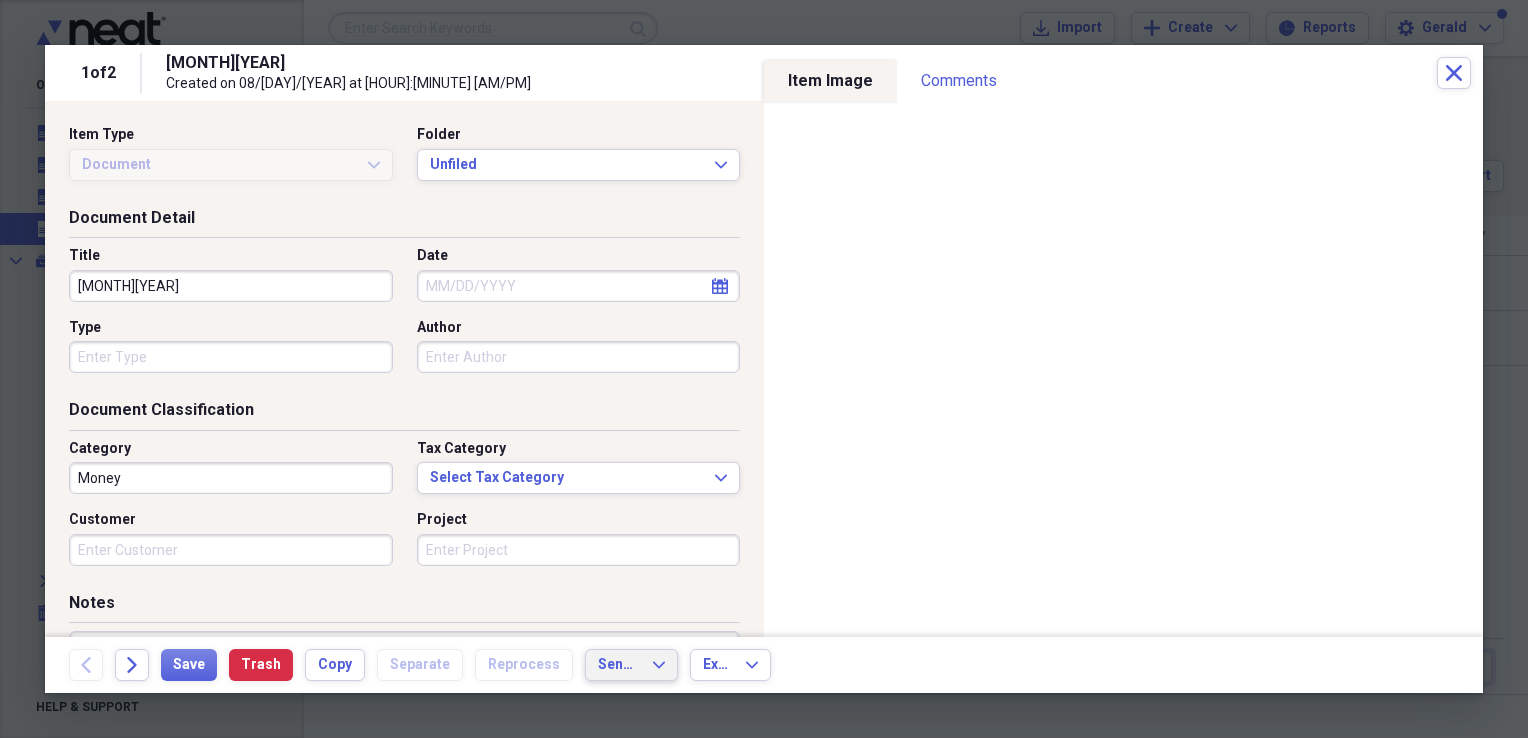 click on "Send To" at bounding box center [619, 665] 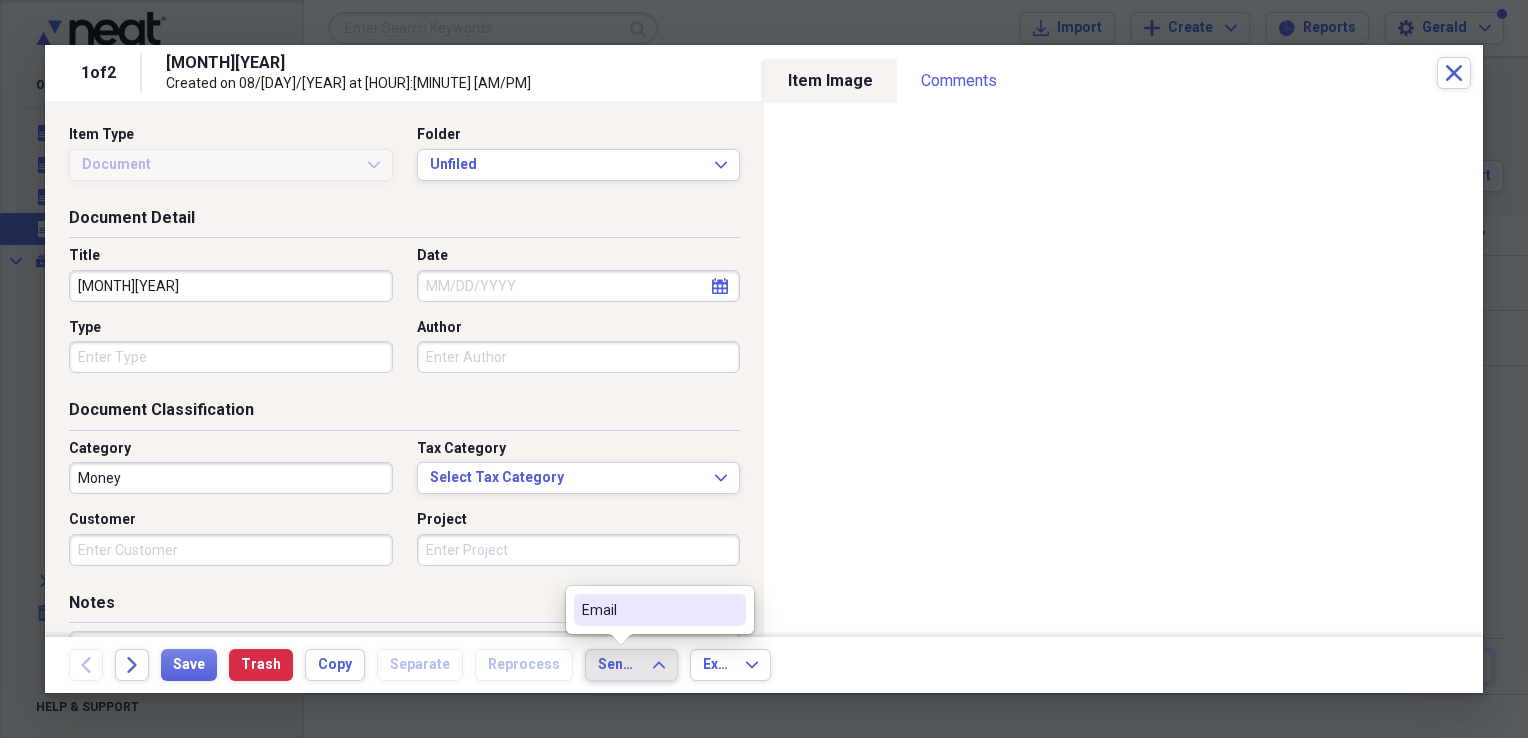 click on "Email" at bounding box center (648, 610) 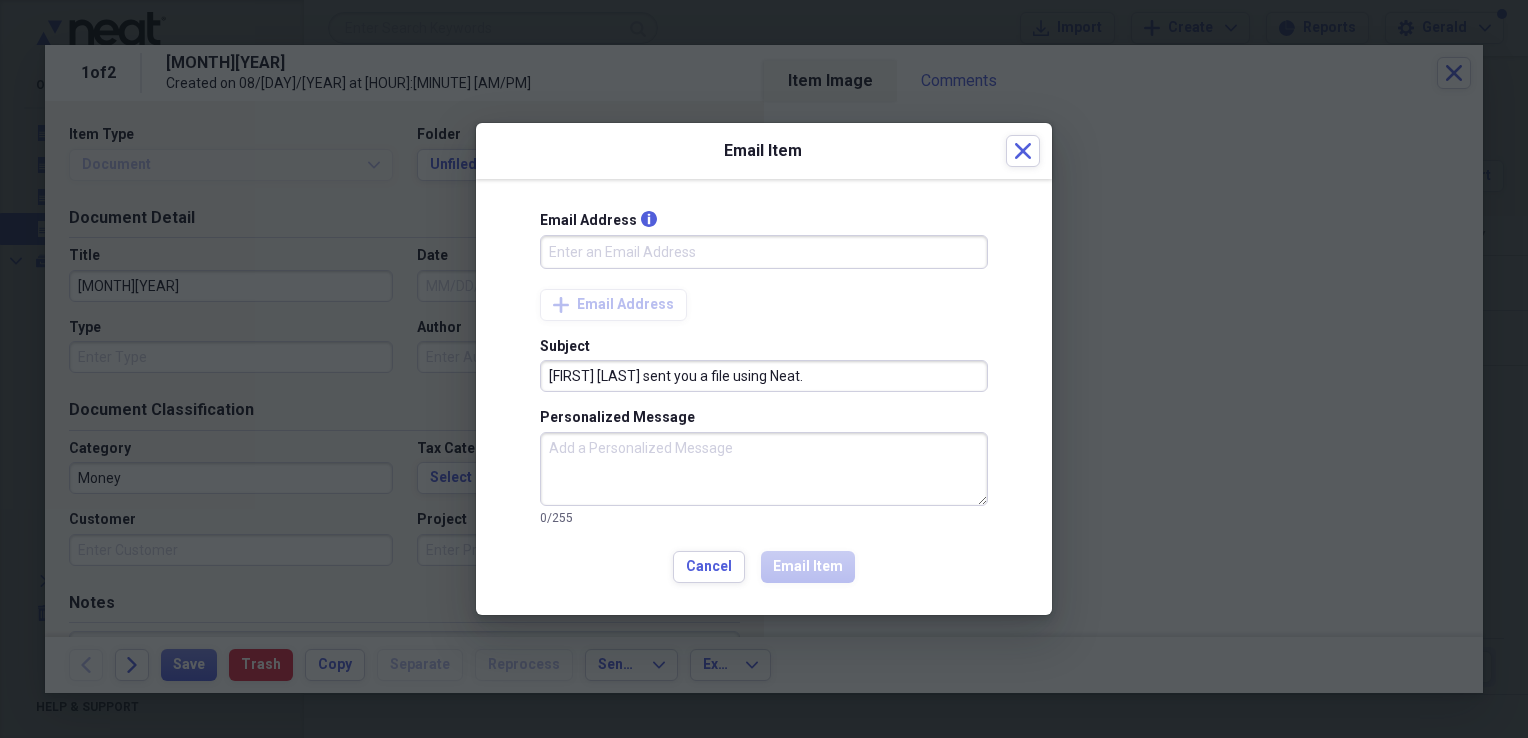 click on "Email Address info" at bounding box center [764, 252] 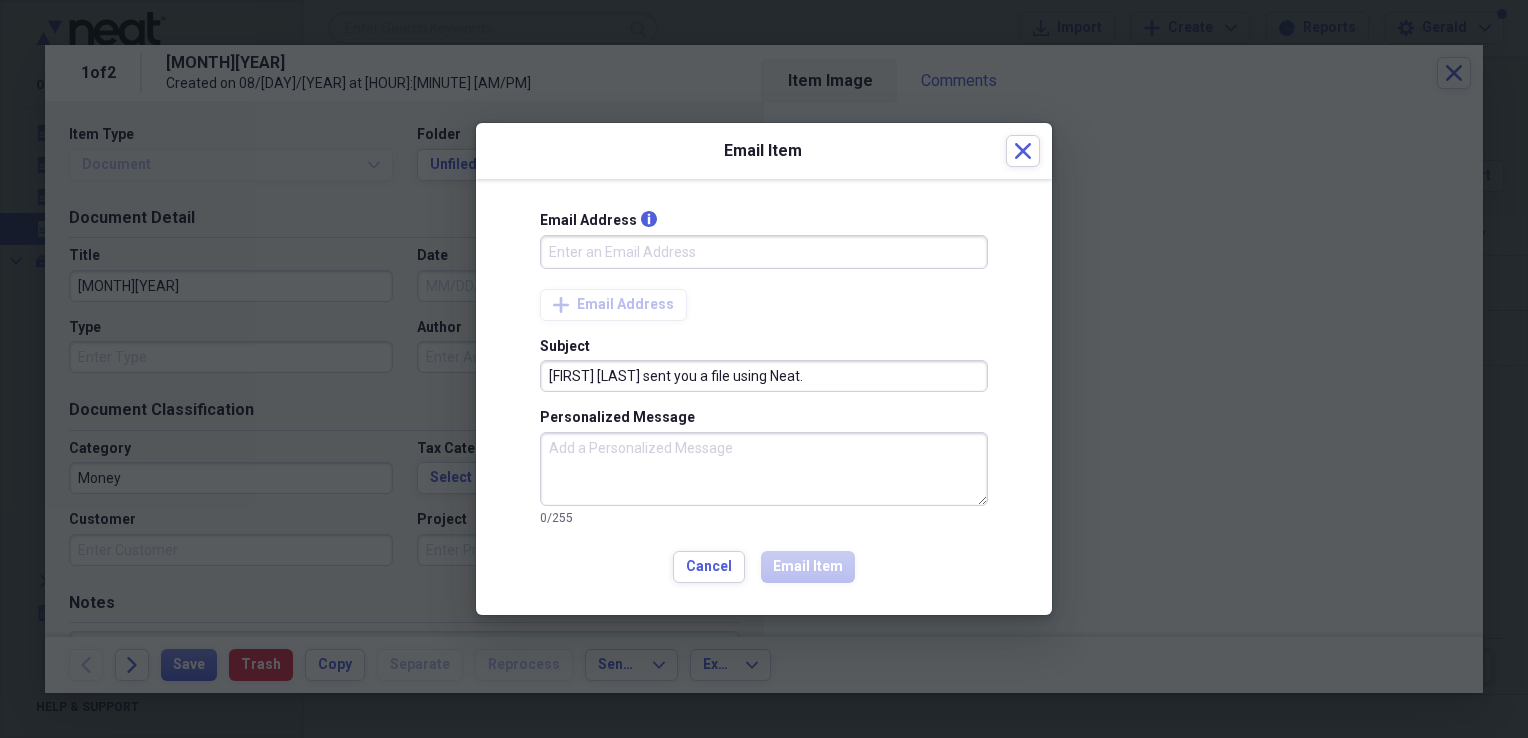 type on "[INITIAL][LAST]@prolinkrs.com" 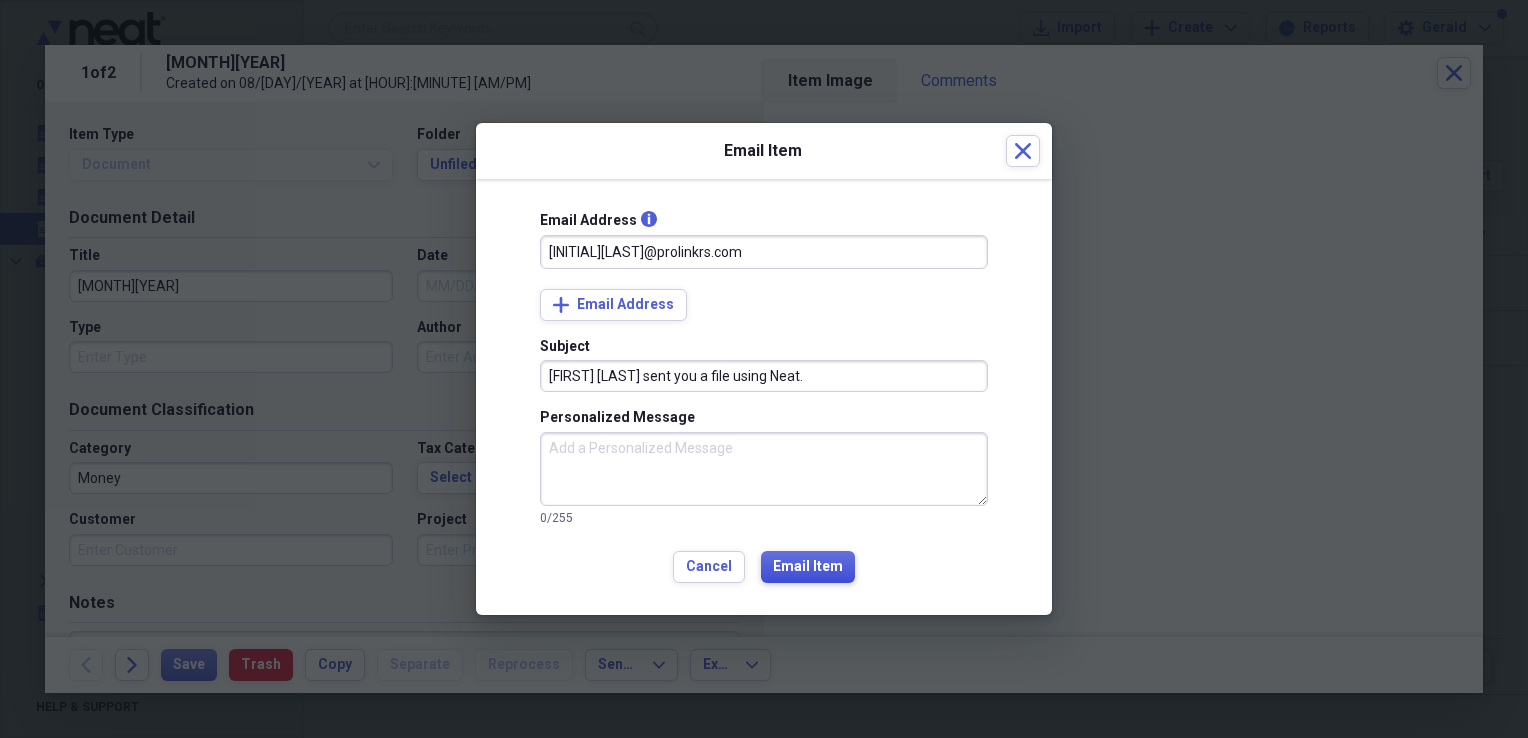 click on "Email Item" at bounding box center [808, 567] 